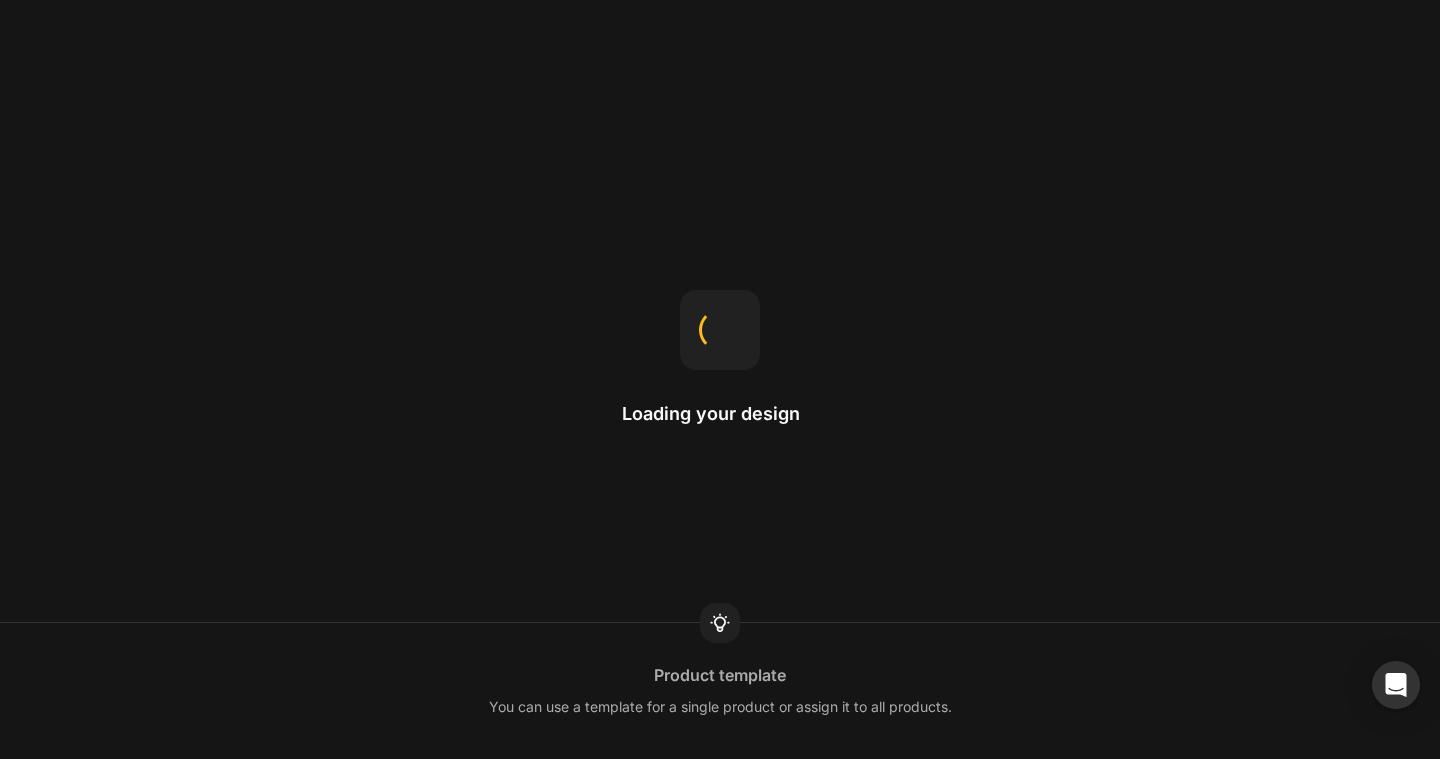 scroll, scrollTop: 0, scrollLeft: 0, axis: both 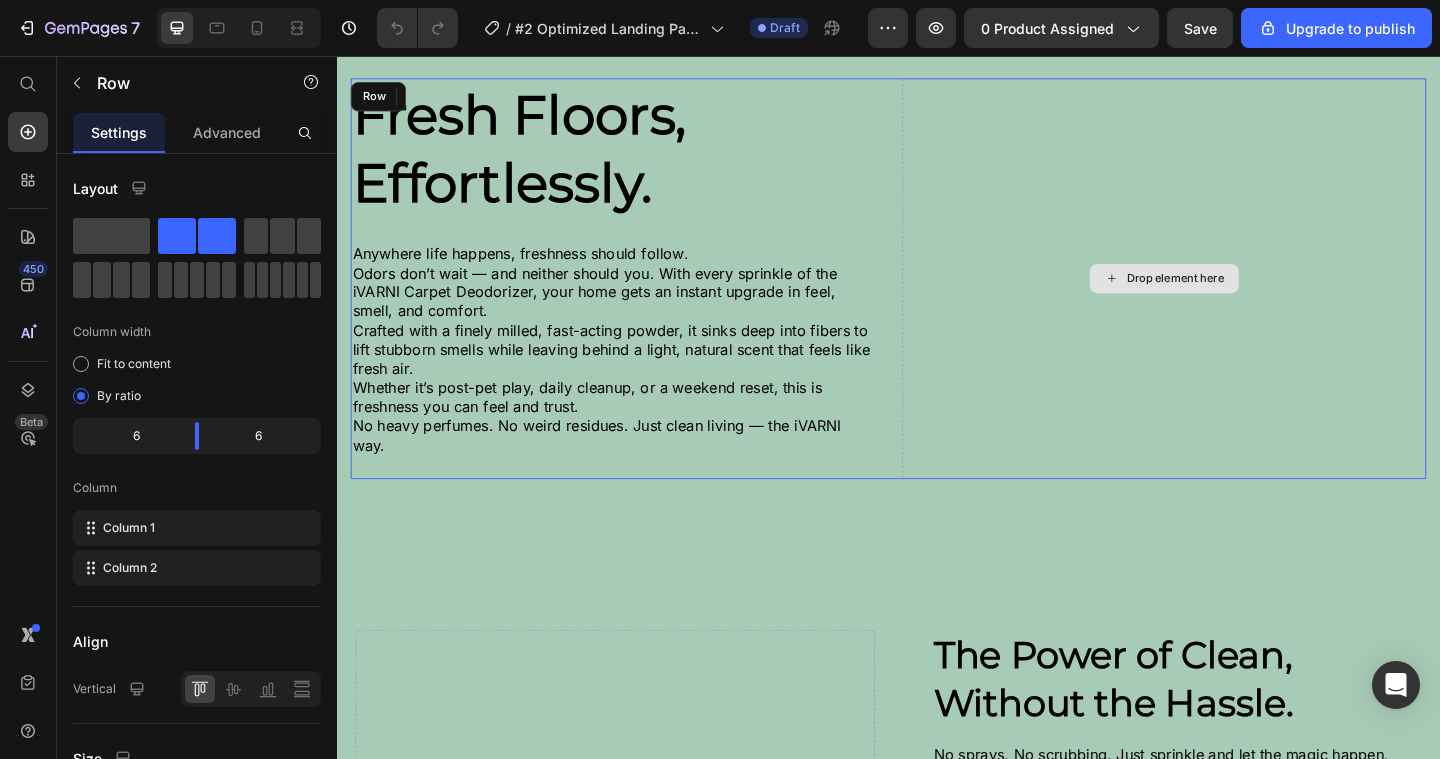 click on "Drop element here" at bounding box center [1237, 298] 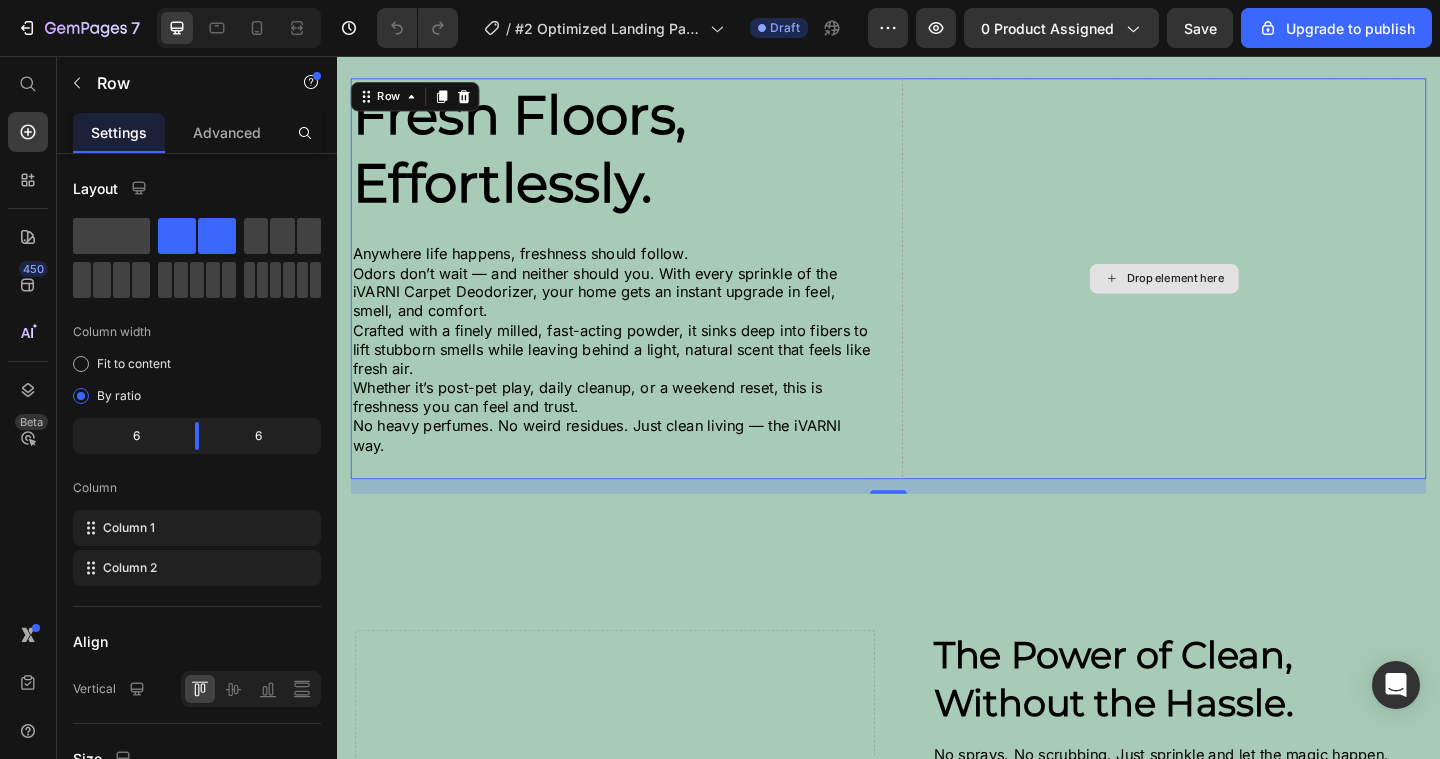 click on "Drop element here" at bounding box center [1237, 298] 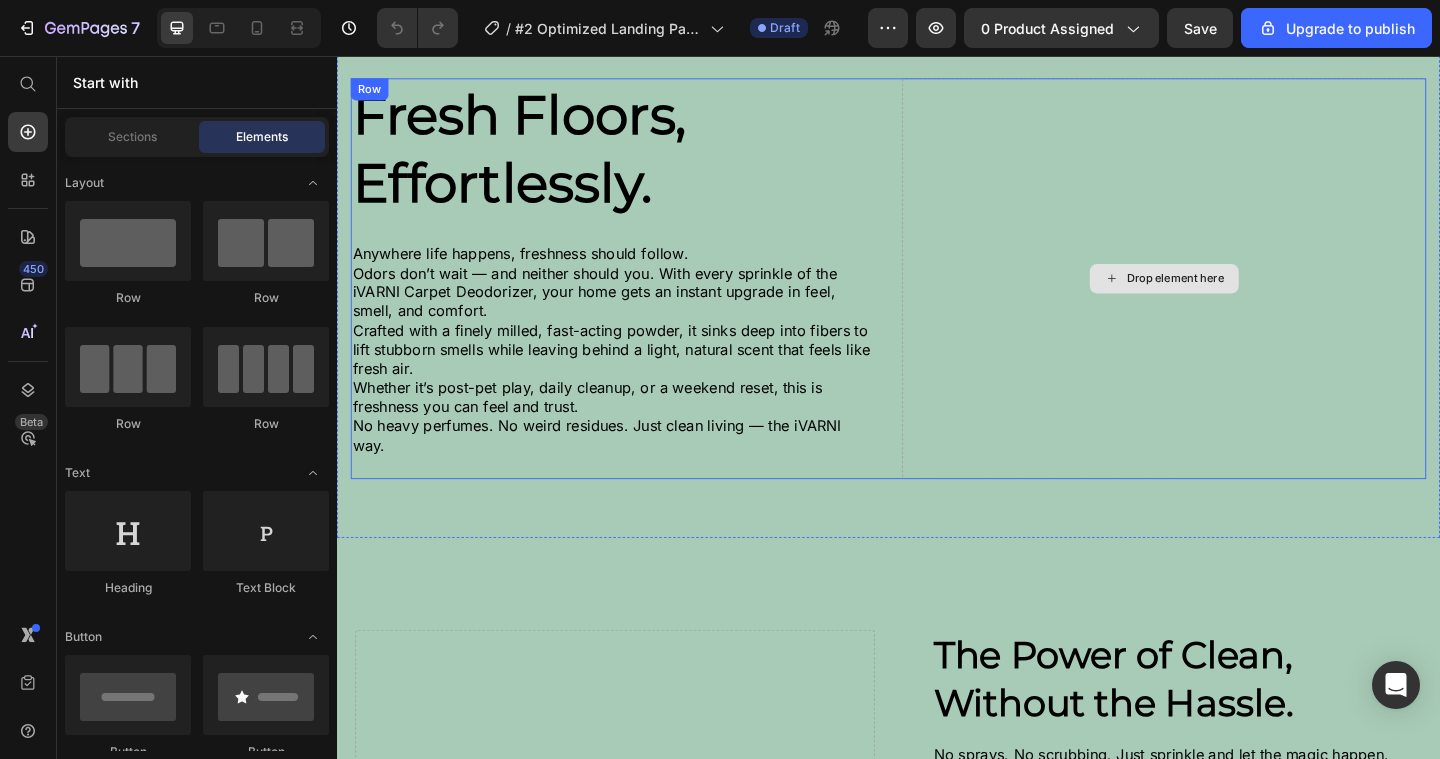 click on "Drop element here" at bounding box center (1249, 298) 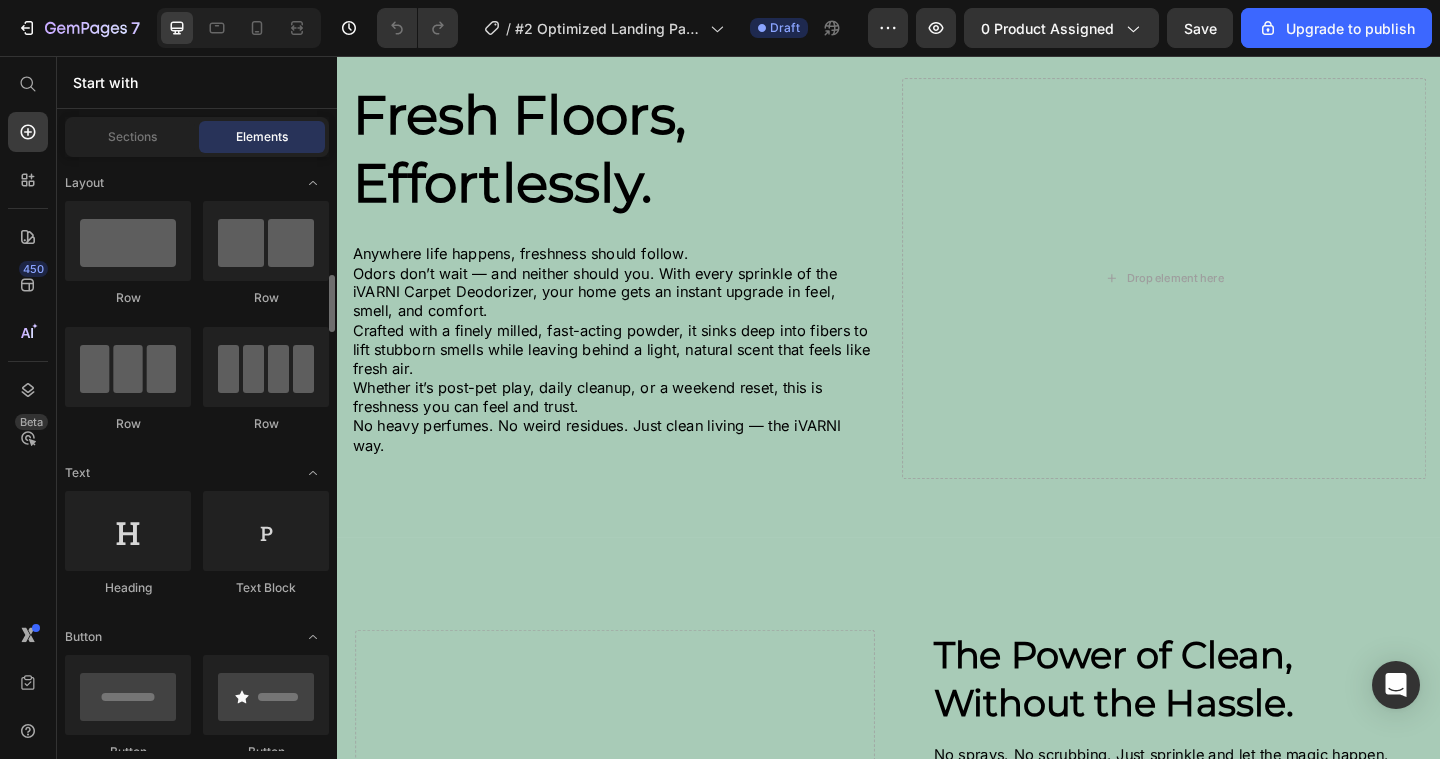 scroll, scrollTop: 140, scrollLeft: 0, axis: vertical 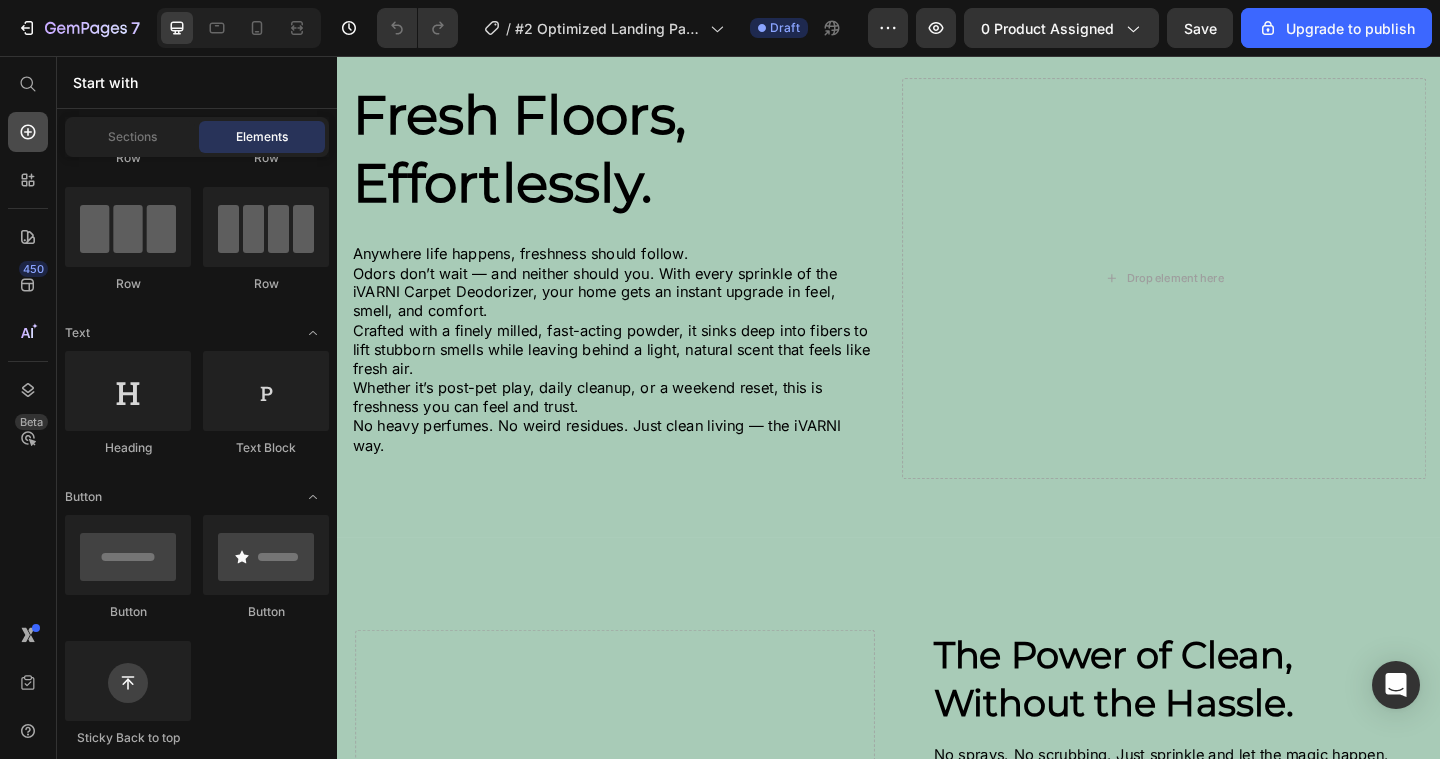 click 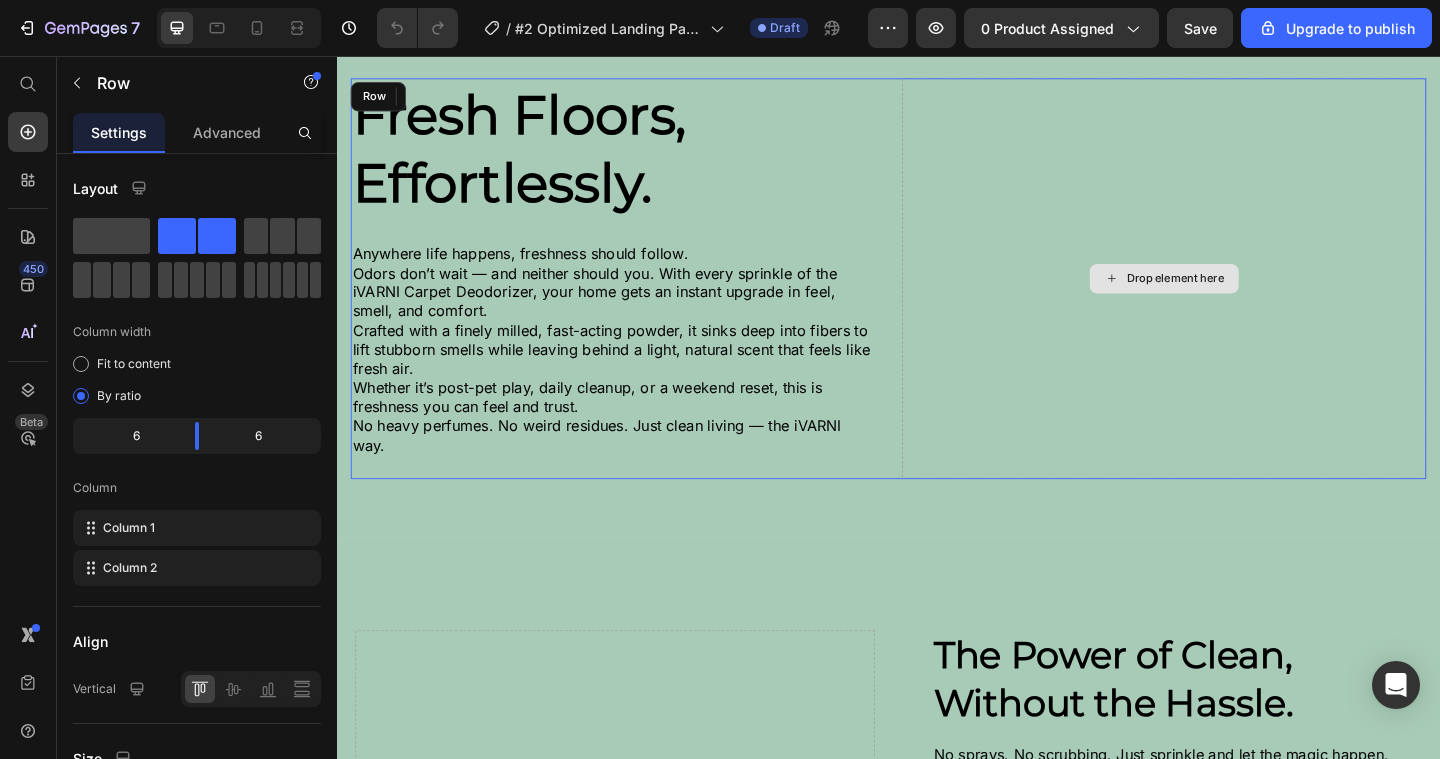 click on "Drop element here" at bounding box center (1237, 298) 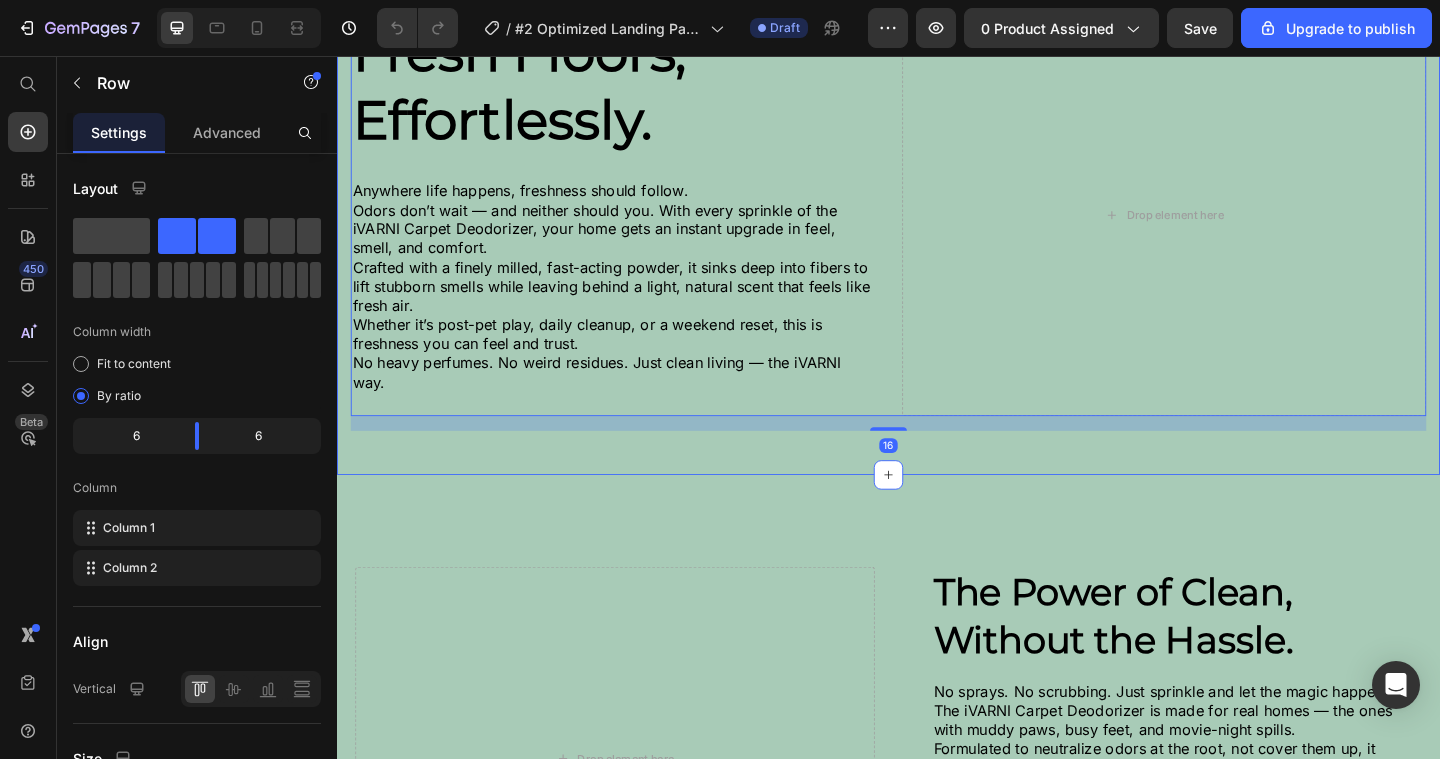 scroll, scrollTop: 1489, scrollLeft: 0, axis: vertical 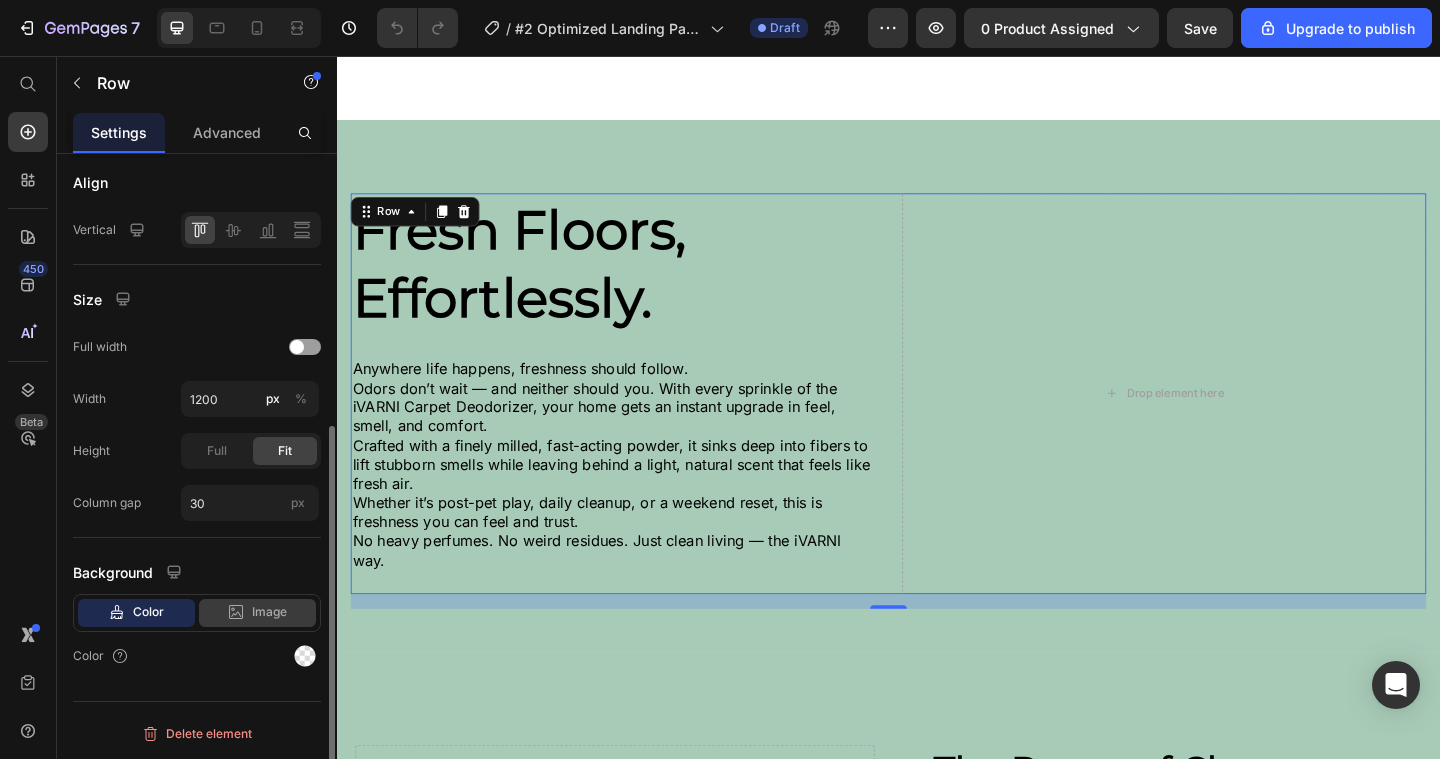 click on "Image" at bounding box center [269, 612] 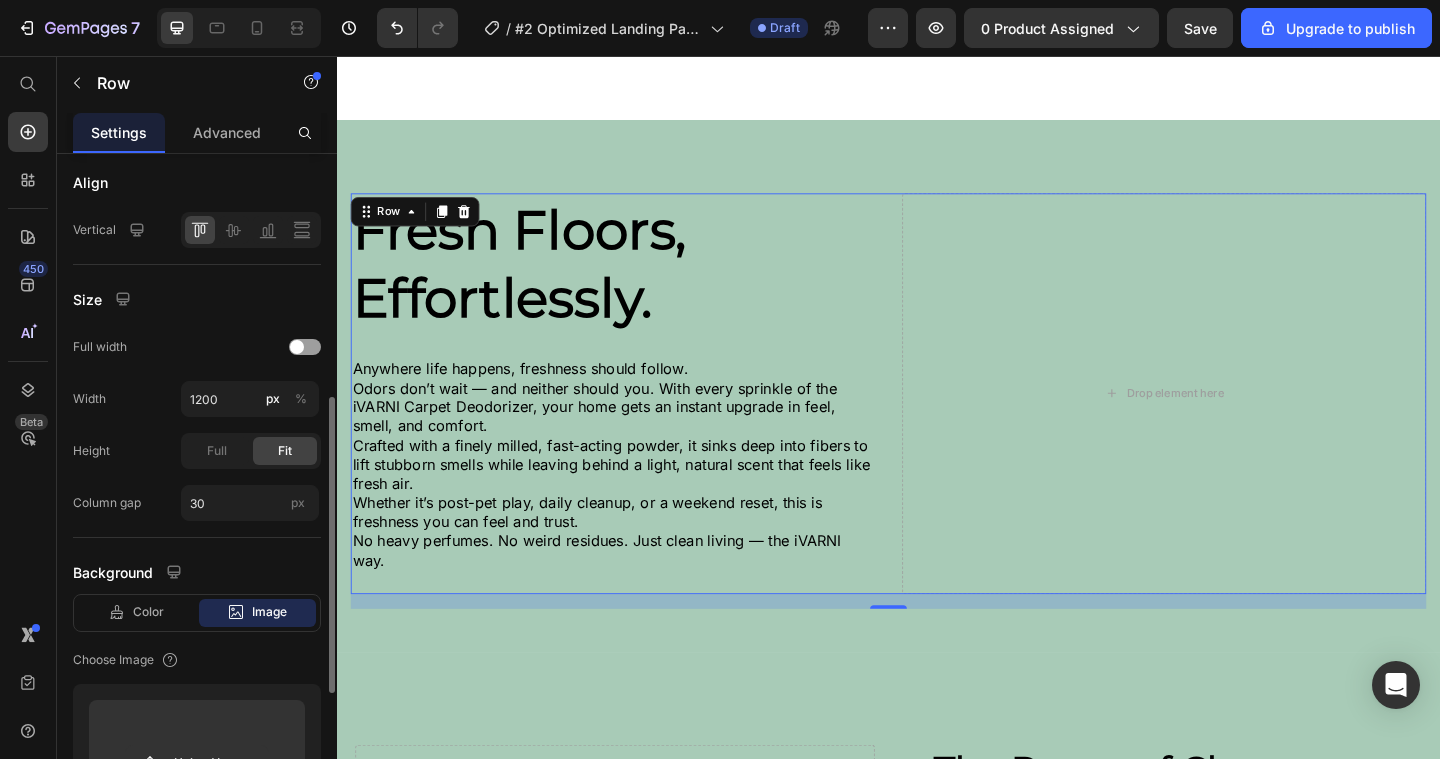 scroll, scrollTop: 698, scrollLeft: 0, axis: vertical 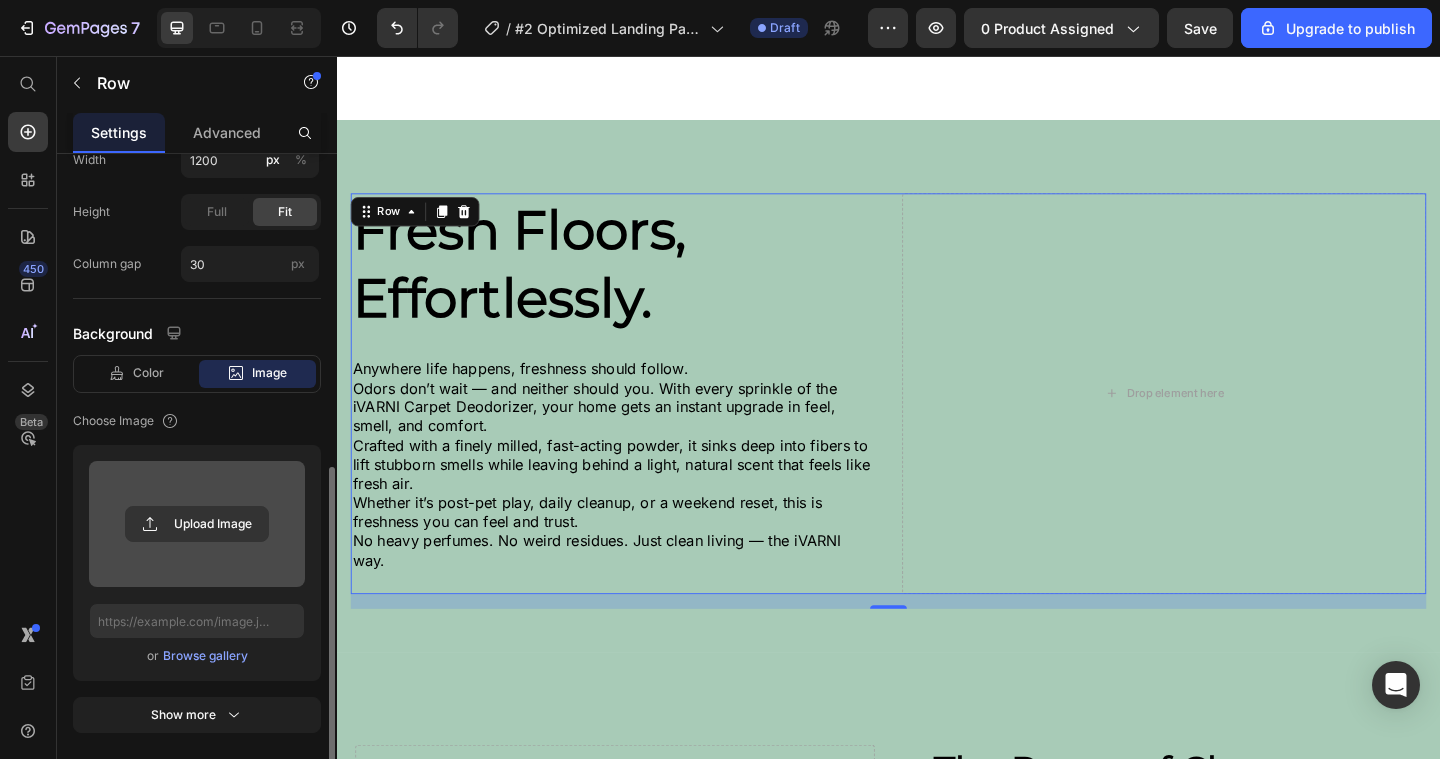 click at bounding box center [197, 524] 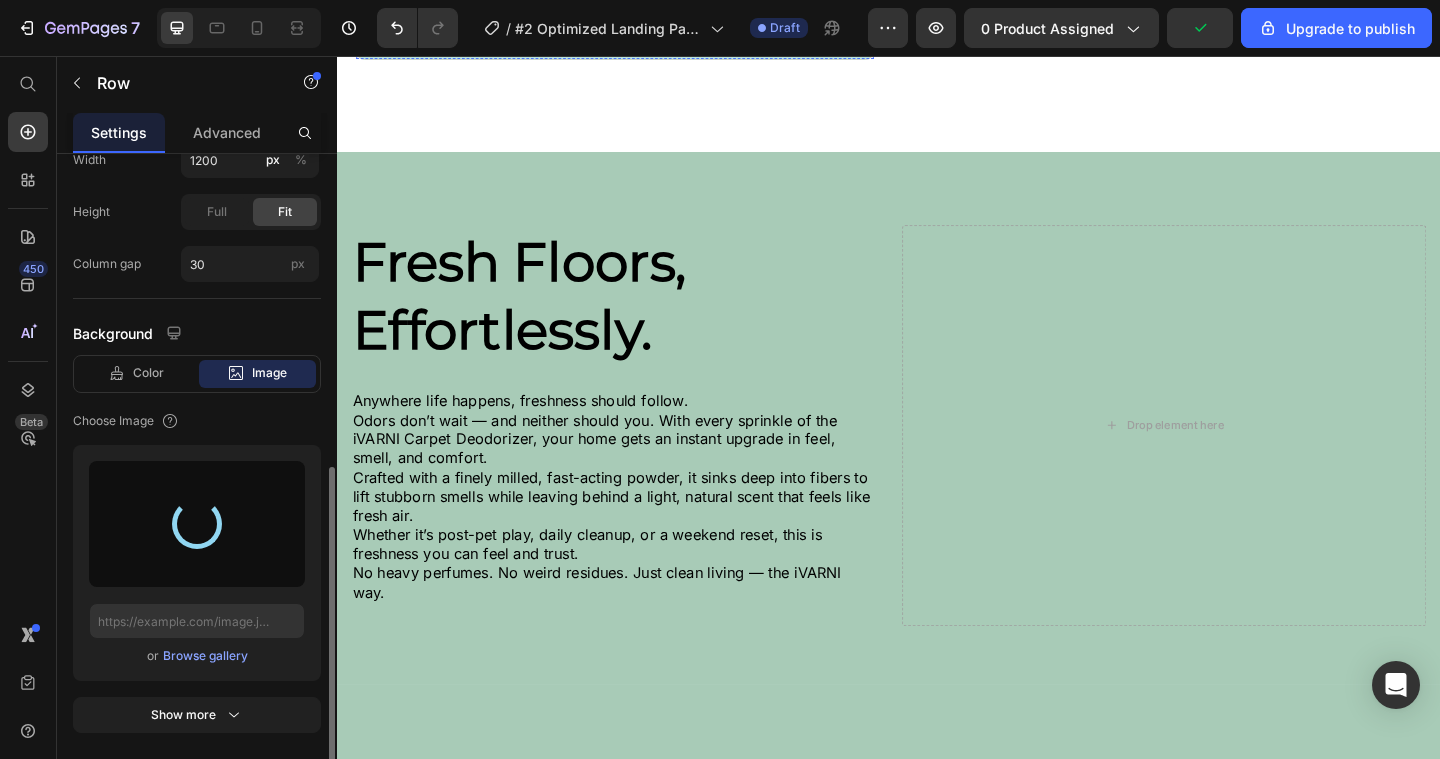 scroll, scrollTop: 1158, scrollLeft: 0, axis: vertical 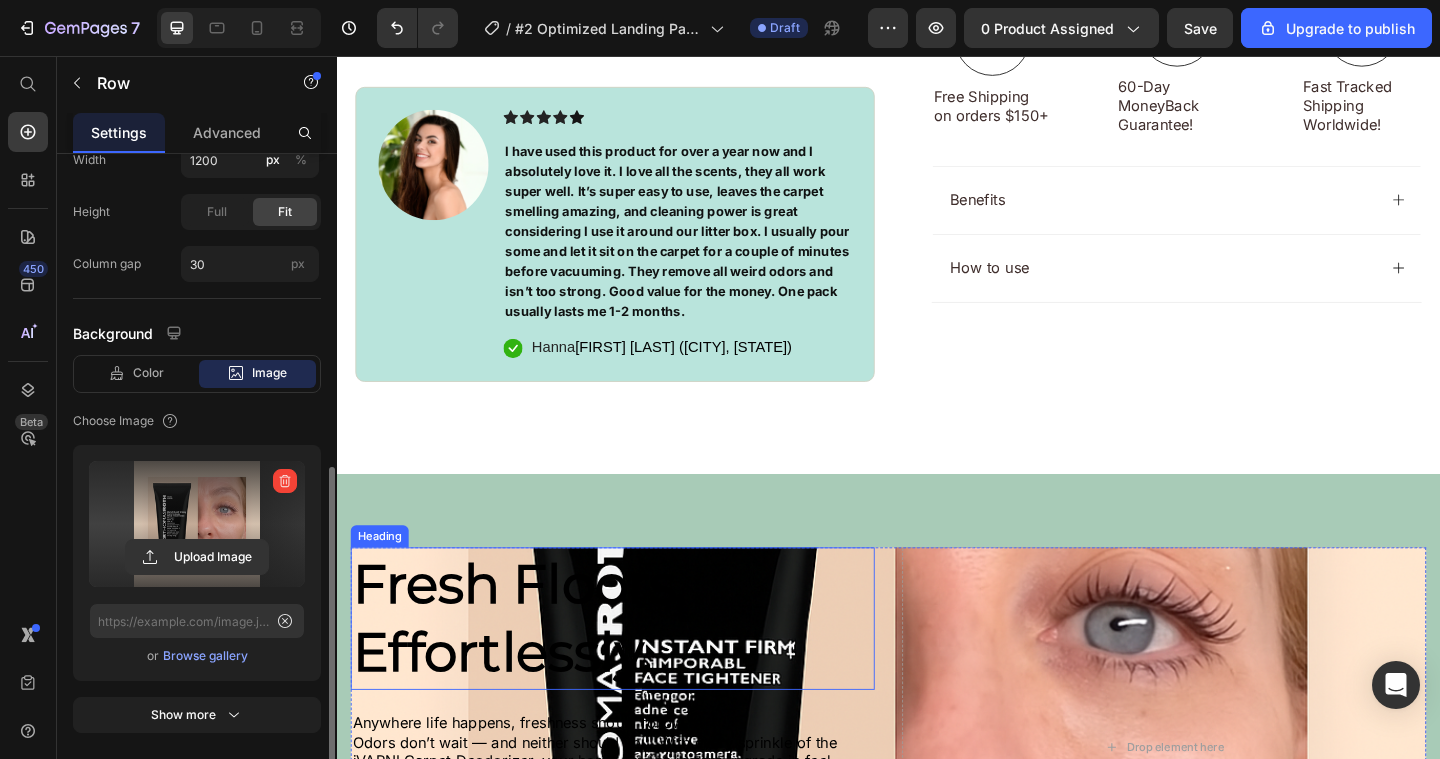 type on "https://cdn.shopify.com/s/files/1/0938/3883/6029/files/gempages_569297593012585342-61a449f8-8435-44ab-8950-88f707014f5a.png" 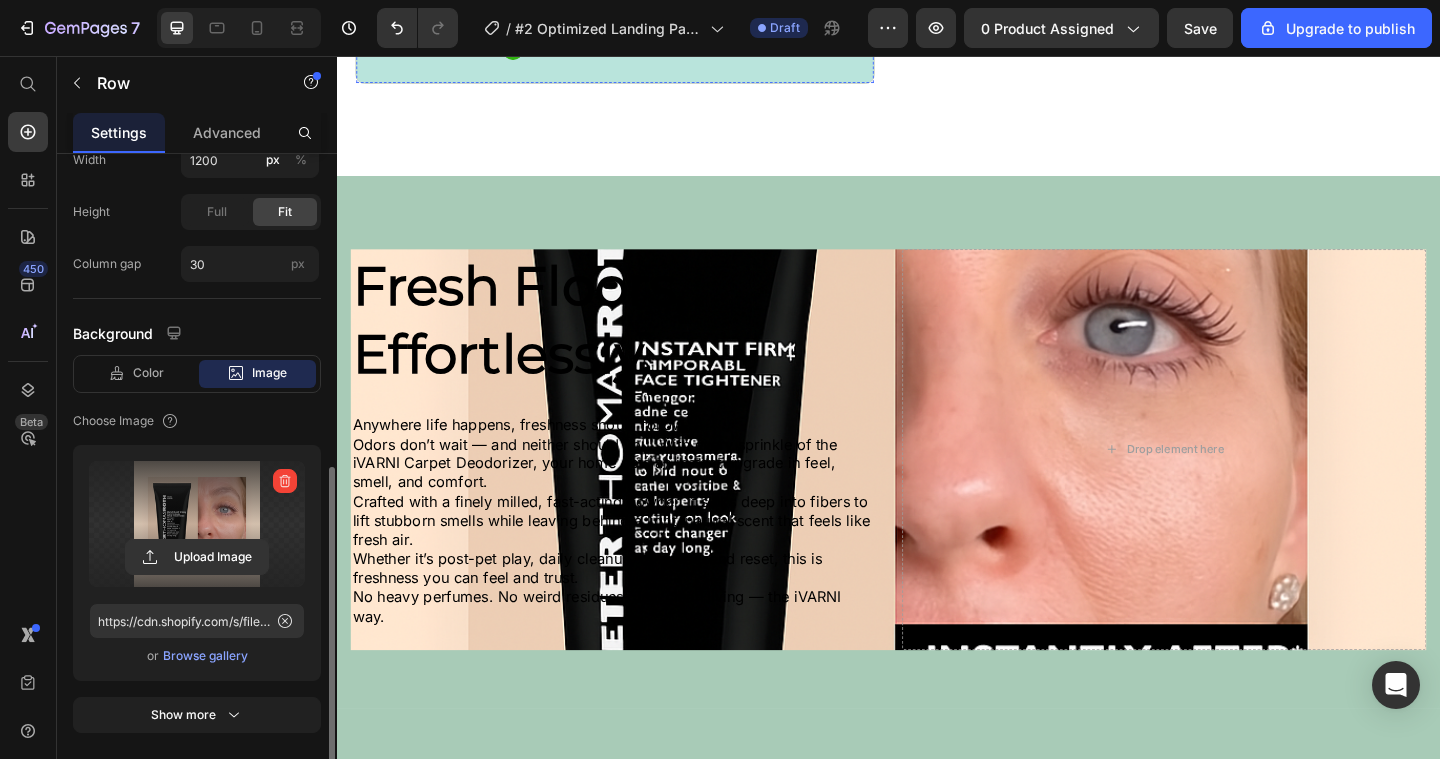 scroll, scrollTop: 1136, scrollLeft: 0, axis: vertical 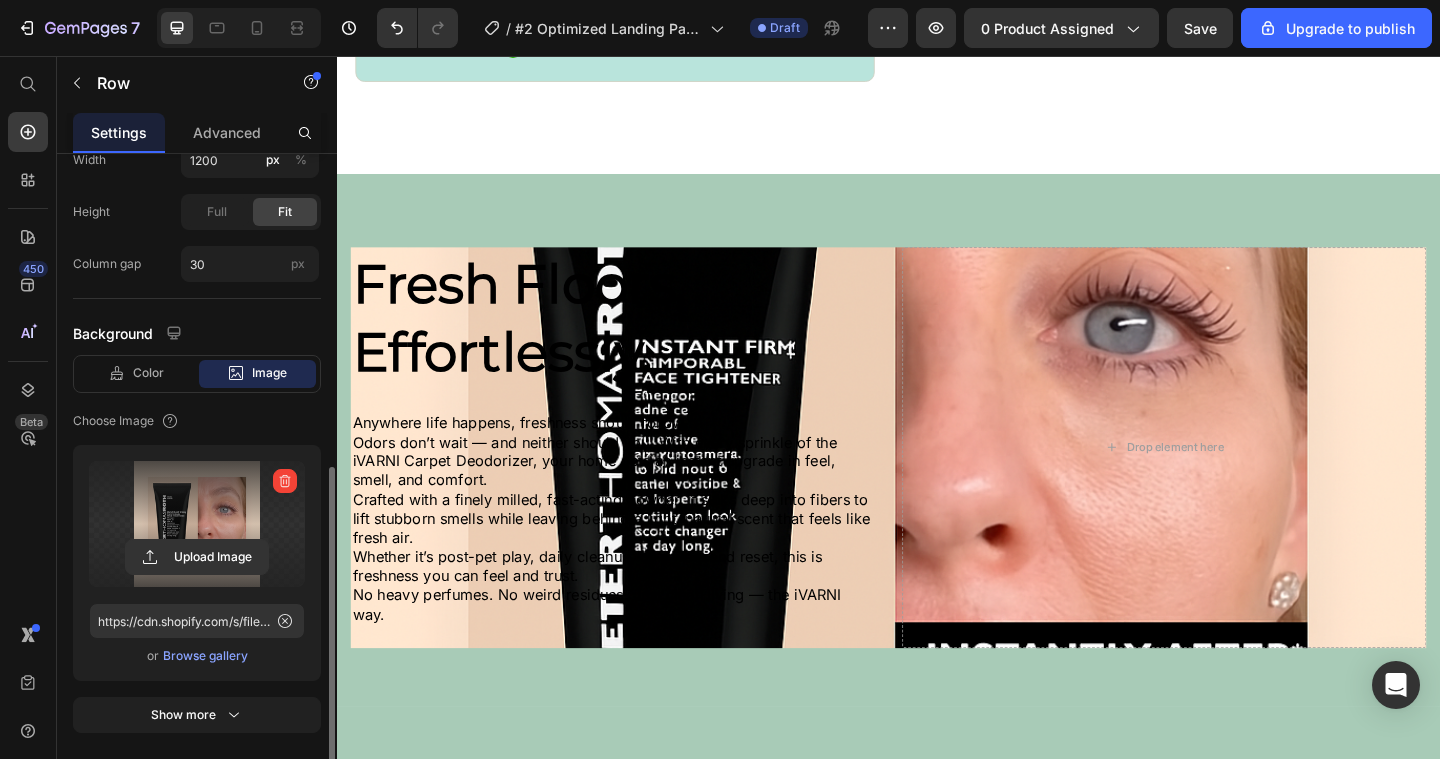 click on "Color Image Video" at bounding box center (197, 374) 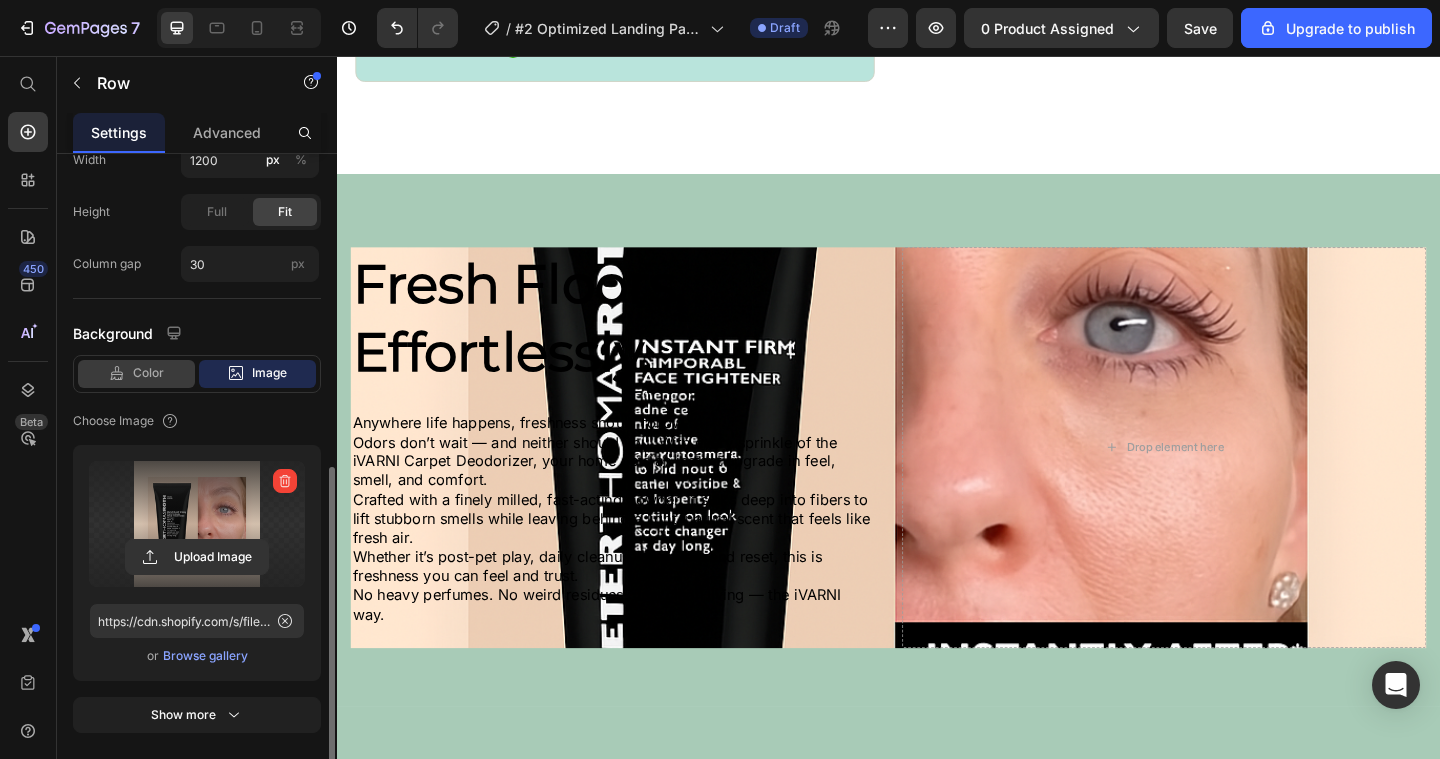 click on "Color" at bounding box center [148, 373] 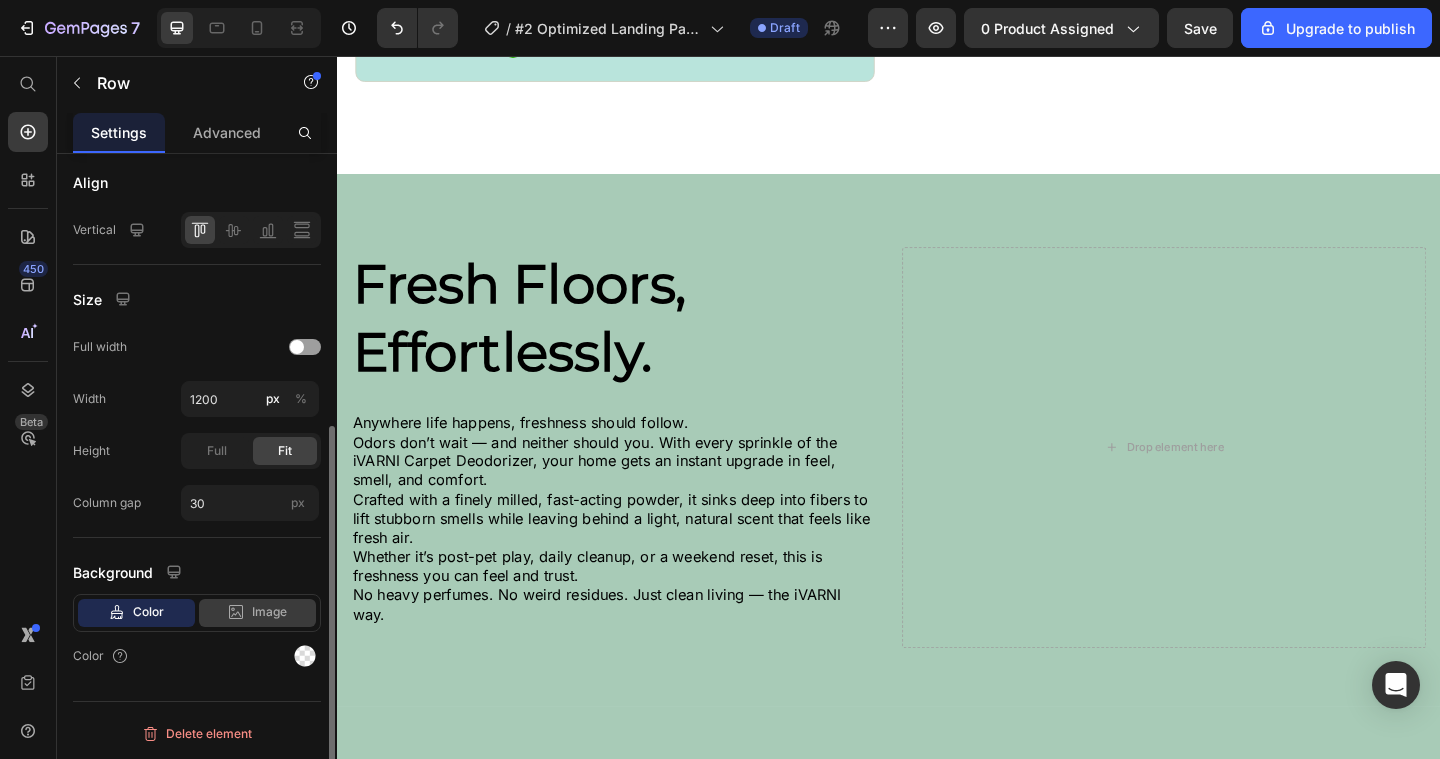 click on "Image" 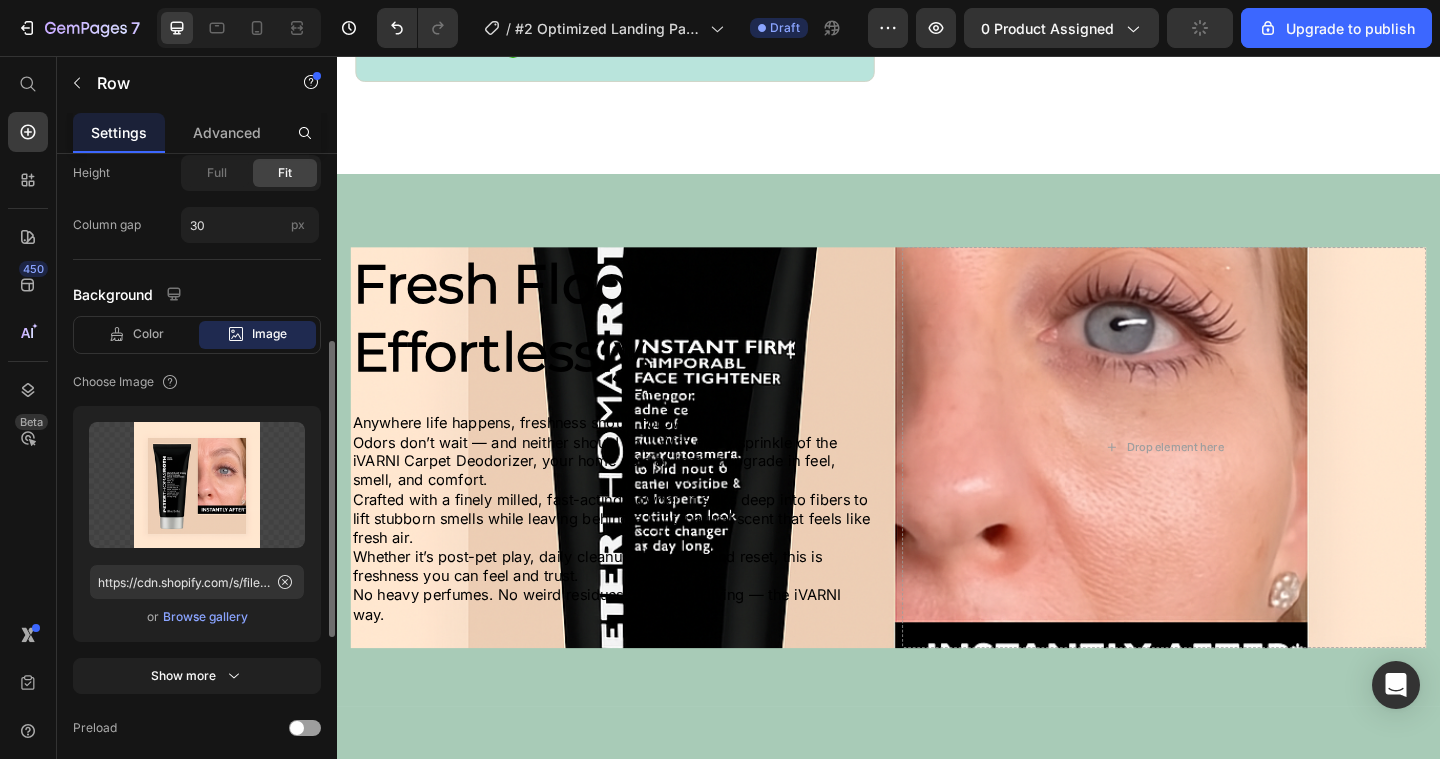 scroll, scrollTop: 737, scrollLeft: 0, axis: vertical 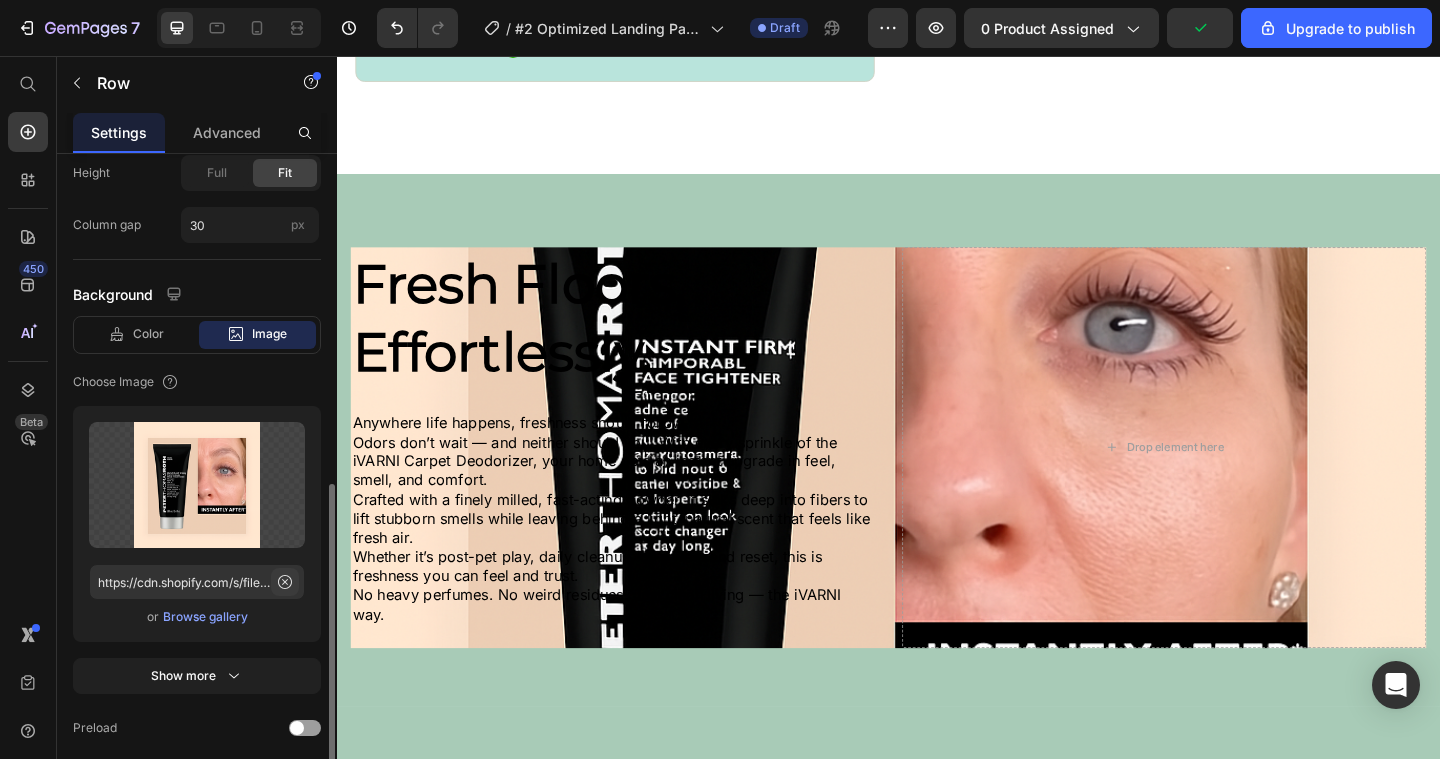 click 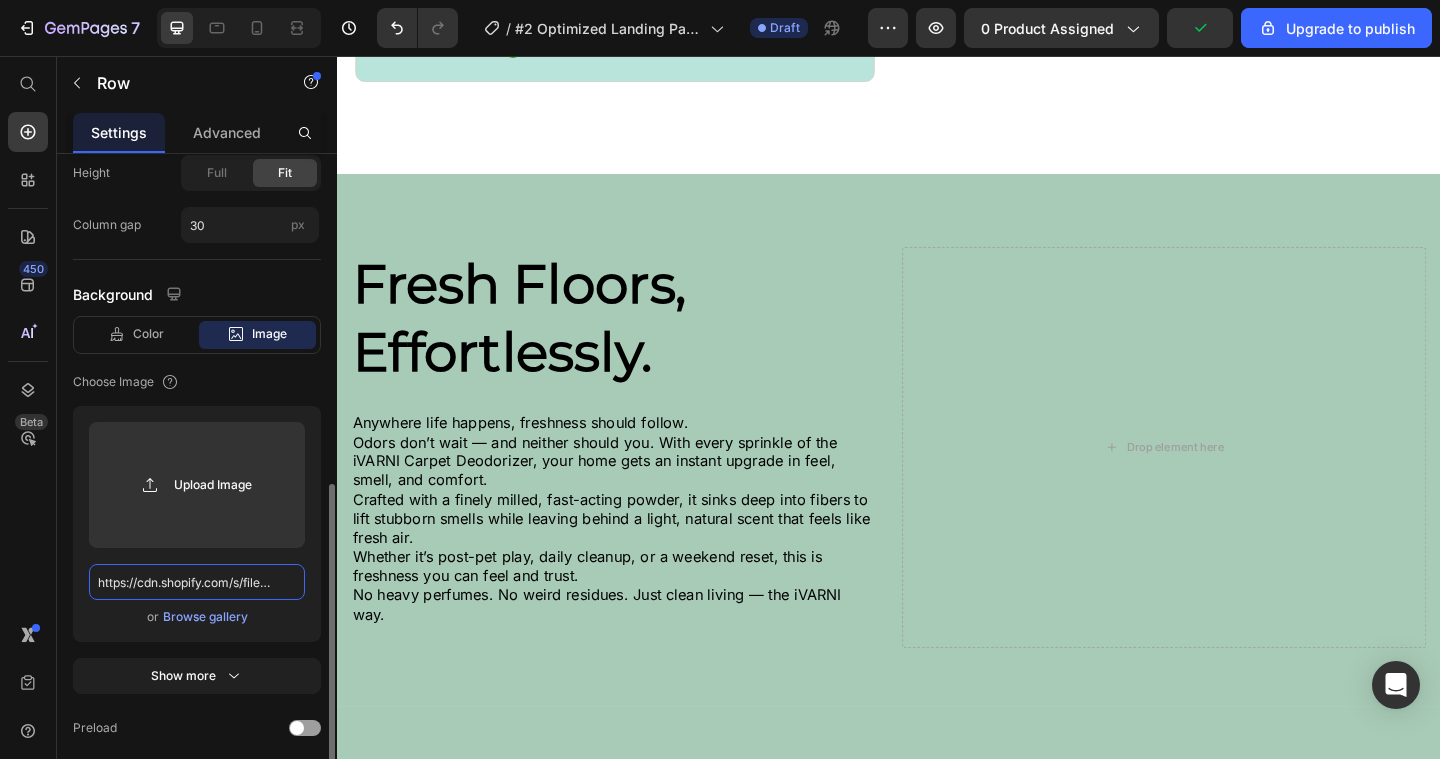 type 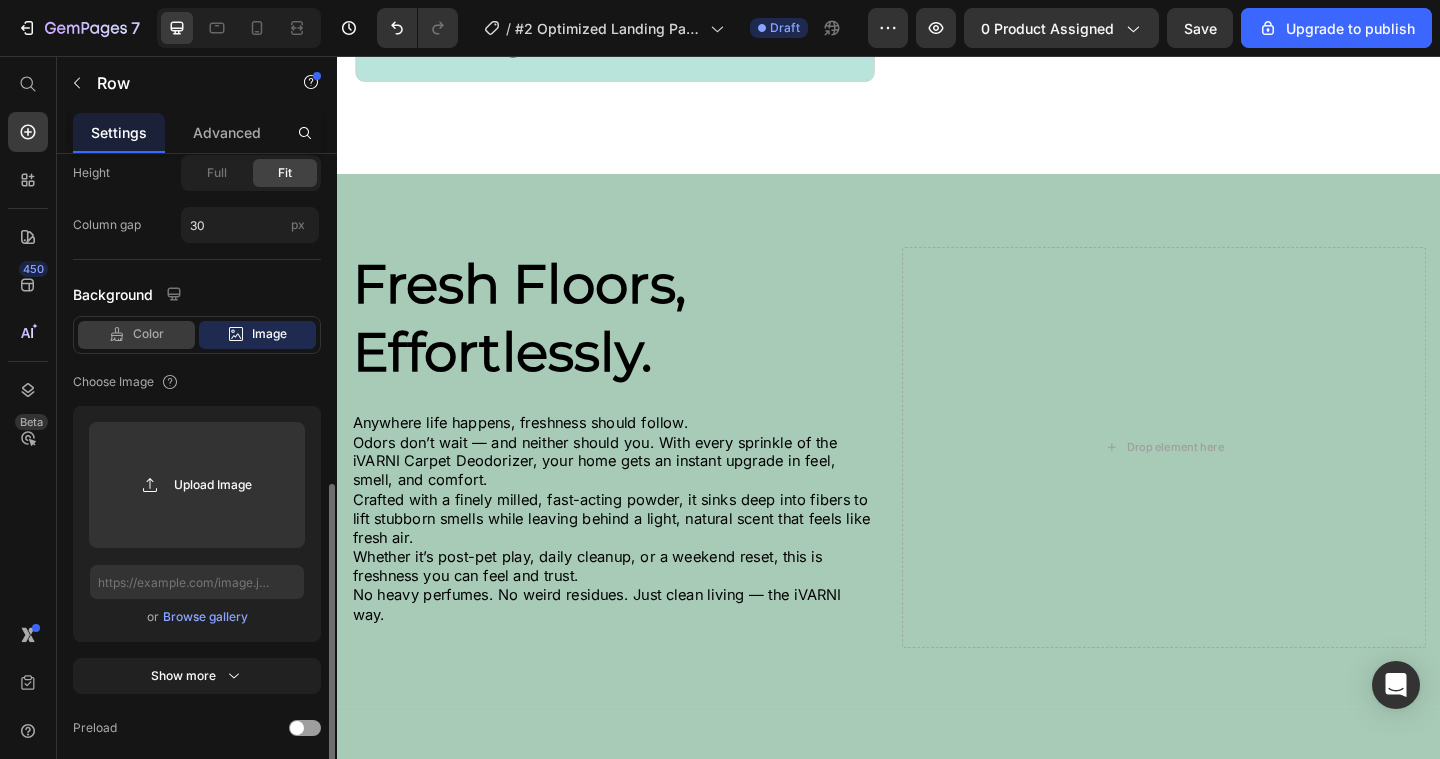 click on "Color" at bounding box center (148, 334) 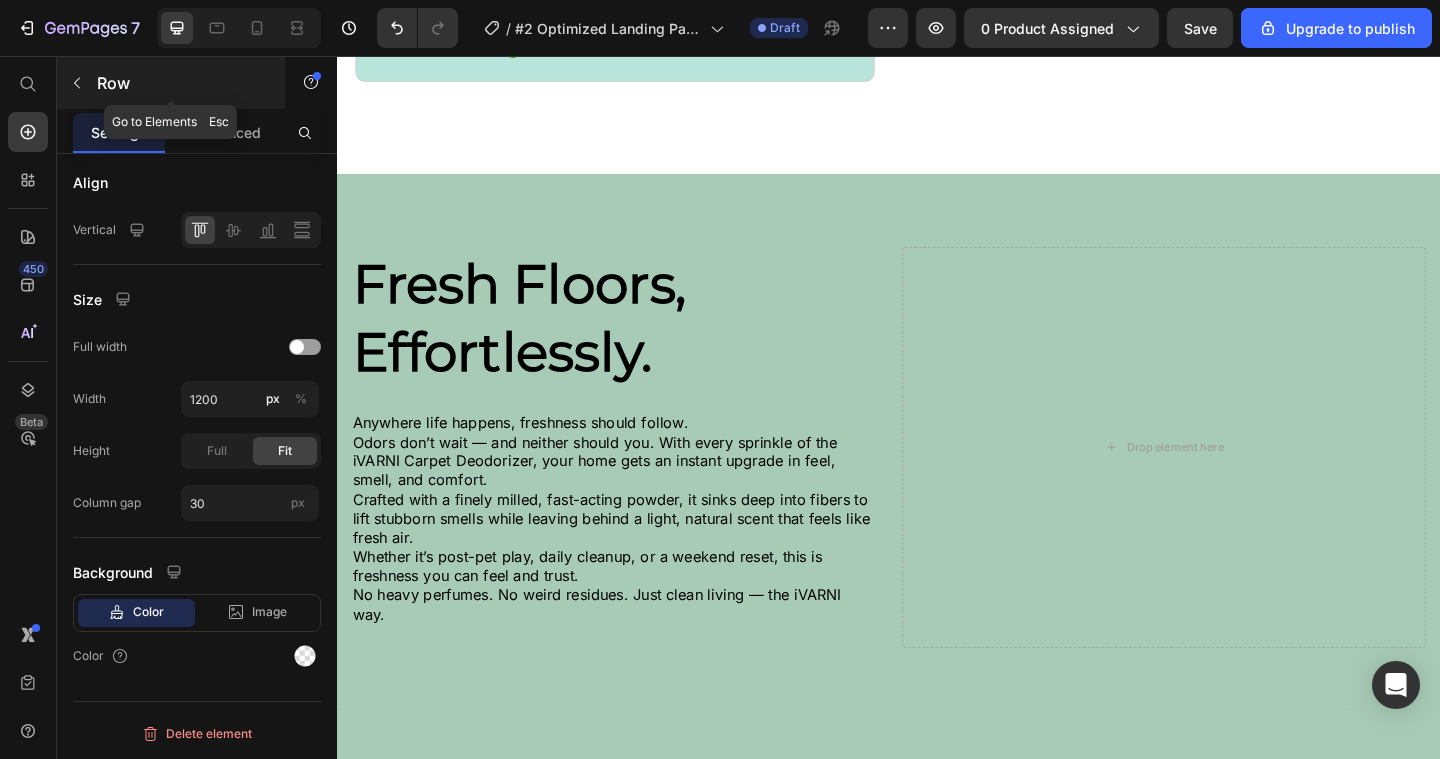 click 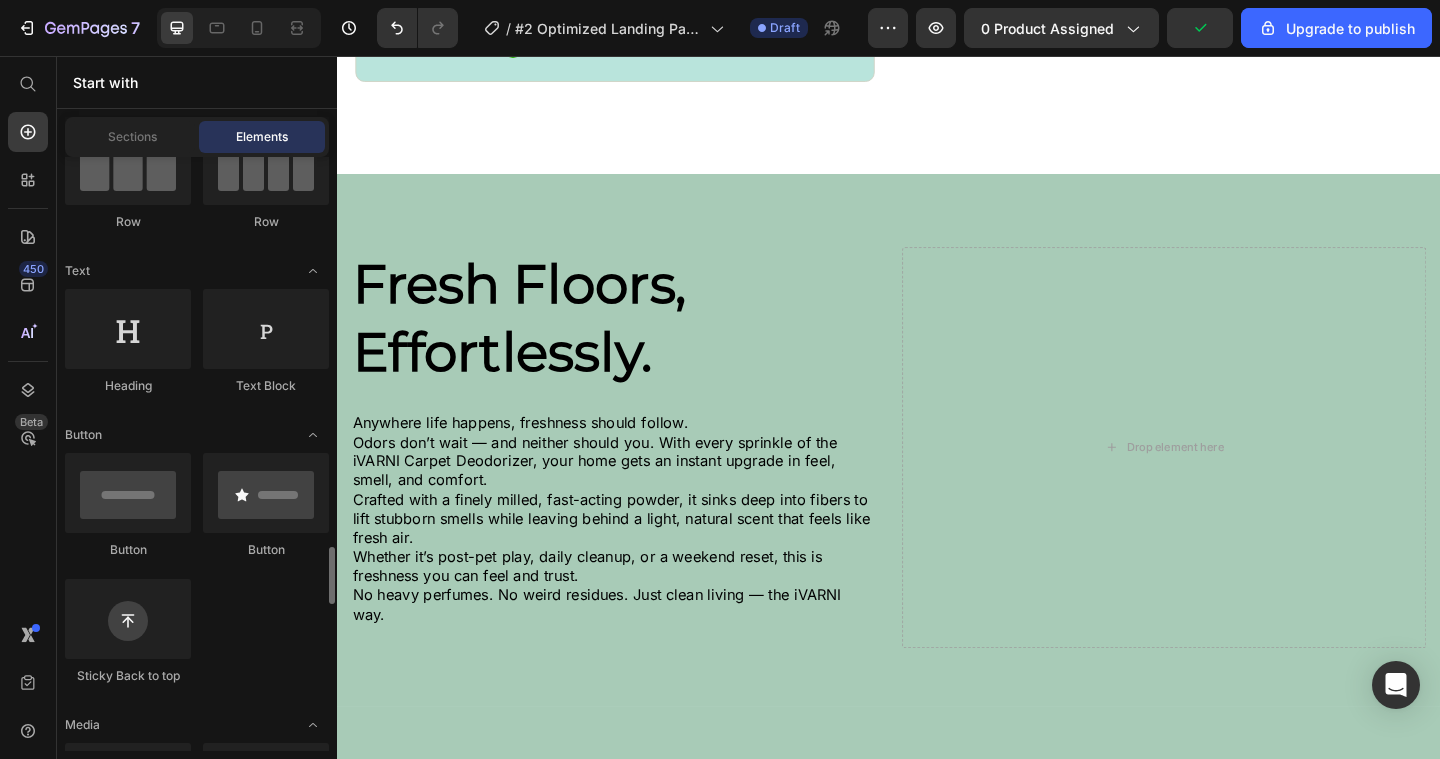 scroll, scrollTop: 552, scrollLeft: 0, axis: vertical 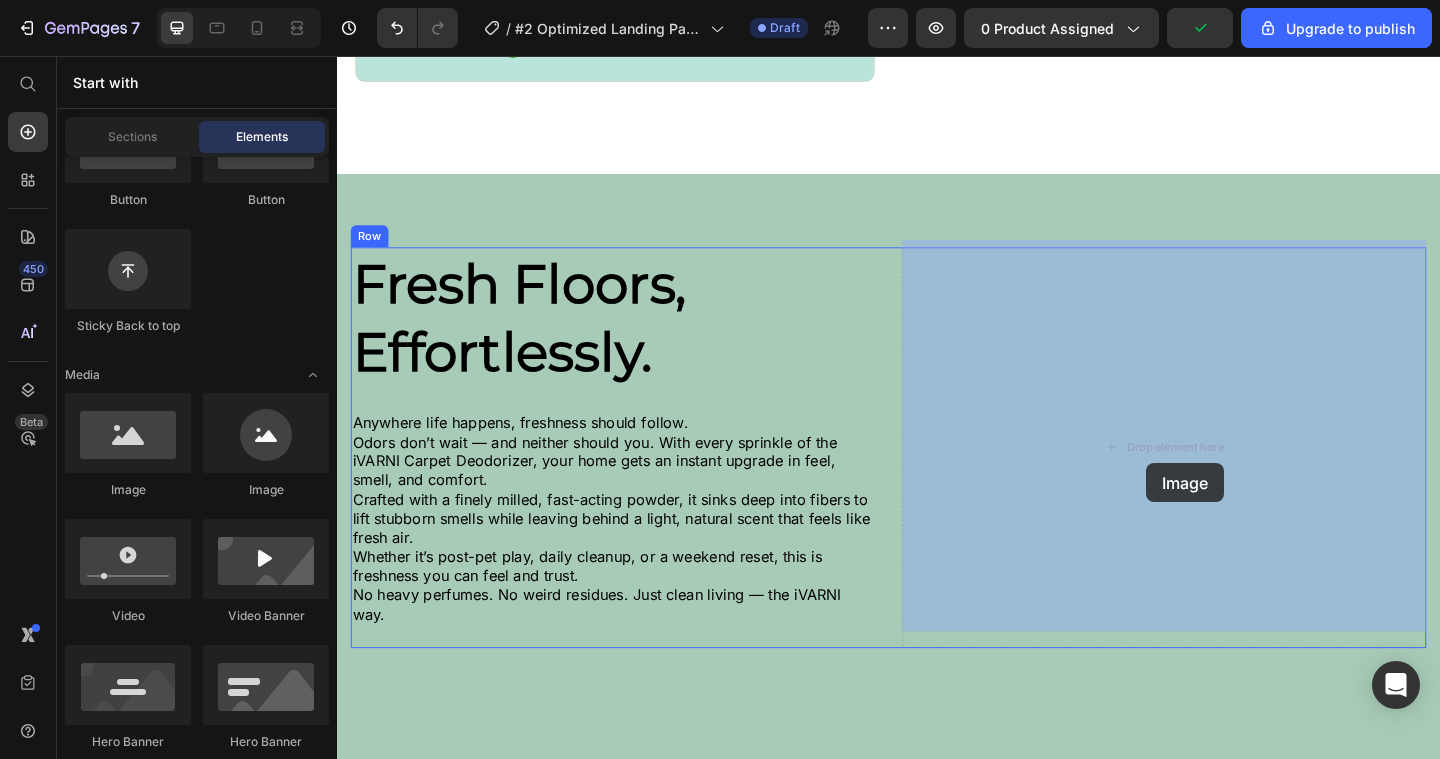 drag, startPoint x: 476, startPoint y: 511, endPoint x: 1217, endPoint y: 498, distance: 741.114 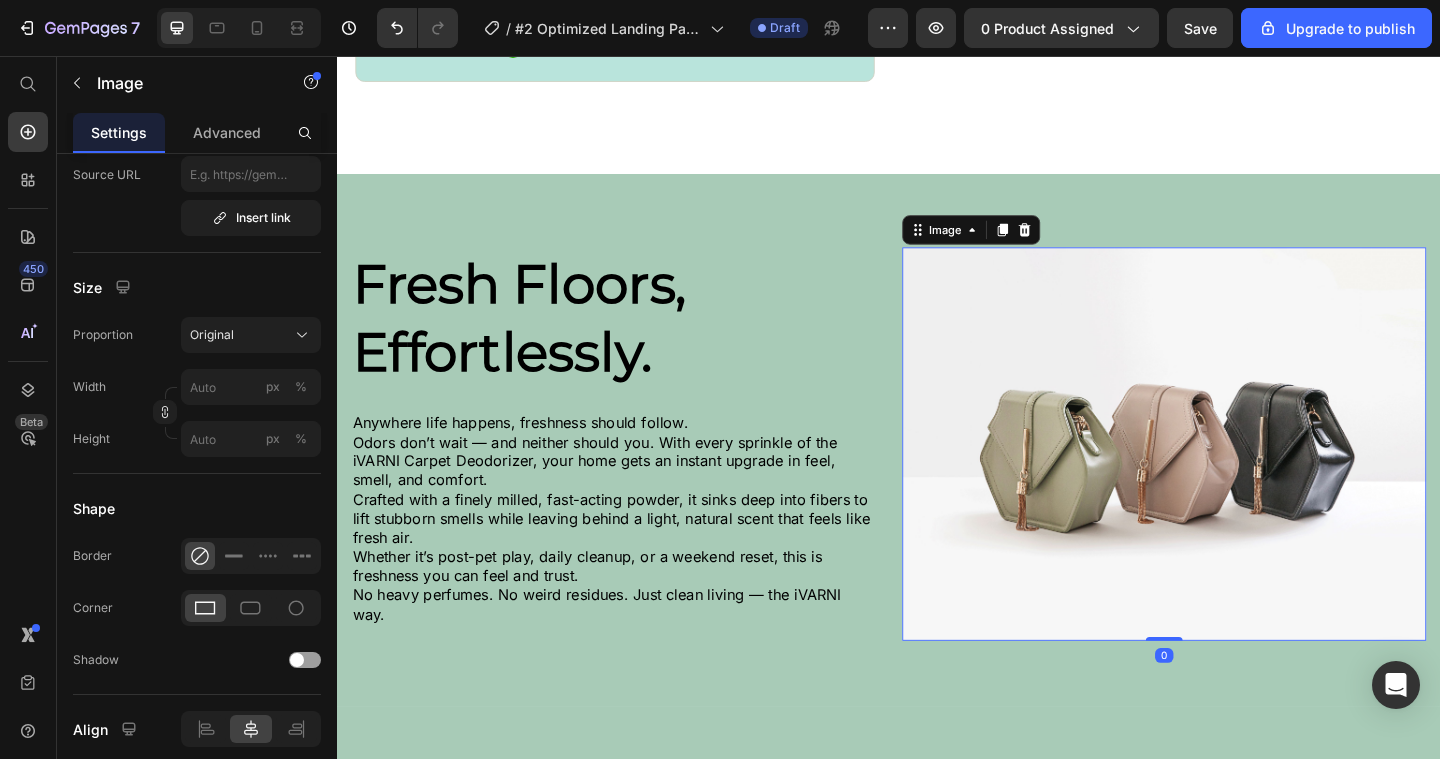 scroll, scrollTop: 0, scrollLeft: 0, axis: both 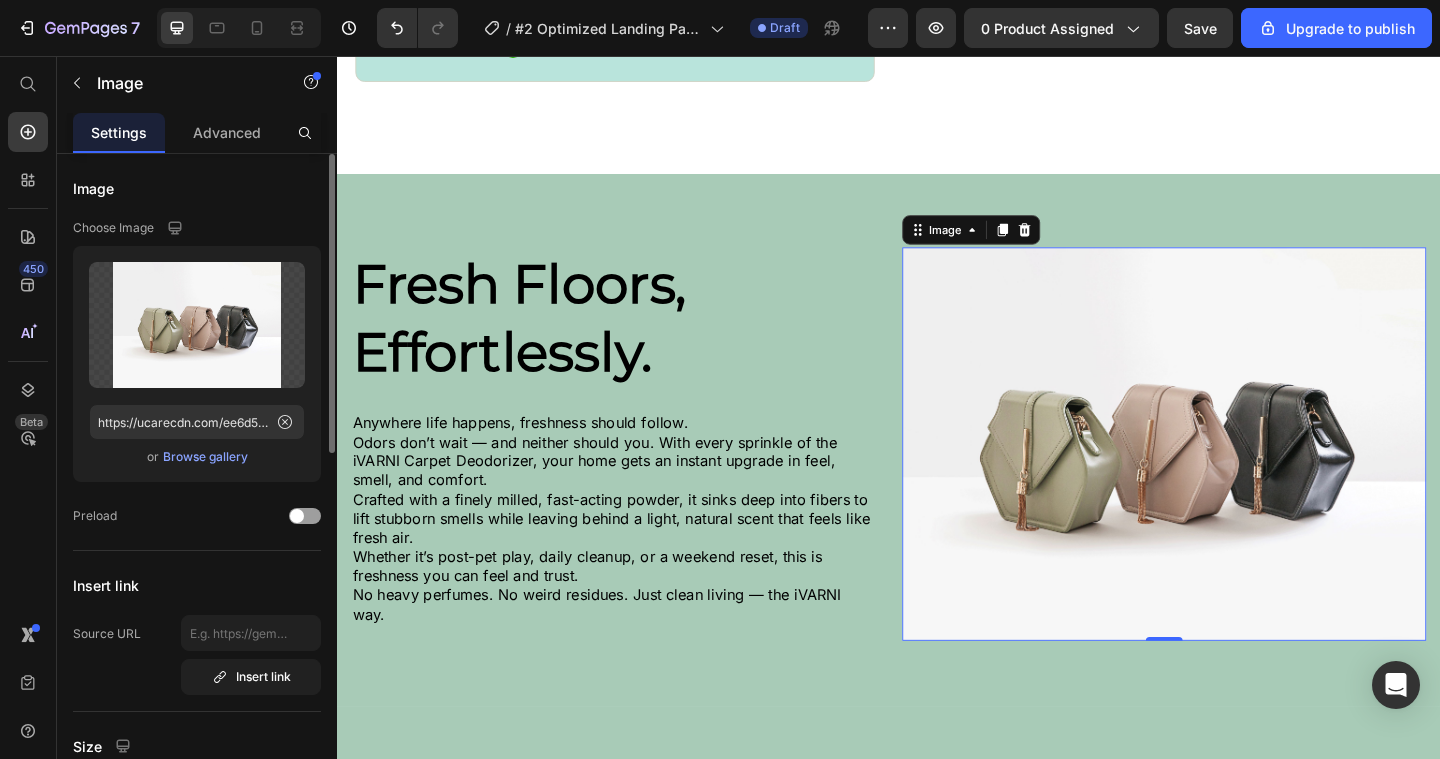 click on "Browse gallery" at bounding box center [205, 457] 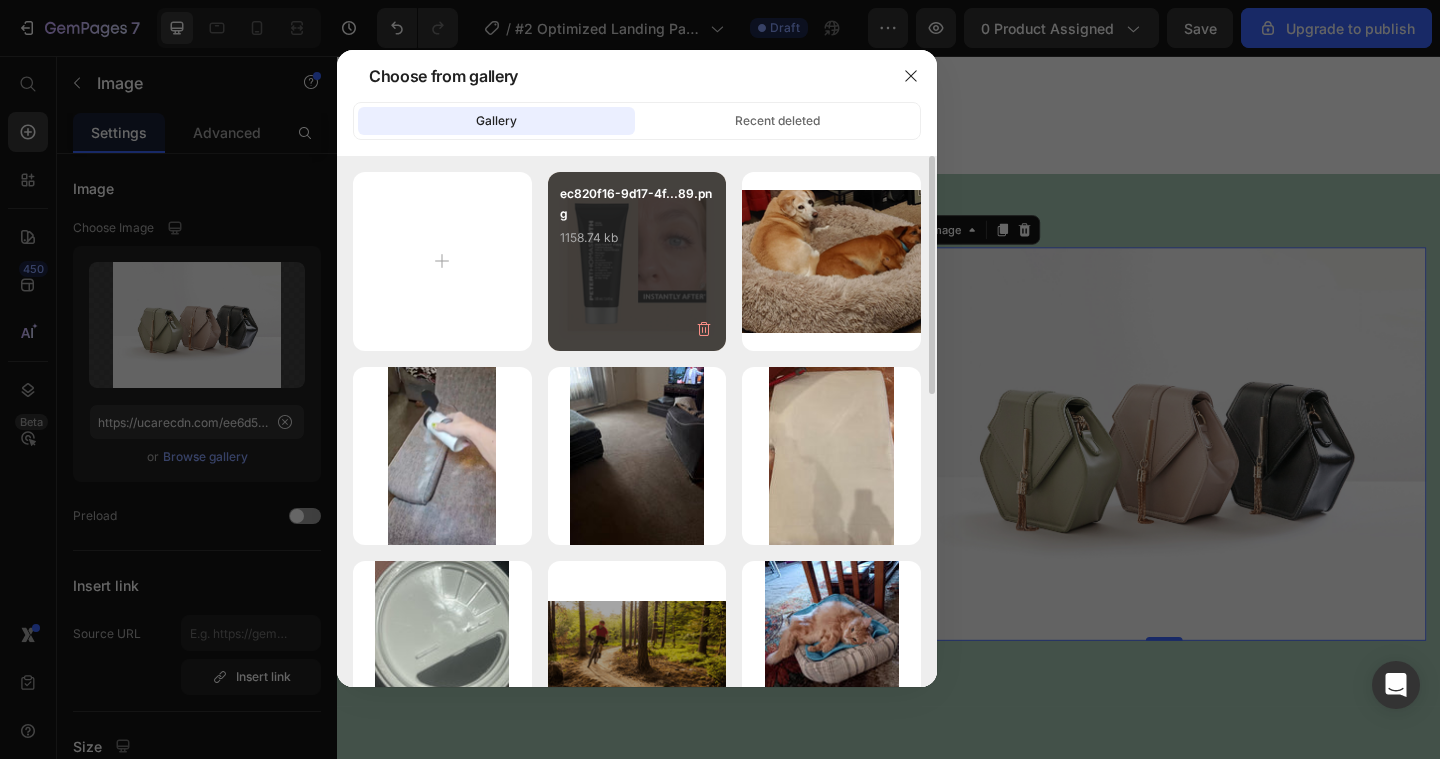 click on "ec820f16-9d17-4f...89.png 1158.74 kb" at bounding box center (637, 224) 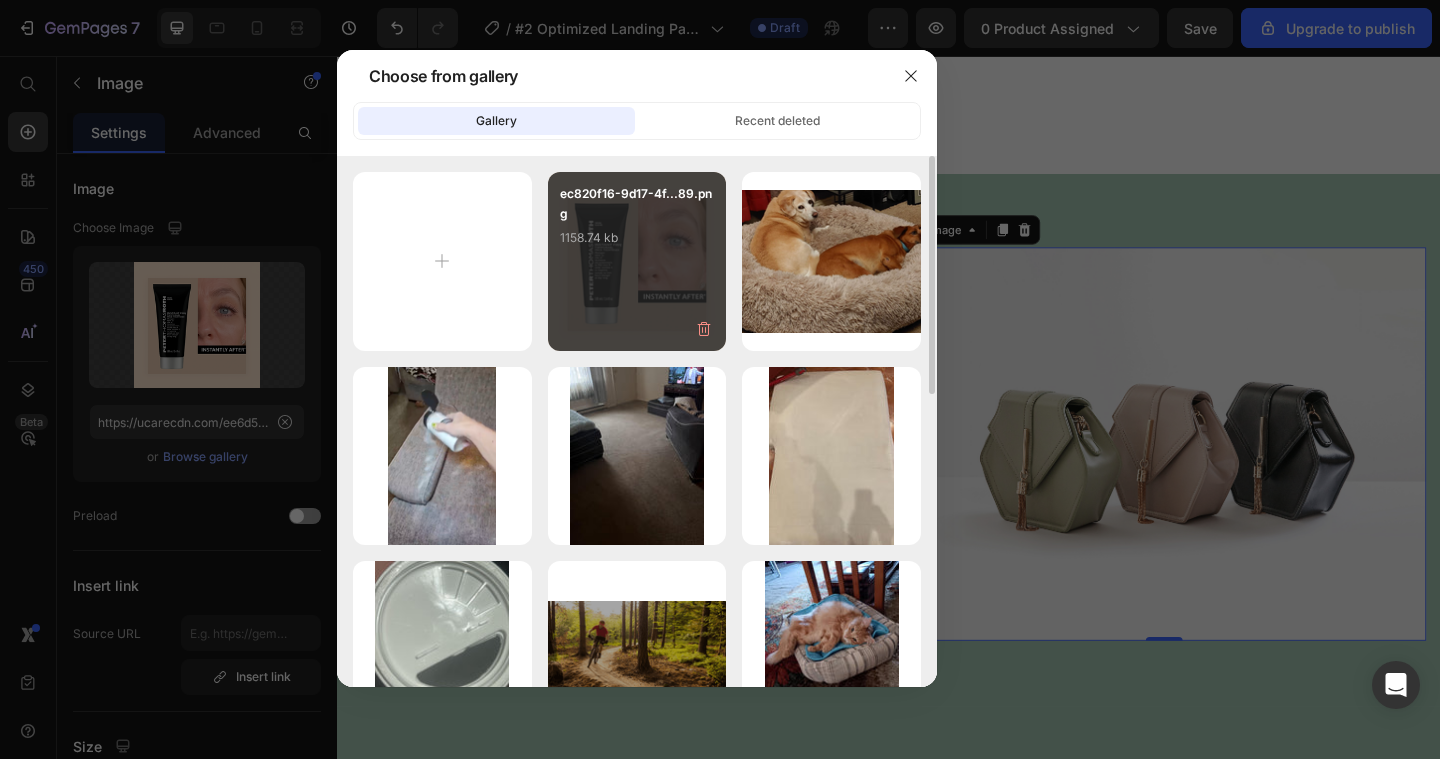 type on "https://cdn.shopify.com/s/files/1/0938/3883/6029/files/gempages_569297593012585342-61a449f8-8435-44ab-8950-88f707014f5a.png" 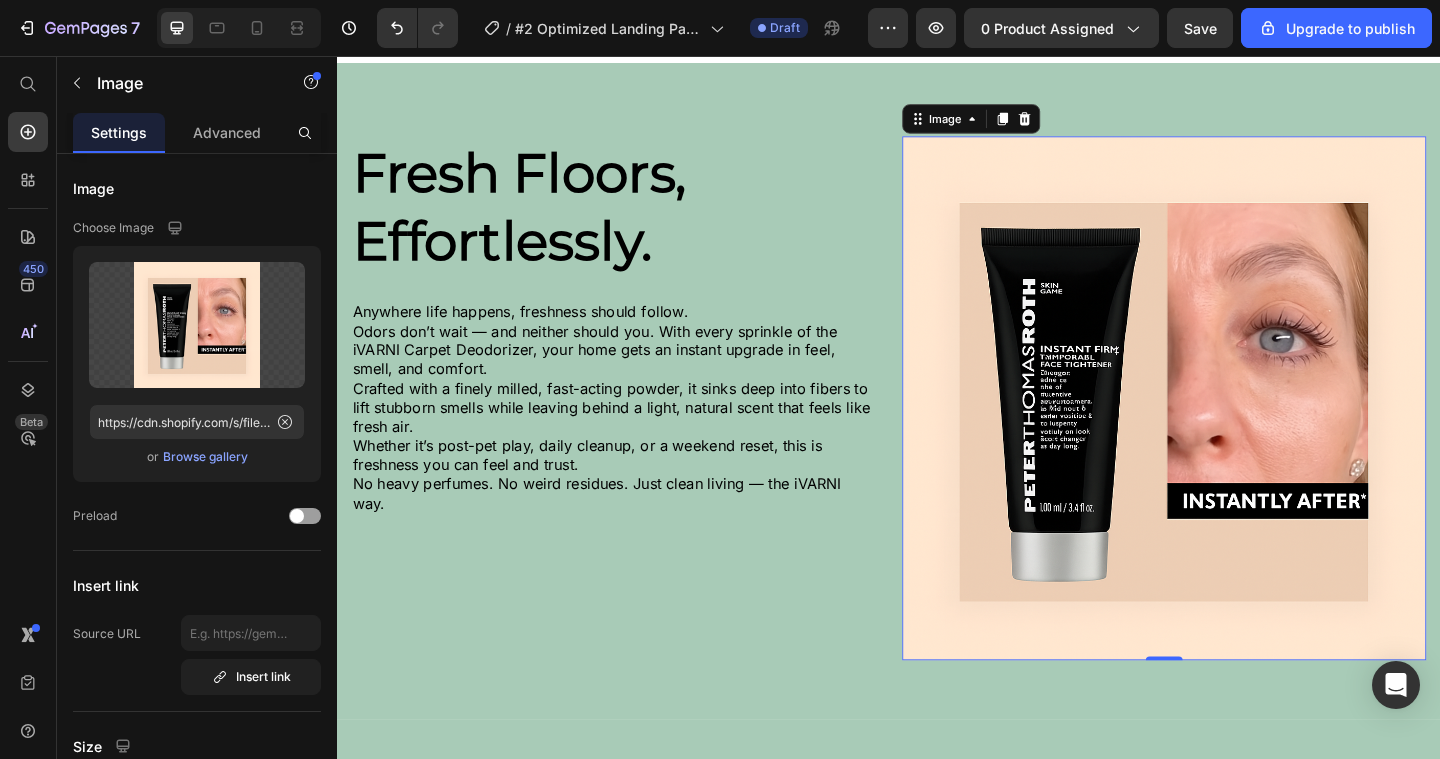 scroll, scrollTop: 1285, scrollLeft: 0, axis: vertical 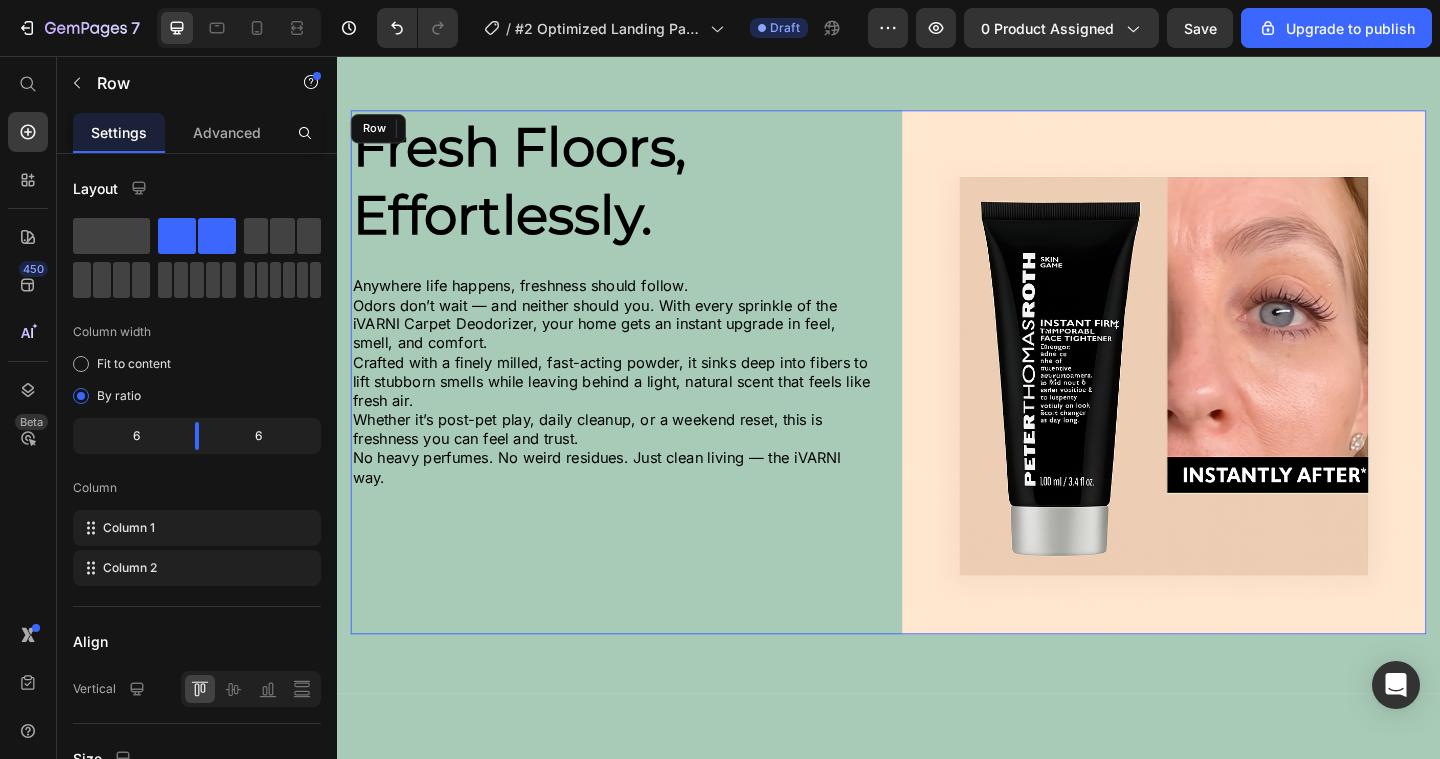 click on "Fresh Floors, Effortlessly. Heading Anywhere life happens, freshness should follow. Odors don’t wait — and neither should you. With every sprinkle of the iVARNI Carpet Deodorizer, your home gets an instant upgrade in feel, smell, and comfort. Crafted with a finely milled, fast-acting powder, it sinks deep into fibers to lift stubborn smells while leaving behind a light, natural scent that feels like fresh air. Whether it’s post-pet play, daily cleanup, or a weekend reset, this is freshness you can feel and trust. No heavy perfumes. No weird residues. Just clean living — the iVARNI way. Text Block" at bounding box center [637, 400] 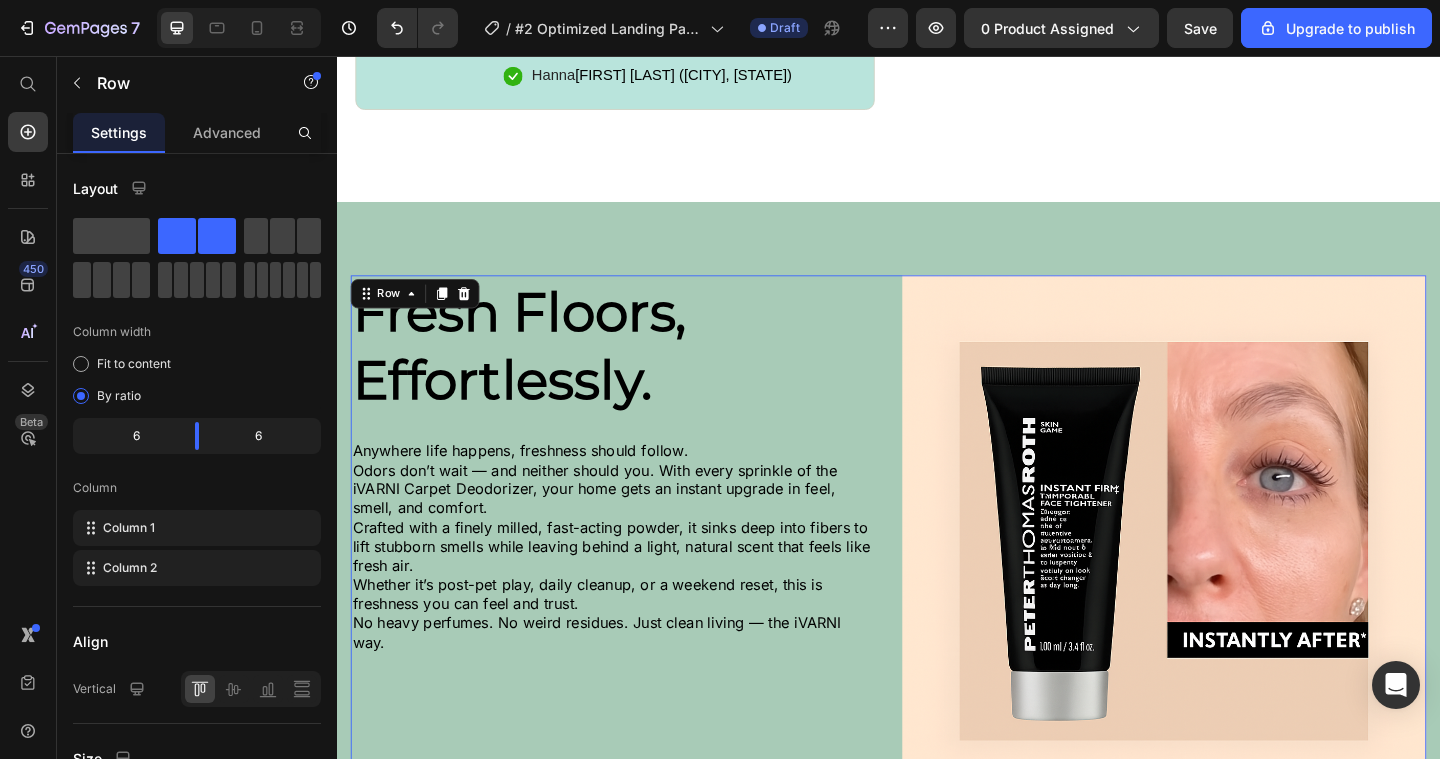 scroll, scrollTop: 1185, scrollLeft: 0, axis: vertical 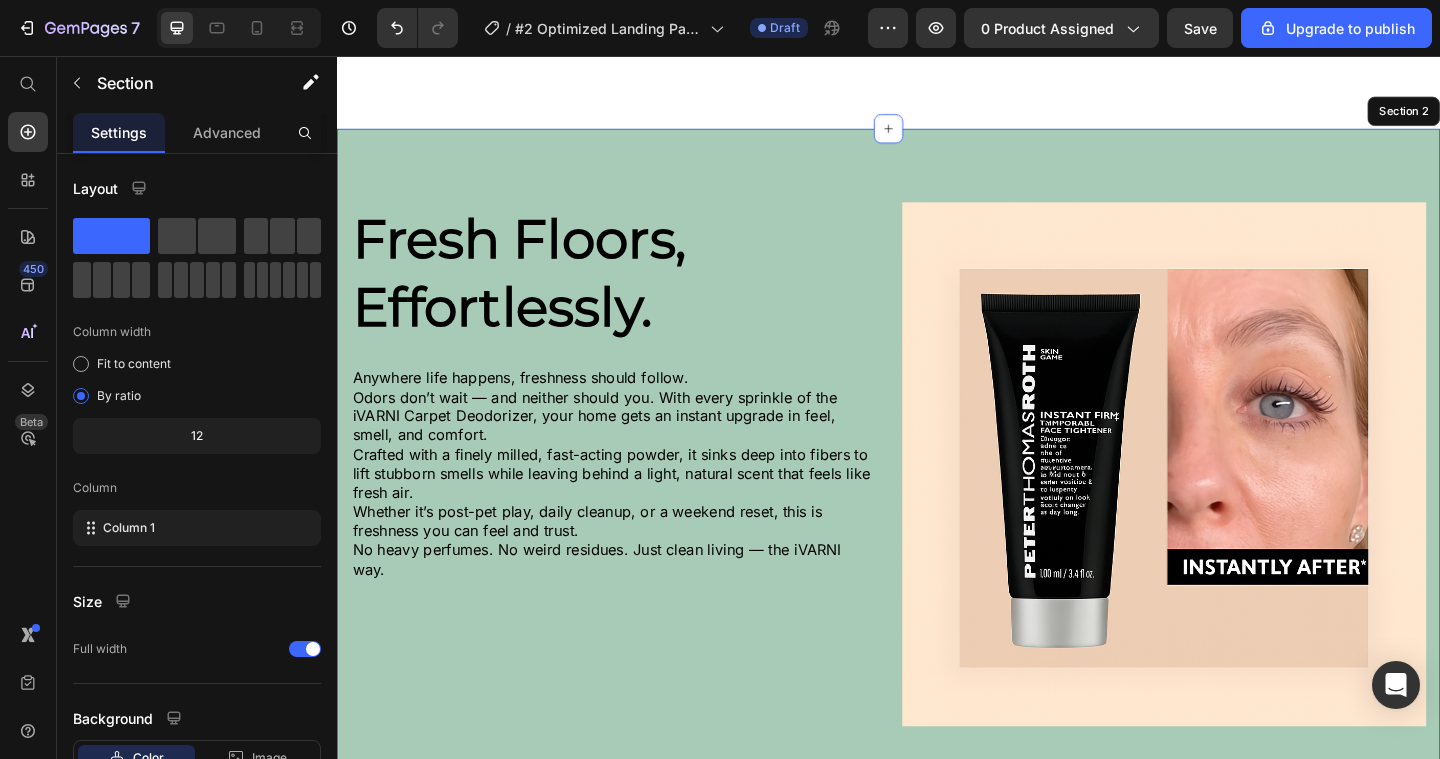 click on "Fresh Floors, Effortlessly. Heading Anywhere life happens, freshness should follow. Odors don’t wait — and neither should you. With every sprinkle of the iVARNI Carpet Deodorizer, your home gets an instant upgrade in feel, smell, and comfort. Crafted with a finely milled, fast-acting powder, it sinks deep into fibers to lift stubborn smells while leaving behind a light, natural scent that feels like fresh air. Whether it’s post-pet play, daily cleanup, or a weekend reset, this is freshness you can feel and trust. No heavy perfumes. No weird residues. Just clean living — the iVARNI way. Text Block Image Row   16 Section 2" at bounding box center (937, 492) 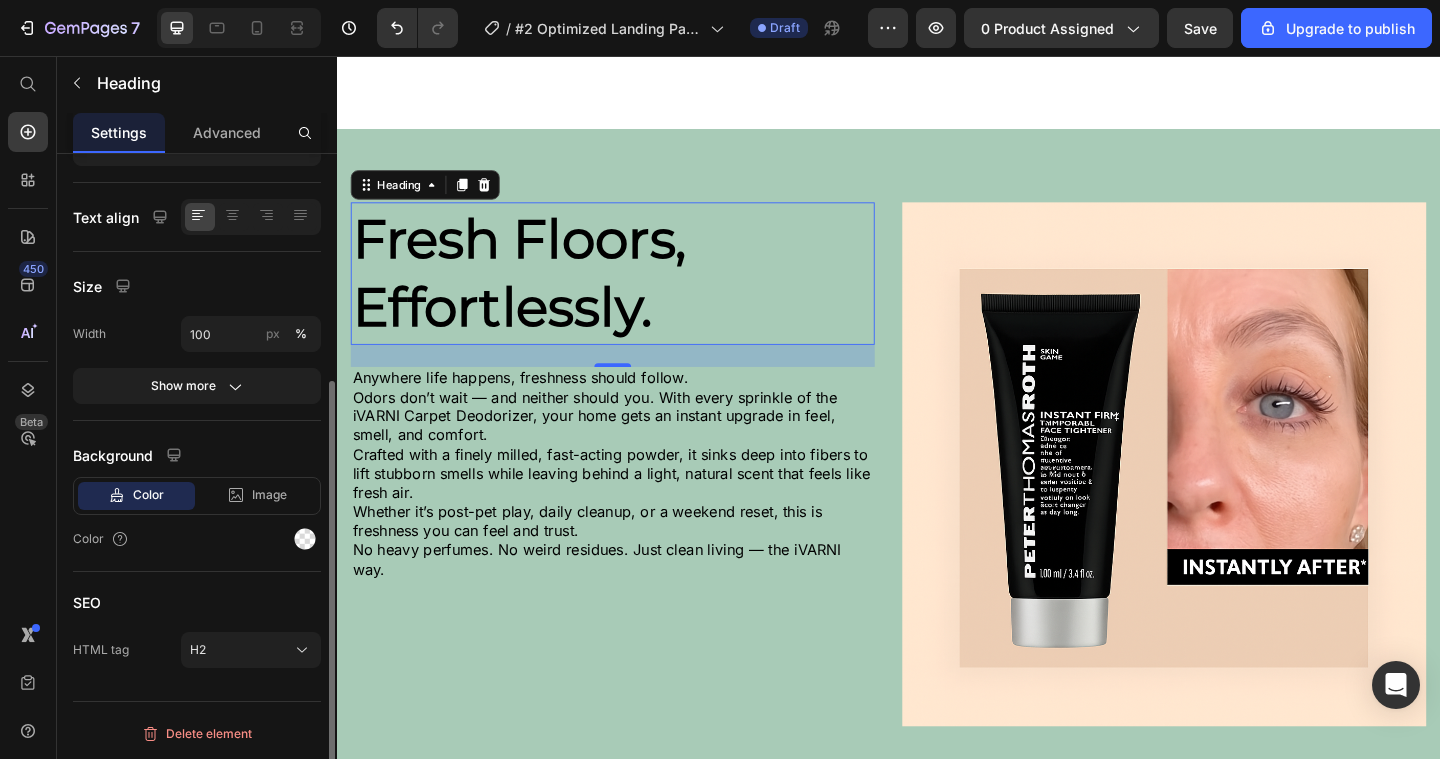 scroll, scrollTop: 0, scrollLeft: 0, axis: both 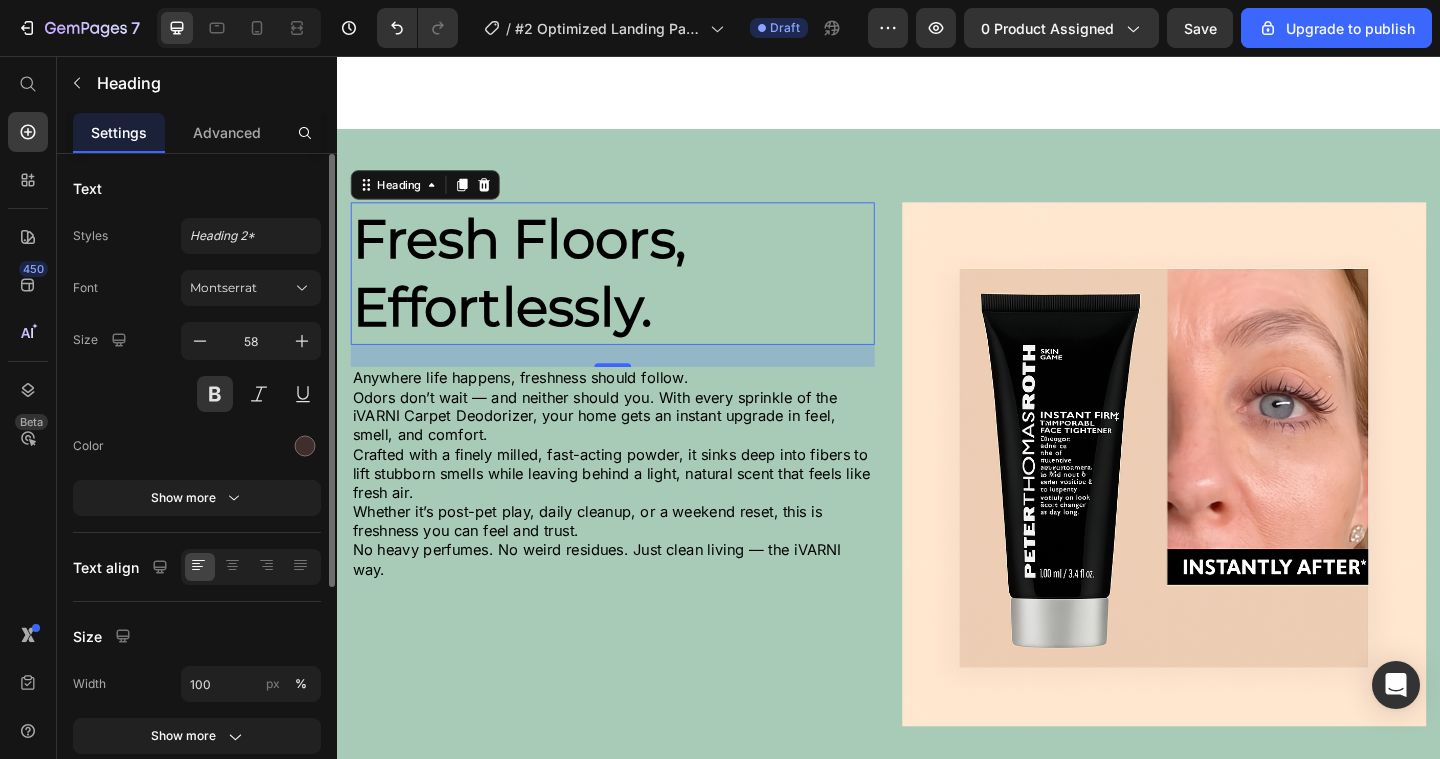click on "Fresh Floors, Effortlessly." at bounding box center [637, 292] 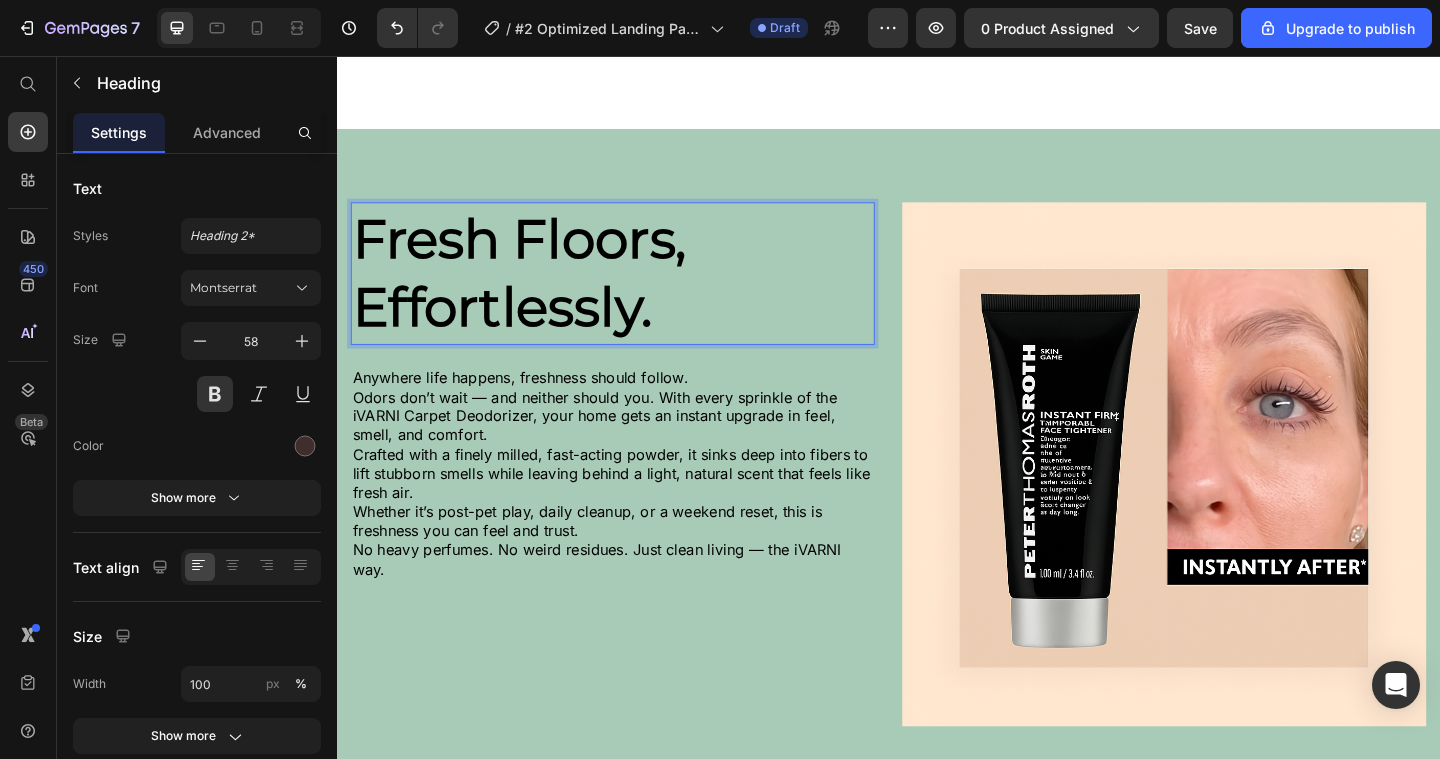 click on "Fresh Floors, Effortlessly." at bounding box center [535, 292] 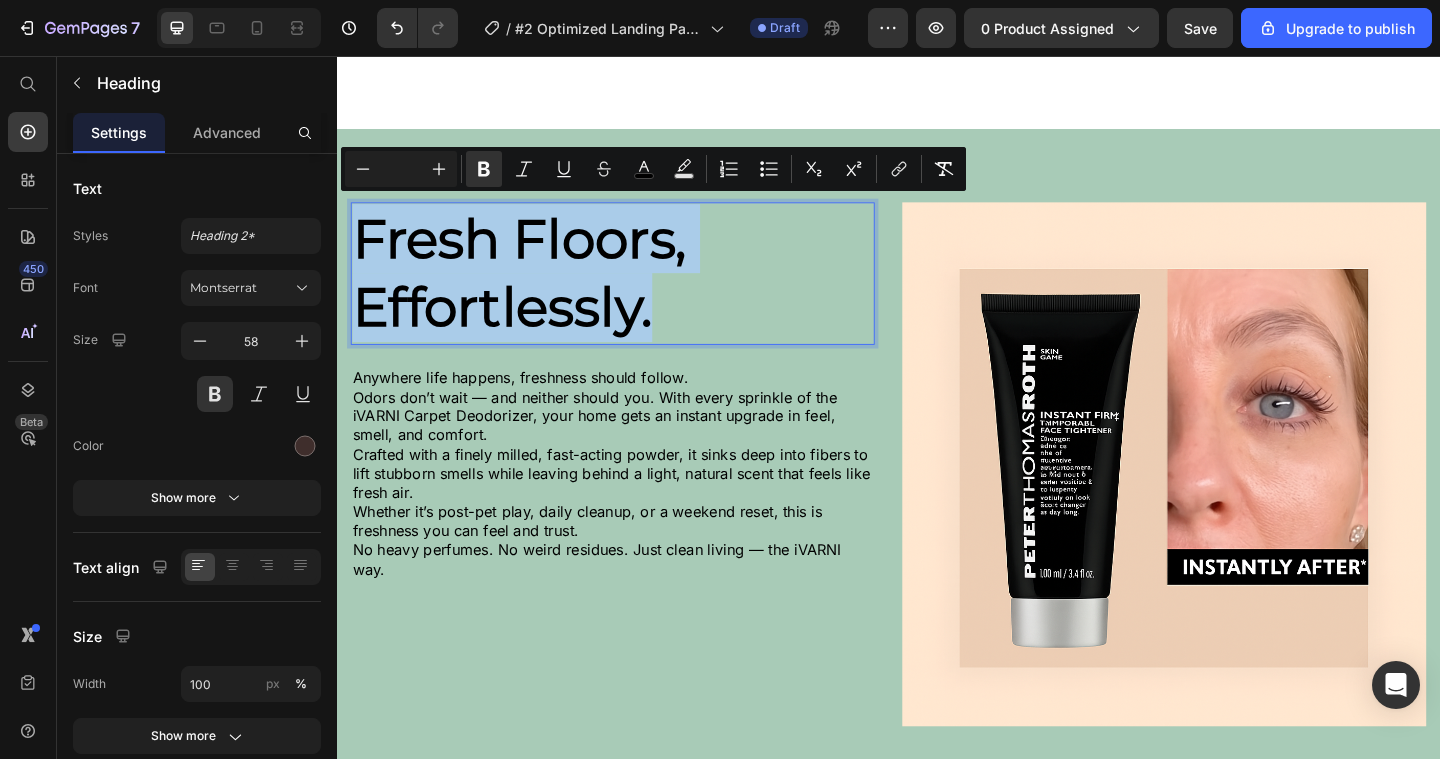 drag, startPoint x: 688, startPoint y: 327, endPoint x: 361, endPoint y: 231, distance: 340.80054 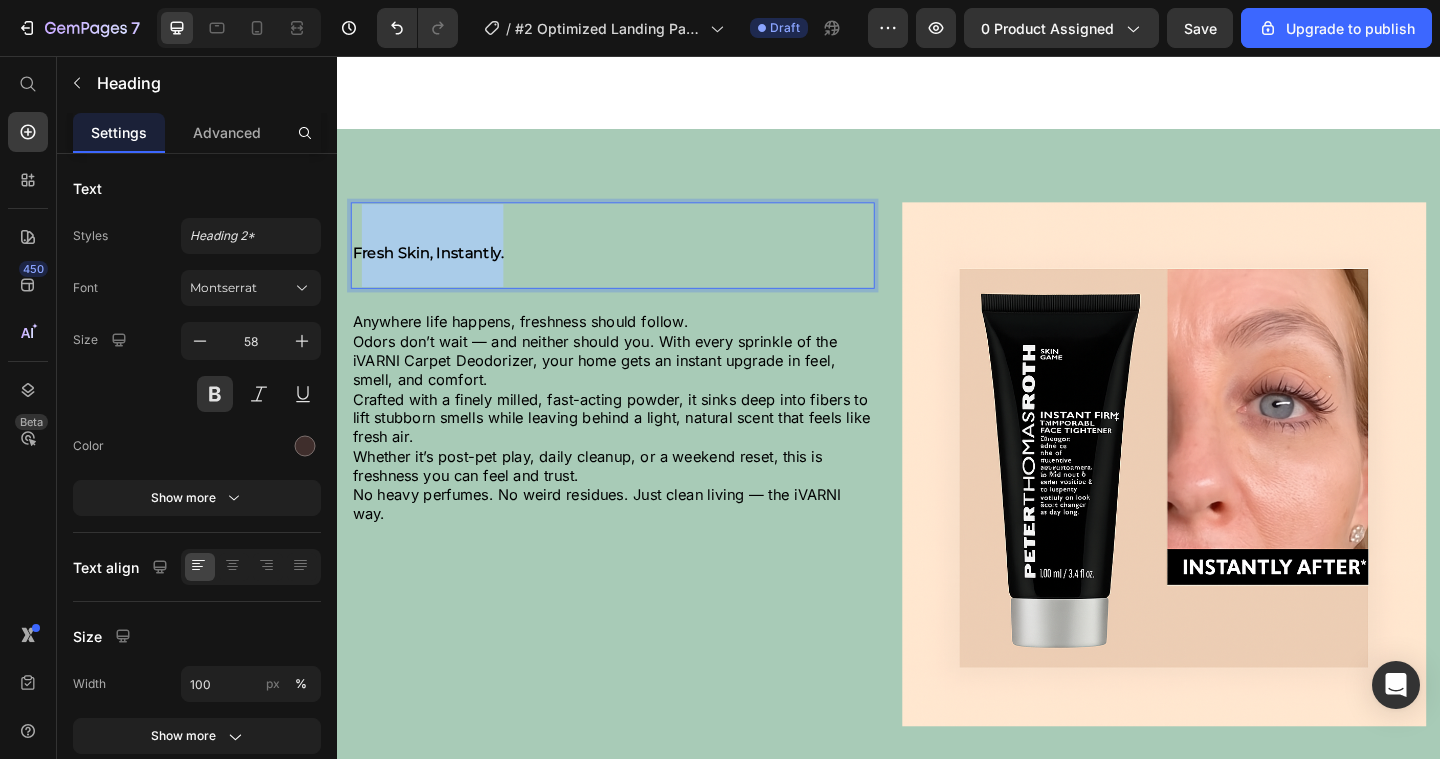 drag, startPoint x: 567, startPoint y: 259, endPoint x: 385, endPoint y: 259, distance: 182 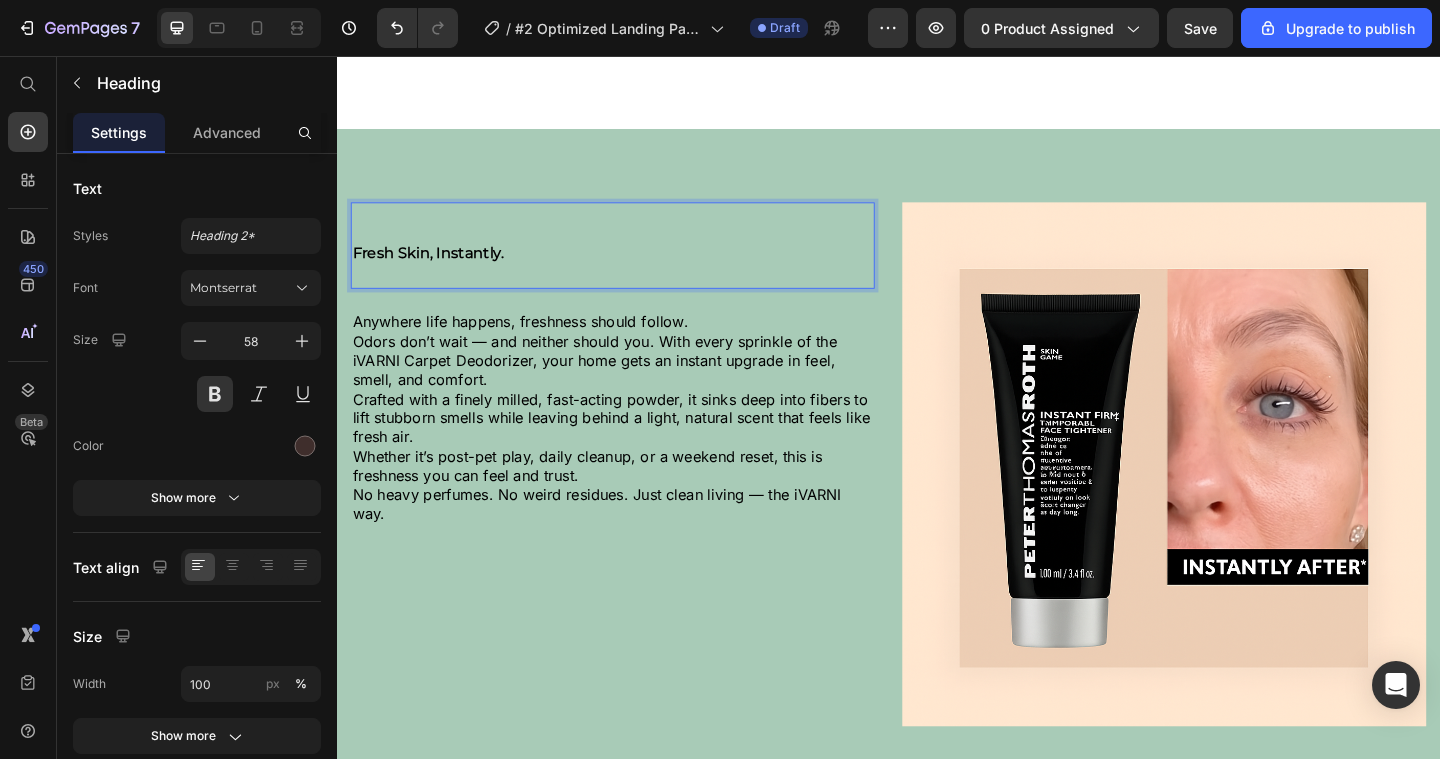 click on "Fresh Skin, Instantly." at bounding box center (637, 262) 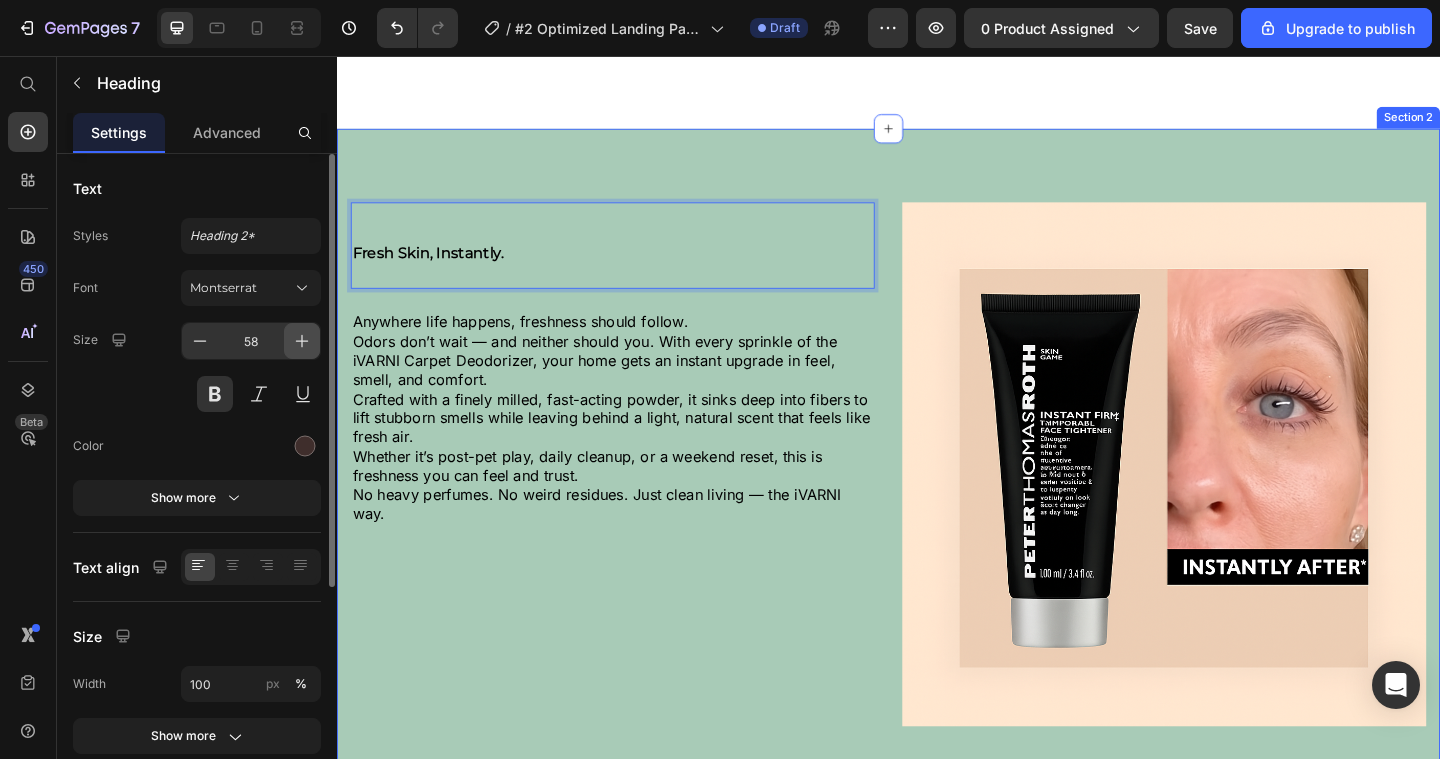 click at bounding box center (302, 341) 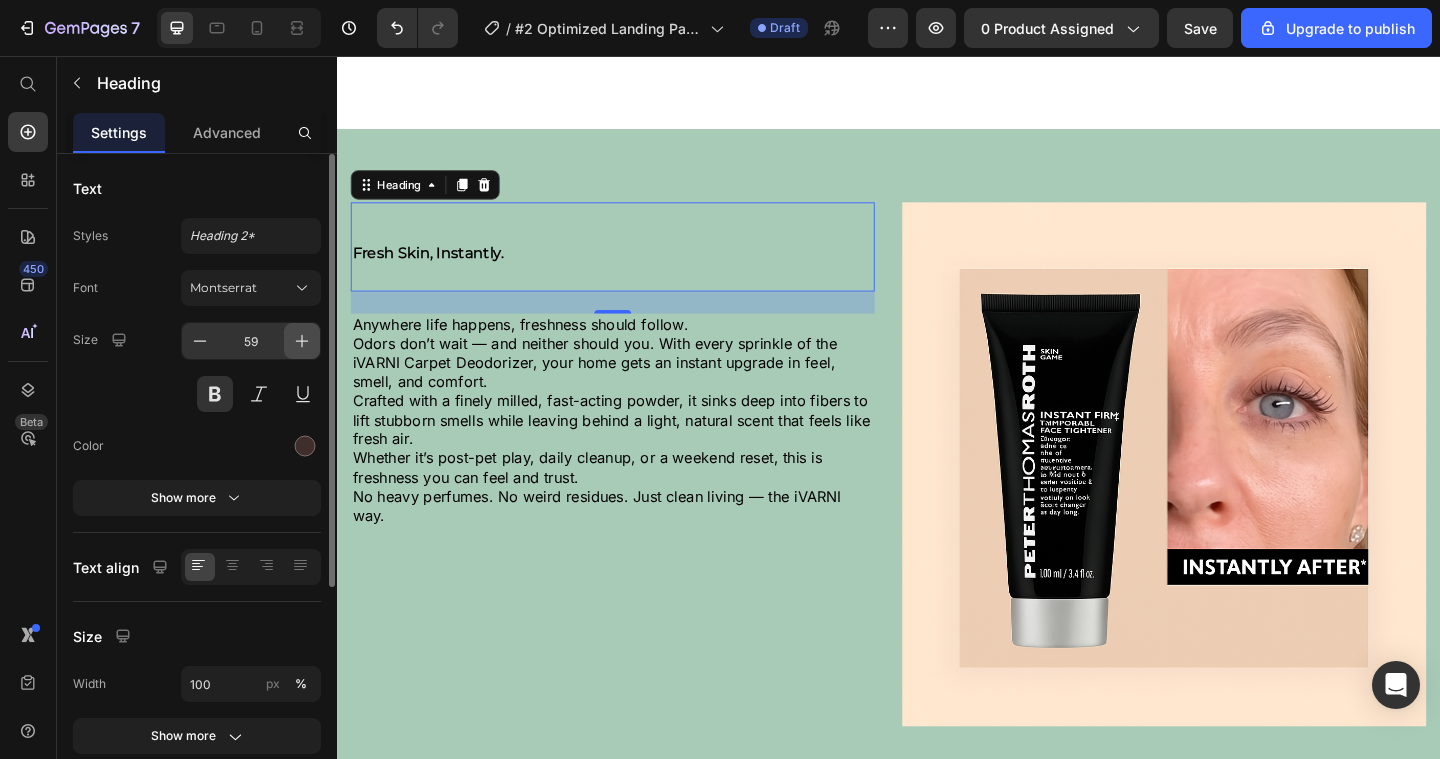 click 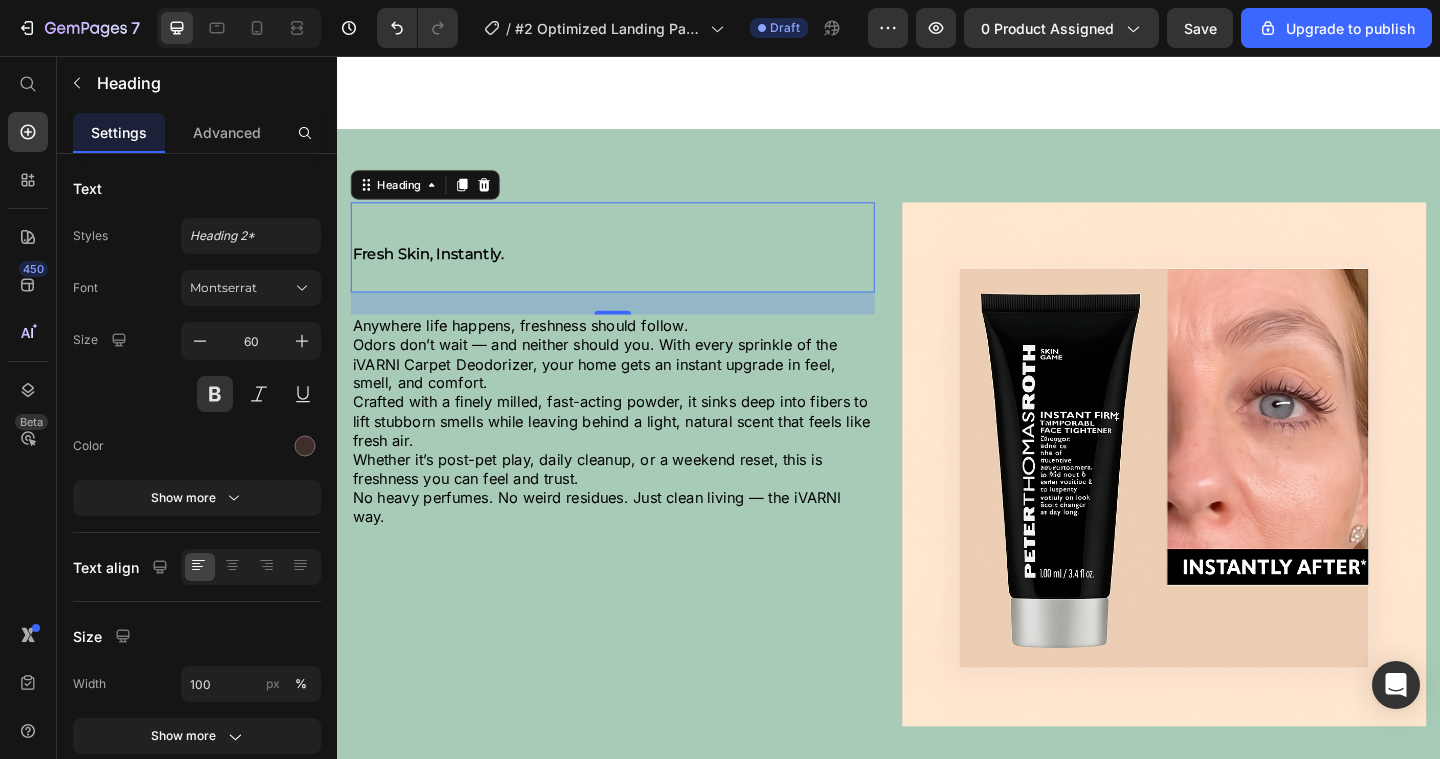 click on "Fresh Skin, Instantly." at bounding box center [637, 264] 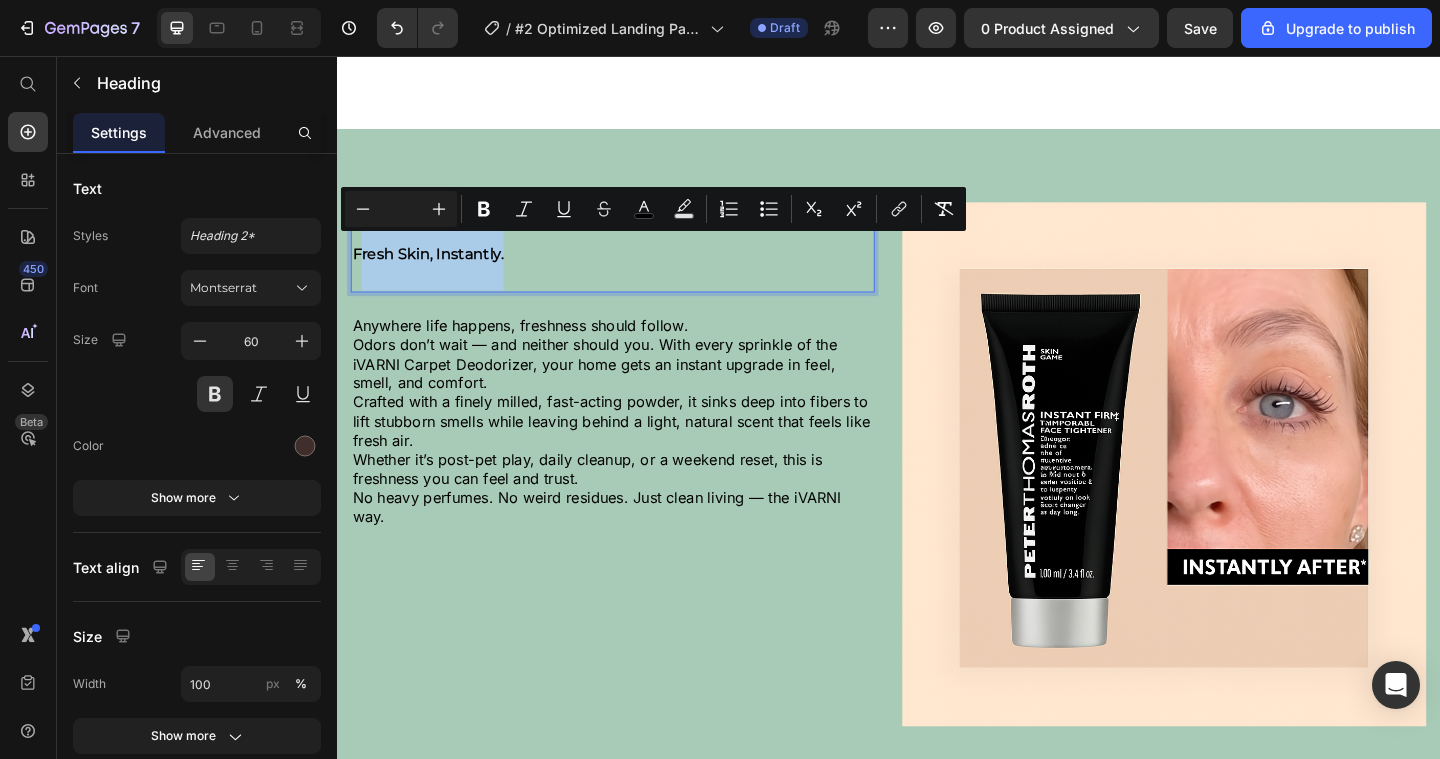 drag, startPoint x: 555, startPoint y: 264, endPoint x: 362, endPoint y: 264, distance: 193 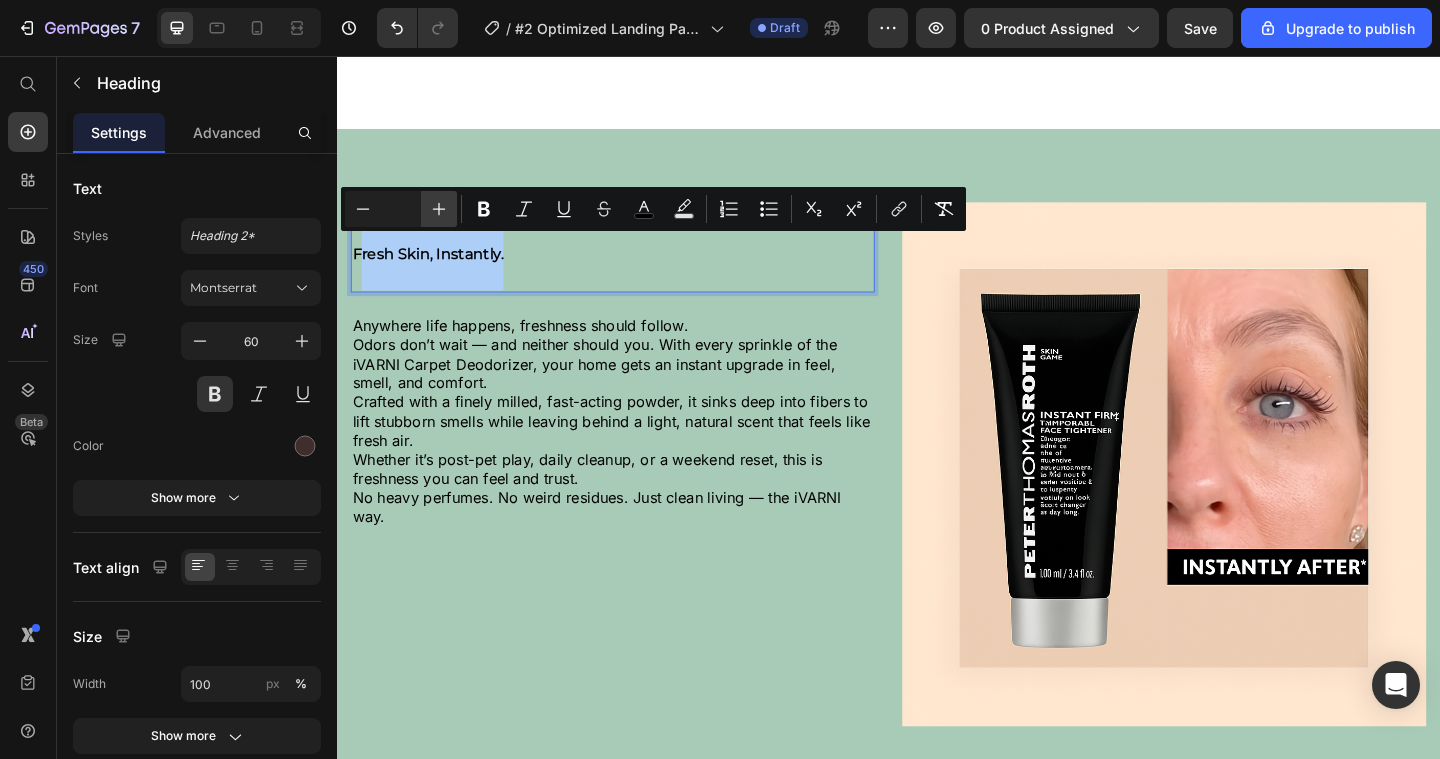 click 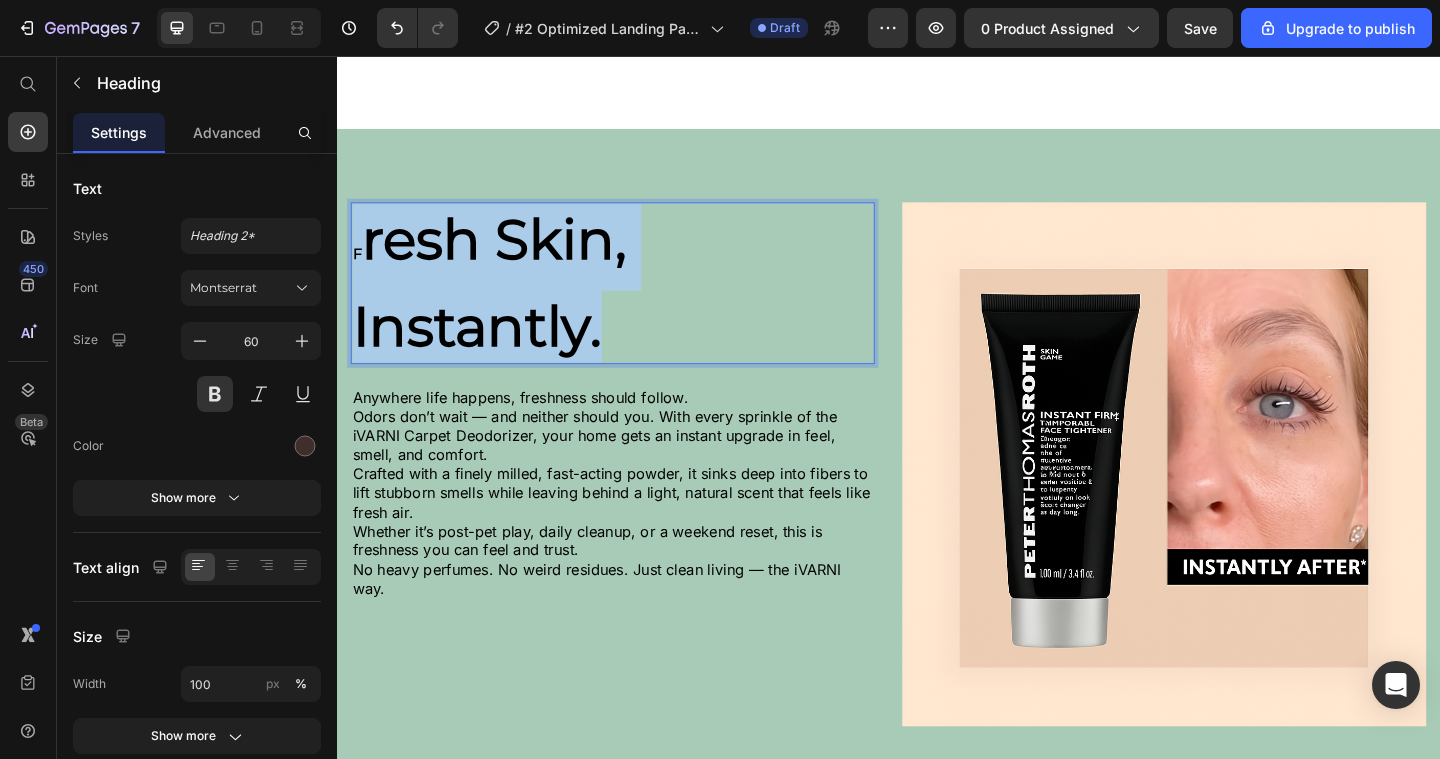 drag, startPoint x: 686, startPoint y: 337, endPoint x: 353, endPoint y: 266, distance: 340.48495 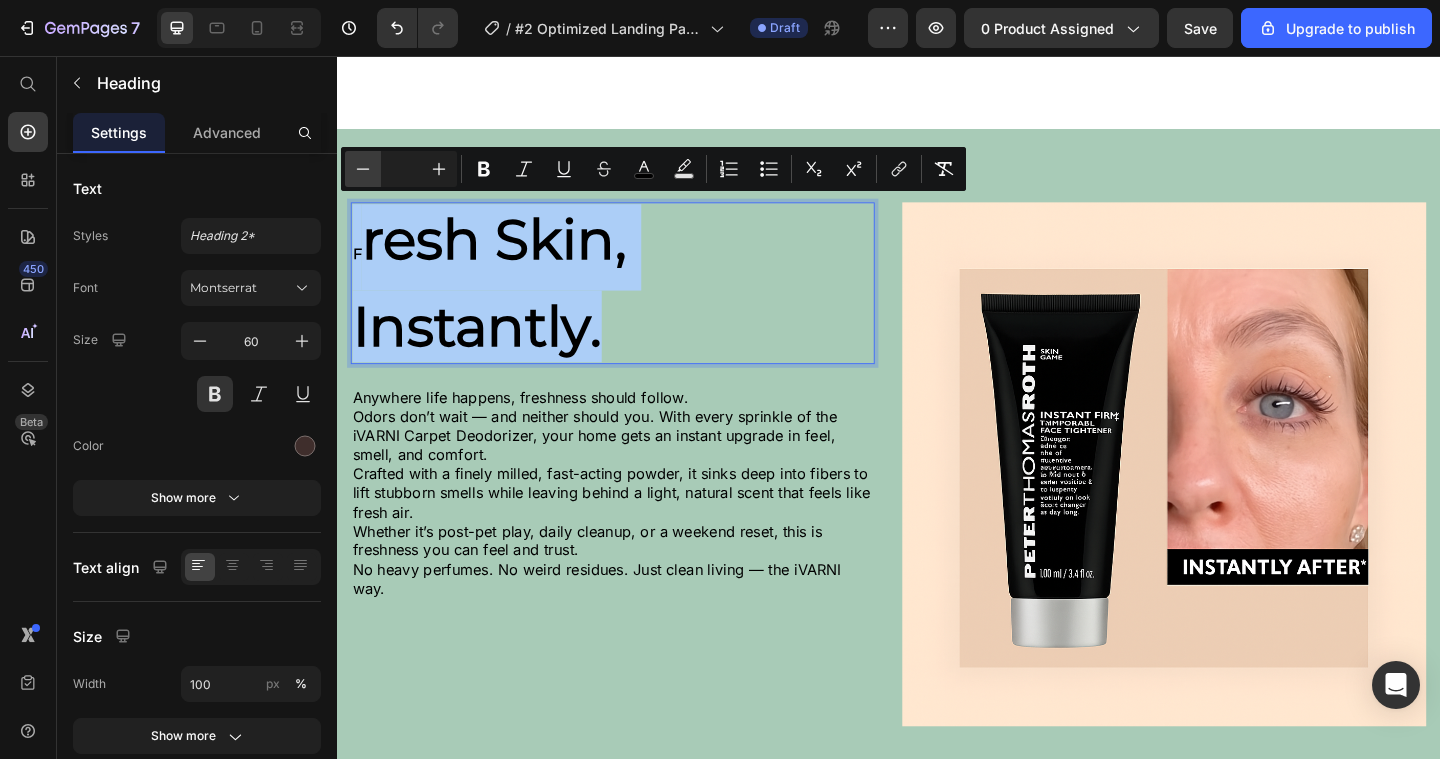click 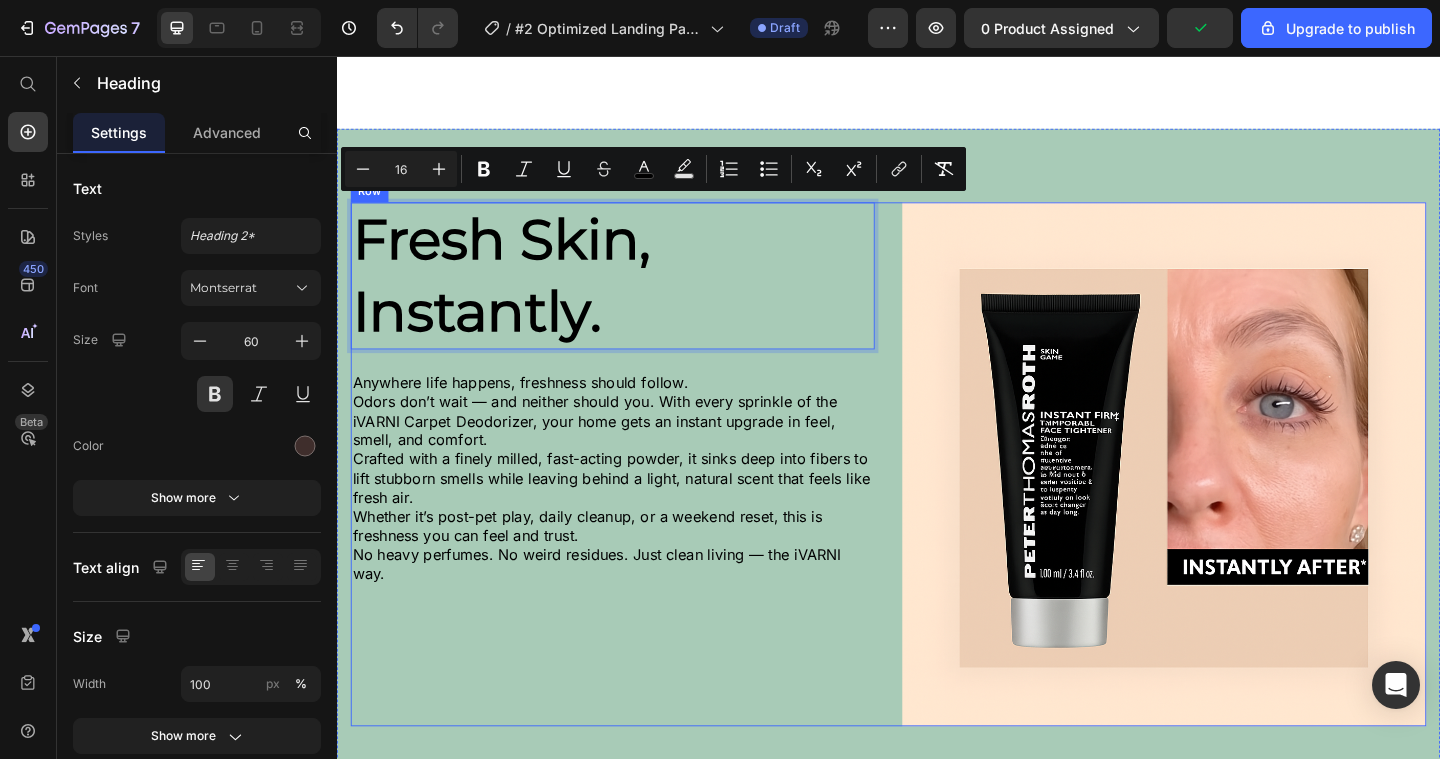 click on "Fresh Skin, Instantly. Heading   24 Anywhere life happens, freshness should follow. Odors don’t wait — and neither should you. With every sprinkle of the iVARNI Carpet Deodorizer, your home gets an instant upgrade in feel, smell, and comfort. Crafted with a finely milled, fast-acting powder, it sinks deep into fibers to lift stubborn smells while leaving behind a light, natural scent that feels like fresh air. Whether it’s post-pet play, daily cleanup, or a weekend reset, this is freshness you can feel and trust. No heavy perfumes. No weird residues. Just clean living — the iVARNI way. Text Block" at bounding box center (637, 500) 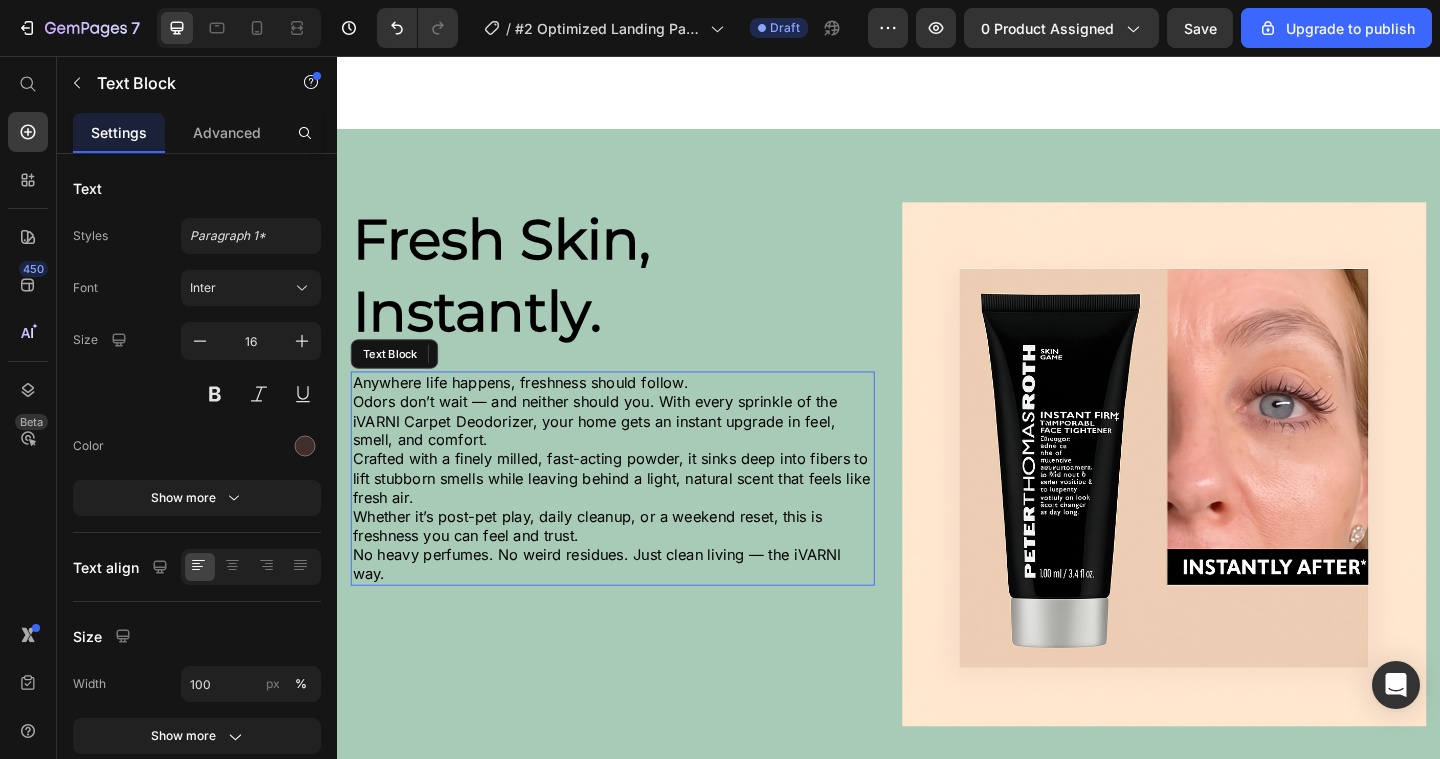 click on "Odors don’t wait — and neither should you. With every sprinkle of the iVARNI Carpet Deodorizer, your home gets an instant upgrade in feel, smell, and comfort." at bounding box center [617, 453] 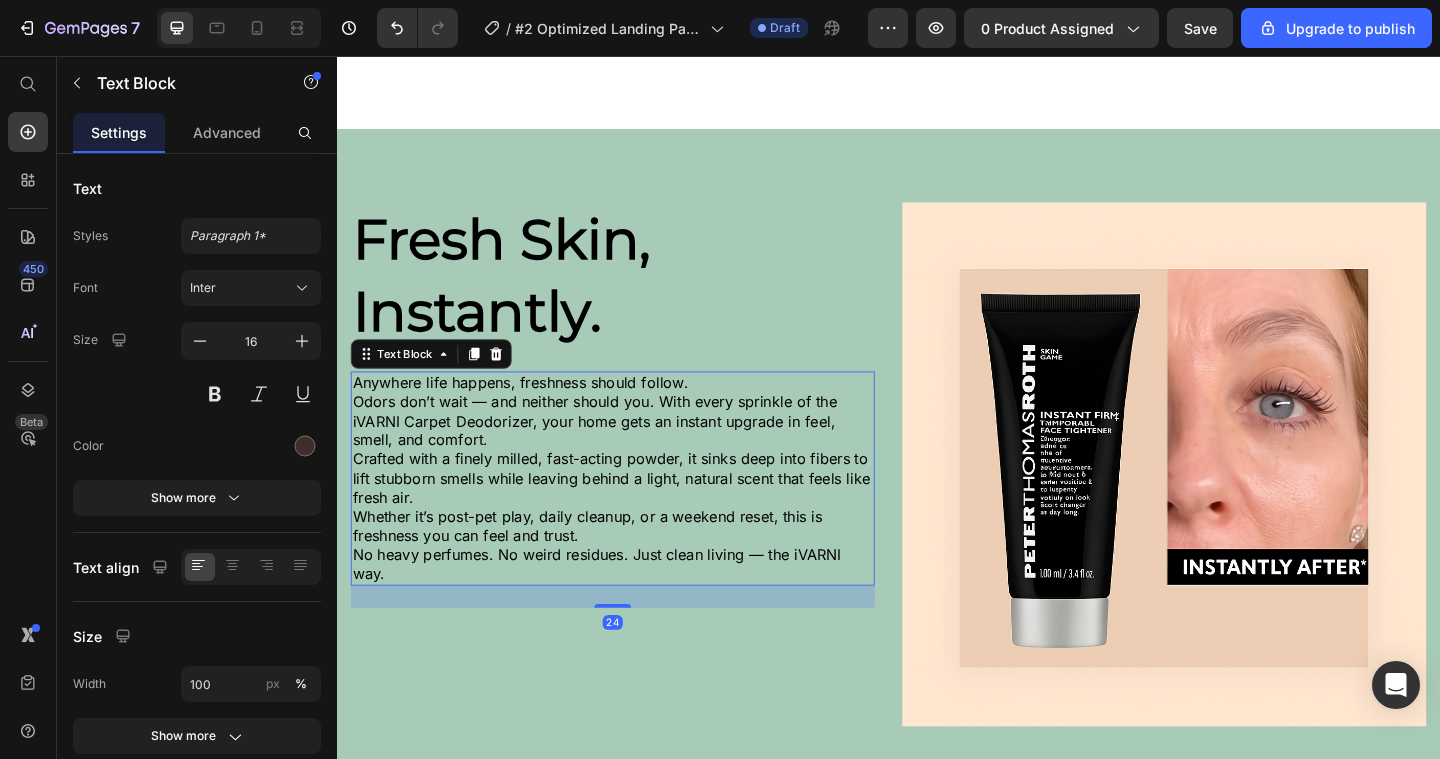 click on "Anywhere life happens, freshness should follow. Odors don’t wait — and neither should you. With every sprinkle of the iVARNI Carpet Deodorizer, your home gets an instant upgrade in feel, smell, and comfort. Crafted with a finely milled, fast-acting powder, it sinks deep into fibers to lift stubborn smells while leaving behind a light, natural scent that feels like fresh air. Whether it’s post-pet play, daily cleanup, or a weekend reset, this is freshness you can feel and trust. No heavy perfumes. No weird residues. Just clean living — the iVARNI way." at bounding box center [637, 515] 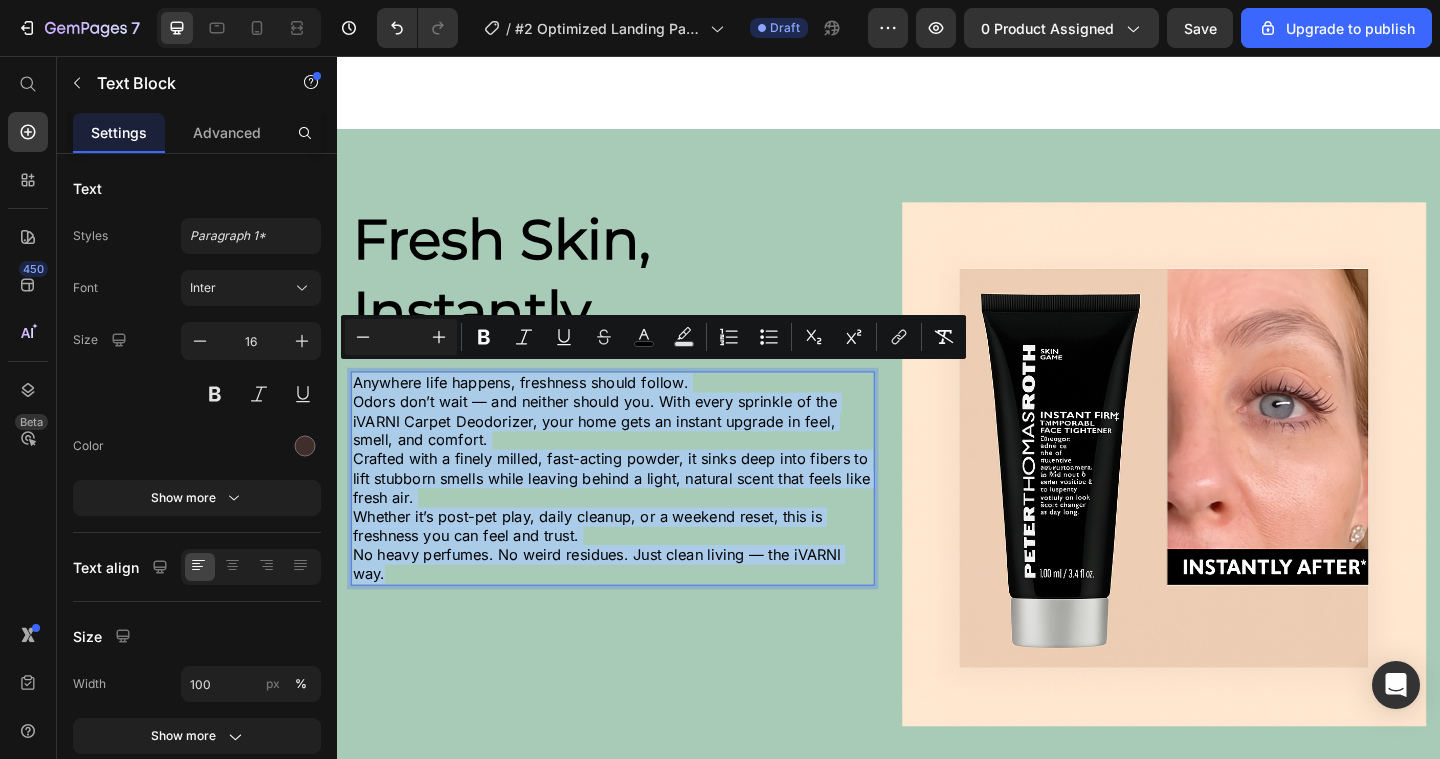 drag, startPoint x: 421, startPoint y: 604, endPoint x: 329, endPoint y: 407, distance: 217.42355 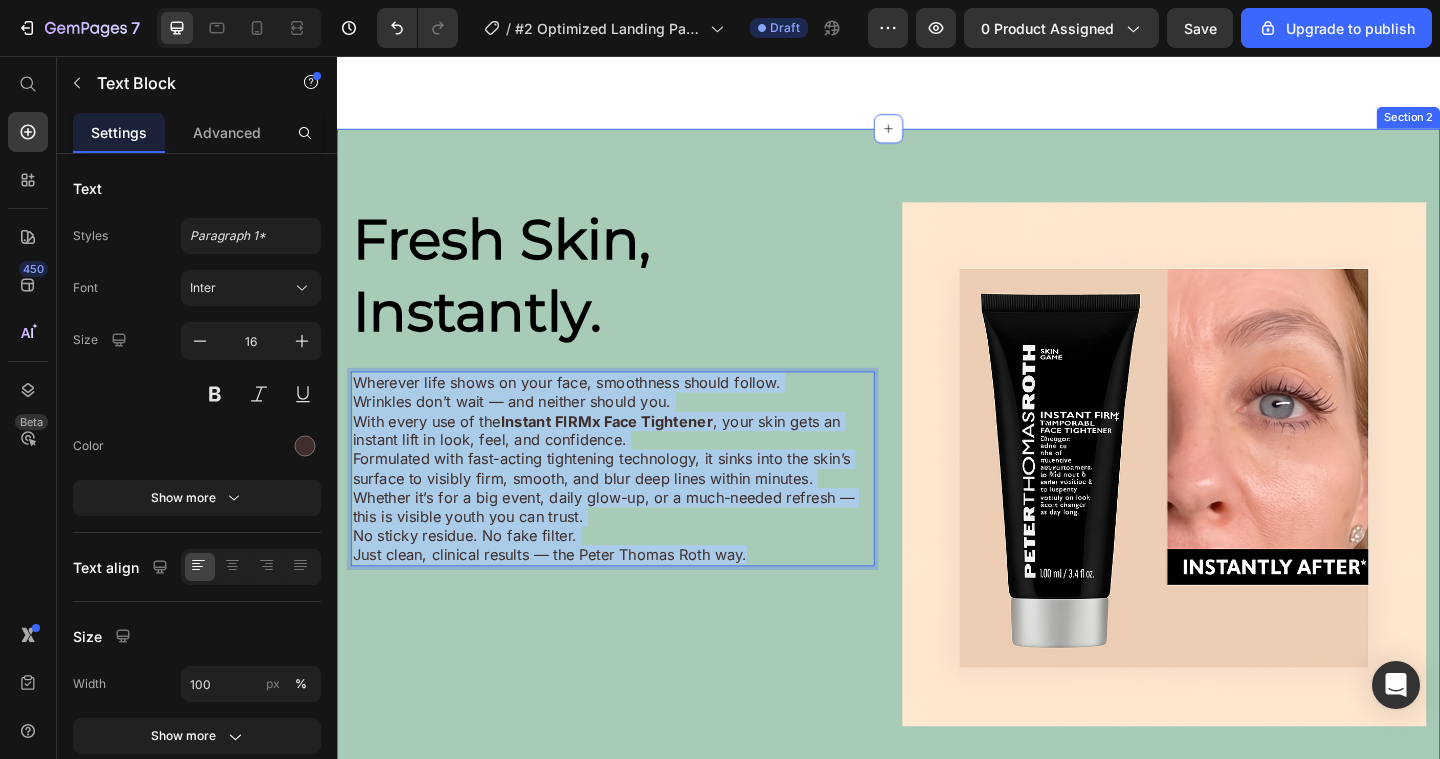 drag, startPoint x: 836, startPoint y: 581, endPoint x: 340, endPoint y: 398, distance: 528.6823 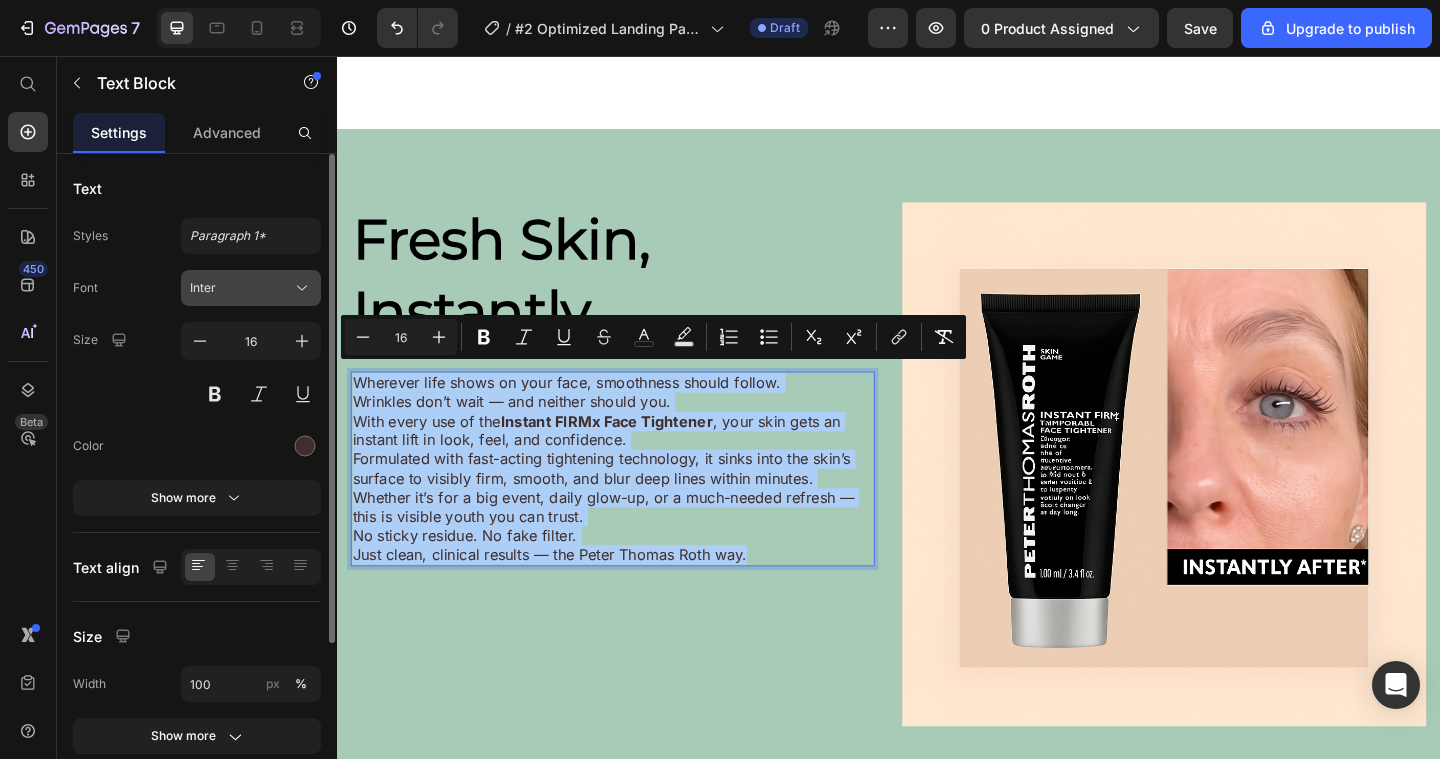 click on "Inter" at bounding box center [241, 288] 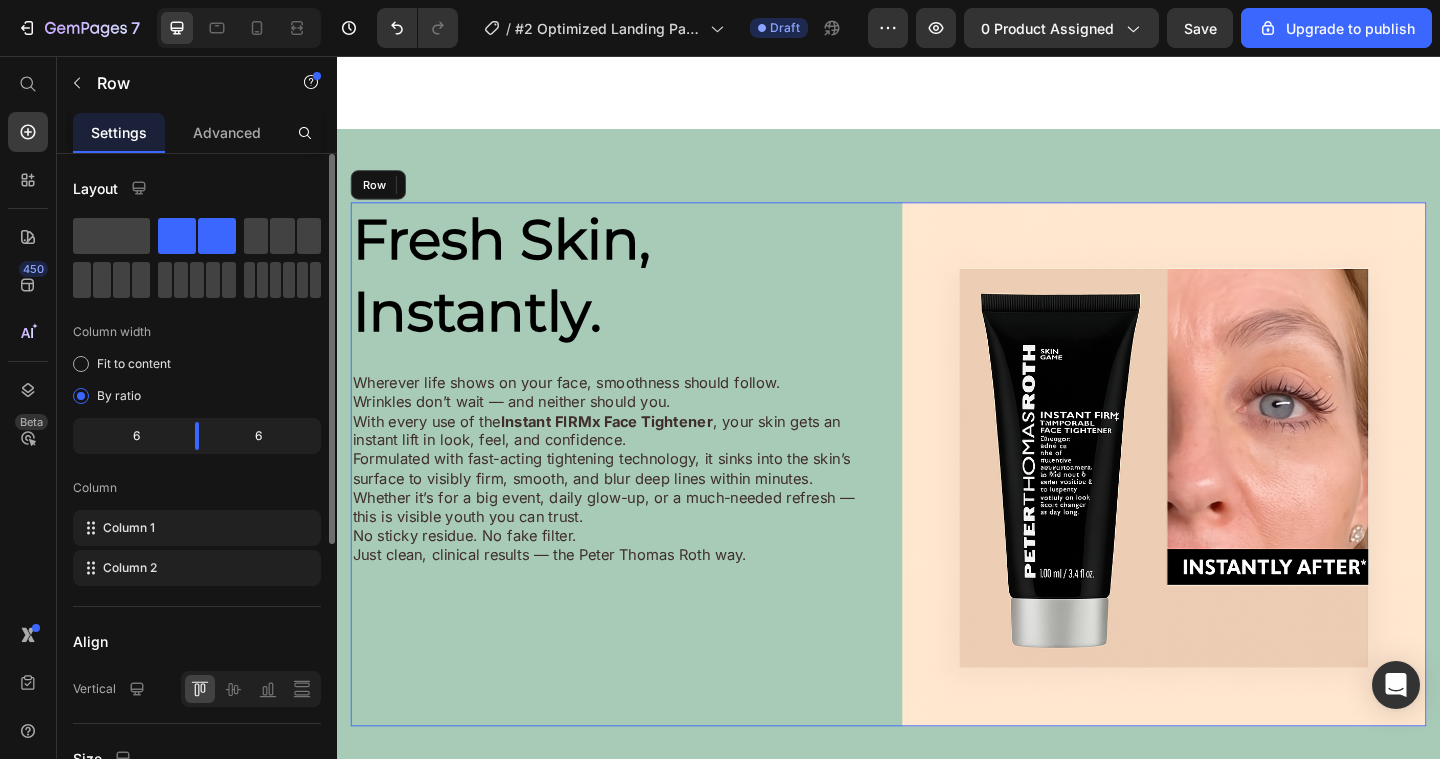 click on "⁠⁠⁠⁠⁠⁠⁠ Fresh Skin, Instantly. Heading Wherever life shows on your face, smoothness should follow. Wrinkles don’t wait — and neither should you. With every use of the  Instant FIRMx Face Tightener , your skin gets an instant lift in look, feel, and confidence. Formulated with fast-acting tightening technology, it sinks into the skin’s surface to visibly firm, smooth, and blur deep lines within minutes. Whether it’s for a big event, daily glow-up, or a much-needed refresh — this is visible youth you can trust. No sticky residue. No fake filter. Just clean, clinical results — the Peter Thomas Roth way. Text Block   24" at bounding box center (637, 500) 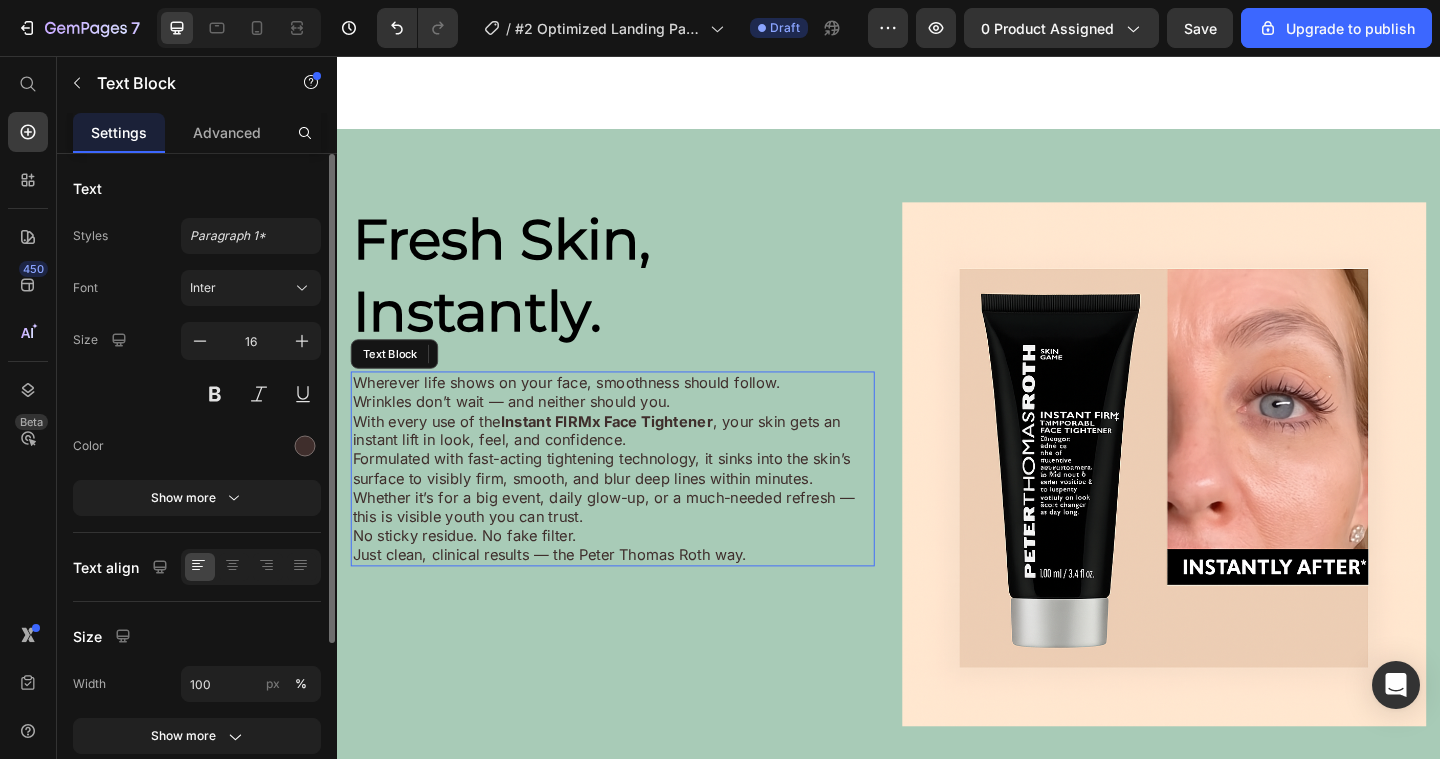 click on "Formulated with fast-acting tightening technology, it sinks into the skin’s surface to visibly firm, smooth, and blur deep lines within minutes. Whether it’s for a big event, daily glow-up, or a much-needed refresh — this is visible youth you can trust. No sticky residue. No fake filter. Just clean, clinical results — the Peter Thomas Roth way." at bounding box center [637, 546] 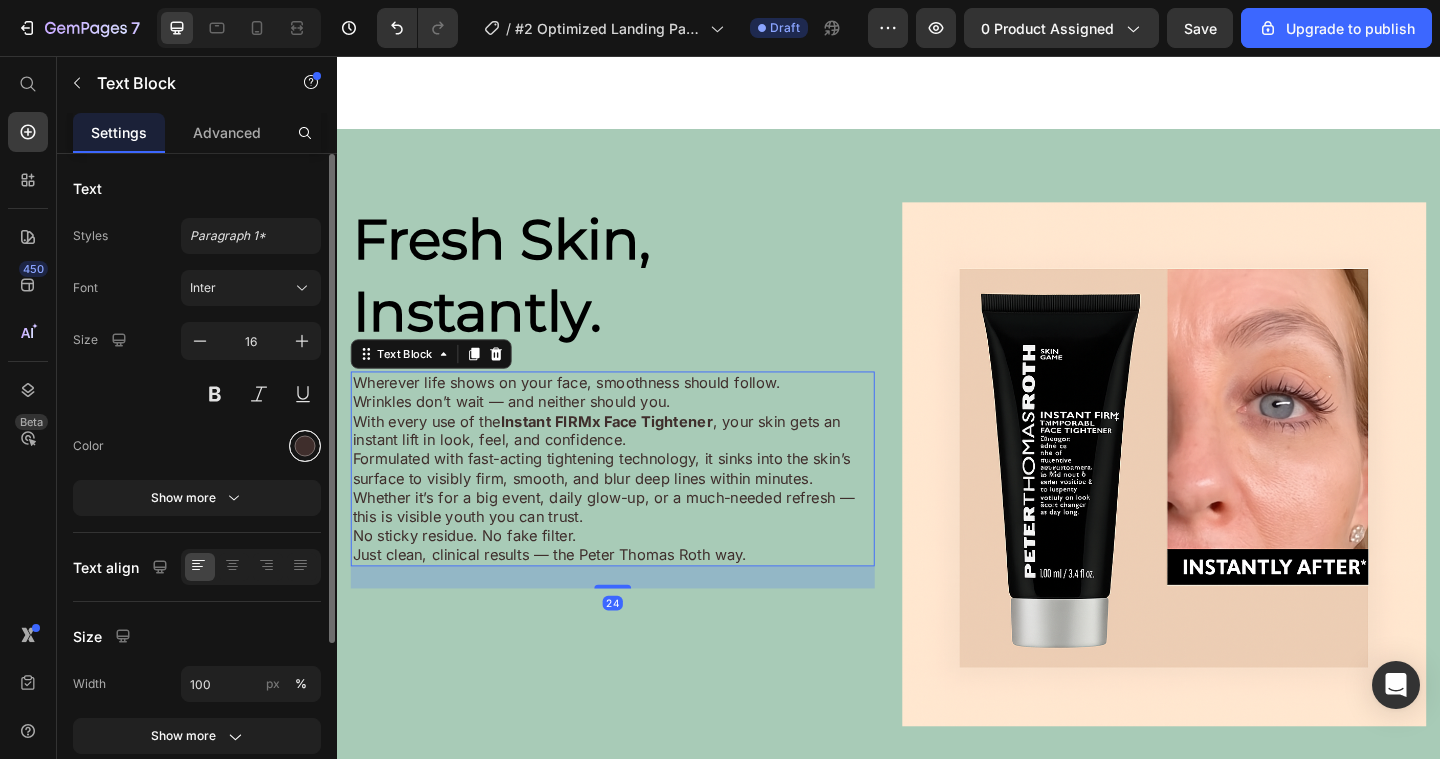 click at bounding box center (305, 446) 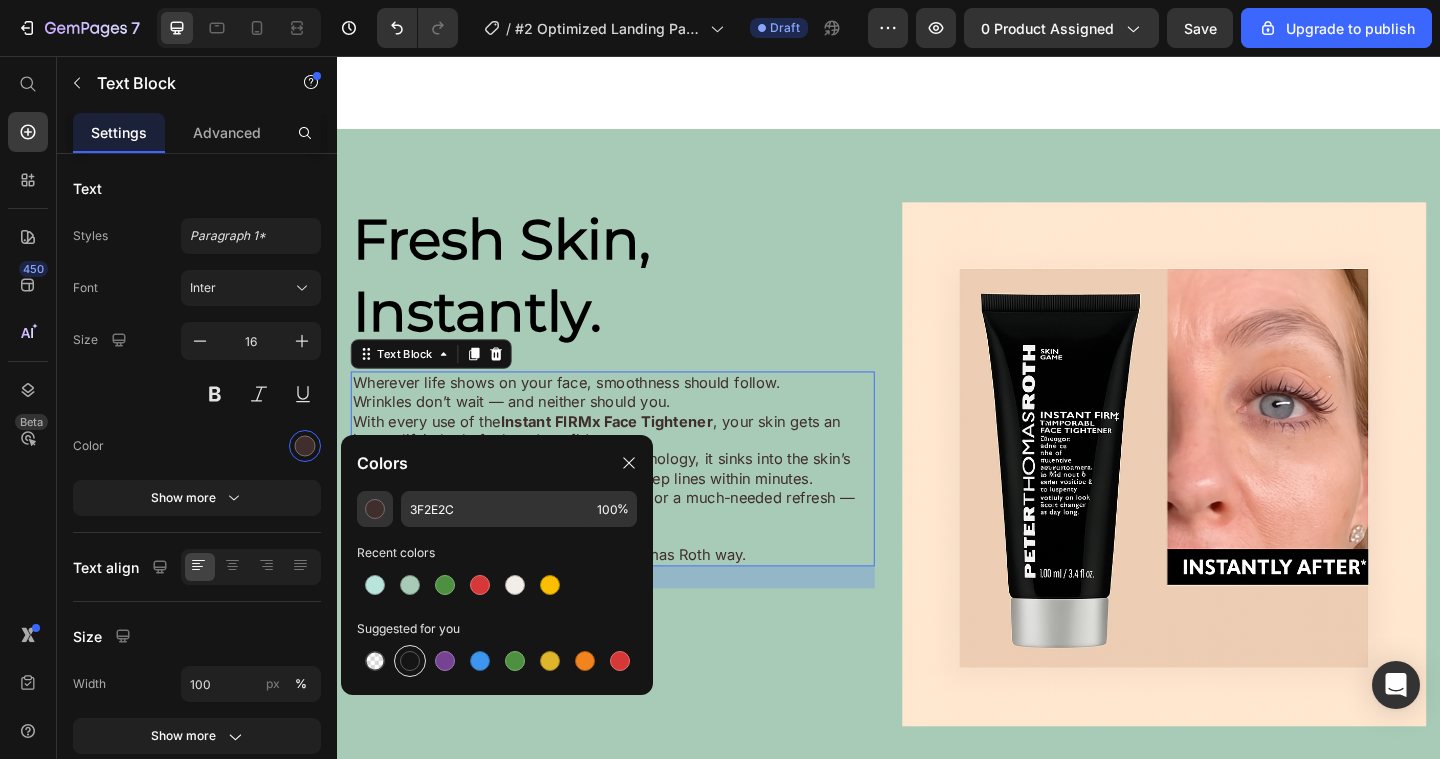 click at bounding box center [410, 661] 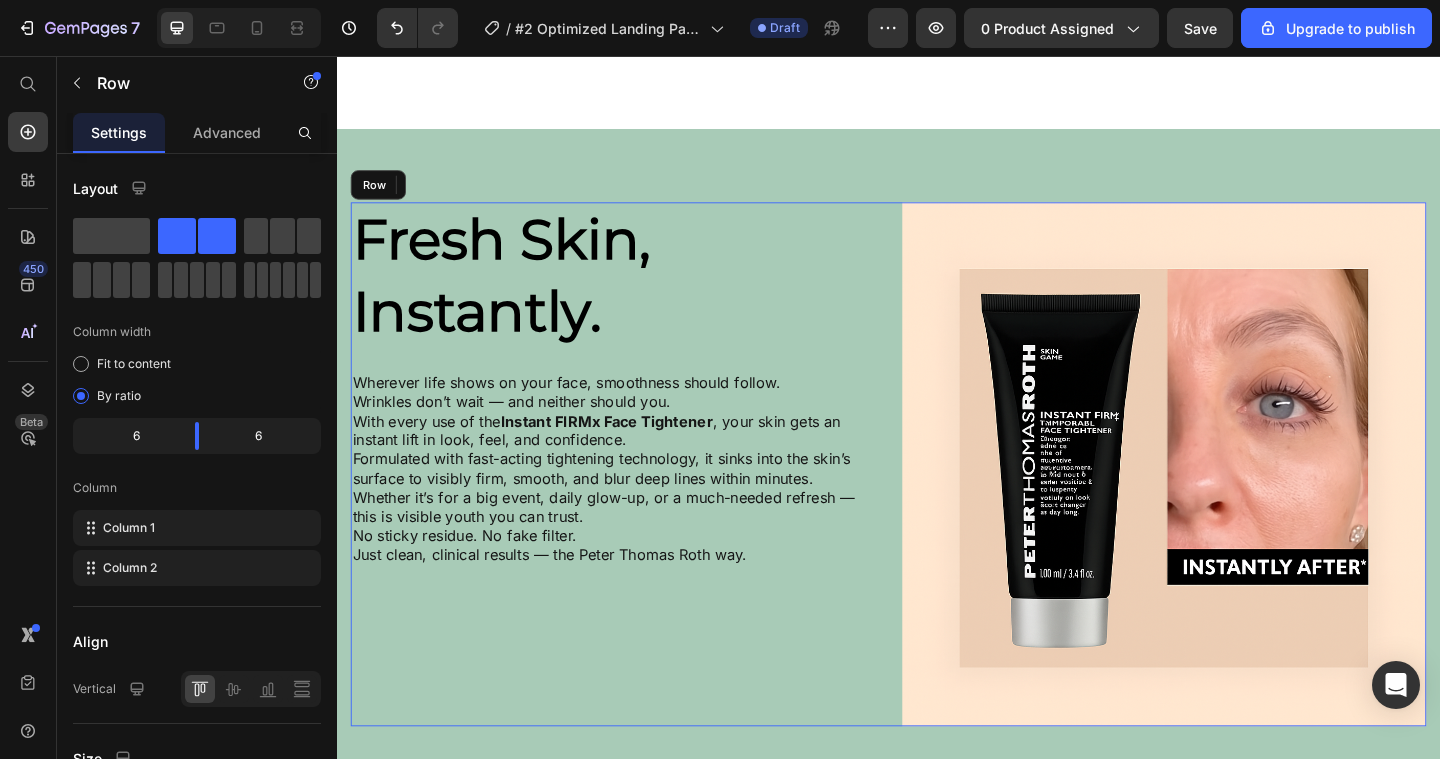 click on "⁠⁠⁠⁠⁠⁠⁠ Fresh Skin, Instantly. Heading Wherever life shows on your face, smoothness should follow. Wrinkles don’t wait — and neither should you. With every use of the  Instant FIRMx Face Tightener , your skin gets an instant lift in look, feel, and confidence. Formulated with fast-acting tightening technology, it sinks into the skin’s surface to visibly firm, smooth, and blur deep lines within minutes. Whether it’s for a big event, daily glow-up, or a much-needed refresh — this is visible youth you can trust. No sticky residue. No fake filter. Just clean, clinical results — the Peter Thomas Roth way. Text Block   24" at bounding box center (637, 500) 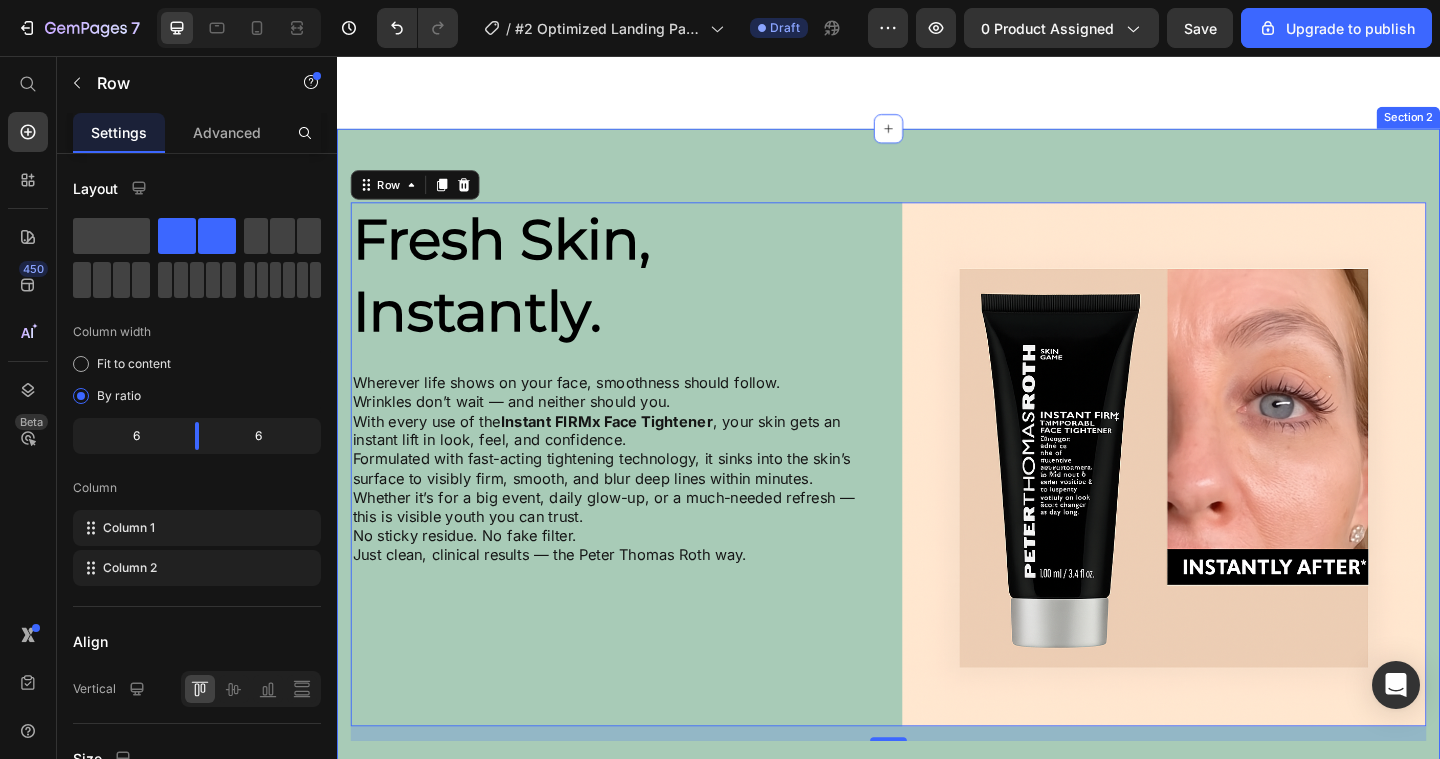 click on "⁠⁠⁠⁠⁠⁠⁠ Fresh Skin, Instantly. Heading Wherever life shows on your face, smoothness should follow. Wrinkles don’t wait — and neither should you. With every use of the  Instant FIRMx Face Tightener , your skin gets an instant lift in look, feel, and confidence. Formulated with fast-acting tightening technology, it sinks into the skin’s surface to visibly firm, smooth, and blur deep lines within minutes. Whether it’s for a big event, daily glow-up, or a much-needed refresh — this is visible youth you can trust. No sticky residue. No fake filter. Just clean, clinical results — the Peter Thomas Roth way. Text Block   24" at bounding box center (937, 492) 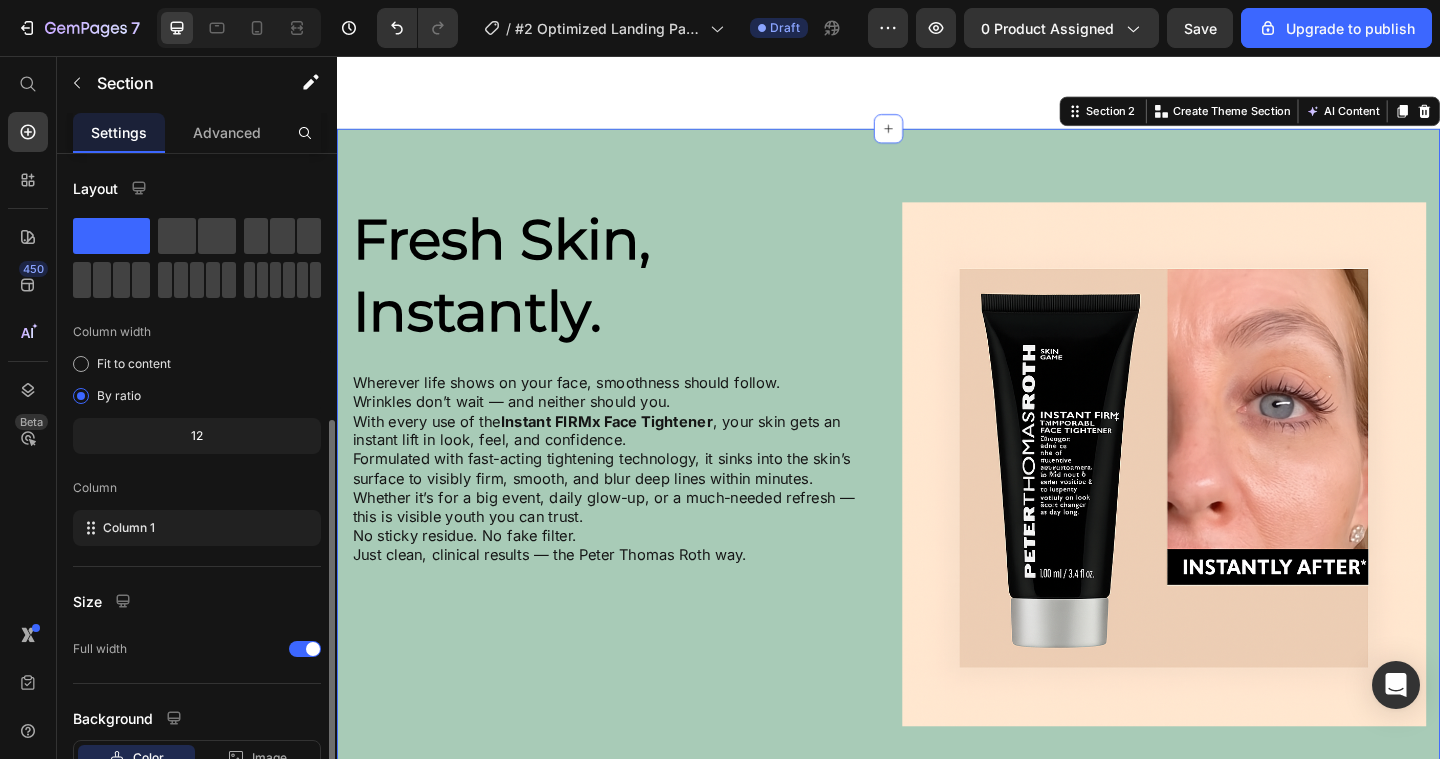 scroll, scrollTop: 146, scrollLeft: 0, axis: vertical 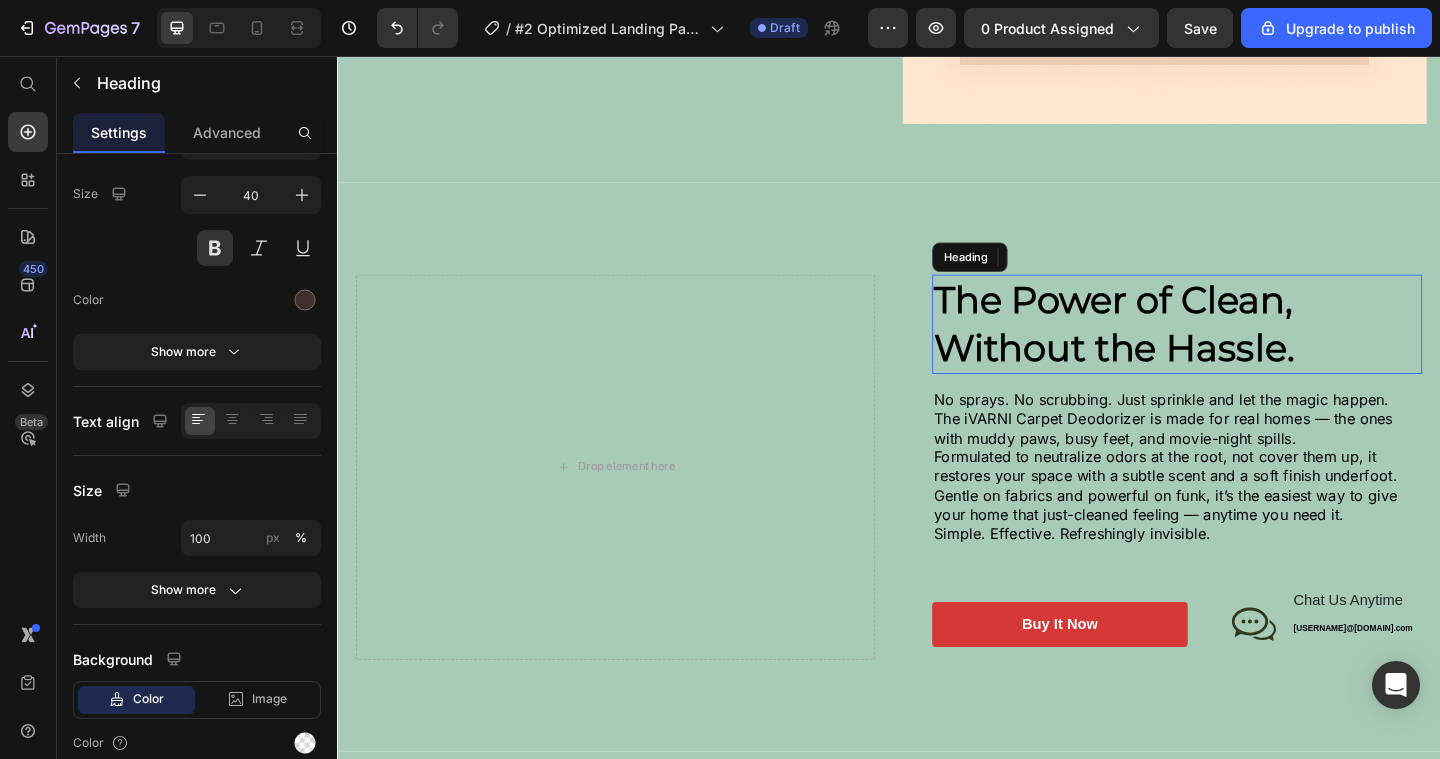 click on "The Power of Clean, Without the Hassle." at bounding box center [1182, 347] 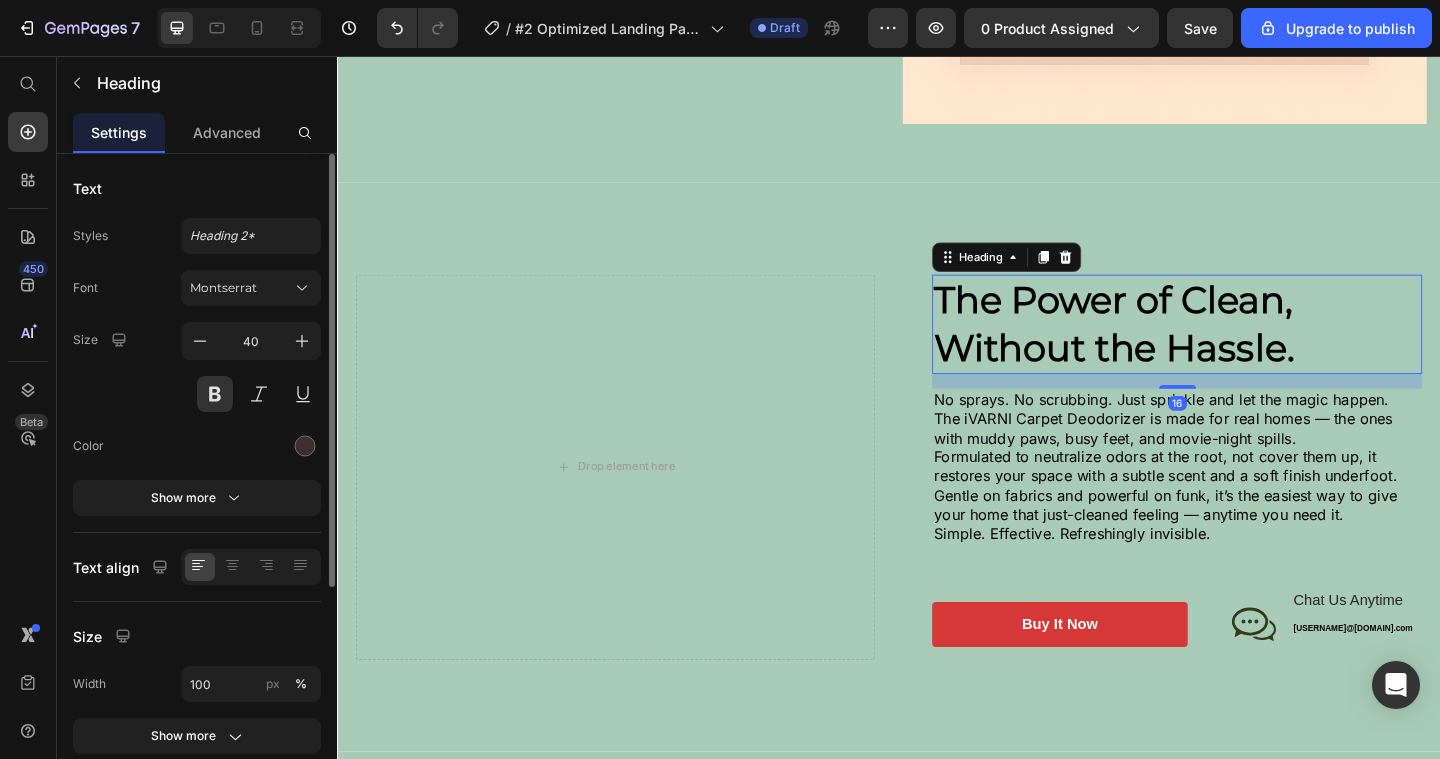 click on "The Power of Clean, Without the Hassle." at bounding box center [1250, 348] 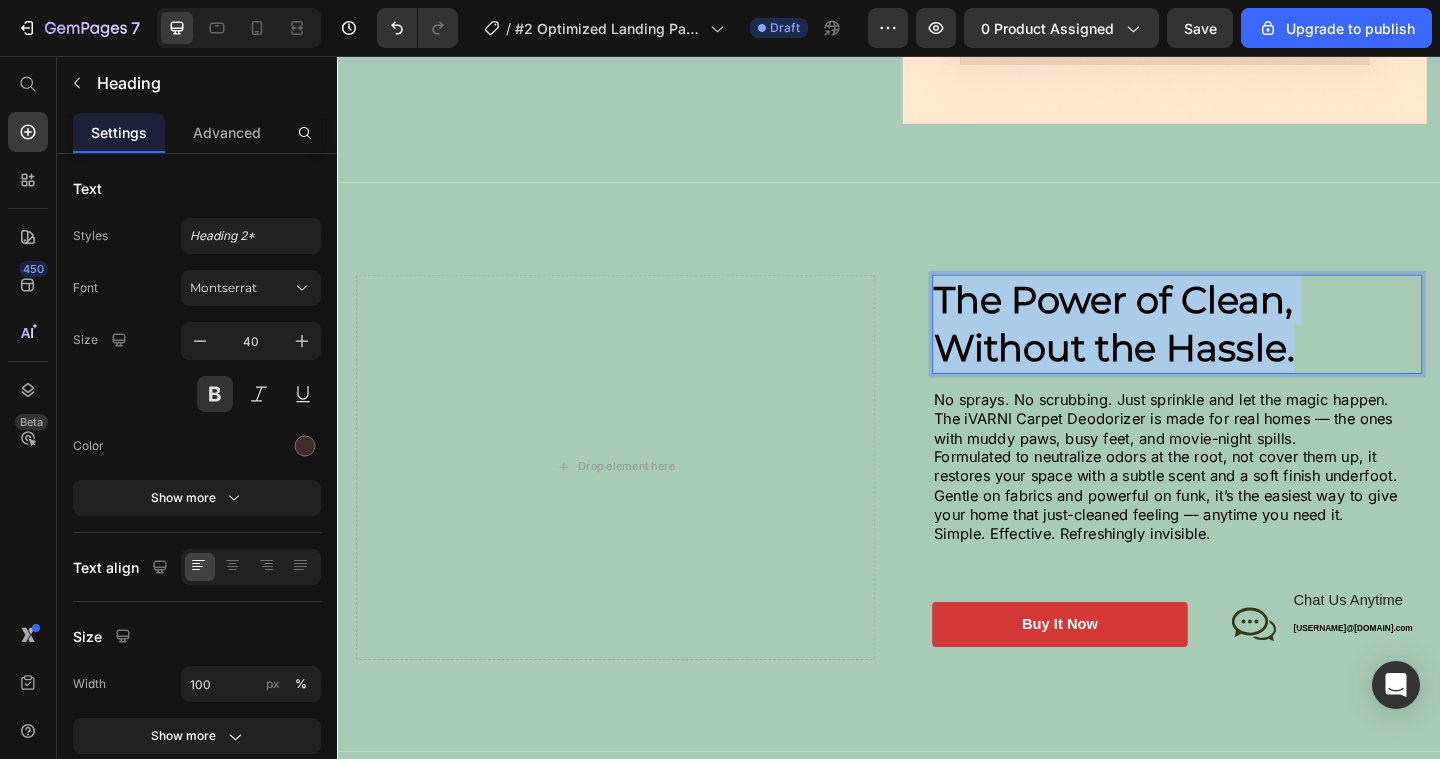 drag, startPoint x: 1409, startPoint y: 368, endPoint x: 985, endPoint y: 325, distance: 426.17484 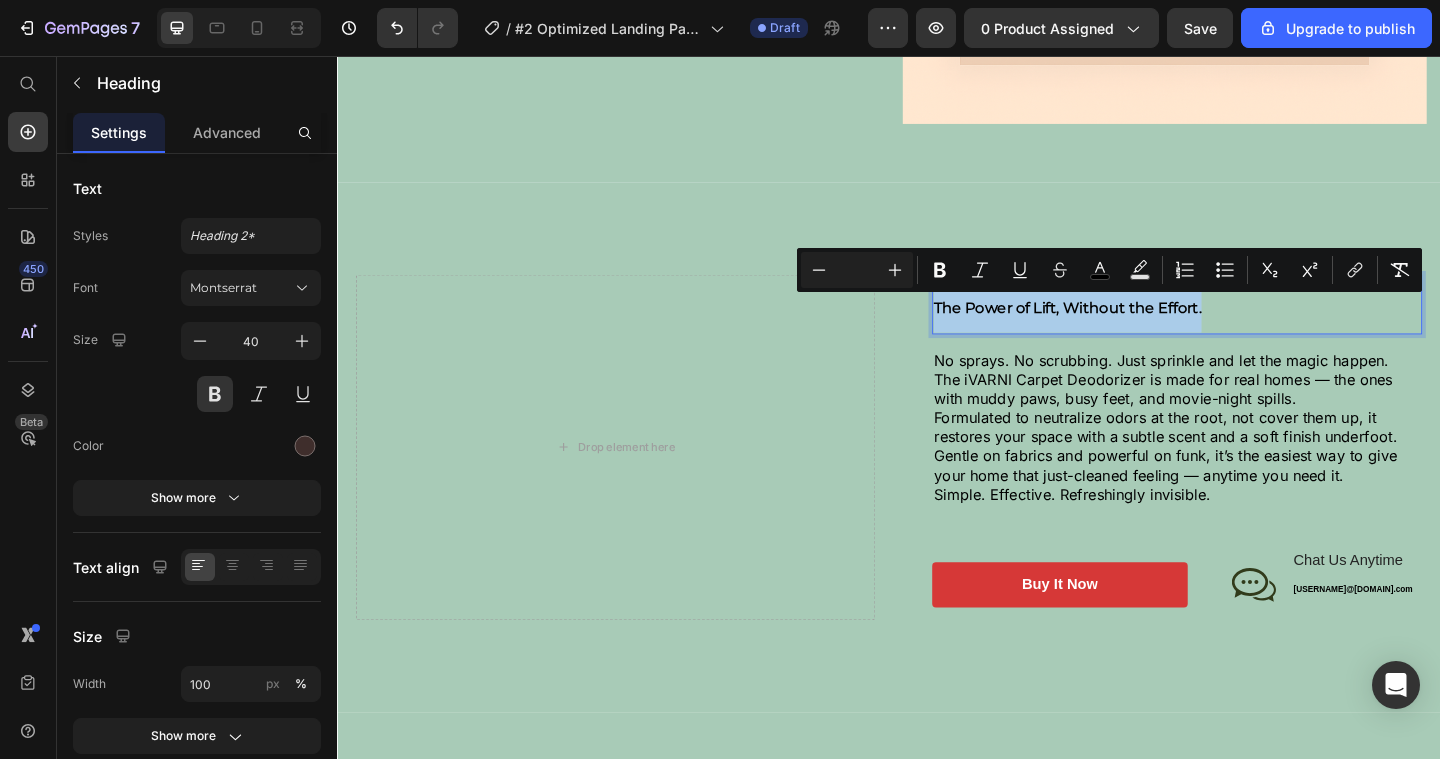 drag, startPoint x: 1348, startPoint y: 331, endPoint x: 983, endPoint y: 331, distance: 365 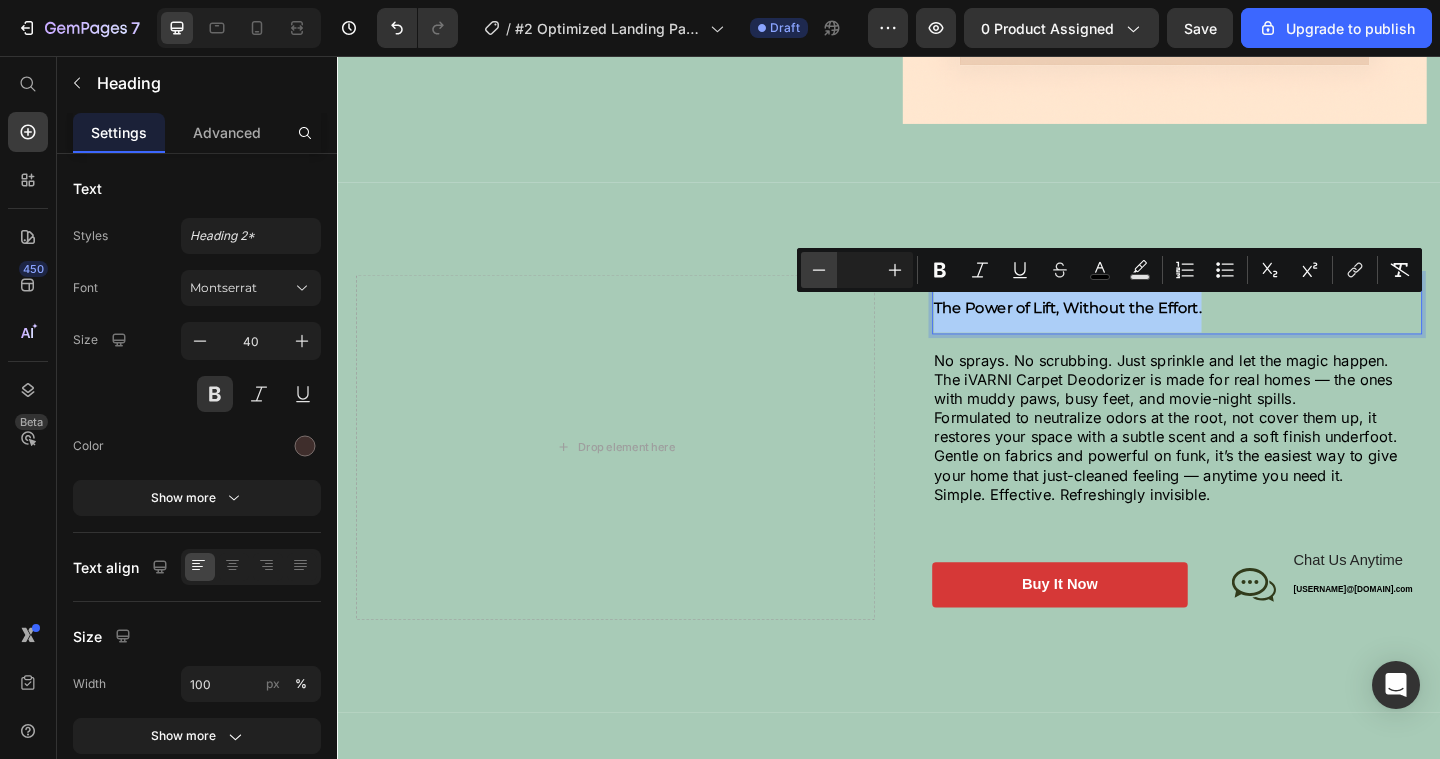 click 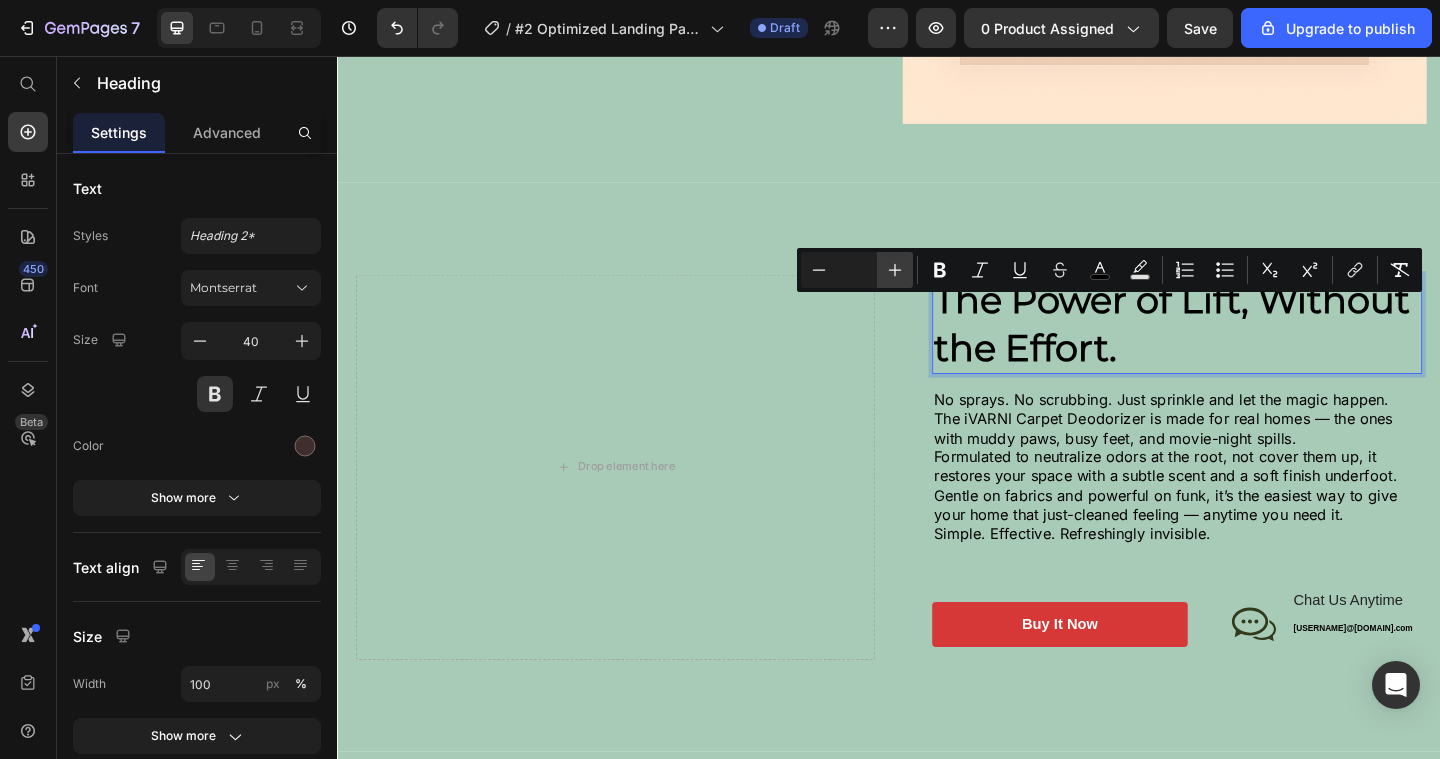 click 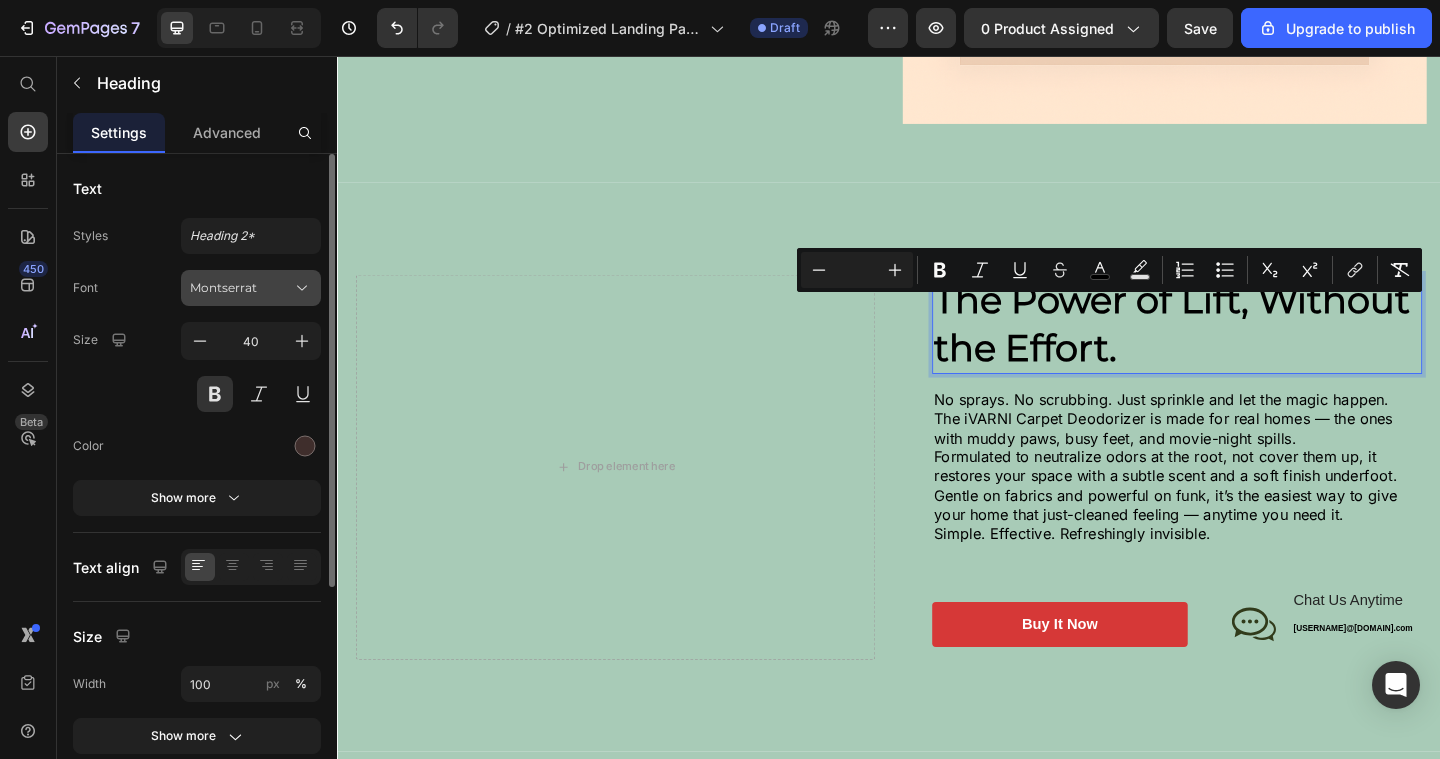 click on "Montserrat" at bounding box center (241, 288) 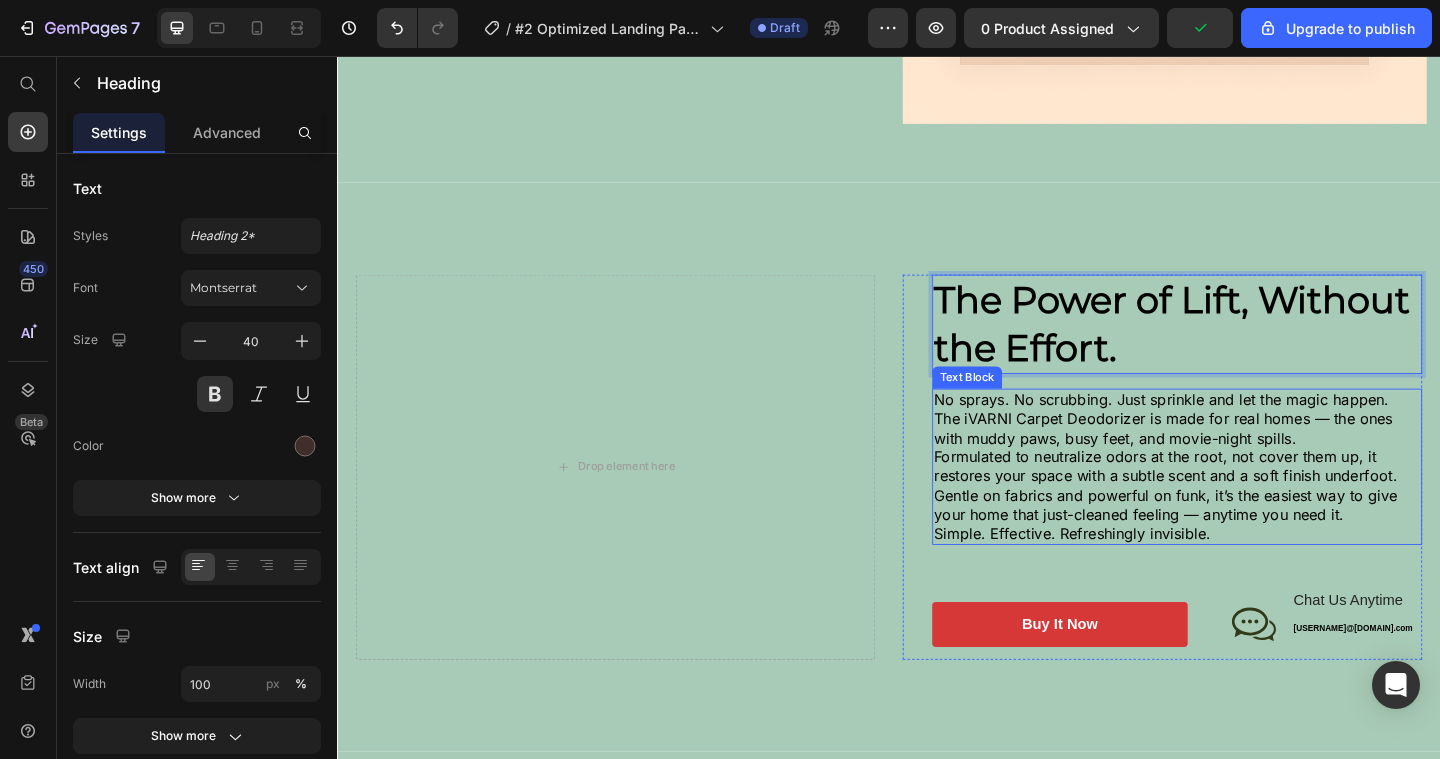 click on "The iVARNI Carpet Deodorizer is made for real homes — the ones with muddy paws, busy feet, and movie-night spills." at bounding box center (1235, 461) 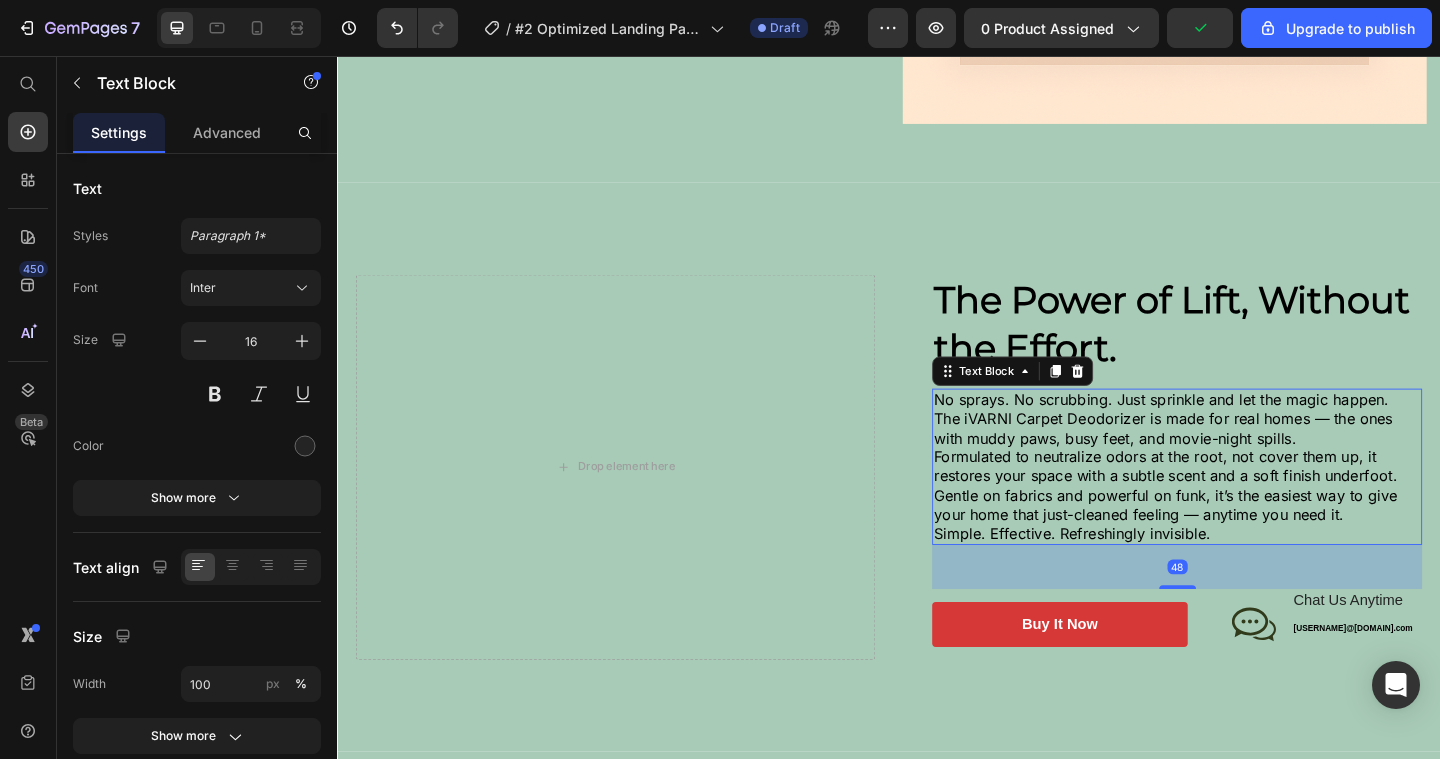click on "Gentle on fabrics and powerful on funk, it’s the easiest way to give your home that just-cleaned feeling — anytime you need it." at bounding box center [1238, 544] 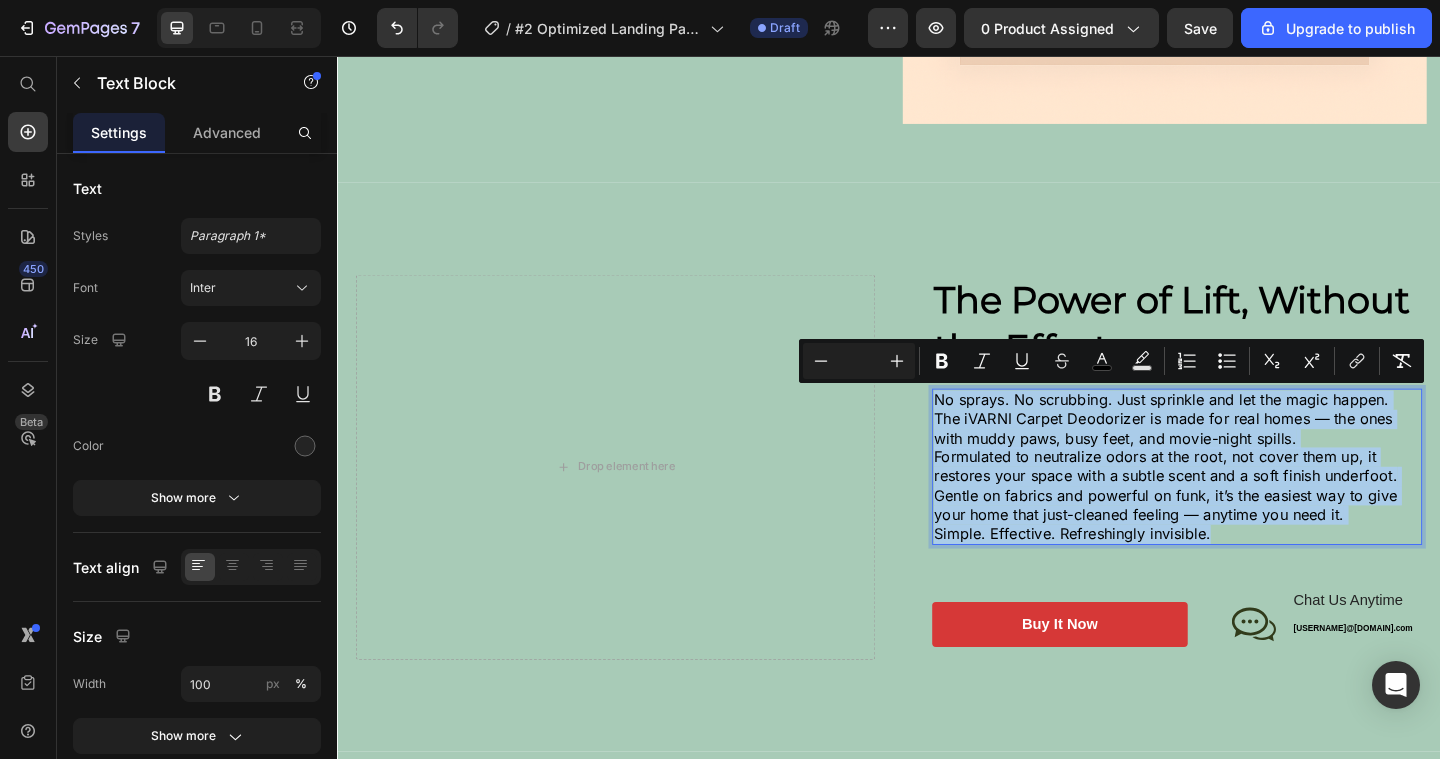 drag, startPoint x: 1295, startPoint y: 567, endPoint x: 984, endPoint y: 434, distance: 338.24548 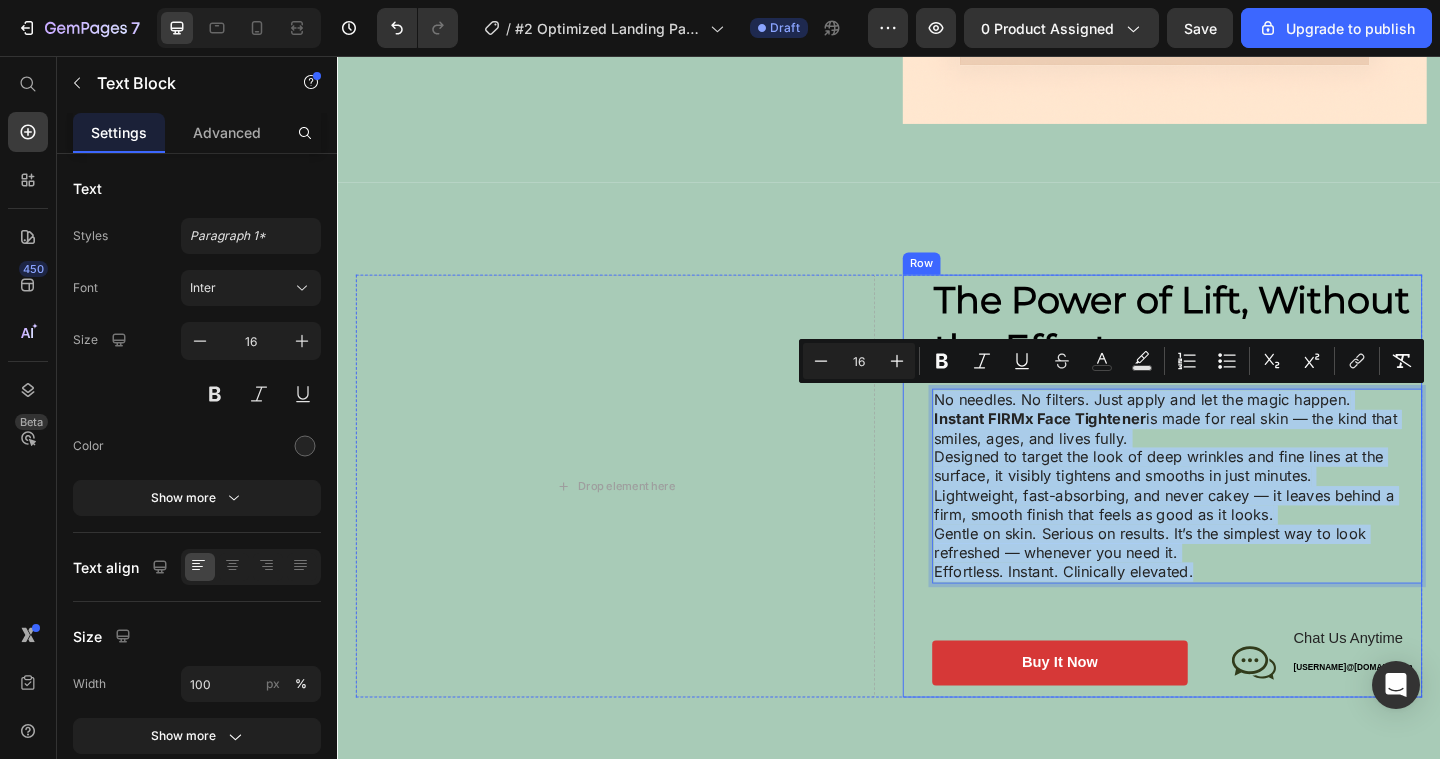 drag, startPoint x: 1297, startPoint y: 613, endPoint x: 957, endPoint y: 429, distance: 386.5954 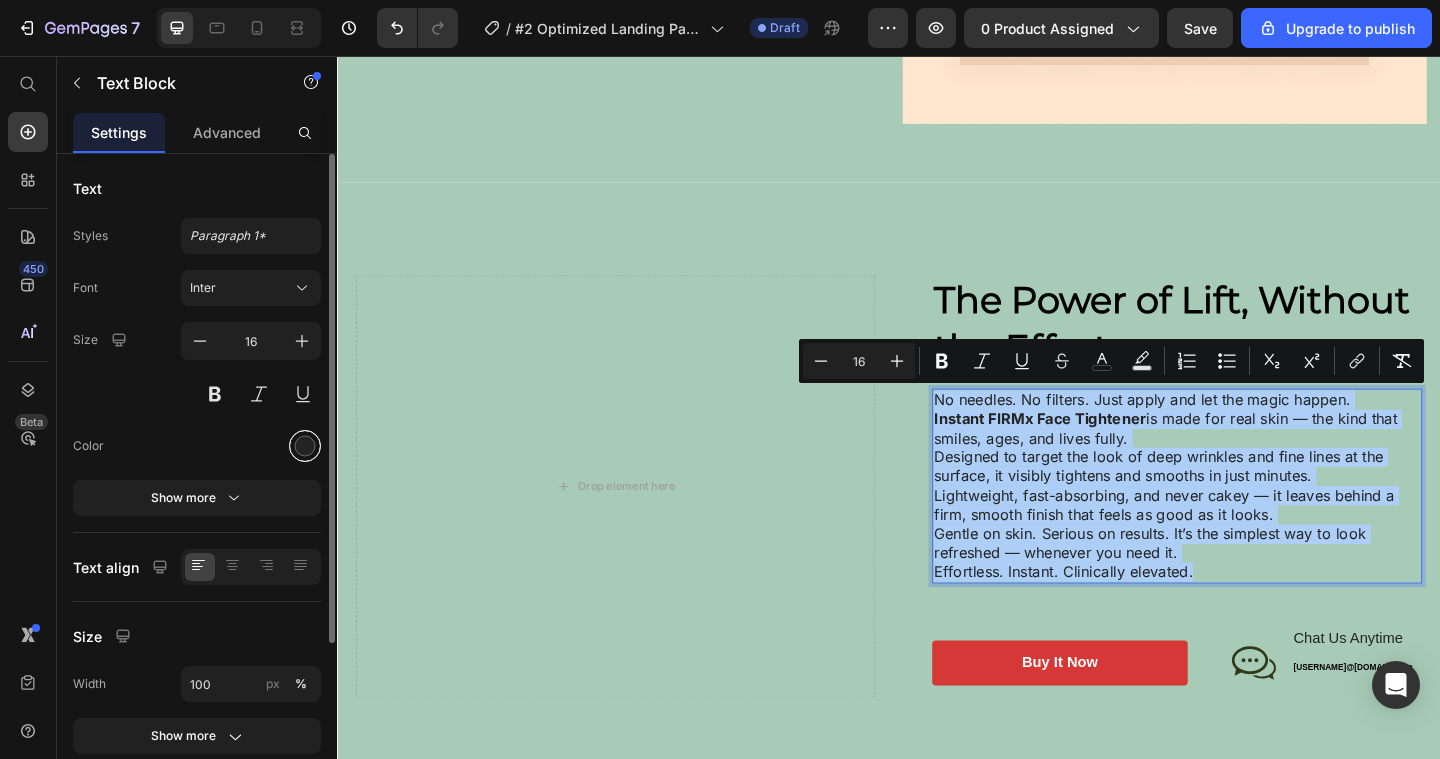 click at bounding box center (305, 446) 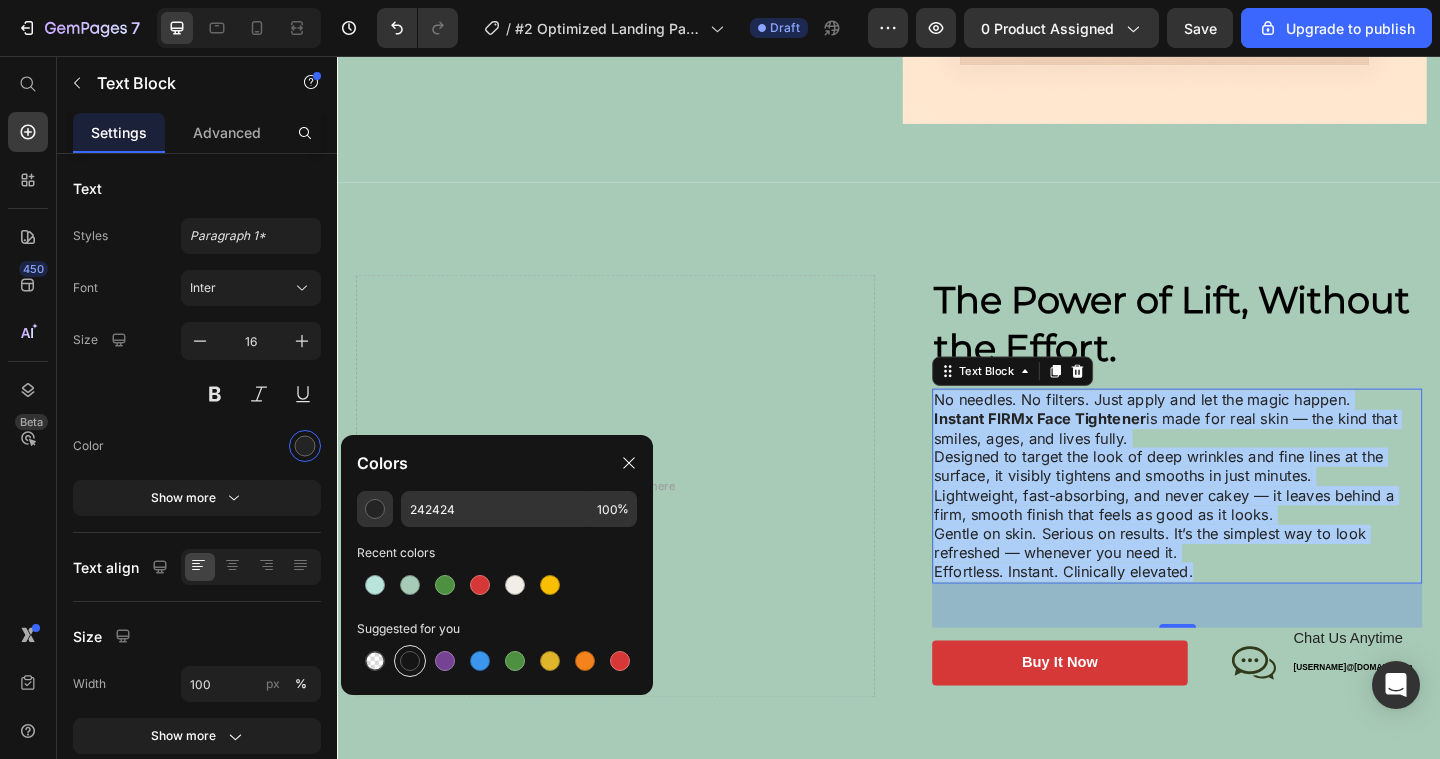 click at bounding box center (410, 661) 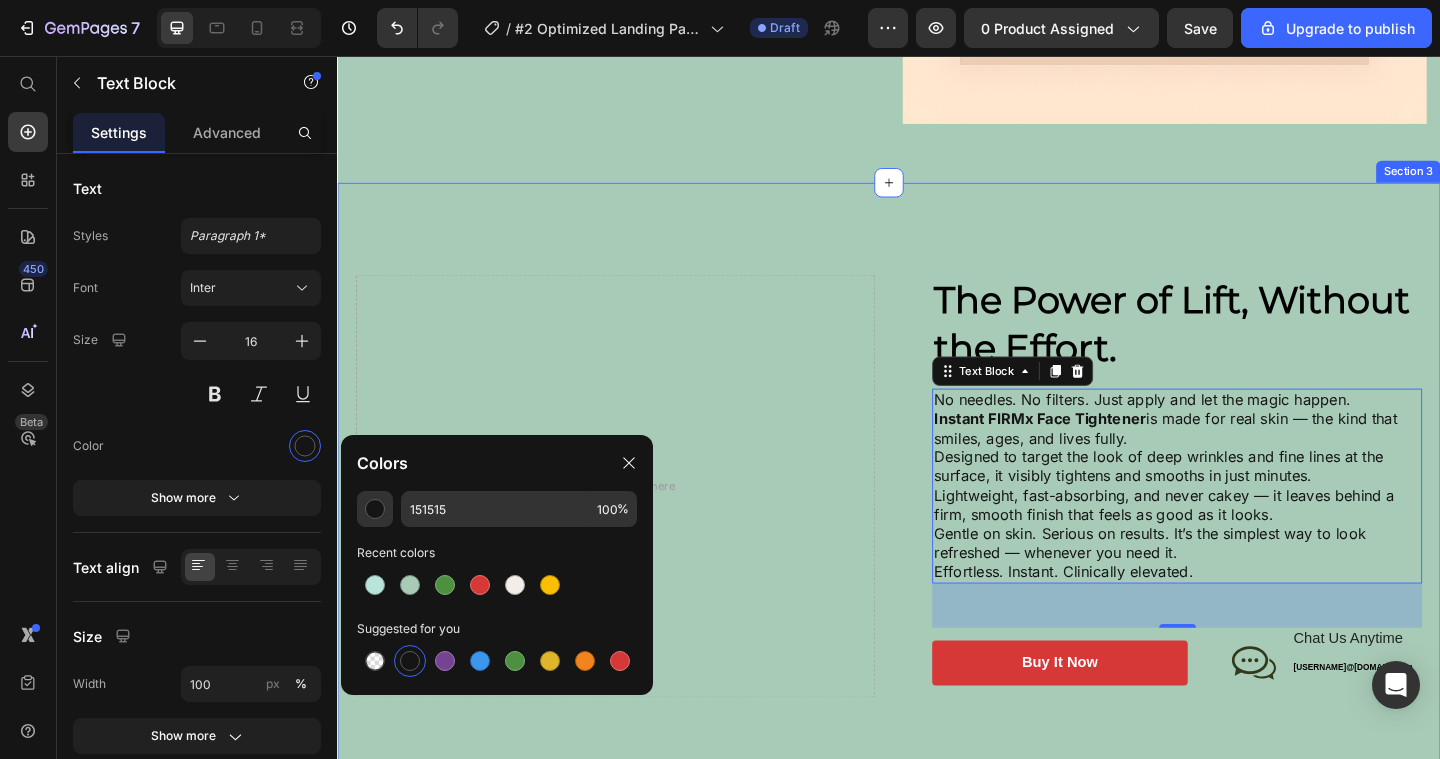 click on "Drop element here ⁠⁠⁠⁠⁠⁠⁠ The Power of Lift, Without the Effort. Heading No needles. No filters. Just apply and let the magic happen. Instant FIRMx Face Tightener  is made for real skin — the kind that smiles, ages, and lives fully. Designed to target the look of deep wrinkles and fine lines at the surface, it visibly tightens and smooths in just minutes. Lightweight, fast-absorbing, and never cakey — it leaves behind a firm, smooth finish that feels as good as it looks. Gentle on skin. Serious on results. It’s the simplest way to look refreshed — whenever you need it. Effortless. Instant. Clinically elevated. Text Block   48 buy it now Button
Icon Chat Us Anytime Text Block [USERNAME]@[DOMAIN].com   Text Block Row Row Row Row Section 3" at bounding box center [937, 524] 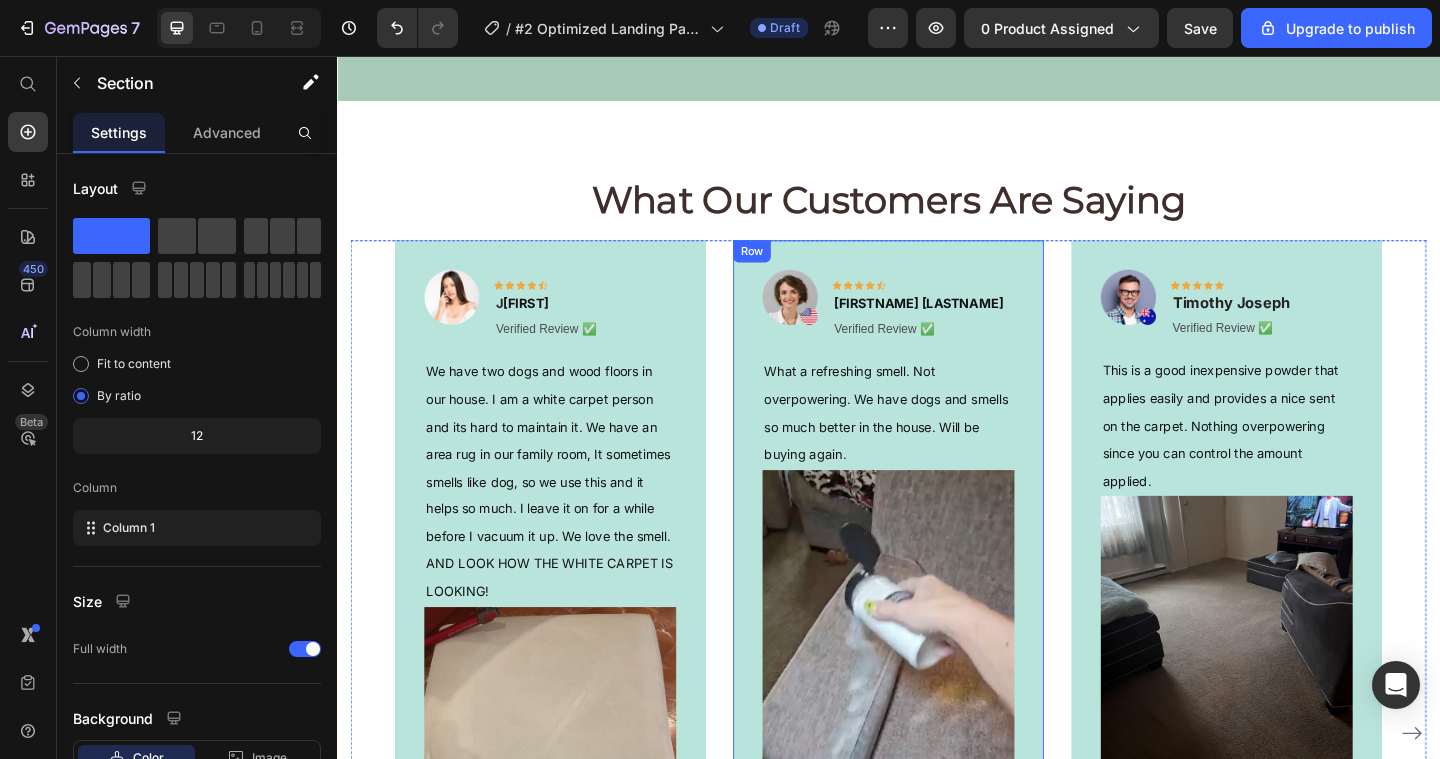 scroll, scrollTop: 2522, scrollLeft: 0, axis: vertical 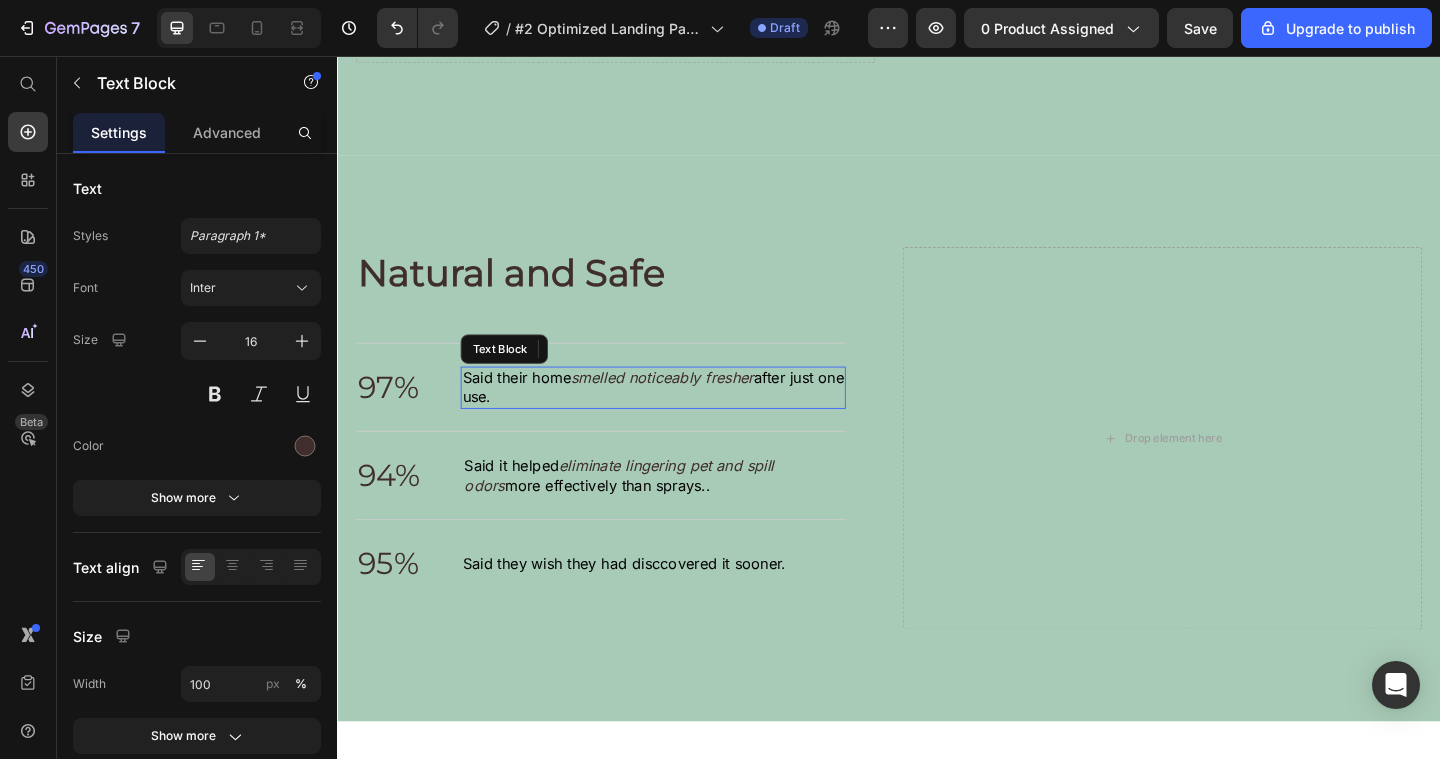 click on "Said their home  smelled noticeably fresher  after just one use." at bounding box center [680, 417] 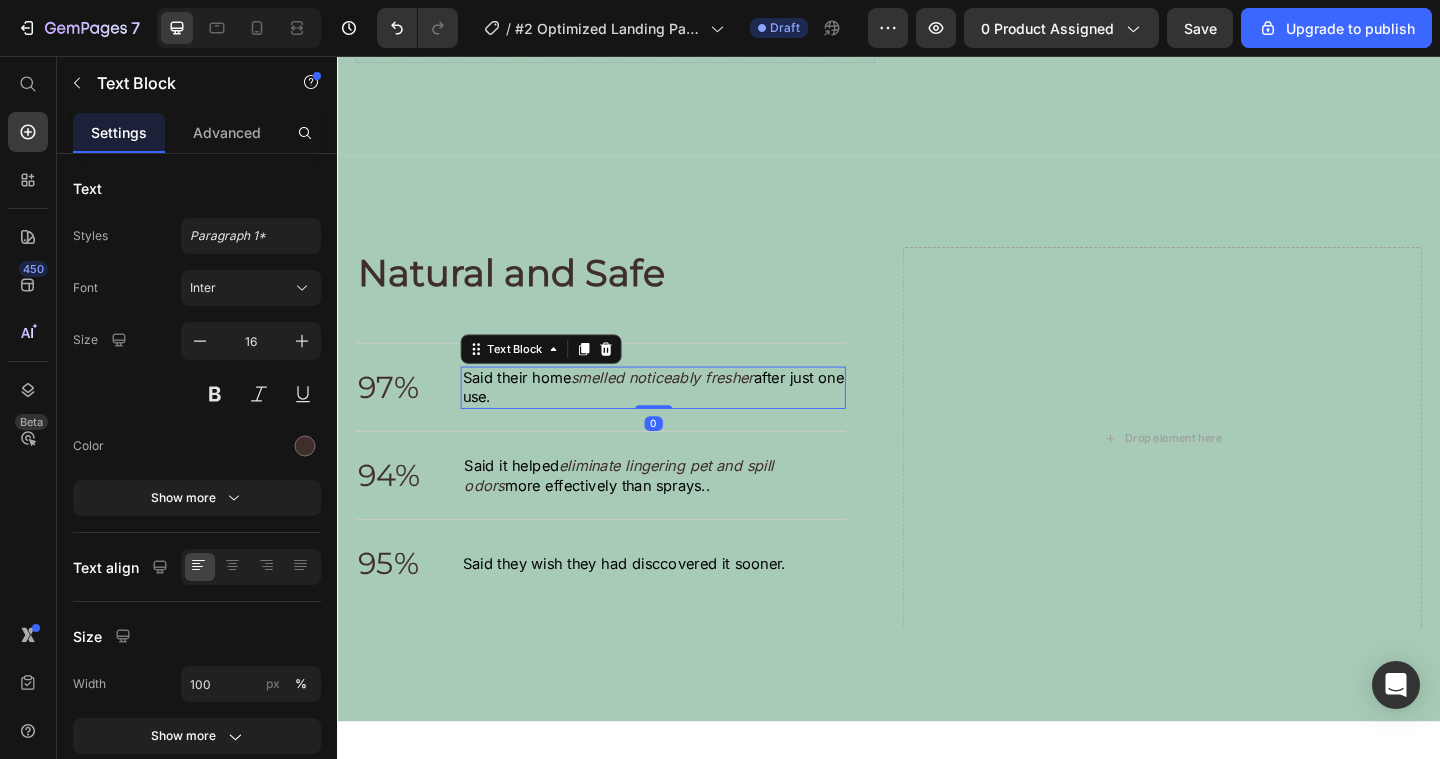 click on "Said their home  smelled noticeably fresher  after just one use." at bounding box center (680, 417) 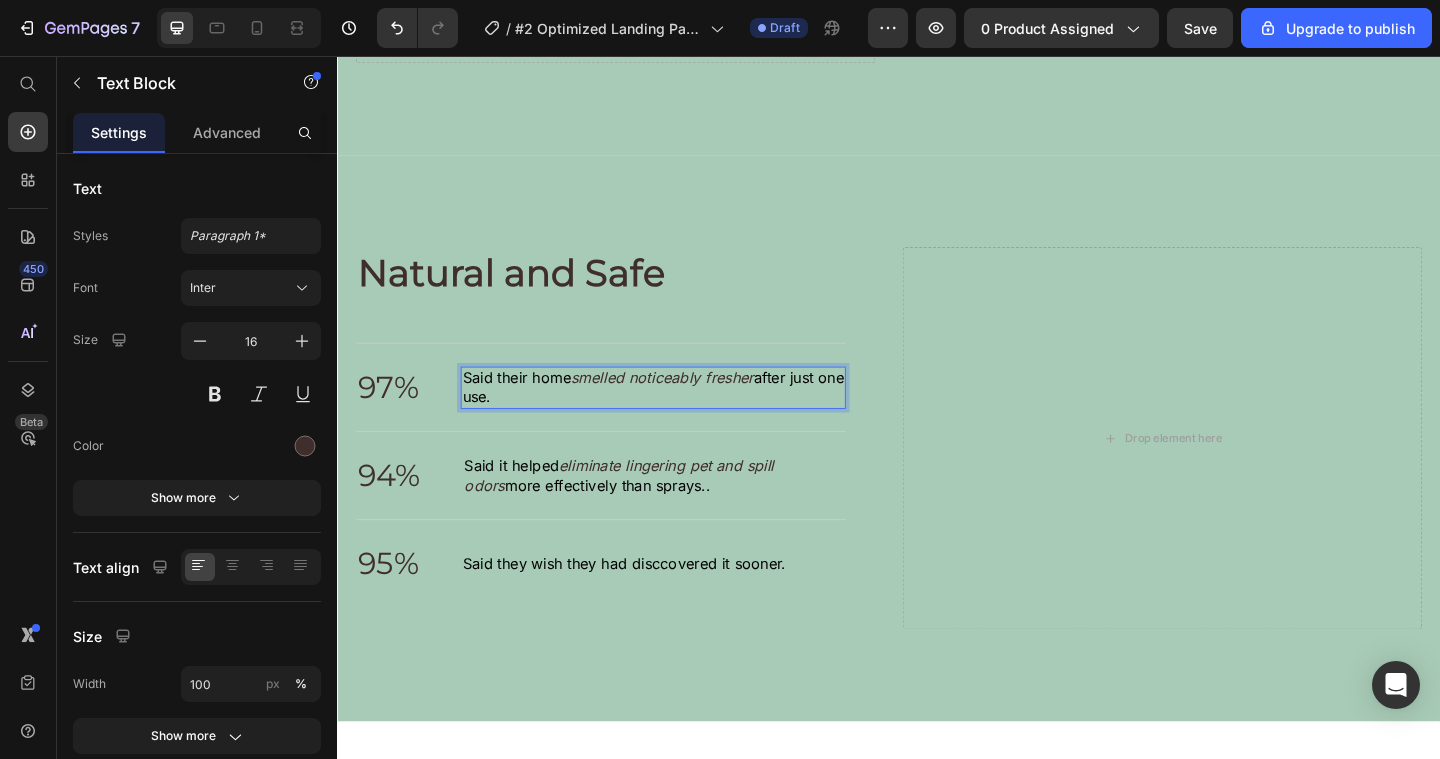 click on "Said their home  smelled noticeably fresher  after just one use." at bounding box center [680, 417] 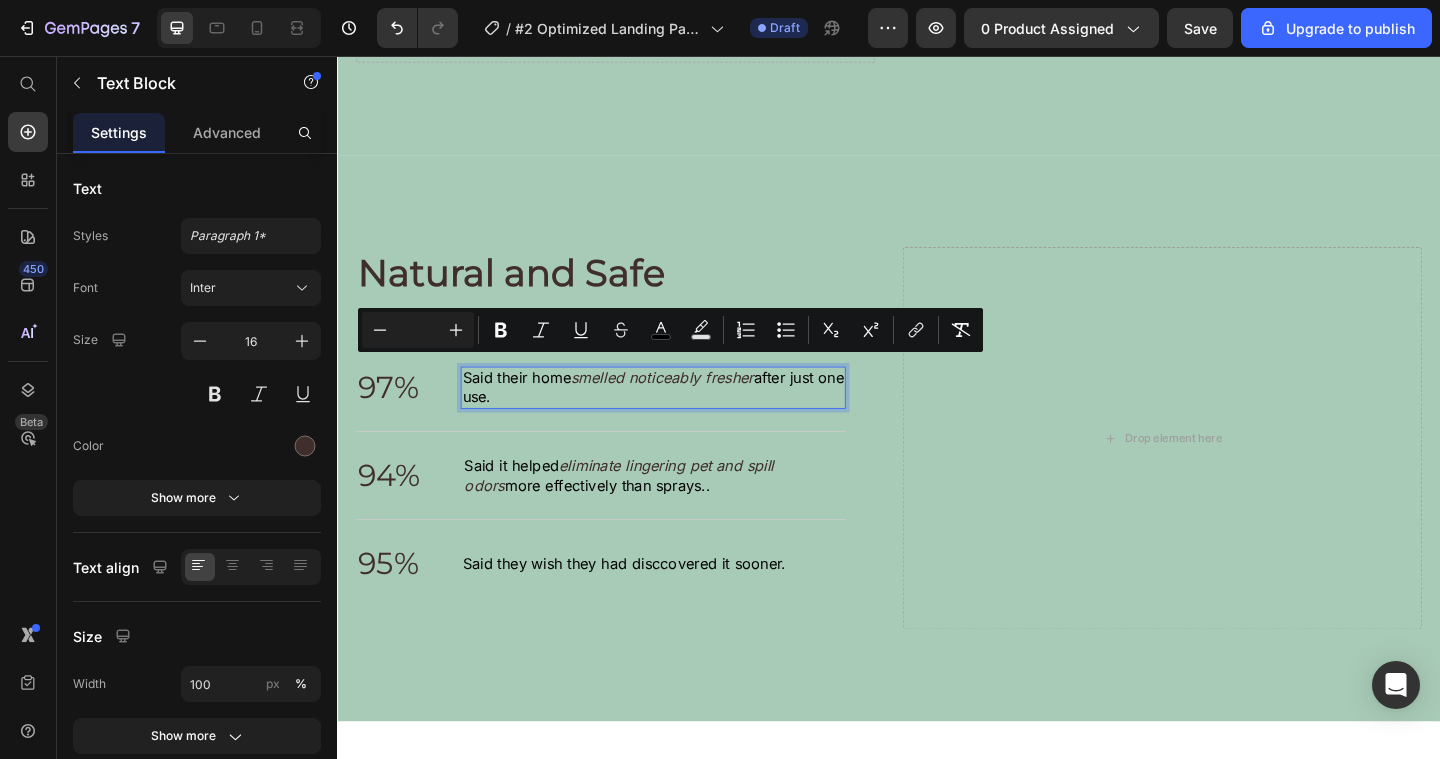 drag, startPoint x: 586, startPoint y: 413, endPoint x: 494, endPoint y: 410, distance: 92.0489 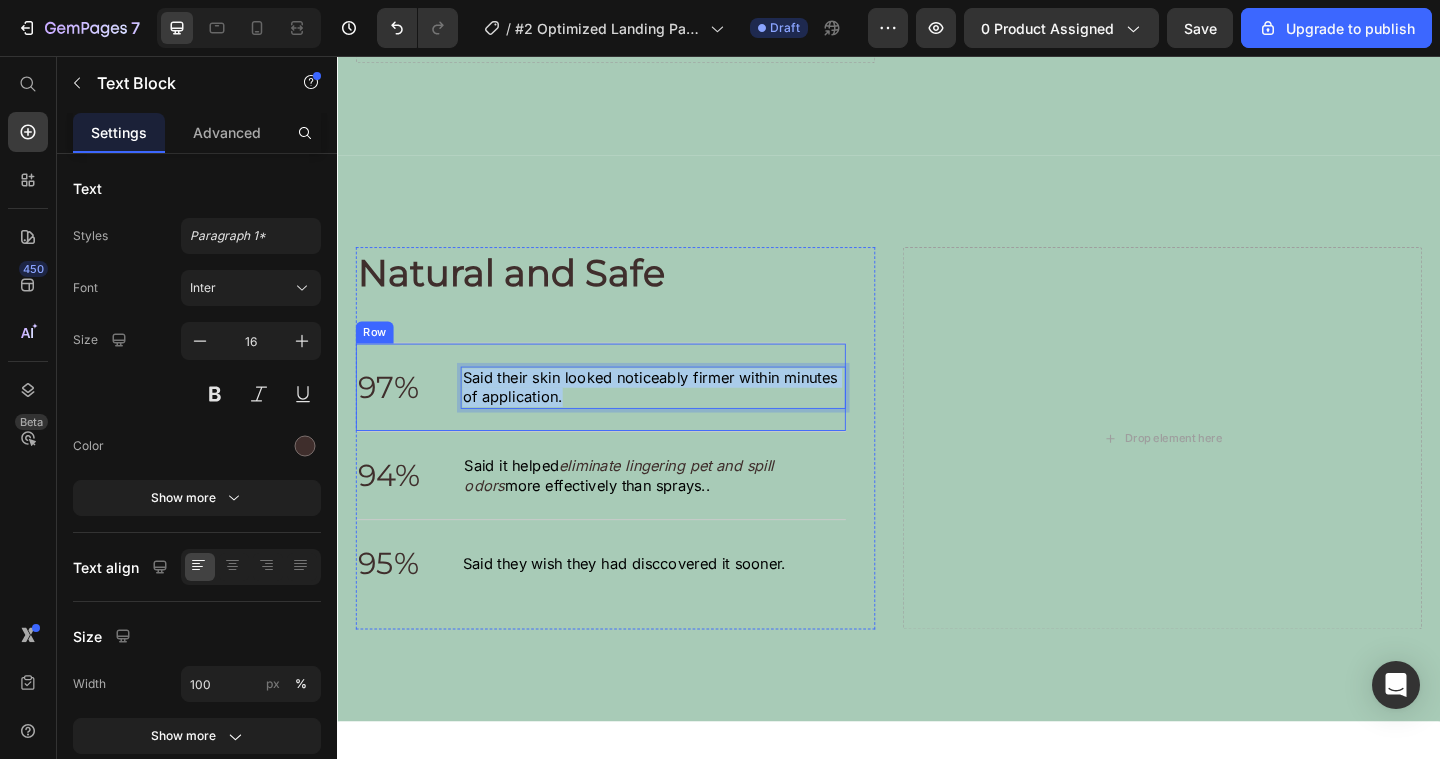 drag, startPoint x: 626, startPoint y: 415, endPoint x: 462, endPoint y: 398, distance: 164.87874 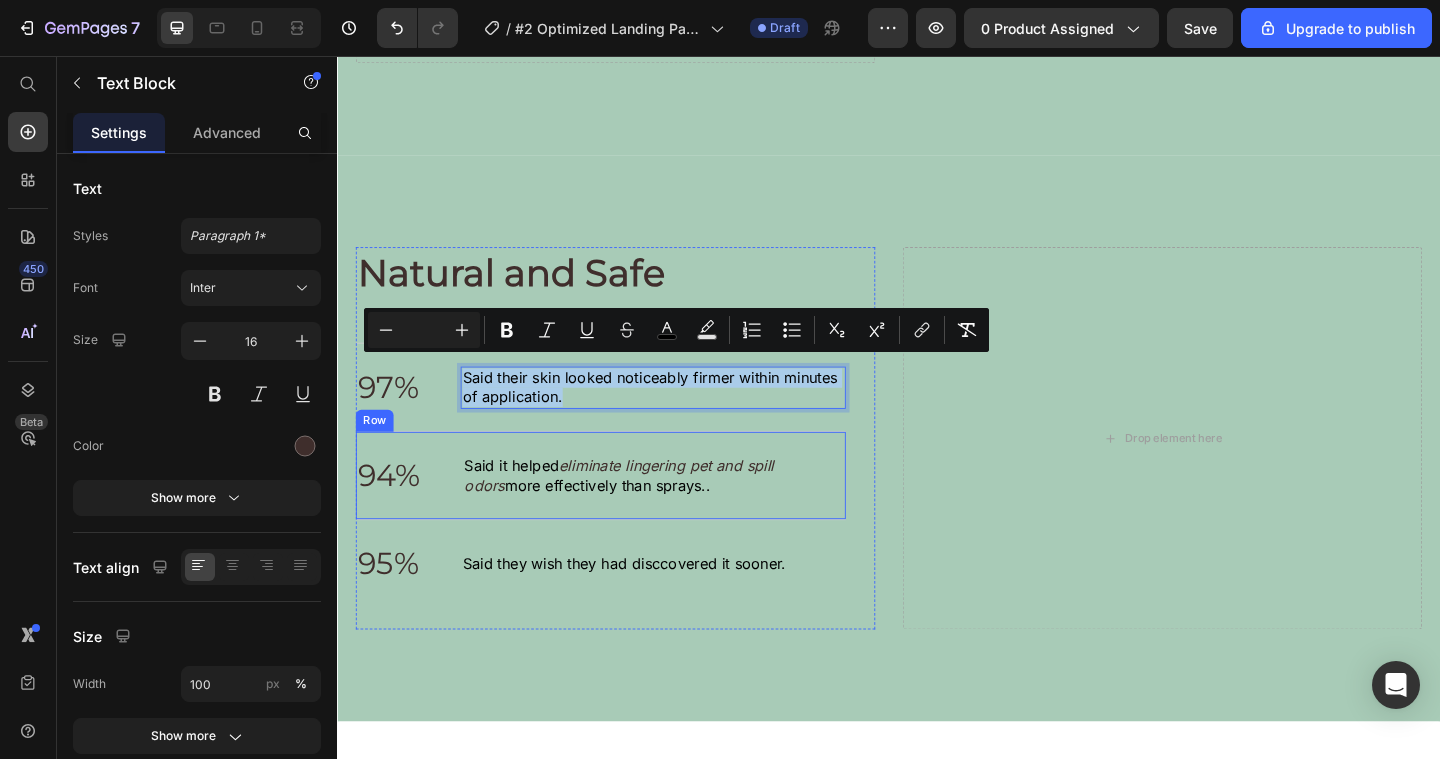 click on "94% Text Block Said it helped  eliminate lingering pet and spill odors  more effectively than sprays.. Text Block Row" at bounding box center [623, 512] 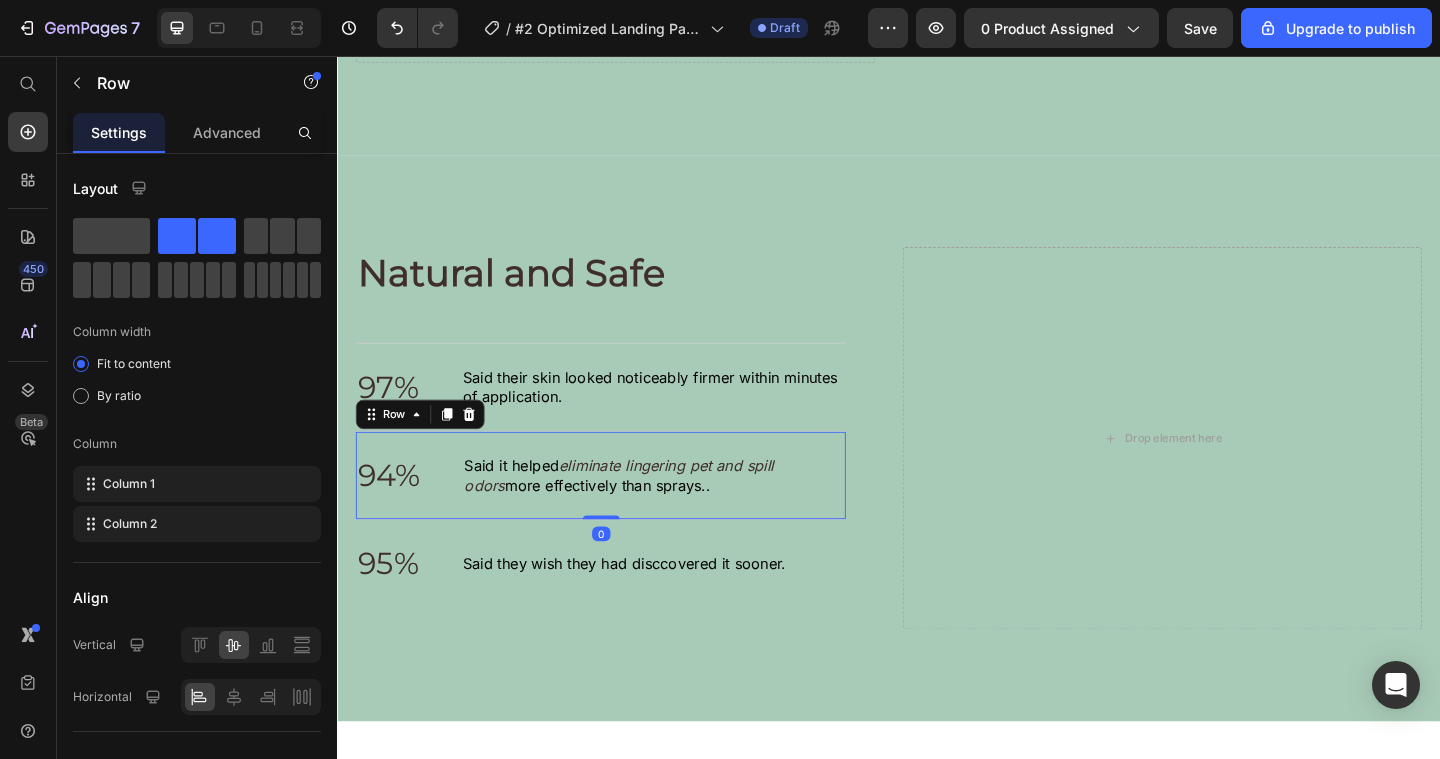 click on "more effectively than sprays.." at bounding box center [631, 523] 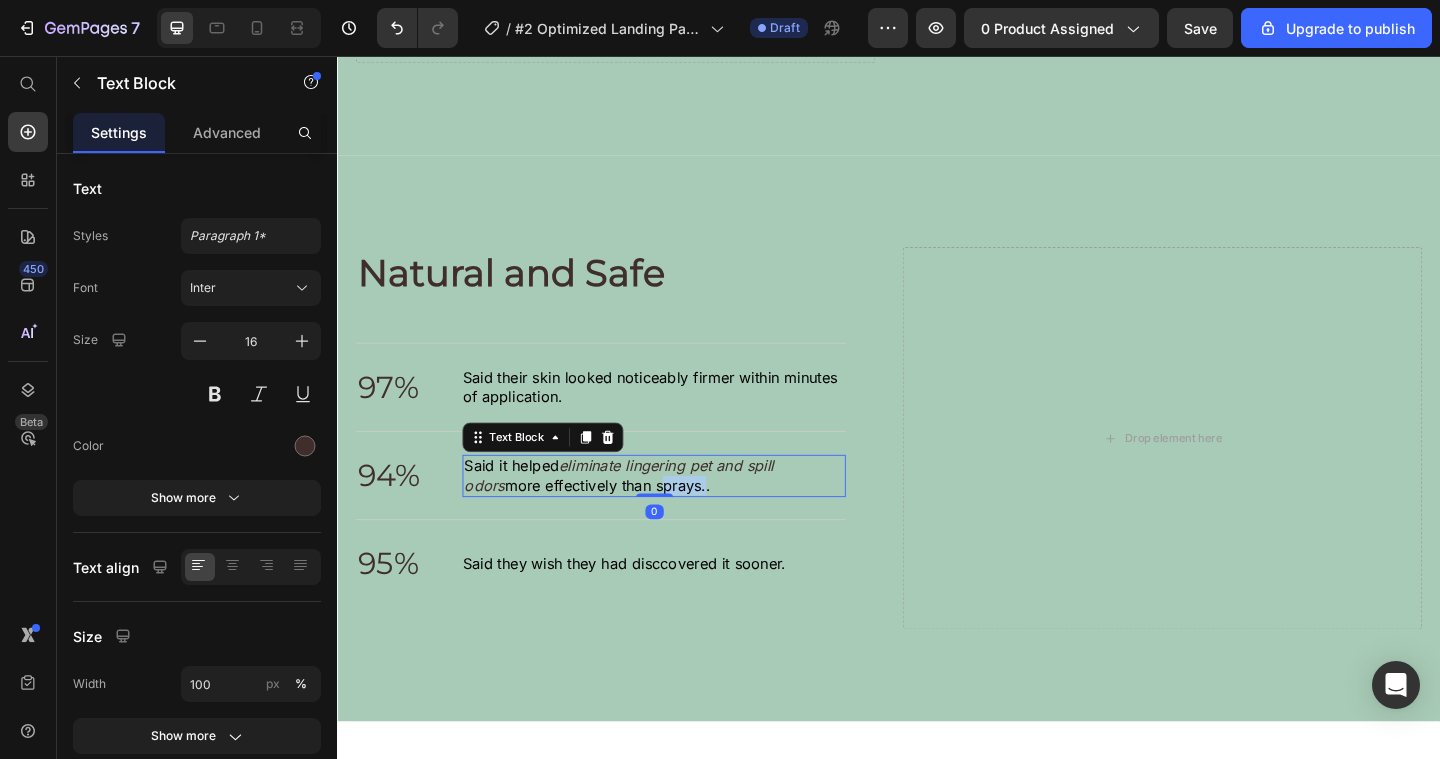 click on "more effectively than sprays.." at bounding box center [631, 523] 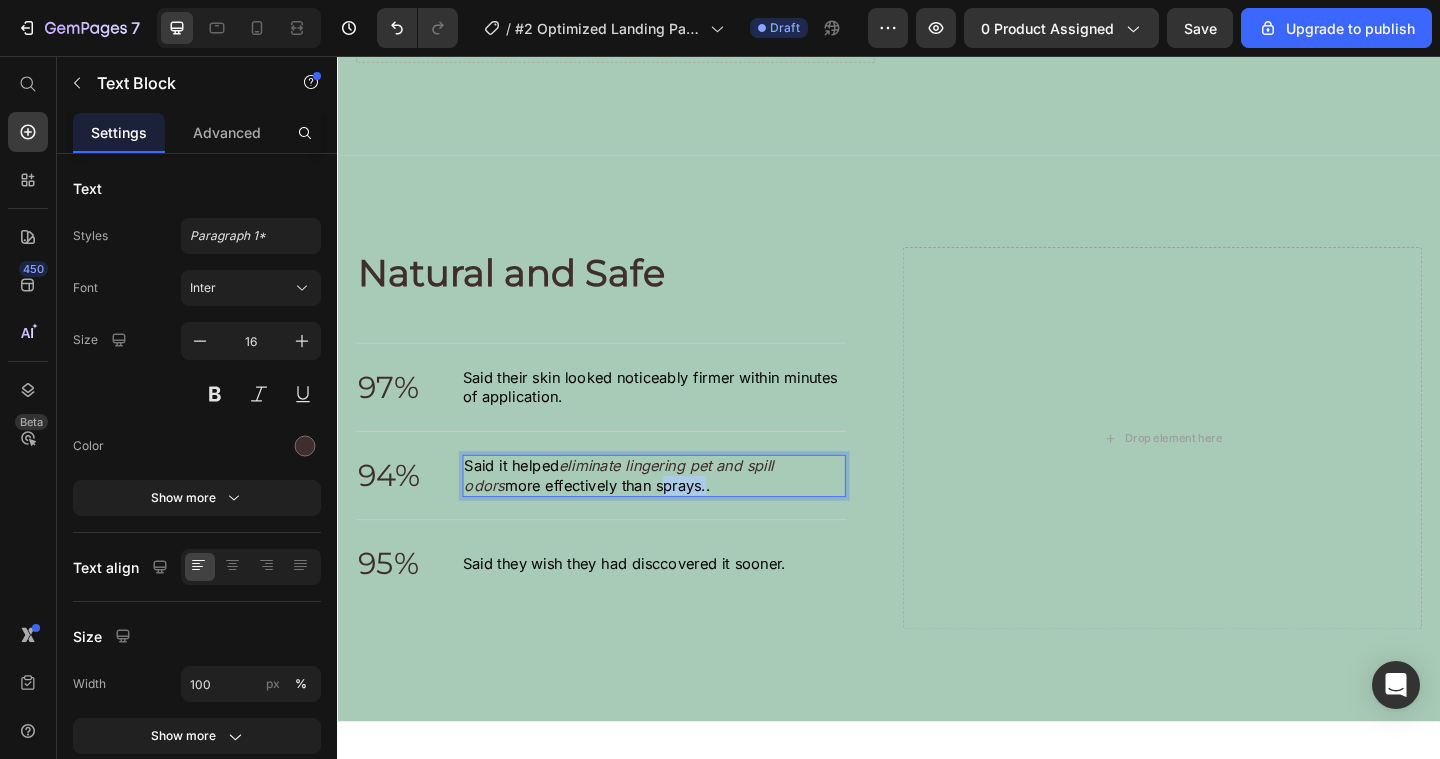 drag, startPoint x: 708, startPoint y: 506, endPoint x: 480, endPoint y: 481, distance: 229.36652 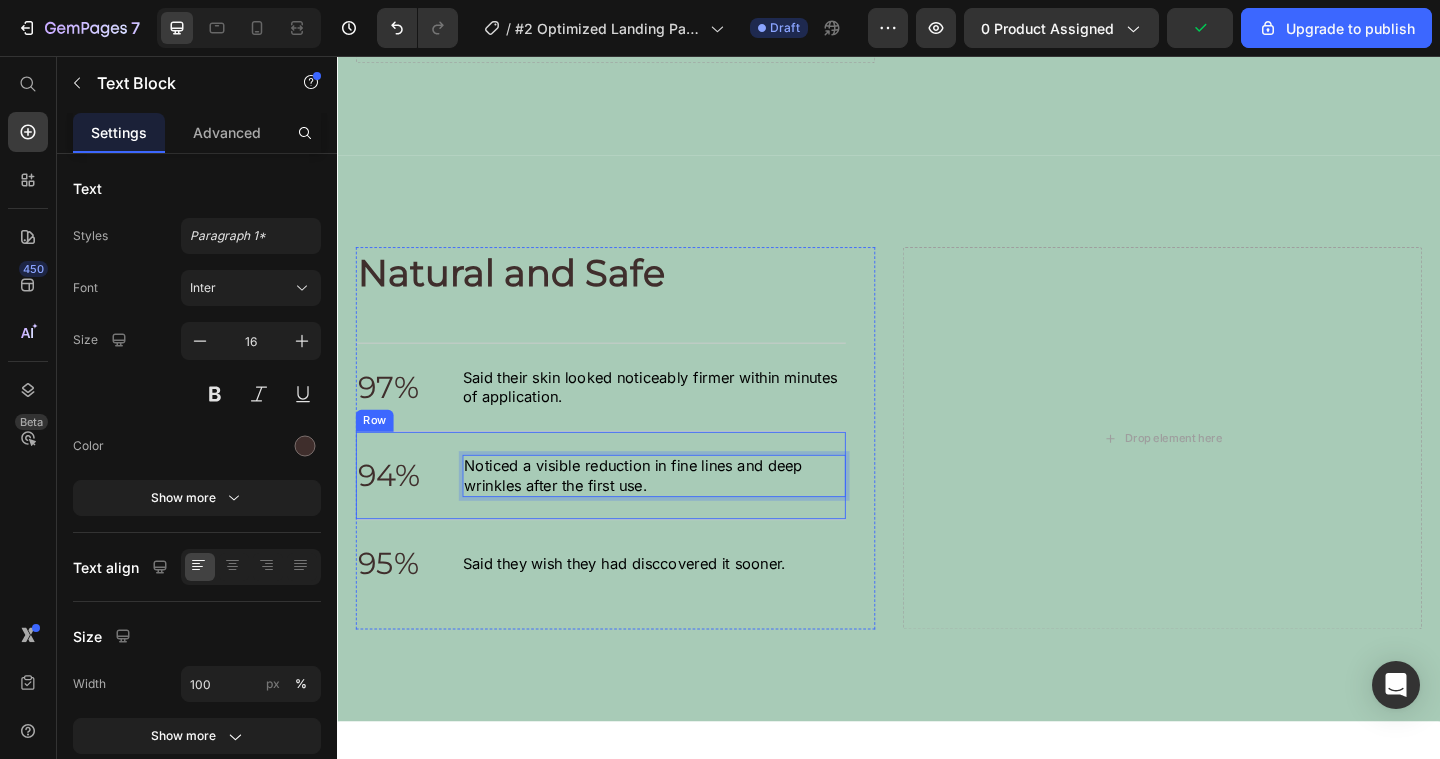 click on "Said they wish they had disccovered it sooner. Text Block" at bounding box center (649, 608) 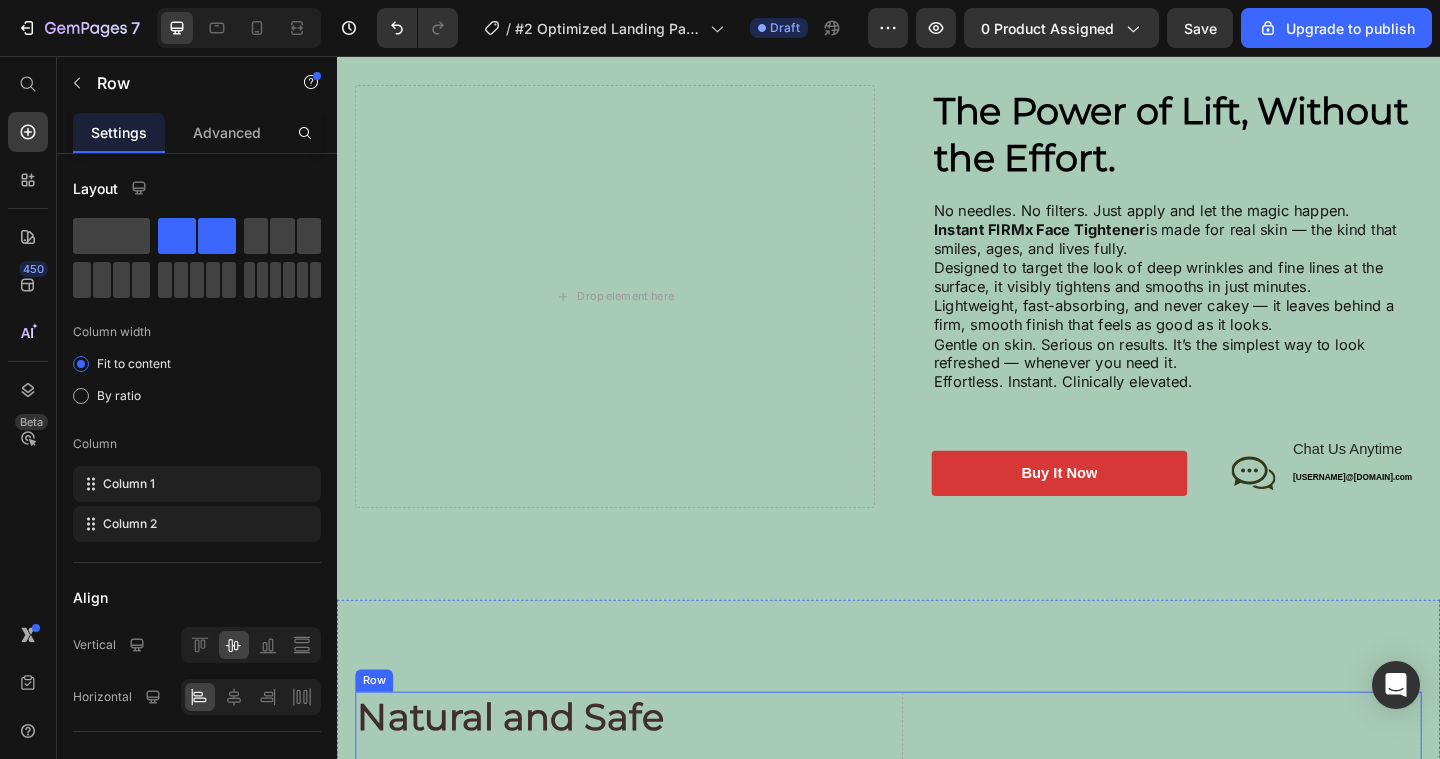 scroll, scrollTop: 1173, scrollLeft: 0, axis: vertical 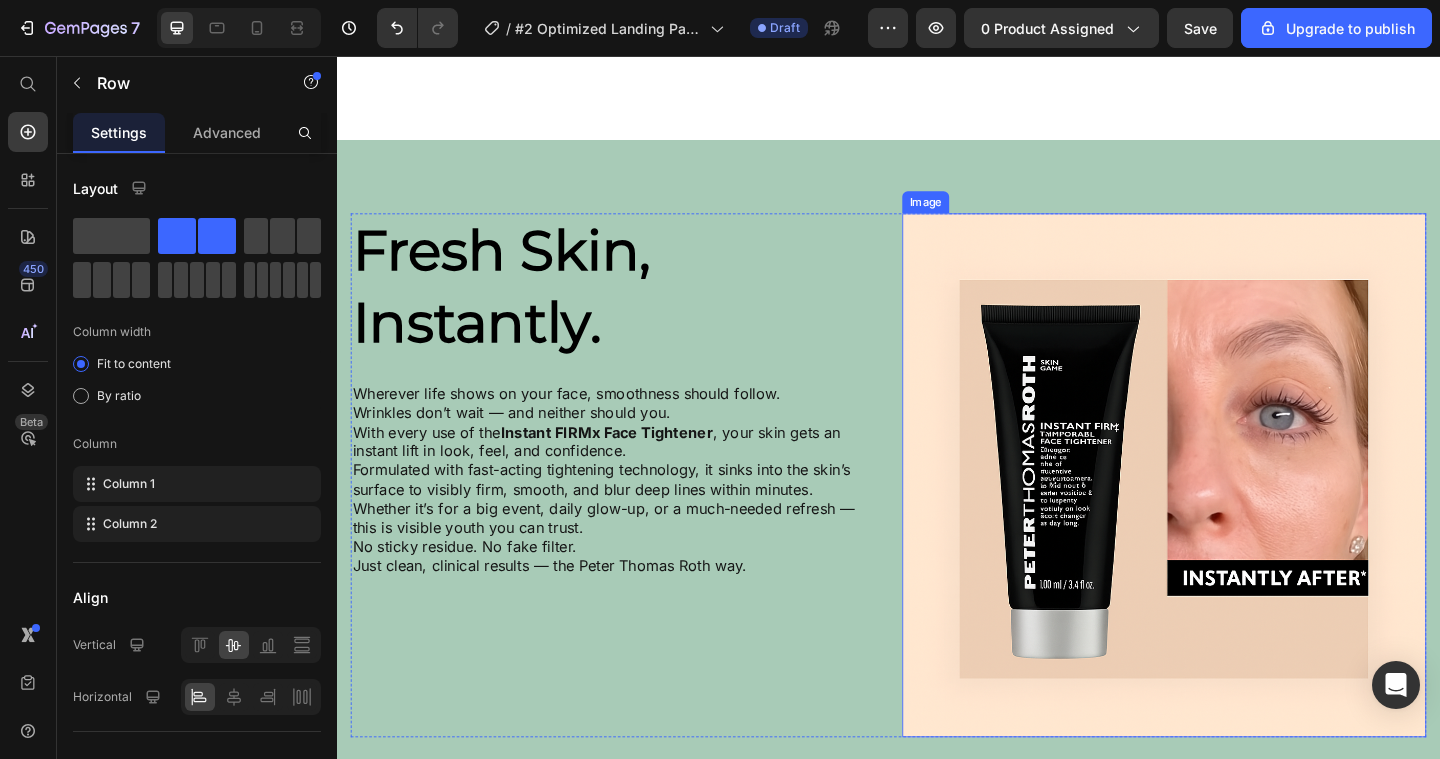 click at bounding box center [1237, 512] 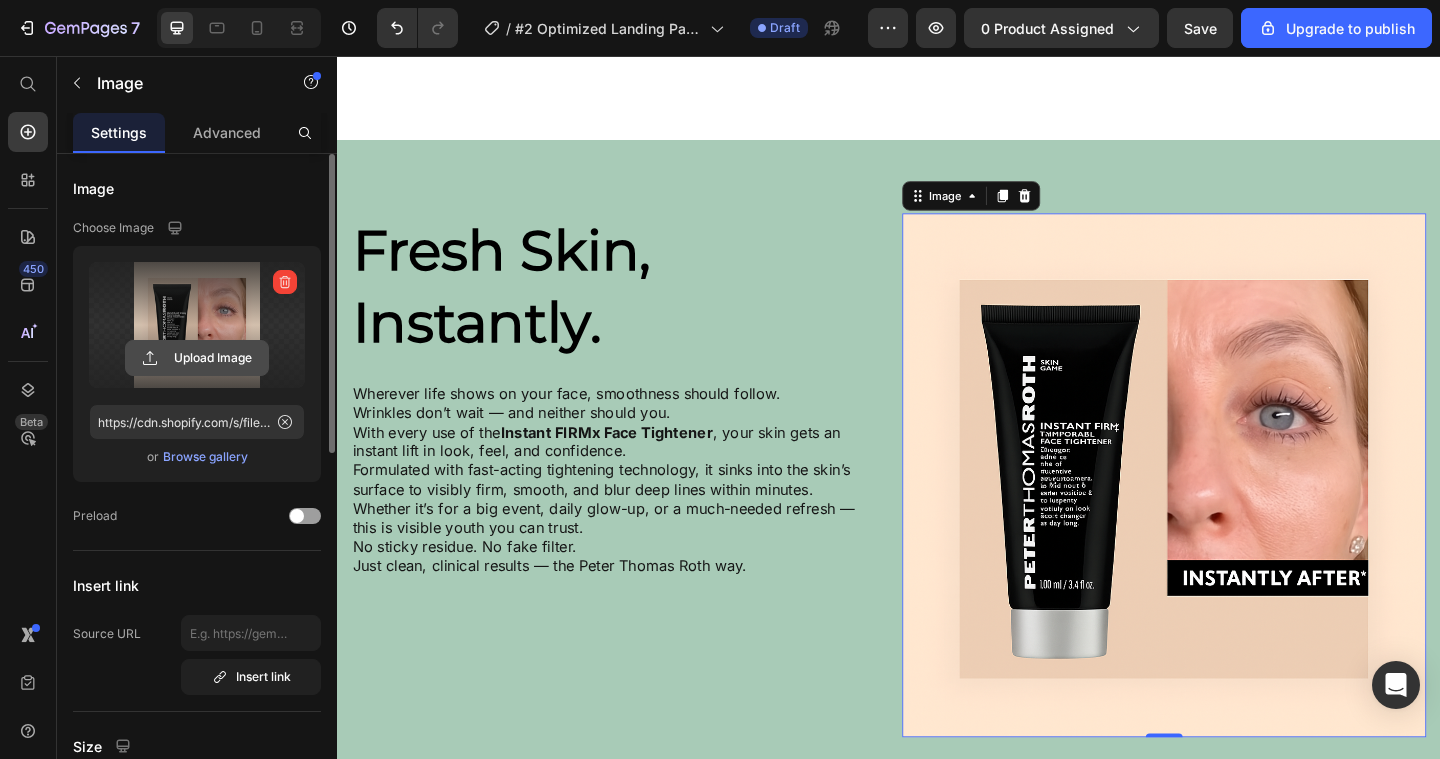 click 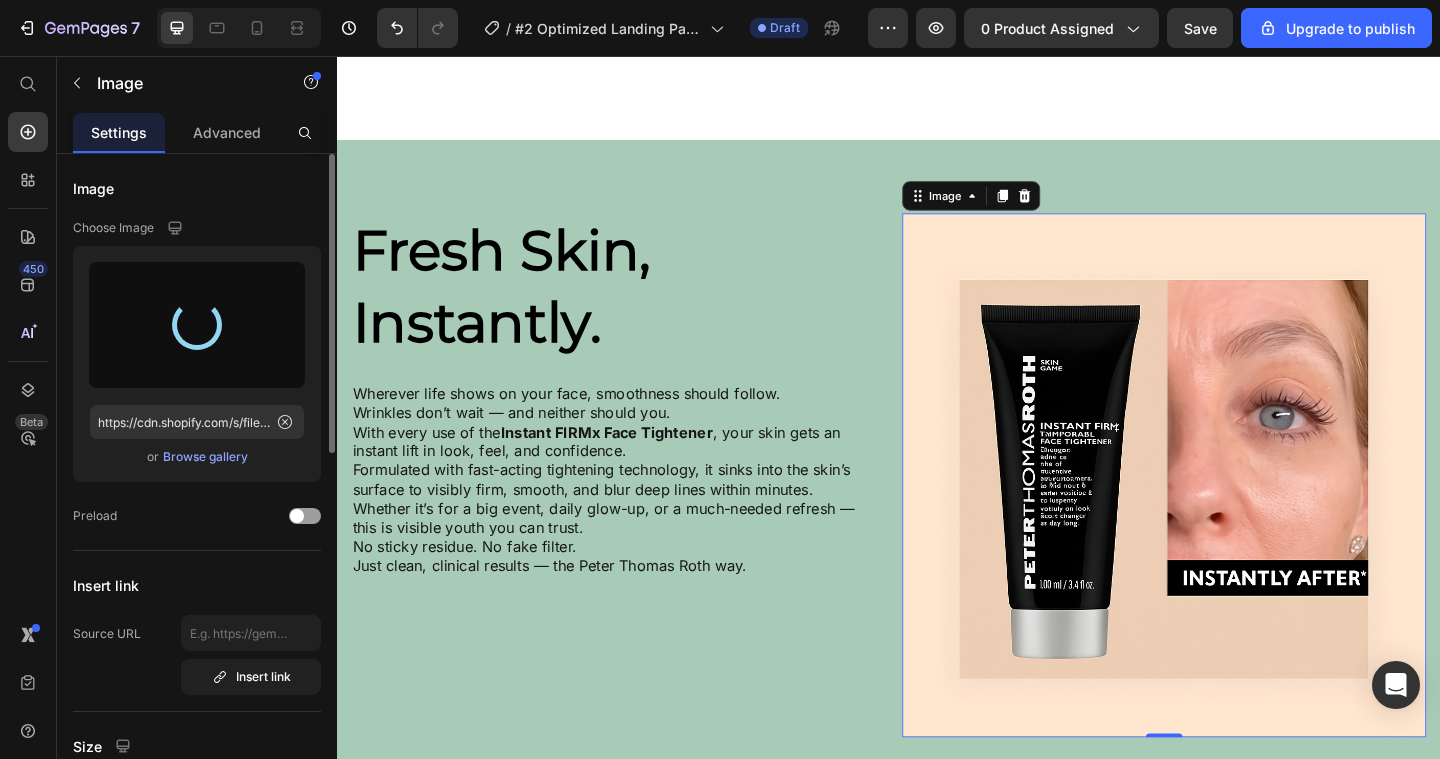 type on "https://cdn.shopify.com/s/files/1/0938/3883/6029/files/gempages_569297593012585342-95326855-38d9-4d8d-826c-30237733bcba.png" 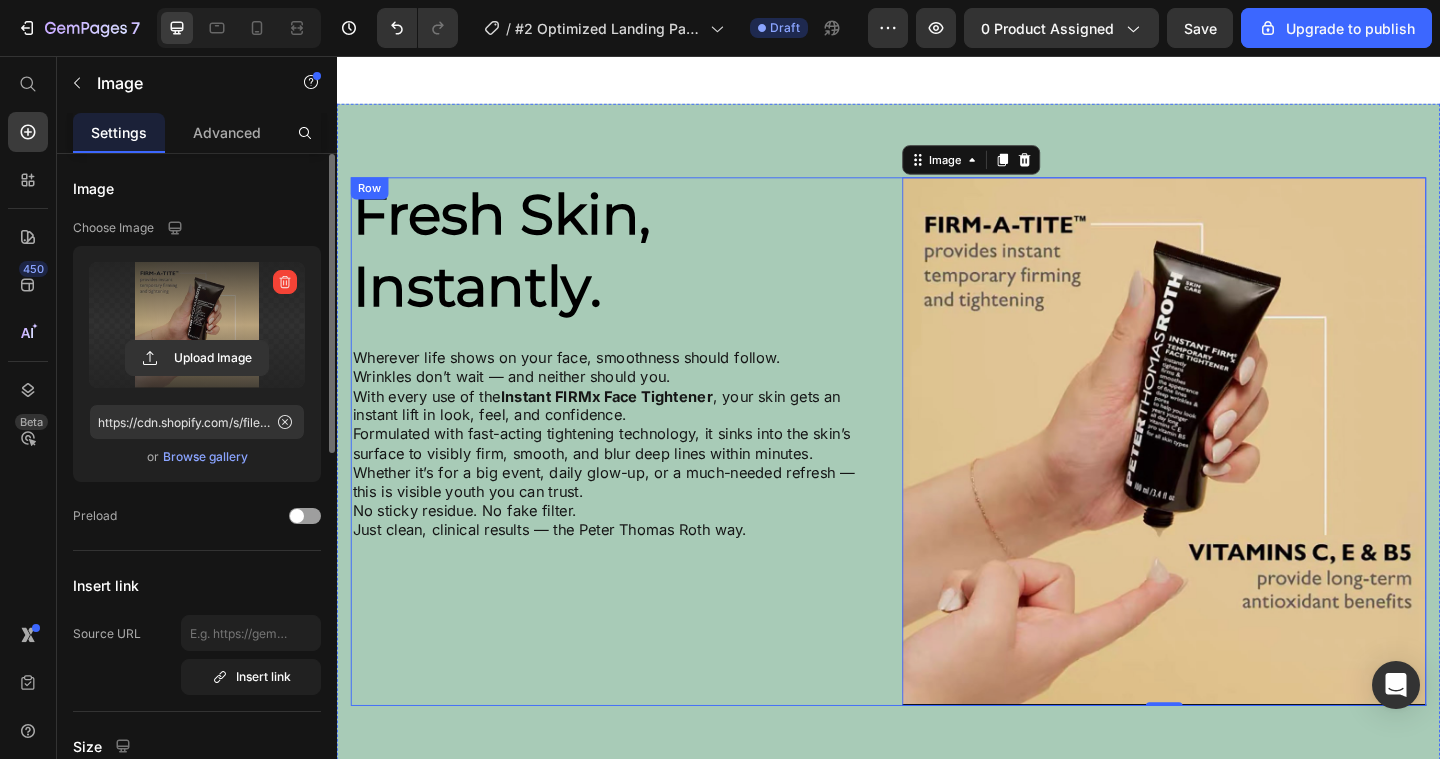 scroll, scrollTop: 1207, scrollLeft: 0, axis: vertical 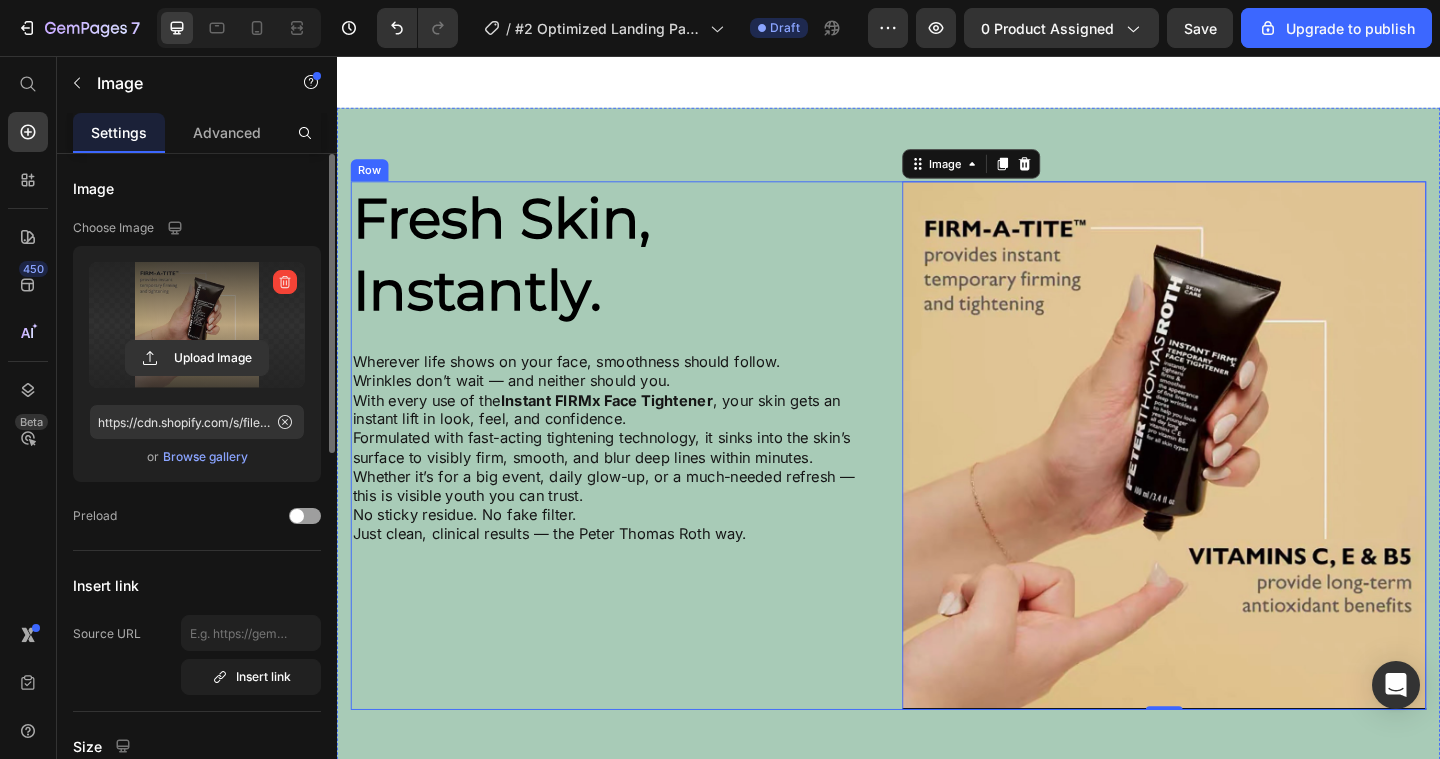 click on "Fresh Skin, Instantly. Heading Wherever life shows on your face, smoothness should follow. Wrinkles don’t wait — and neither should you. With every use of the  Instant FIRMx Face Tightener , your skin gets an instant lift in look, feel, and confidence. Formulated with fast-acting tightening technology, it sinks into the skin’s surface to visibly firm, smooth, and blur deep lines within minutes. Whether it’s for a big event, daily glow-up, or a much-needed refresh — this is visible youth you can trust. No sticky residue. No fake filter. Just clean, clinical results — the Peter Thomas Roth way. Text Block" at bounding box center (637, 480) 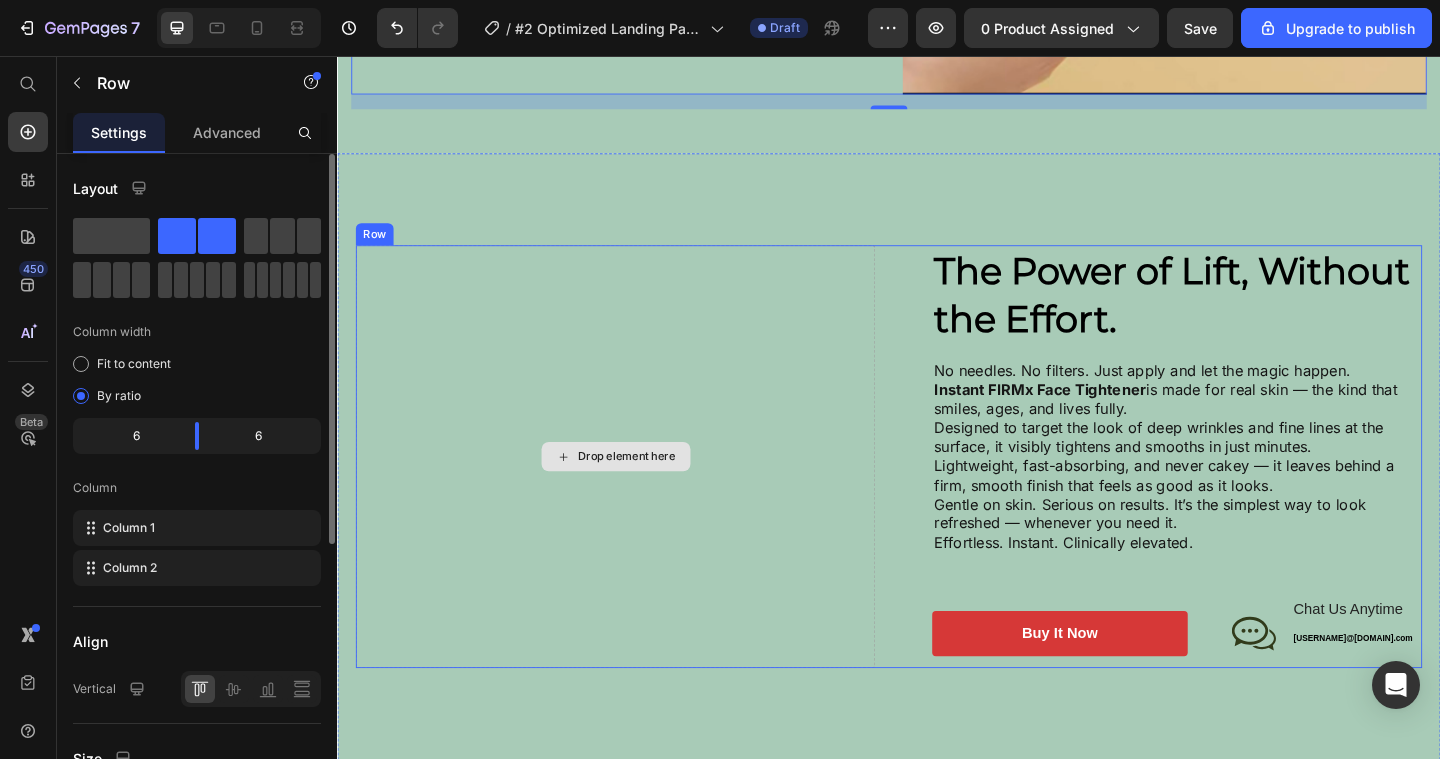 scroll, scrollTop: 1870, scrollLeft: 0, axis: vertical 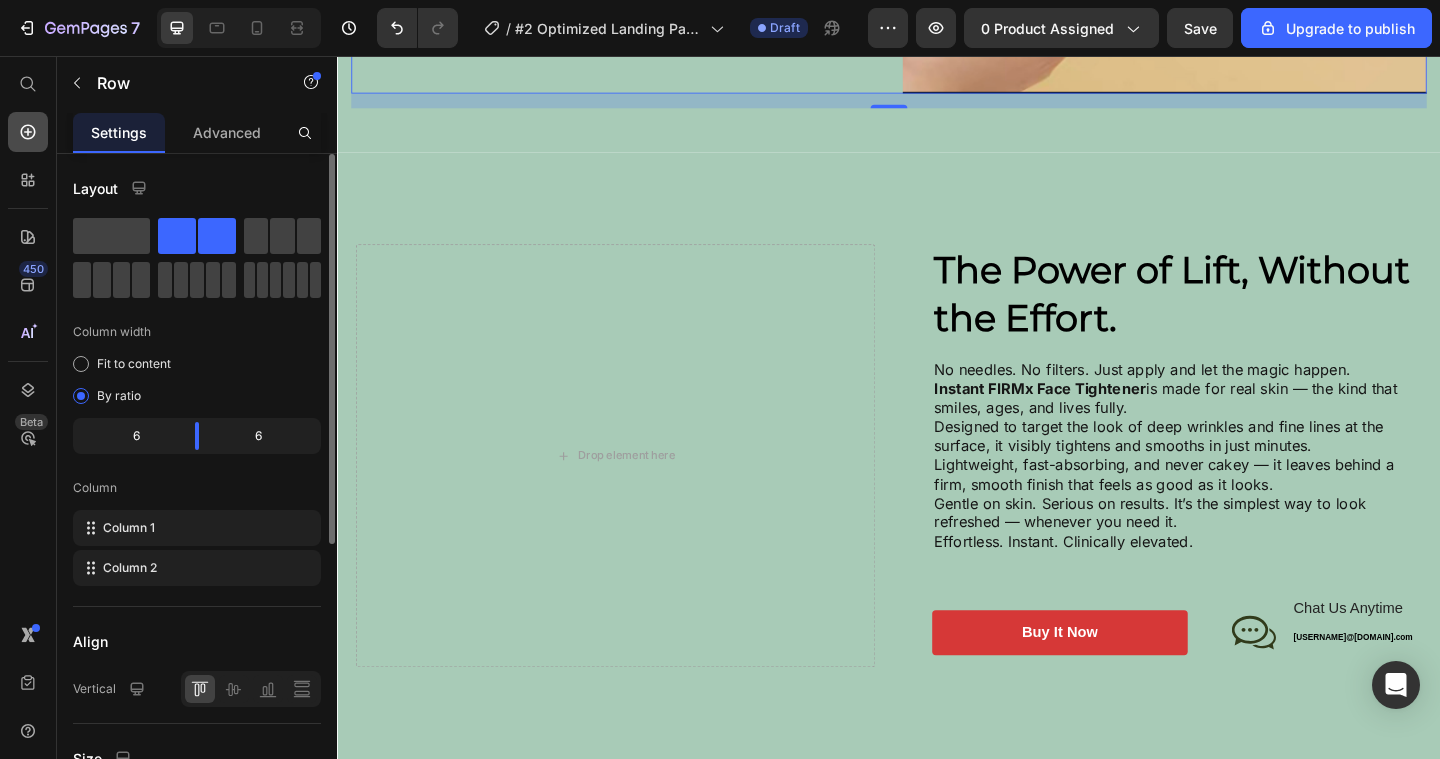 click 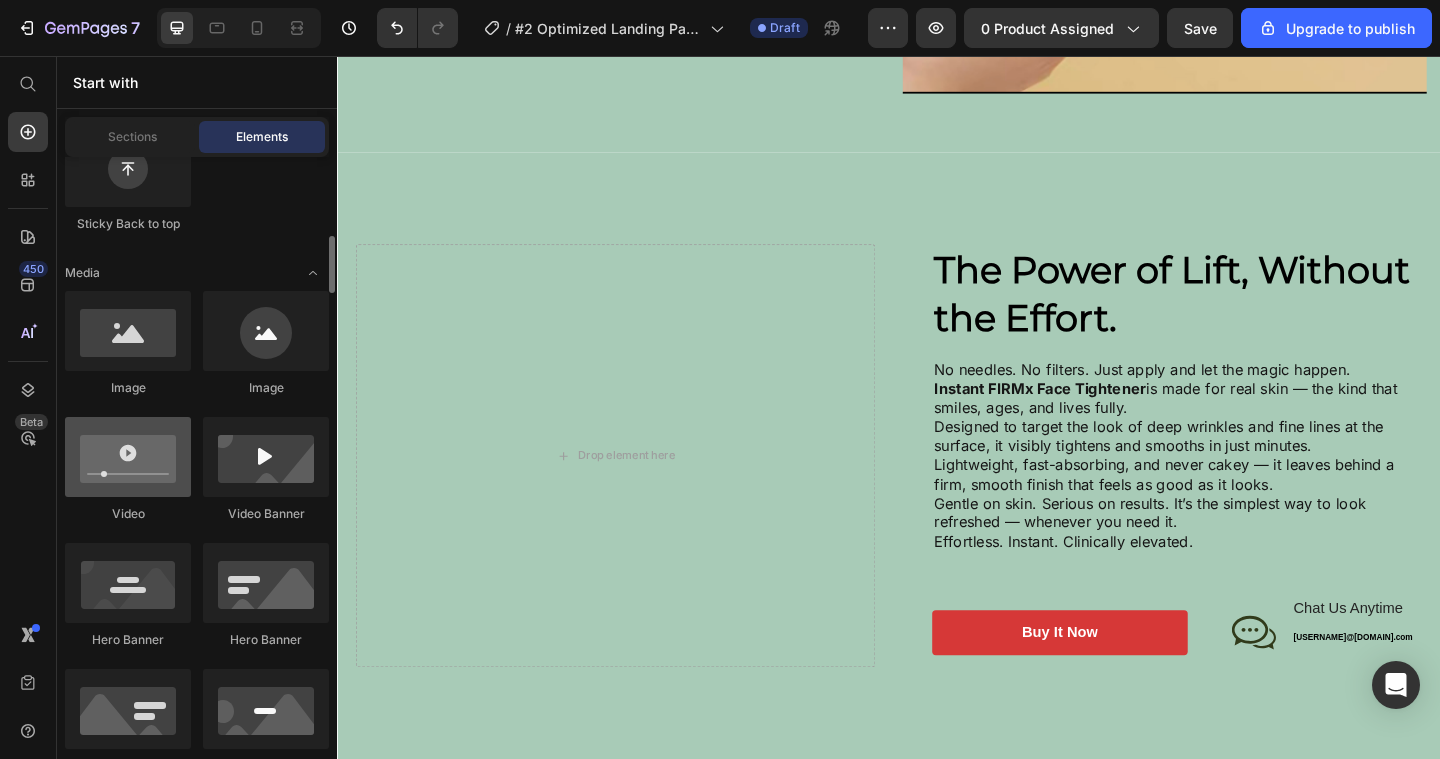 scroll, scrollTop: 741, scrollLeft: 0, axis: vertical 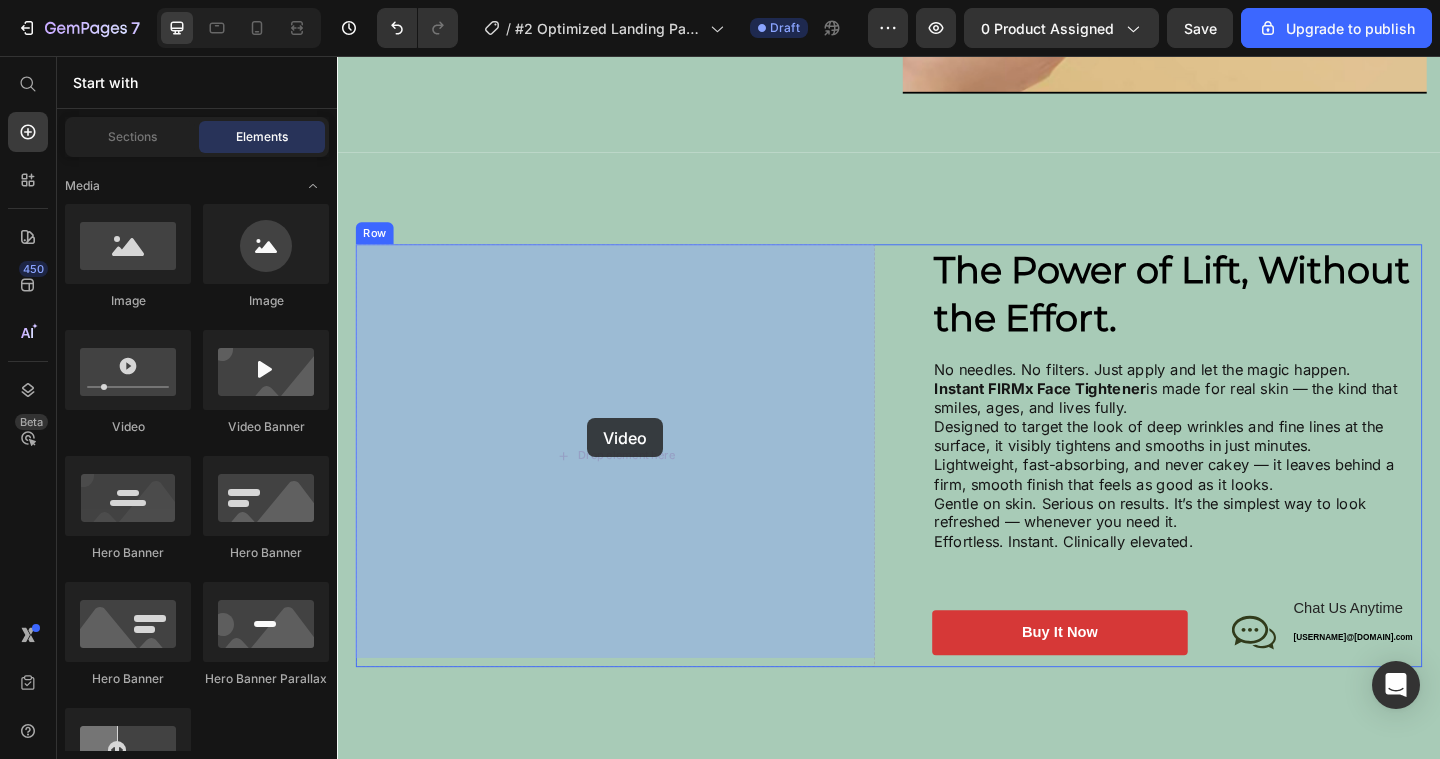 drag, startPoint x: 463, startPoint y: 425, endPoint x: 609, endPoint y: 450, distance: 148.12495 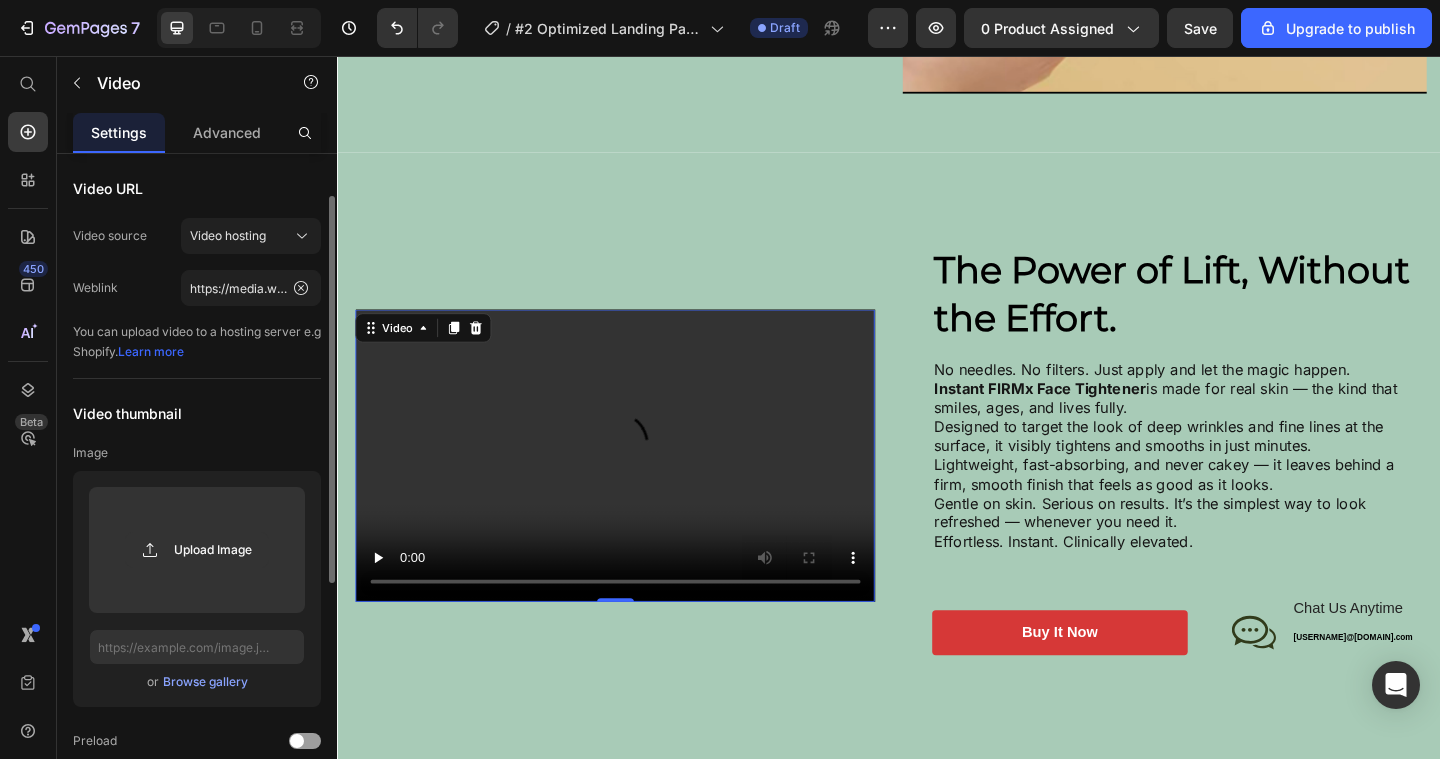 scroll, scrollTop: 107, scrollLeft: 0, axis: vertical 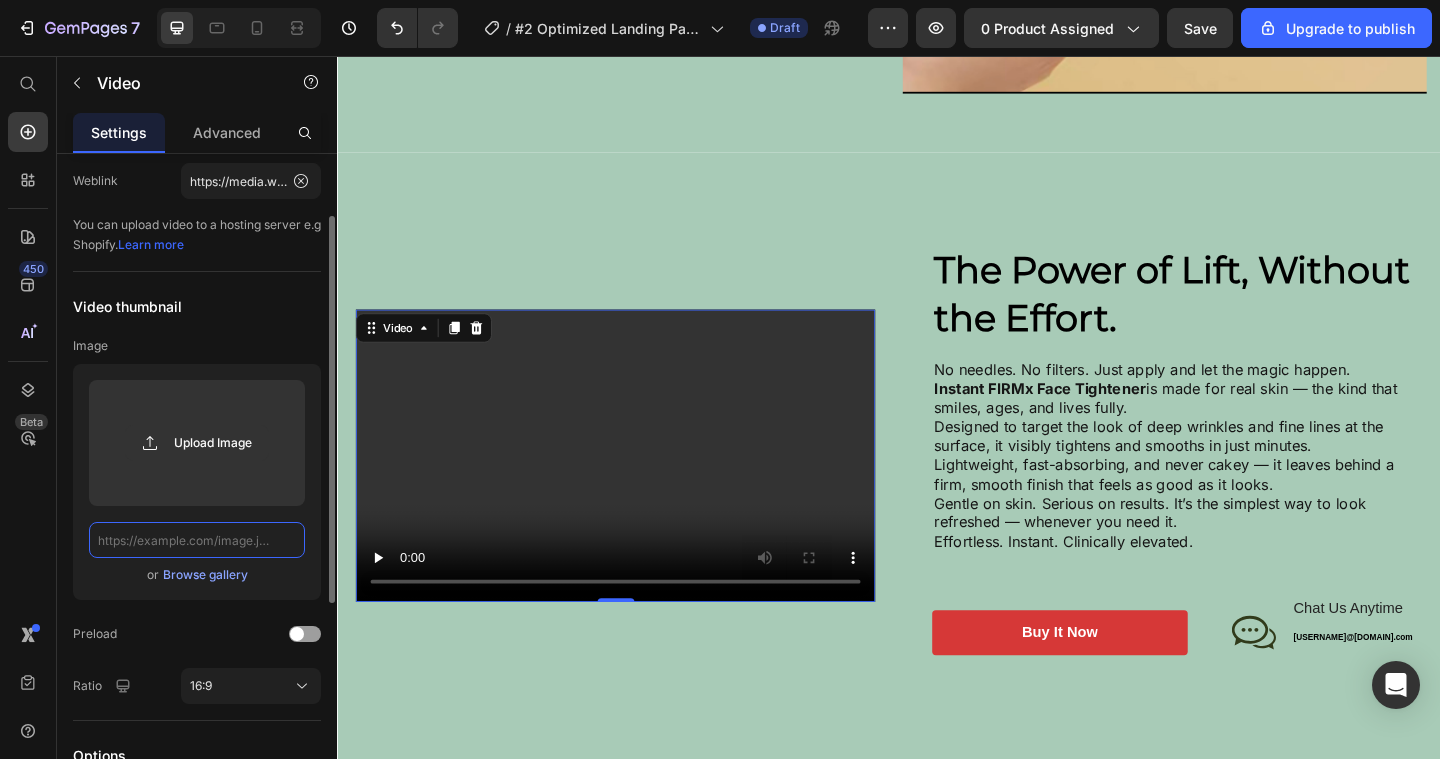 click 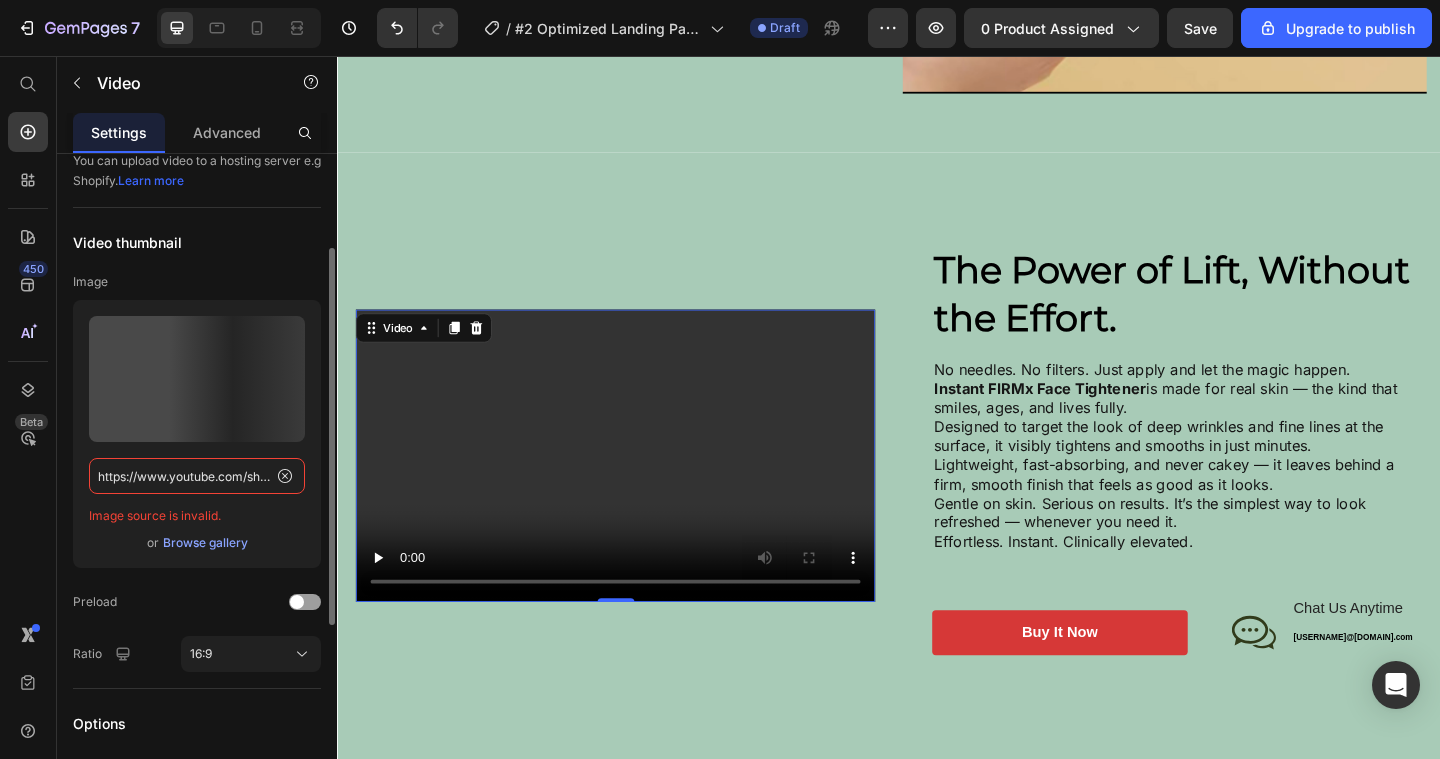 scroll, scrollTop: 168, scrollLeft: 0, axis: vertical 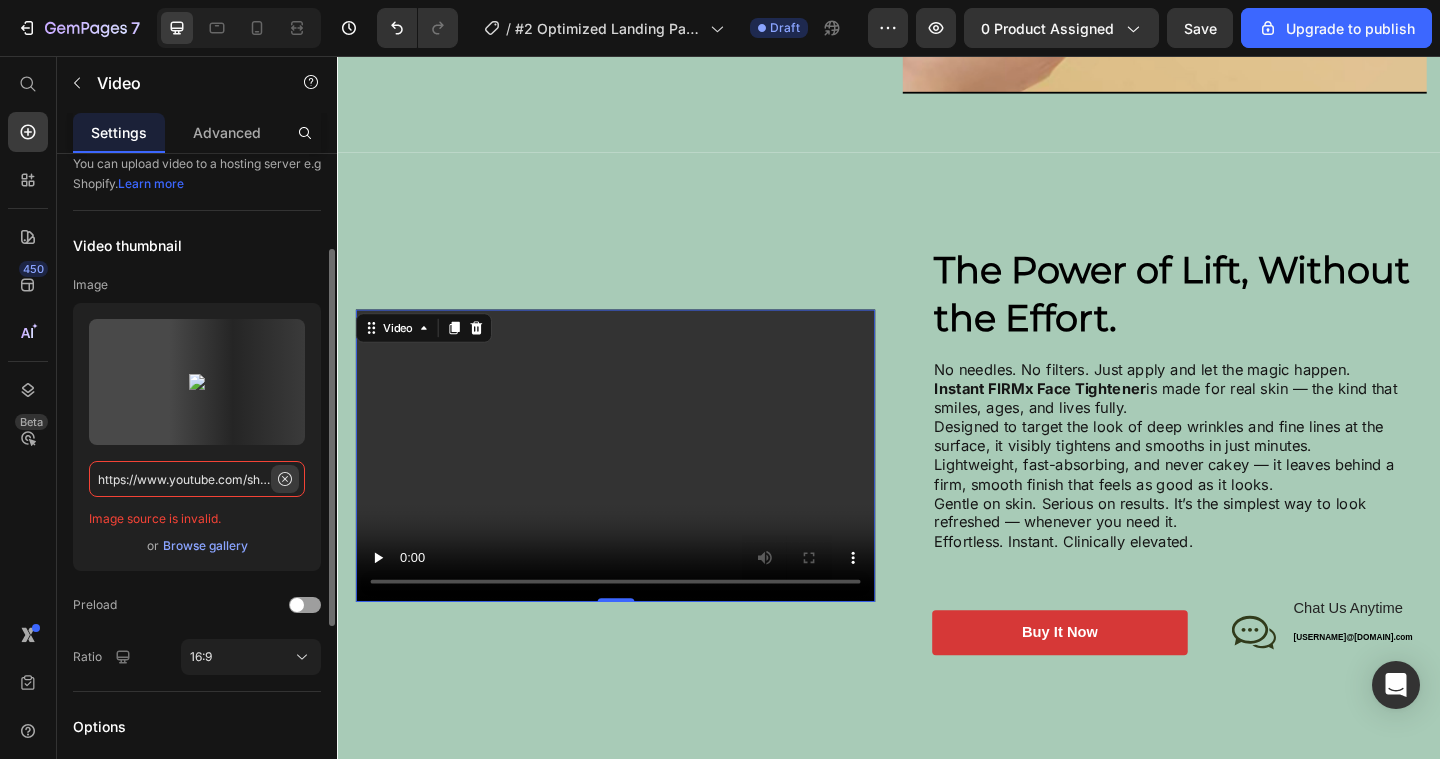 type on "https://www.youtube.com/shorts/AZsa4C7TnsU" 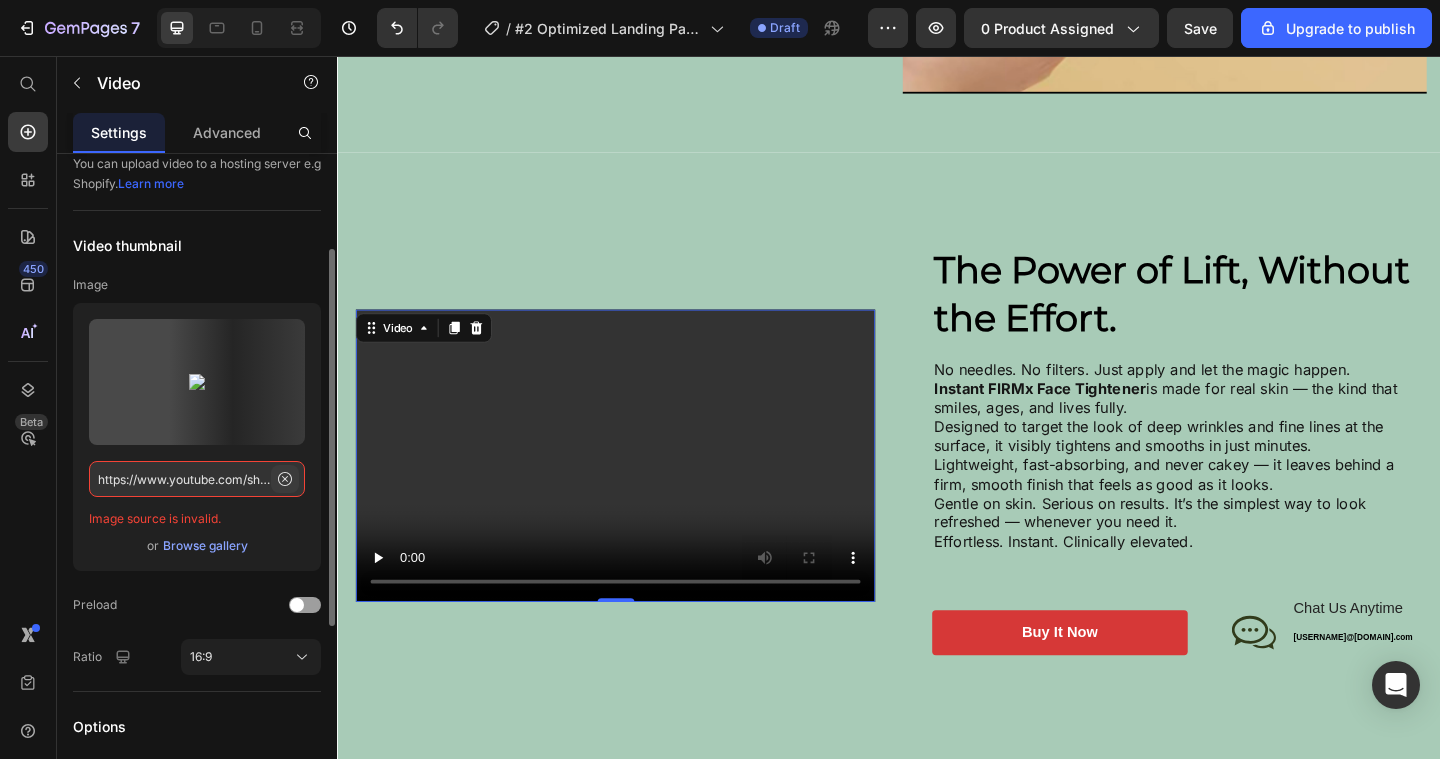 click 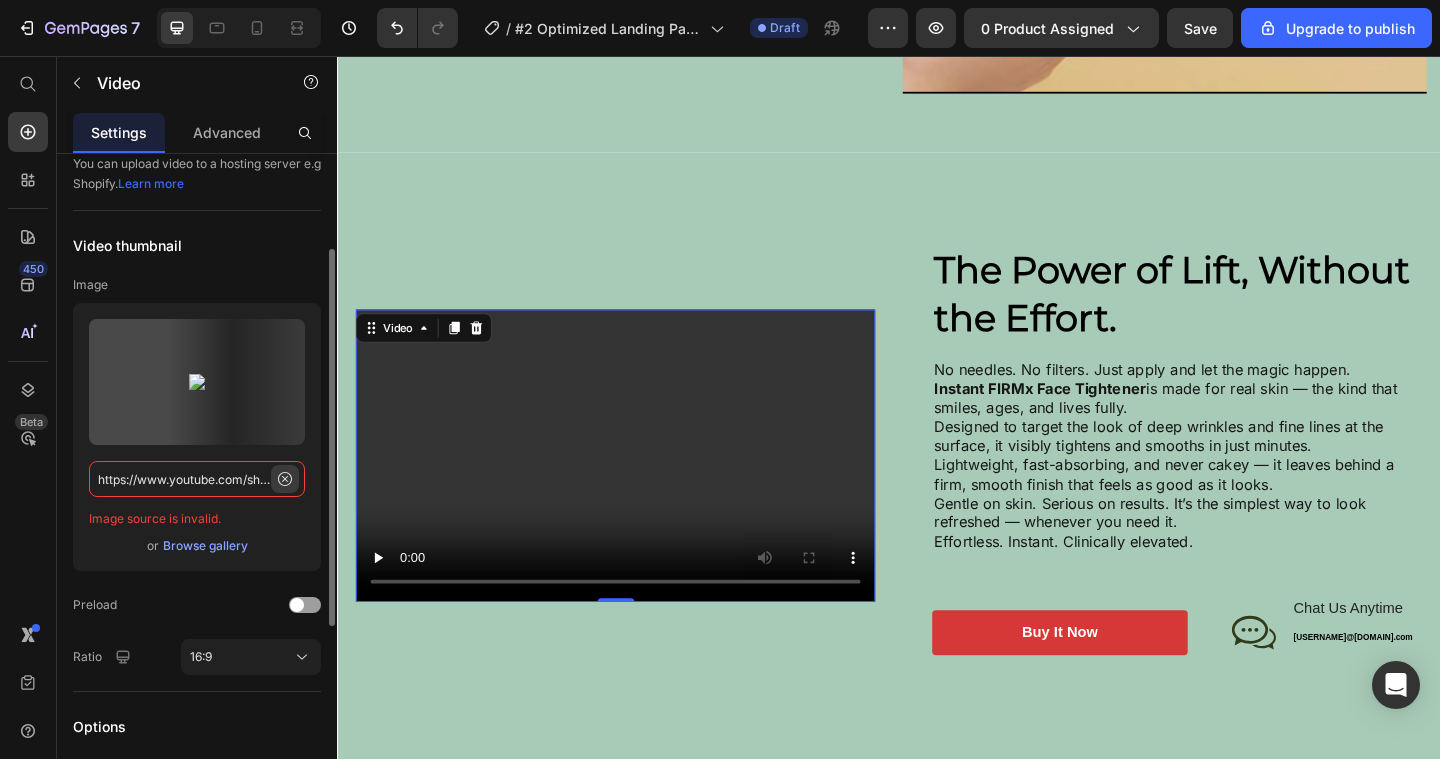 type 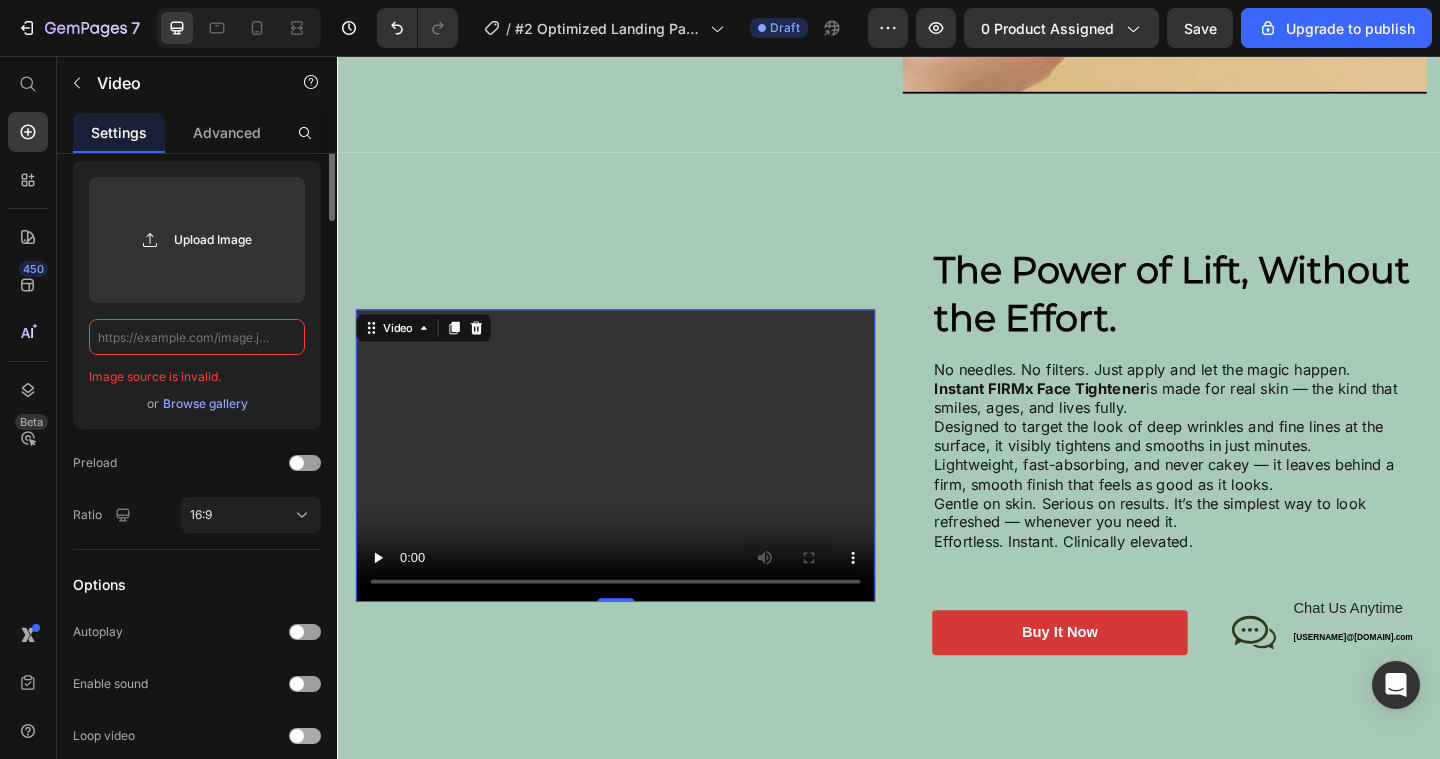 scroll, scrollTop: 0, scrollLeft: 0, axis: both 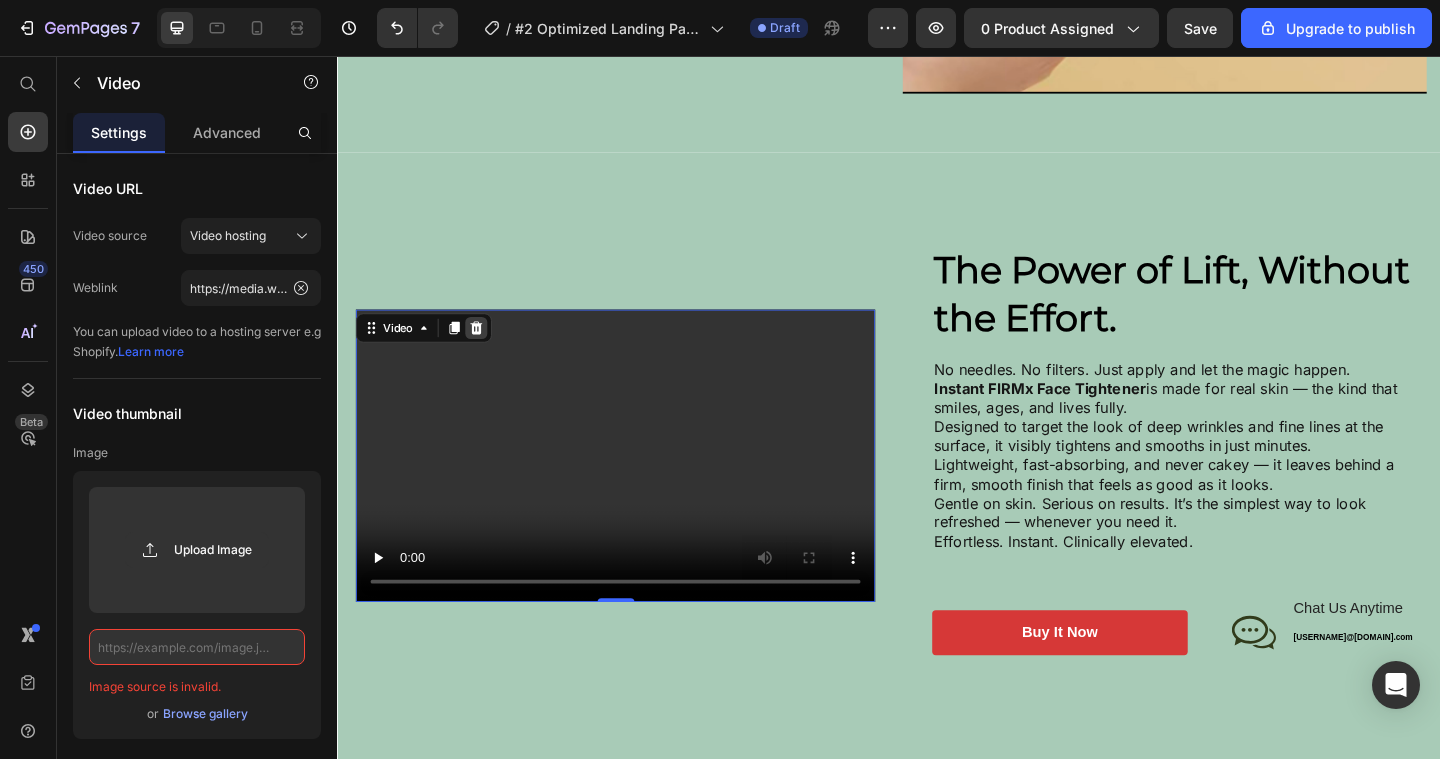 click 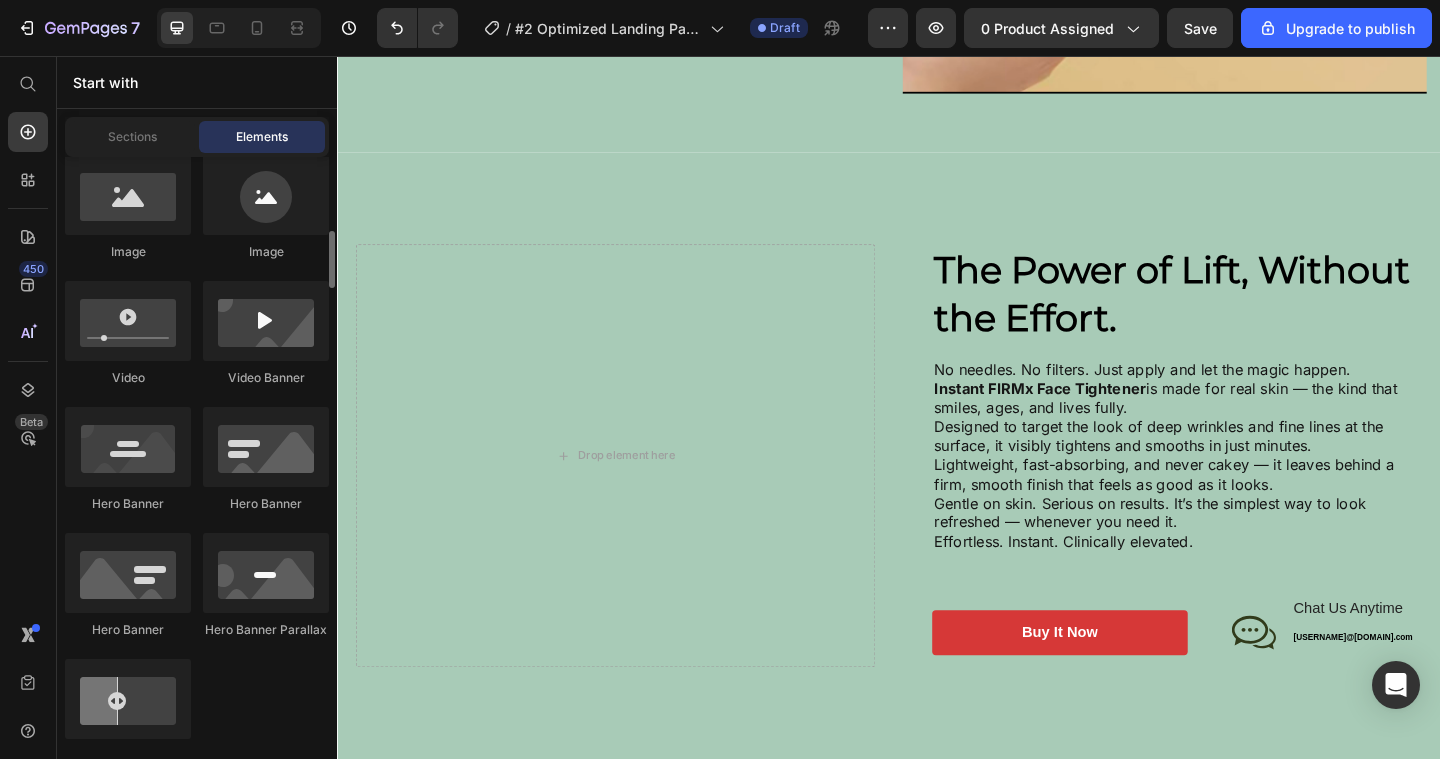 scroll, scrollTop: 693, scrollLeft: 0, axis: vertical 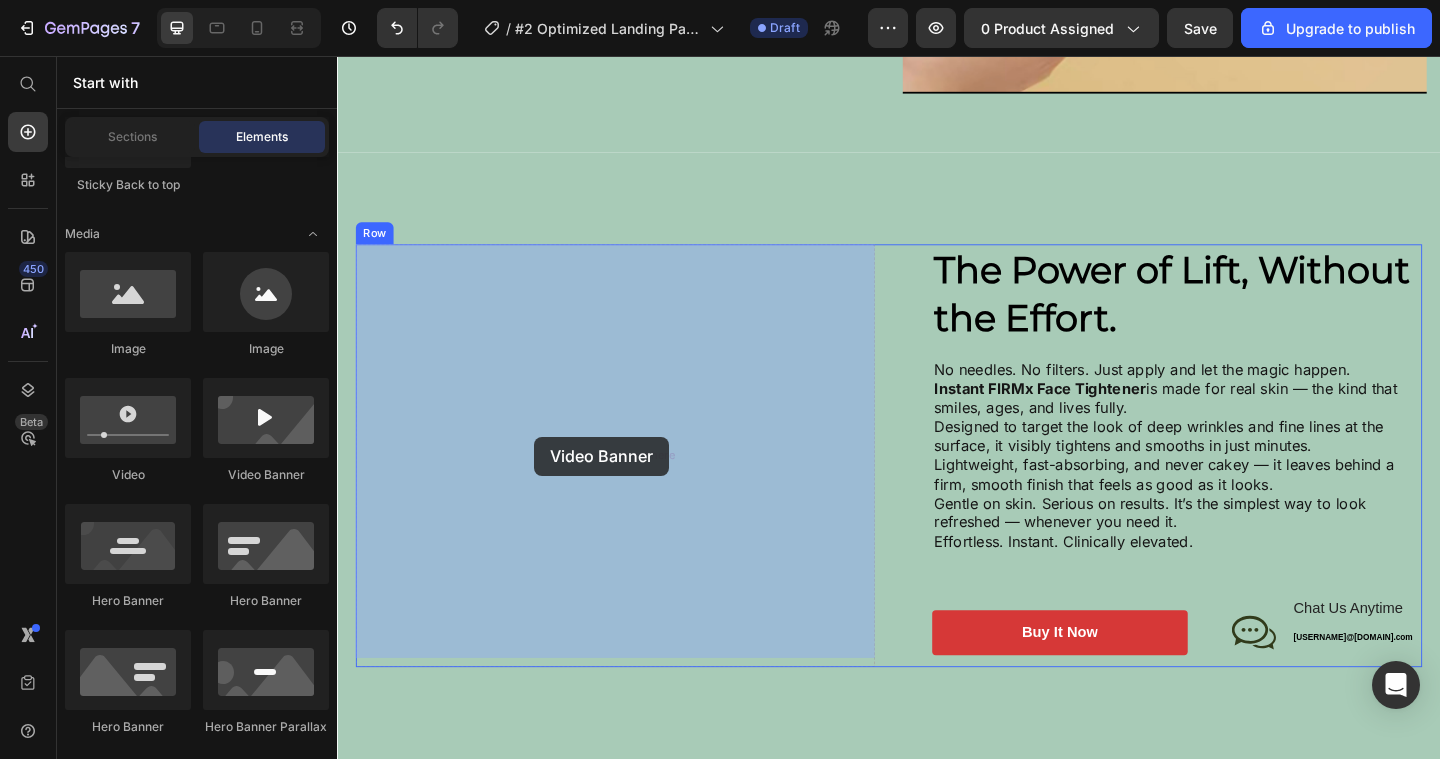 drag, startPoint x: 577, startPoint y: 509, endPoint x: 562, endPoint y: 470, distance: 41.785164 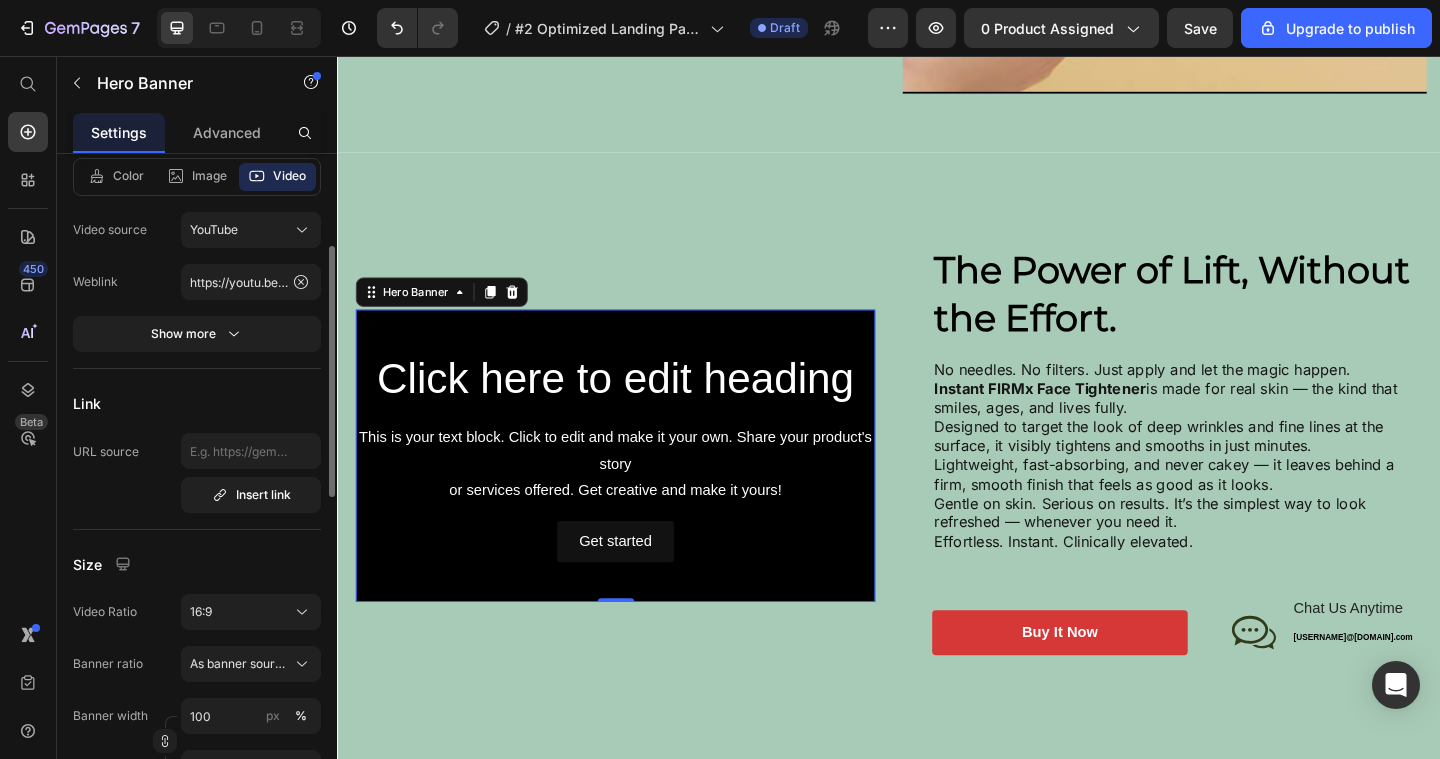 scroll, scrollTop: 245, scrollLeft: 0, axis: vertical 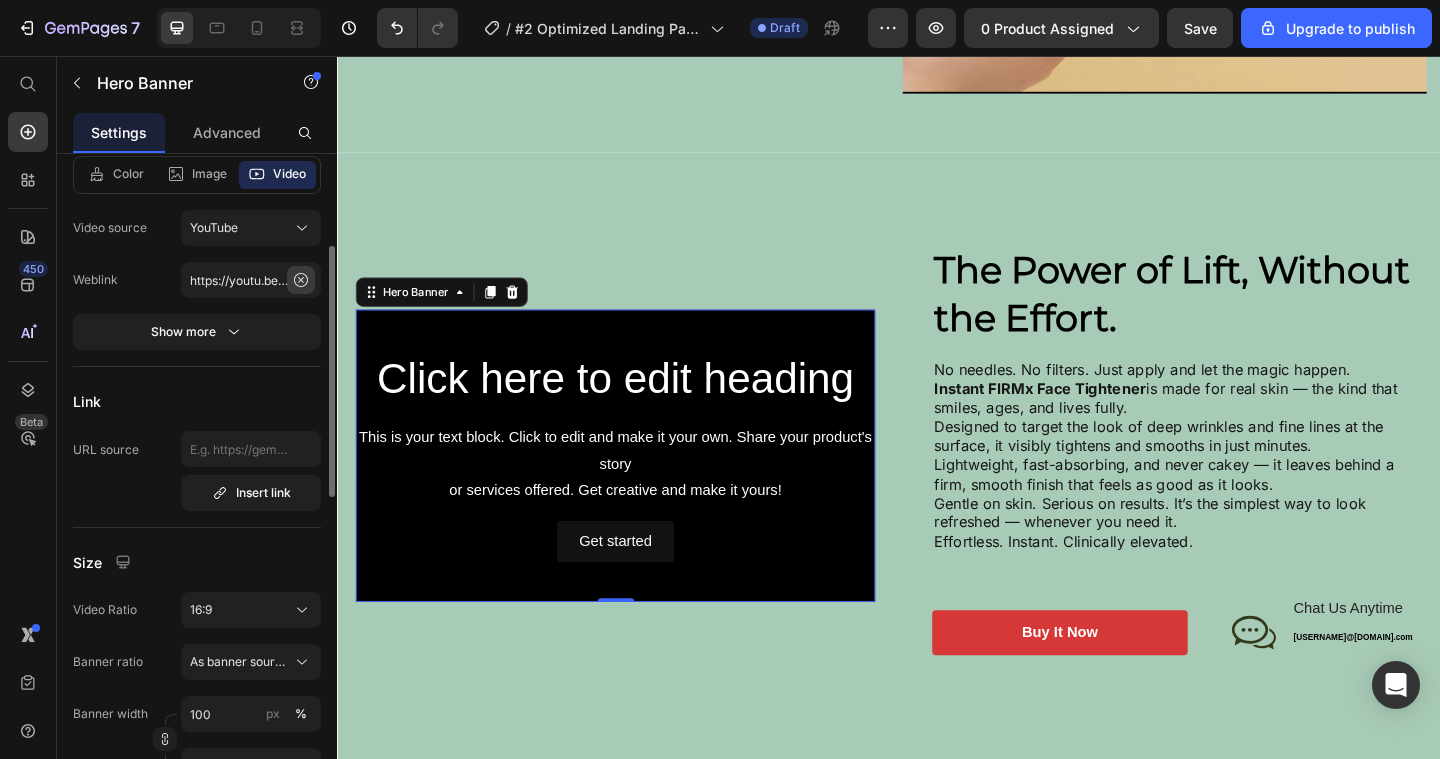 click 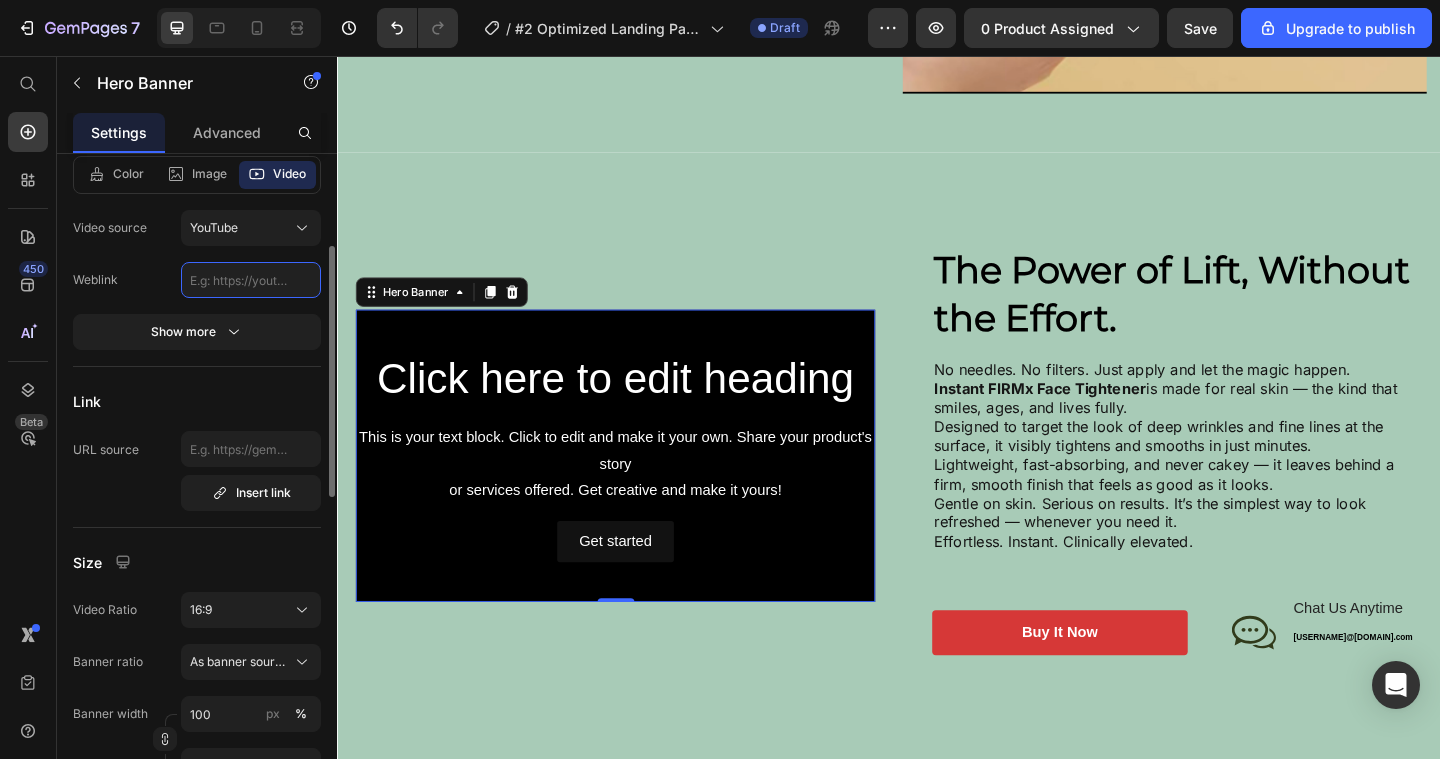 paste on "https://www.youtube.com/shorts/AZsa4C7TnsU" 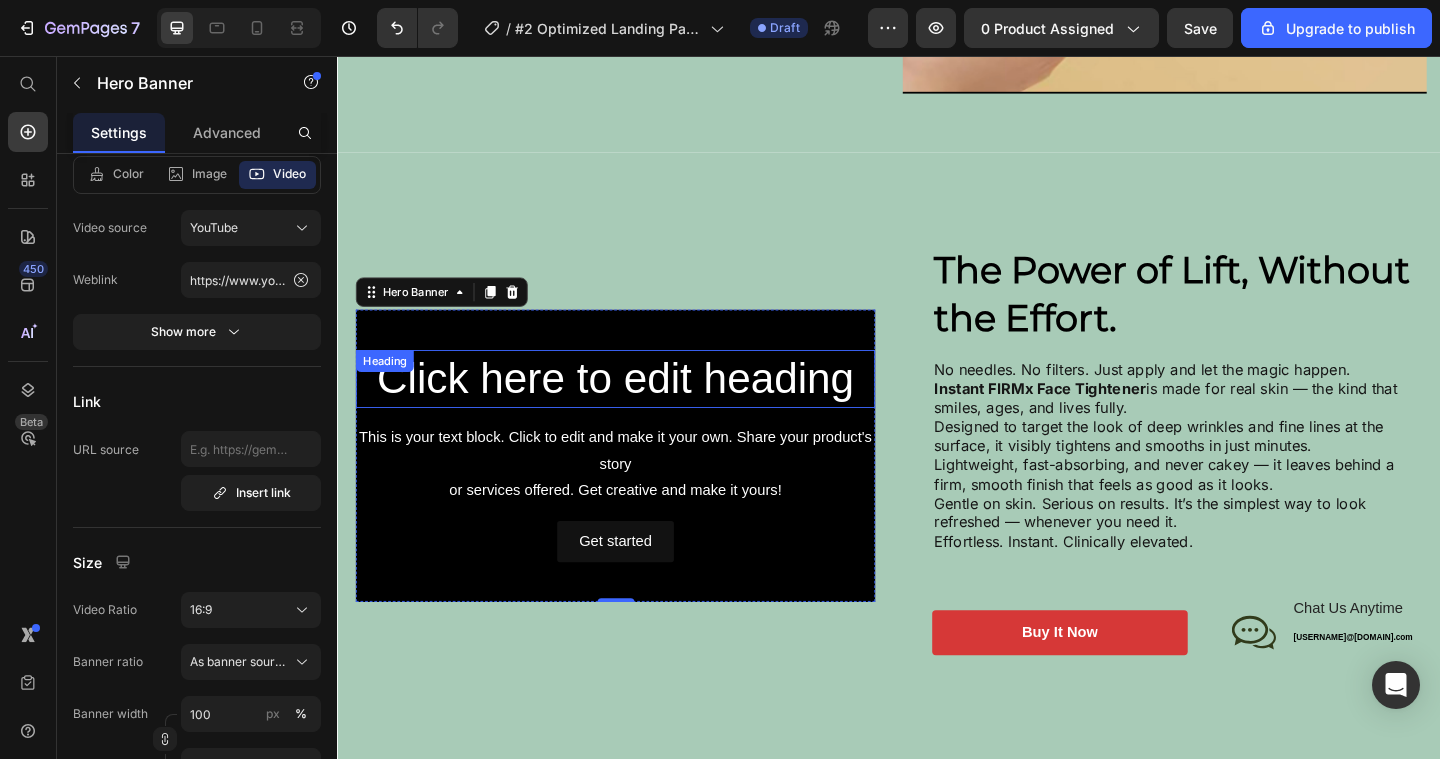 click on "Click here to edit heading" at bounding box center (639, 408) 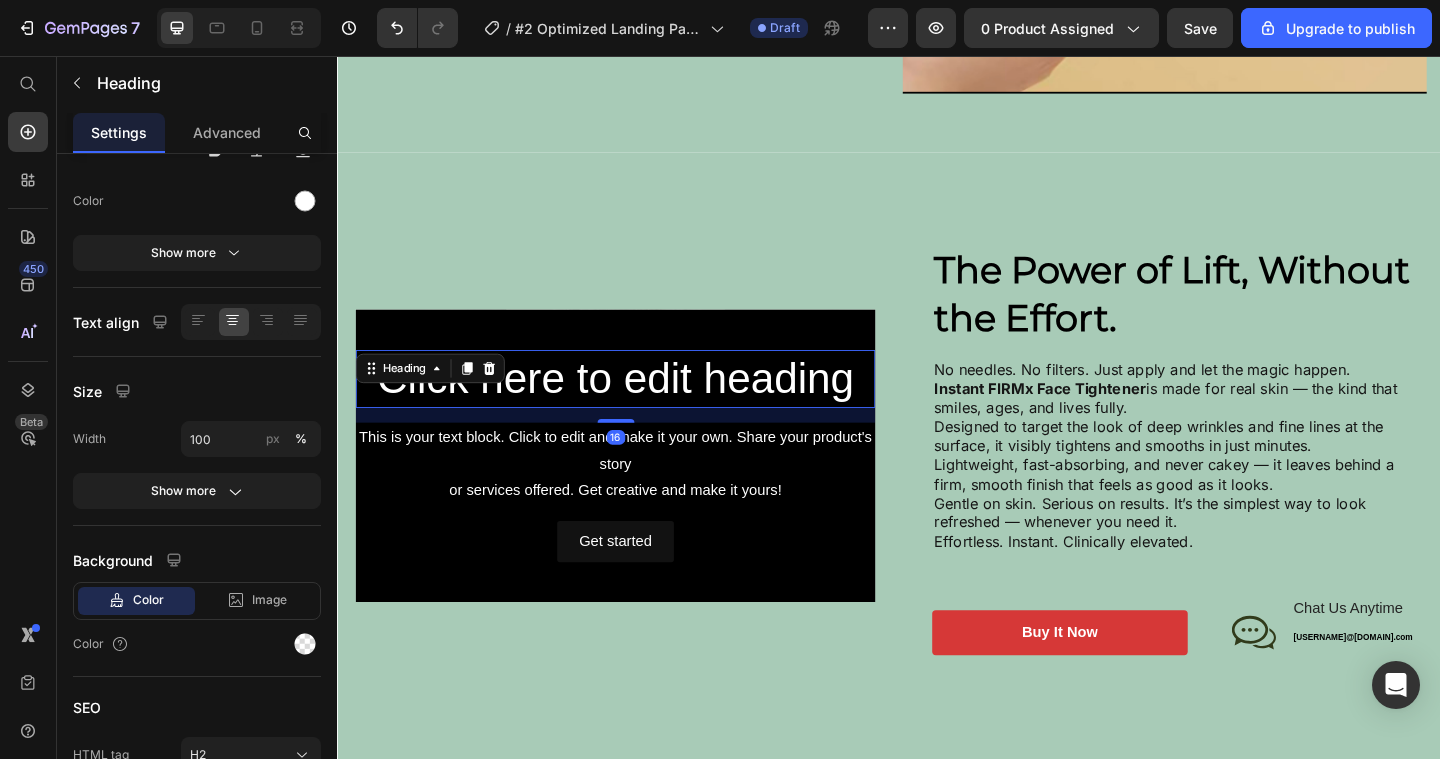 scroll, scrollTop: 0, scrollLeft: 0, axis: both 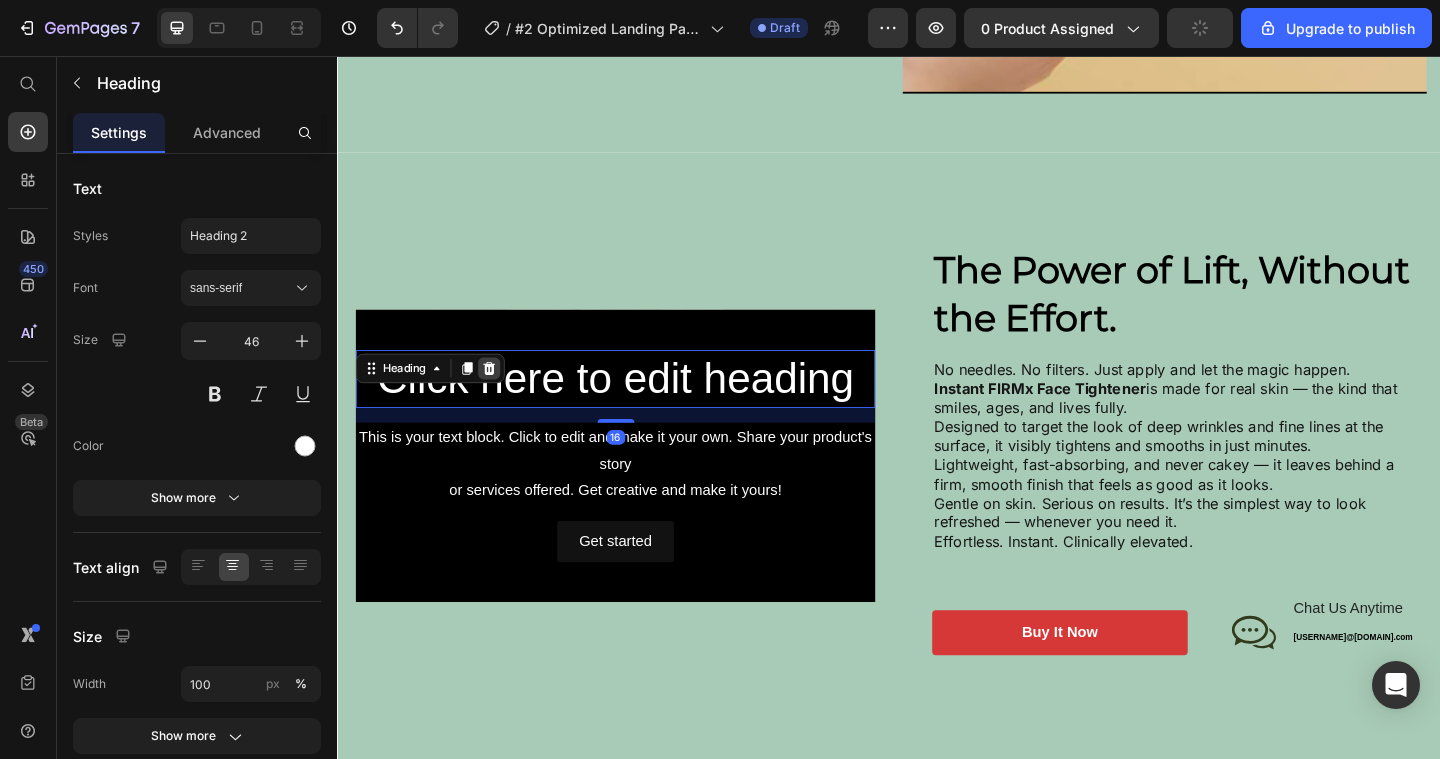 click 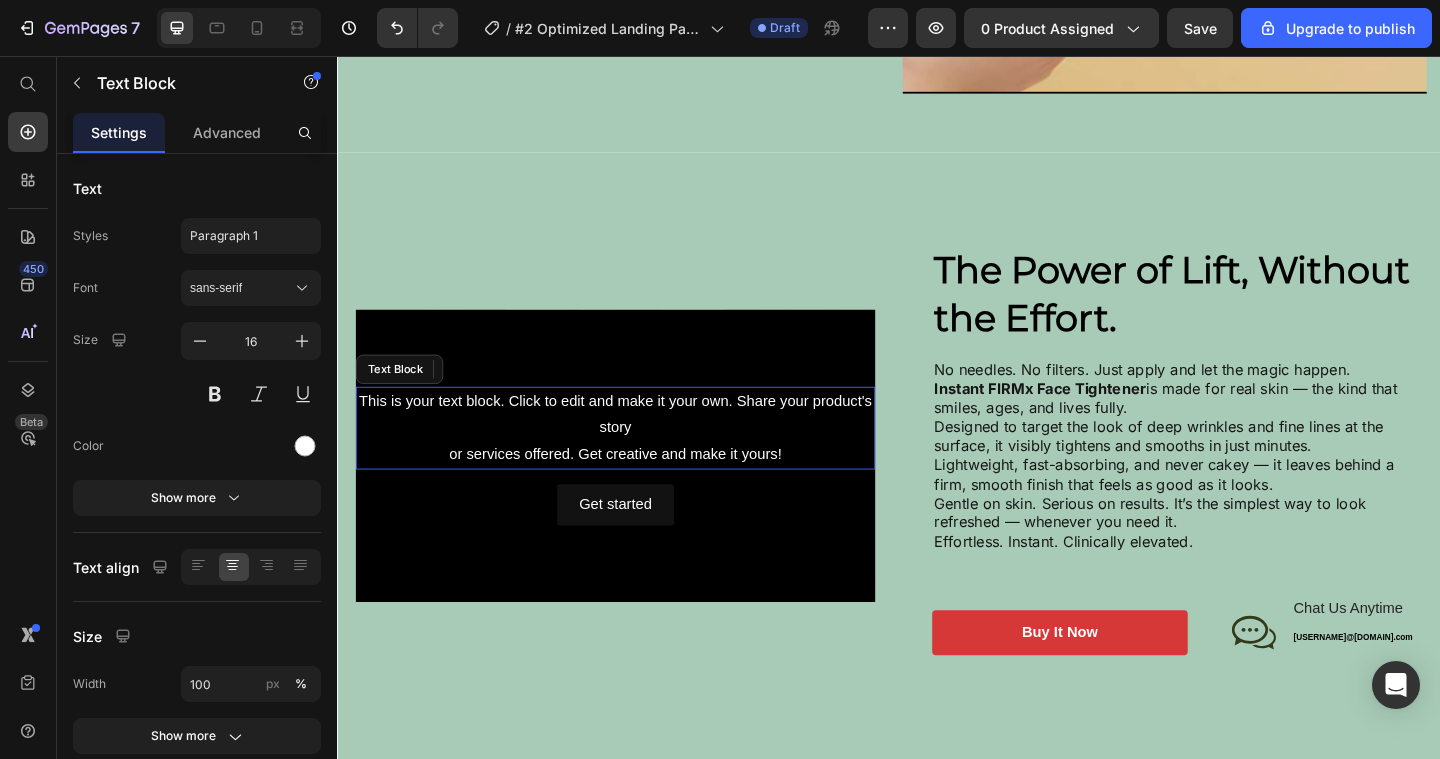 click on "This is your text block. Click to edit and make it your own. Share your product's story                   or services offered. Get creative and make it yours!" at bounding box center (639, 461) 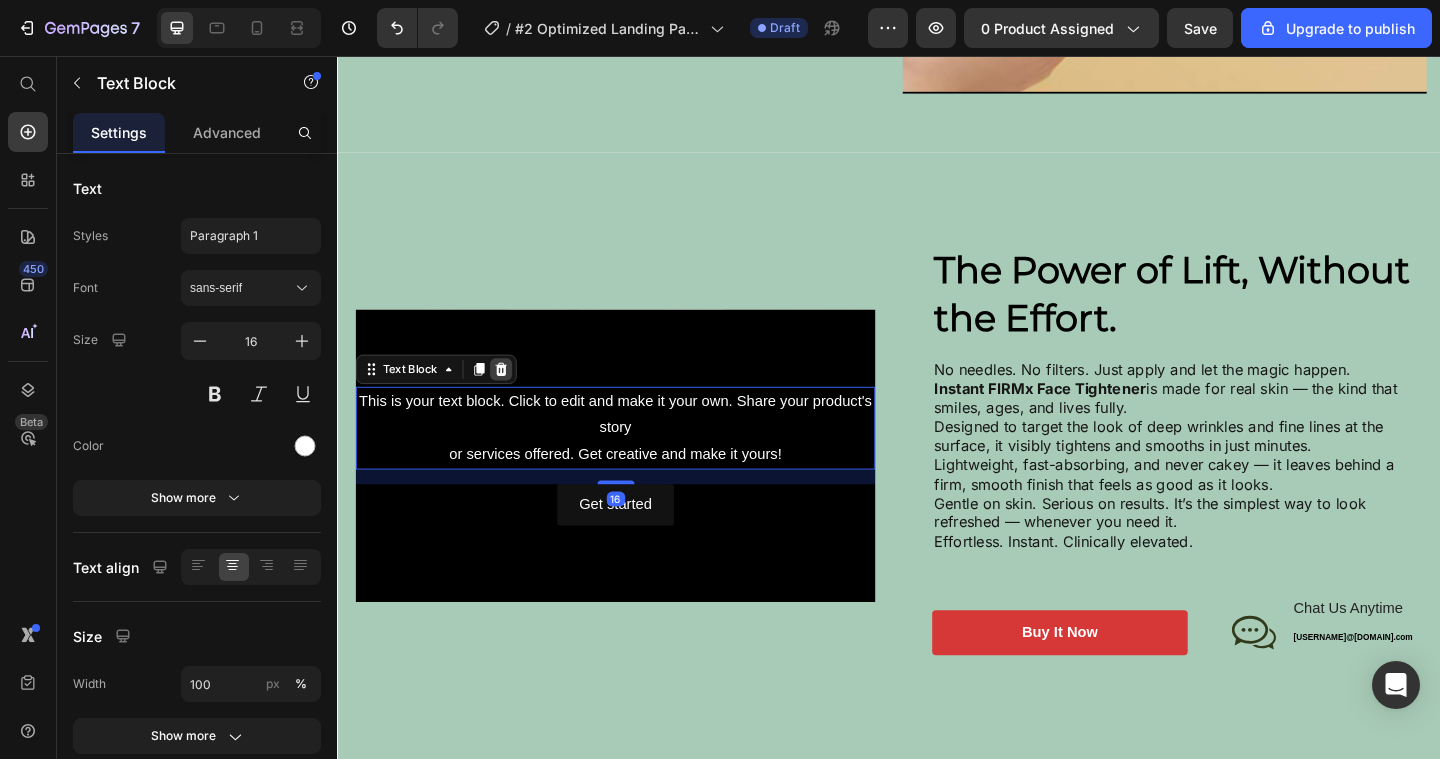 click 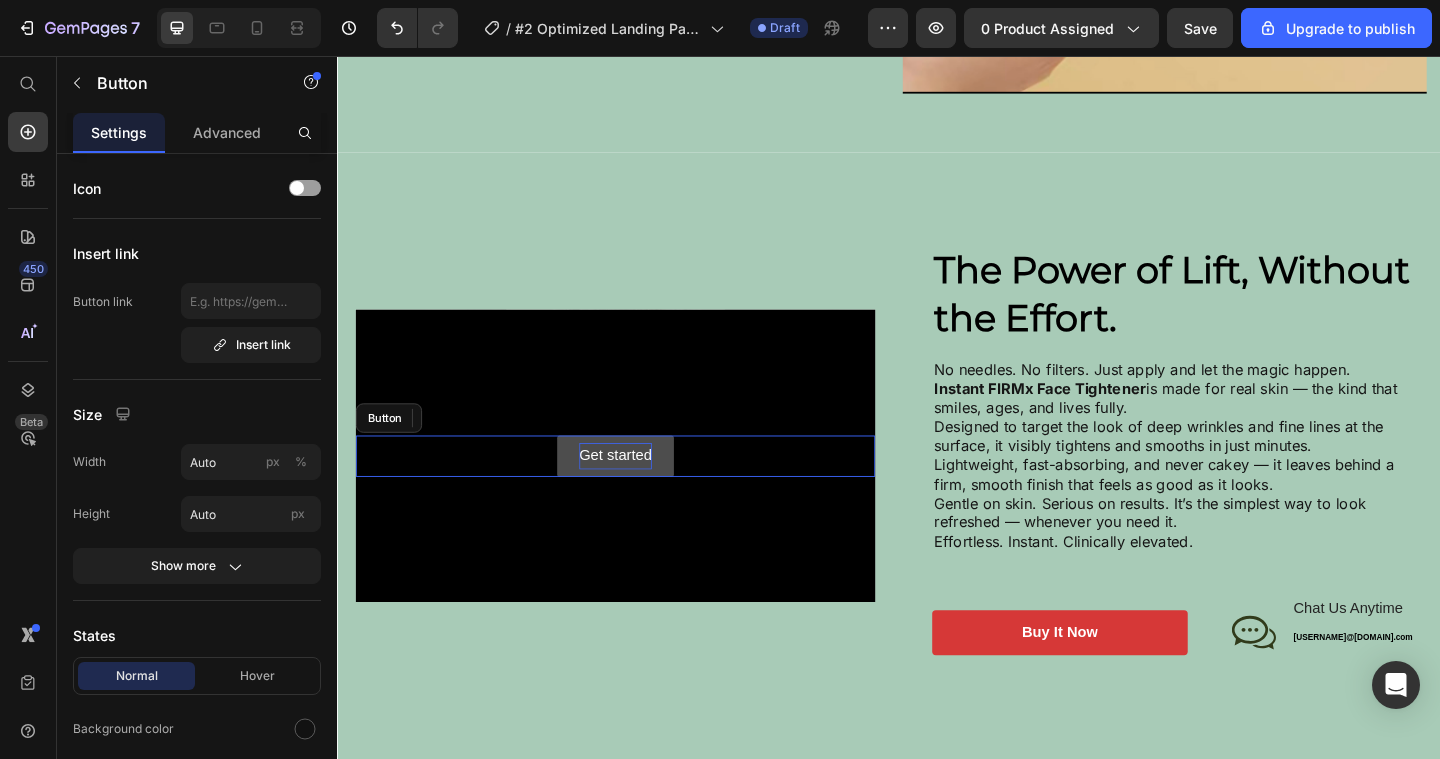click on "Get started" at bounding box center [639, 491] 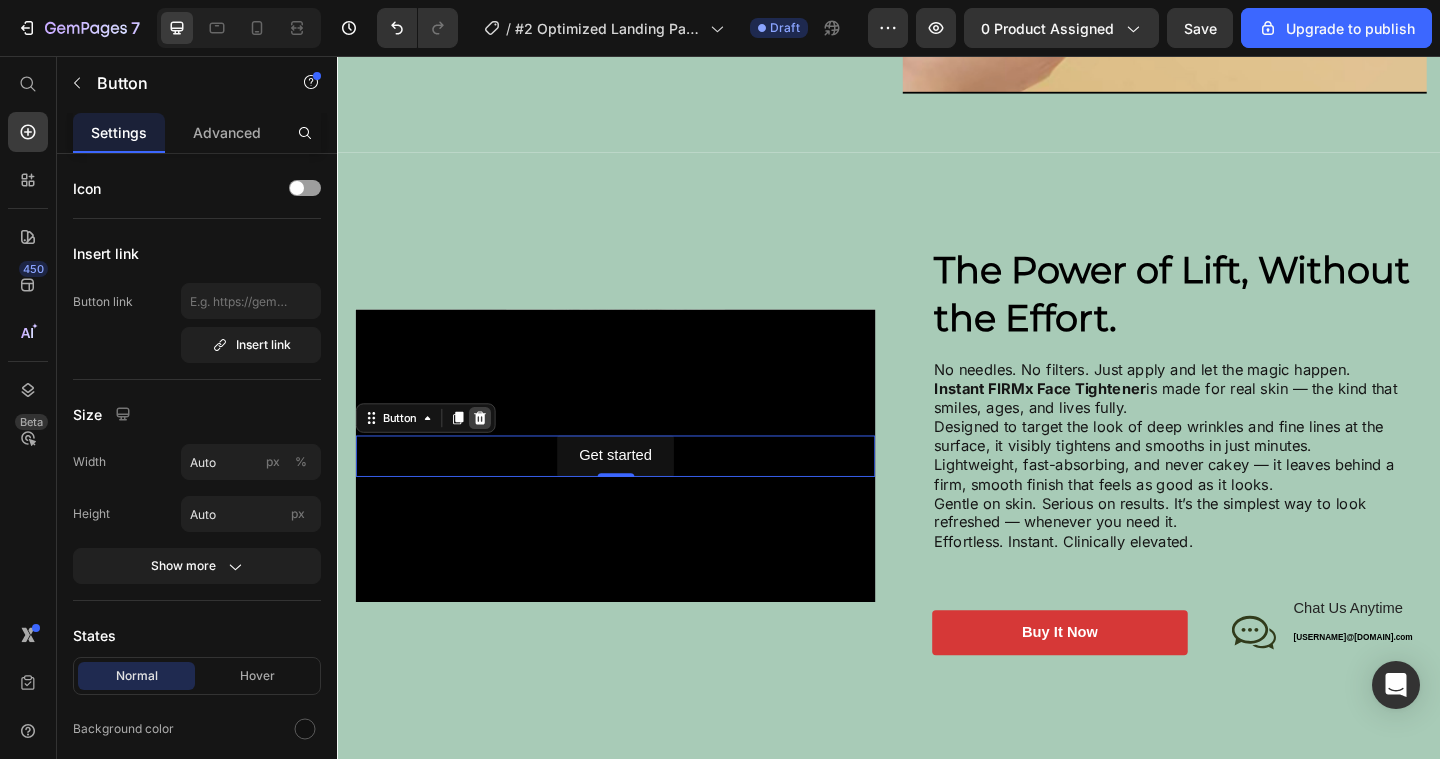 click 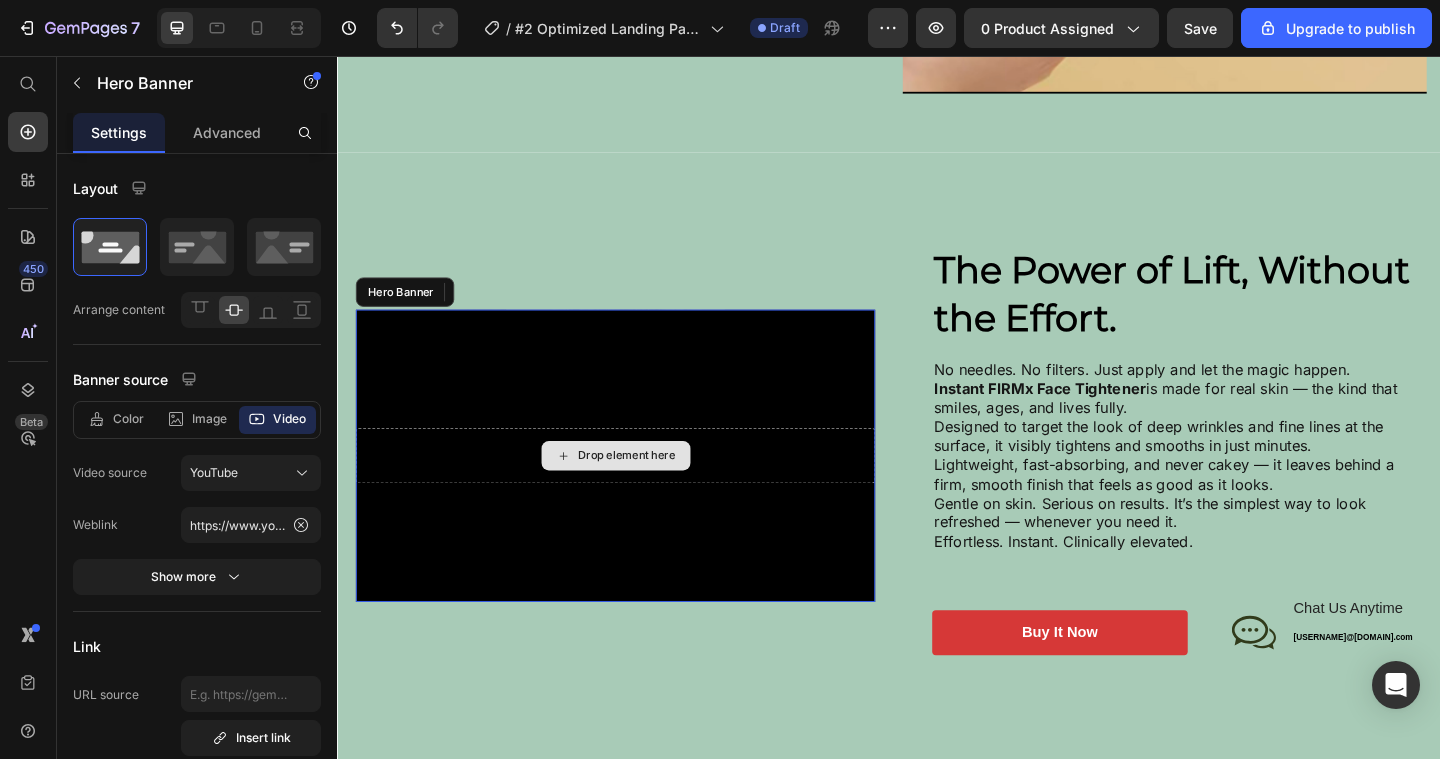 click on "Drop element here" at bounding box center [639, 491] 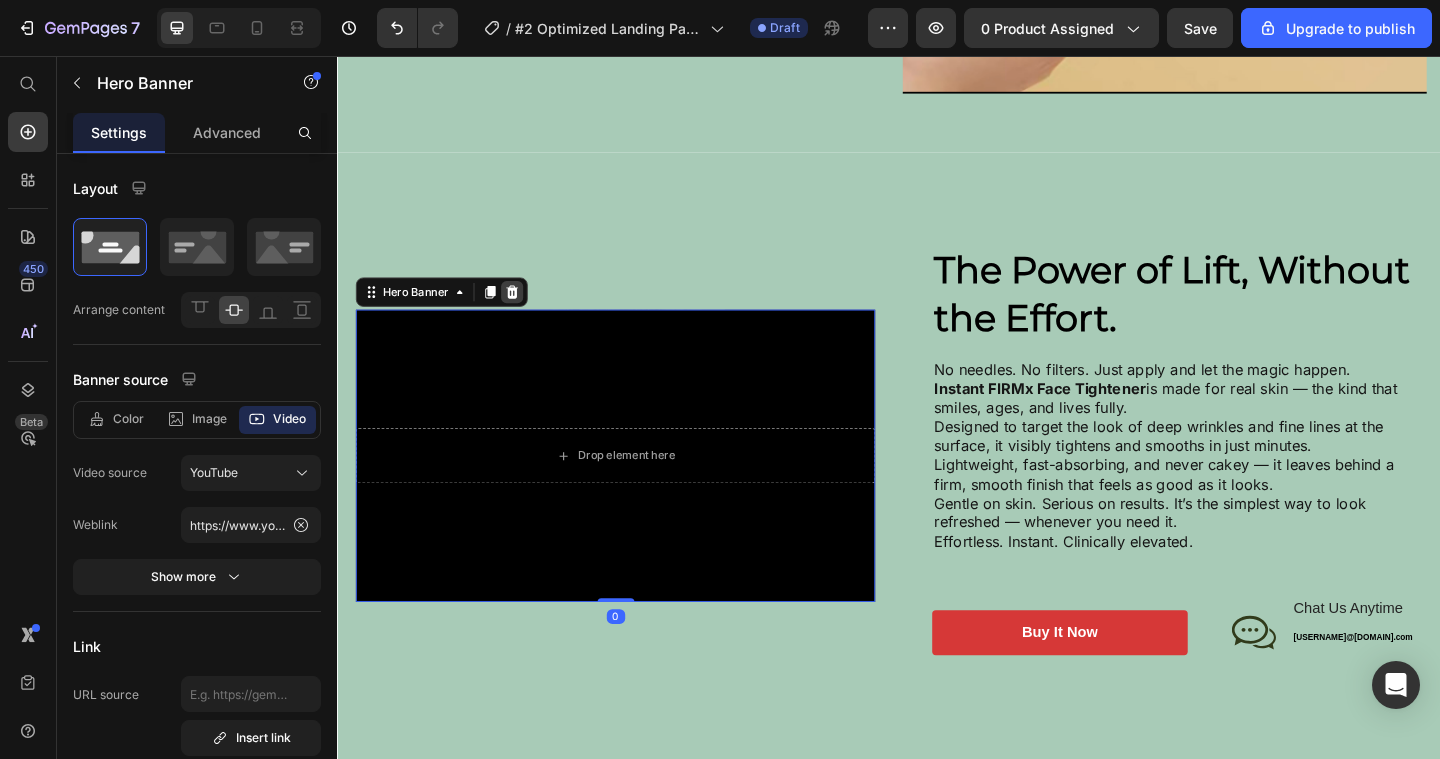 click 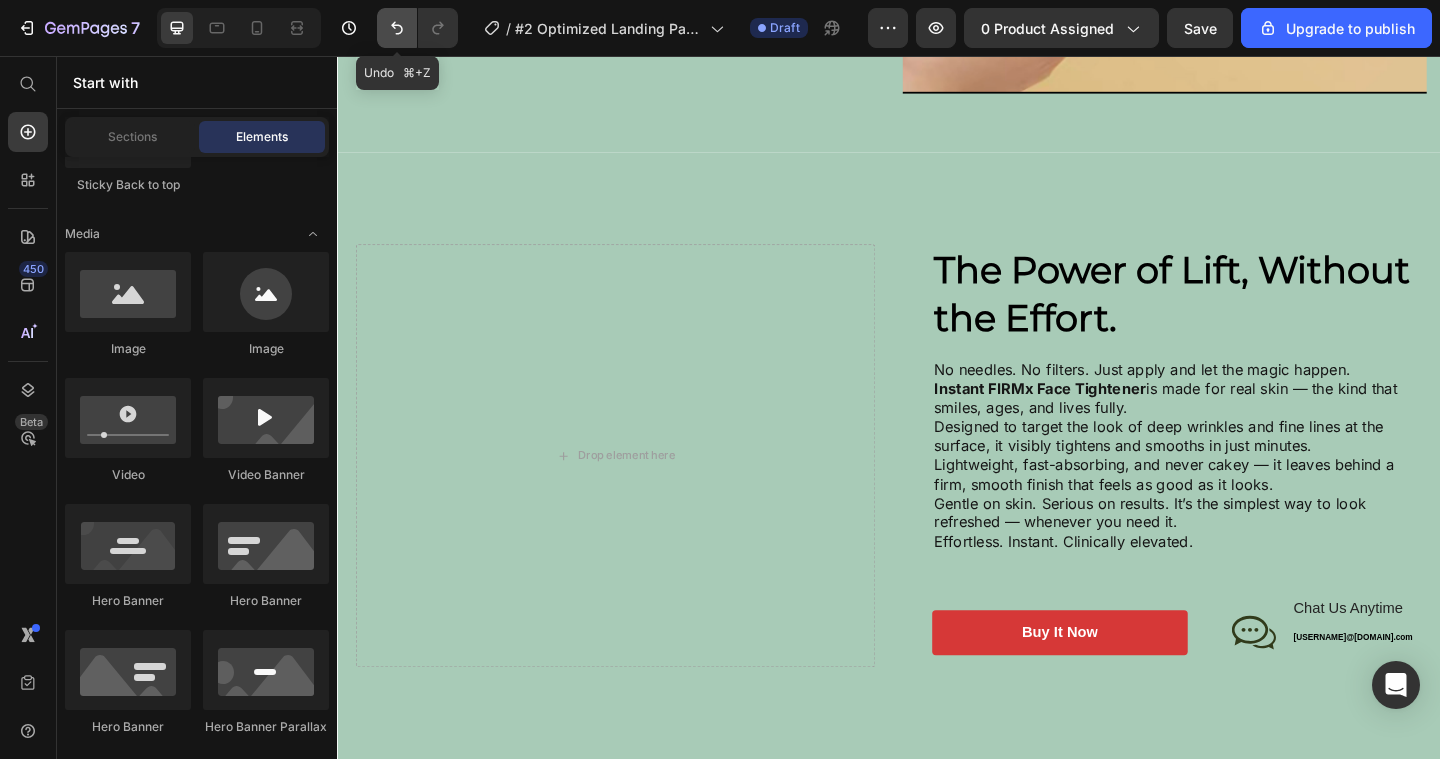 click 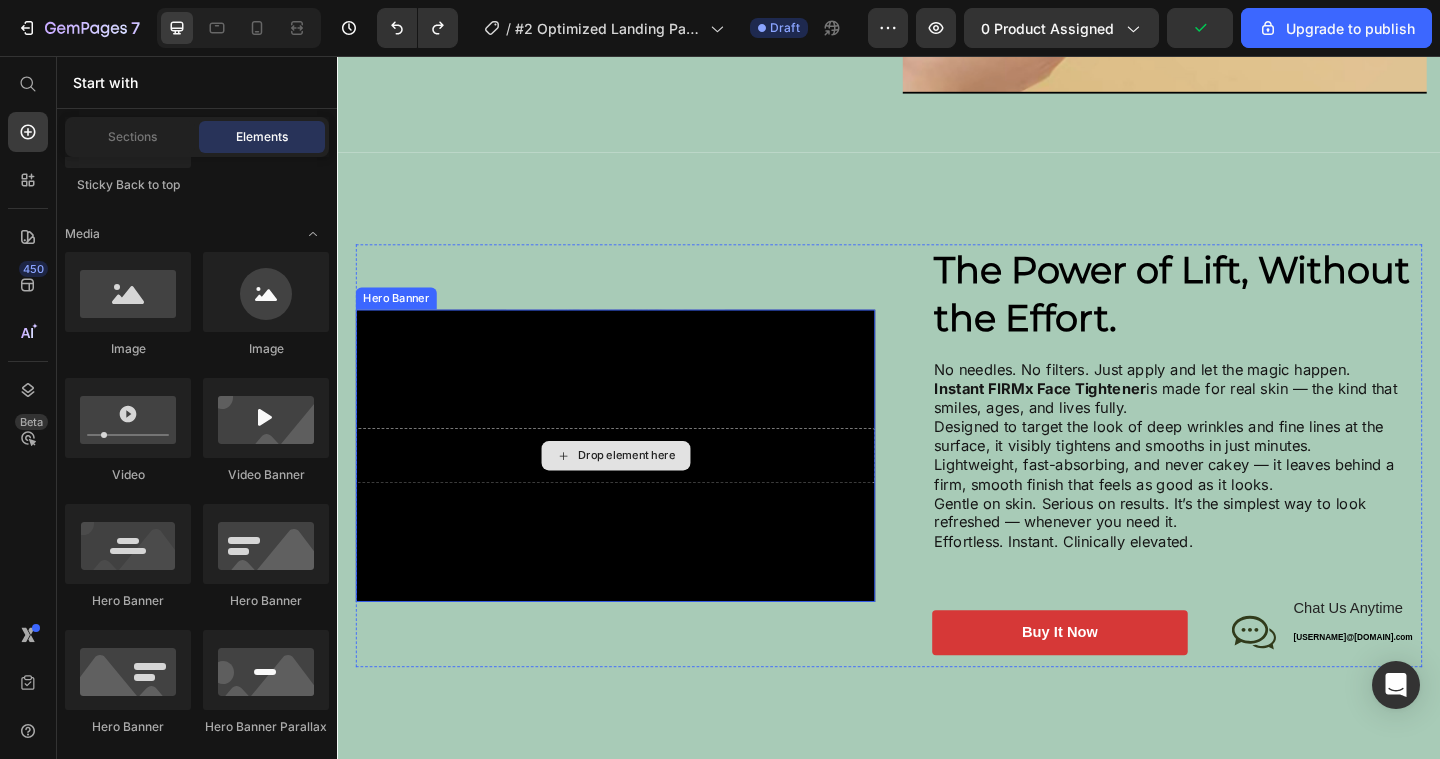 click on "Drop element here" at bounding box center (640, 491) 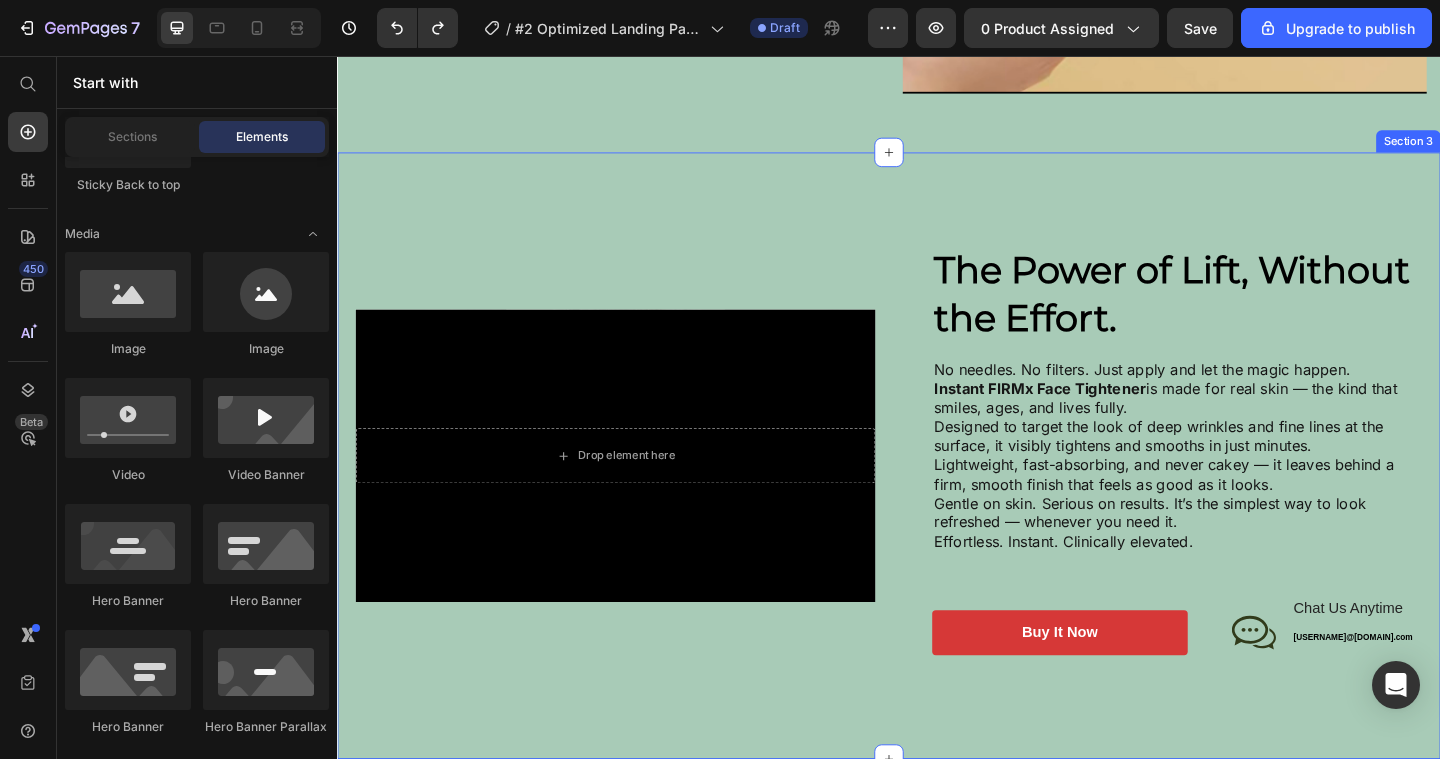 click on "Drop element here Hero Banner The Power of Lift, Without the Effort. Heading No needles. No filters. Just apply and let the magic happen. Instant FIRMx Face Tightener  is made for real skin — the kind that smiles, ages, and lives fully. Designed to target the look of deep wrinkles and fine lines at the surface, it visibly tightens and smooths in just minutes. Lightweight, fast-absorbing, and never cakey — it leaves behind a firm, smooth finish that feels as good as it looks. Gentle on skin. Serious on results. It’s the simplest way to look refreshed — whenever you need it. Effortless. Instant. Clinically elevated. Text Block buy it now Button
Icon Chat Us Anytime Text Block [USERNAME]@[DOMAIN].com   Text Block Row Row Row Row Section 3" at bounding box center [937, 491] 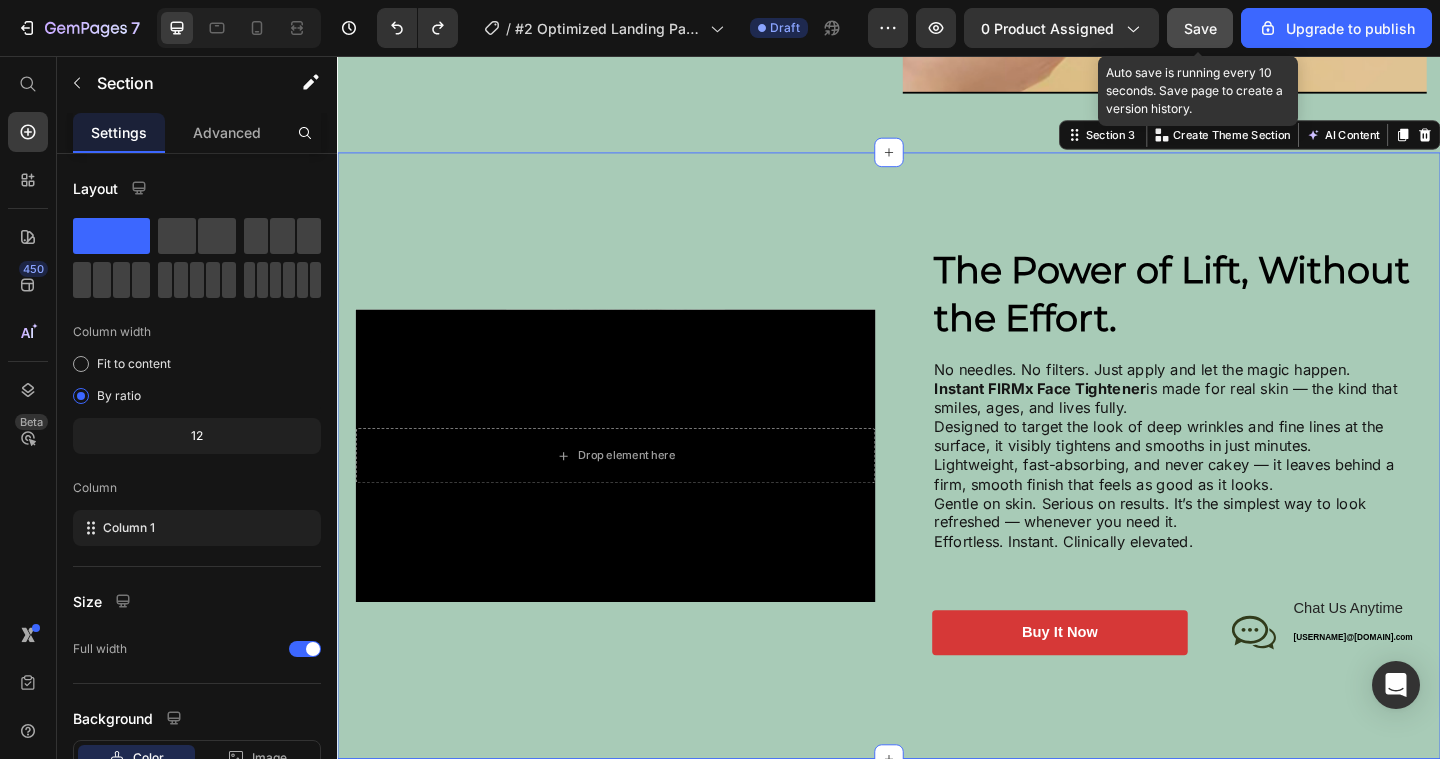 click on "Save" at bounding box center (1200, 28) 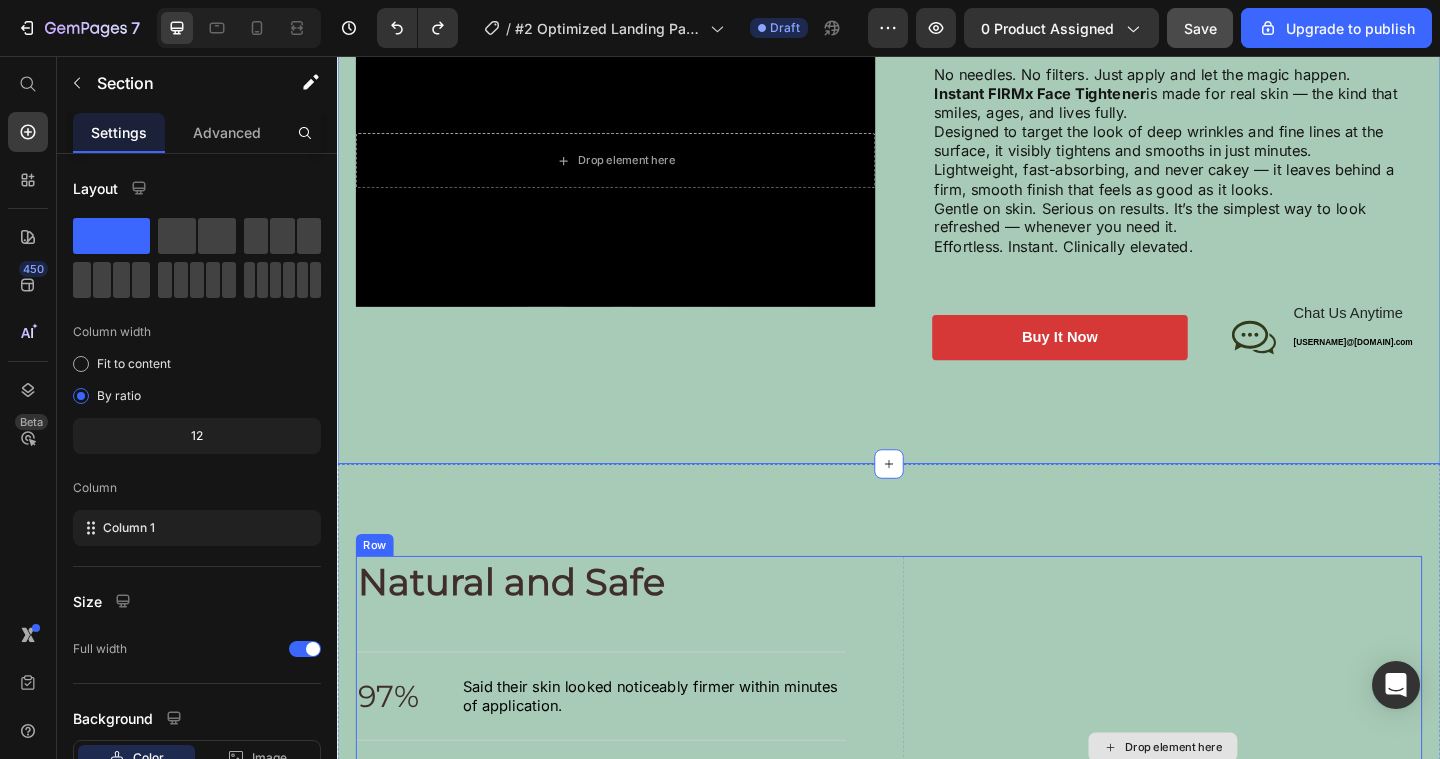 scroll, scrollTop: 2285, scrollLeft: 0, axis: vertical 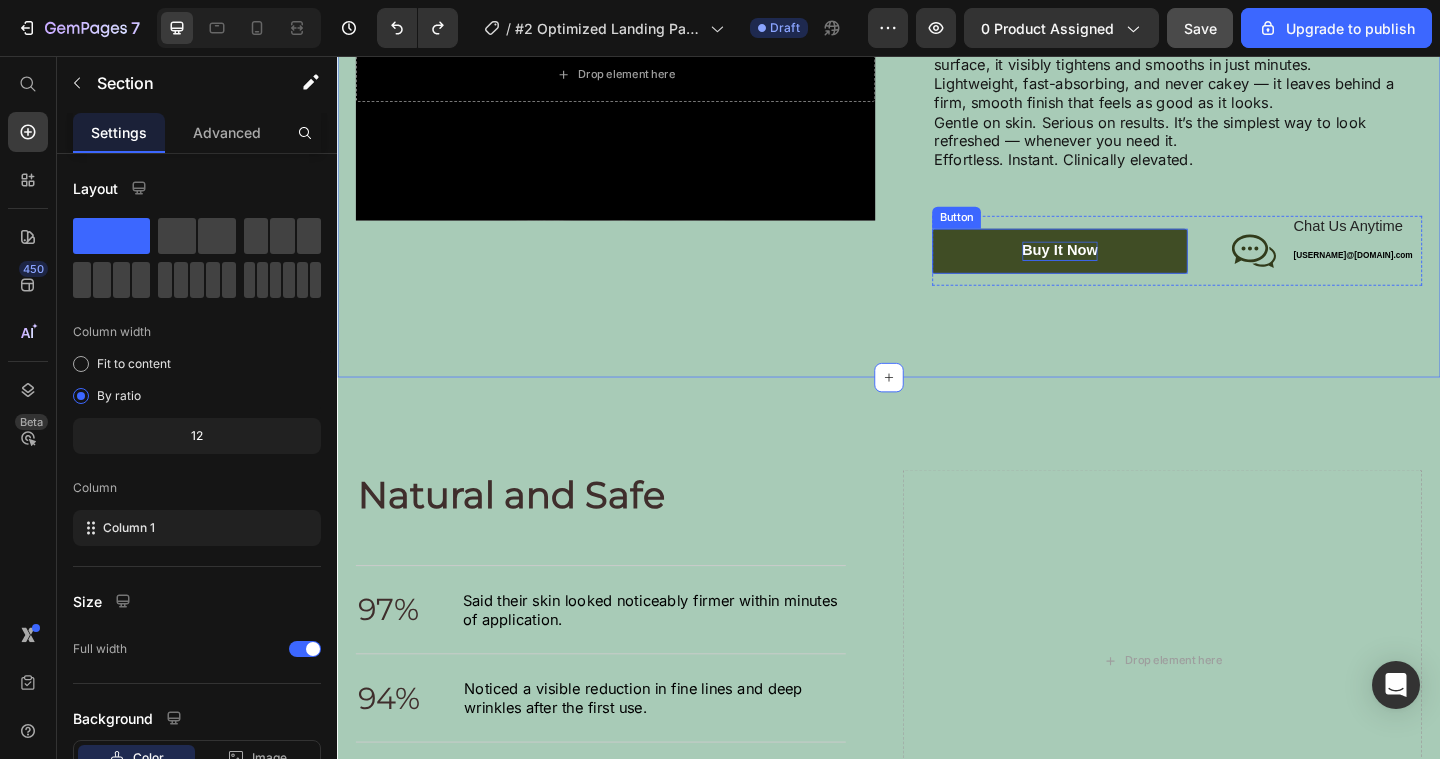 click on "buy it now" at bounding box center (1123, 268) 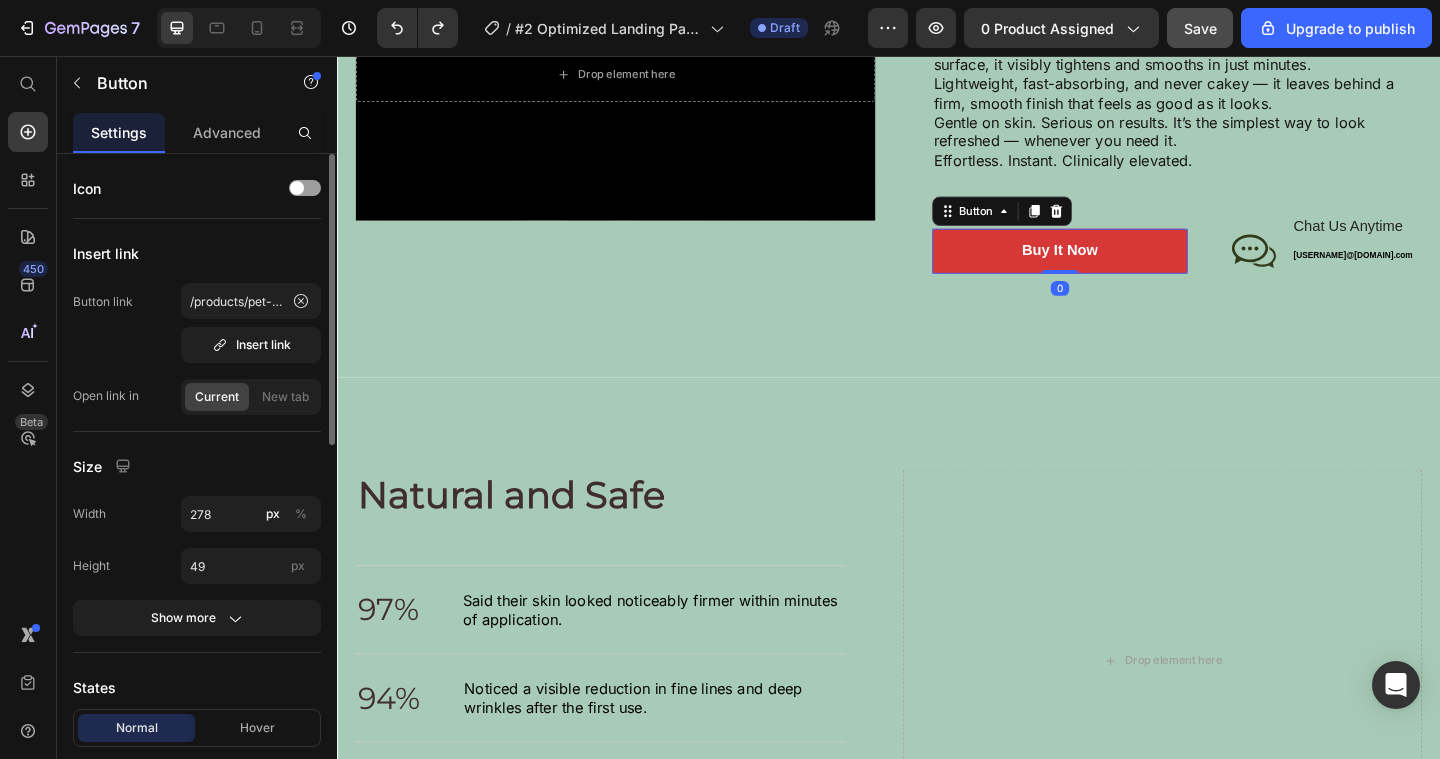 scroll, scrollTop: 4, scrollLeft: 0, axis: vertical 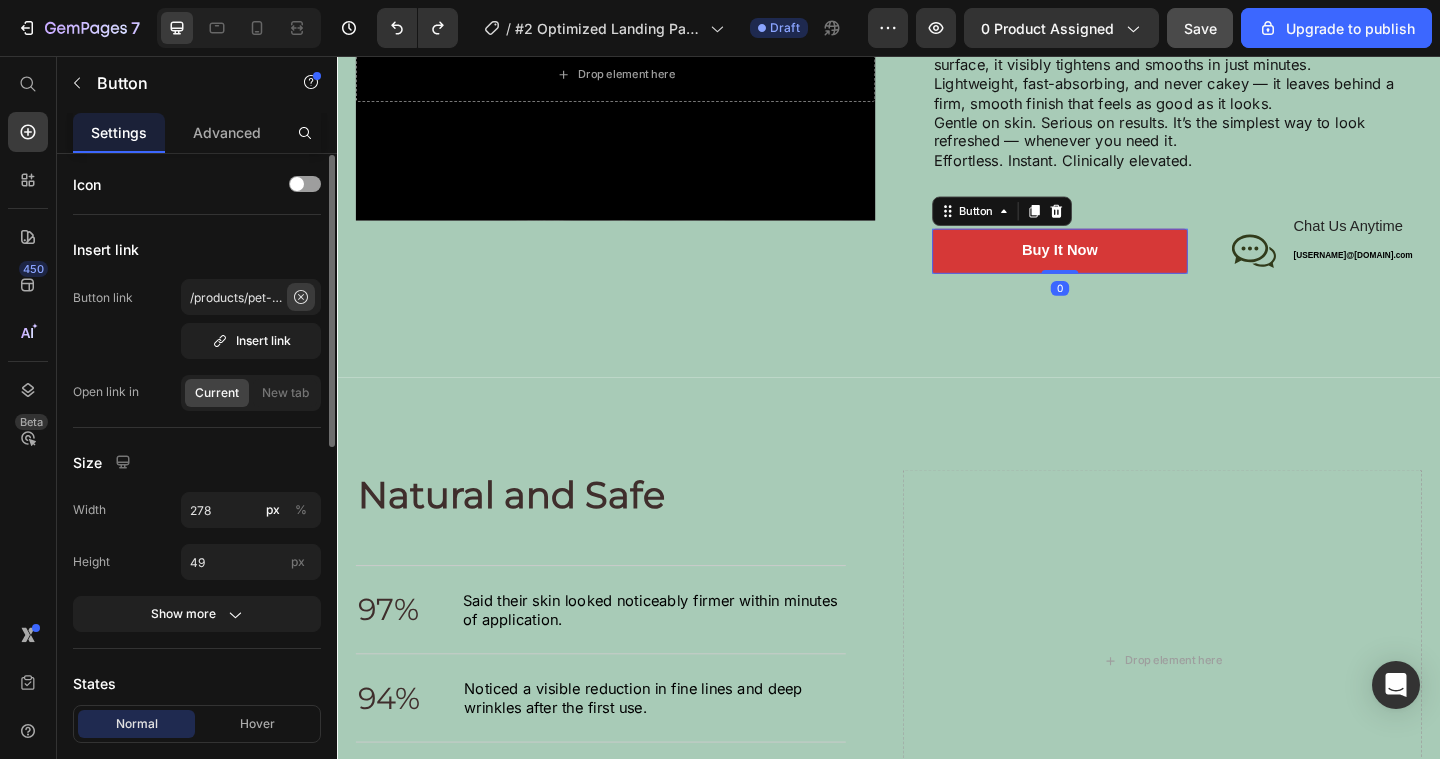 click 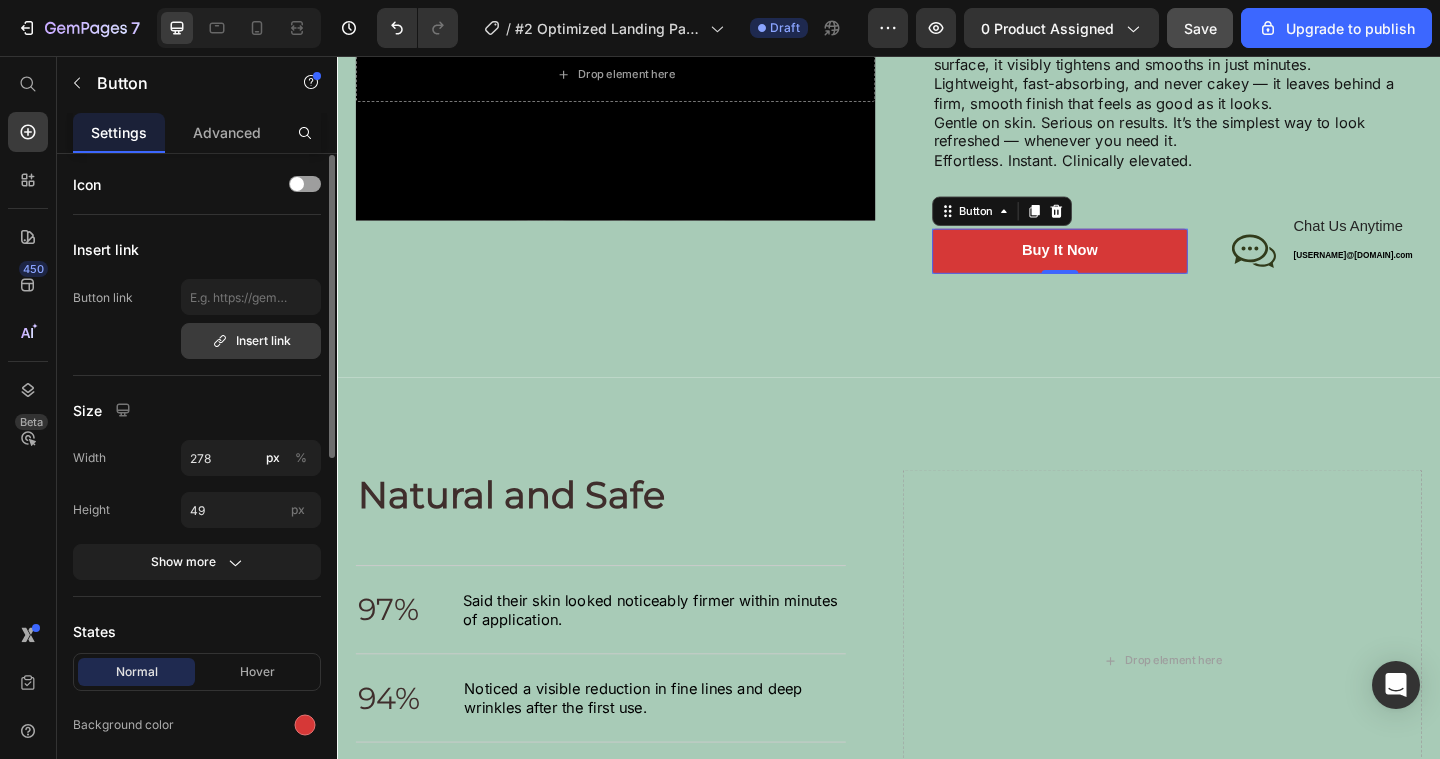 click on "Insert link" at bounding box center (251, 341) 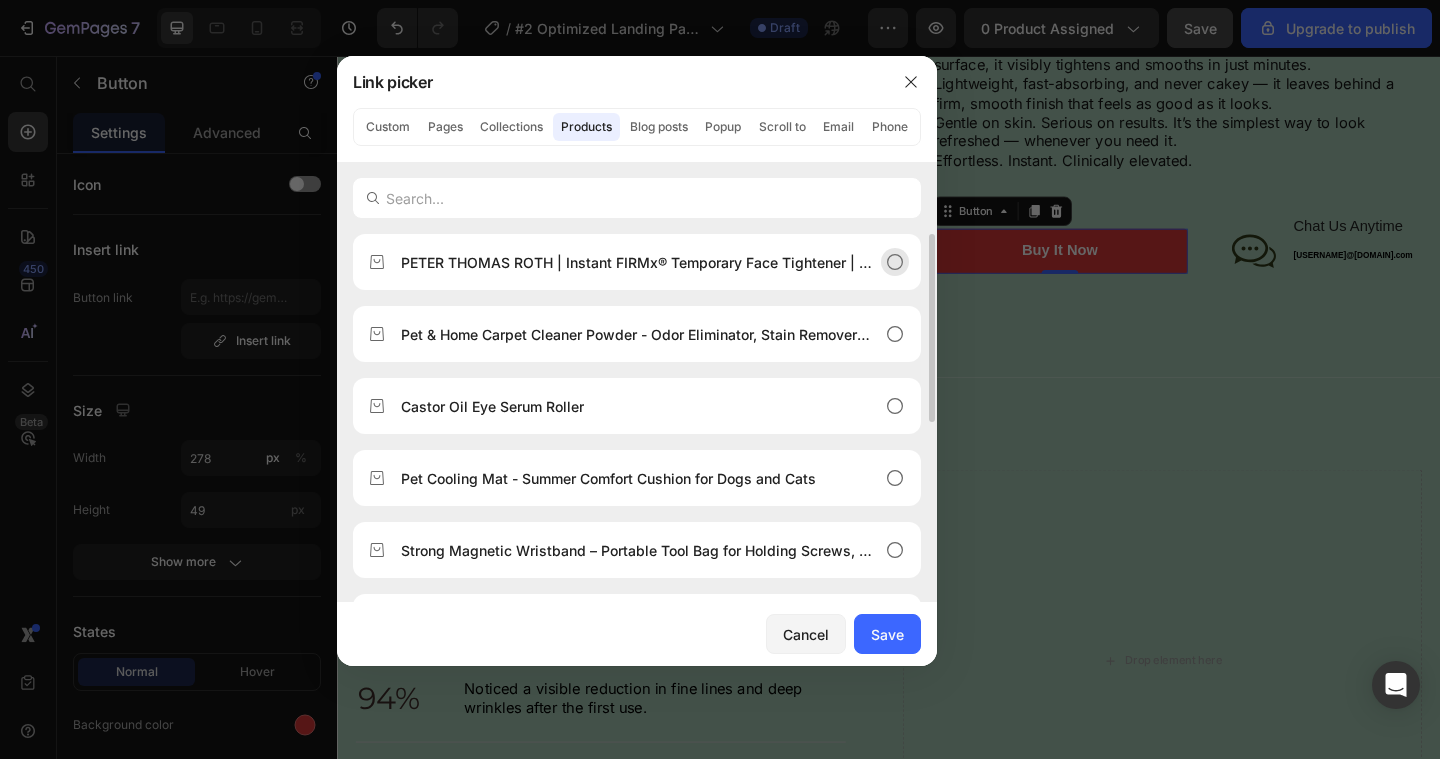click on "PETER THOMAS ROTH | Instant FIRMx® Temporary Face Tightener | Firm and Smooth the Look of Fine Lines, Pores and Deep Wrinkles" at bounding box center [637, 262] 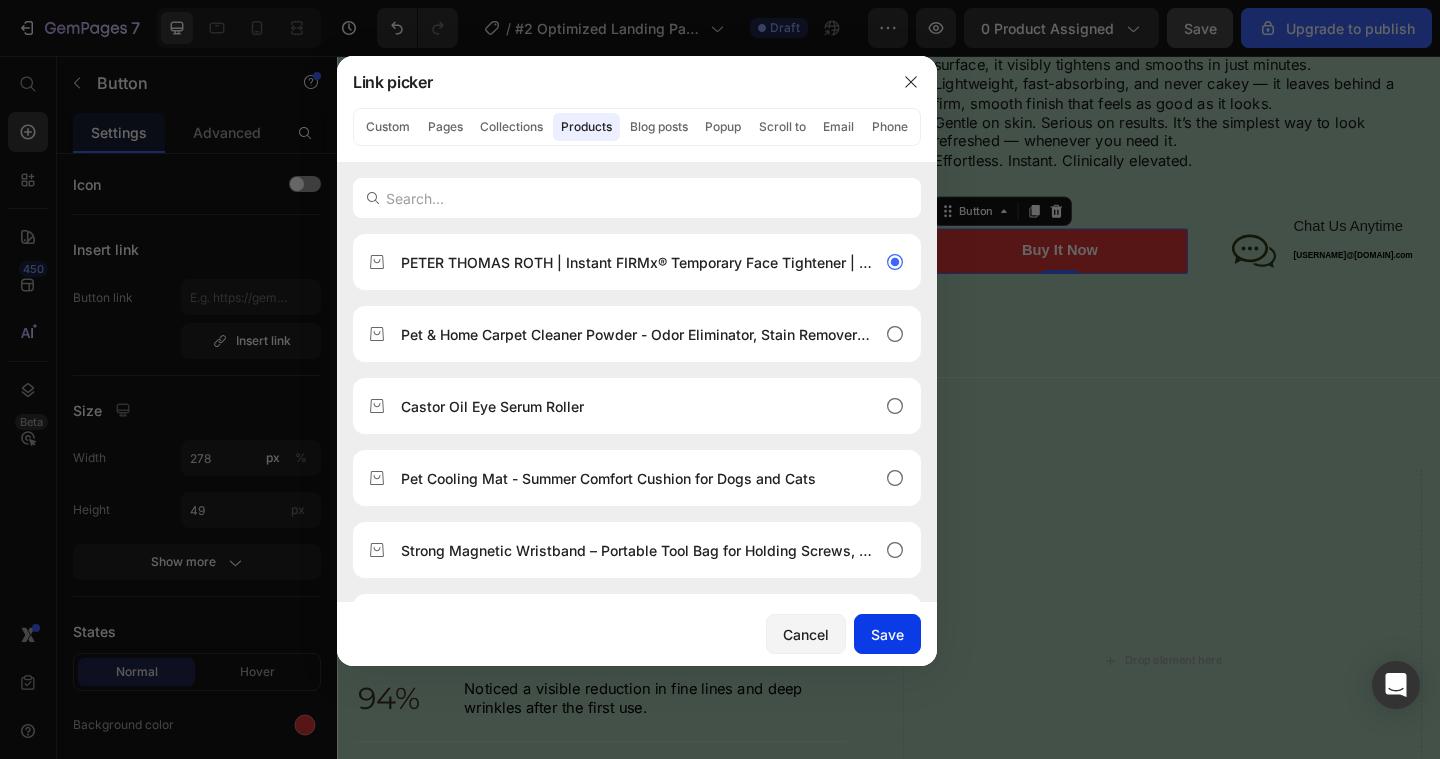 click on "Save" at bounding box center [887, 634] 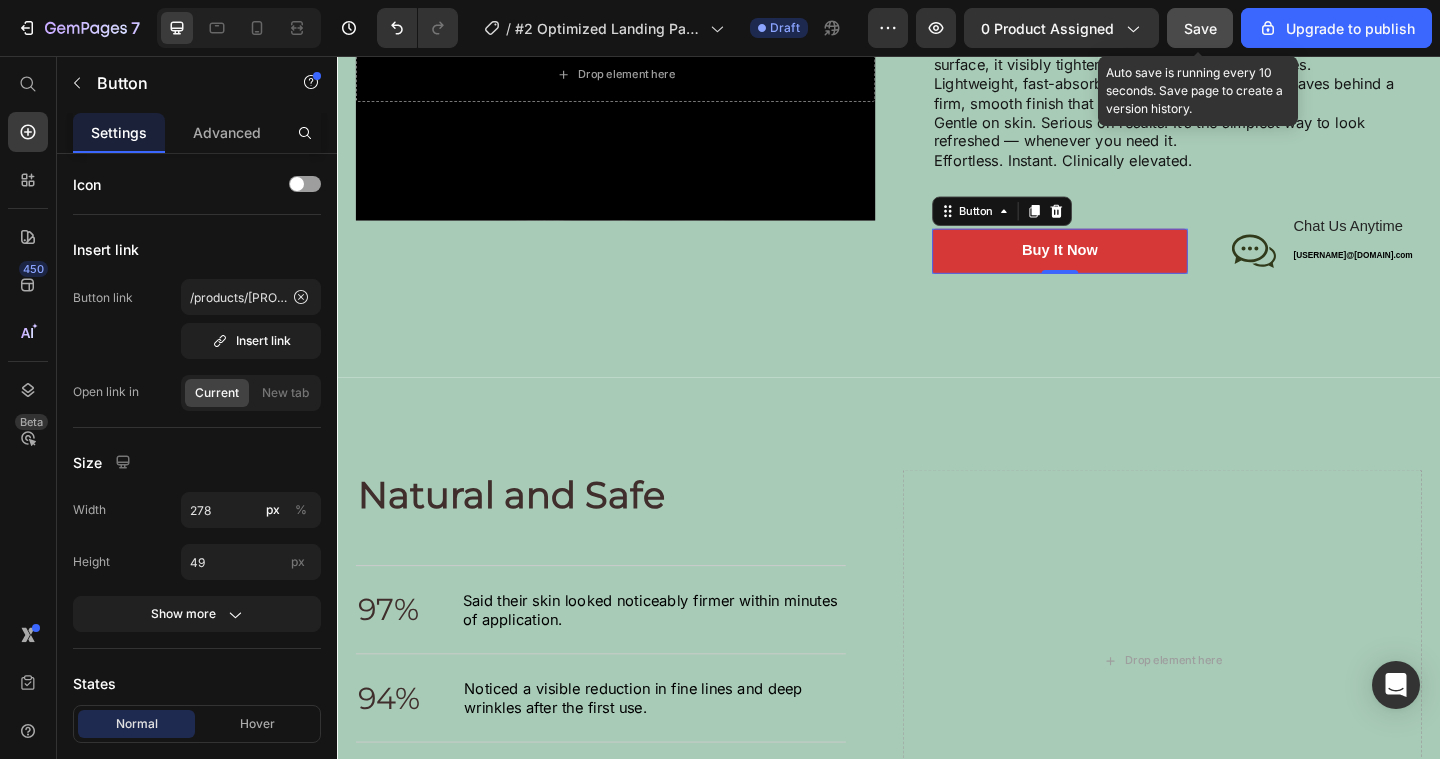 click on "Save" 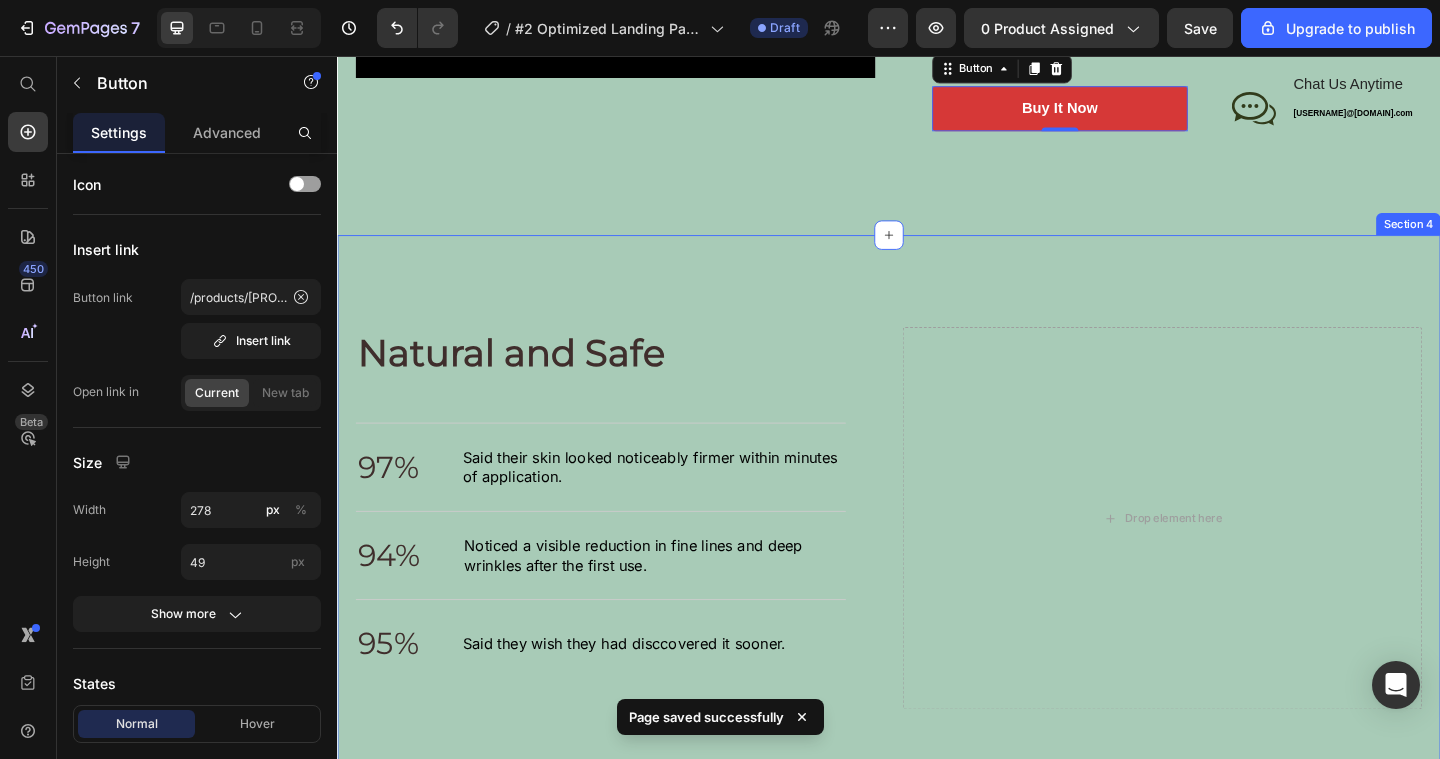 scroll, scrollTop: 2534, scrollLeft: 0, axis: vertical 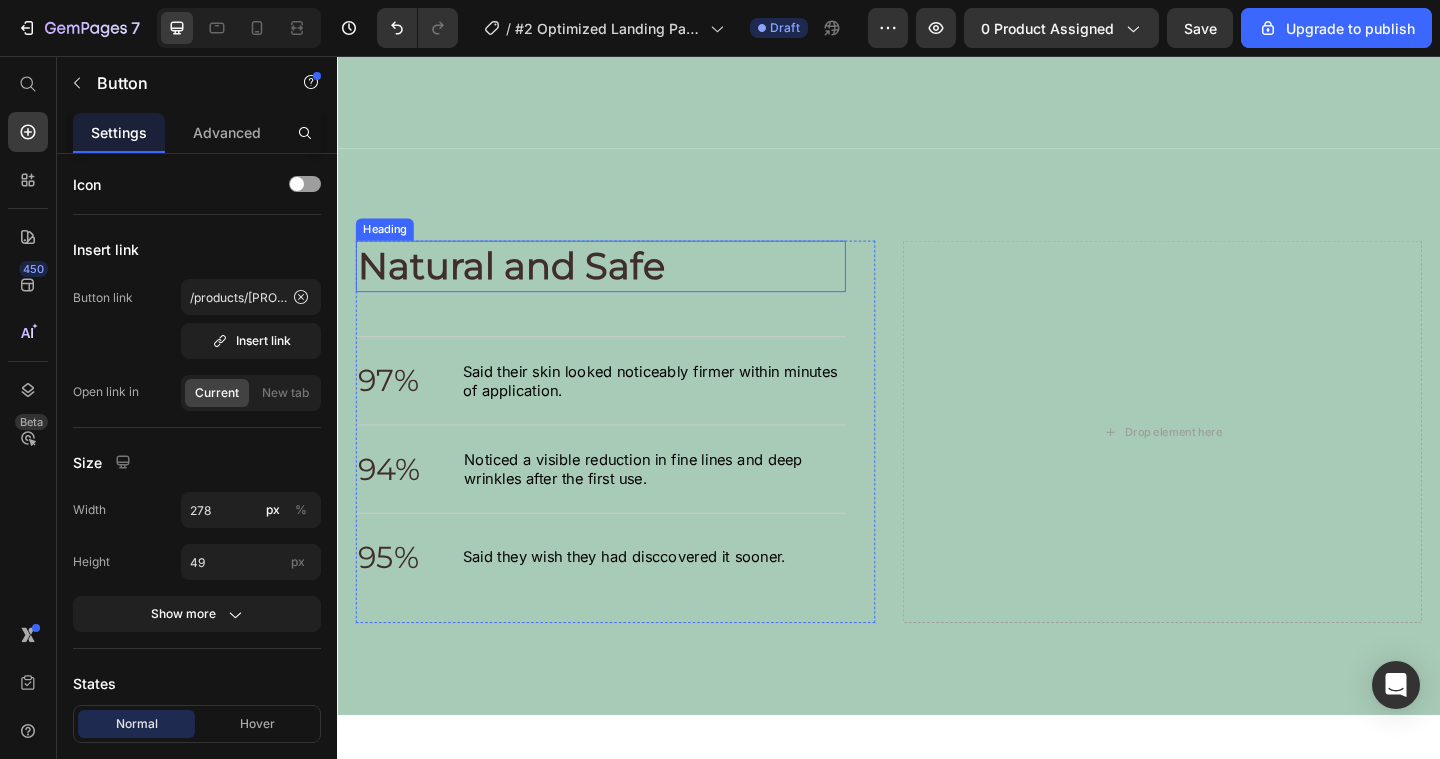 click on "Natural and Safe" at bounding box center (623, 285) 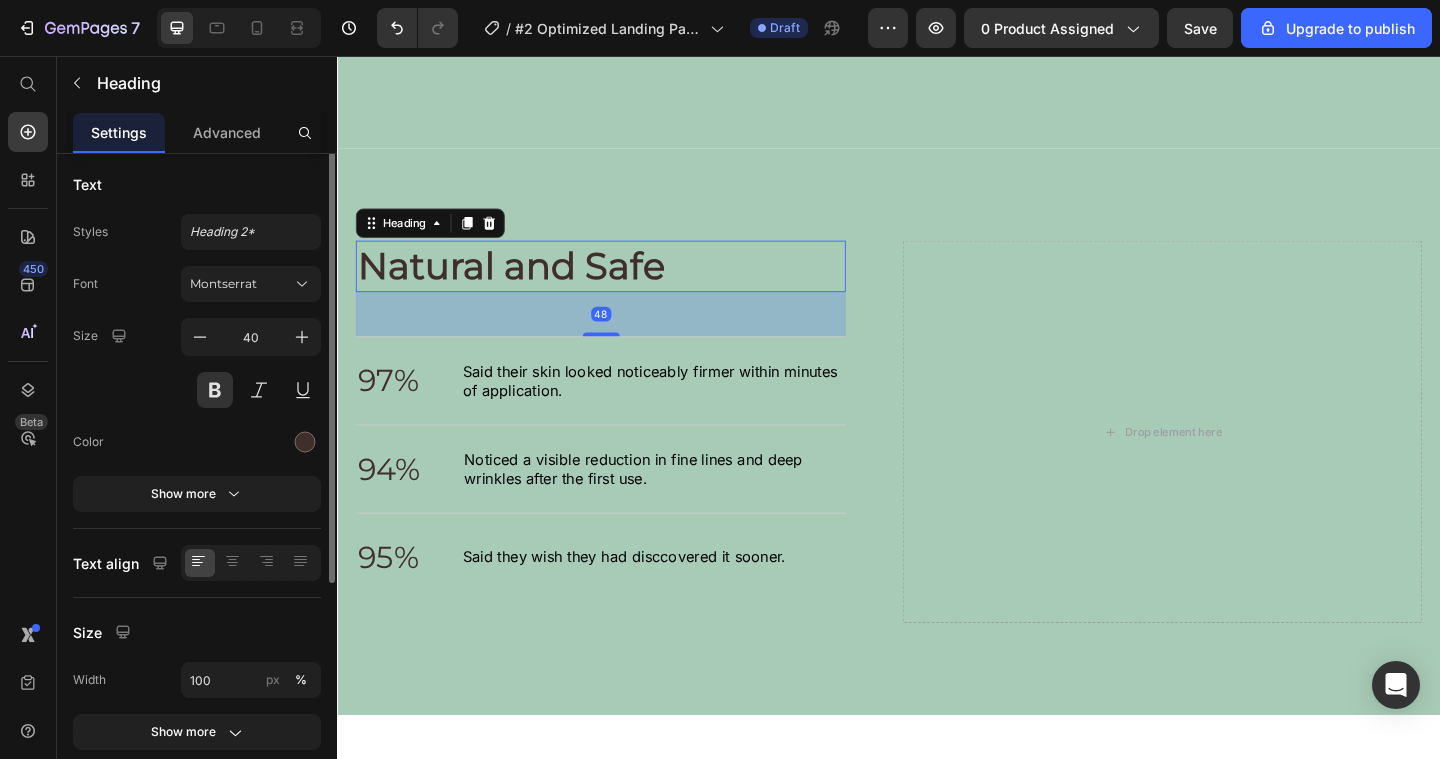 scroll, scrollTop: 0, scrollLeft: 0, axis: both 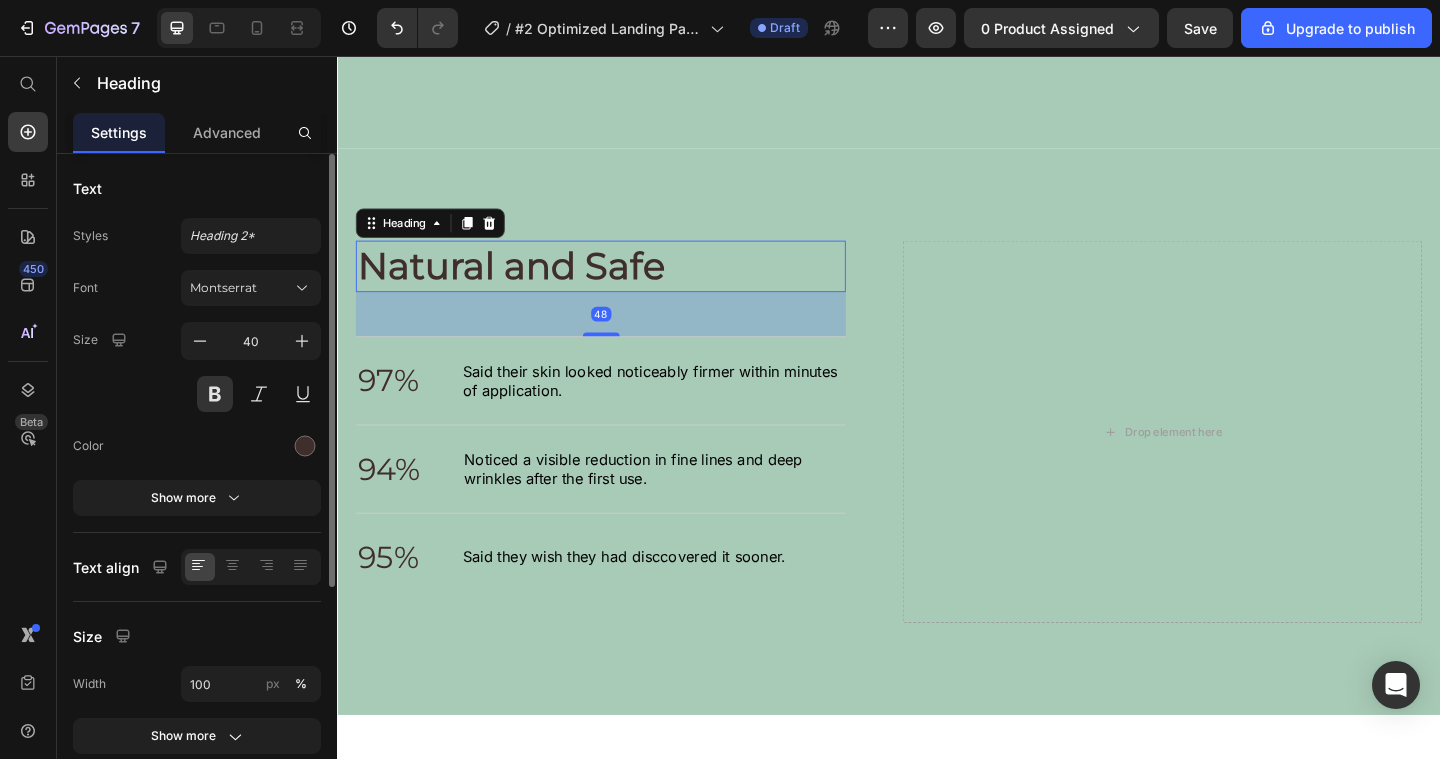 click on "Natural and Safe" at bounding box center (623, 285) 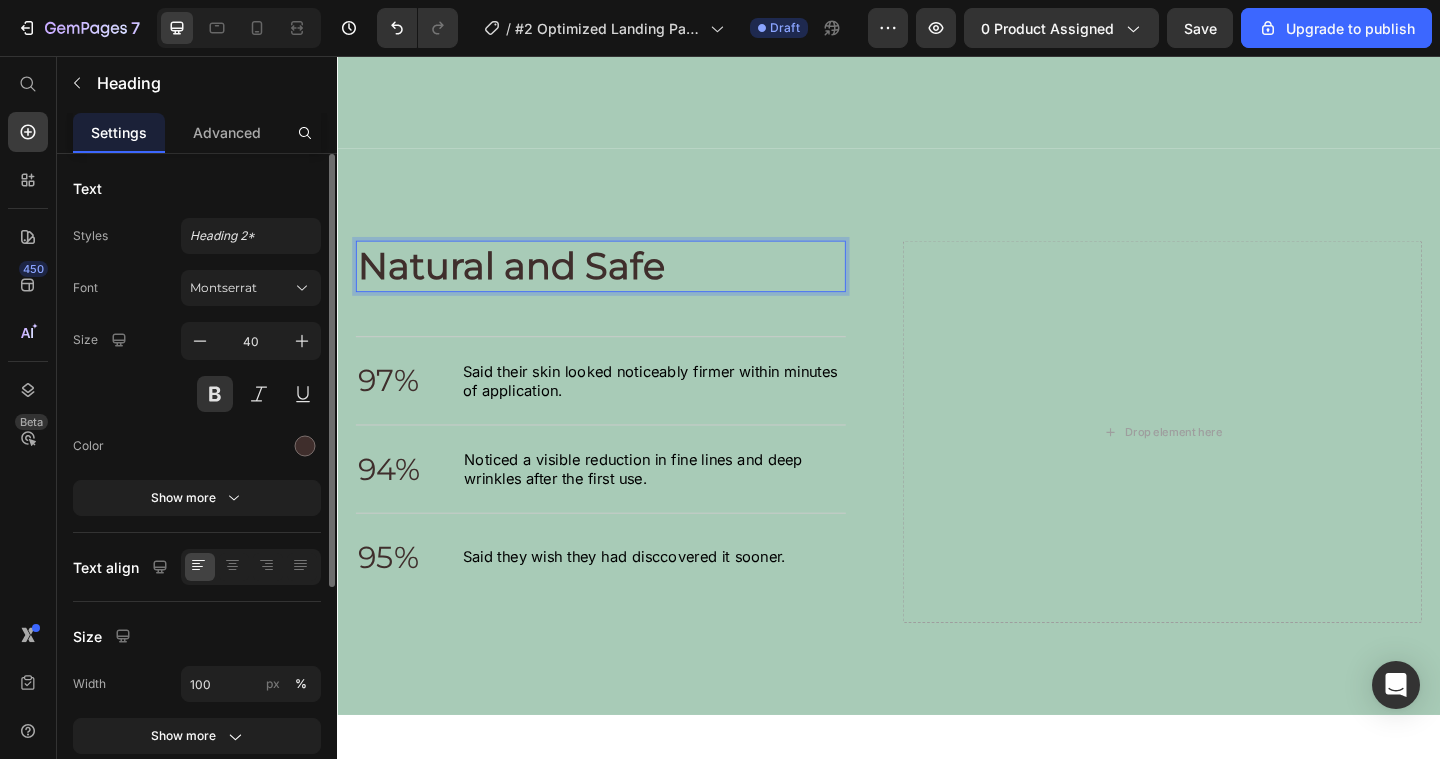 click on "Natural and Safe" at bounding box center (624, 285) 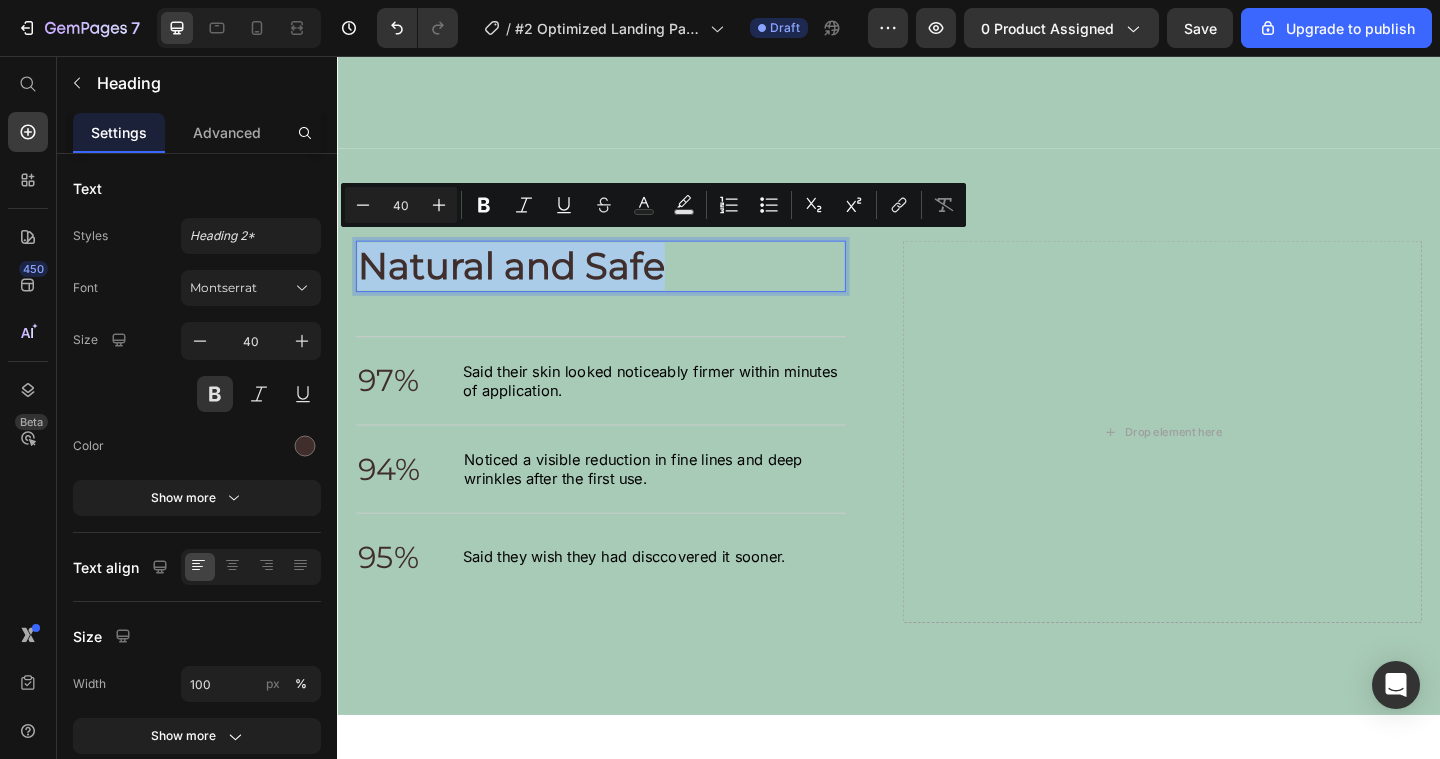 drag, startPoint x: 732, startPoint y: 271, endPoint x: 500, endPoint y: 271, distance: 232 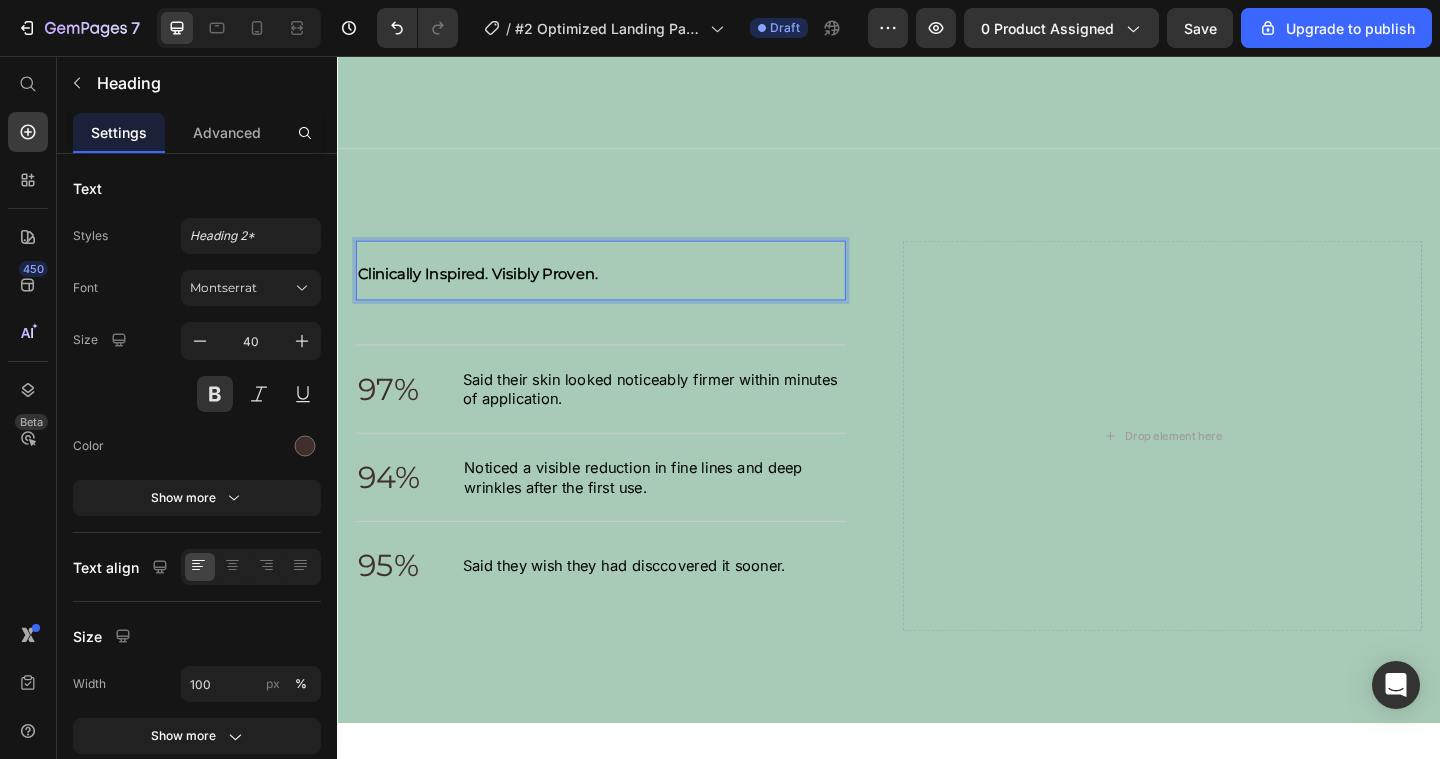click on "Clinically Inspired. Visibly Proven." at bounding box center [624, 289] 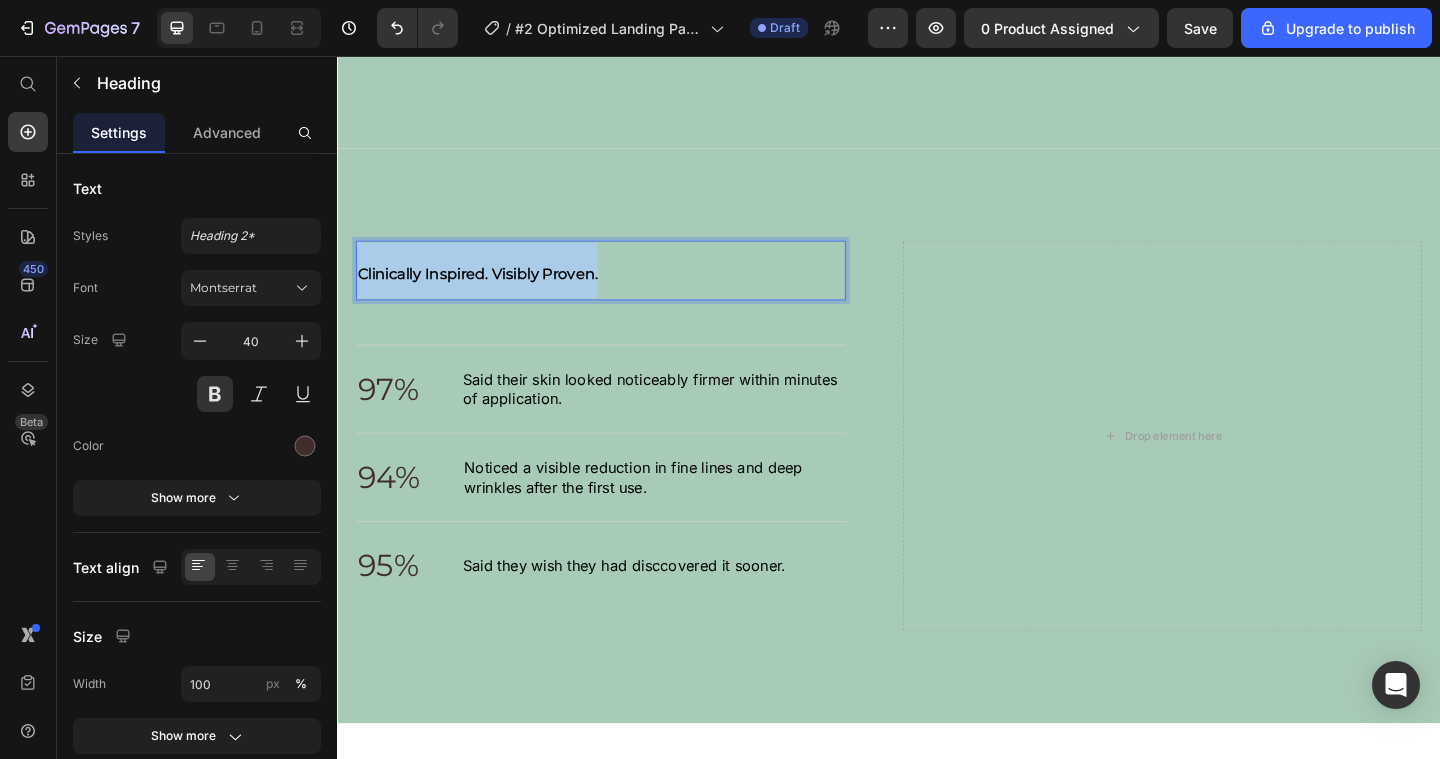 drag, startPoint x: 681, startPoint y: 288, endPoint x: 330, endPoint y: 284, distance: 351.0228 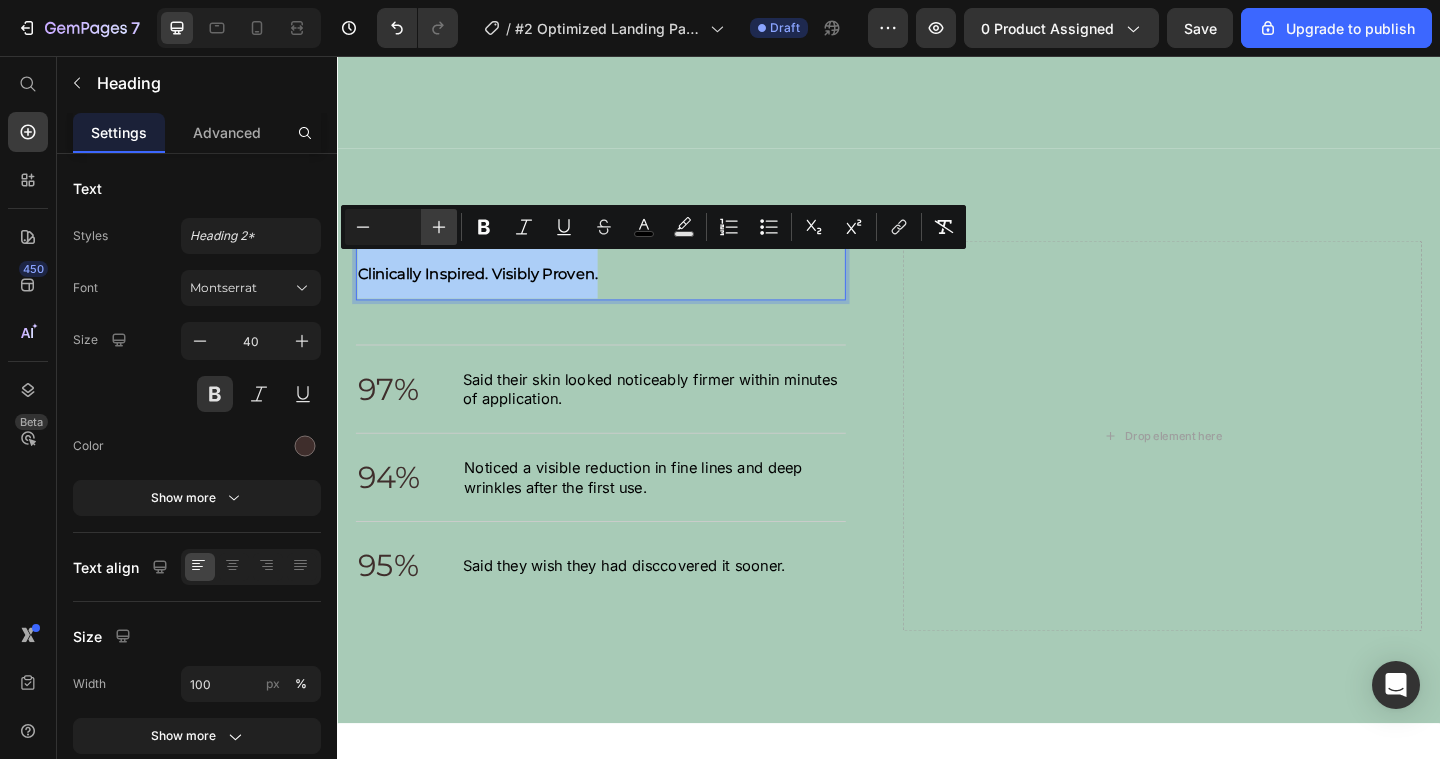 click 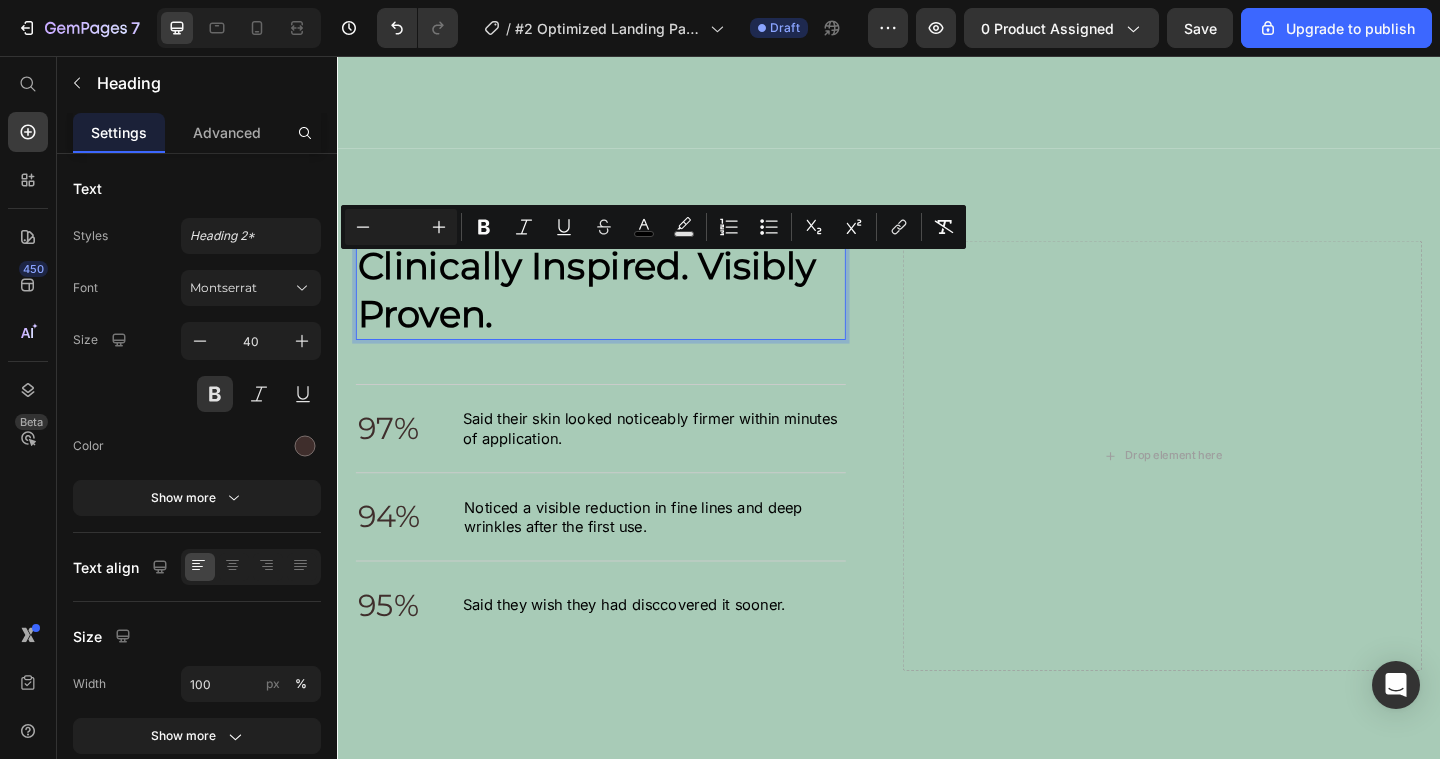 click on "Clinically Inspired. Visibly Proven." at bounding box center (624, 311) 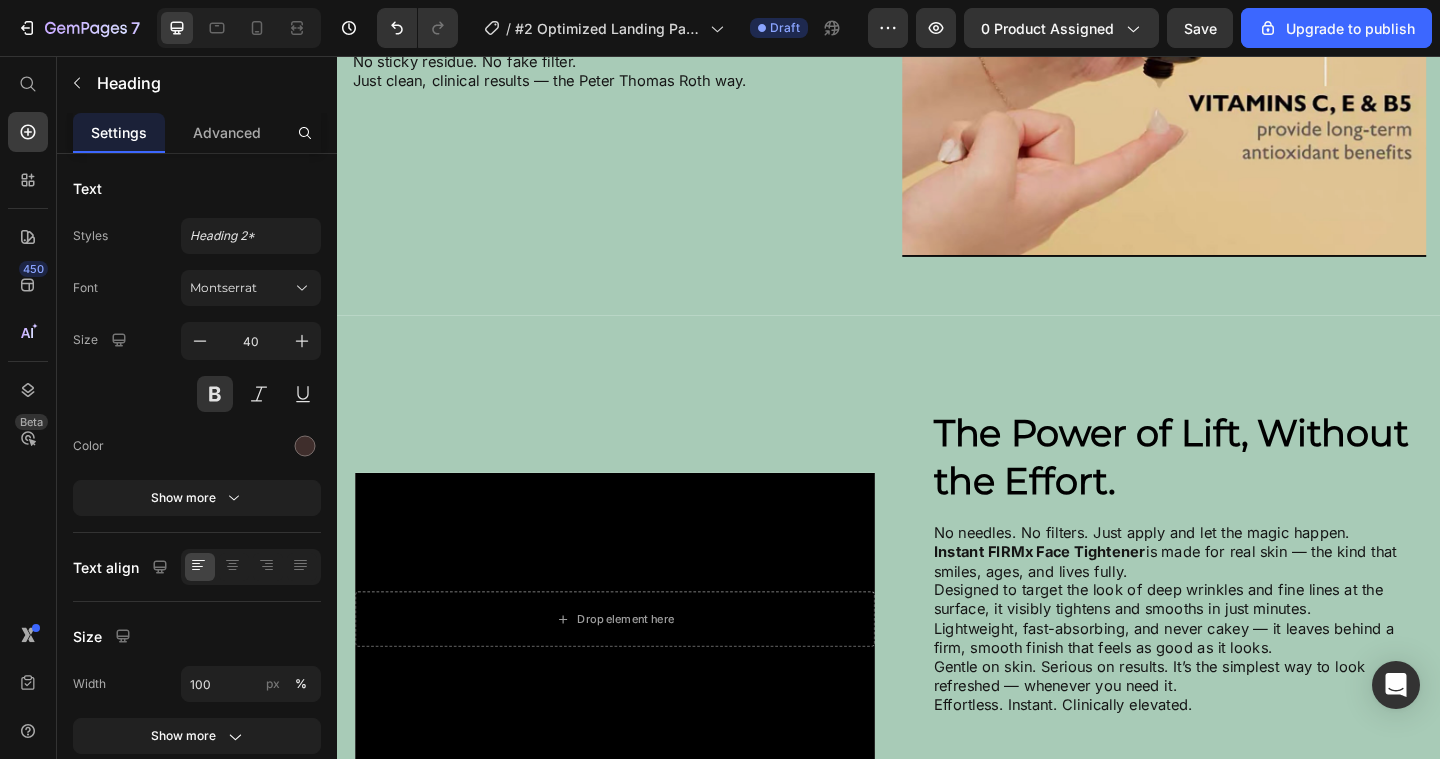 scroll, scrollTop: 1816, scrollLeft: 0, axis: vertical 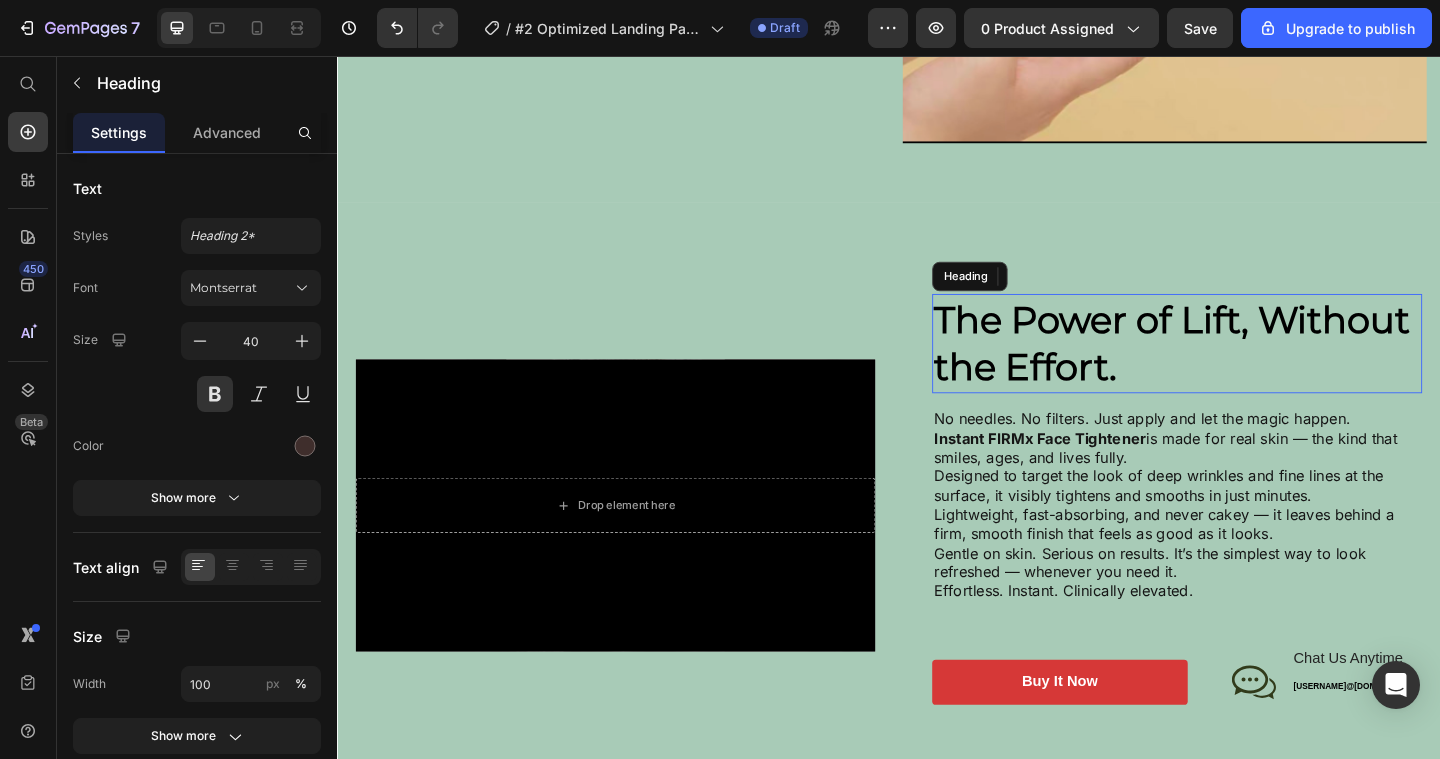 click on "The Power of Lift, Without the Effort." at bounding box center (1244, 368) 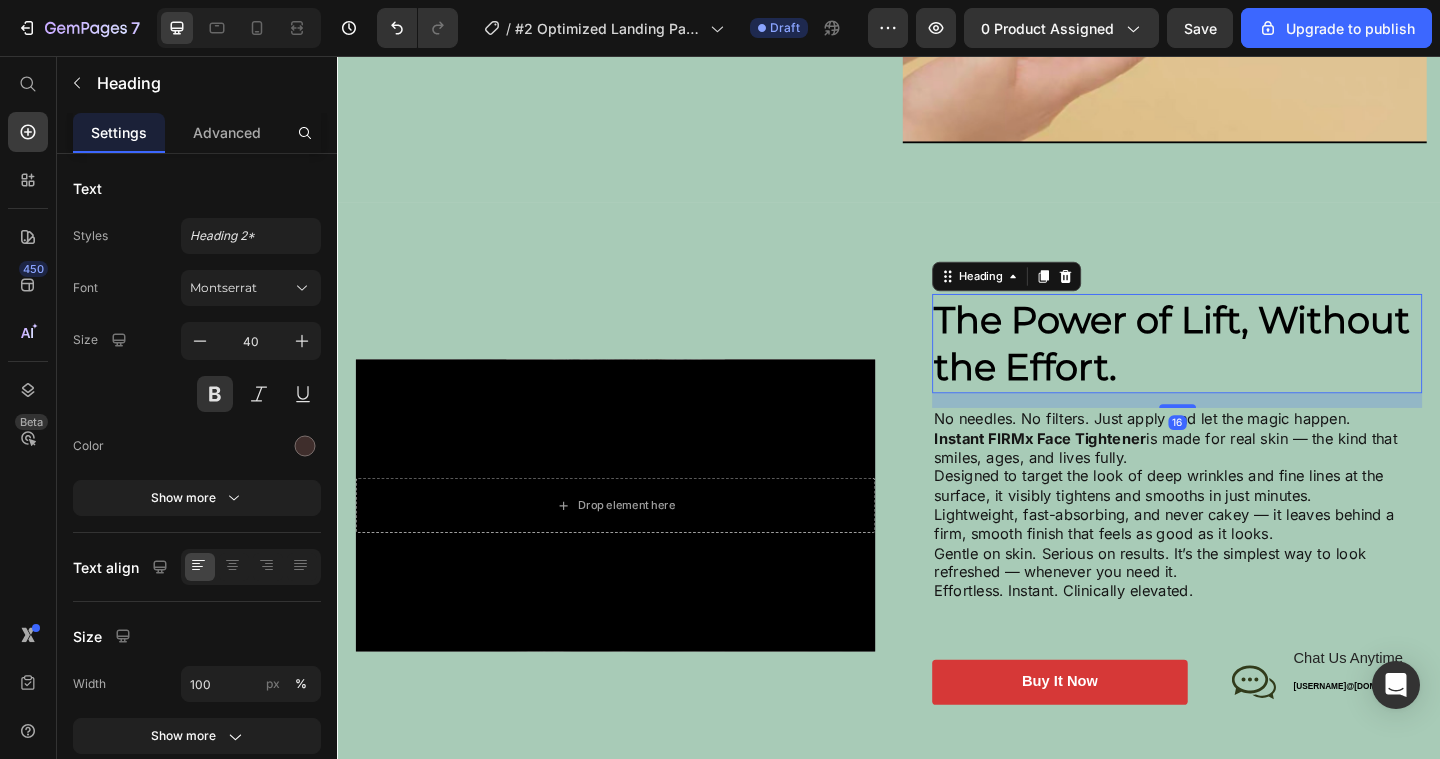 click on "The Power of Lift, Without the Effort." at bounding box center [1250, 369] 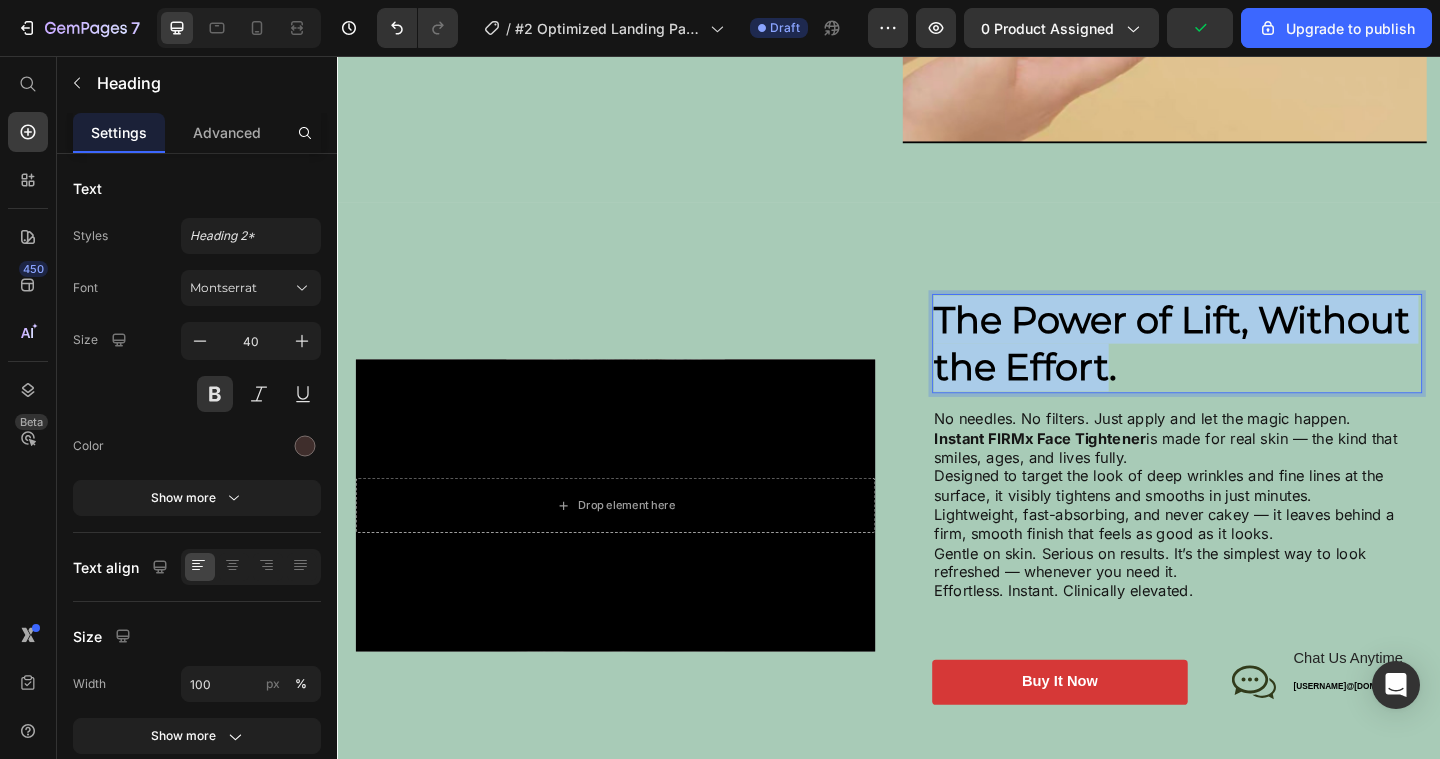 drag, startPoint x: 1369, startPoint y: 404, endPoint x: 995, endPoint y: 344, distance: 378.78226 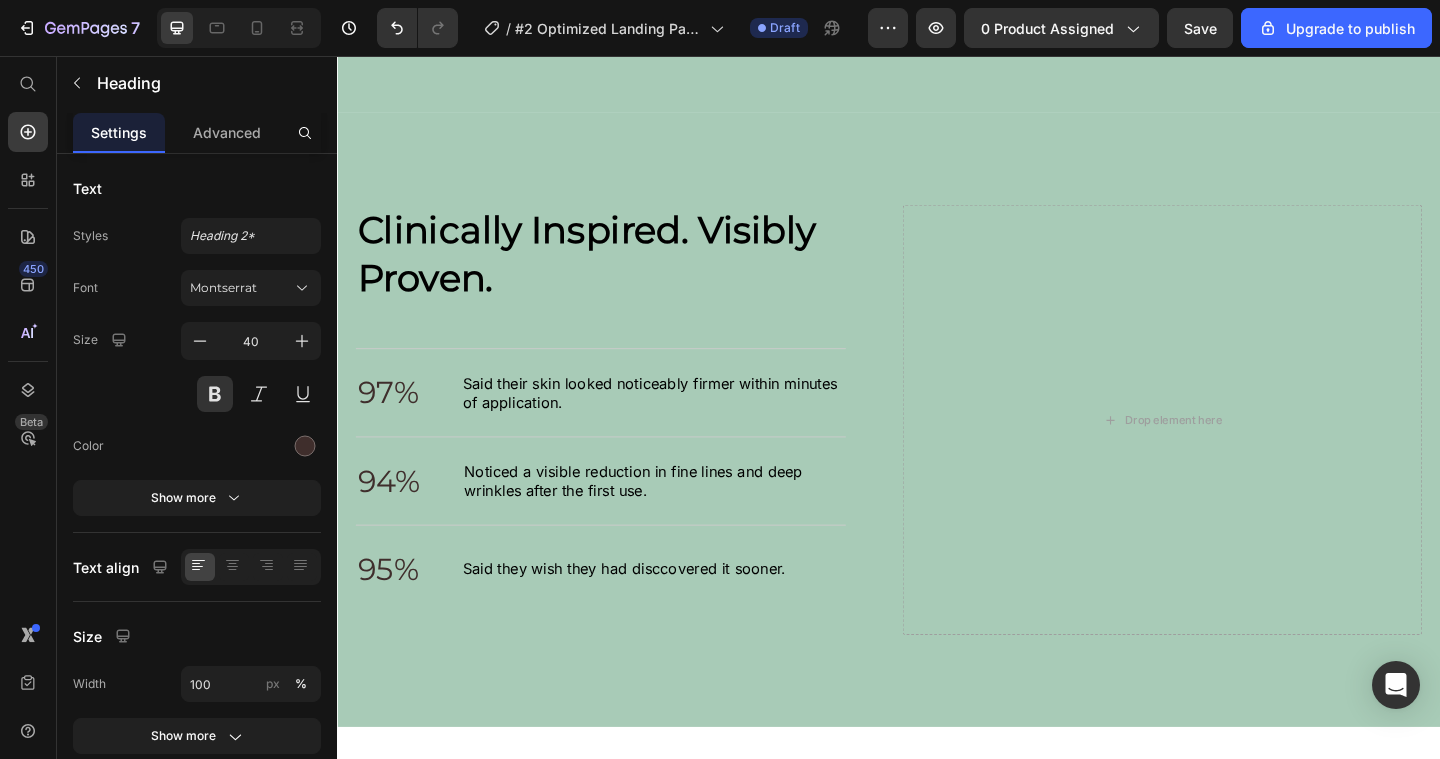 scroll, scrollTop: 2578, scrollLeft: 0, axis: vertical 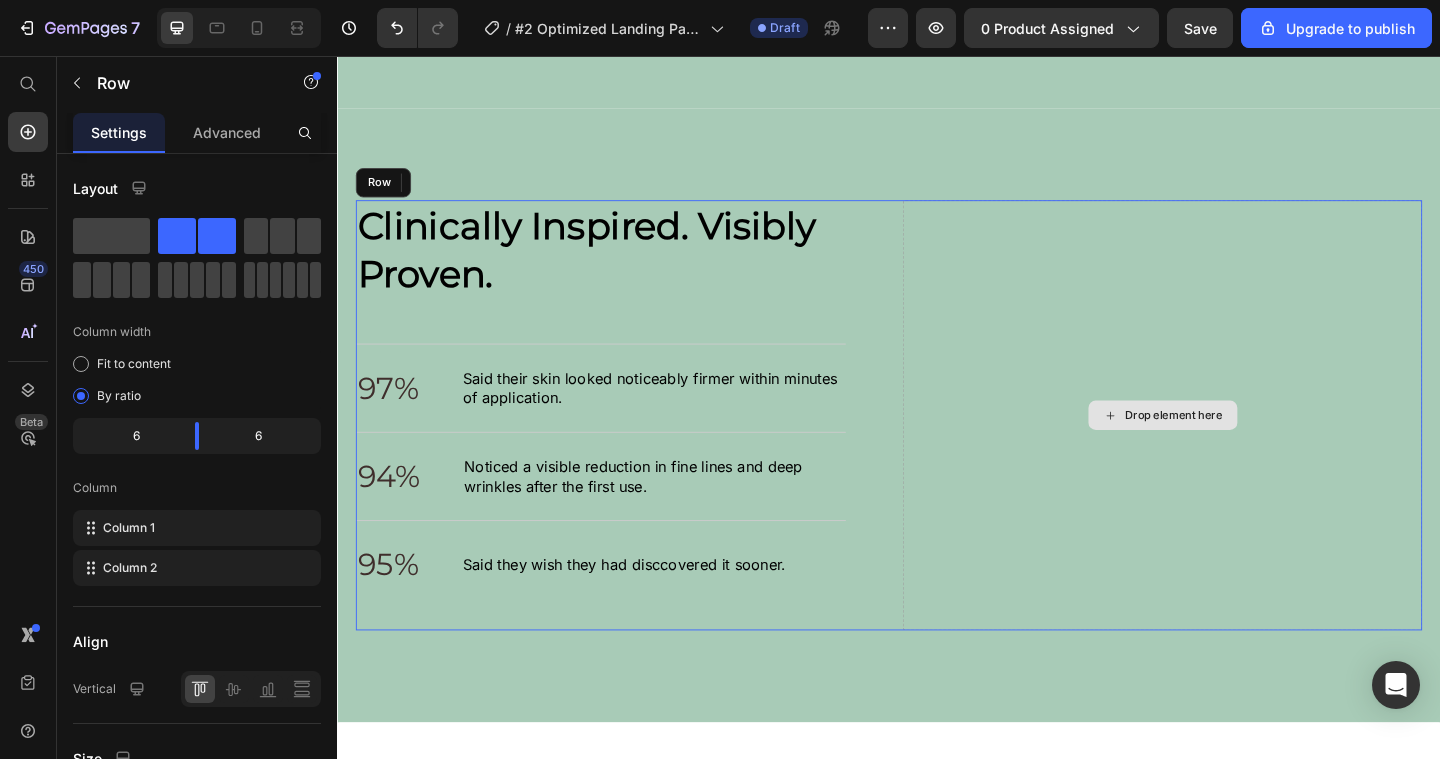 click on "Drop element here" at bounding box center (1234, 447) 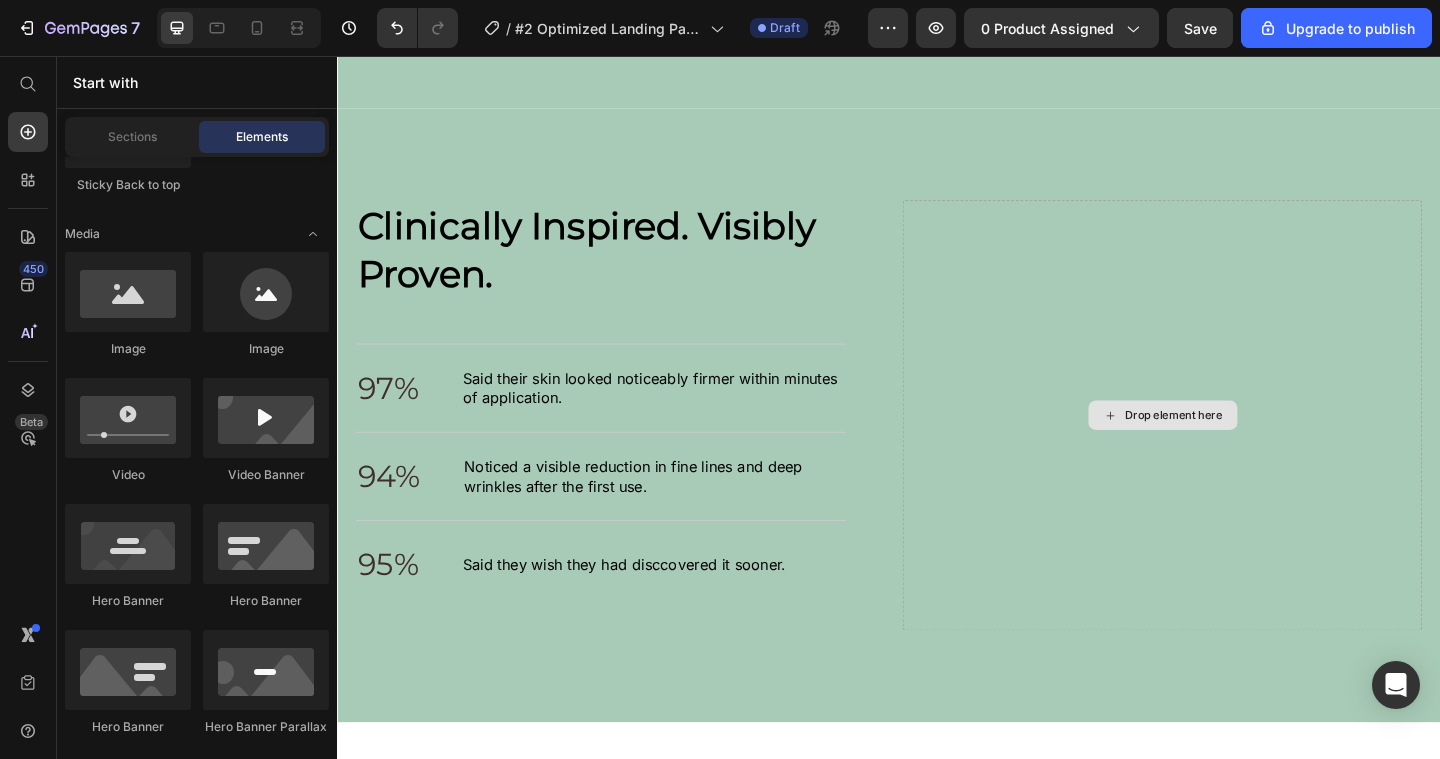 click on "Drop element here" at bounding box center (1235, 447) 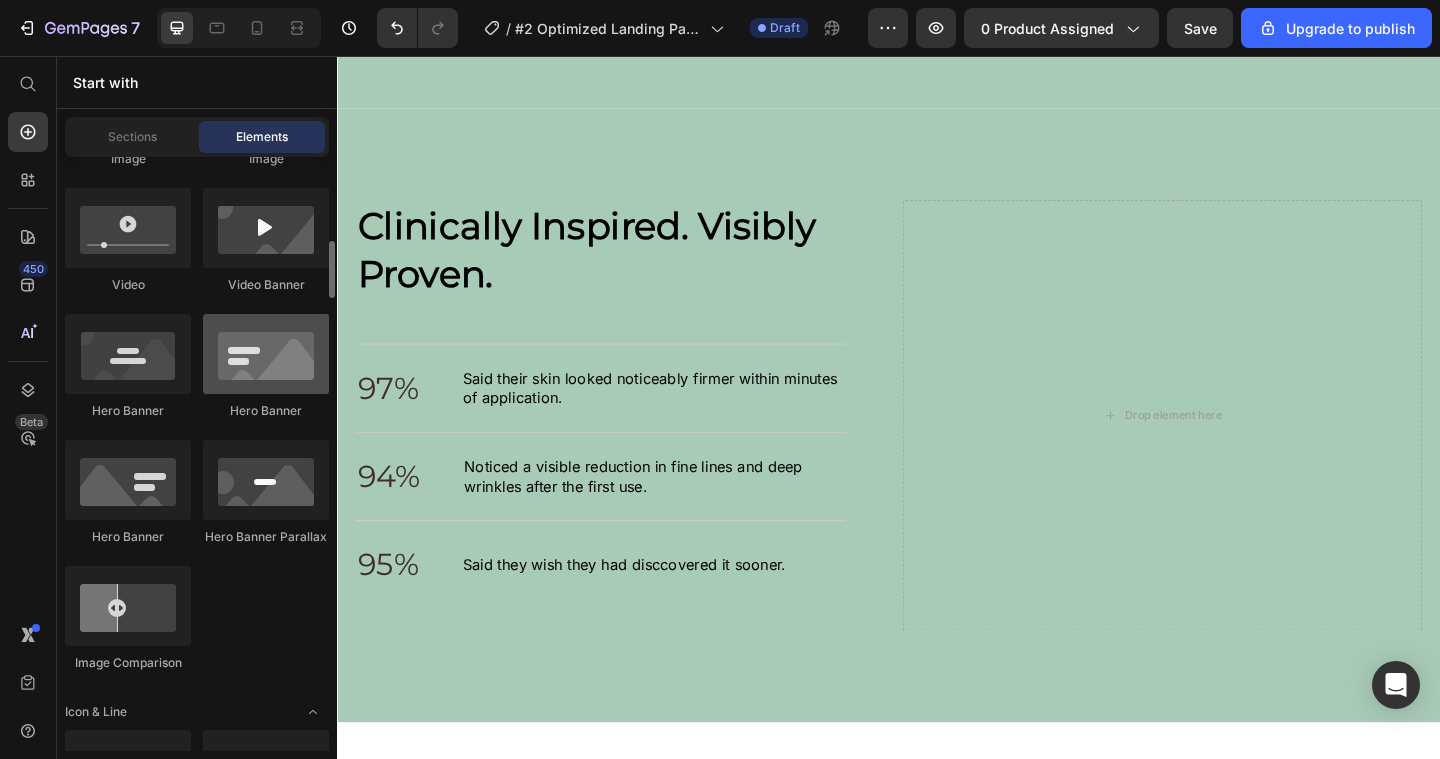 scroll, scrollTop: 619, scrollLeft: 0, axis: vertical 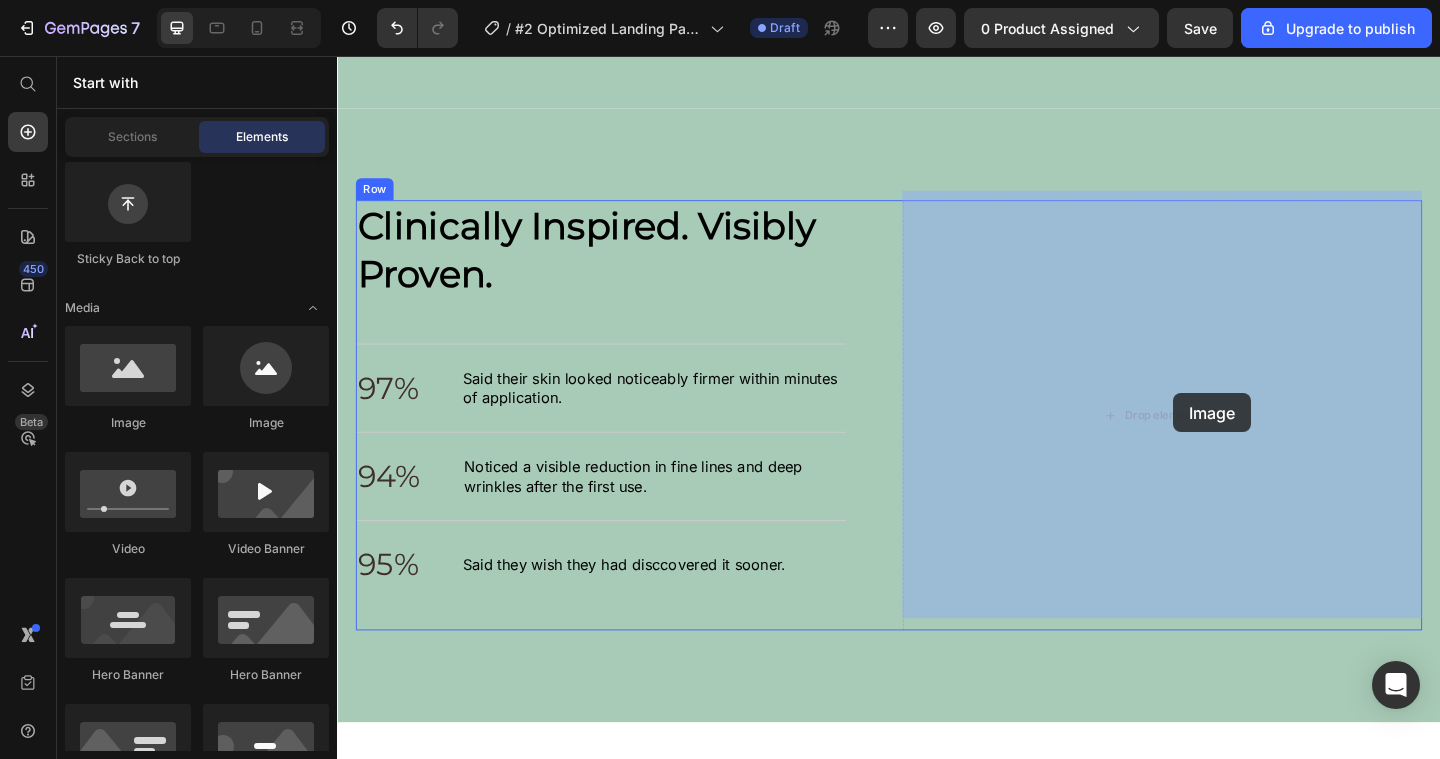 drag, startPoint x: 475, startPoint y: 452, endPoint x: 1247, endPoint y: 423, distance: 772.5445 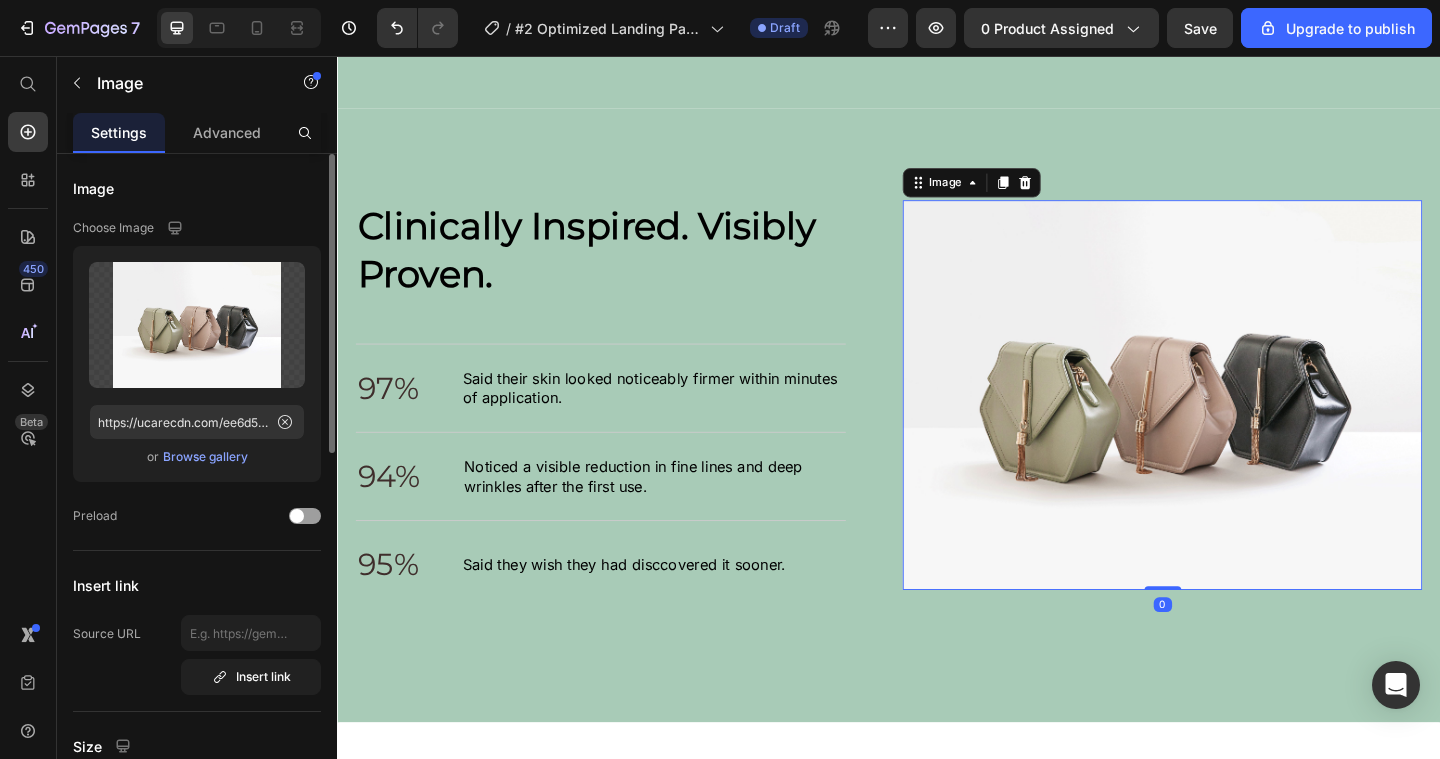 click on "Browse gallery" at bounding box center [205, 457] 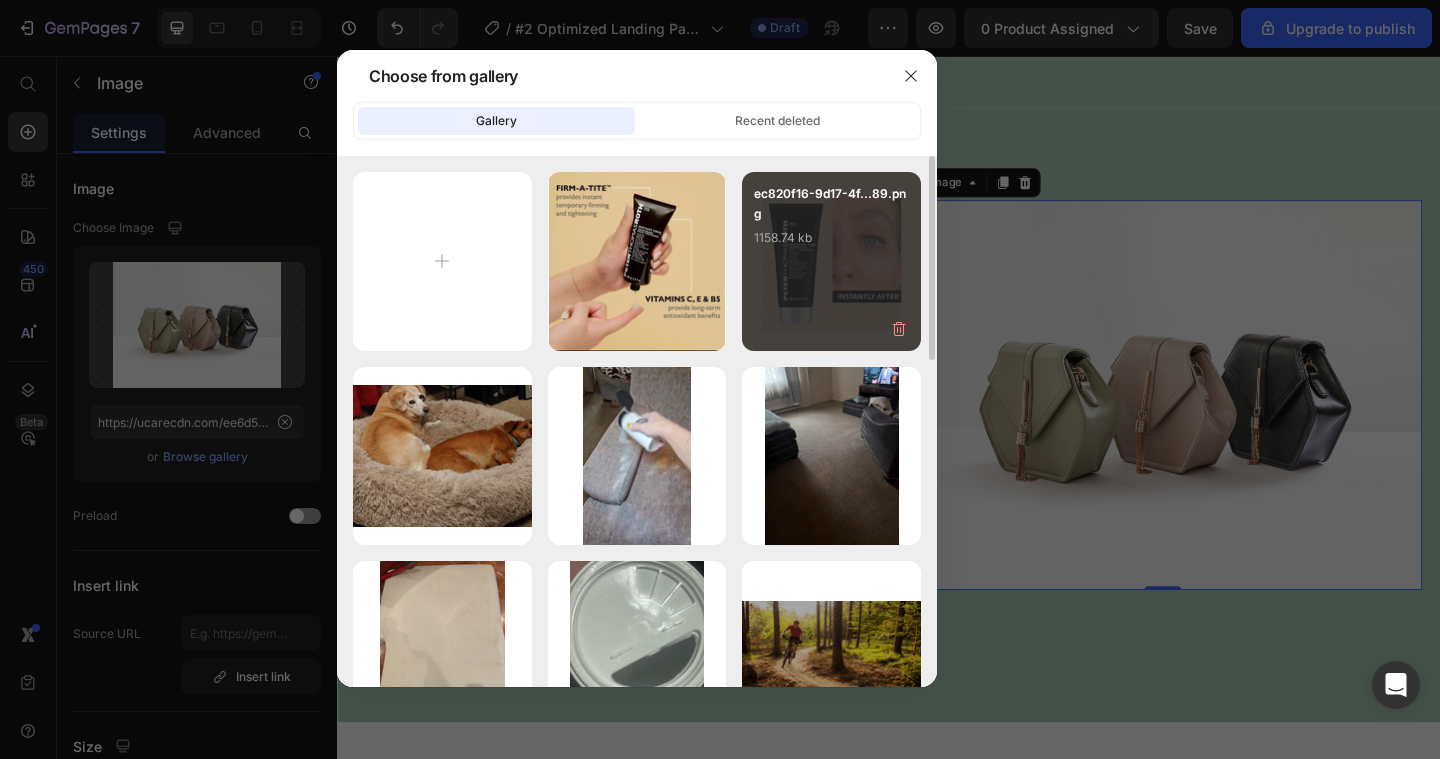 click on "ec820f16-9d17-4f...89.png 1158.74 kb" at bounding box center (831, 224) 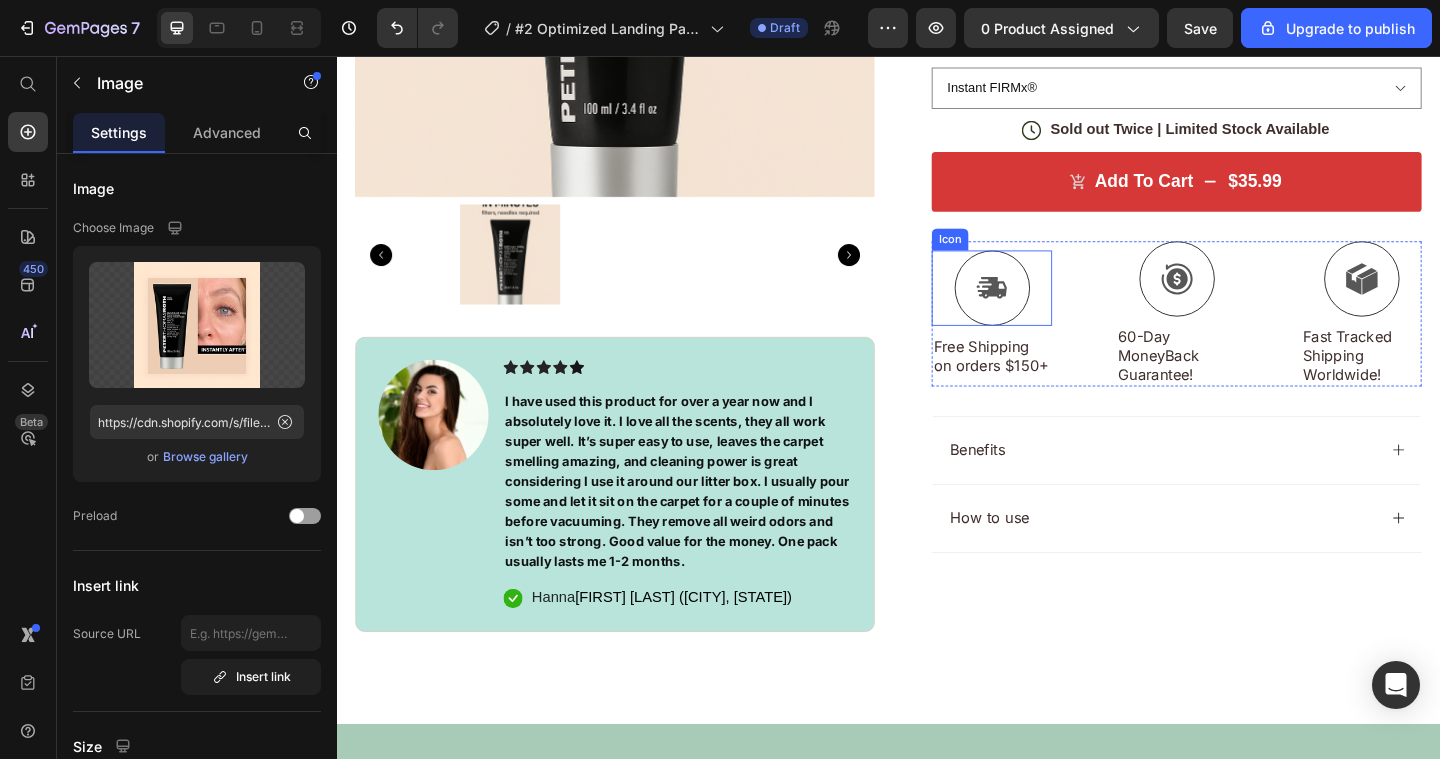 scroll, scrollTop: 580, scrollLeft: 0, axis: vertical 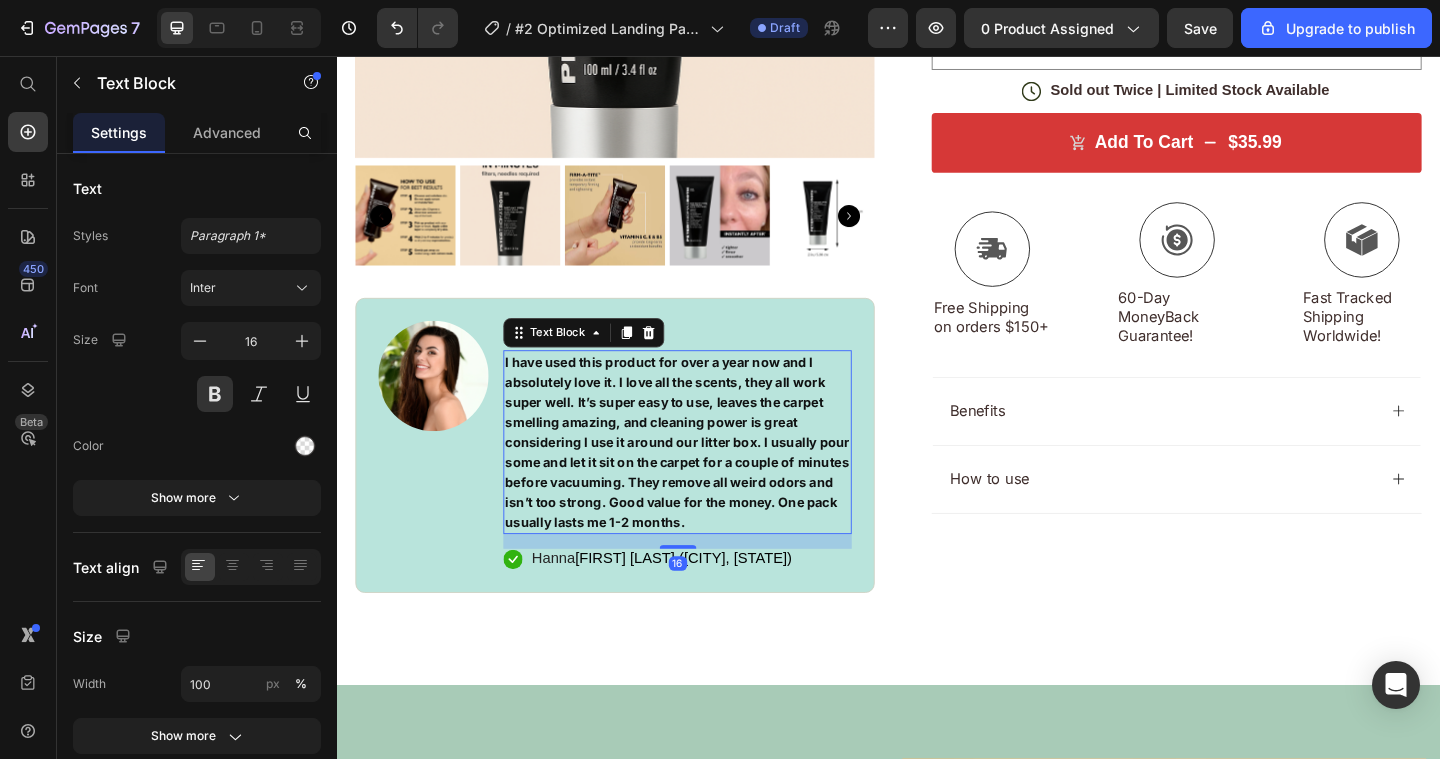 click on "I have used this product for over a year now and I absolutely love it. I love all the scents, they all work super well. It’s super easy to use, leaves the carpet smelling amazing, and cleaning power is great considering I use it around our litter box. I usually pour some and let it sit on the carpet for a couple of minutes before vacuuming. They remove all weird odors and isn’t too strong. Good value for the money. One pack usually lasts me 1-2 months." at bounding box center [707, 476] 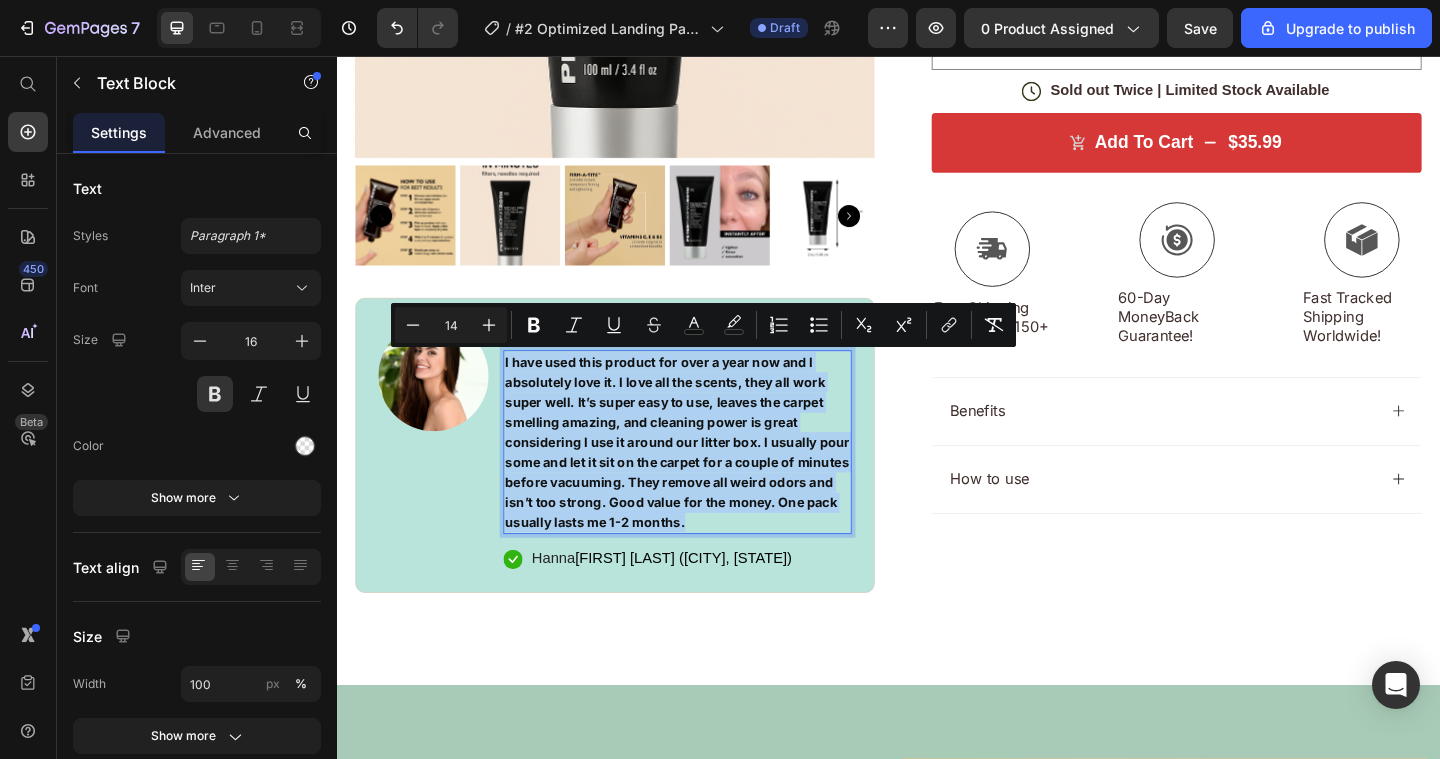 drag, startPoint x: 726, startPoint y: 553, endPoint x: 670, endPoint y: 548, distance: 56.22277 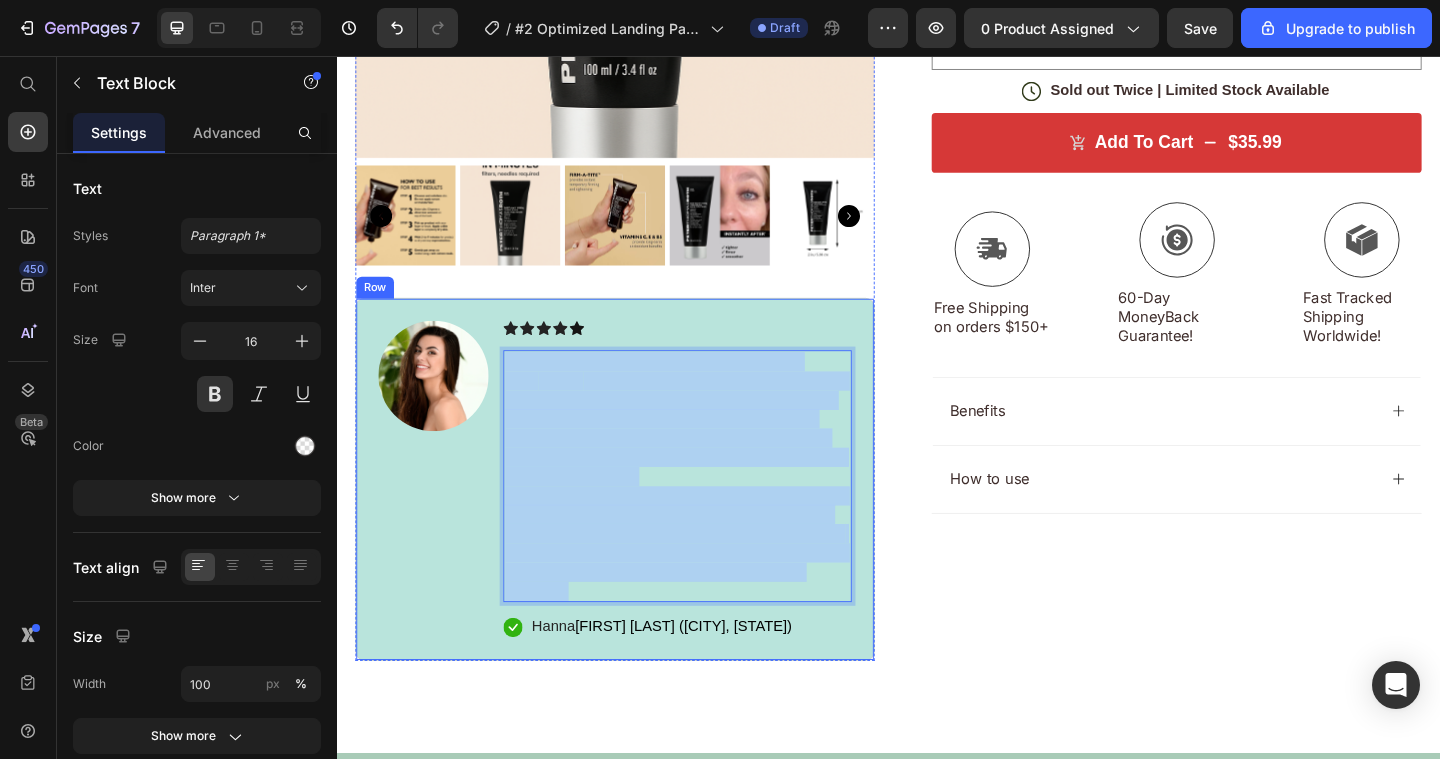 drag, startPoint x: 593, startPoint y: 628, endPoint x: 514, endPoint y: 375, distance: 265.04718 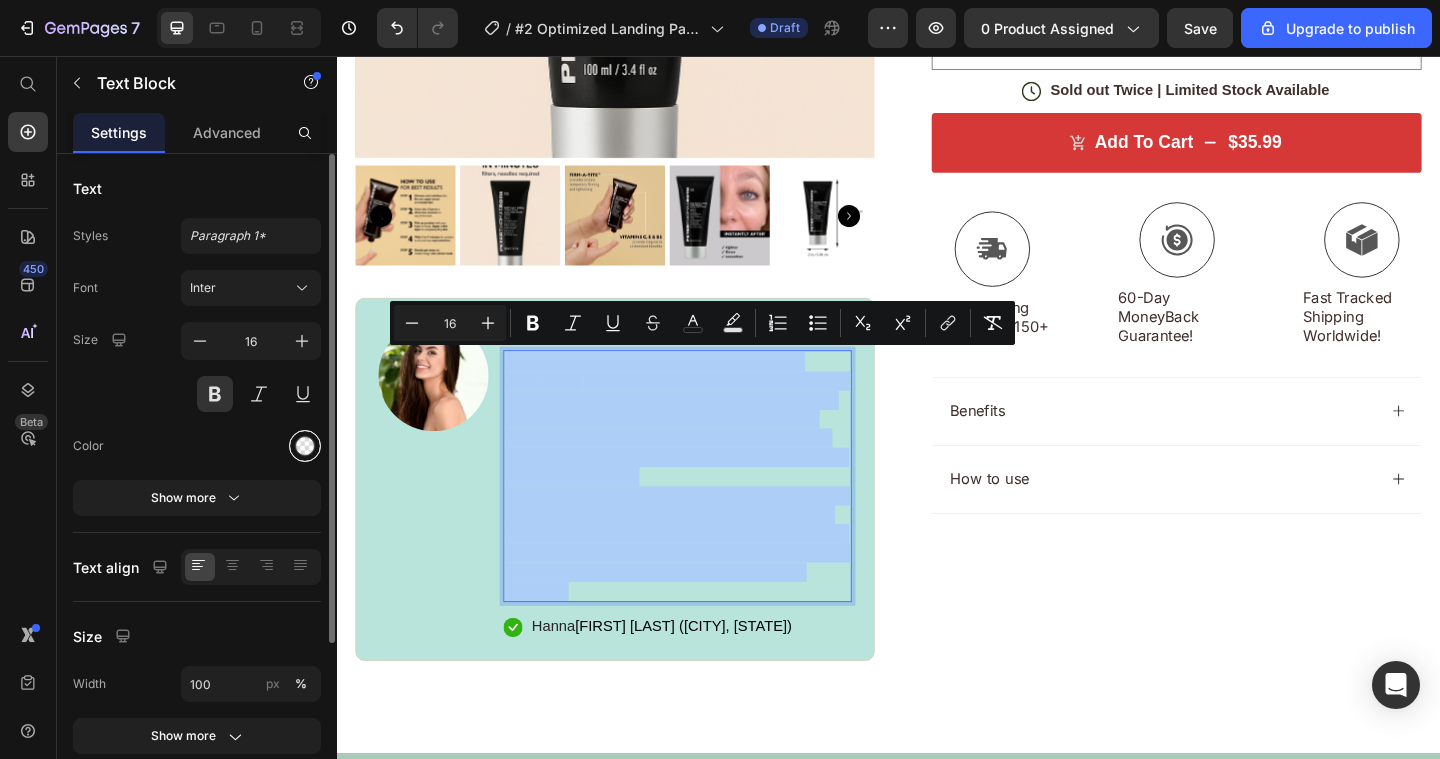 click at bounding box center [305, 446] 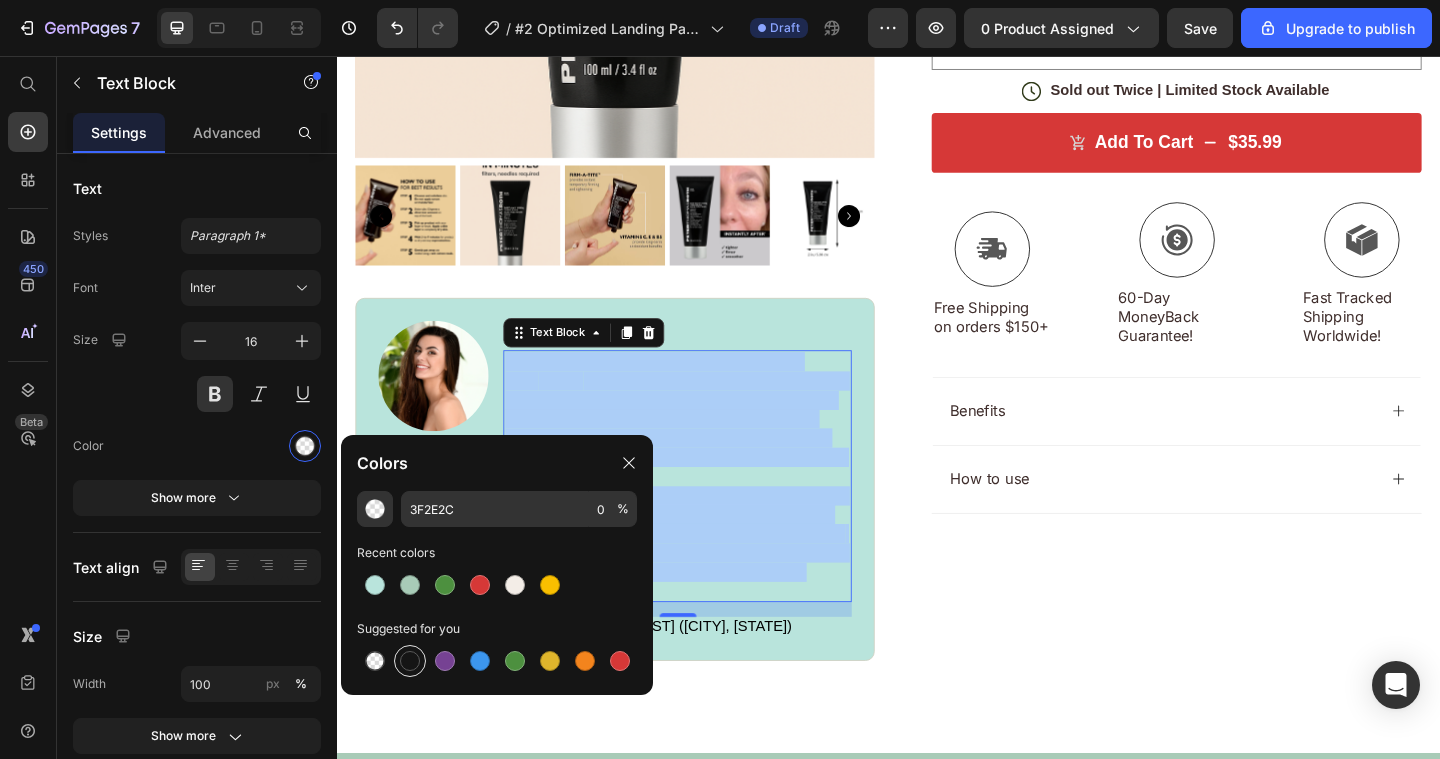click at bounding box center (410, 661) 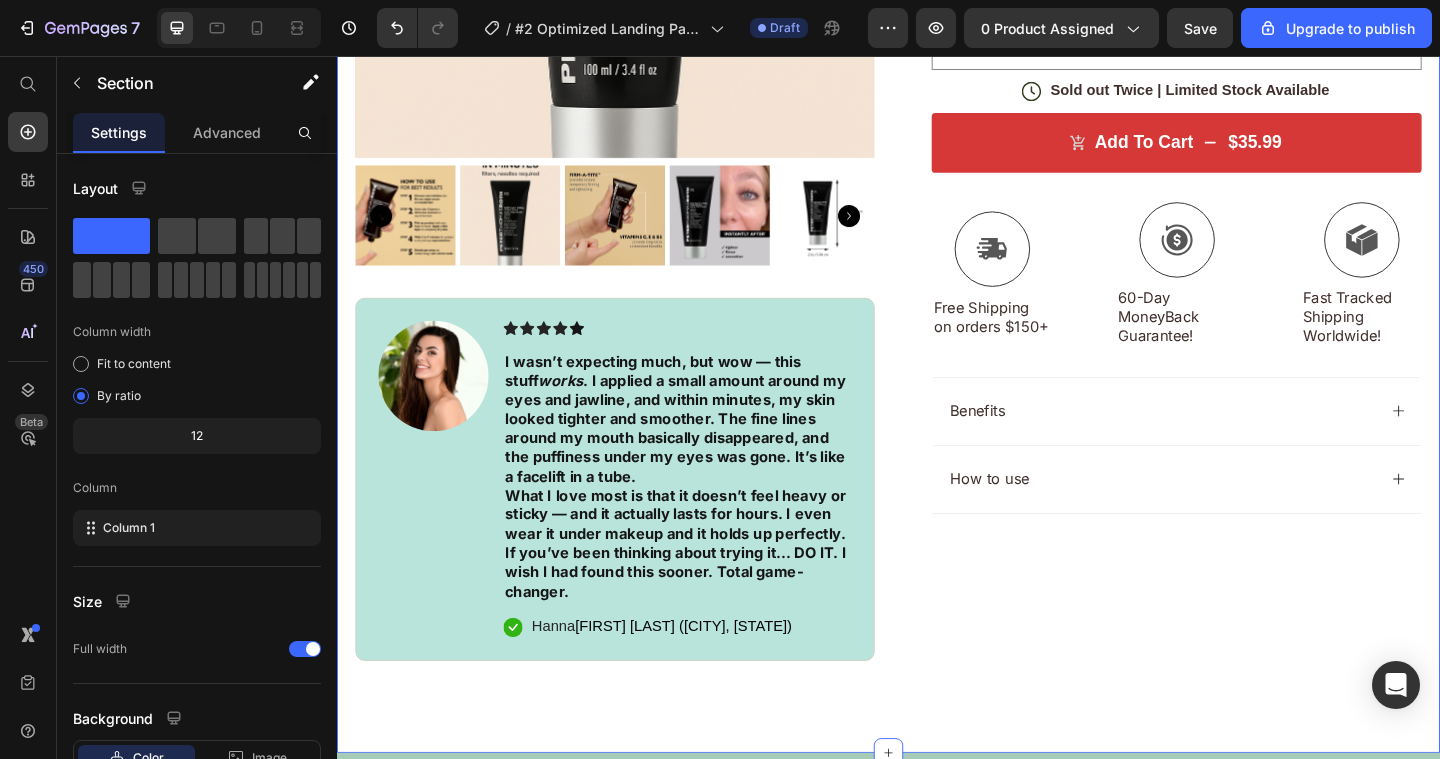 click on "Icon Free Shipping on orders $100+ Text Block Row
Icon 56,000+ Happy Customers Text Block Row Carousel Row
Product Images Image Icon Icon Icon Icon Icon Icon List I wasn’t expecting much, but wow — this stuff  works . I applied a small amount around my eyes and jawline, and within minutes, my skin looked tighter and smoother. The fine lines around my mouth basically disappeared, and the puffiness under my eyes was gone. It’s like a facelift in a tube. What I love most is that it doesn’t feel heavy or sticky — and it actually lasts for hours. I even wear it under makeup and it holds up perfectly. If you’ve been thinking about trying it... DO IT. I wish I had found this sooner. Total game-changer. Text Block   16
Icon [FIRST] [LAST] . ([CITY], [STATE]) Text Block Row Row Row Icon Icon Icon Icon Icon Icon List 4.8 based on 56,400 Customers Text Block Row Product Title
Eliminates Odors at the Source
Safe for Pets & Kids" at bounding box center (937, 165) 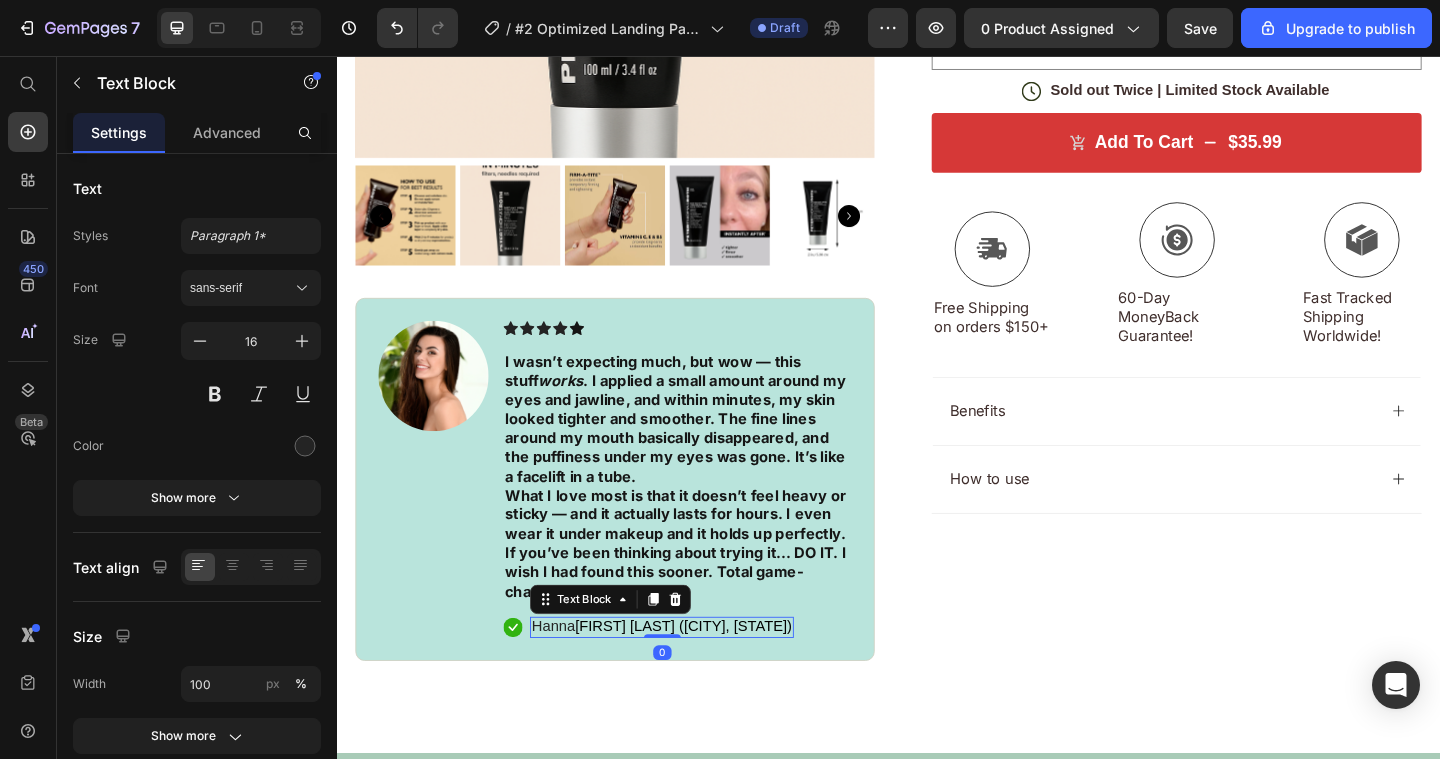 click on "[FIRST] [LAST] ([CITY], [STATE])" at bounding box center [714, 675] 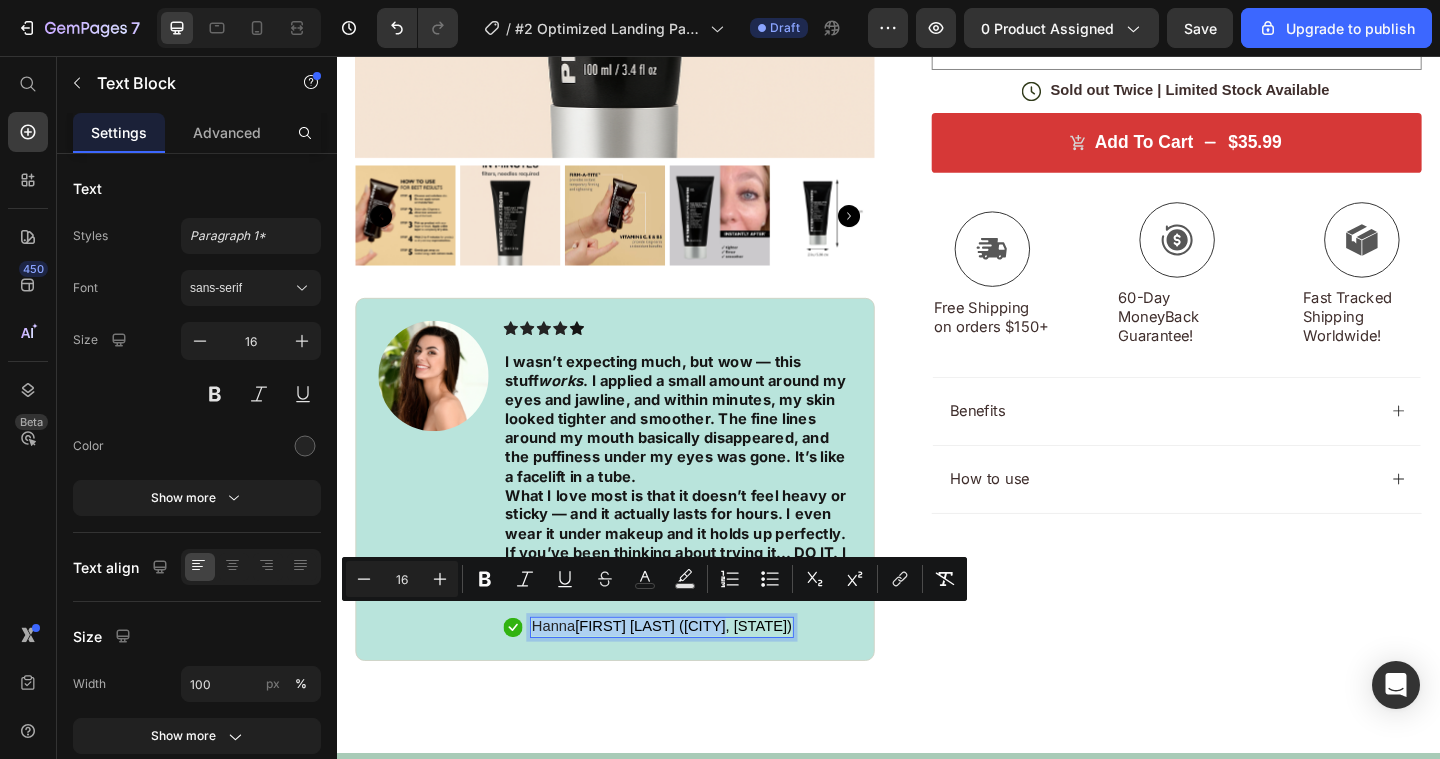 drag, startPoint x: 761, startPoint y: 663, endPoint x: 549, endPoint y: 667, distance: 212.03773 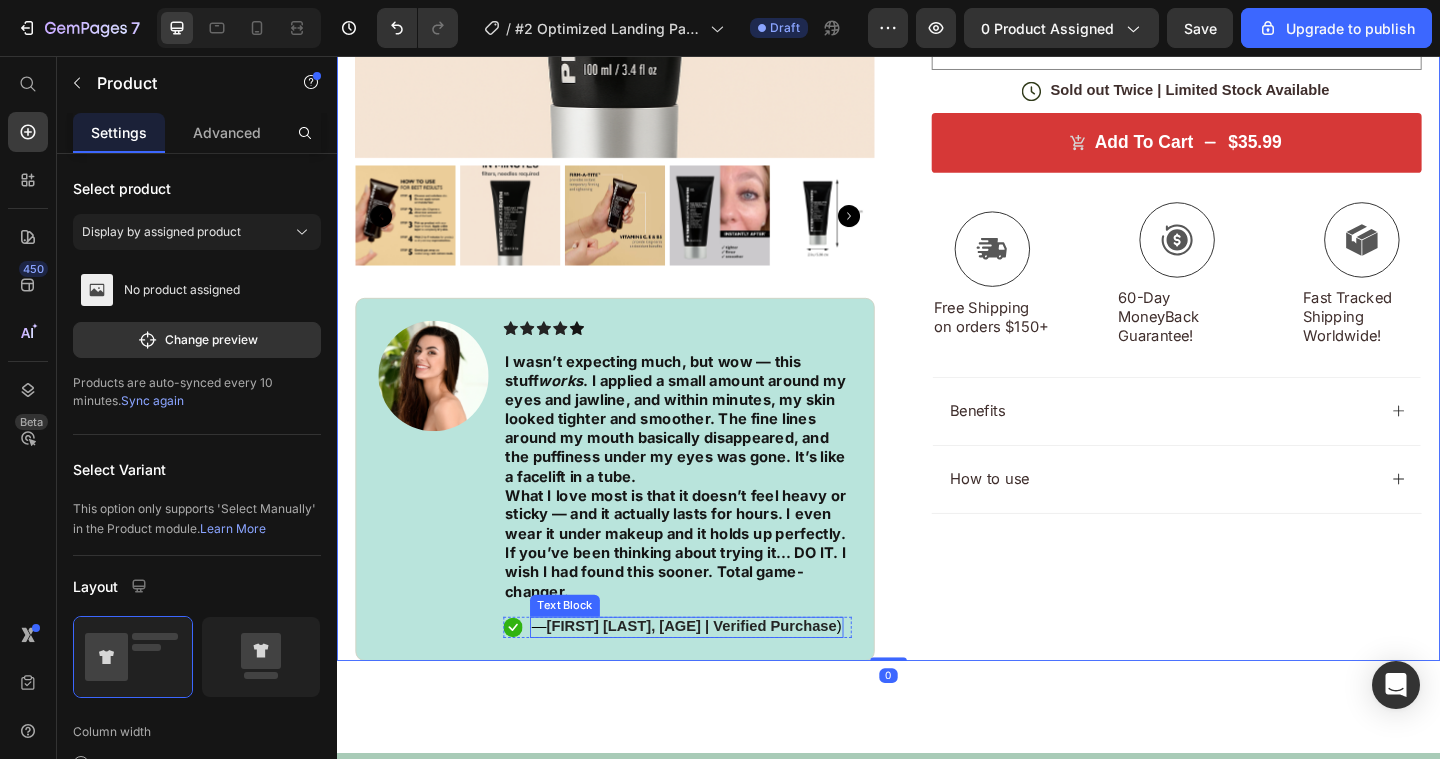 click on "[FIRST] [LAST], [AGE] | Verified Purchase" at bounding box center (723, 675) 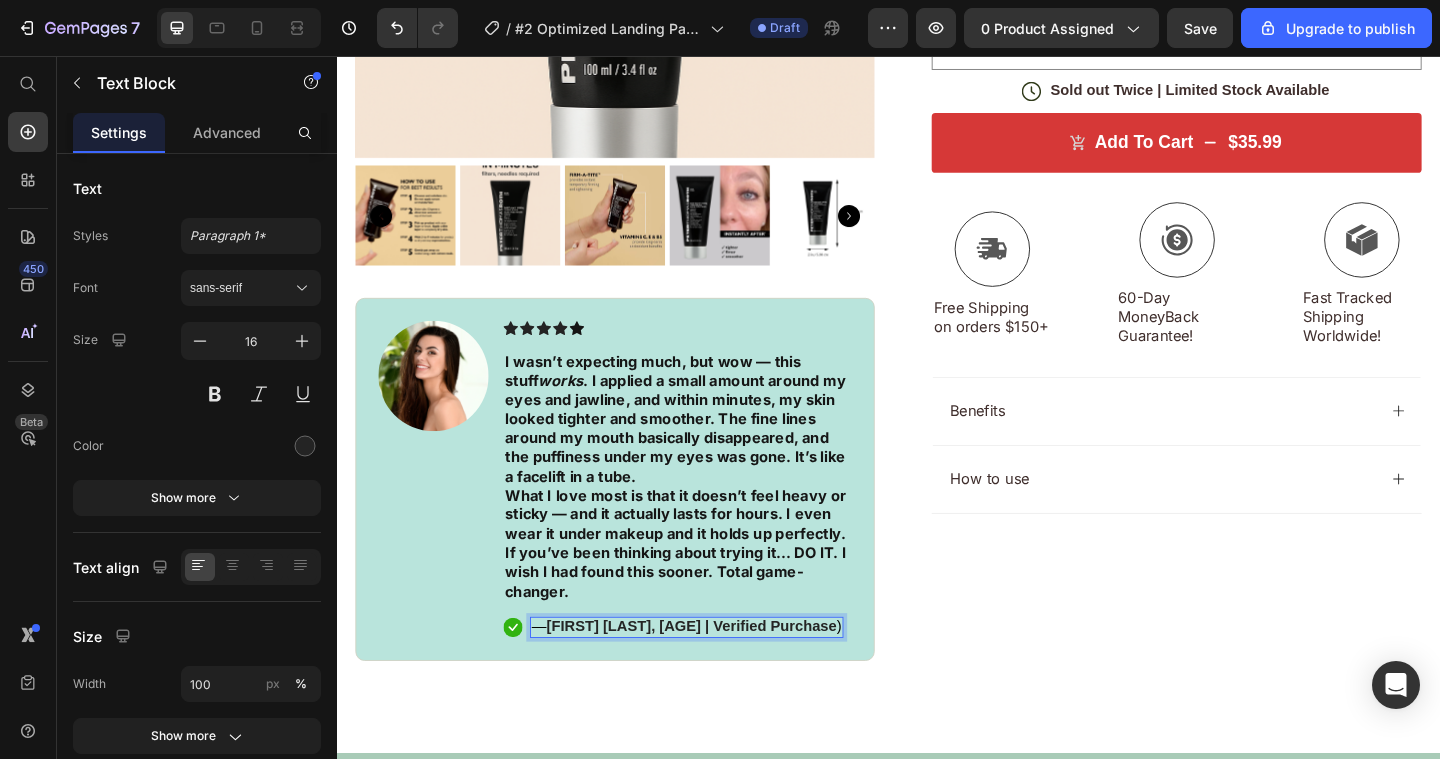 click on "[FIRST] [LAST], [AGE] | Verified Purchase" at bounding box center (723, 675) 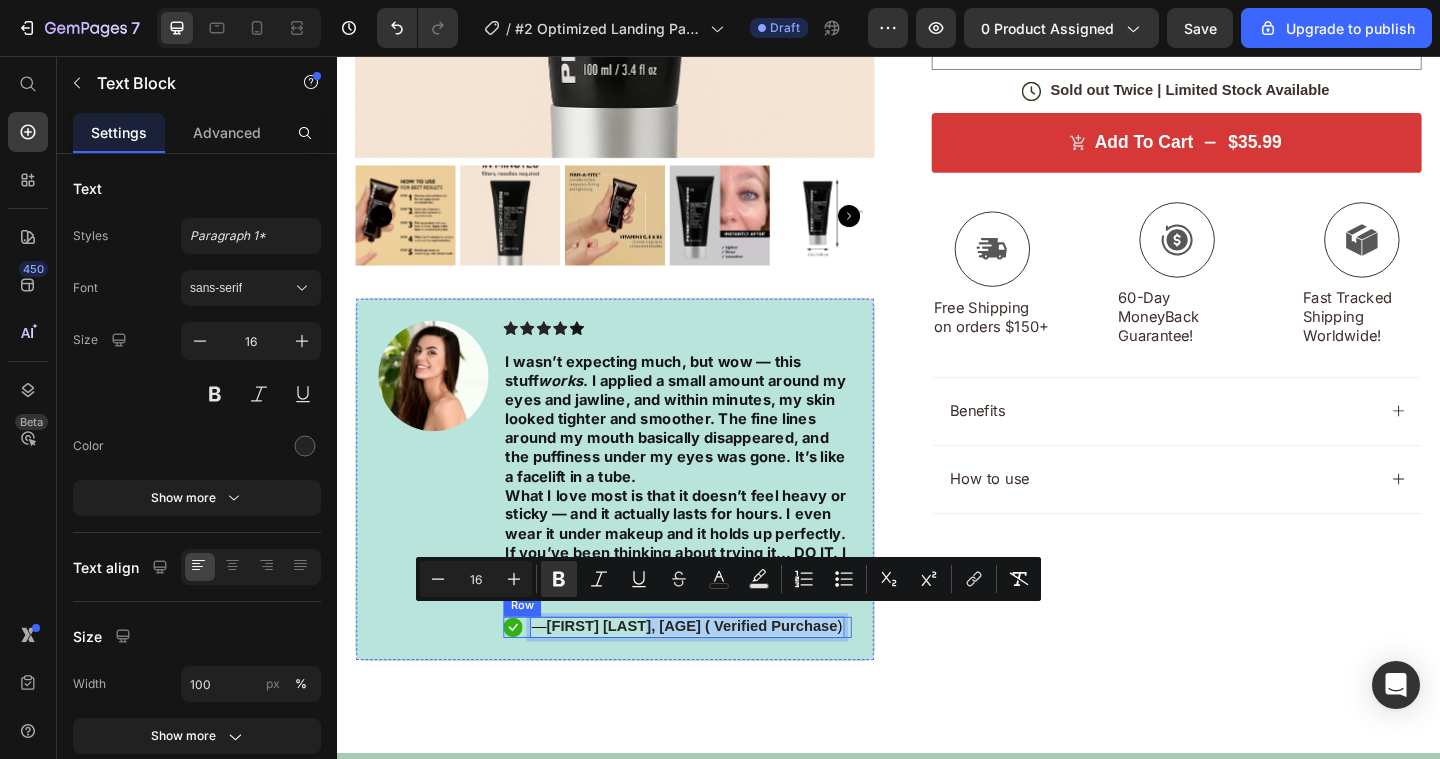 drag, startPoint x: 659, startPoint y: 658, endPoint x: 818, endPoint y: 657, distance: 159.00314 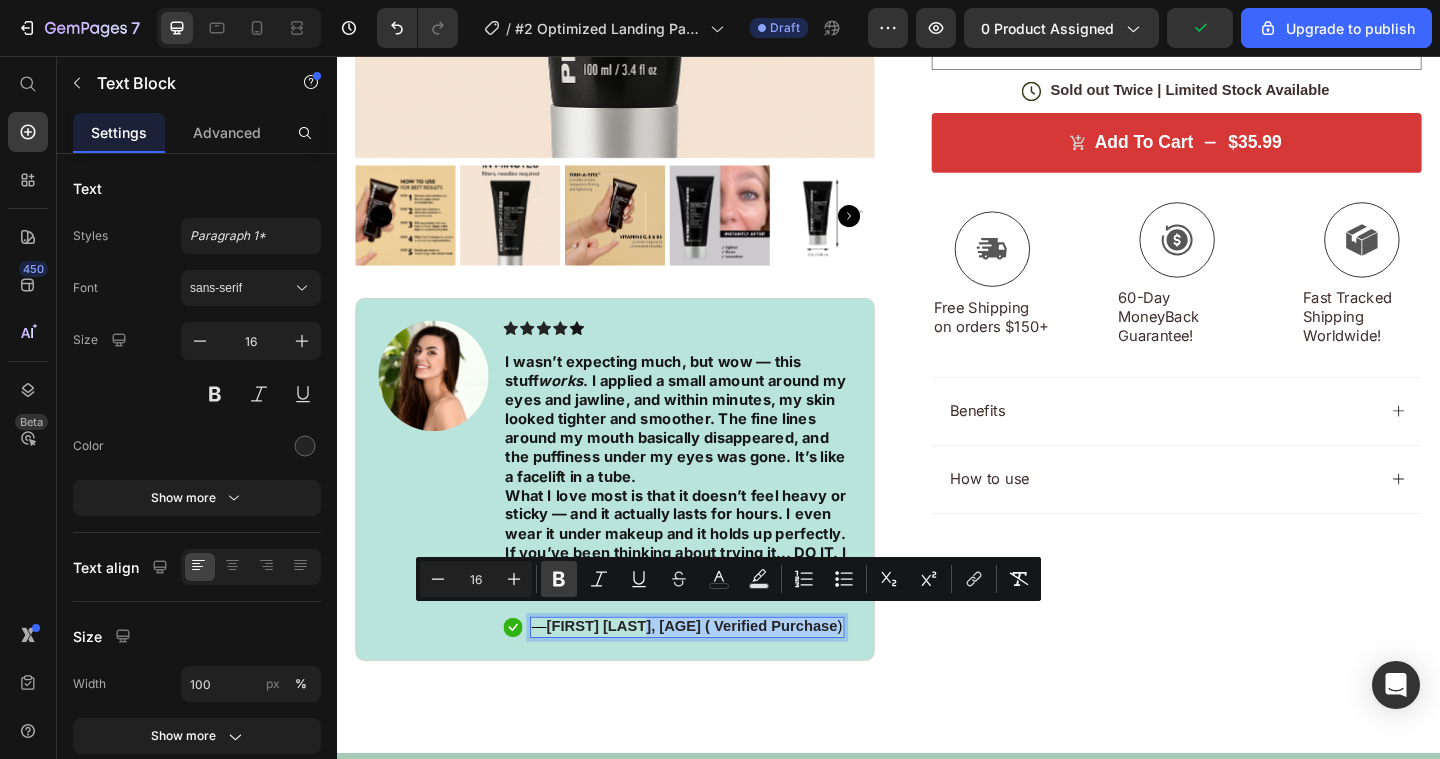 click 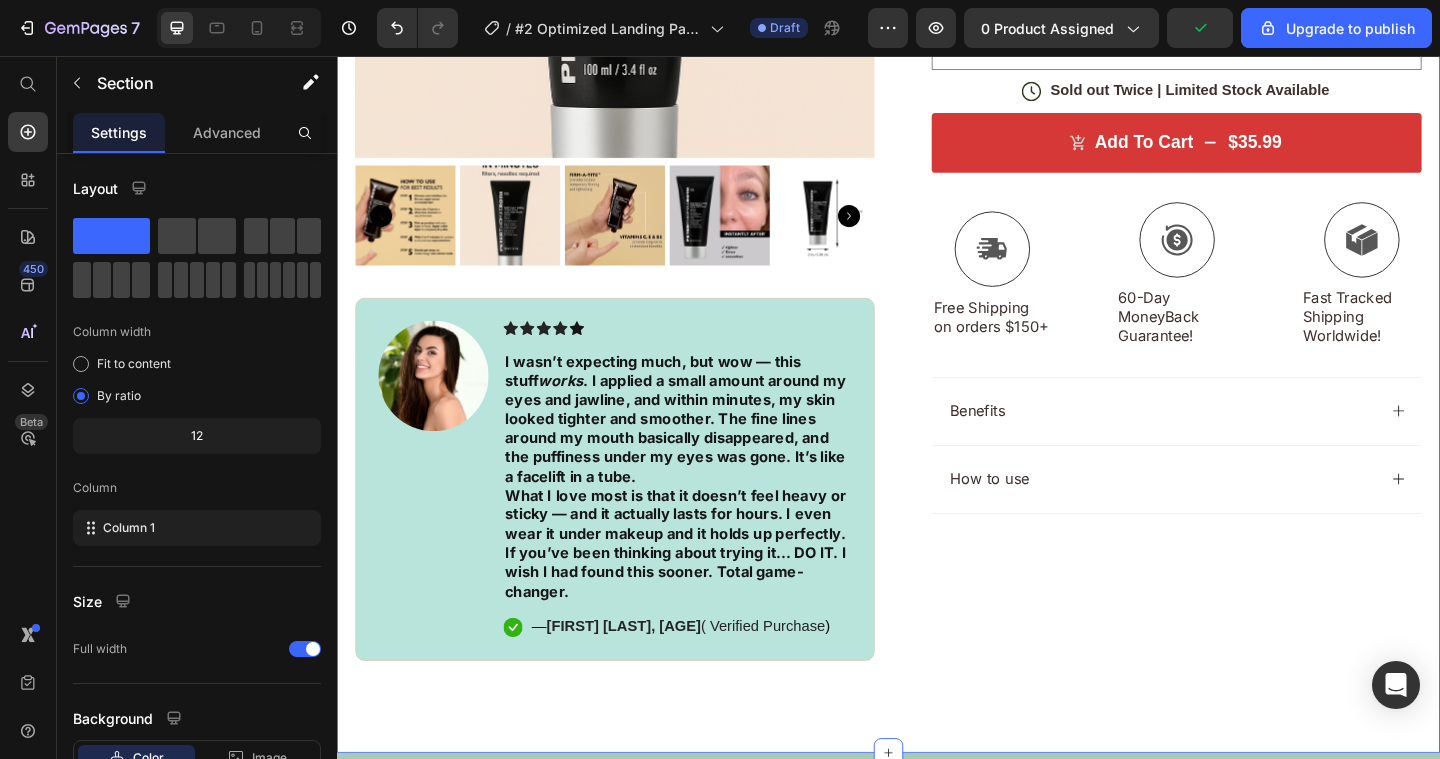 click on "Icon Free Shipping on orders $100+ Text Block Row
Icon 56,000+ Happy Customers Text Block Row Carousel Row
I wasn’t expecting much, but wow — this stuff  works . I applied a small amount around my eyes and jawline, and within minutes, my skin looked tighter and smoother. The fine lines around my mouth basically disappeared, and the puffiness under my eyes was gone. It’s like a facelift in a tube. What I love most is that it doesn’t feel heavy or sticky — and it actually lasts for hours. I even wear it under makeup and it holds up perfectly. If you’ve been thinking about trying it... DO IT. I wish I had found this sooner. Total game-changer. Text Block
Icon —  [NAME] [LASTNAME], [AGE]  ( Verified Purchase ) Text Block   0 Row Row Row Icon Icon Icon Icon Icon Icon List 4.8 based on 56,400 Customers Text Block Row Product Title
Eliminates Odors at the Source
Safe for Pets & Kids 50%" at bounding box center (937, 165) 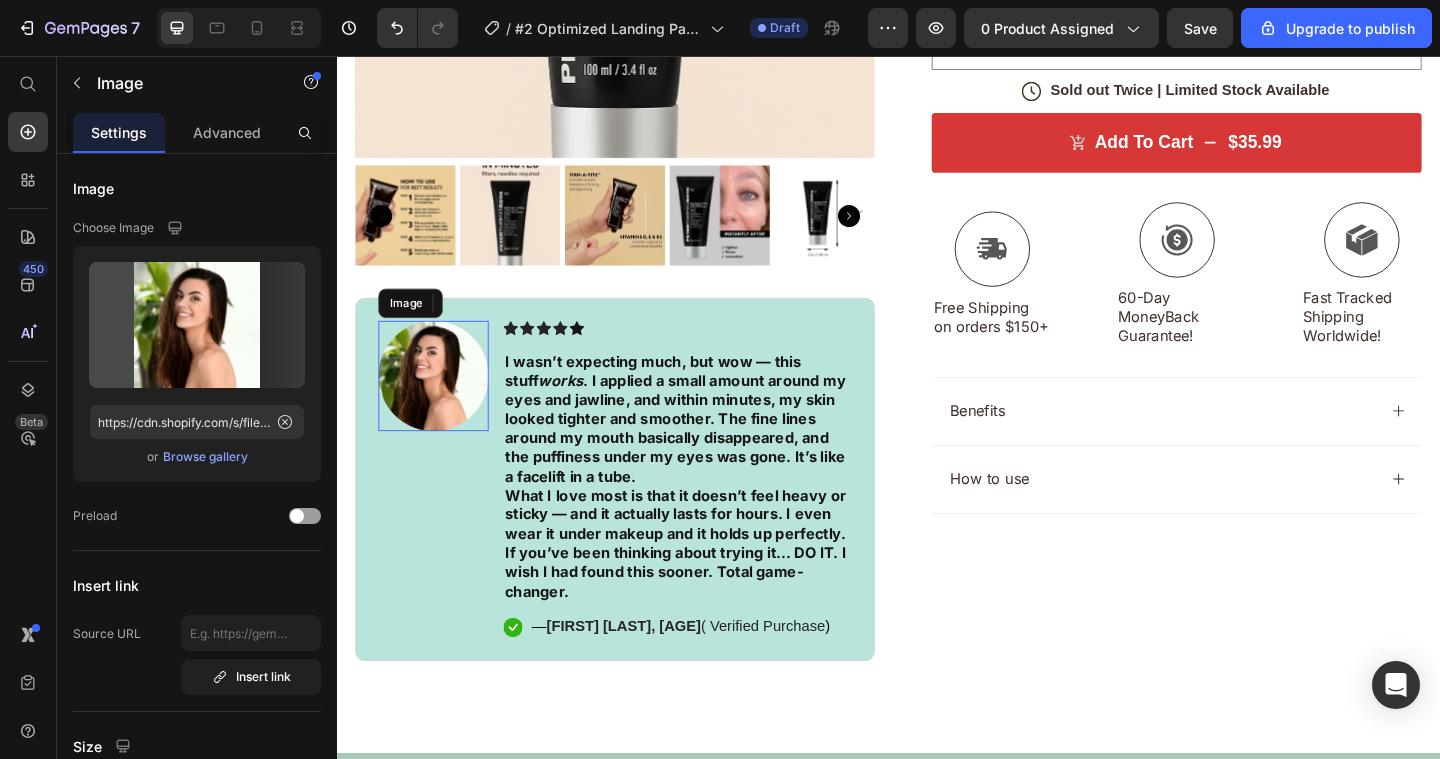 click at bounding box center (442, 404) 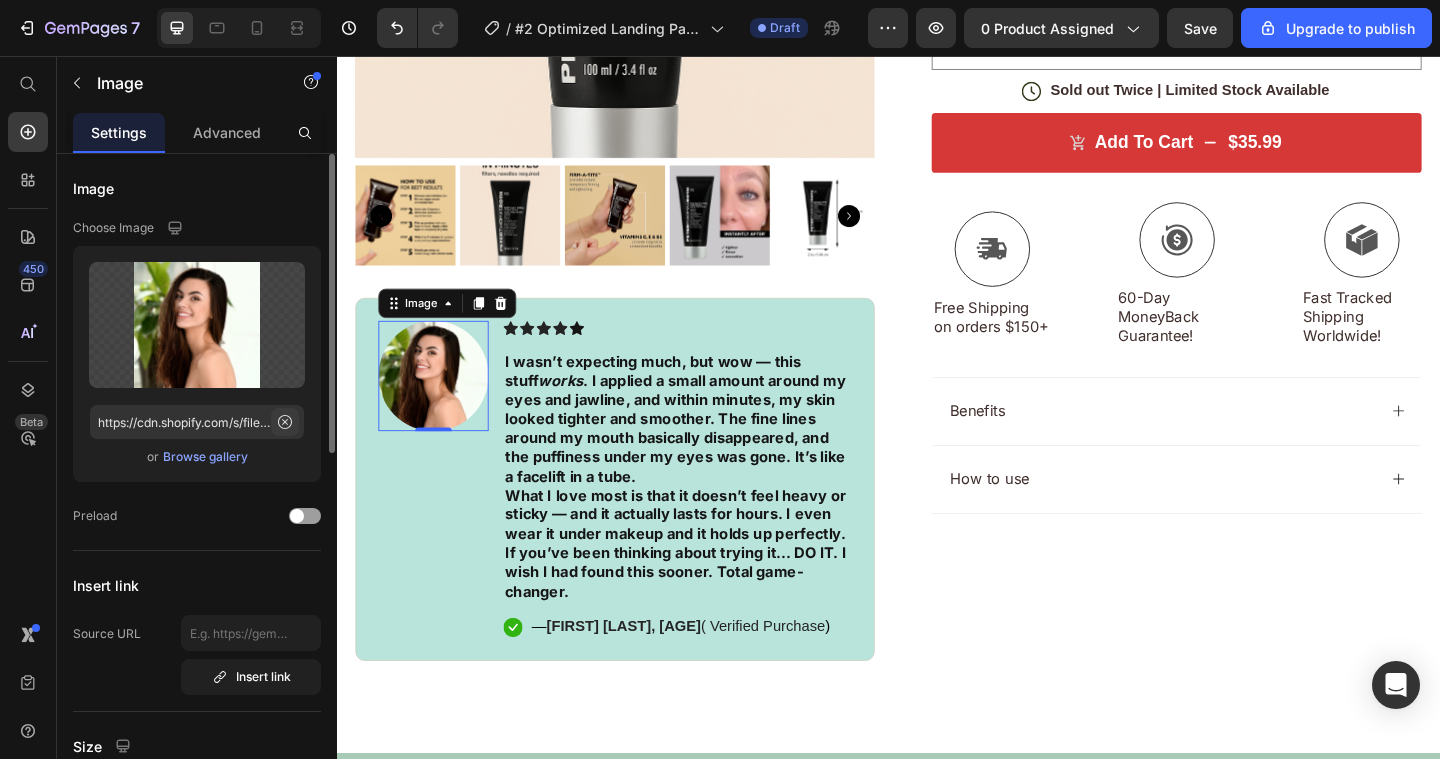 click 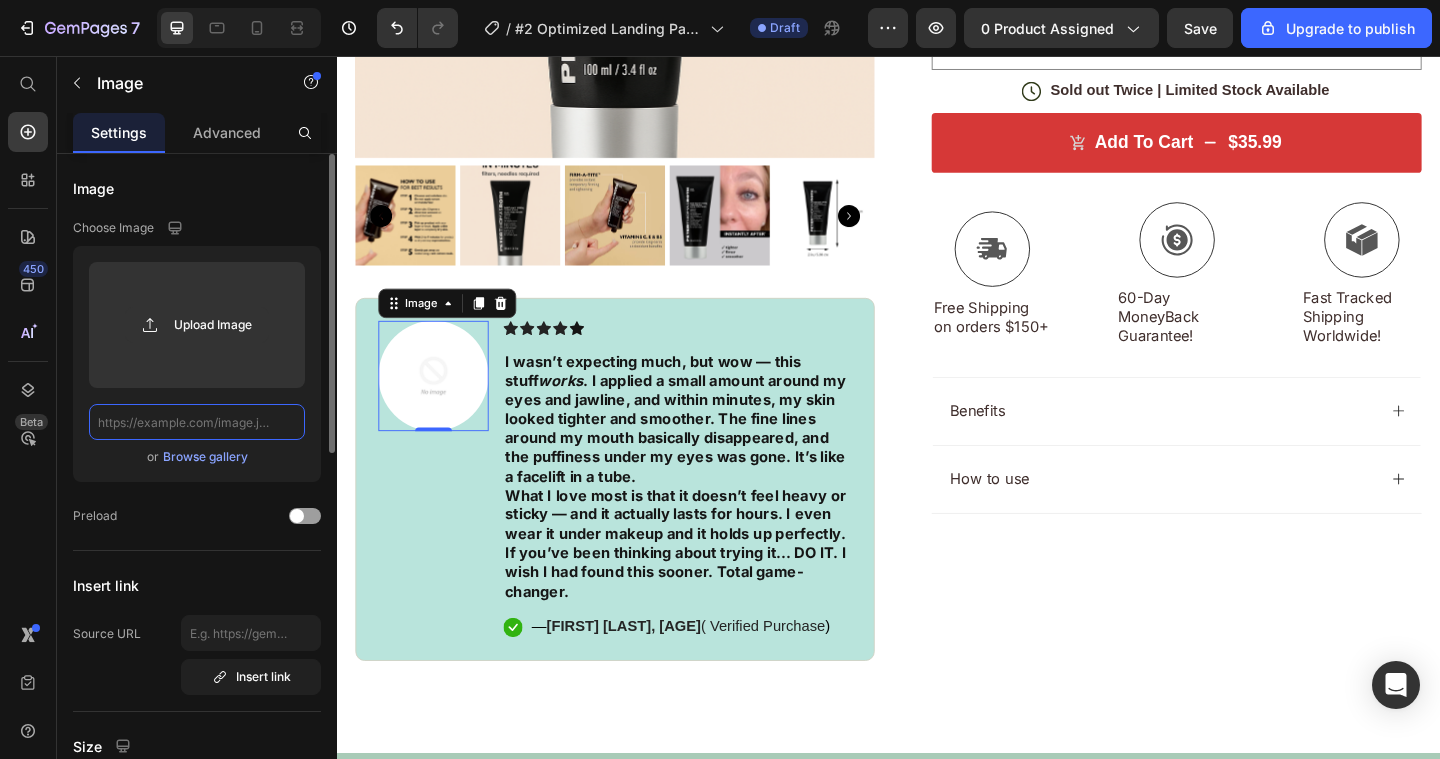 paste on "https://www.pinterest.com/pin/729864683395527657/" 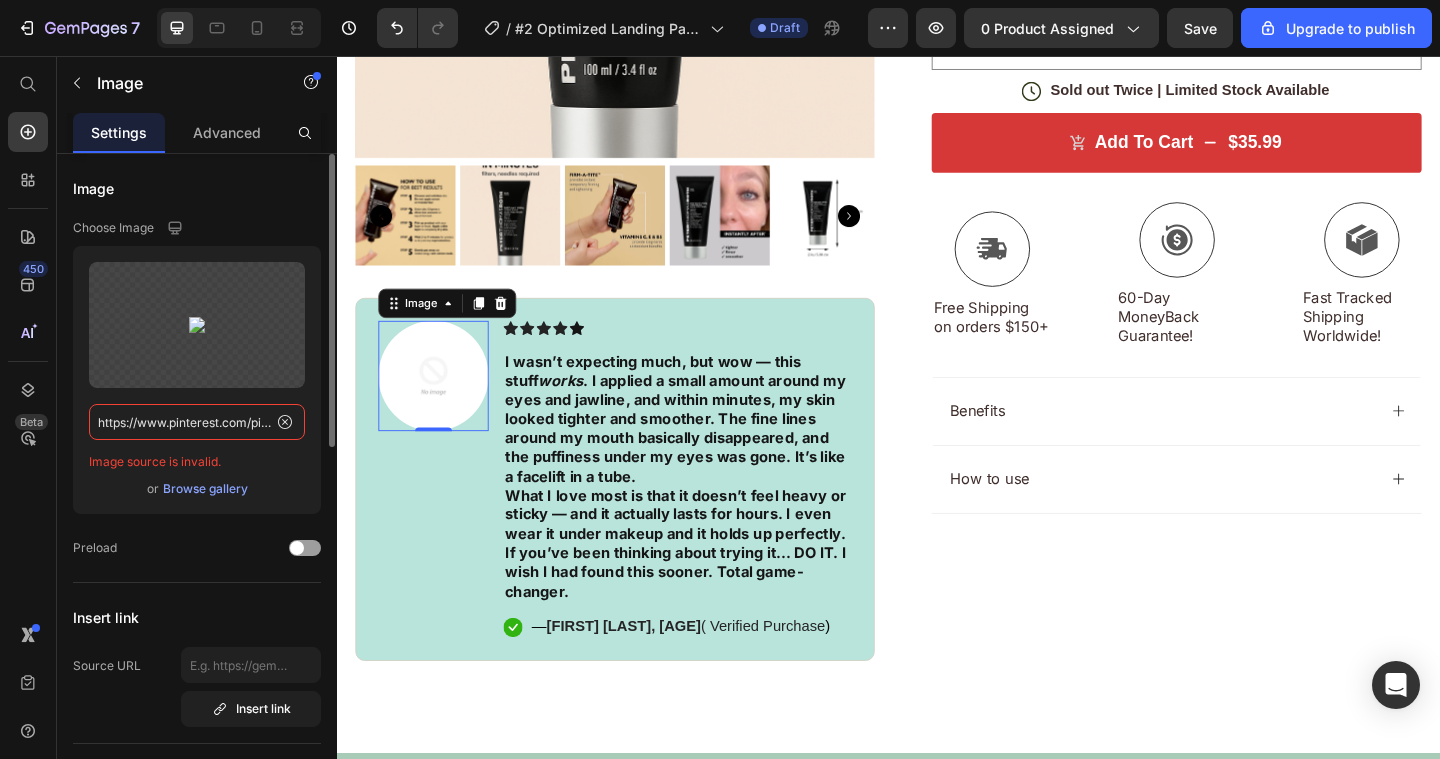 type on "https://www.pinterest.com/pin/729864683395527657/" 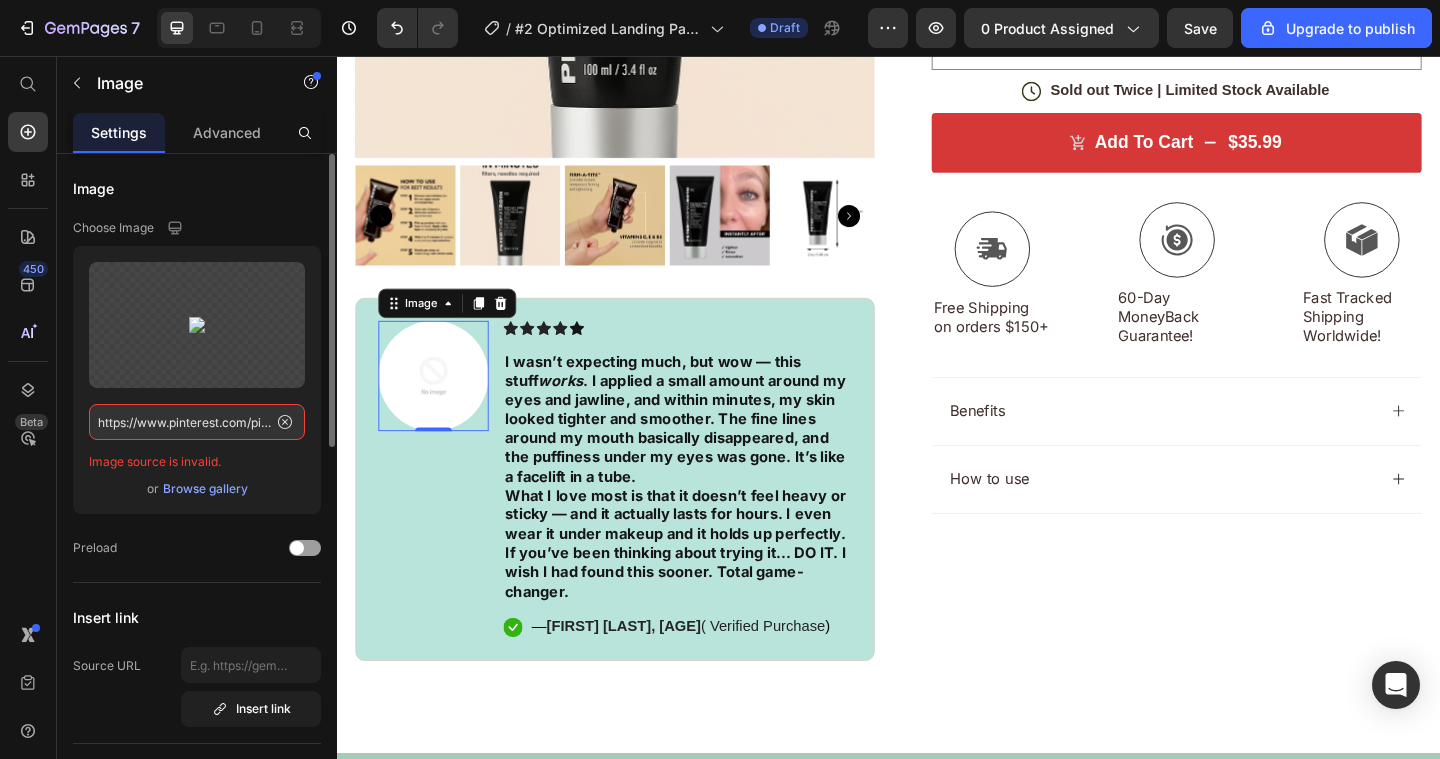 click on "Upload Image https://www.pinterest.com/pin/729864683395527657/ Image source is invalid.  or   Browse gallery" 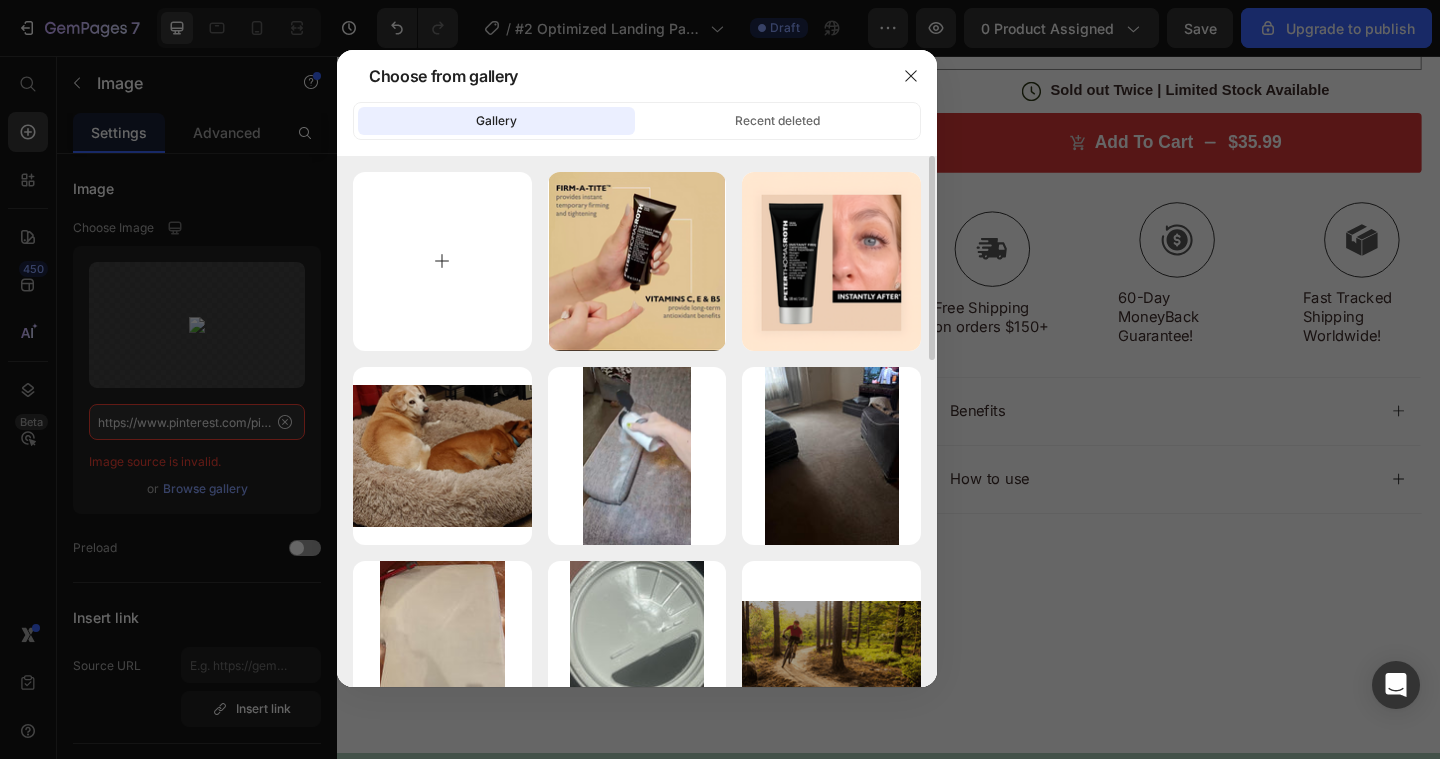 click at bounding box center [442, 261] 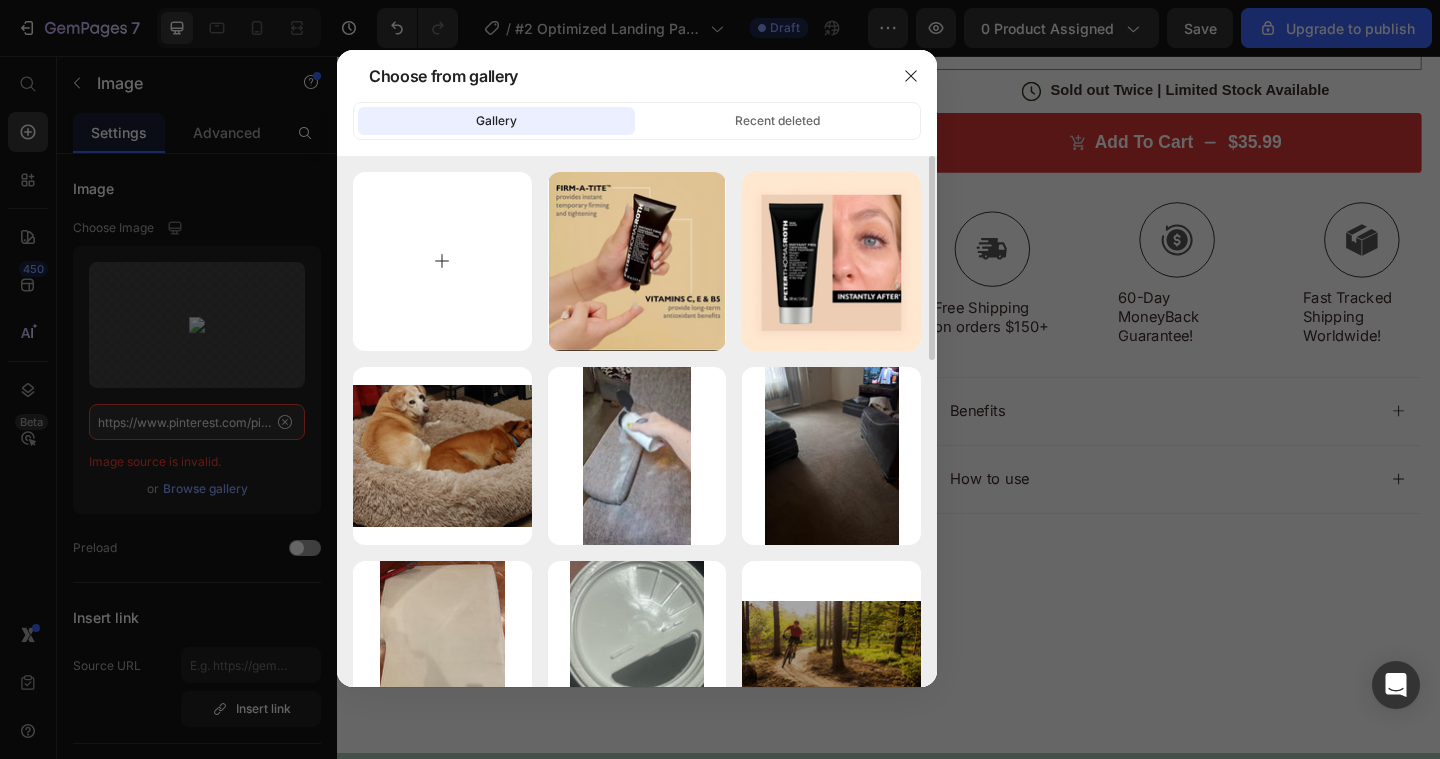 type on "C:\fakepath\d41fd75990a77b3b8d53b95b6c34ec5f.jpg" 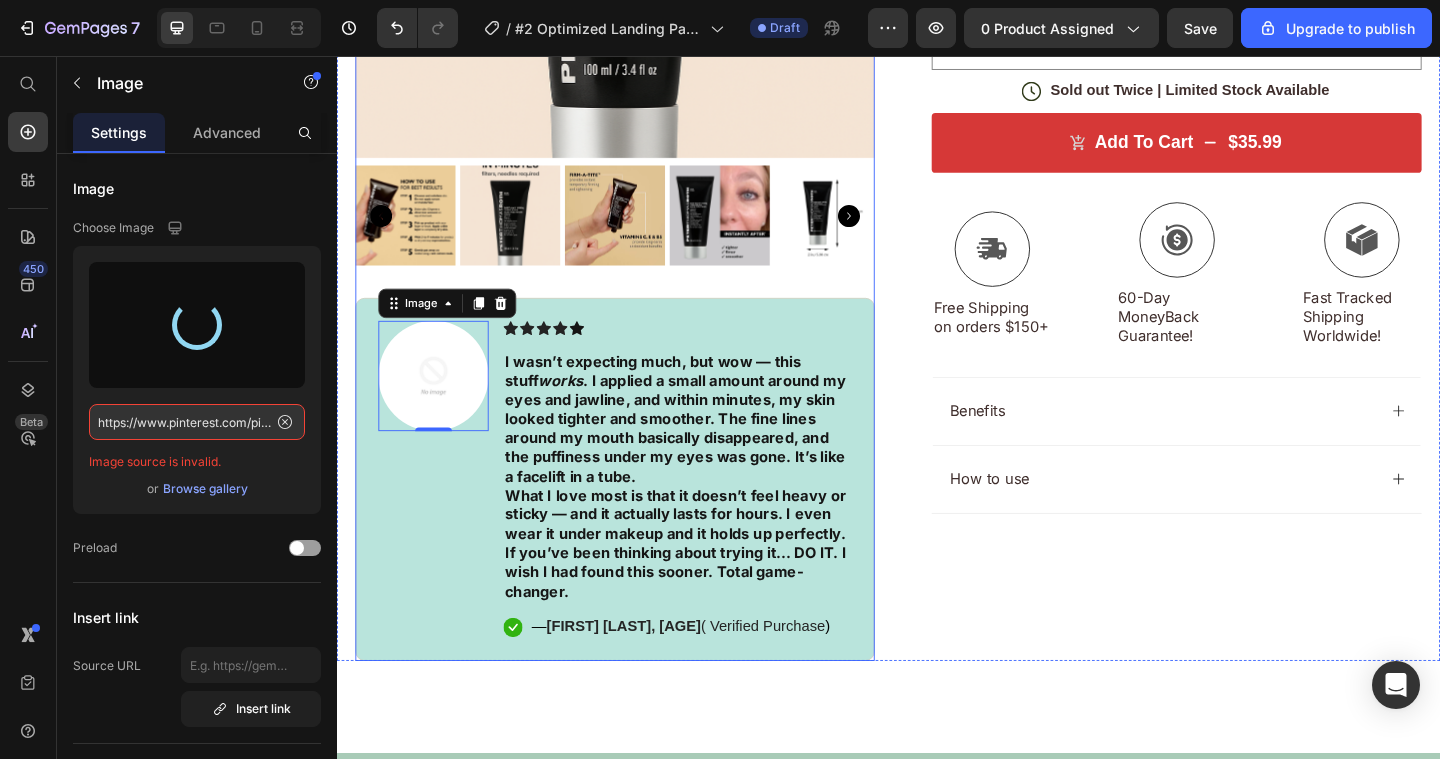 type on "https://cdn.shopify.com/s/files/1/0938/3883/6029/files/gempages_569297593012585342-243bacb6-d31e-4589-9f41-44117507d096.jpg" 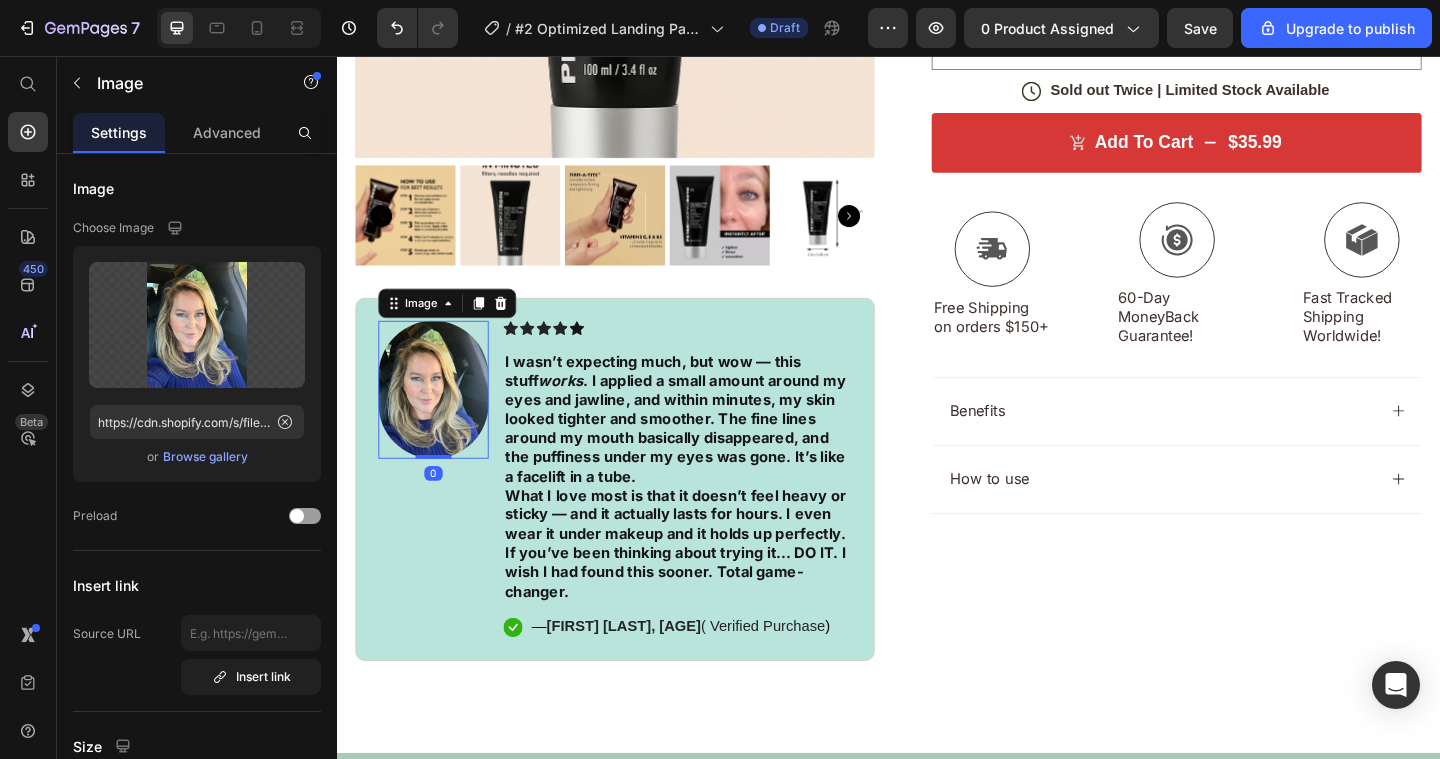 drag, startPoint x: 444, startPoint y: 492, endPoint x: 446, endPoint y: 481, distance: 11.18034 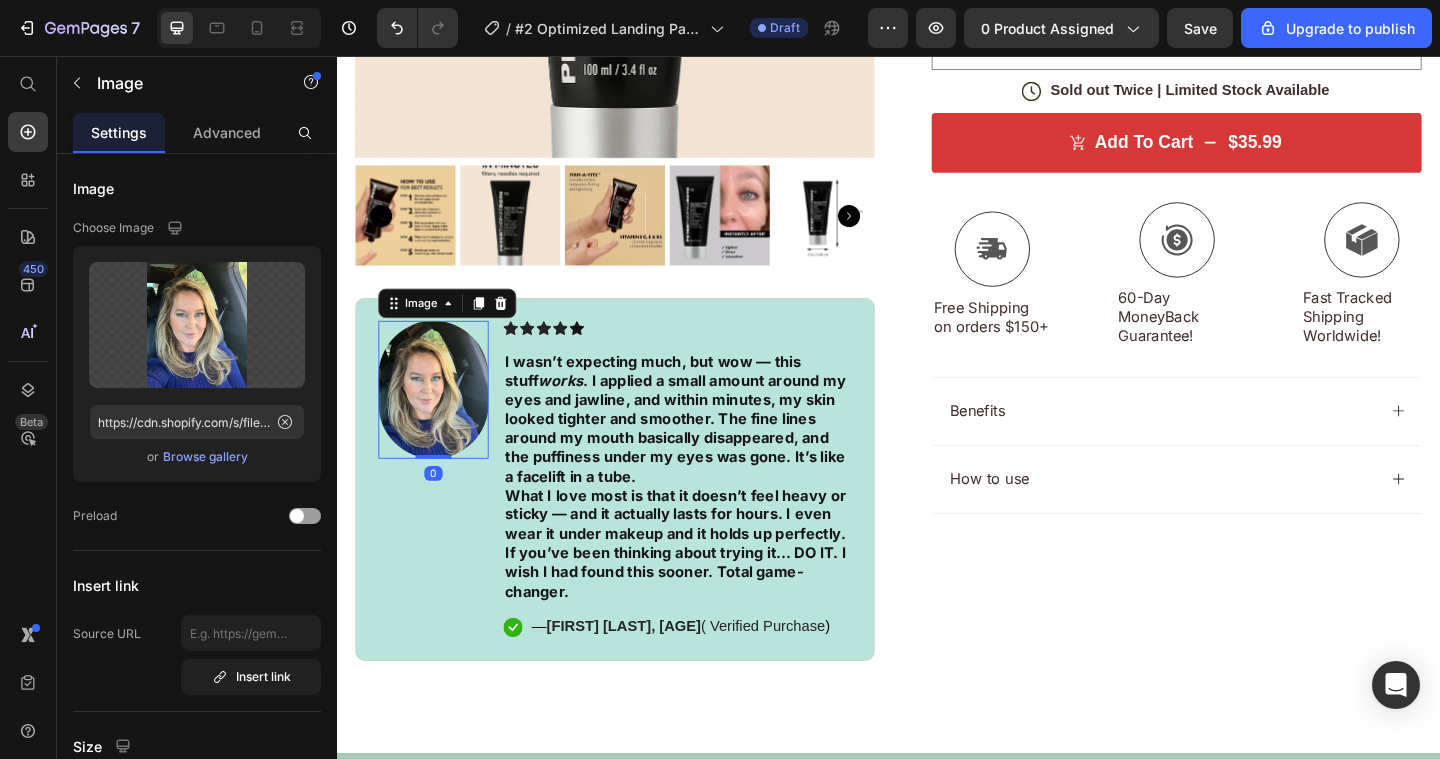 click on "Image   0" at bounding box center [442, 419] 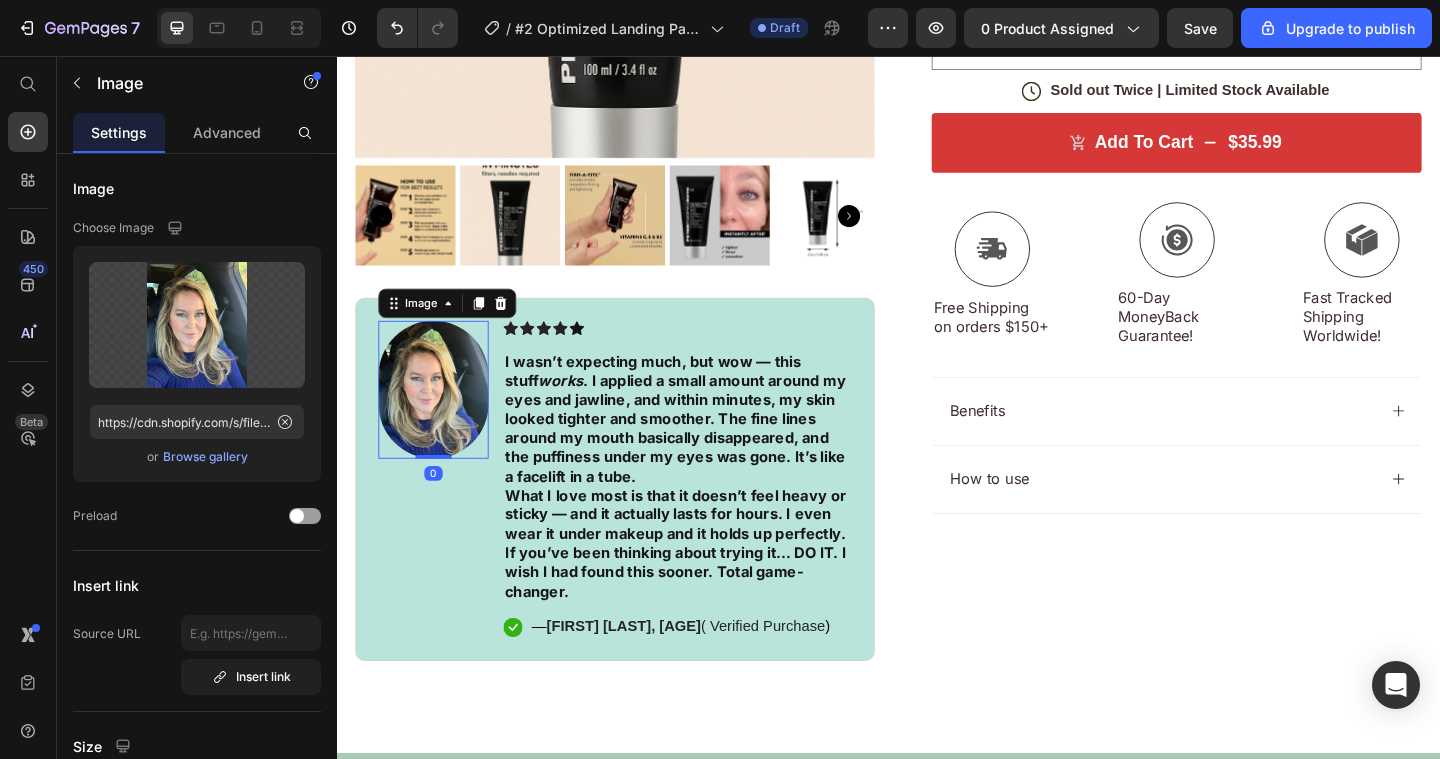 click on "Image   0" at bounding box center [442, 516] 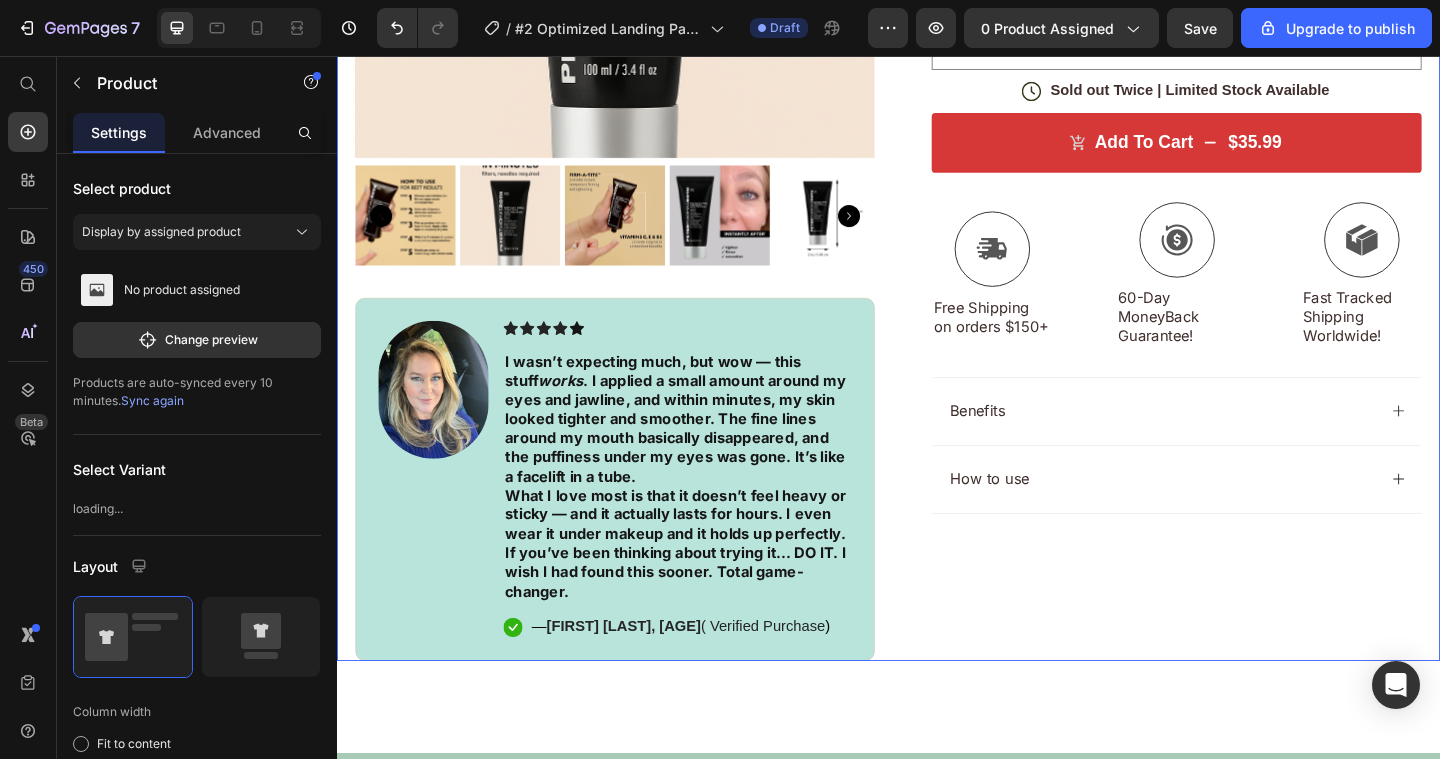 click on "Icon Icon Icon Icon Icon Icon List 4.8 based on 56,400 Customers Text Block Row [FIRST] [LAST] | Instant FIRMx® Temporary Face Tightener | Firm and Smooth the Look of Fine Lines, Pores and Deep Wrinkles Product Title
Eliminates Odors at the Source
Safe for Pets & Kids
Fast & Easy to Use
Leaves Your Home Smelling Fresh Item List $35.99 Product Price $71.99 Product Price 50% OFF Discount Tag Row Applicable People Instant FIRMx® Product Variants & Swatches
Icon Sold out Twice | Limited Stock Available Text Block Row
add to cart
$35.99 Add to Cart
Icon Free Shipping on orders $150+ Text Block
Icon 60-Day MoneyBack Guarantee! Text Block
Icon Fast Tracked Shipping Worldwide! Text Block Row Image Icon Icon Icon Icon Icon Icon List “I knew the Nurvani Plate was working when my friends started asking, ‘What are you doing? You look stronger and more toned!’ Icon Row" at bounding box center (1234, 158) 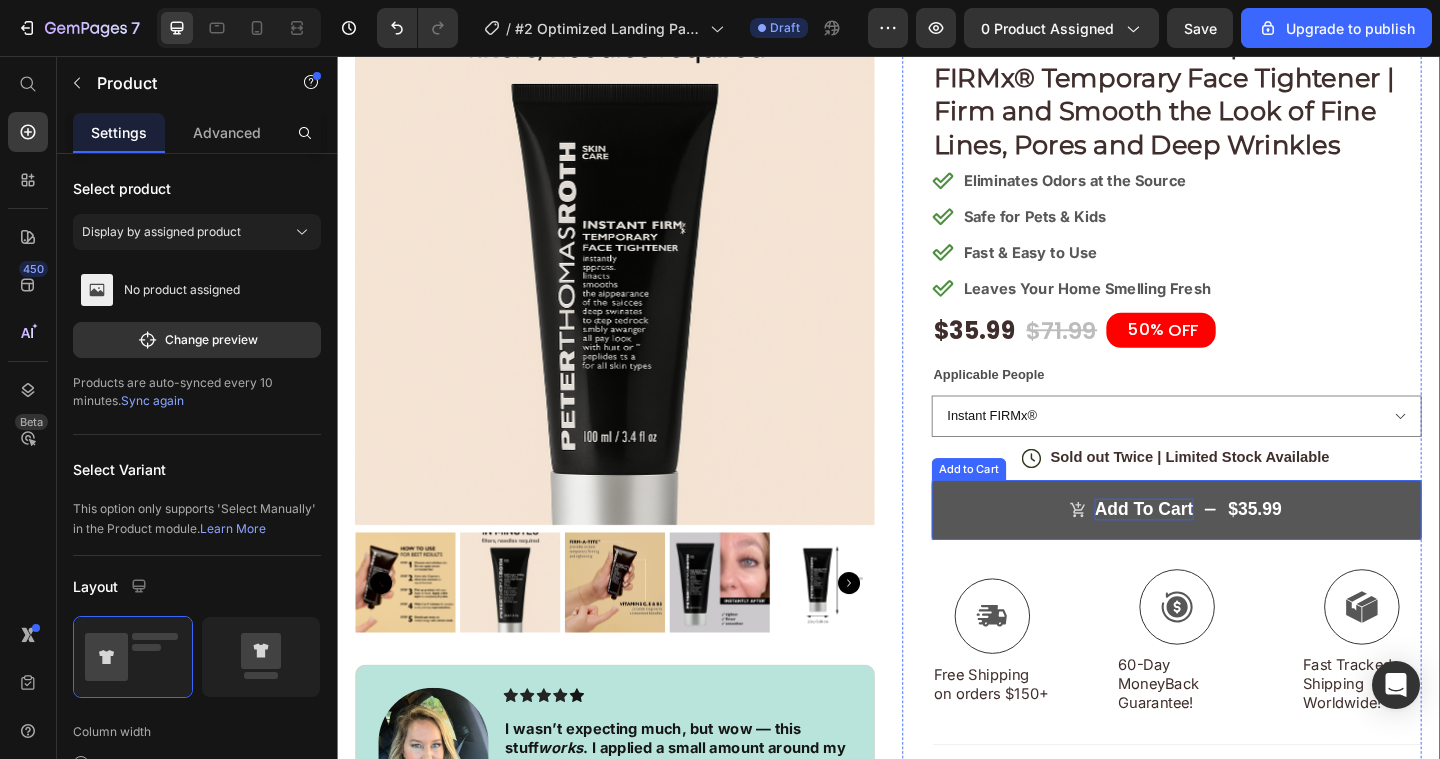 scroll, scrollTop: 253, scrollLeft: 0, axis: vertical 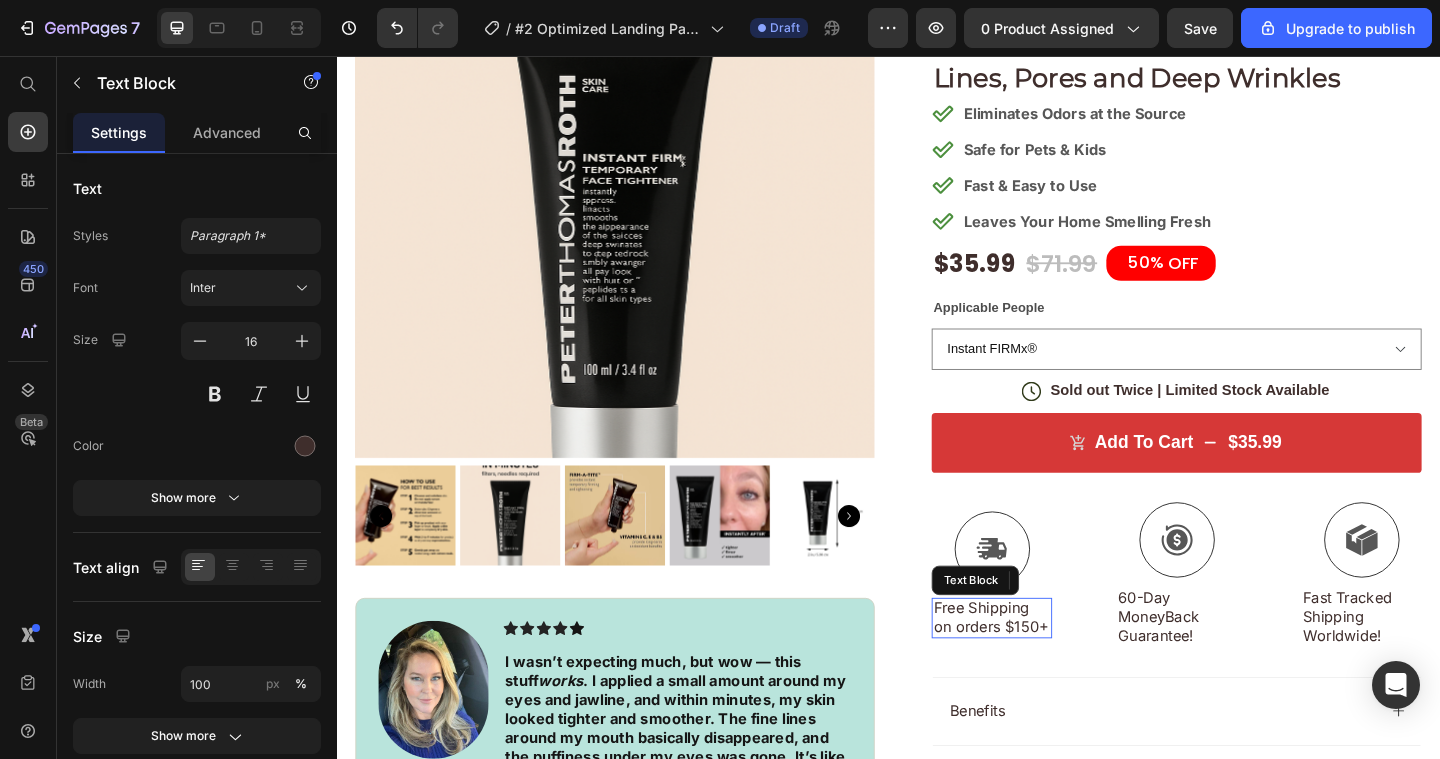 click on "Free Shipping on orders $150+" at bounding box center [1049, 667] 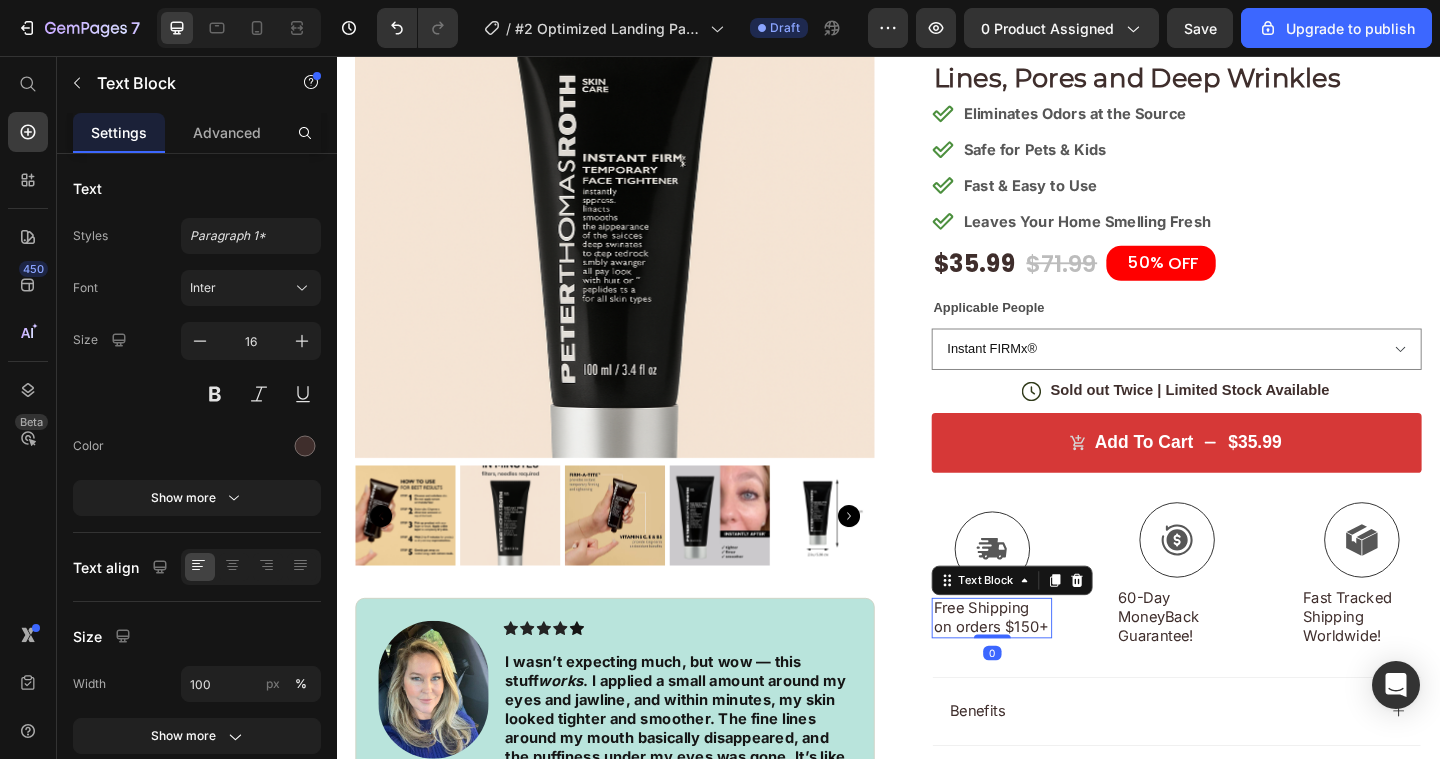 click on "Free Shipping on orders $150+" at bounding box center (1049, 667) 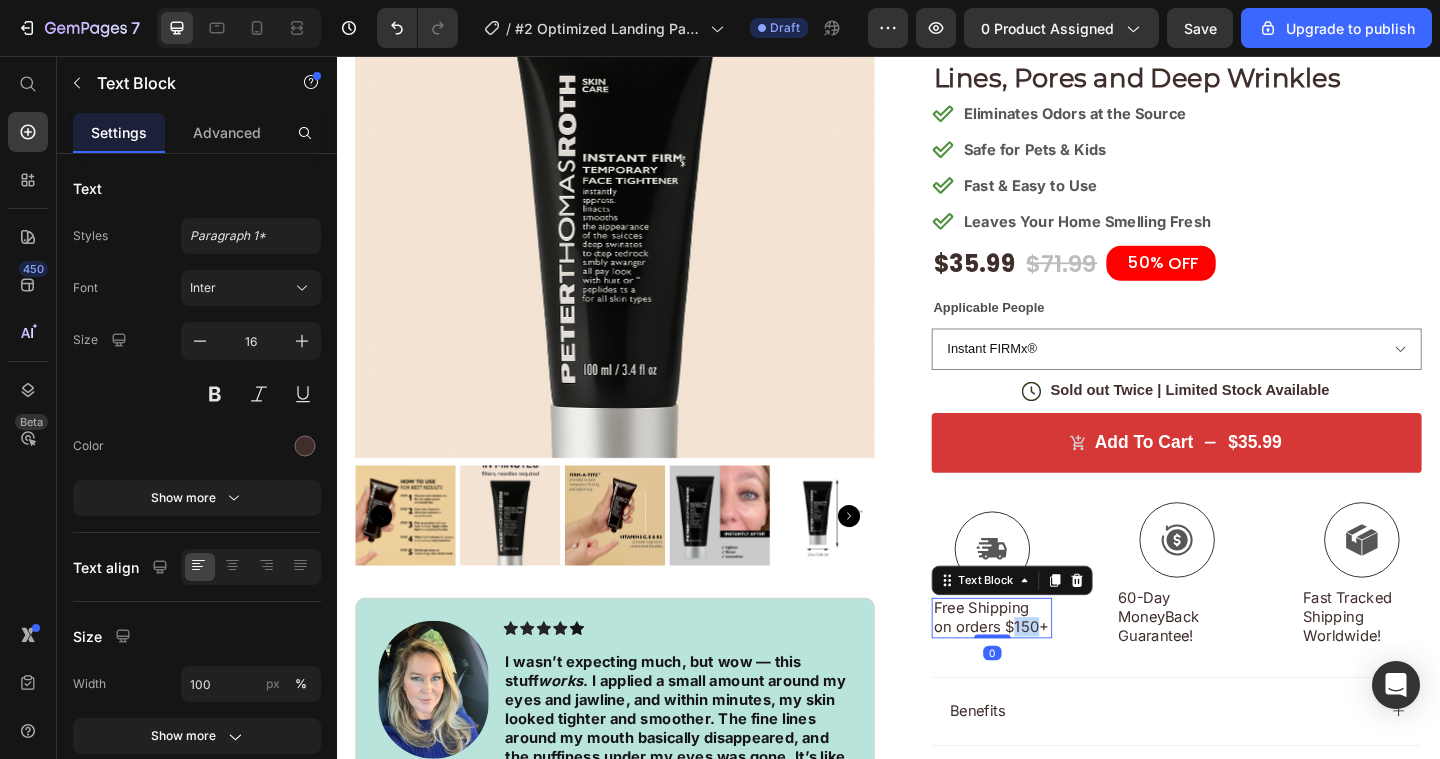 click on "Free Shipping on orders $150+" at bounding box center [1049, 667] 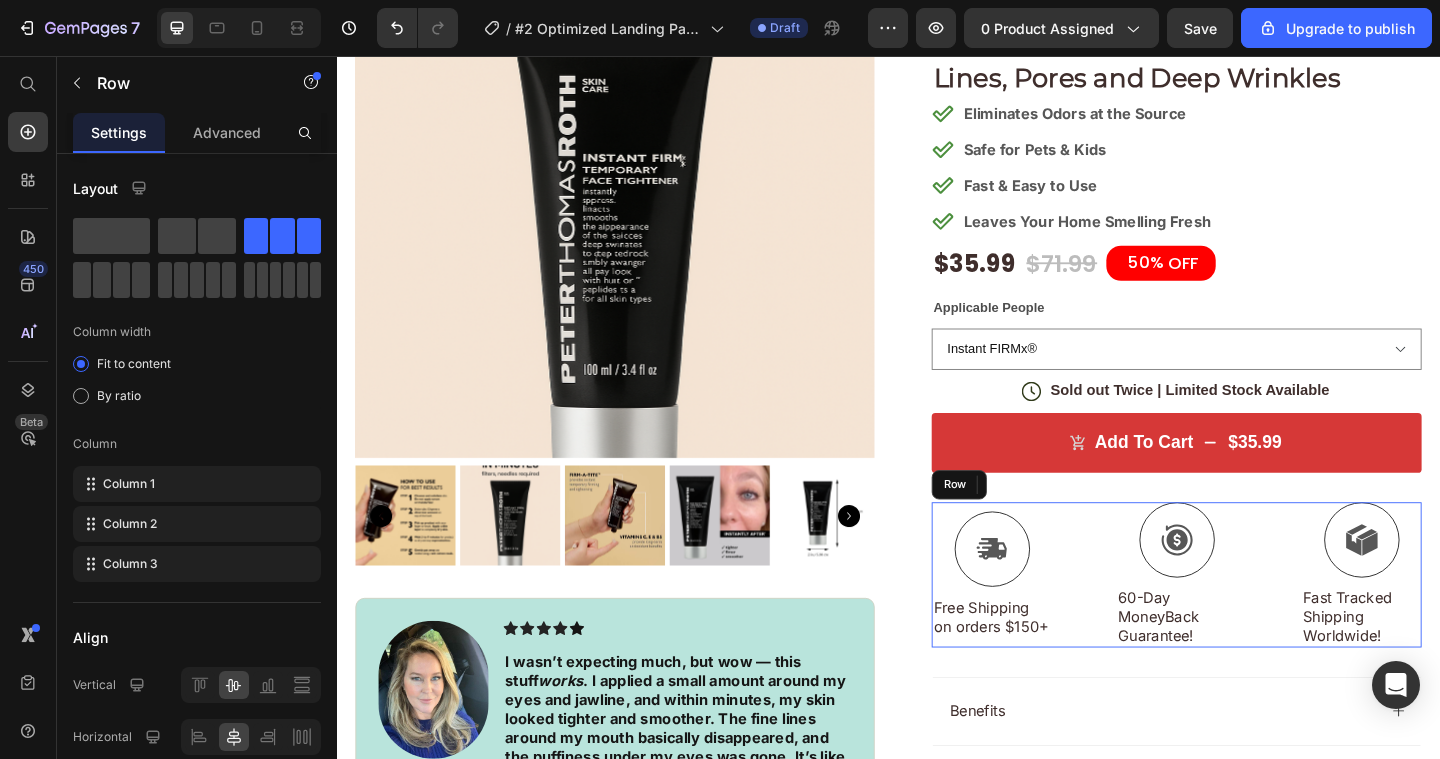 click on "Icon Free Shipping on orders $150+ Text Block   0
Icon 60-Day MoneyBack Guarantee! Text Block
Icon Fast Tracked Shipping Worldwide! Text Block Row" at bounding box center [1250, 621] 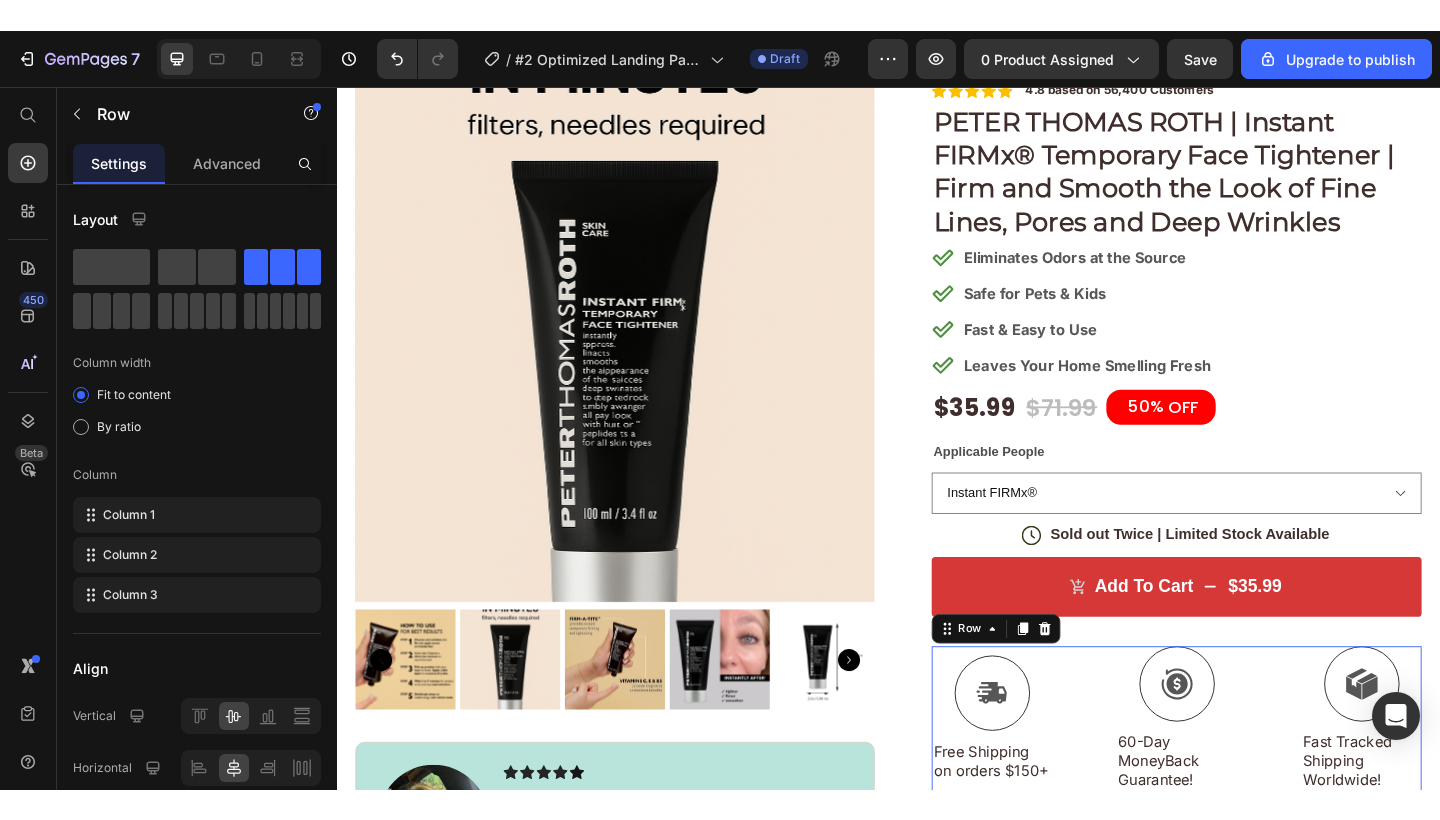 scroll, scrollTop: 126, scrollLeft: 0, axis: vertical 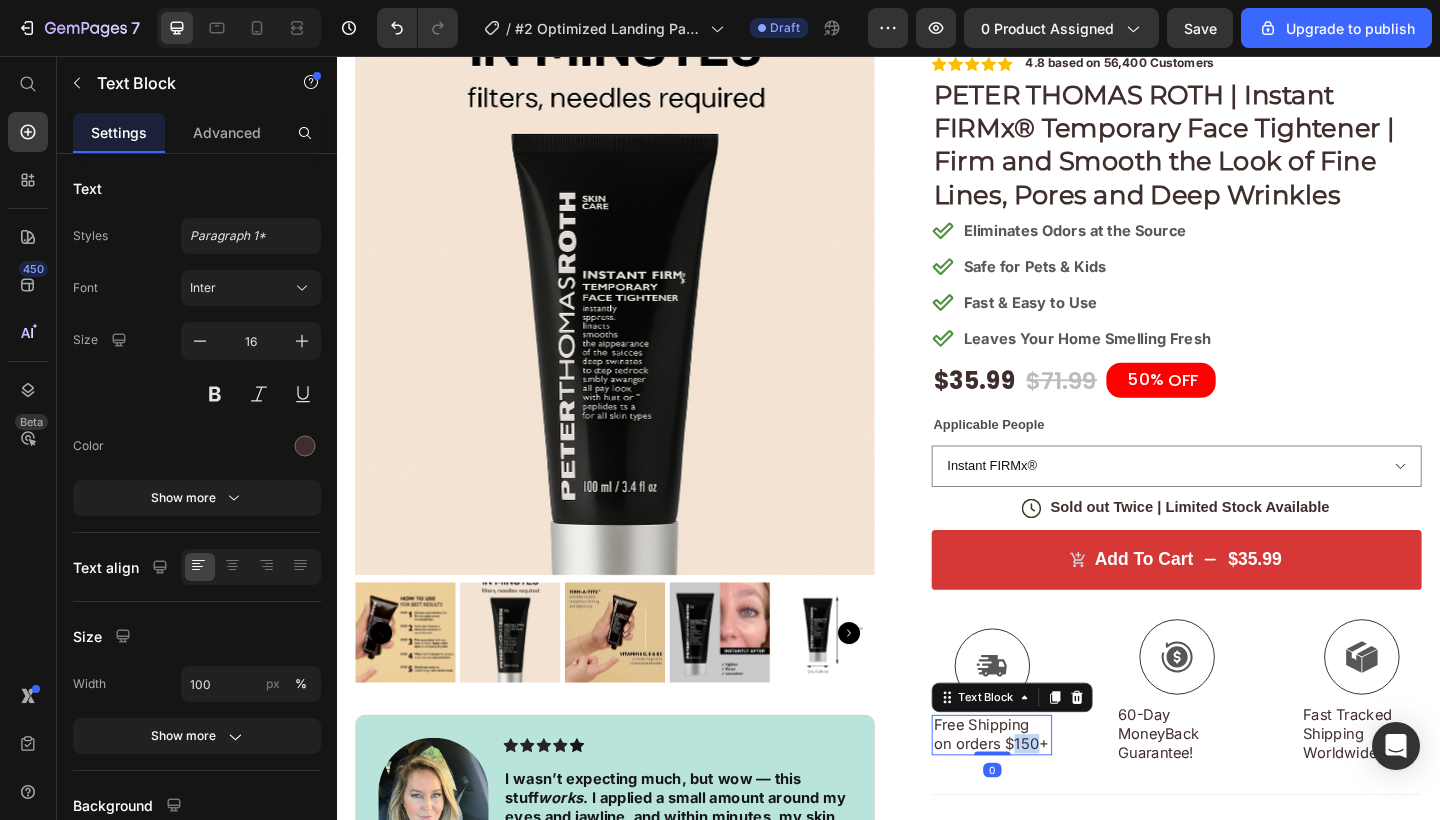 click on "Free Shipping on orders $150+" at bounding box center (1049, 794) 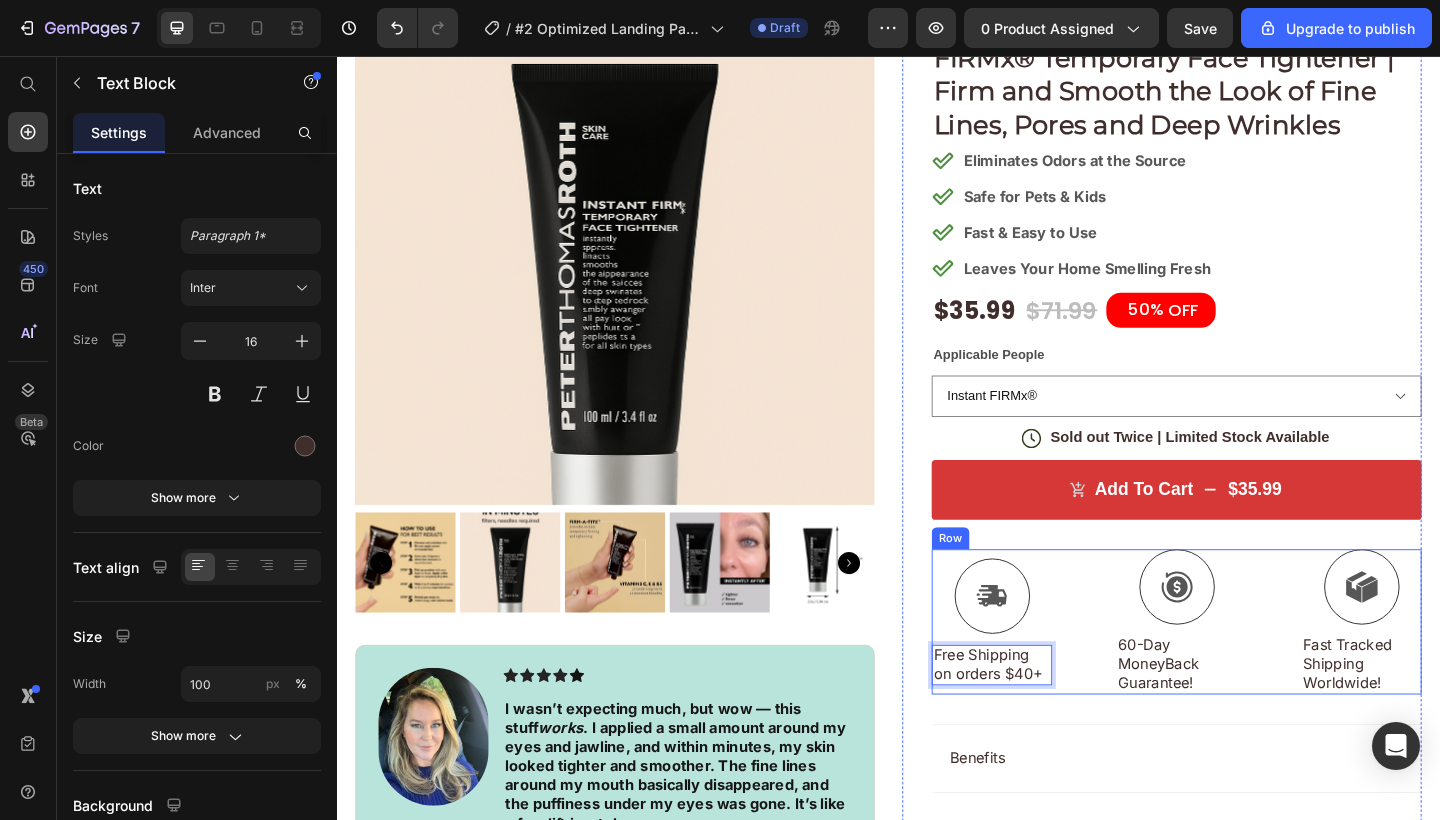 scroll, scrollTop: 228, scrollLeft: 0, axis: vertical 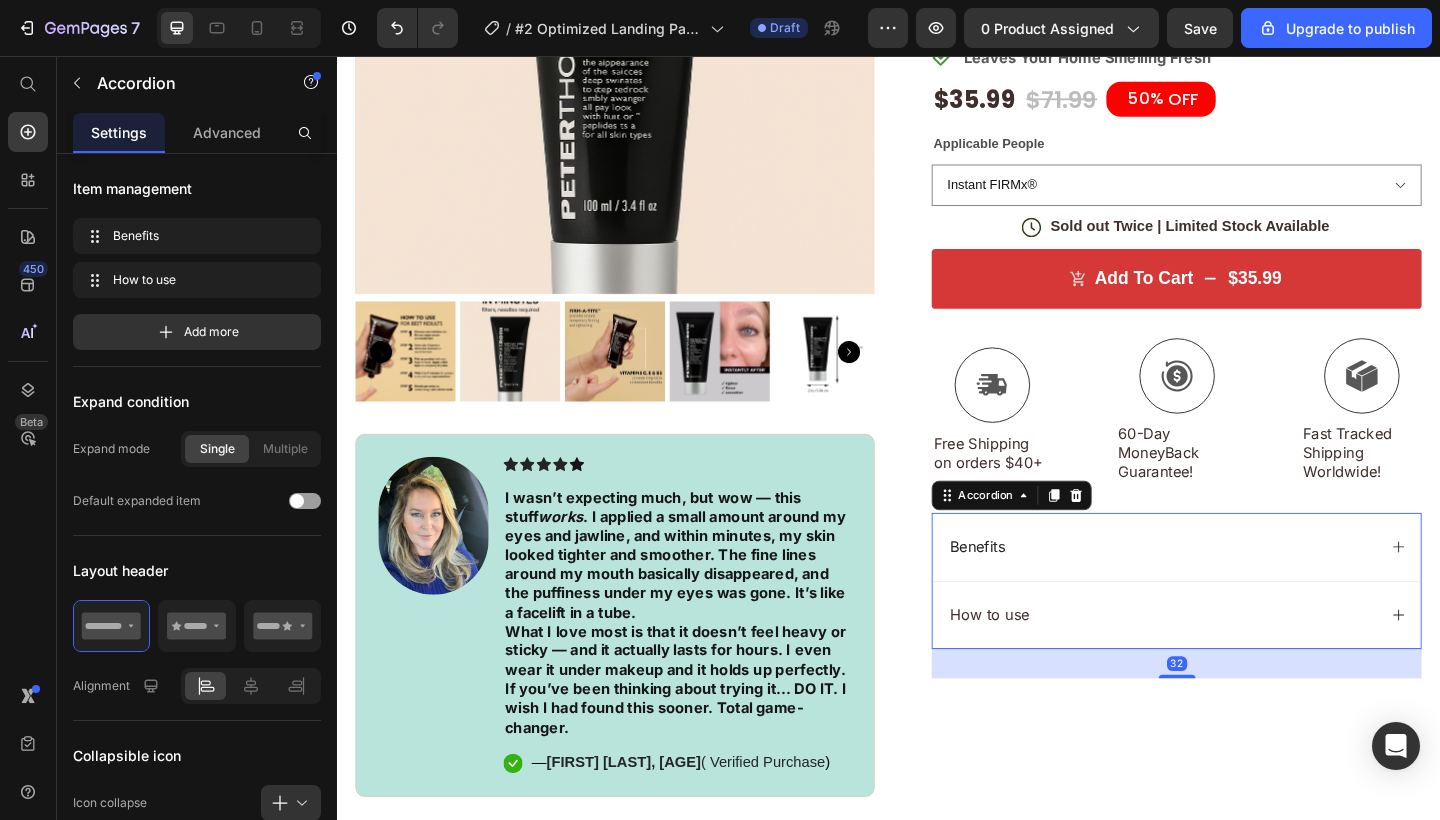 click 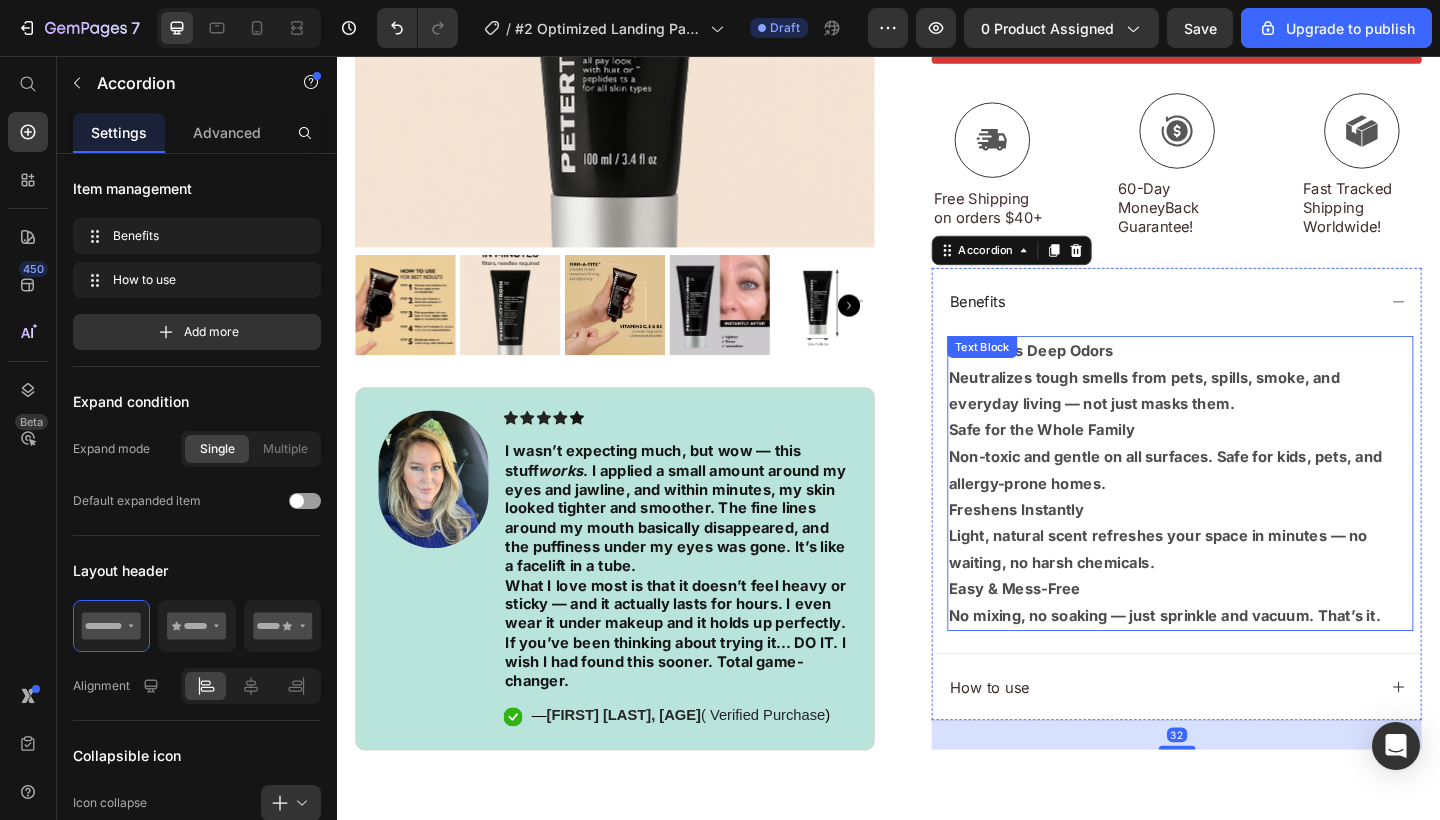 scroll, scrollTop: 699, scrollLeft: 0, axis: vertical 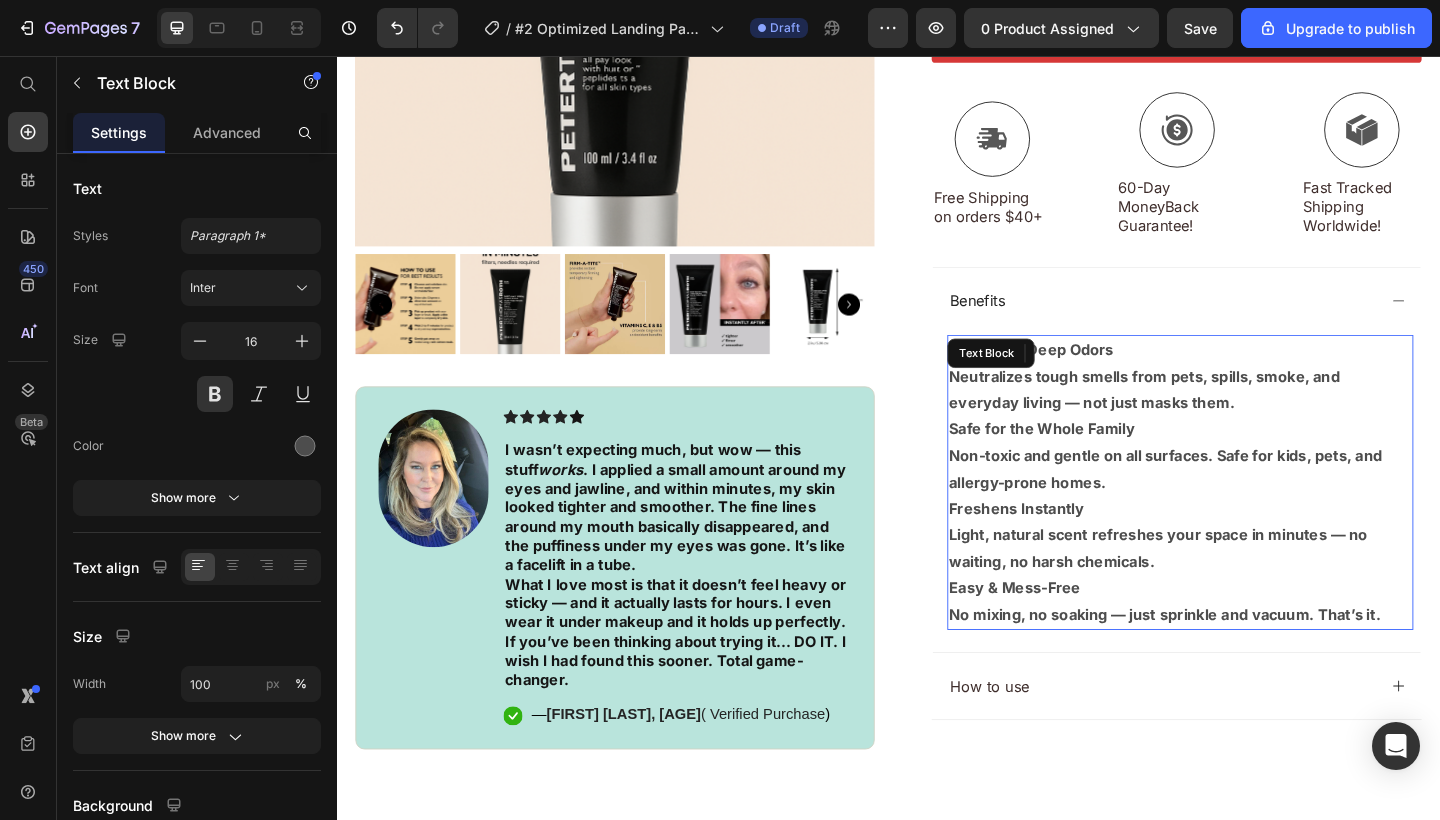 click on "Easy & Mess-Free No mixing, no soaking — just sprinkle and vacuum. That’s it." at bounding box center (1254, 650) 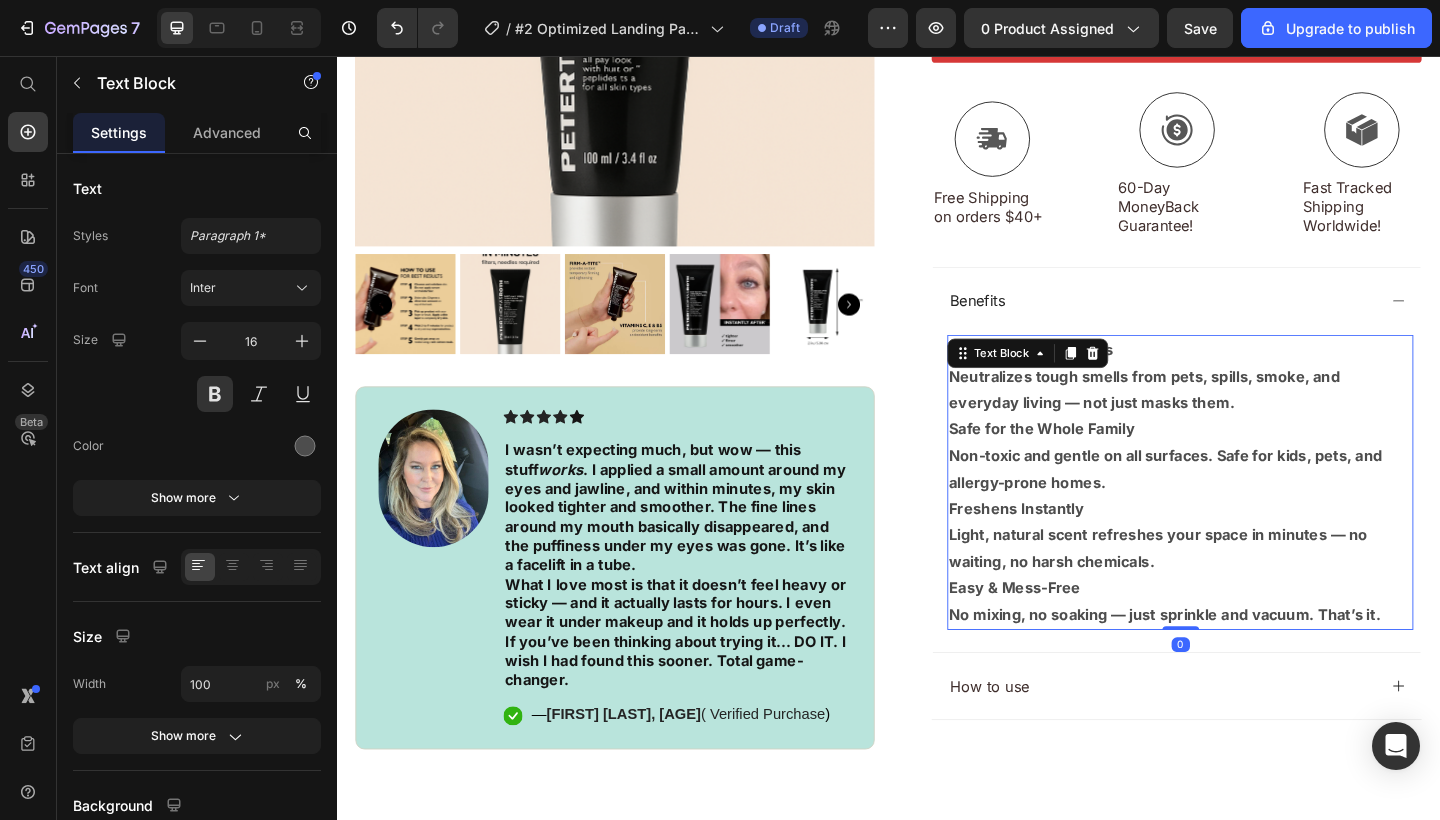 click on "Easy & Mess-Free No mixing, no soaking — just sprinkle and vacuum. That’s it." at bounding box center (1254, 650) 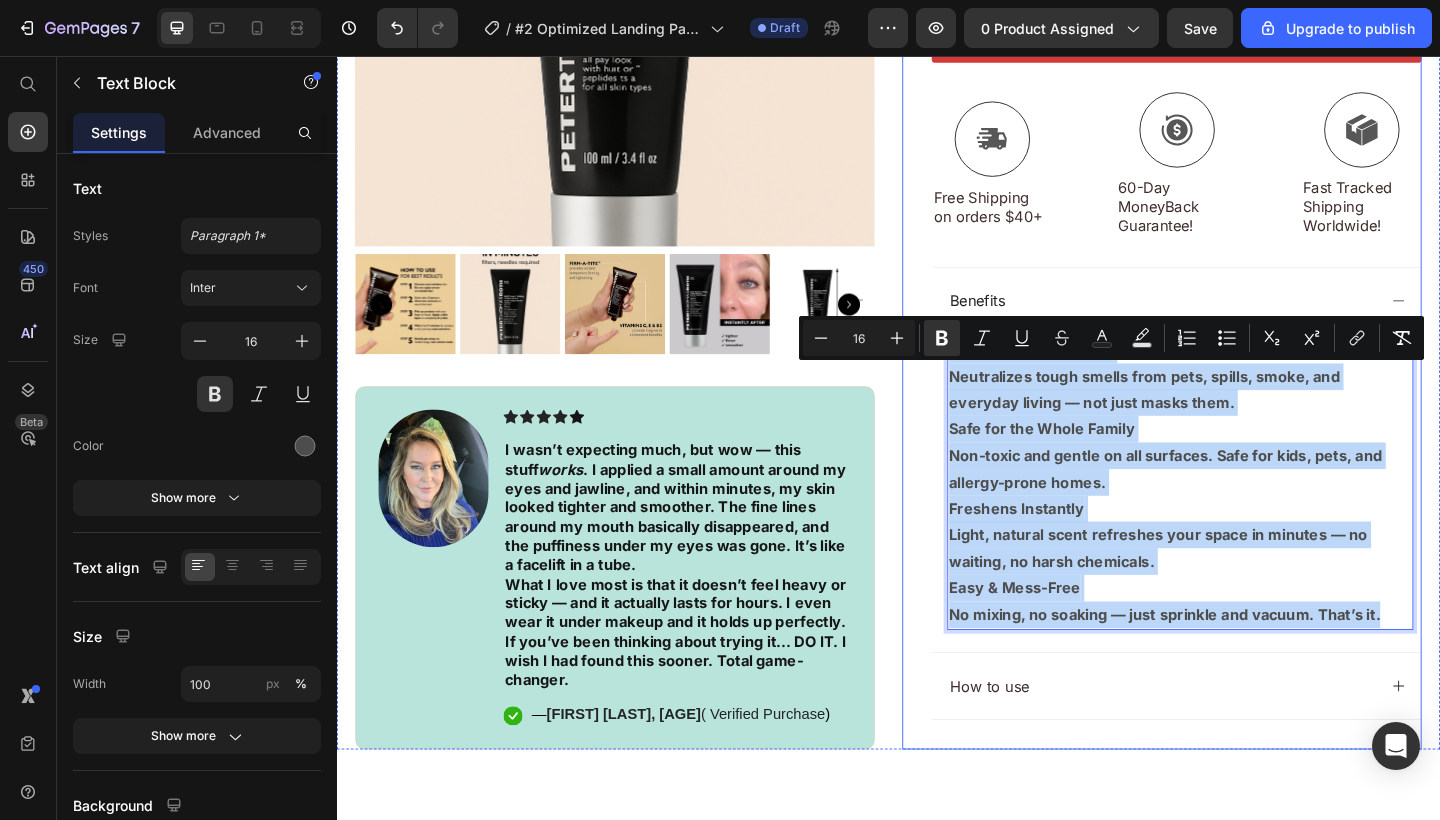 drag, startPoint x: 1471, startPoint y: 679, endPoint x: 976, endPoint y: 412, distance: 562.41797 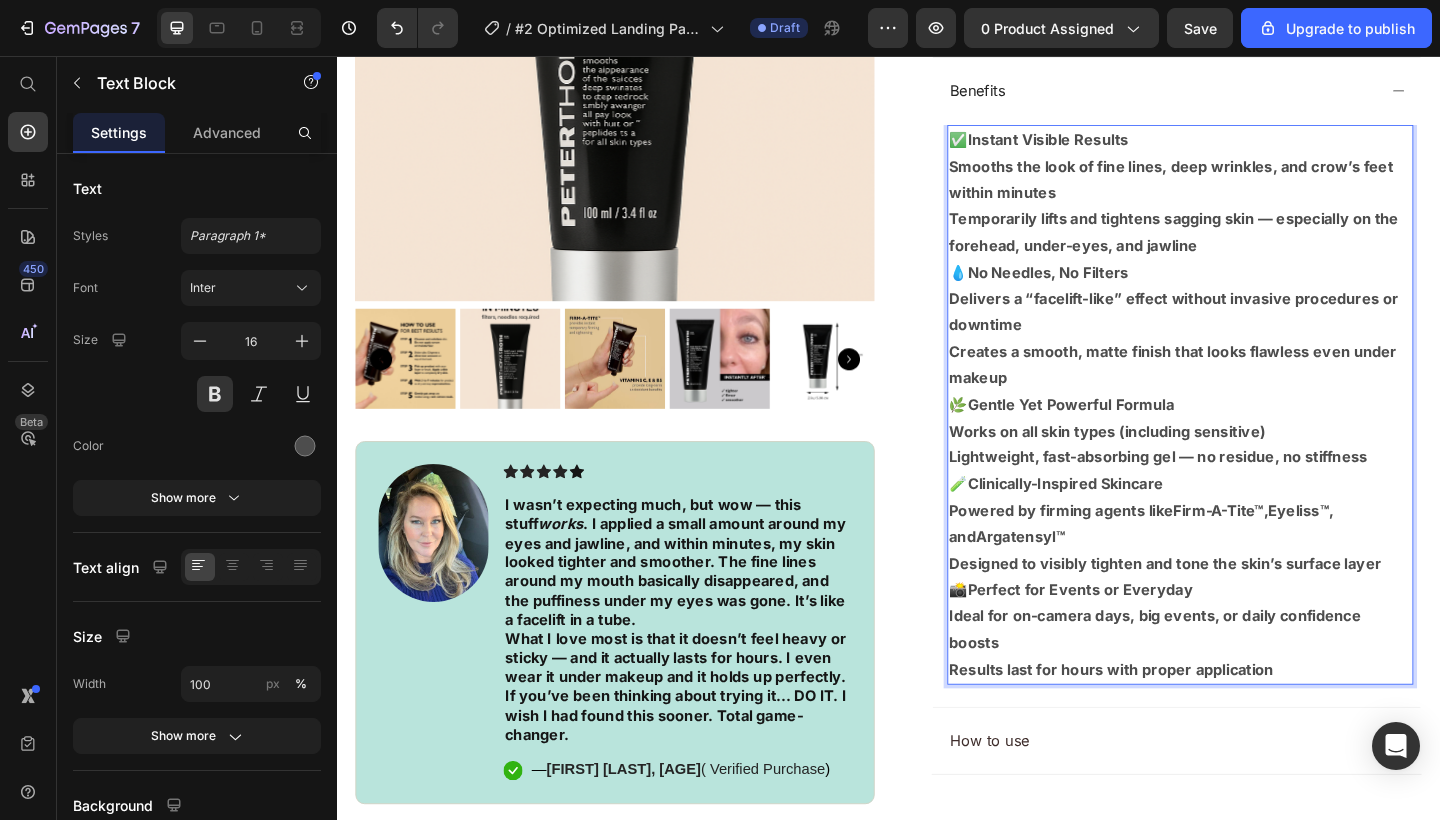 scroll, scrollTop: 1095, scrollLeft: 0, axis: vertical 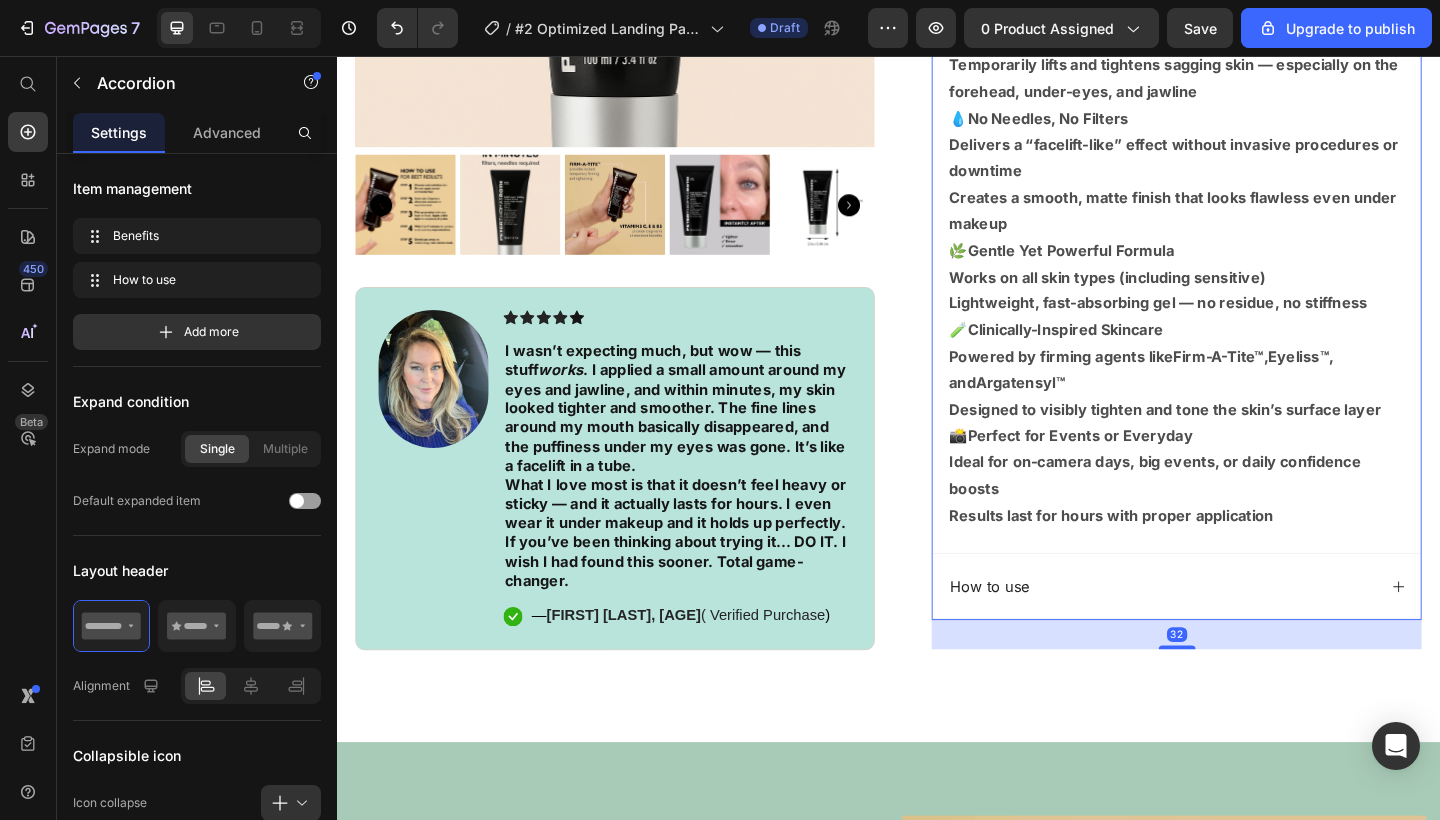 click 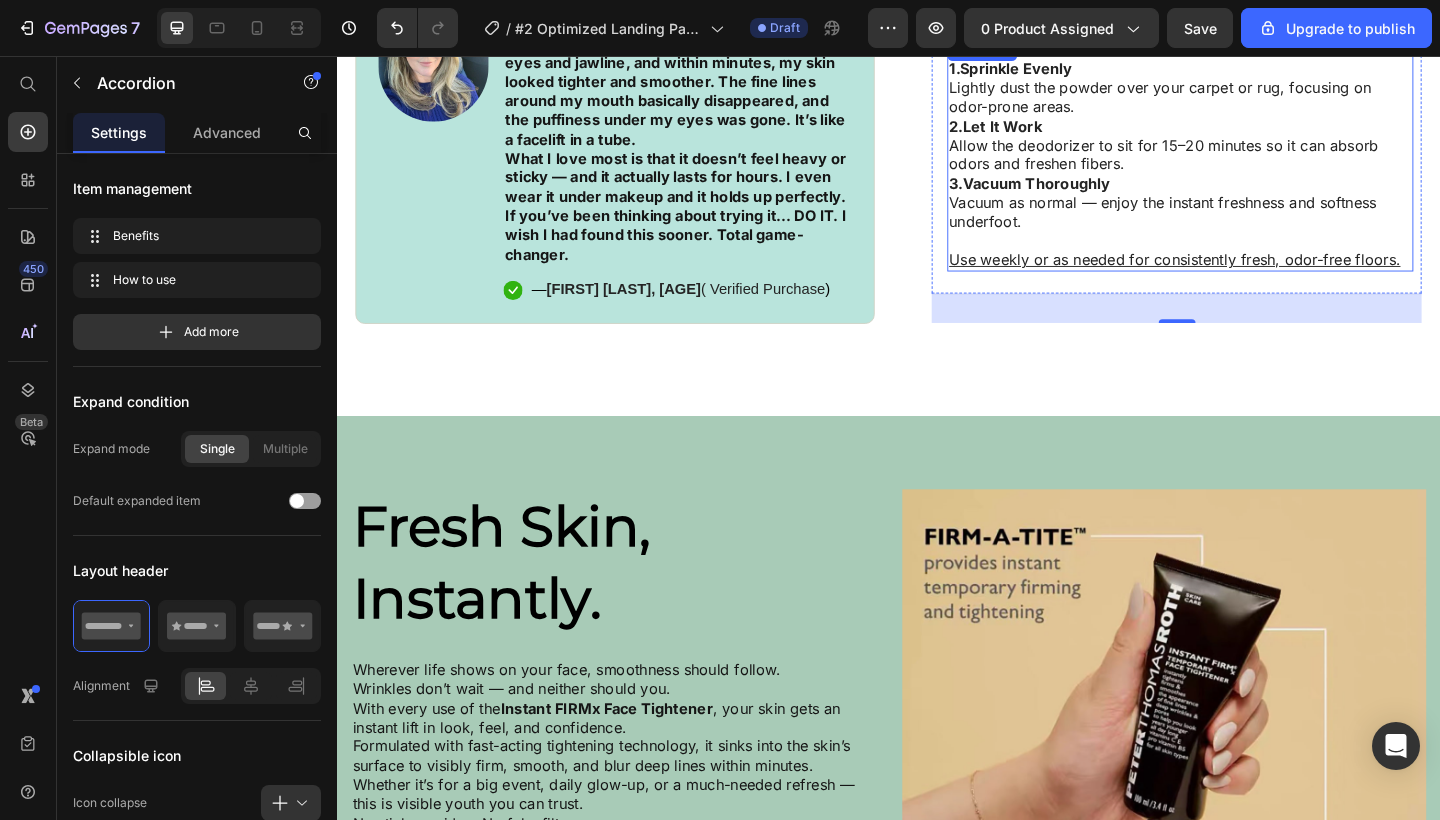 scroll, scrollTop: 938, scrollLeft: 0, axis: vertical 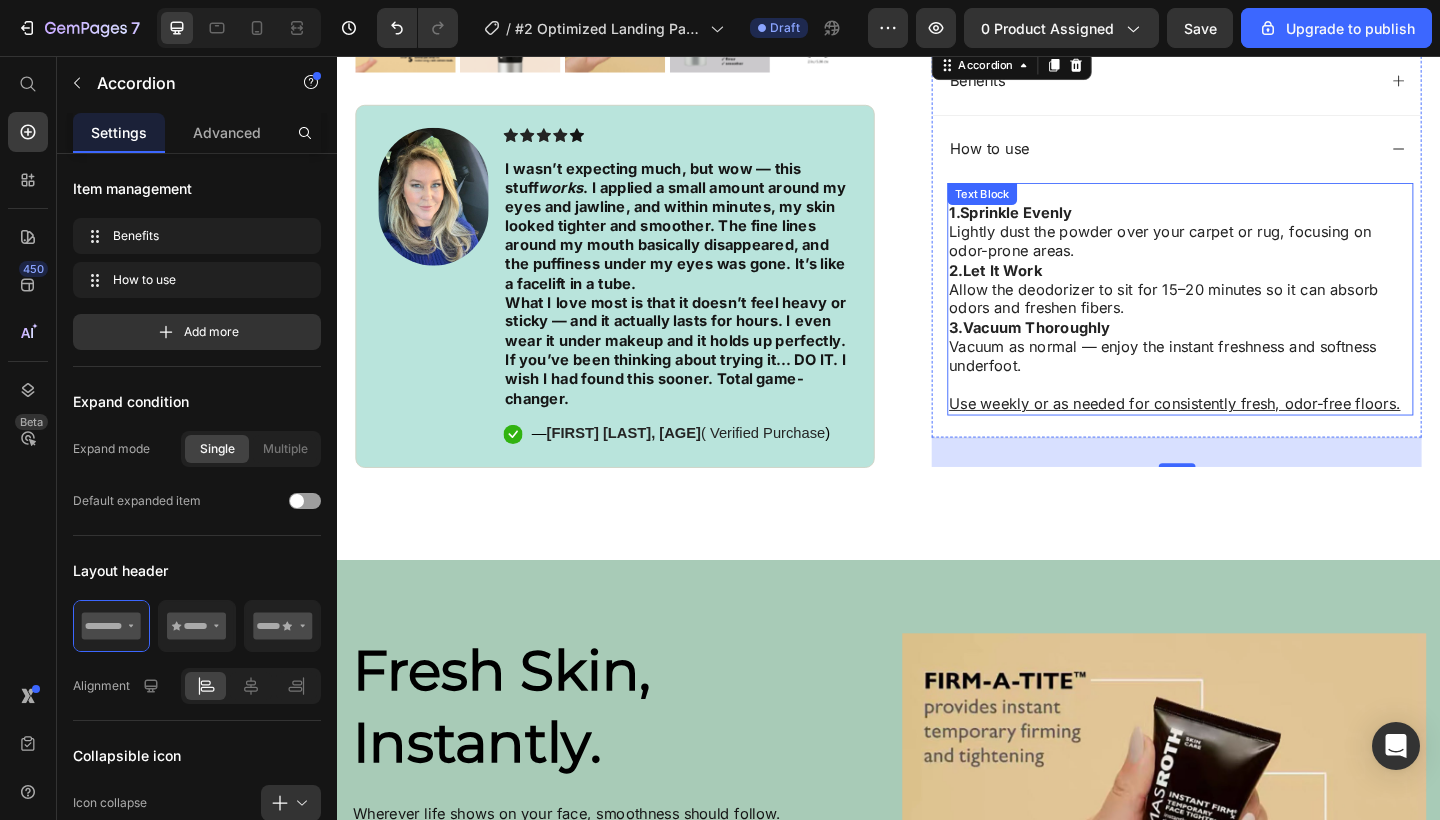 click on "1.Sprinkle Evenly Lightly dust the powder over your carpet or rug, focusing on odor-prone areas." at bounding box center (1254, 248) 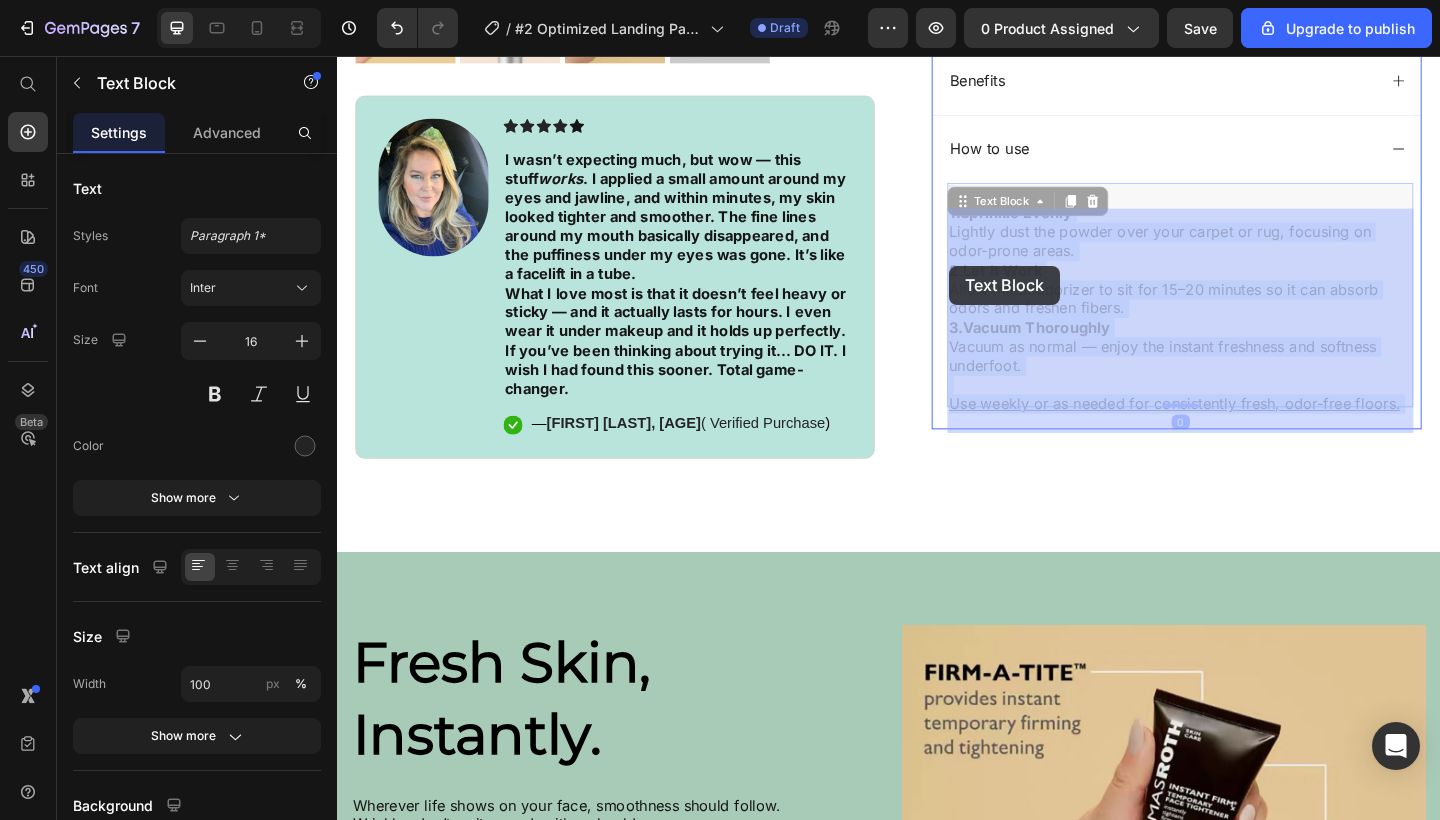 drag, startPoint x: 1491, startPoint y: 454, endPoint x: 1022, endPoint y: 289, distance: 497.17804 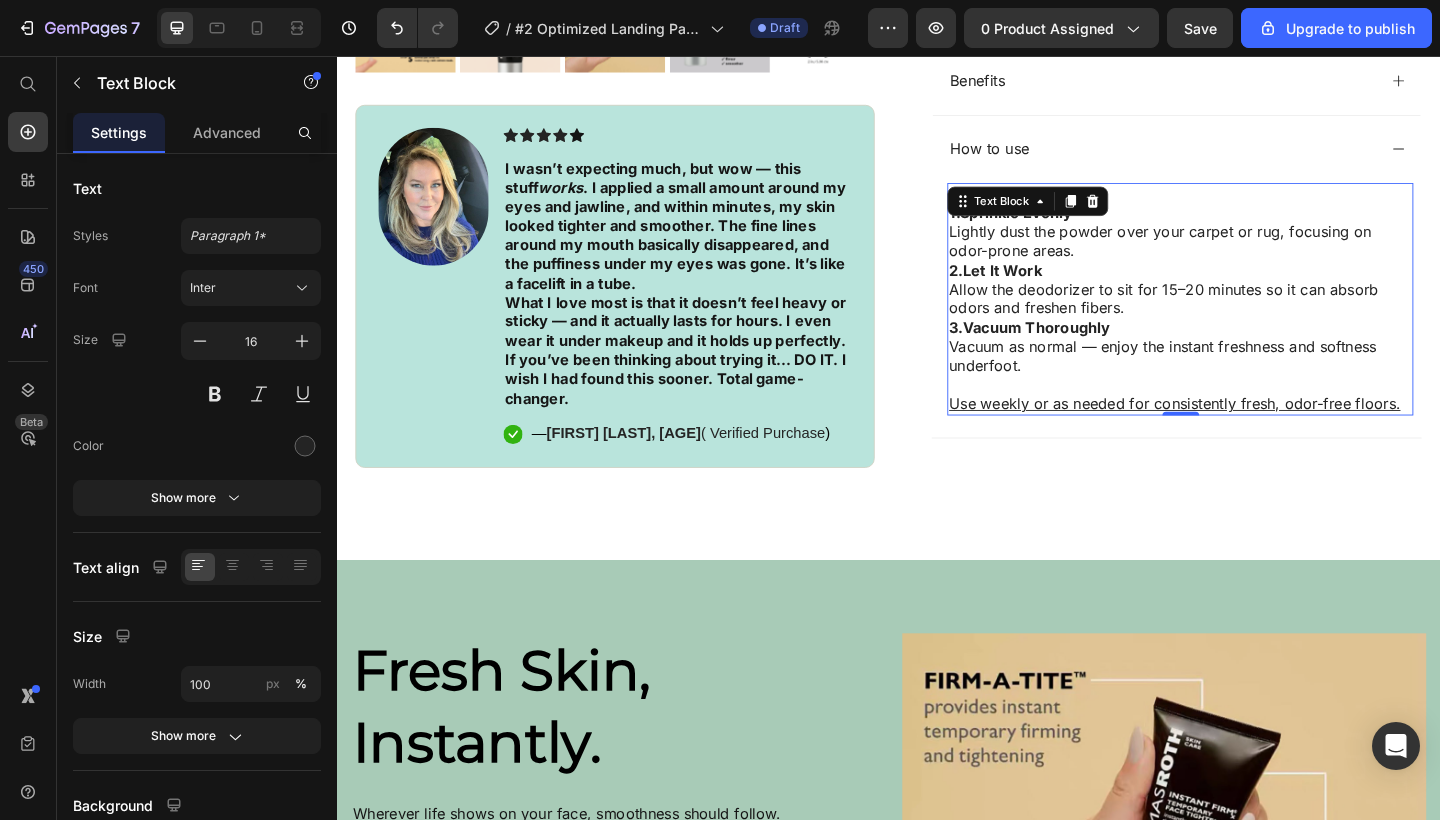 click on "Use weekly or as needed for consistently fresh, odor-free floors." at bounding box center (1248, 435) 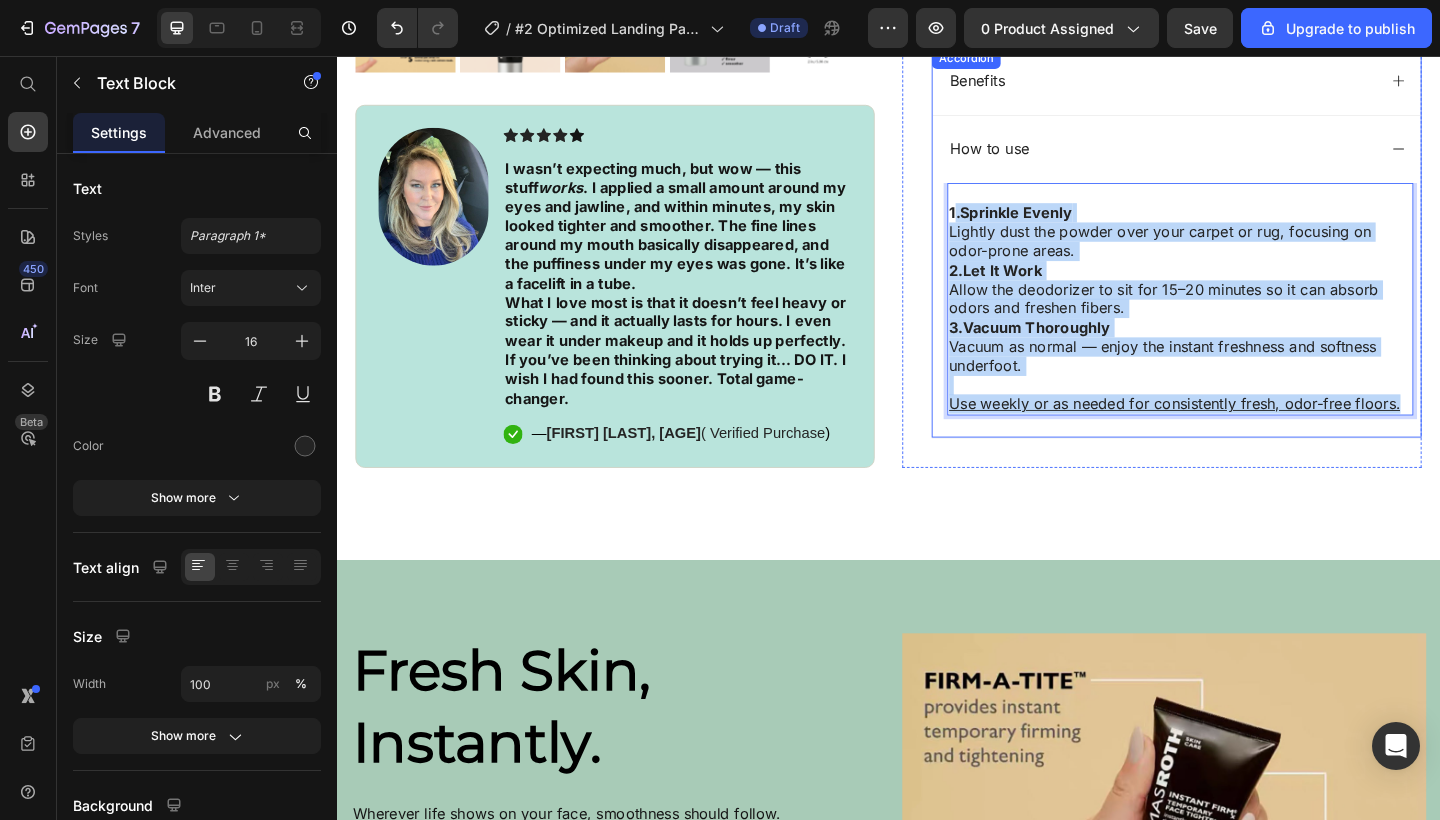 drag, startPoint x: 1492, startPoint y: 454, endPoint x: 997, endPoint y: 247, distance: 536.5389 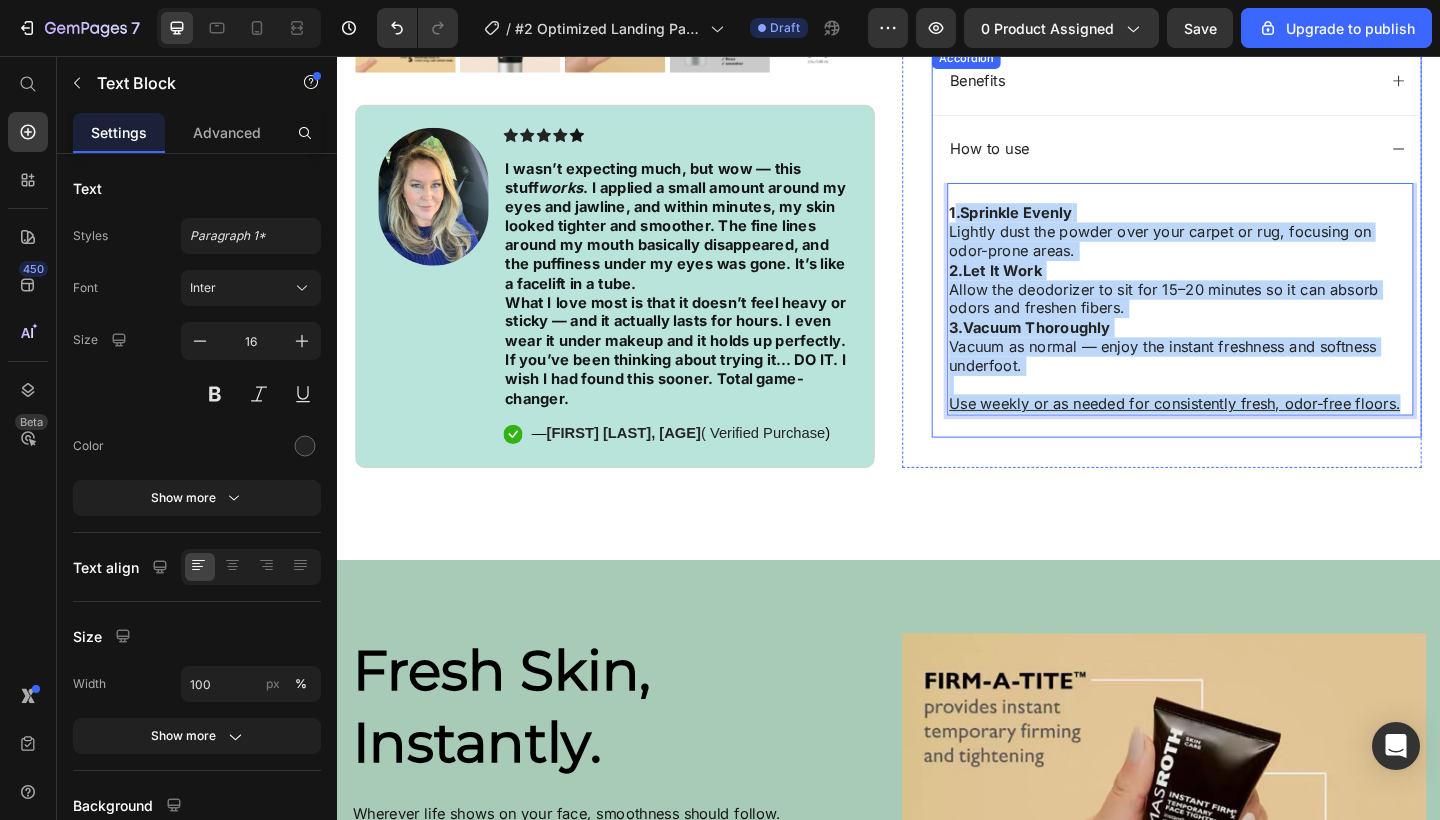 click on "1.Sprinkle Evenly Lightly dust the powder over your carpet or rug, focusing on odor-prone areas. 2.Let It Work Allow the deodorizer to sit for 15–20 minutes so it can absorb odors and freshen fibers. 3.Vacuum Thoroughly Vacuum as normal — enjoy the instant freshness and softness underfoot. Use weekly or as needed for consistently fresh, odor-free floors. Text Block   0" at bounding box center [1250, 334] 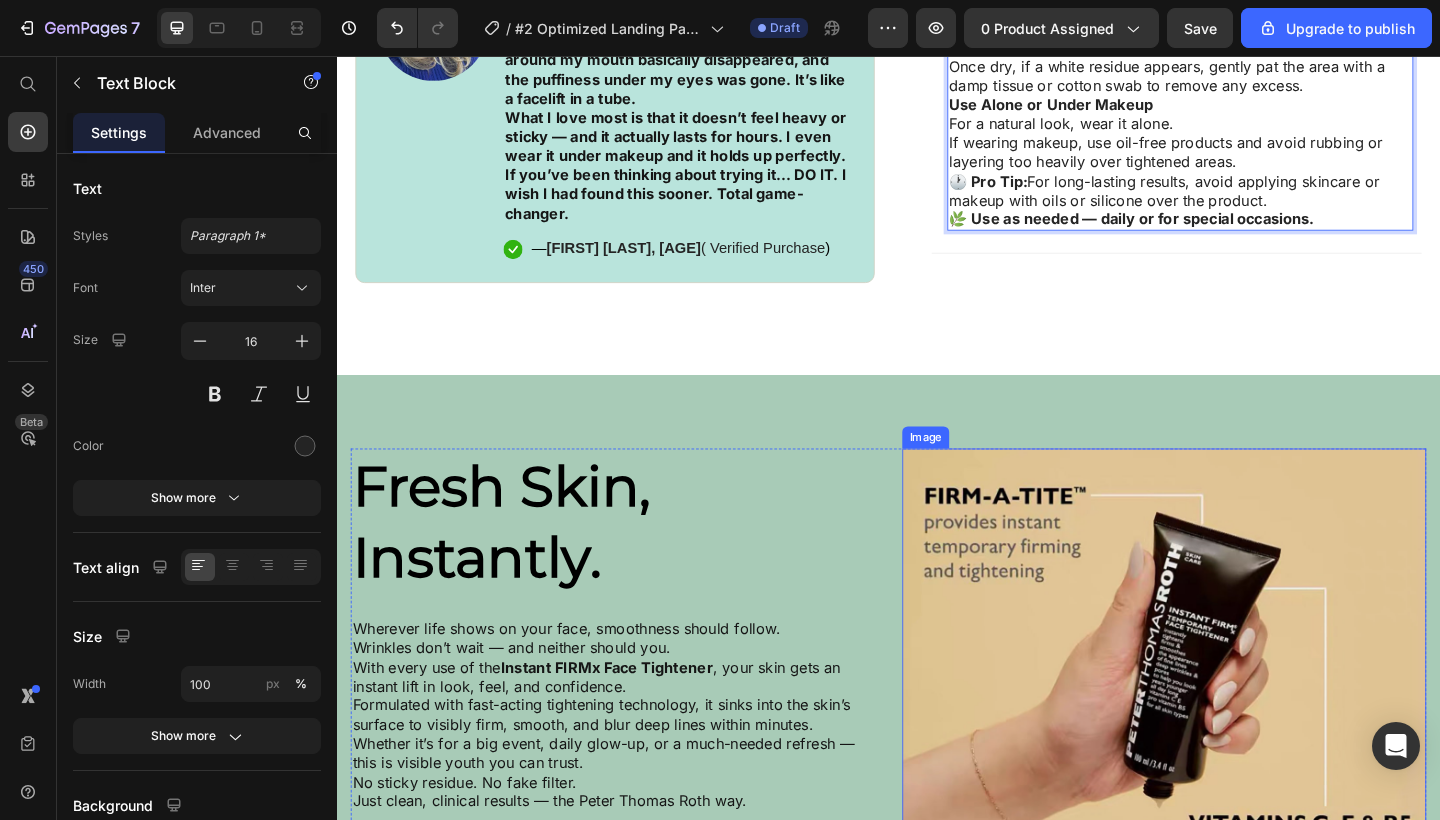 scroll, scrollTop: 1355, scrollLeft: 0, axis: vertical 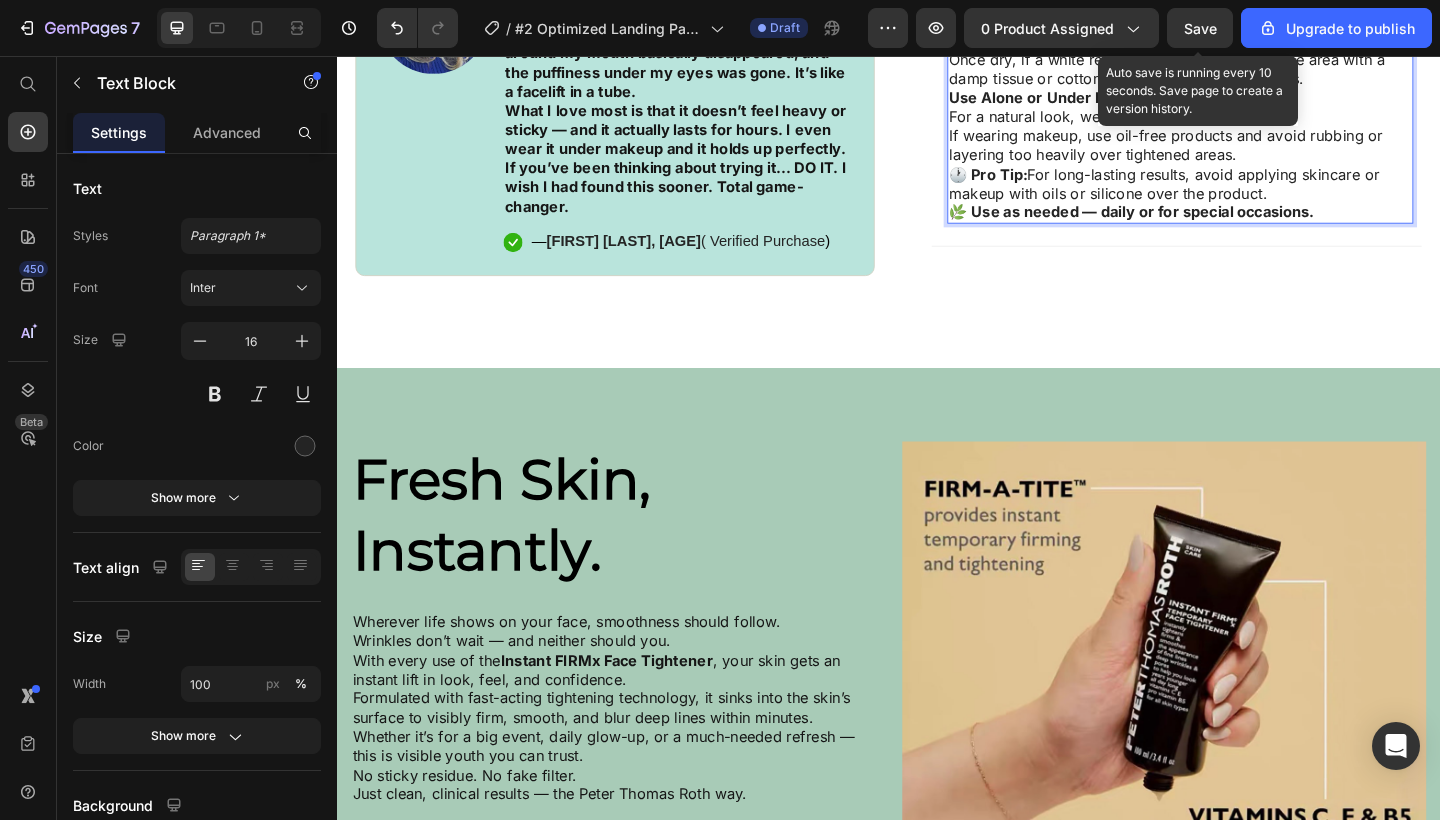 click on "Save" at bounding box center [1200, 28] 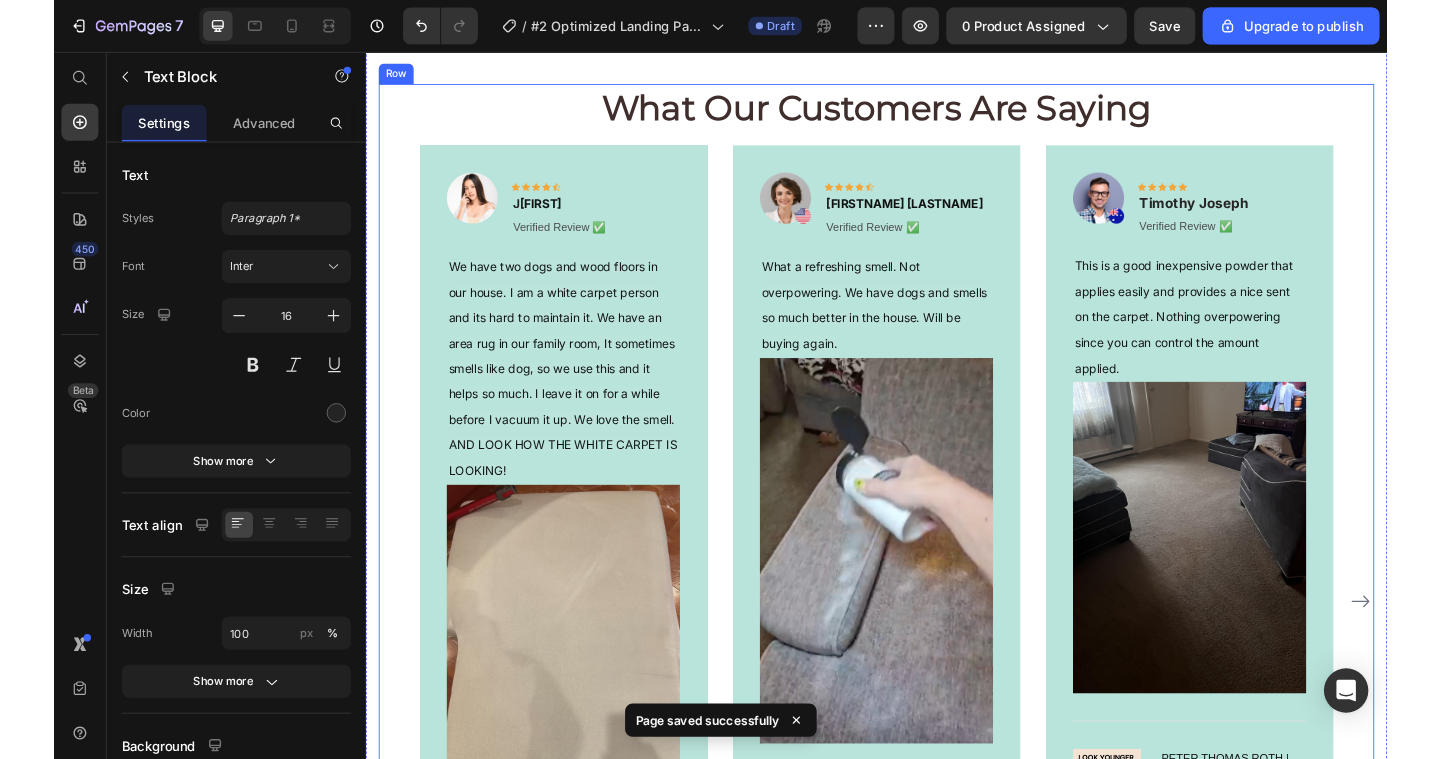 scroll, scrollTop: 3884, scrollLeft: 0, axis: vertical 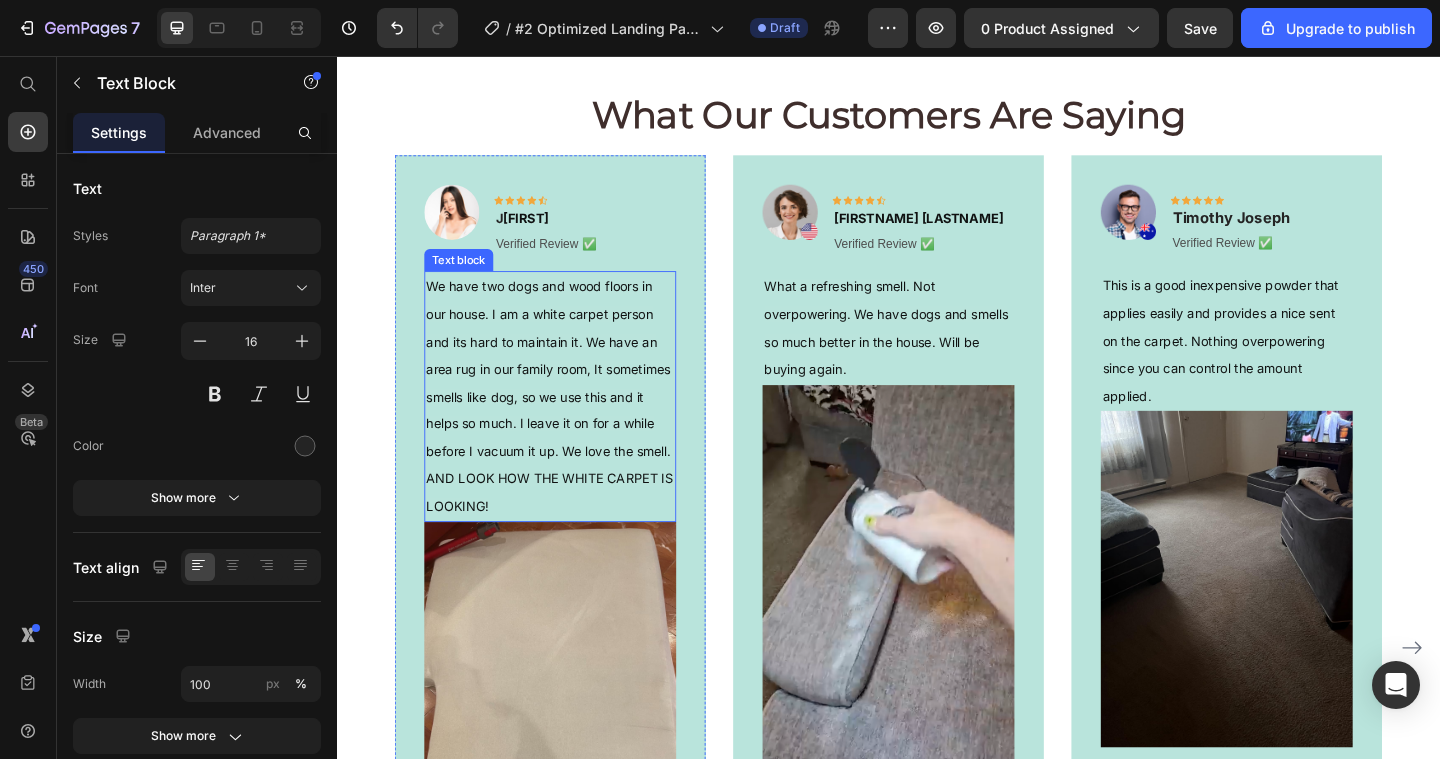 click on "We have two dogs and wood floors in our house. I am a white carpet person and its hard to maintain it. We have an area rug in our family room, It sometimes smells like dog, so we use this and it helps so much. I leave it on for a while before I vacuum it up. We love the smell. AND LOOK HOW THE WHITE CARPET IS LOOKING!" at bounding box center [568, 425] 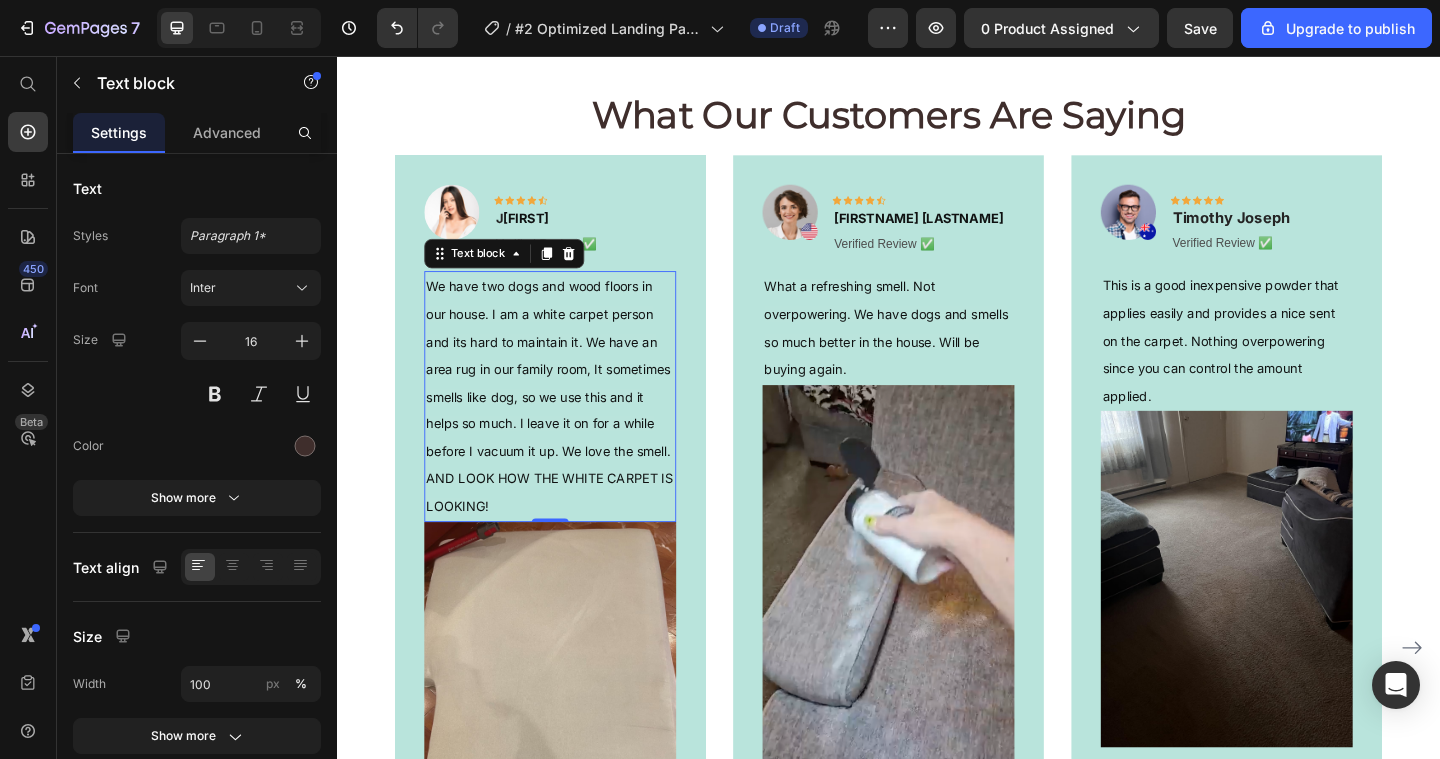click on "We have two dogs and wood floors in our house. I am a white carpet person and its hard to maintain it. We have an area rug in our family room, It sometimes smells like dog, so we use this and it helps so much. I leave it on for a while before I vacuum it up. We love the smell. AND LOOK HOW THE WHITE CARPET IS LOOKING!" at bounding box center [568, 425] 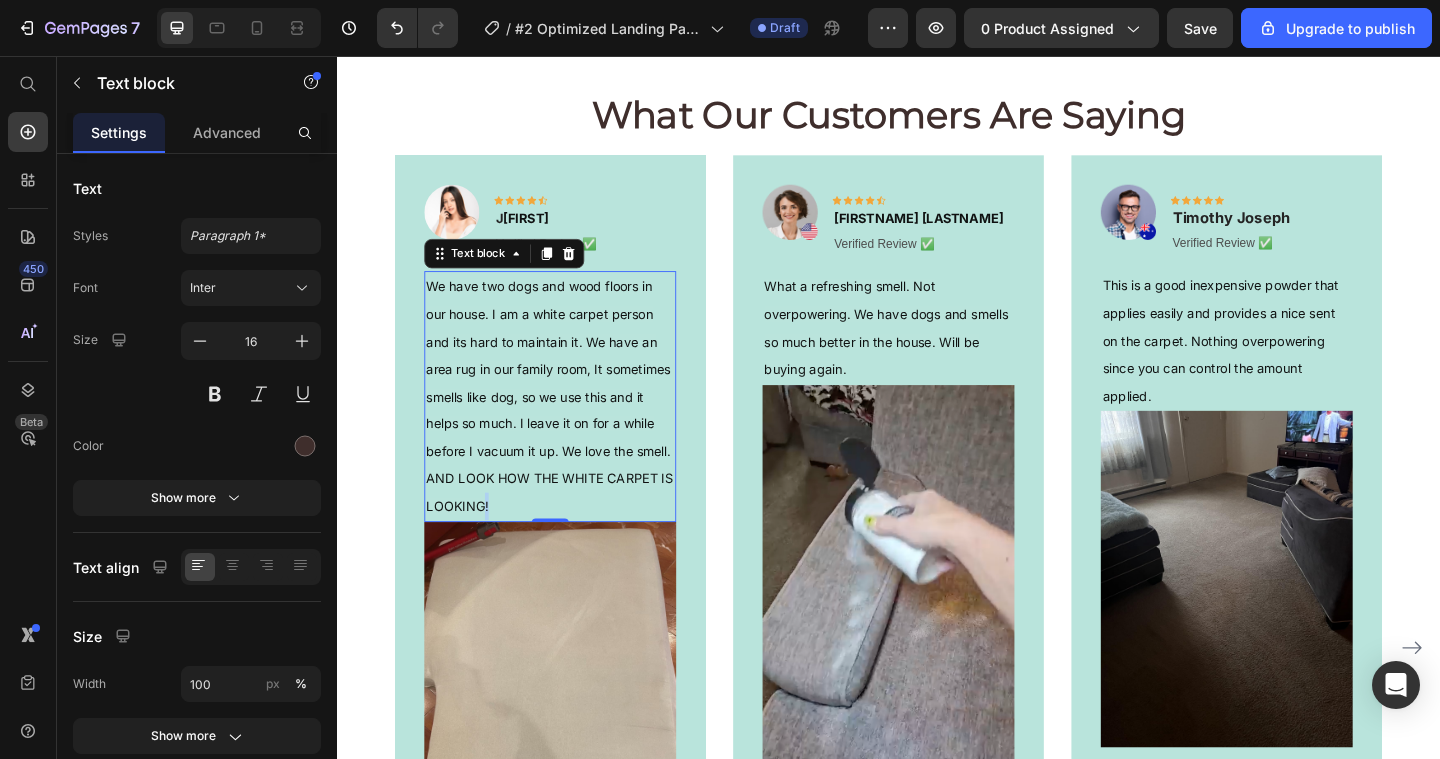 click on "We have two dogs and wood floors in our house. I am a white carpet person and its hard to maintain it. We have an area rug in our family room, It sometimes smells like dog, so we use this and it helps so much. I leave it on for a while before I vacuum it up. We love the smell. AND LOOK HOW THE WHITE CARPET IS LOOKING!" at bounding box center [568, 425] 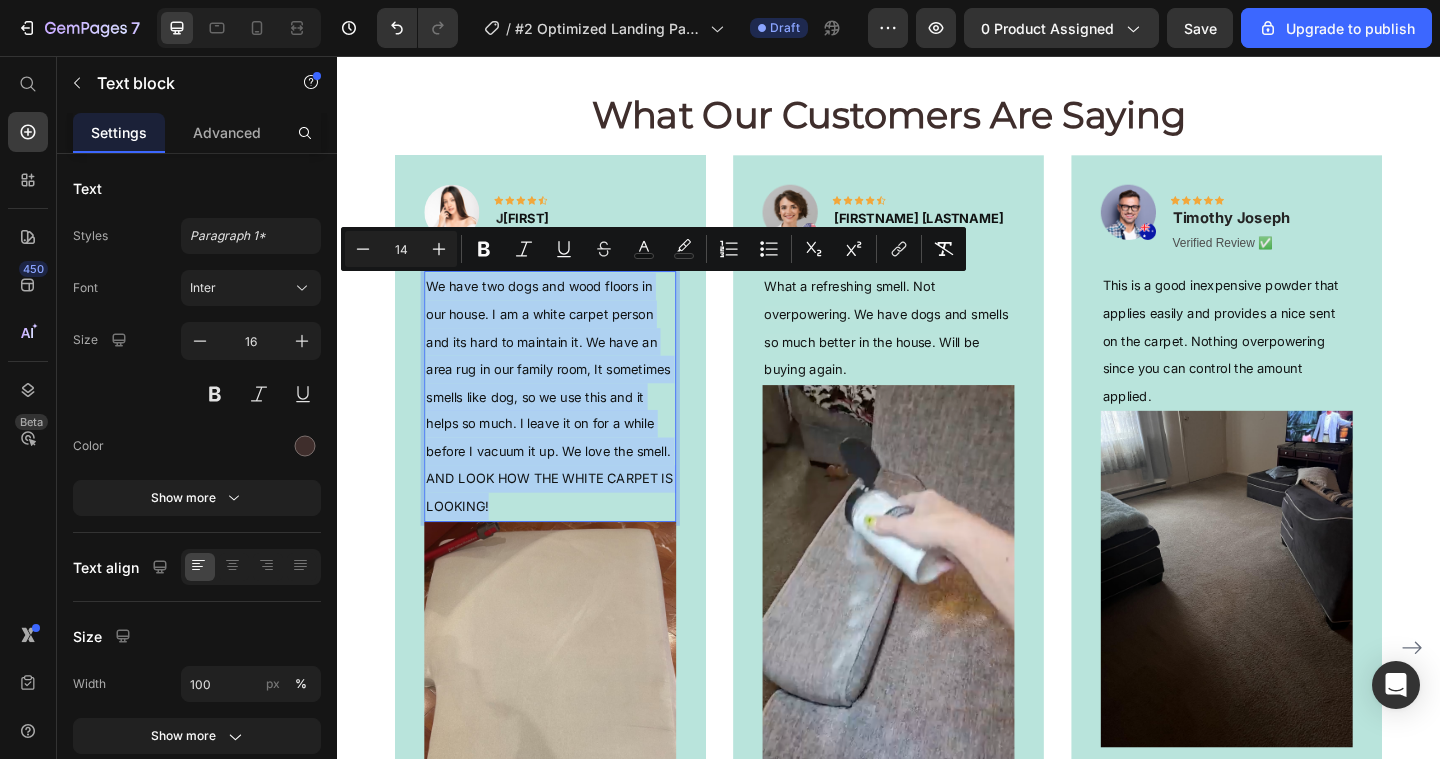 drag, startPoint x: 625, startPoint y: 533, endPoint x: 433, endPoint y: 308, distance: 295.7854 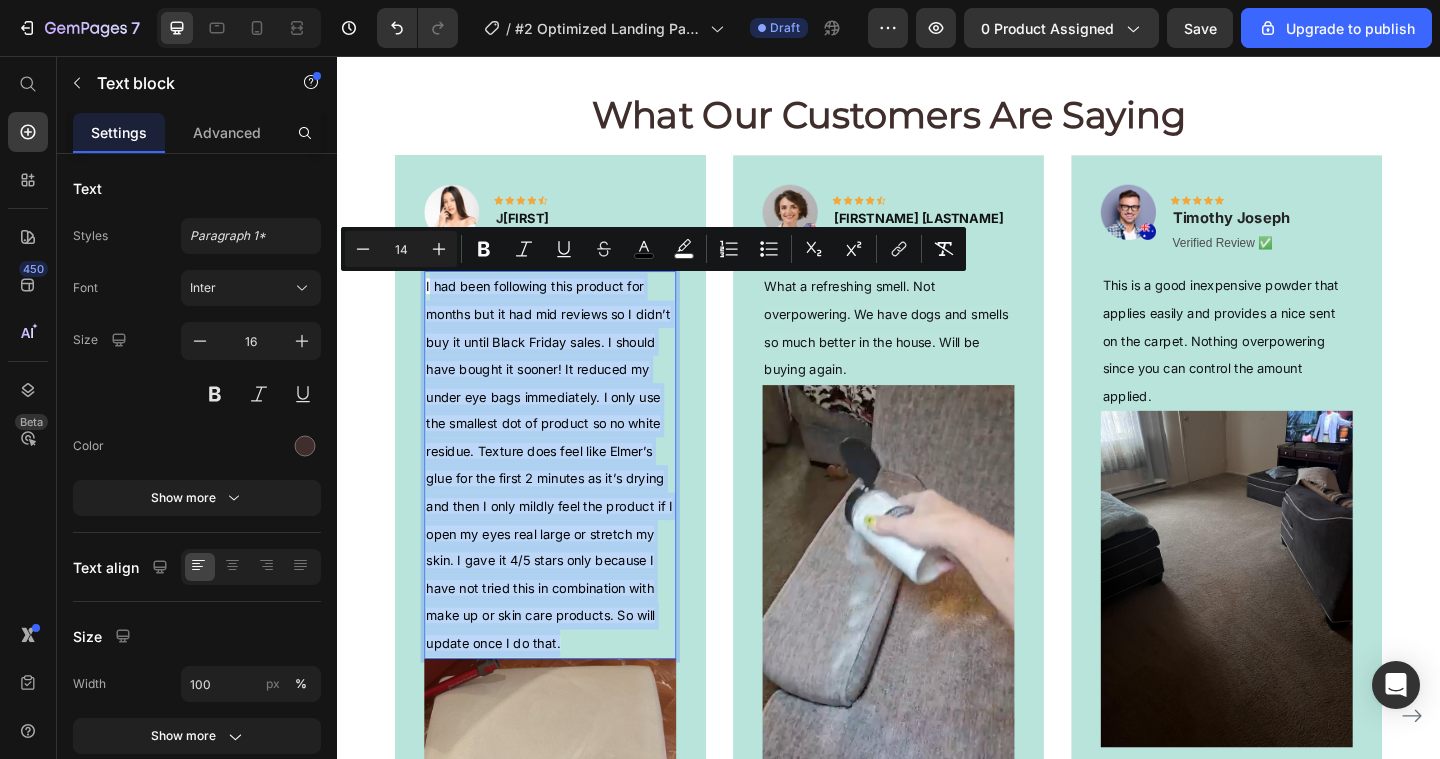 drag, startPoint x: 595, startPoint y: 679, endPoint x: 436, endPoint y: 302, distance: 409.15768 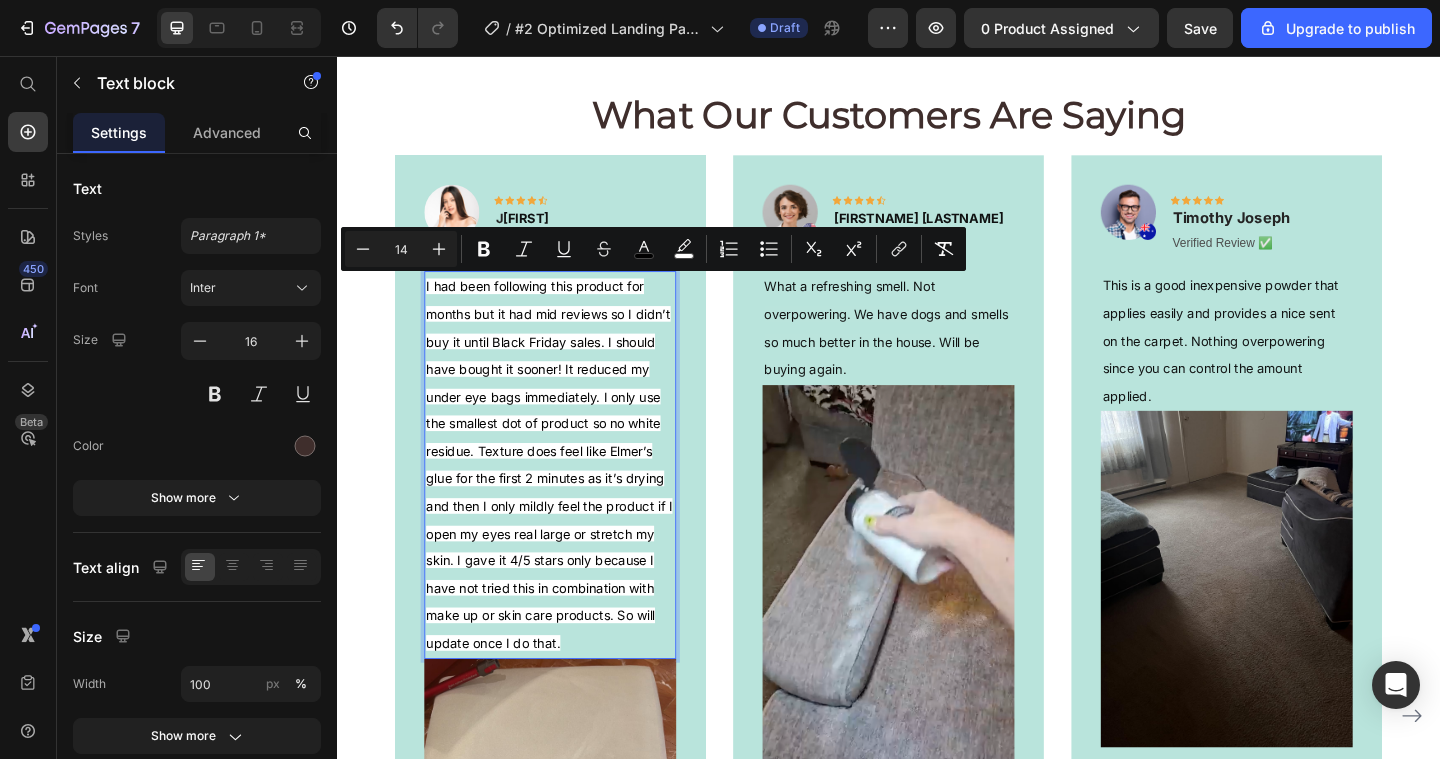 click on "I had been following this product for months but it had mid reviews so I didn’t buy it until Black Friday sales. I should have bought it sooner! It reduced my under eye bags immediately. I only use the smallest dot of product so no white residue. Texture does feel like Elmer’s glue for the first 2 minutes as it’s drying and then I only mildly feel the product if I open my eyes real large or stretch my skin. I gave it 4/5 stars only because I have not tried this in combination with make up or skin care products. So will update once I do that." at bounding box center (568, 500) 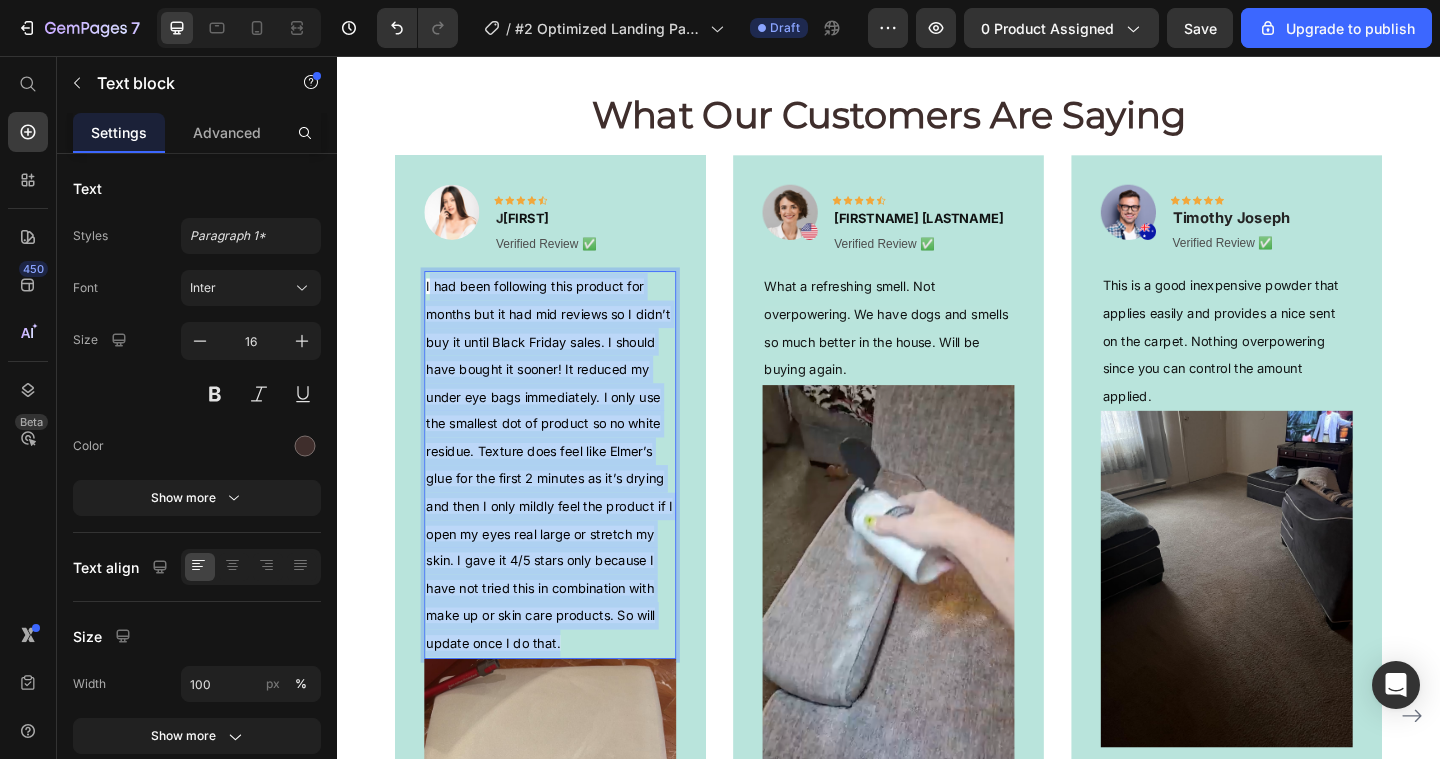 drag, startPoint x: 436, startPoint y: 307, endPoint x: 616, endPoint y: 682, distance: 415.96274 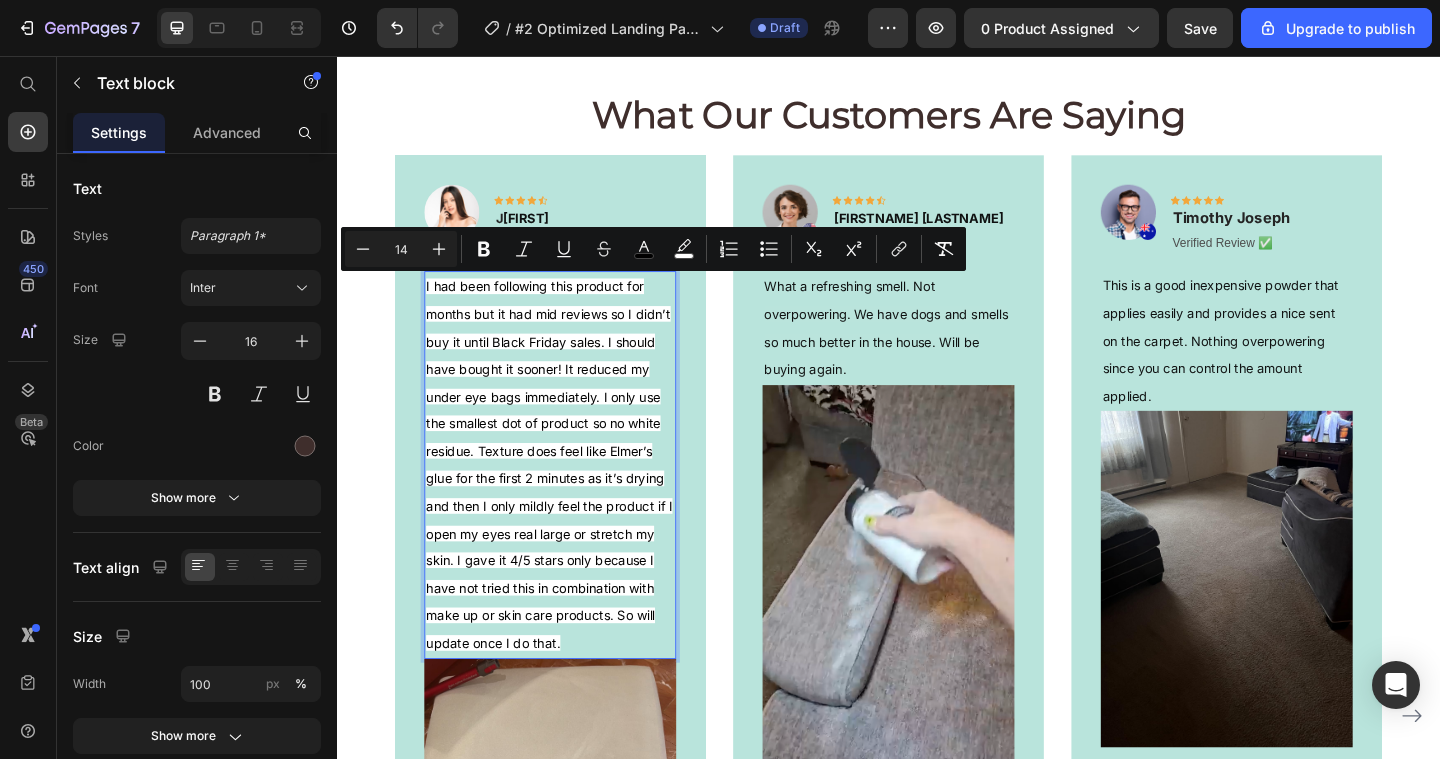 click on "I had been following this product for months but it had mid reviews so I didn’t buy it until Black Friday sales. I should have bought it sooner! It reduced my under eye bags immediately. I only use the smallest dot of product so no white residue. Texture does feel like Elmer’s glue for the first 2 minutes as it’s drying and then I only mildly feel the product if I open my eyes real large or stretch my skin. I gave it 4/5 stars only because I have not tried this in combination with make up or skin care products. So will update once I do that." at bounding box center (569, 500) 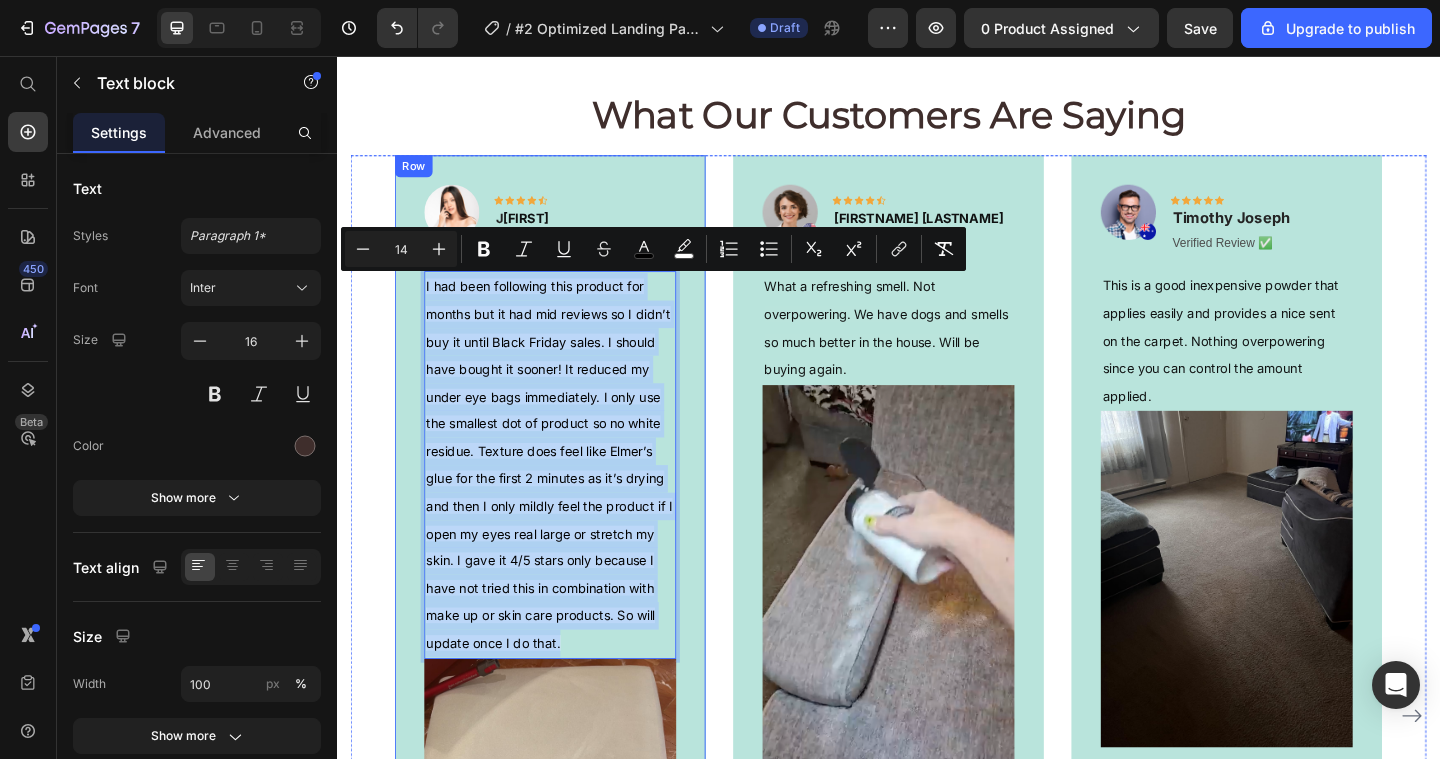 drag, startPoint x: 613, startPoint y: 682, endPoint x: 426, endPoint y: 313, distance: 413.67862 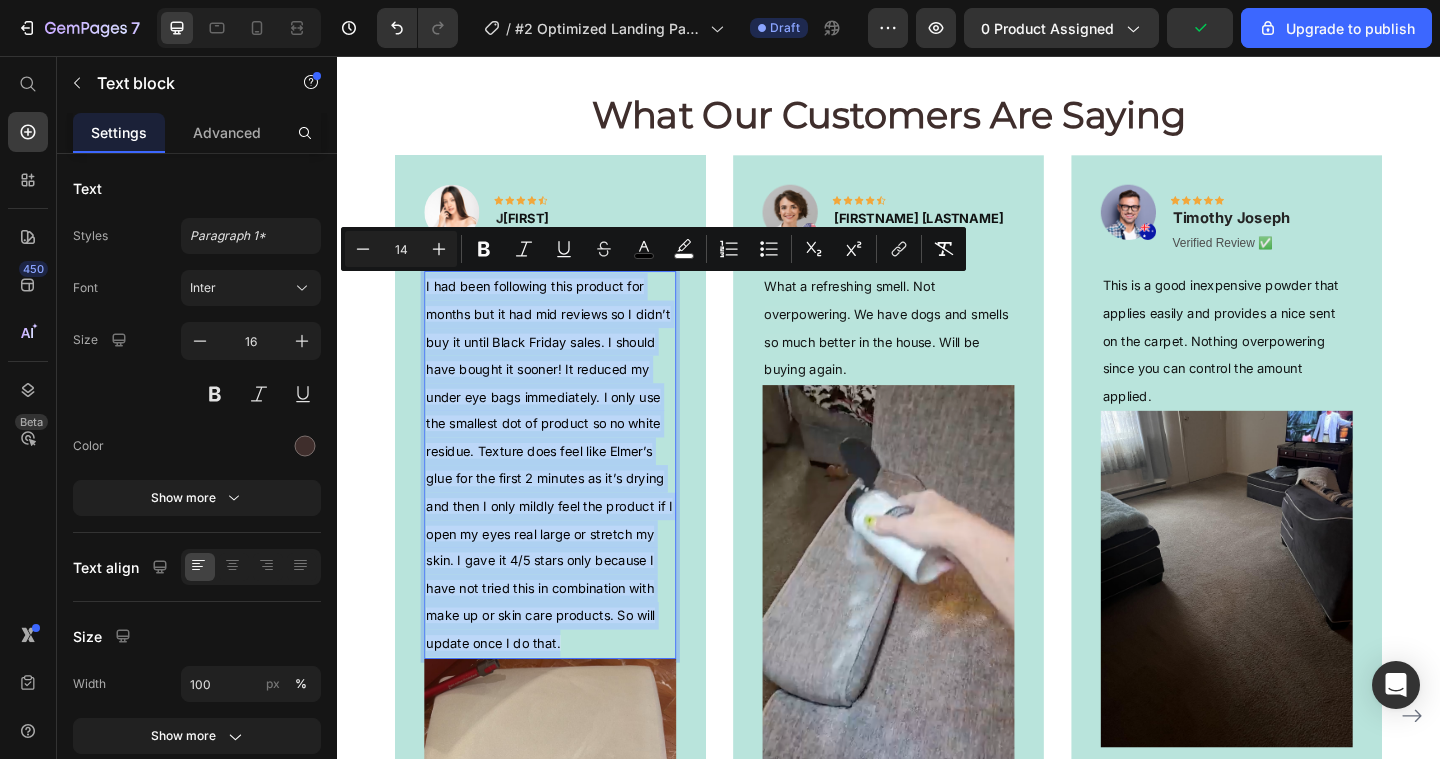 click on "I had been following this product for months but it had mid reviews so I didn’t buy it until Black Friday sales. I should have bought it sooner! It reduced my under eye bags immediately. I only use the smallest dot of product so no white residue. Texture does feel like Elmer’s glue for the first 2 minutes as it’s drying and then I only mildly feel the product if I open my eyes real large or stretch my skin. I gave it 4/5 stars only because I have not tried this in combination with make up or skin care products. So will update once I do that." at bounding box center [569, 500] 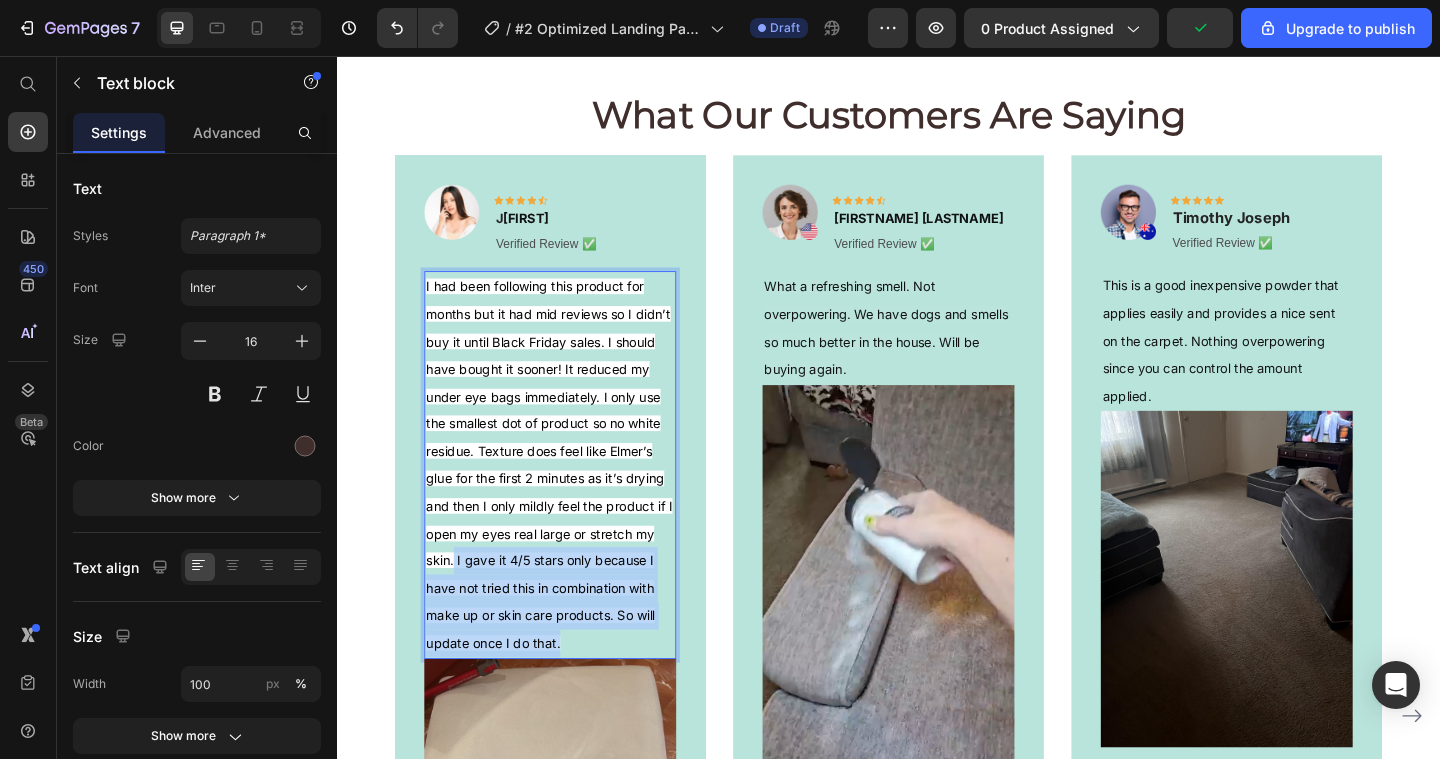 drag, startPoint x: 602, startPoint y: 683, endPoint x: 464, endPoint y: 595, distance: 163.6704 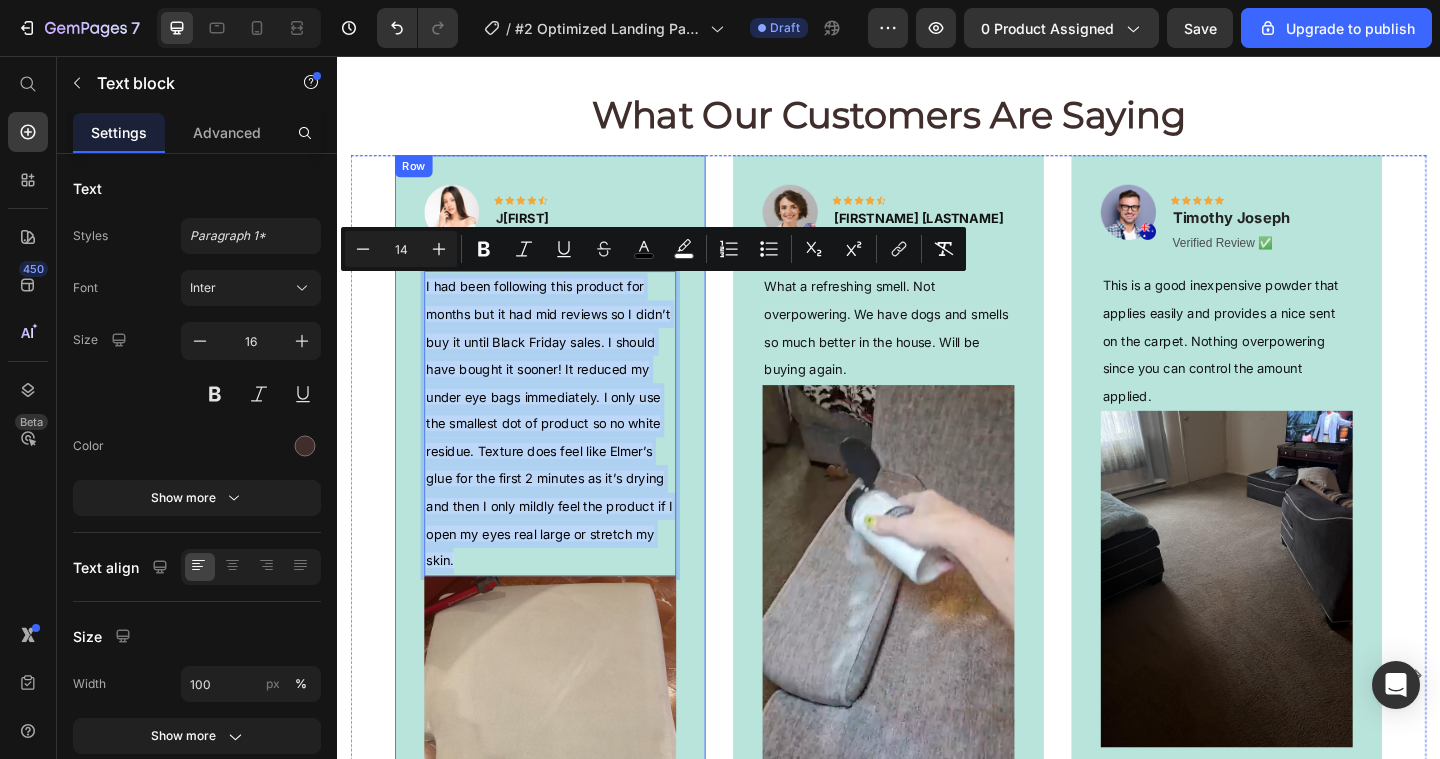 drag, startPoint x: 478, startPoint y: 596, endPoint x: 422, endPoint y: 306, distance: 295.35742 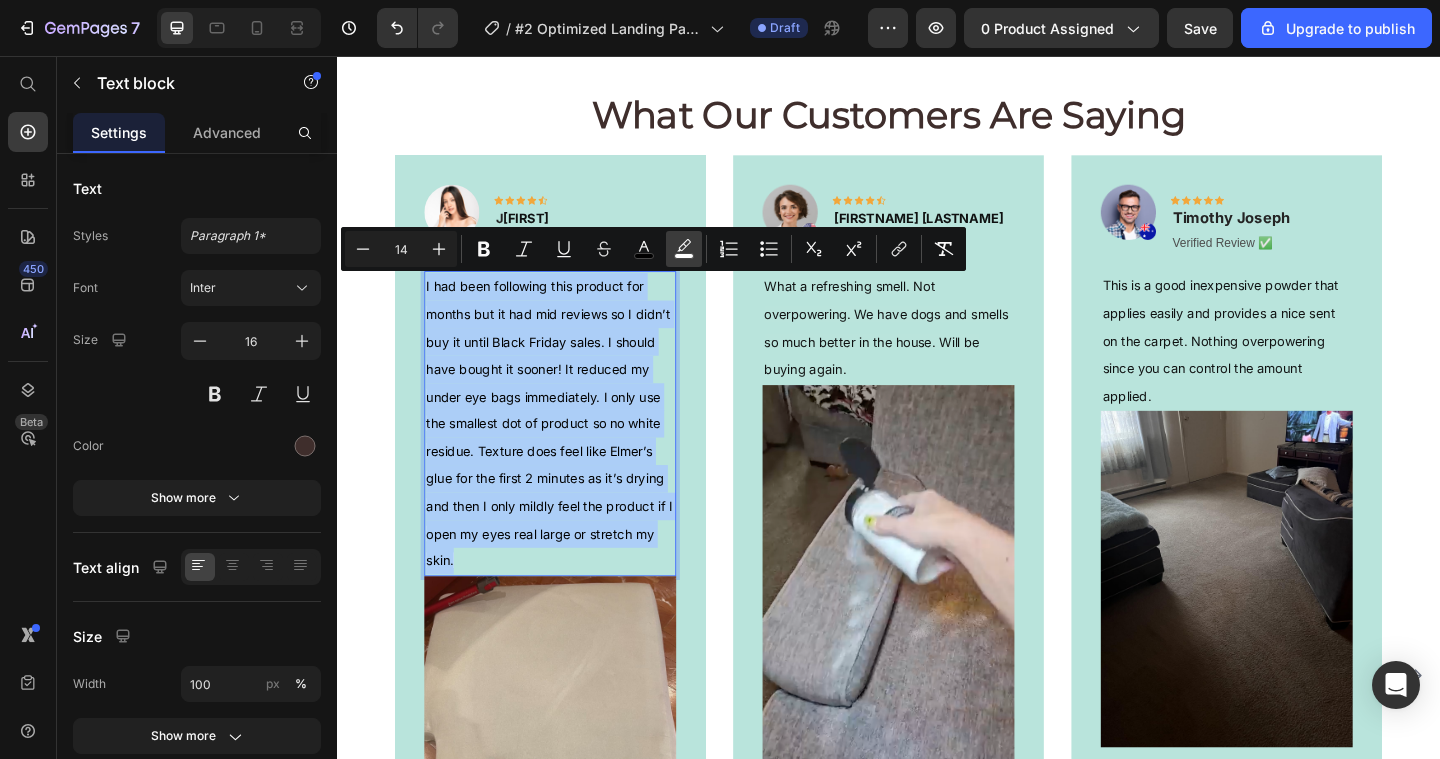 click 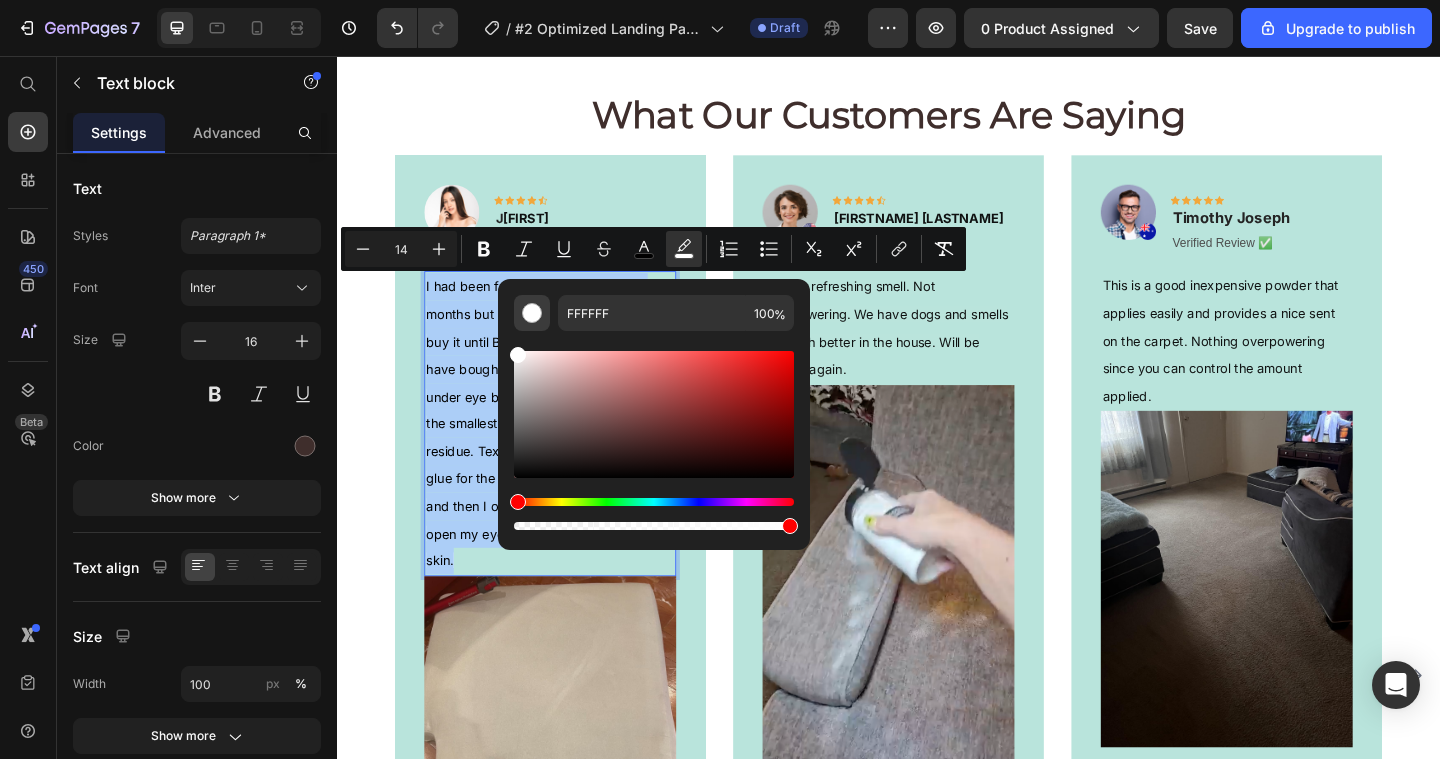 click at bounding box center (532, 313) 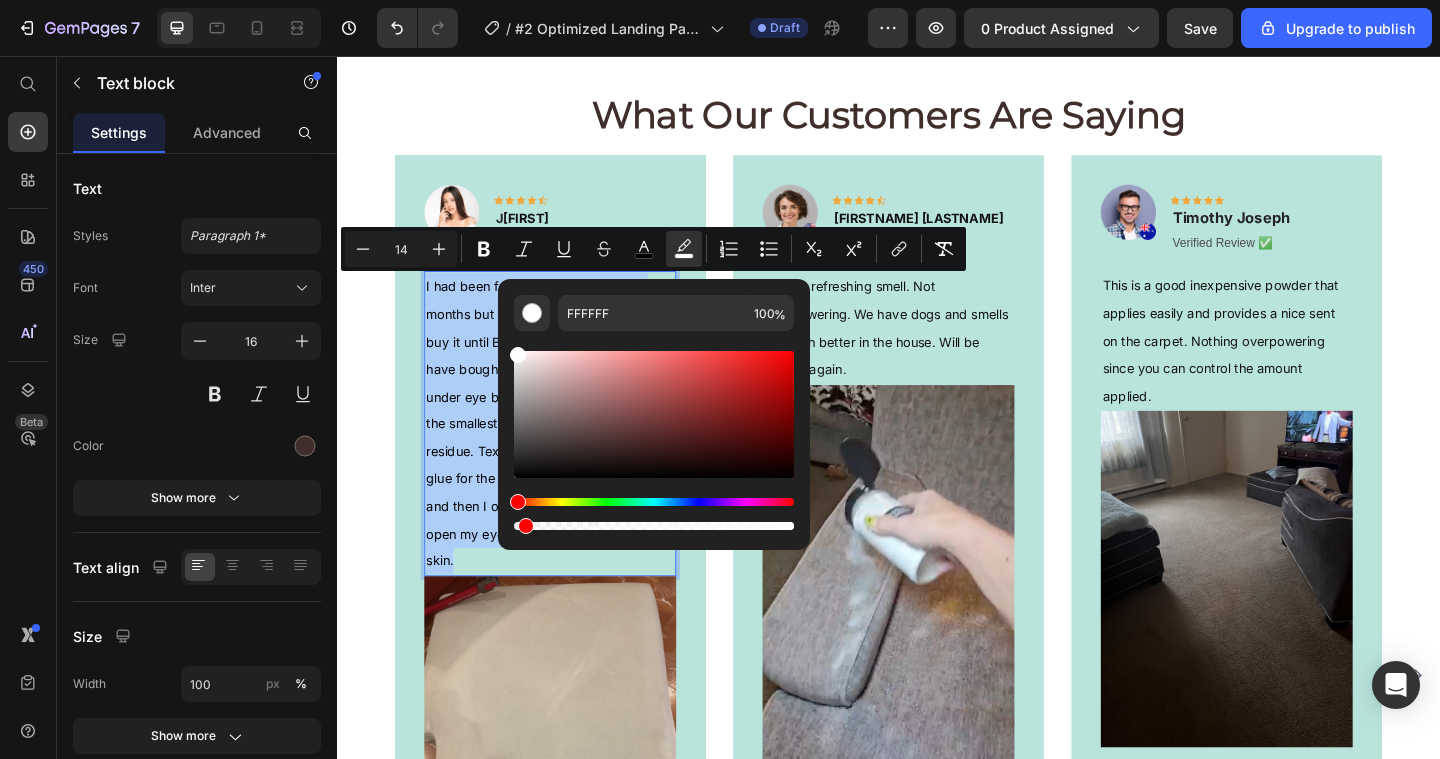 click at bounding box center [654, 526] 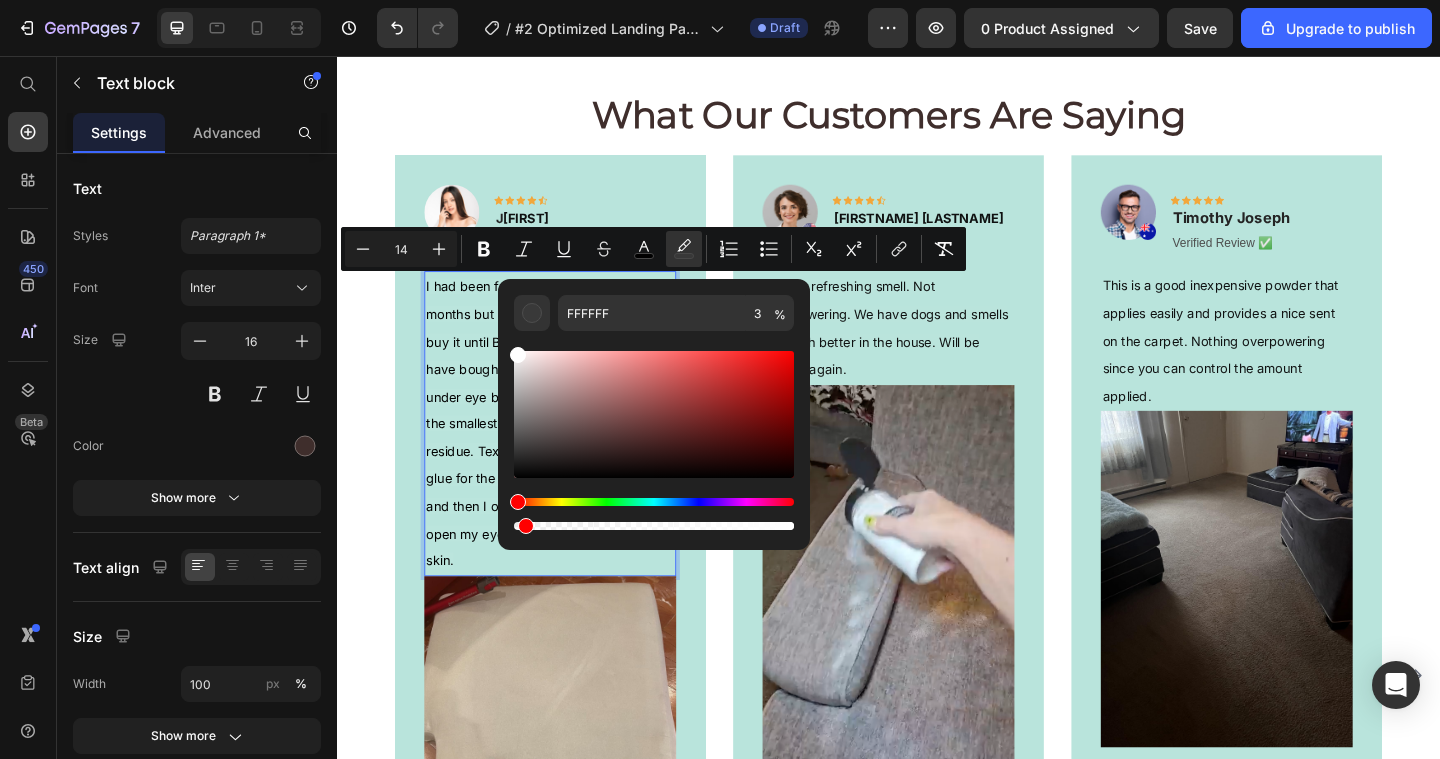 drag, startPoint x: 522, startPoint y: 524, endPoint x: 500, endPoint y: 524, distance: 22 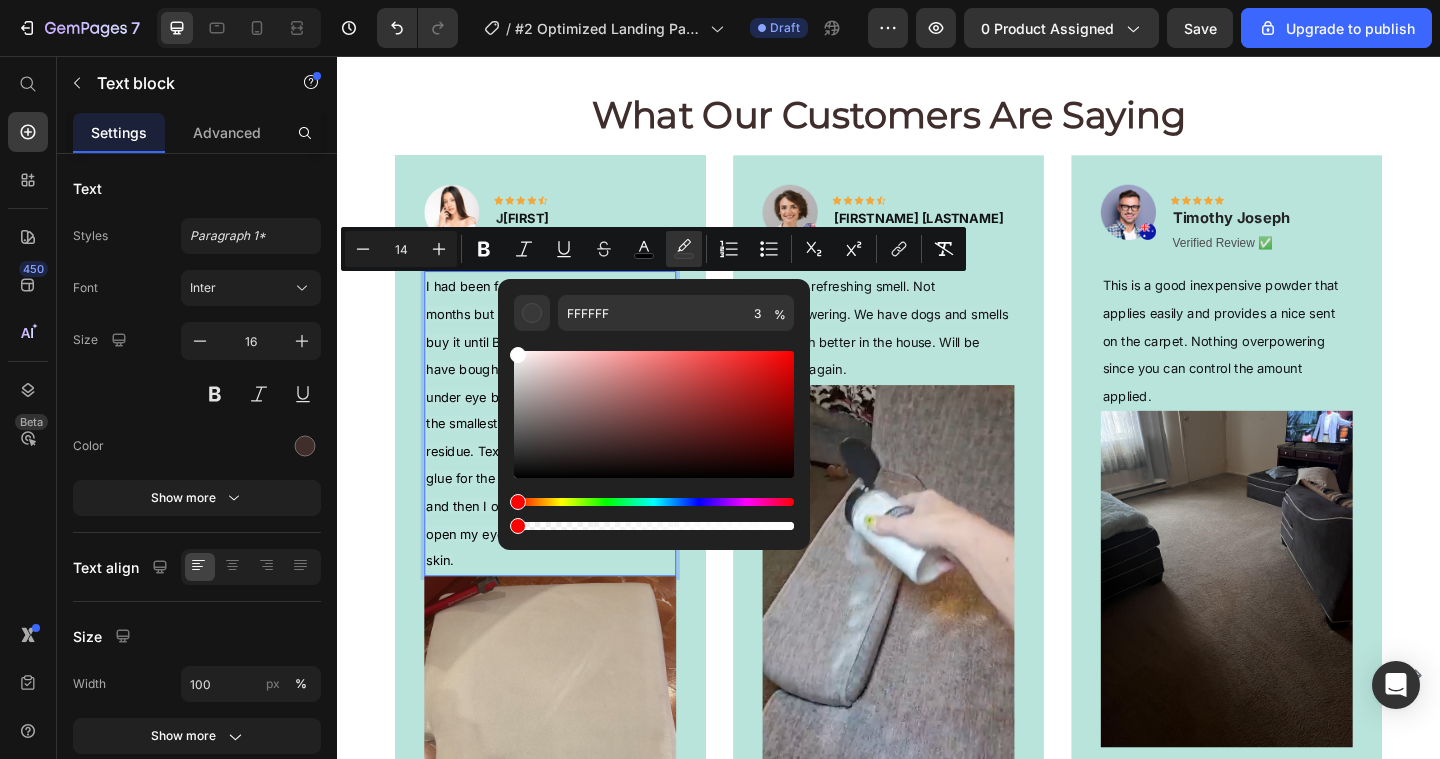 type on "0" 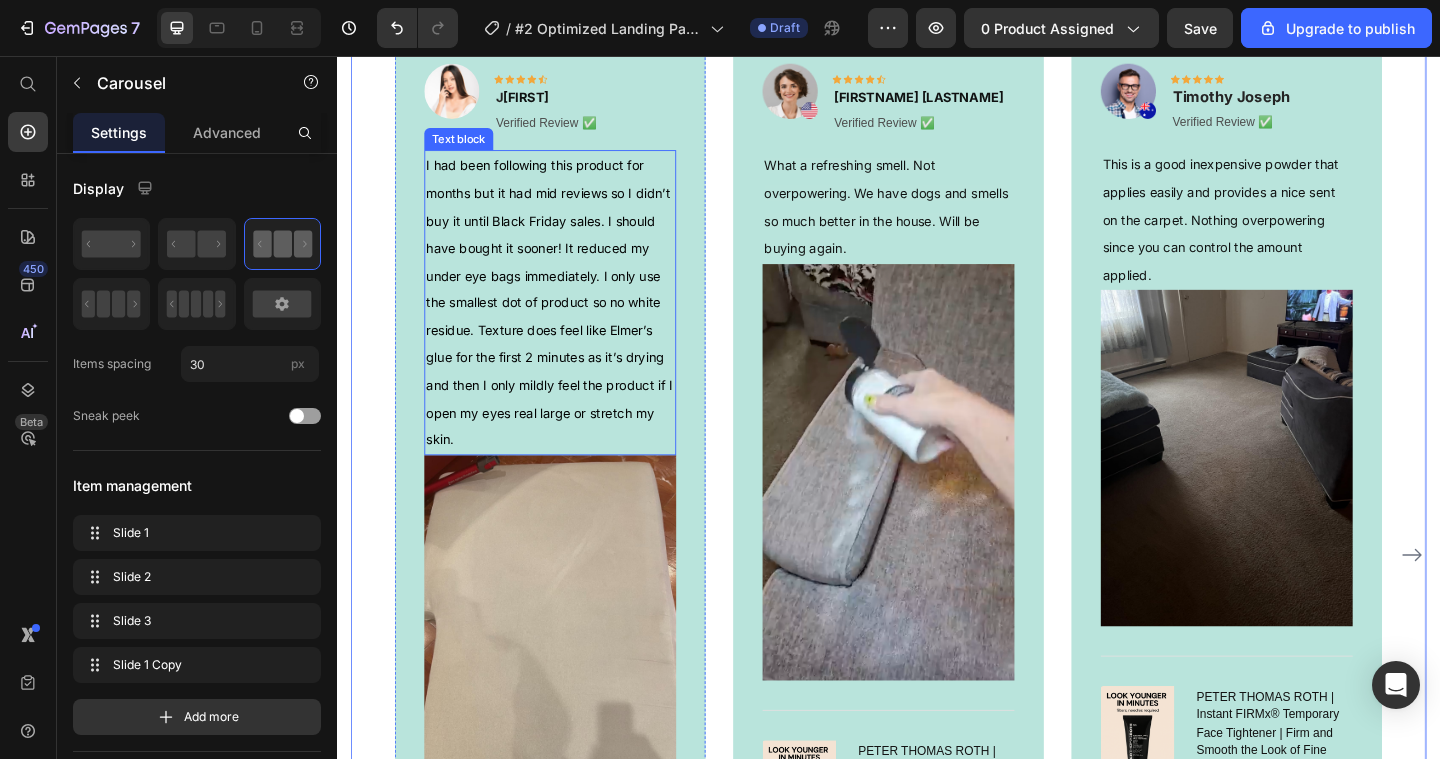 scroll, scrollTop: 4020, scrollLeft: 0, axis: vertical 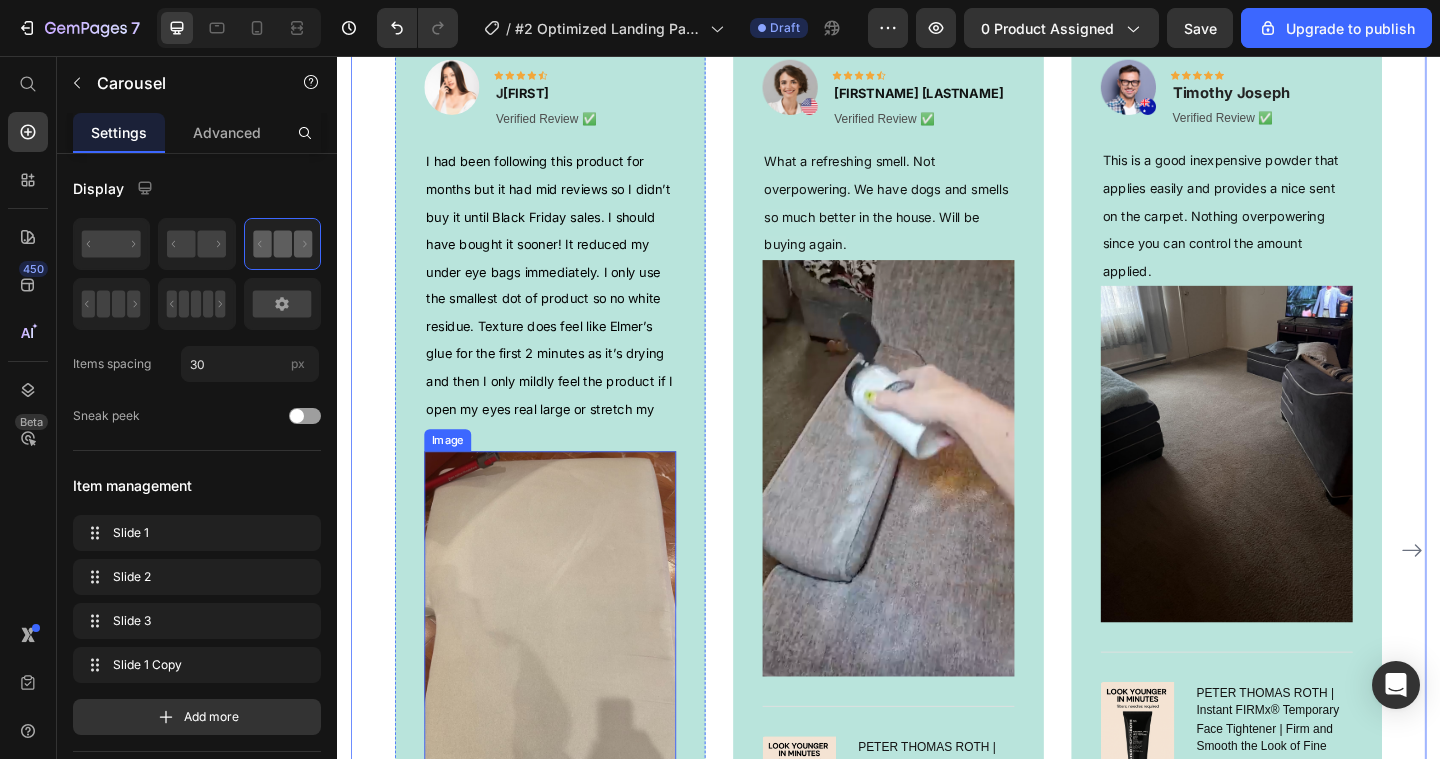 click at bounding box center [569, 681] 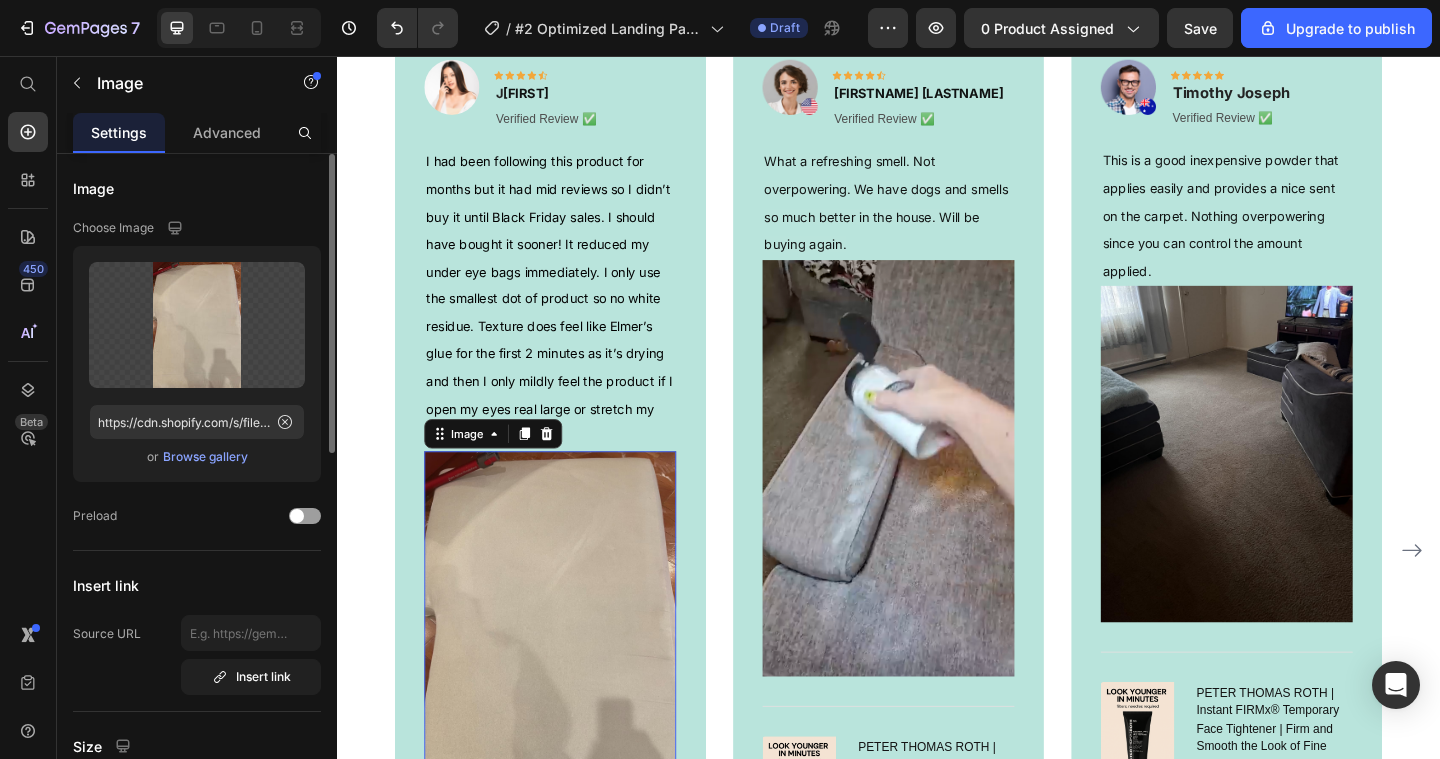click on "Browse gallery" at bounding box center [205, 457] 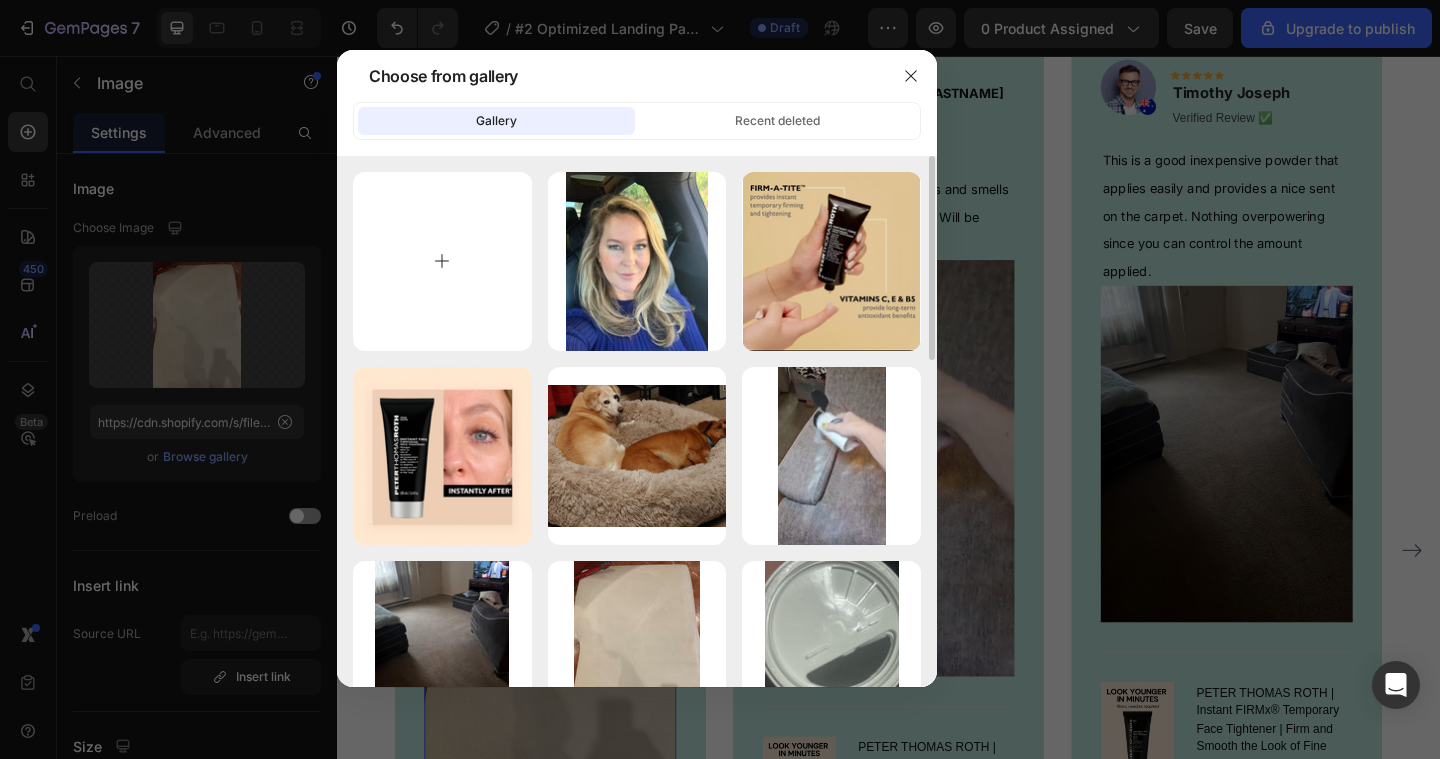 click at bounding box center [442, 261] 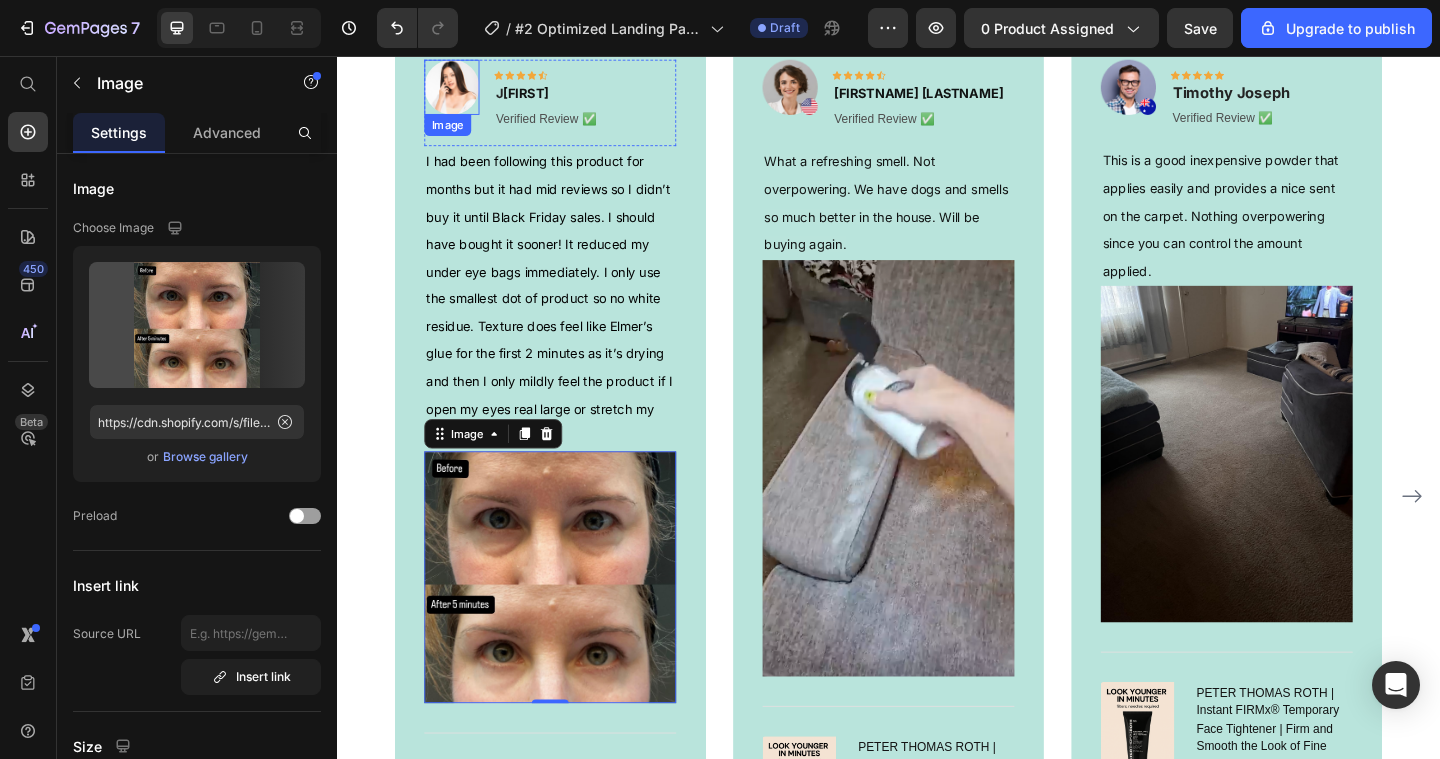 type on "https://cdn.shopify.com/s/files/1/0938/3883/6029/files/gempages_569297593012585342-b5fca536-18dd-4aa1-9c63-85b9c66add57.jpg" 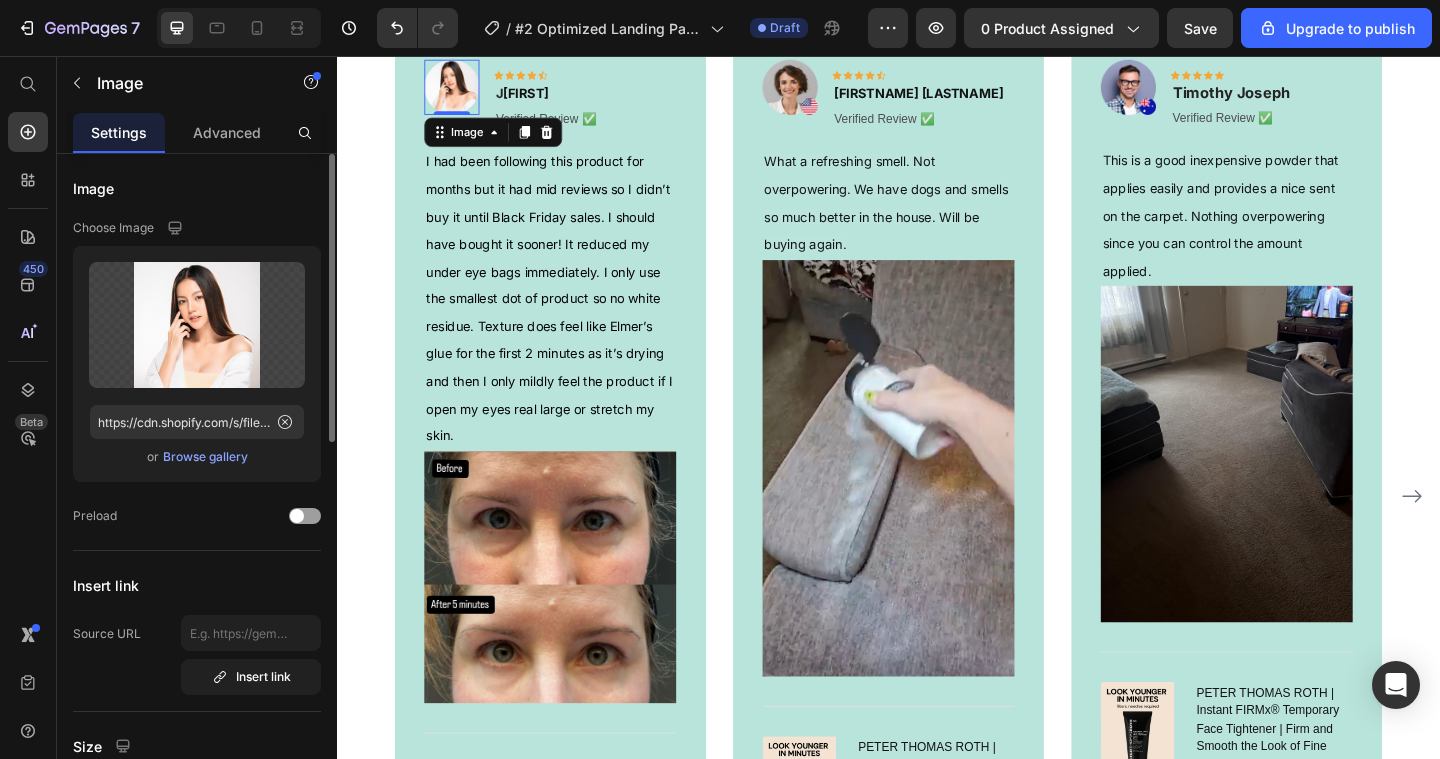 click on "Browse gallery" at bounding box center (205, 457) 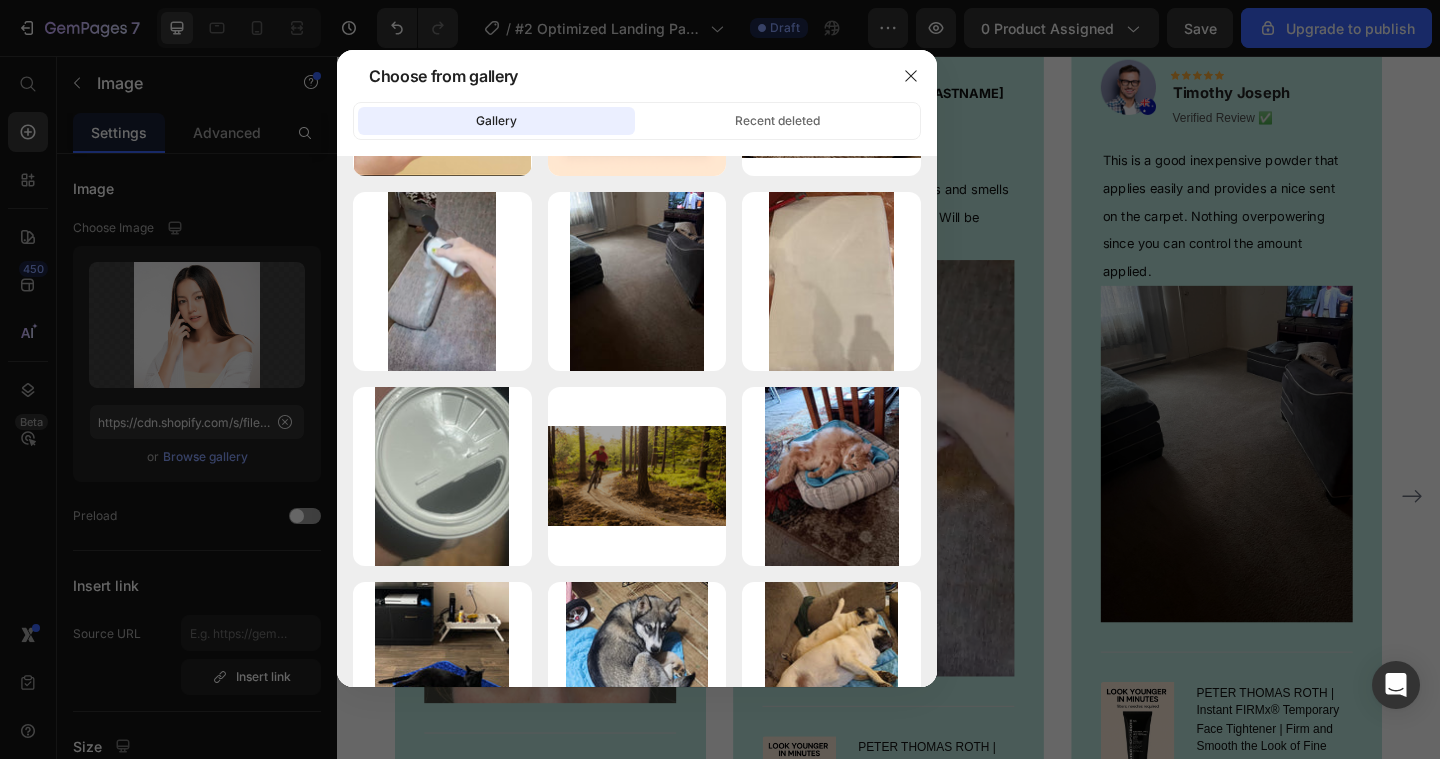 scroll, scrollTop: 848, scrollLeft: 0, axis: vertical 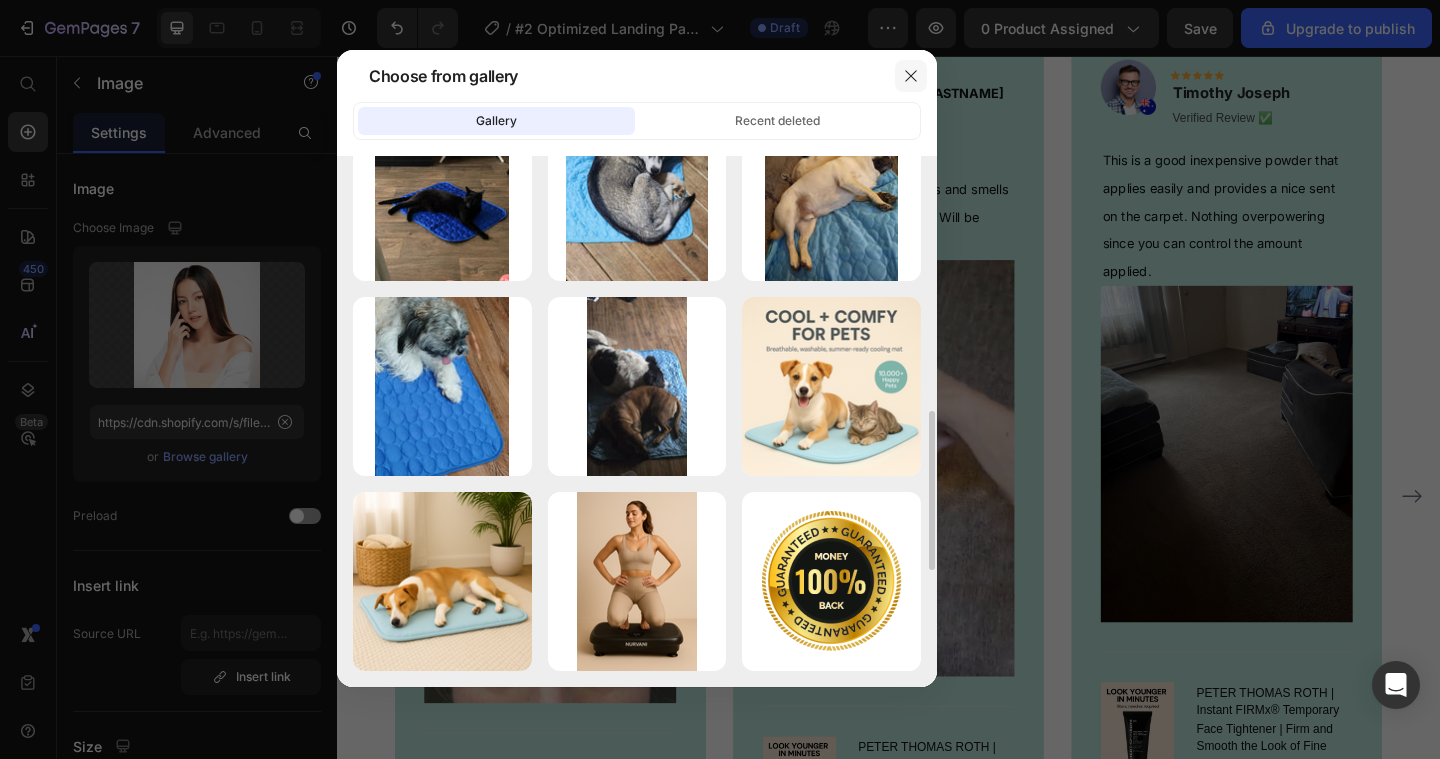 click at bounding box center (911, 76) 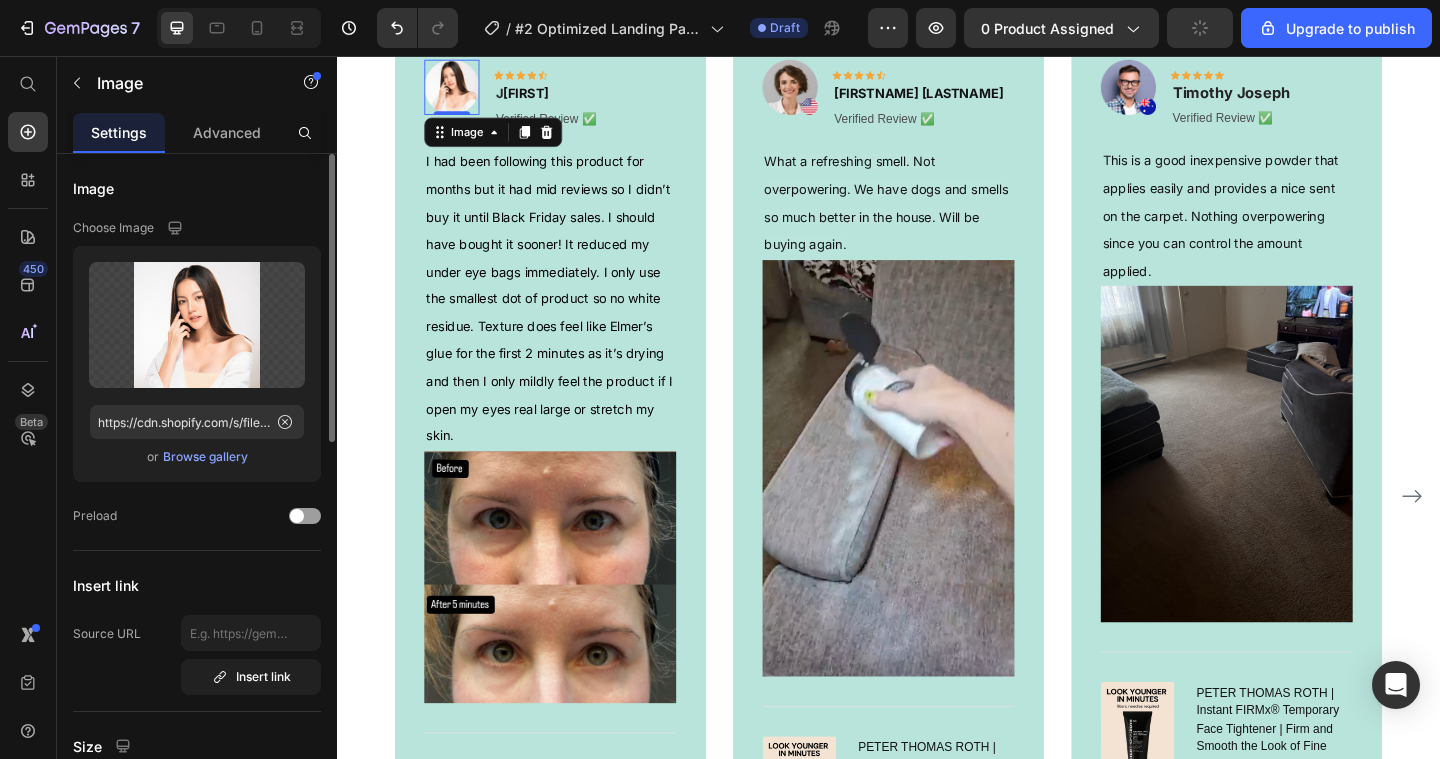 click on "Browse gallery" at bounding box center (205, 457) 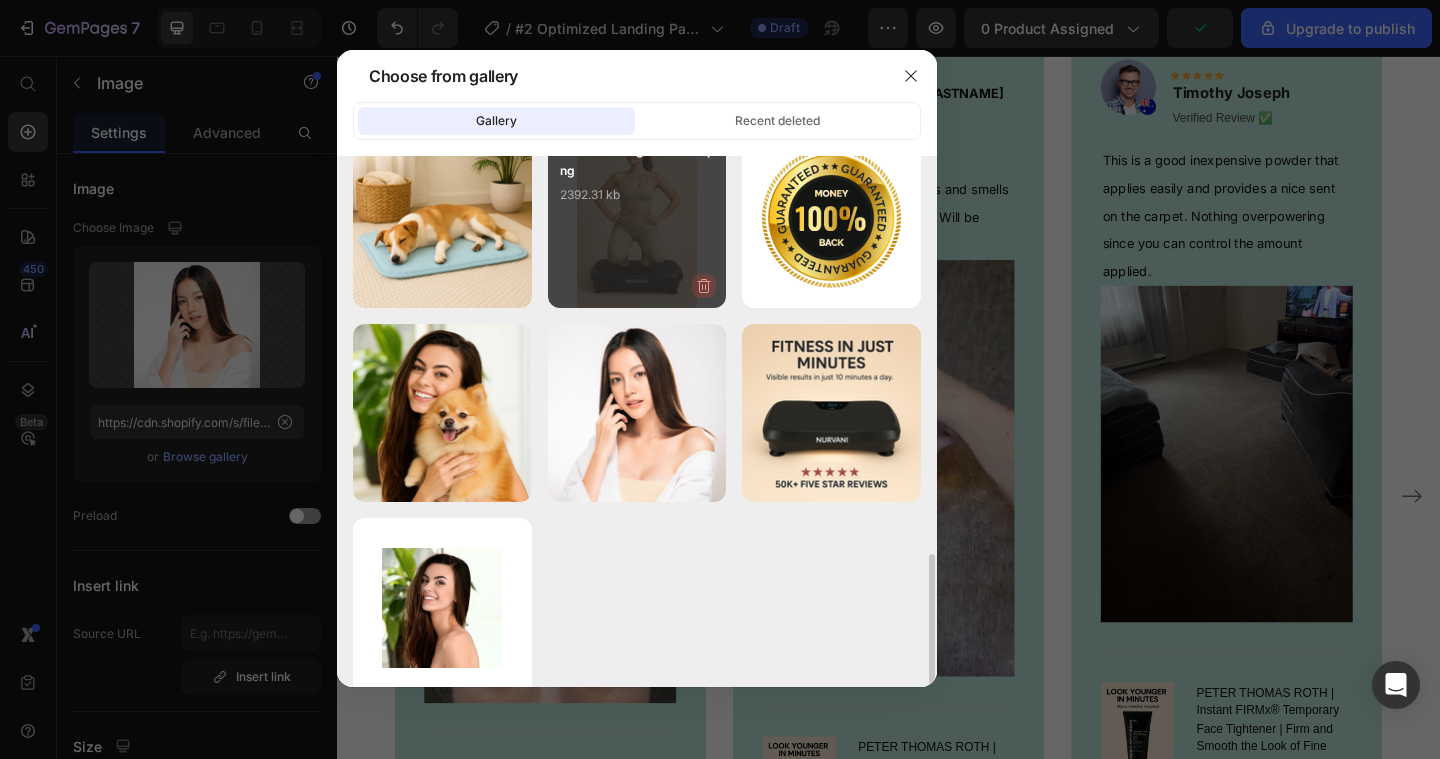 scroll, scrollTop: 1237, scrollLeft: 0, axis: vertical 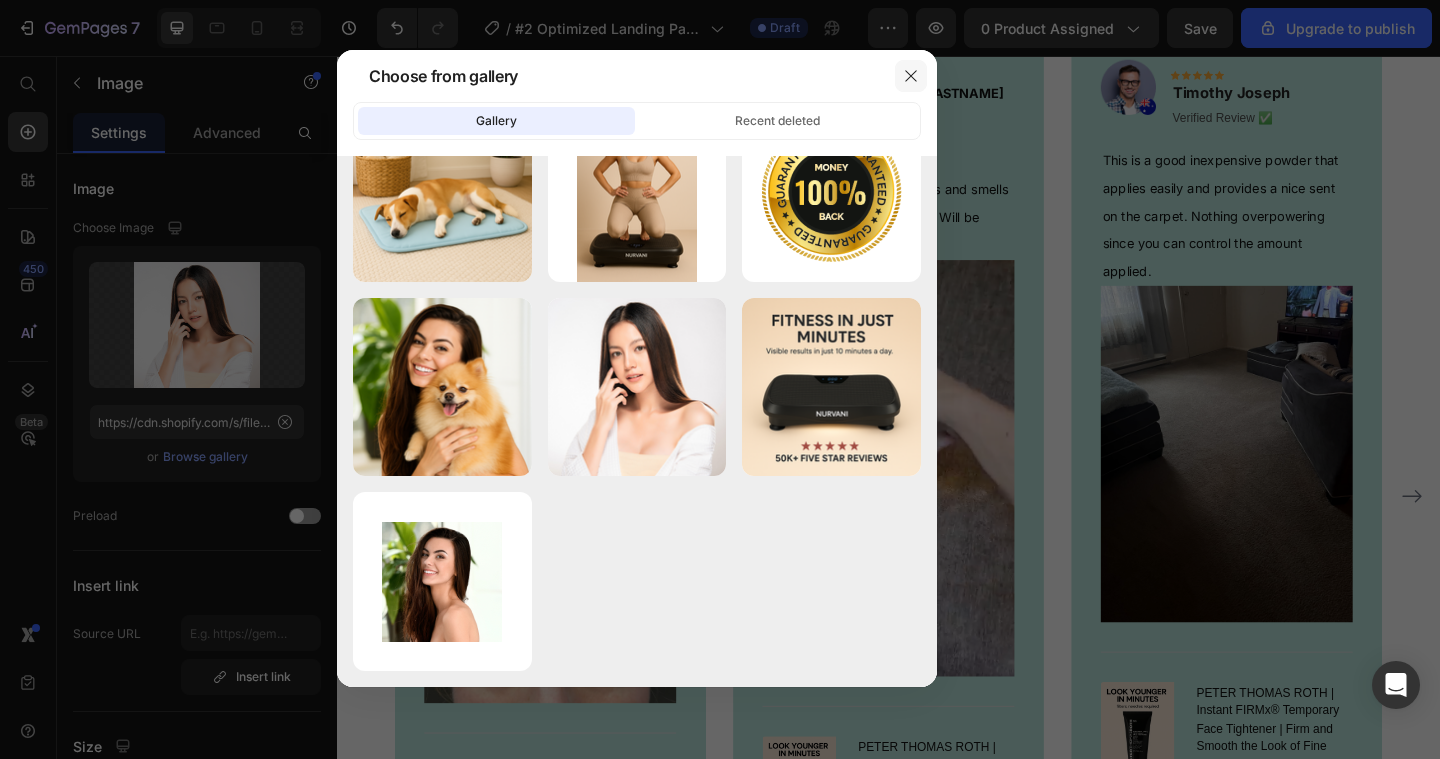 click 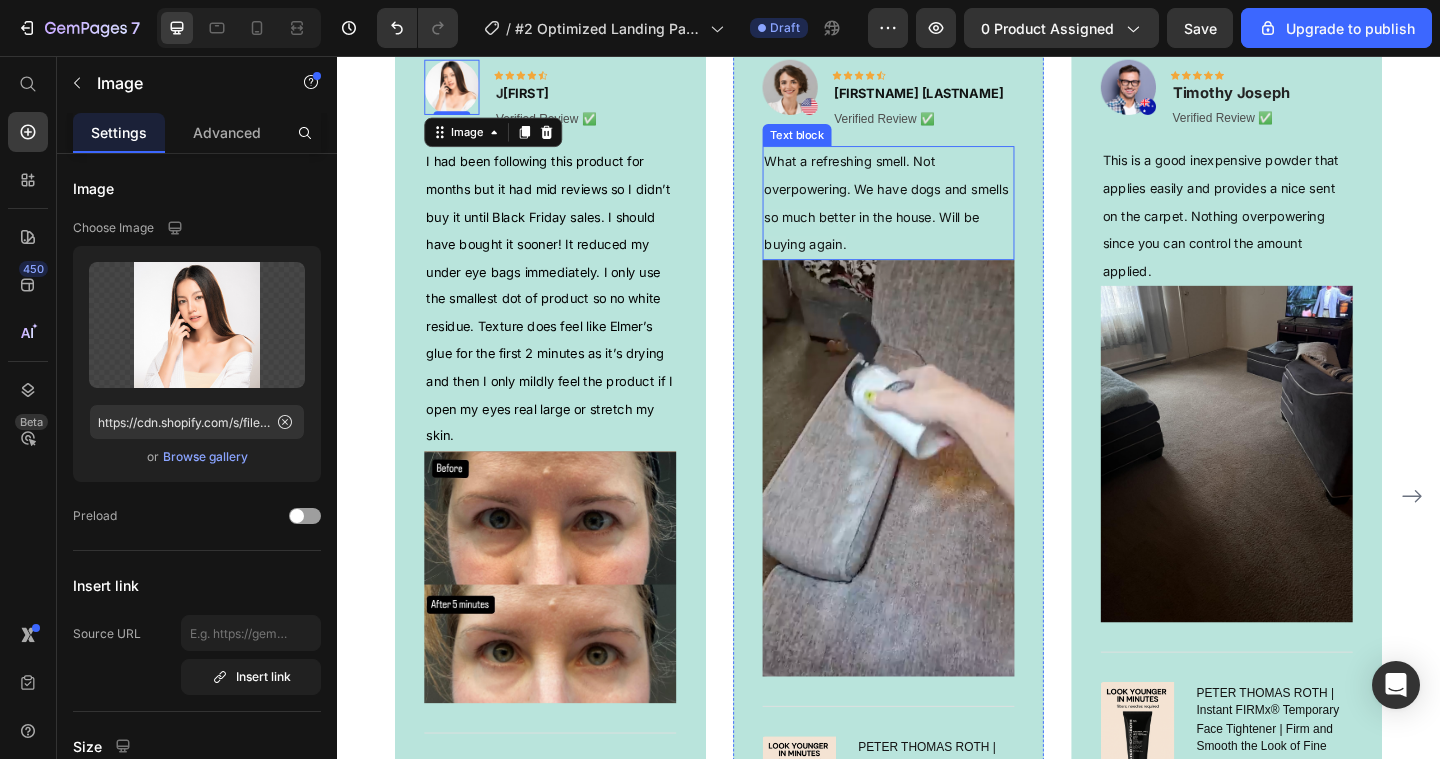 click on "What a refreshing smell. Not overpowering. We have dogs and smells so much better in the house. Will be buying again." at bounding box center [934, 215] 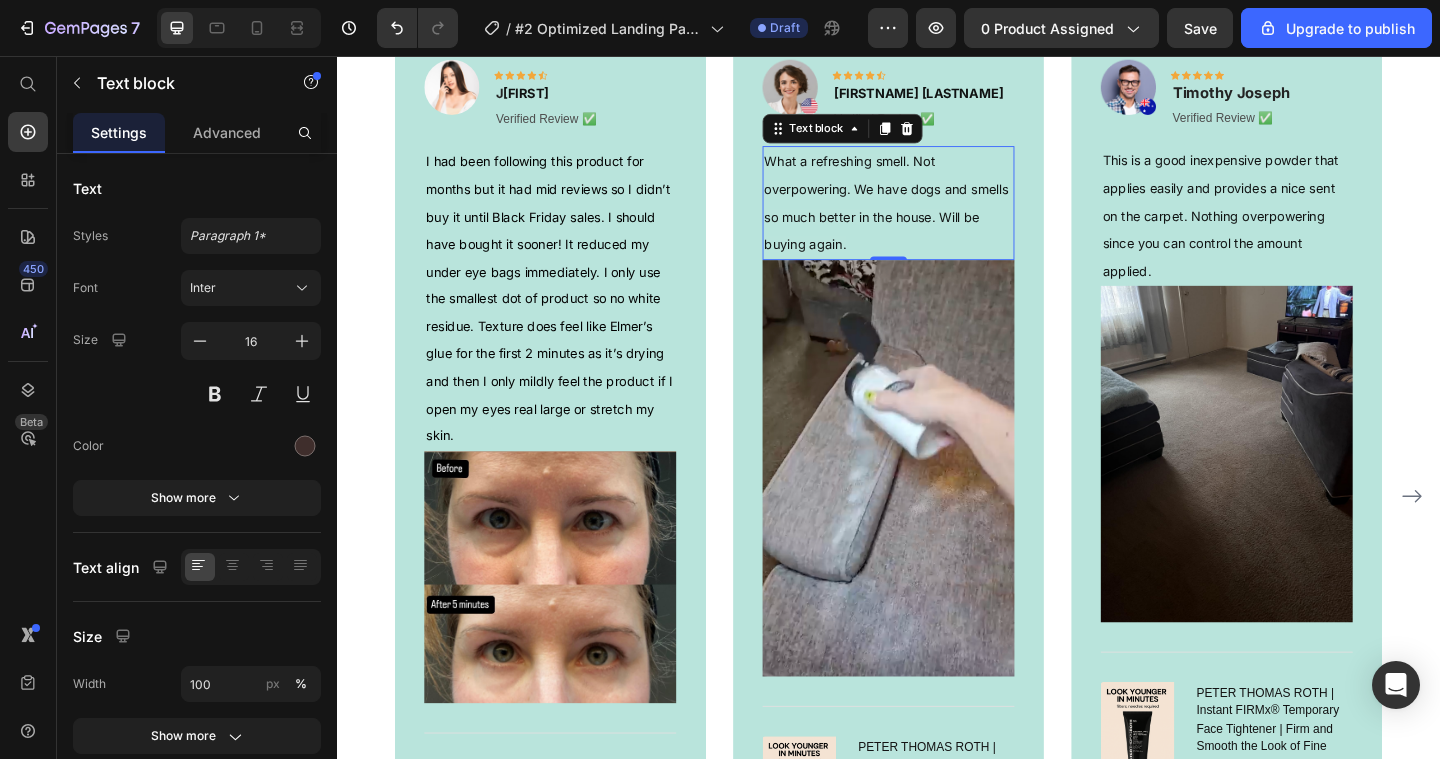 click on "What a refreshing smell. Not overpowering. We have dogs and smells so much better in the house. Will be buying again." at bounding box center [934, 215] 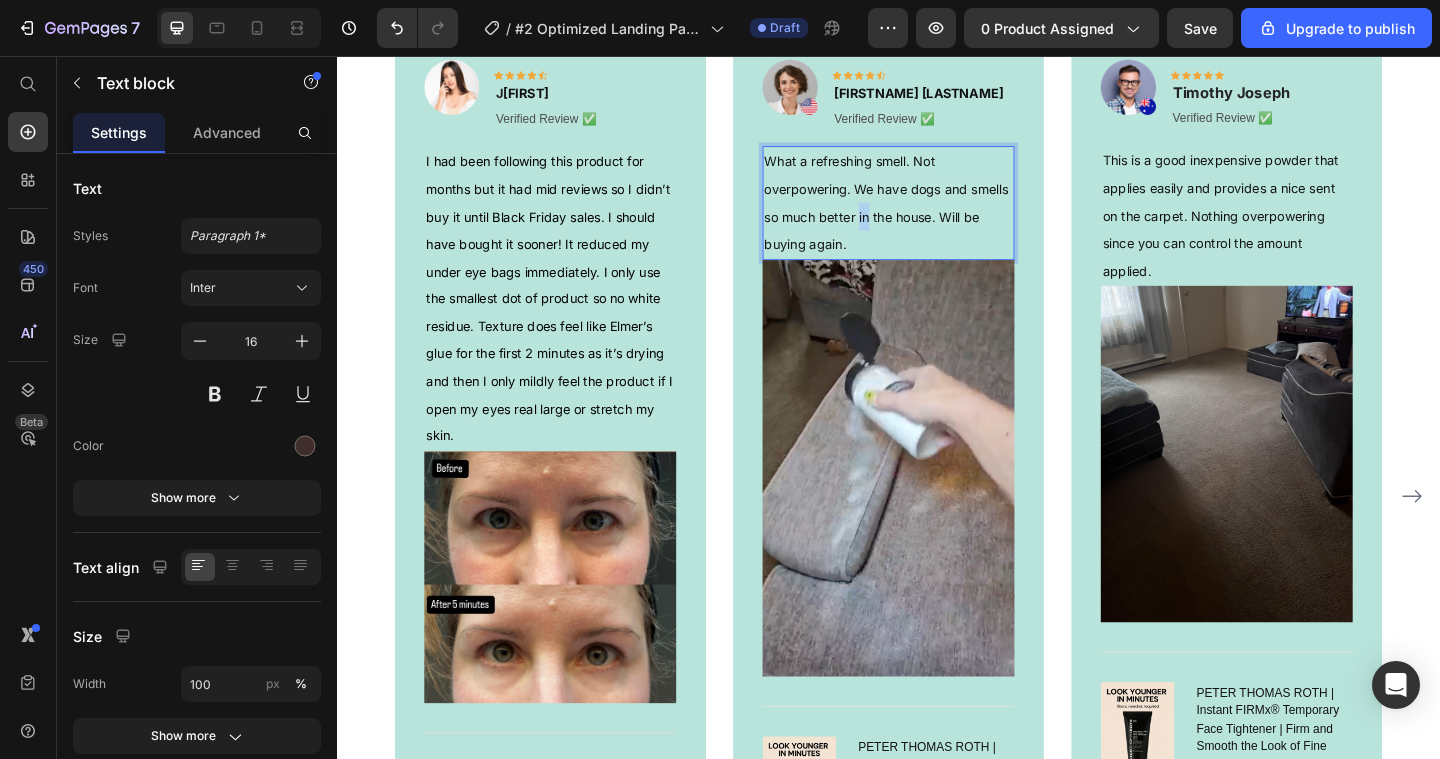 click on "What a refreshing smell. Not overpowering. We have dogs and smells so much better in the house. Will be buying again." at bounding box center (937, 215) 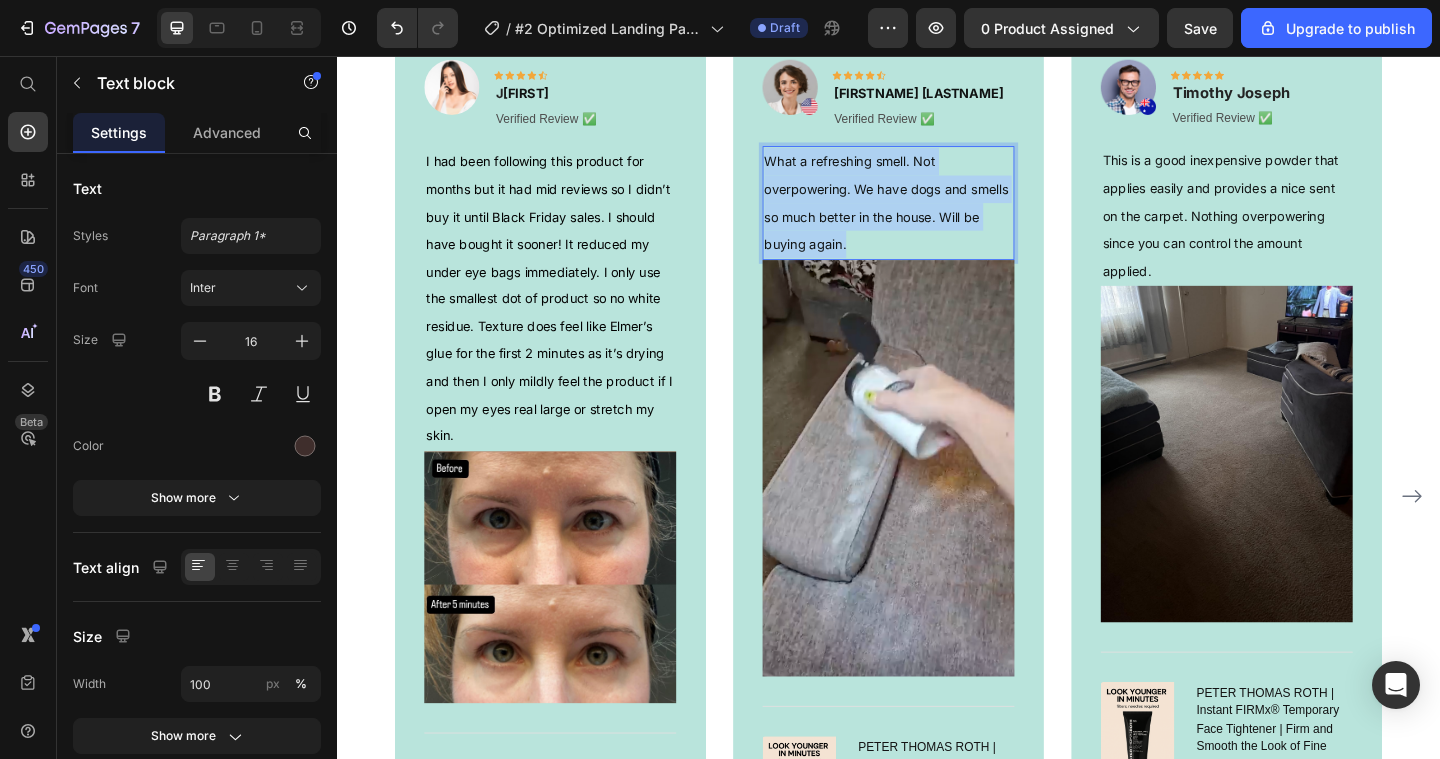 drag, startPoint x: 905, startPoint y: 262, endPoint x: 800, endPoint y: 165, distance: 142.94754 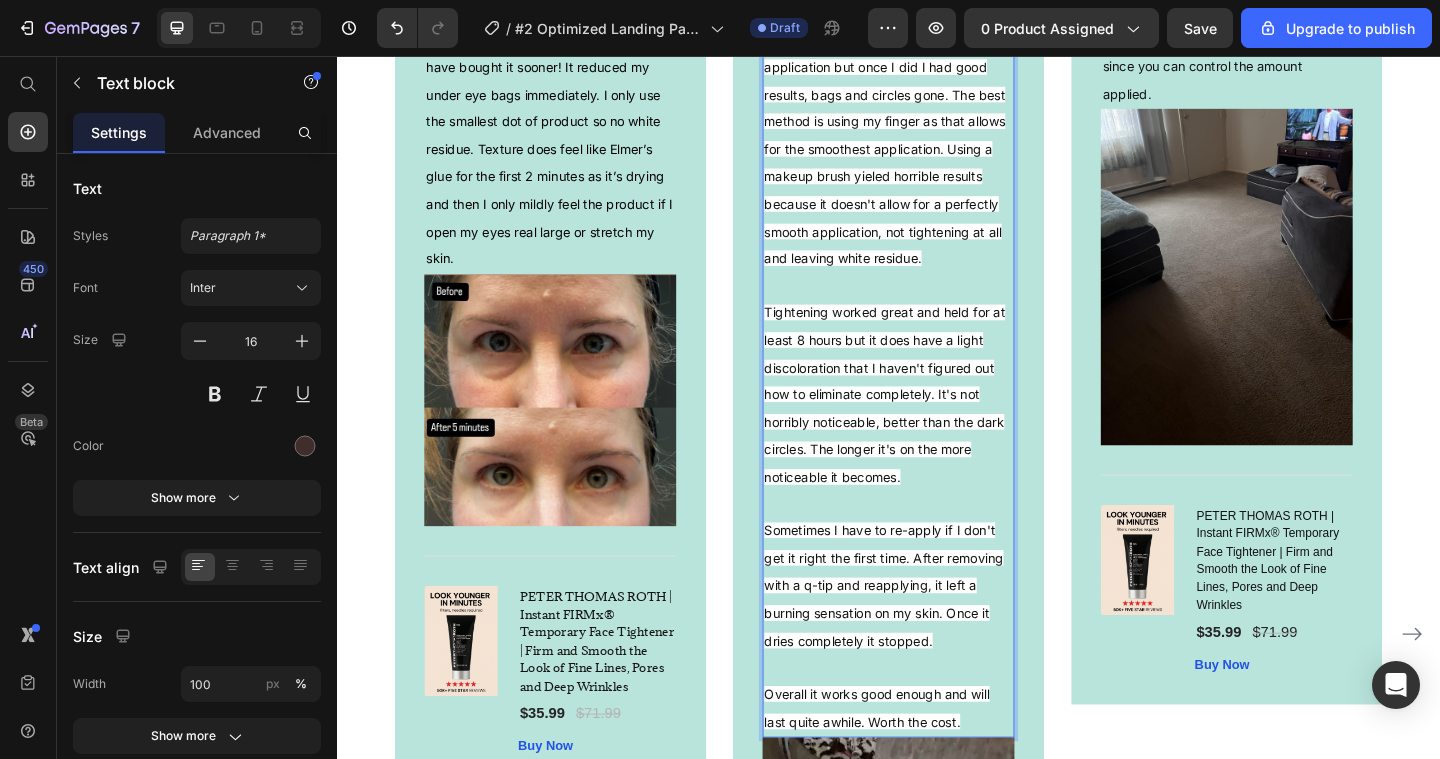 scroll, scrollTop: 4219, scrollLeft: 0, axis: vertical 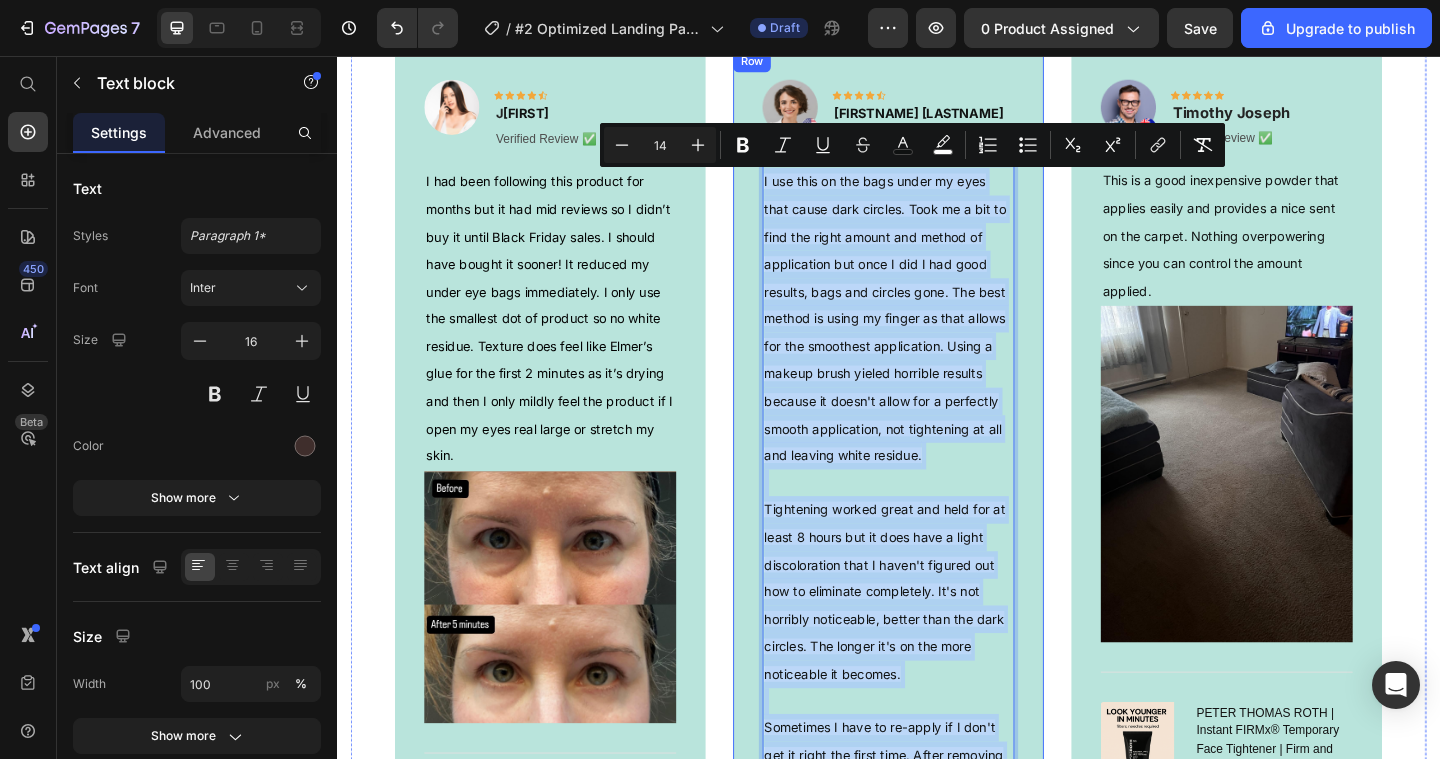 drag, startPoint x: 1034, startPoint y: 744, endPoint x: 798, endPoint y: 193, distance: 599.4139 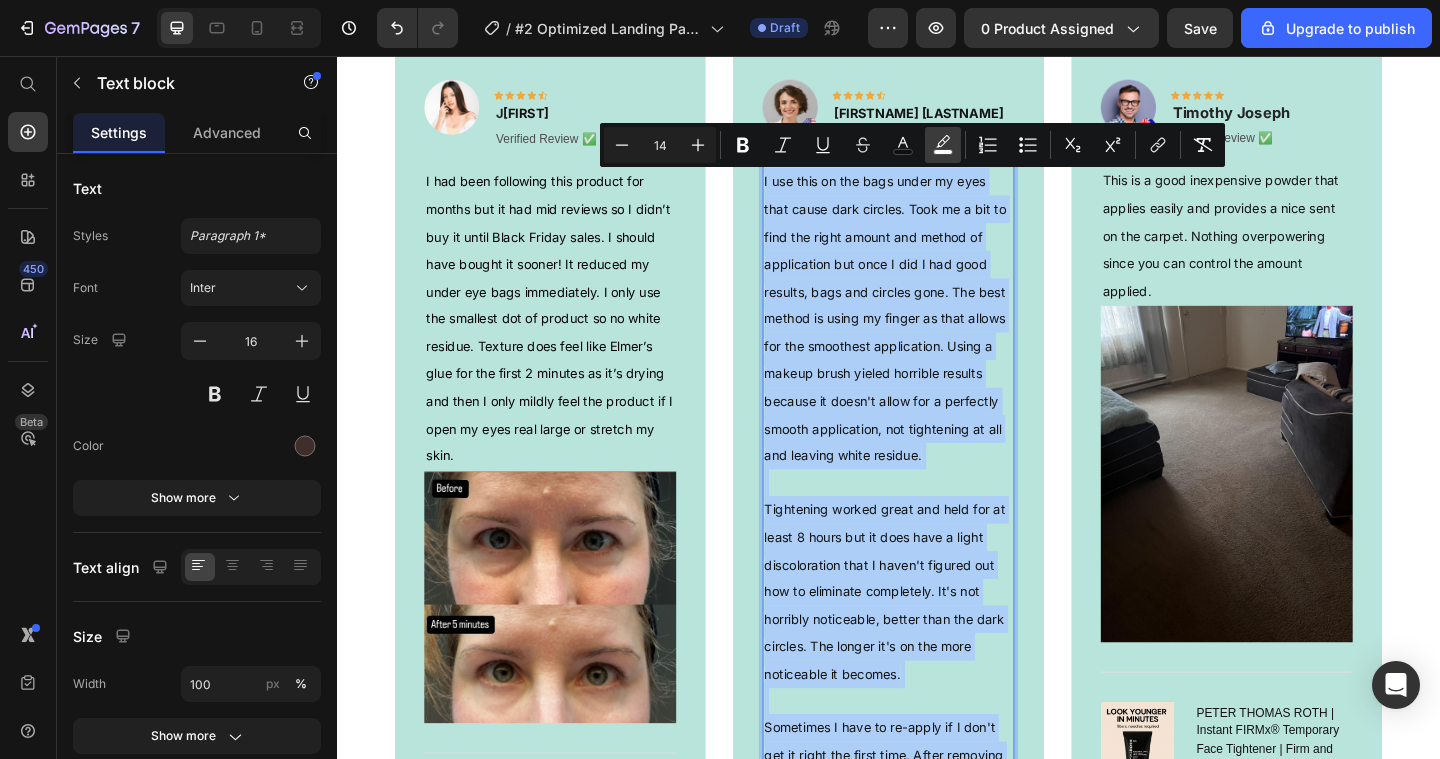 click on "color" at bounding box center (943, 145) 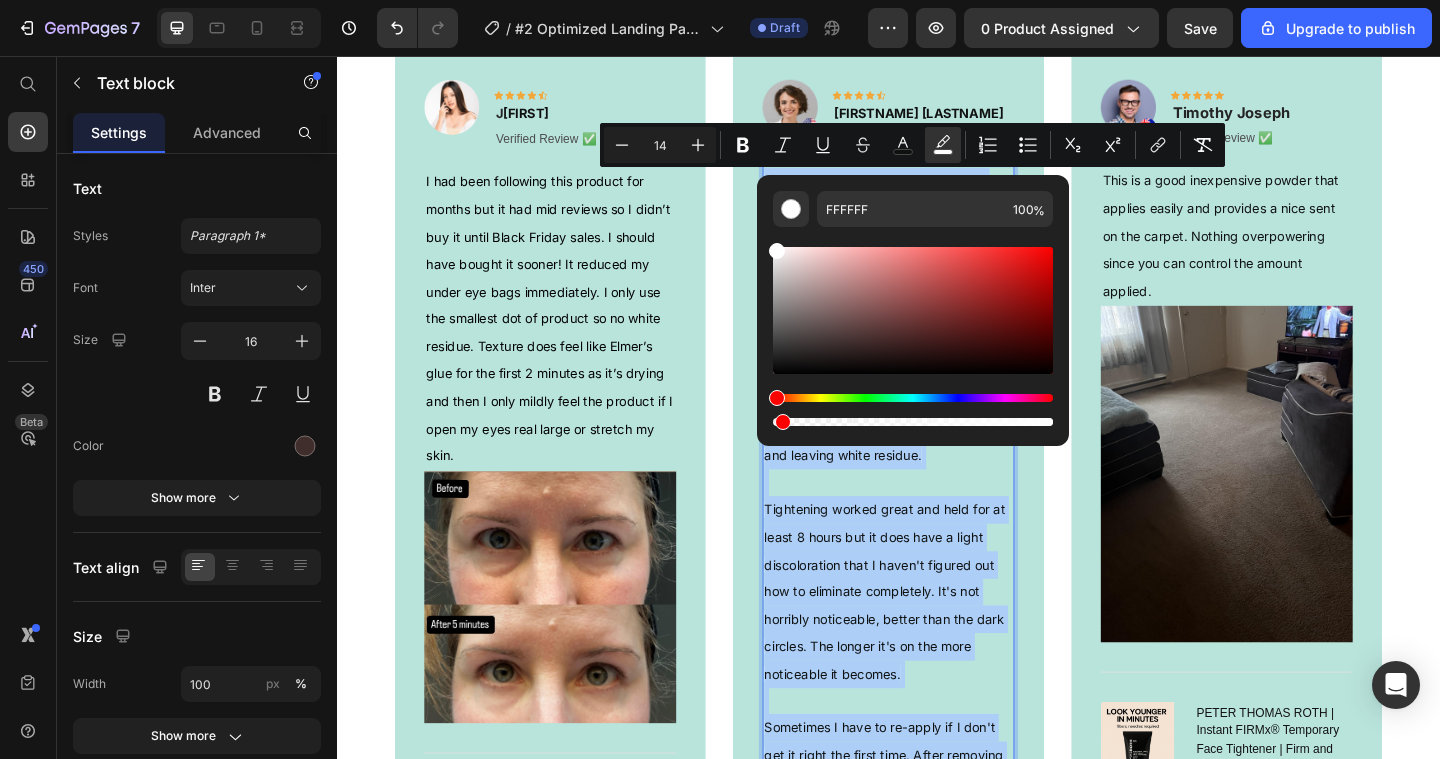 click at bounding box center (913, 422) 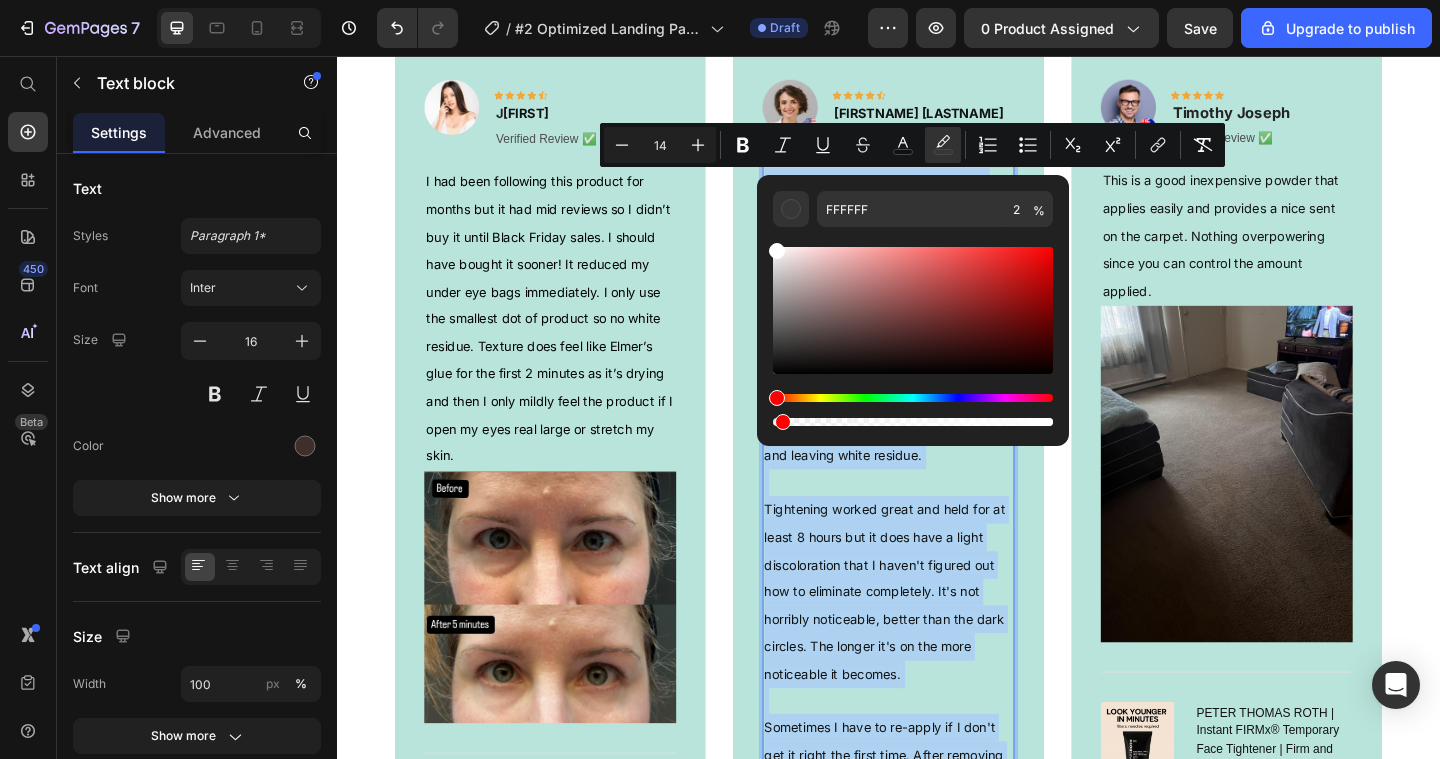 drag, startPoint x: 779, startPoint y: 421, endPoint x: 765, endPoint y: 421, distance: 14 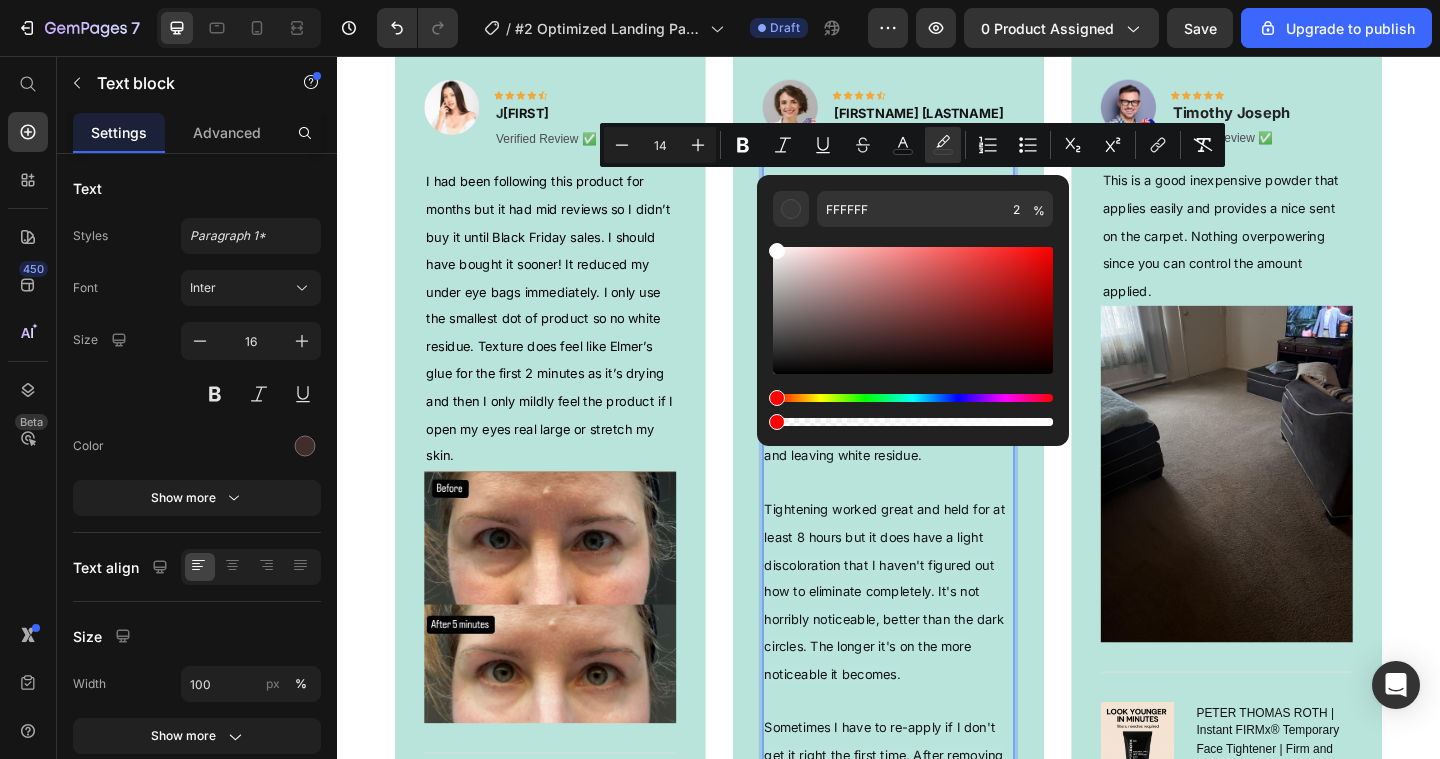 type on "0" 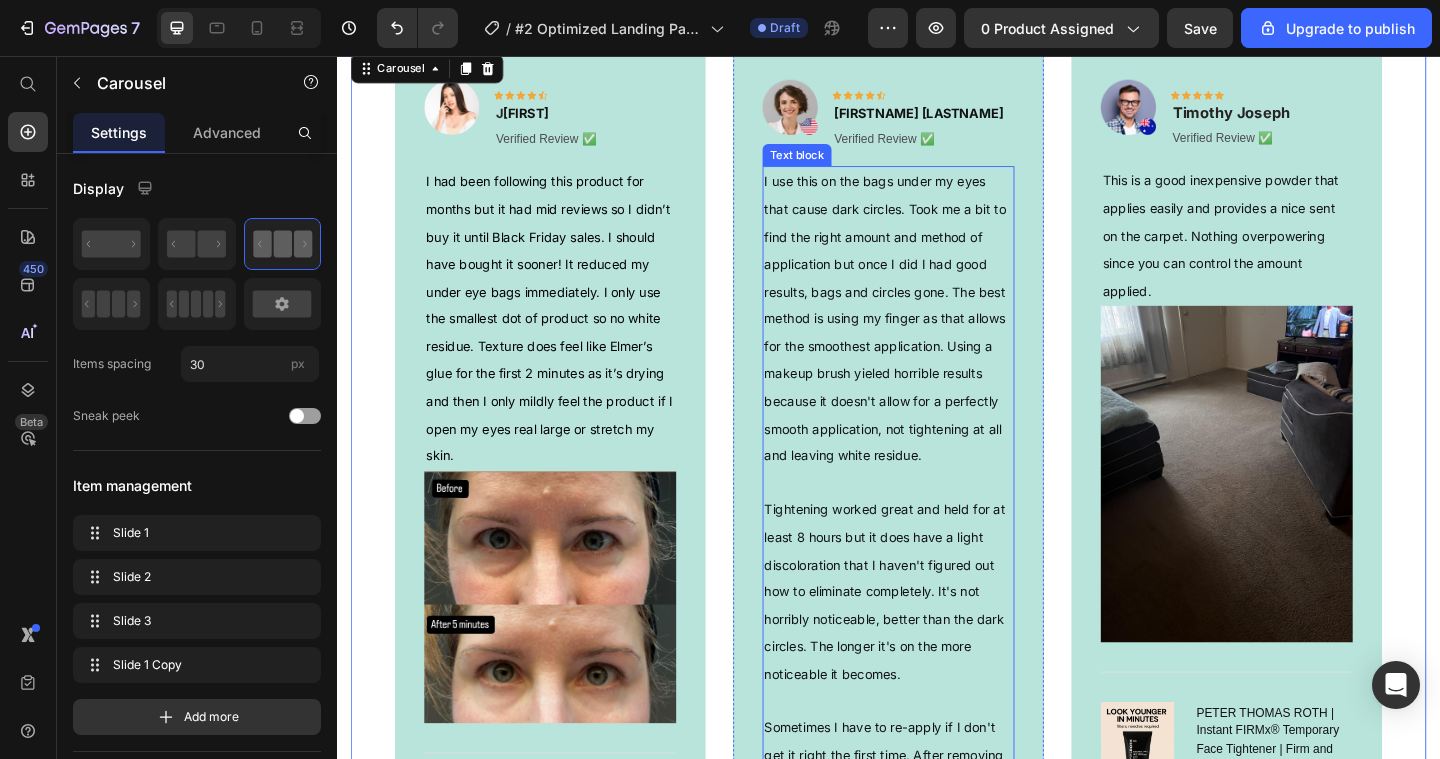 scroll, scrollTop: 0, scrollLeft: 0, axis: both 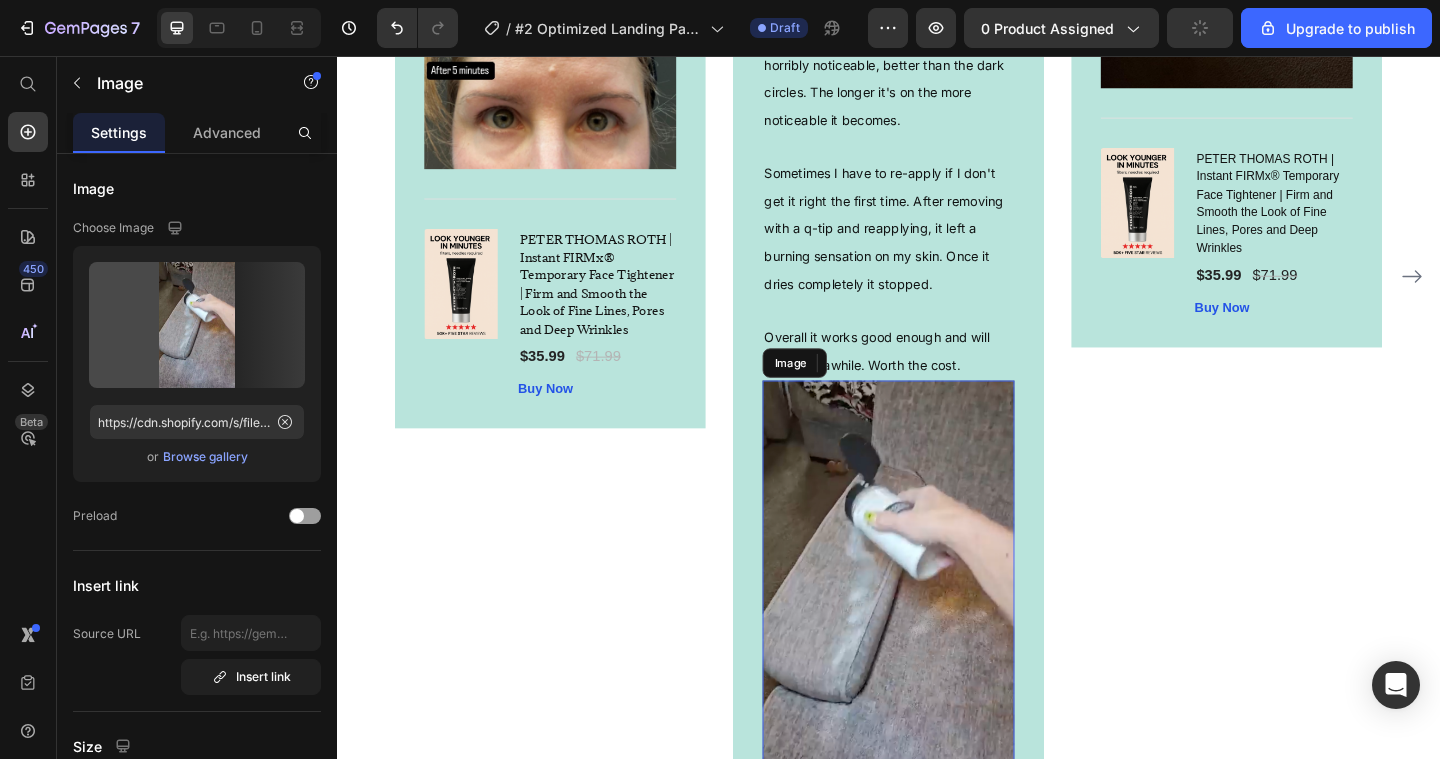 click at bounding box center [937, 636] 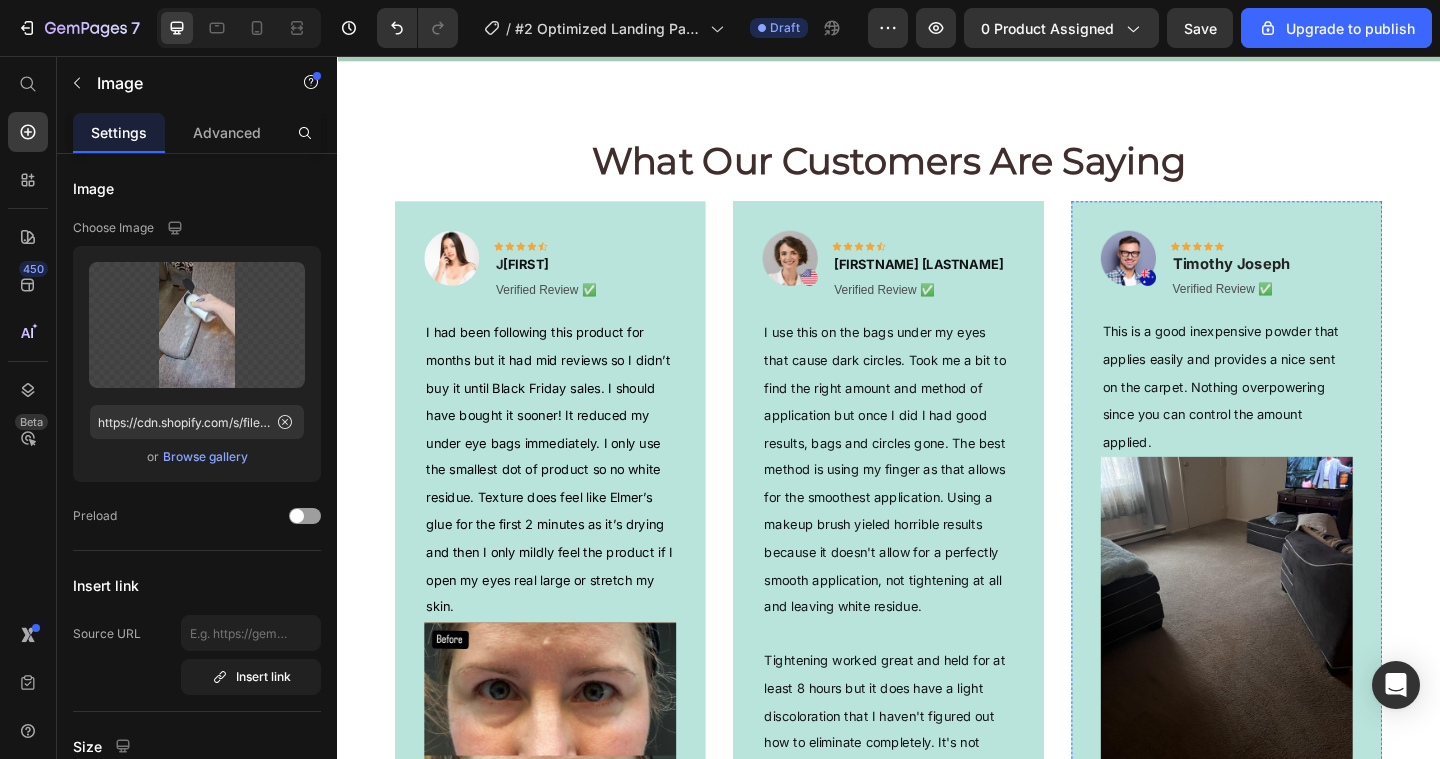 scroll, scrollTop: 3810, scrollLeft: 0, axis: vertical 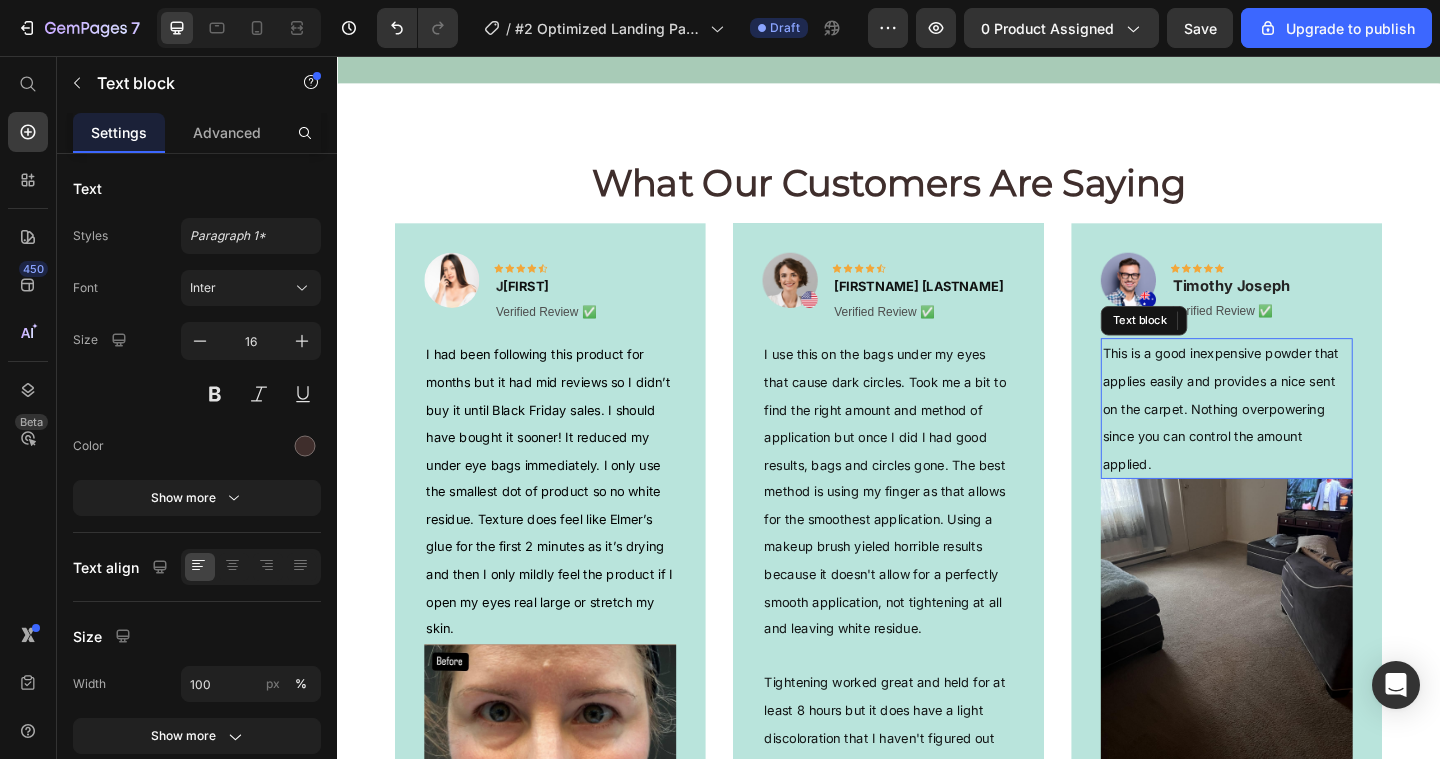 click on "This is a good inexpensive powder that applies easily and provides a nice sent on the carpet. Nothing overpowering since you can control the amount applied." at bounding box center (1298, 439) 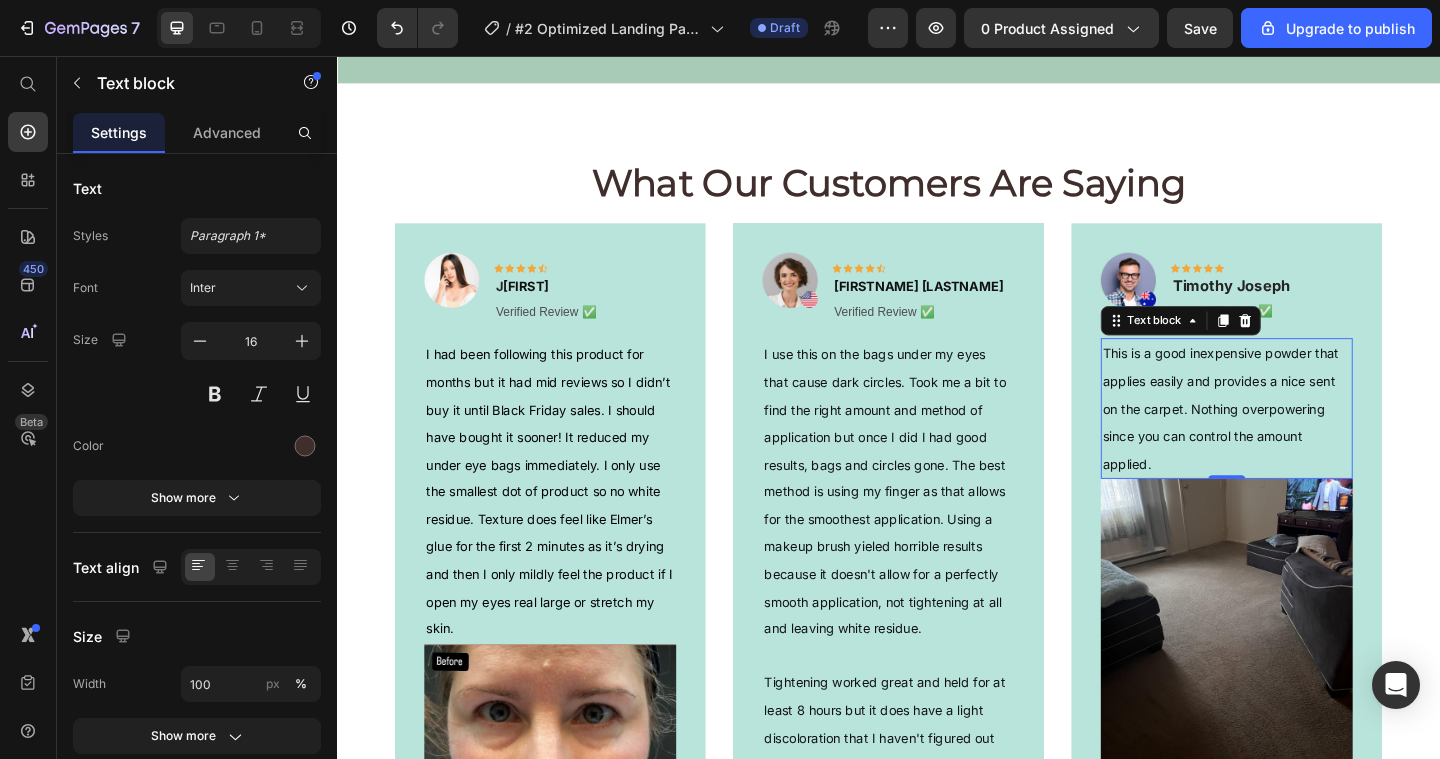 click on "This is a good inexpensive powder that applies easily and provides a nice sent on the carpet. Nothing overpowering since you can control the amount applied." at bounding box center (1298, 439) 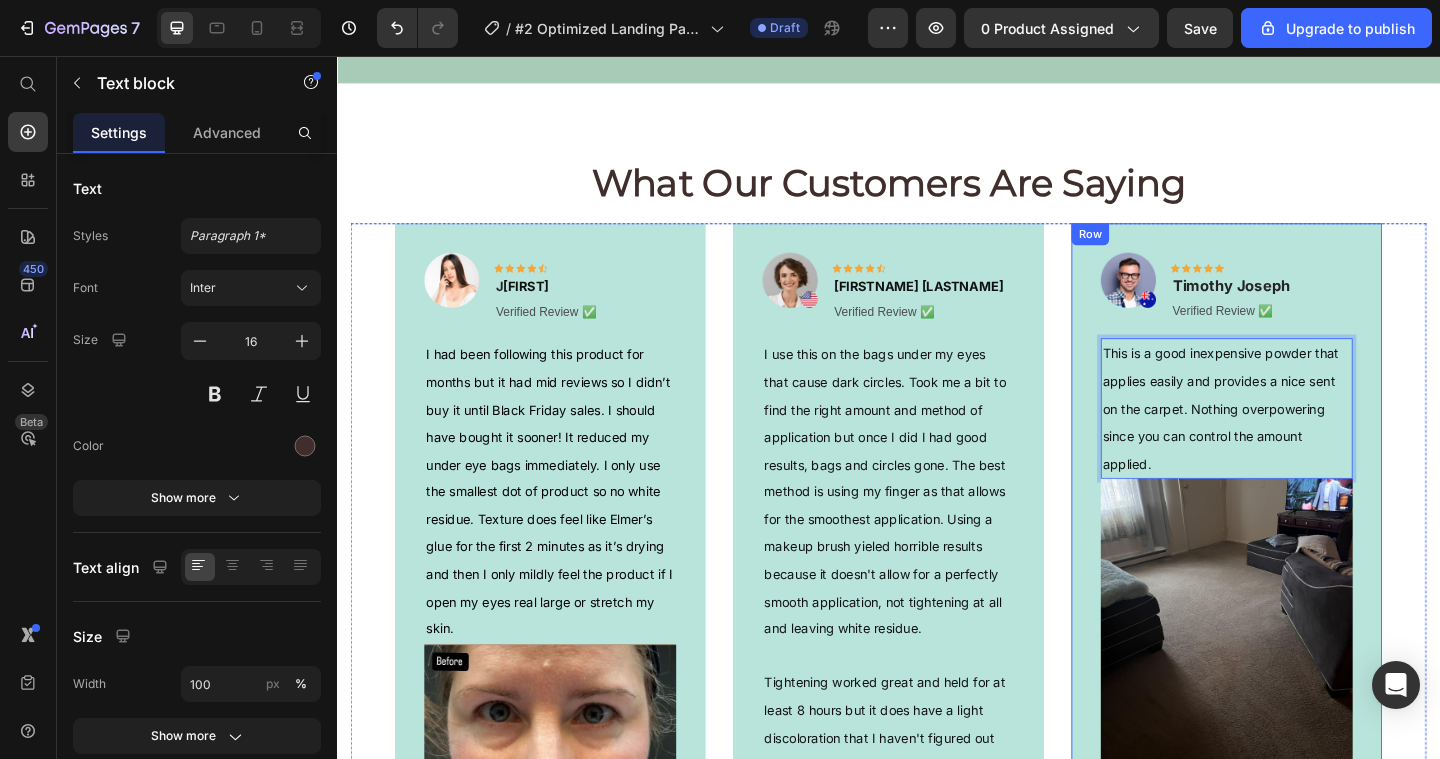 drag, startPoint x: 1257, startPoint y: 486, endPoint x: 1158, endPoint y: 380, distance: 145.04137 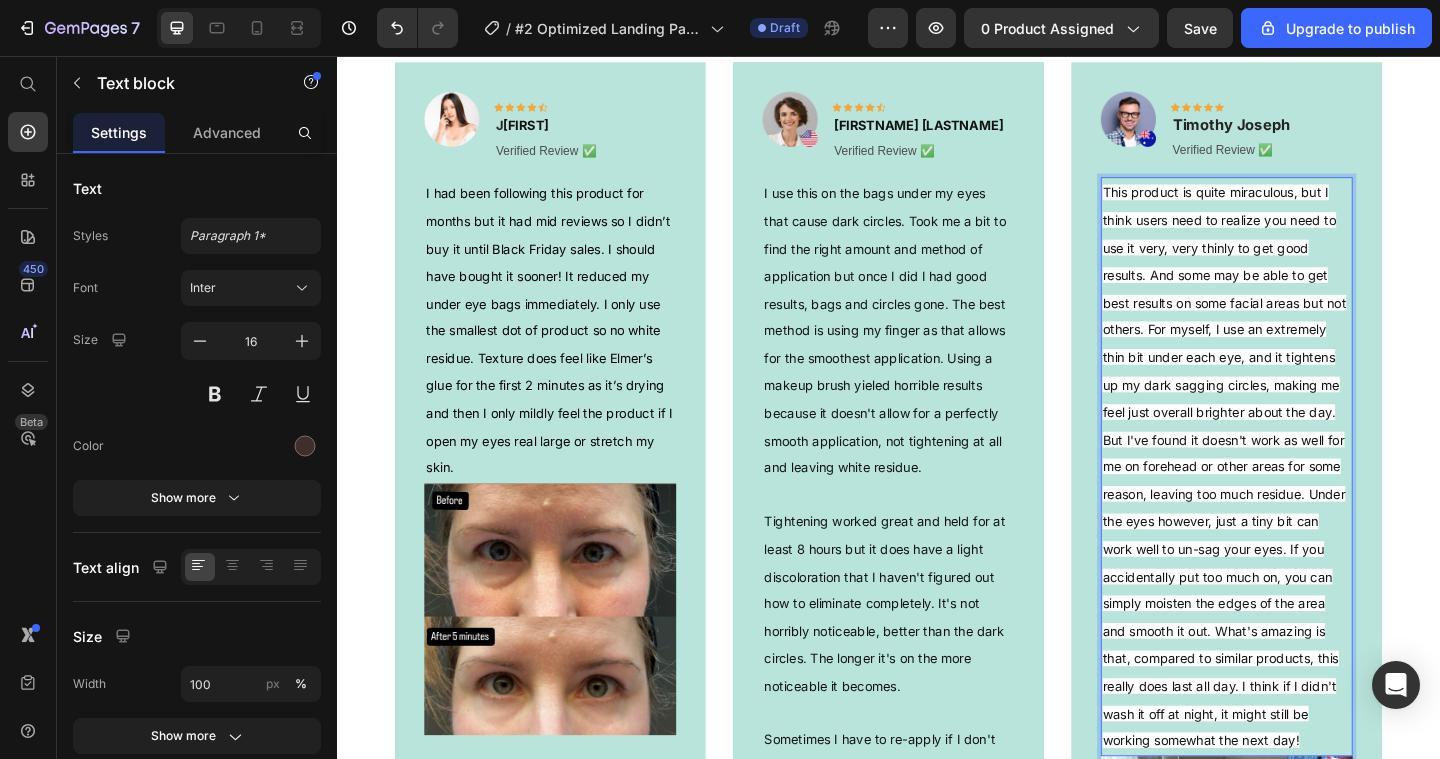 scroll, scrollTop: 4039, scrollLeft: 0, axis: vertical 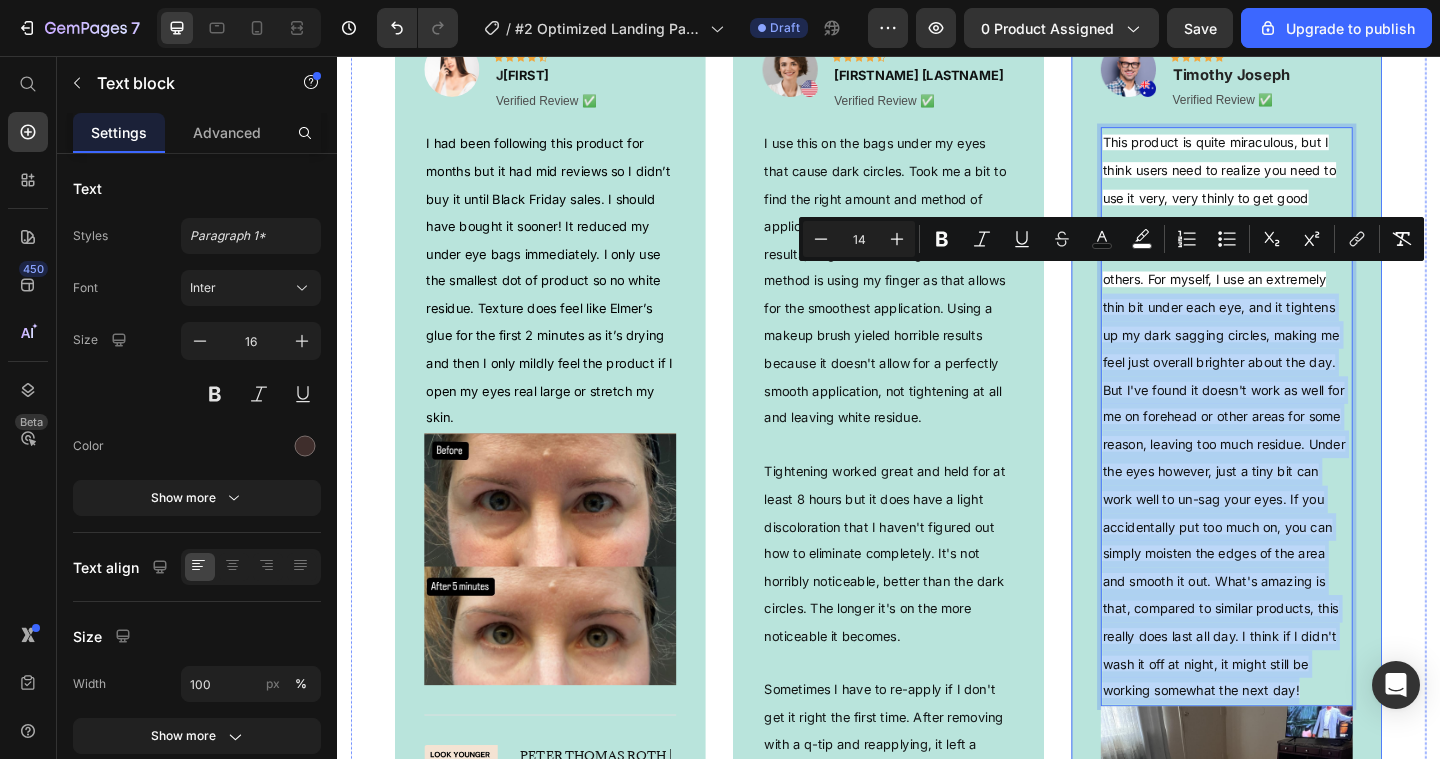 drag, startPoint x: 1408, startPoint y: 725, endPoint x: 1167, endPoint y: 305, distance: 484.2324 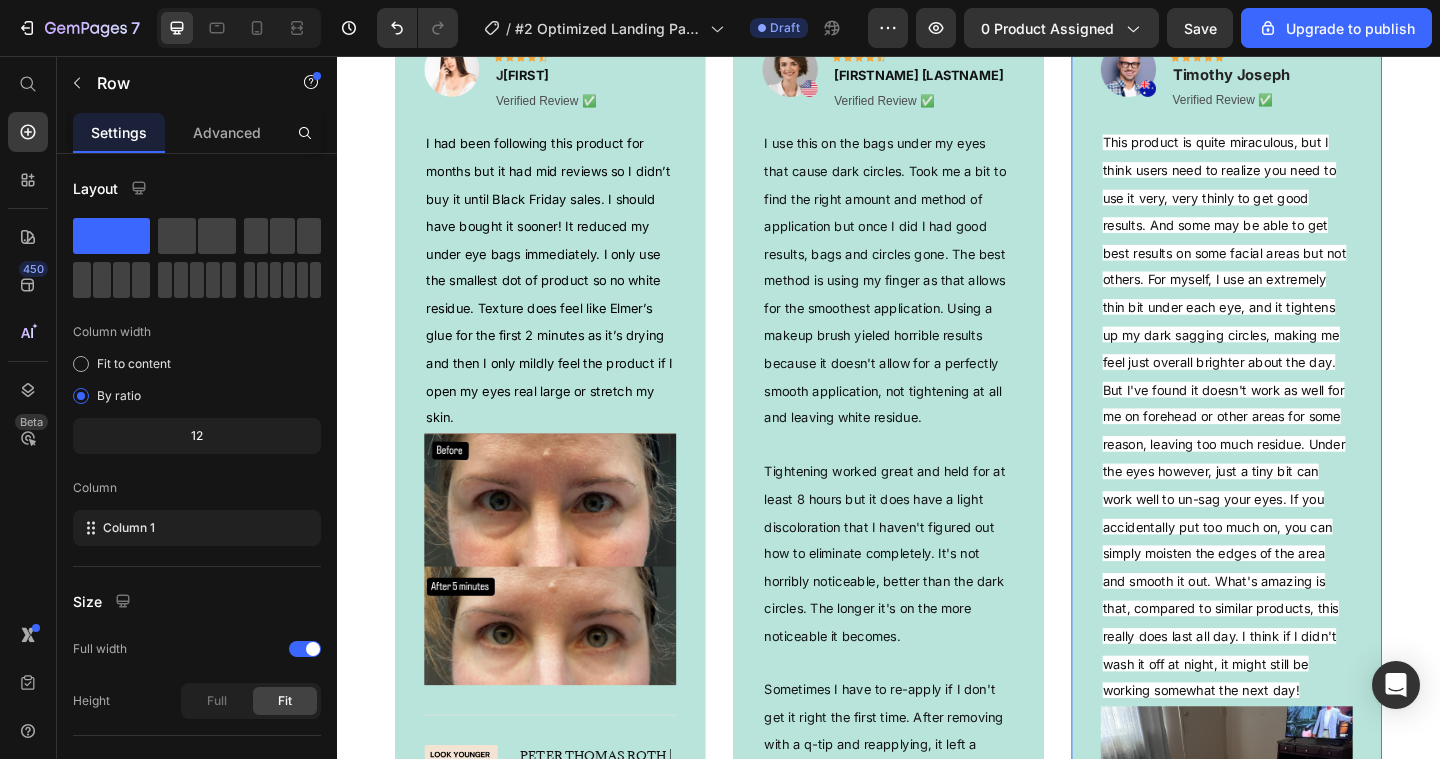 scroll, scrollTop: 0, scrollLeft: 0, axis: both 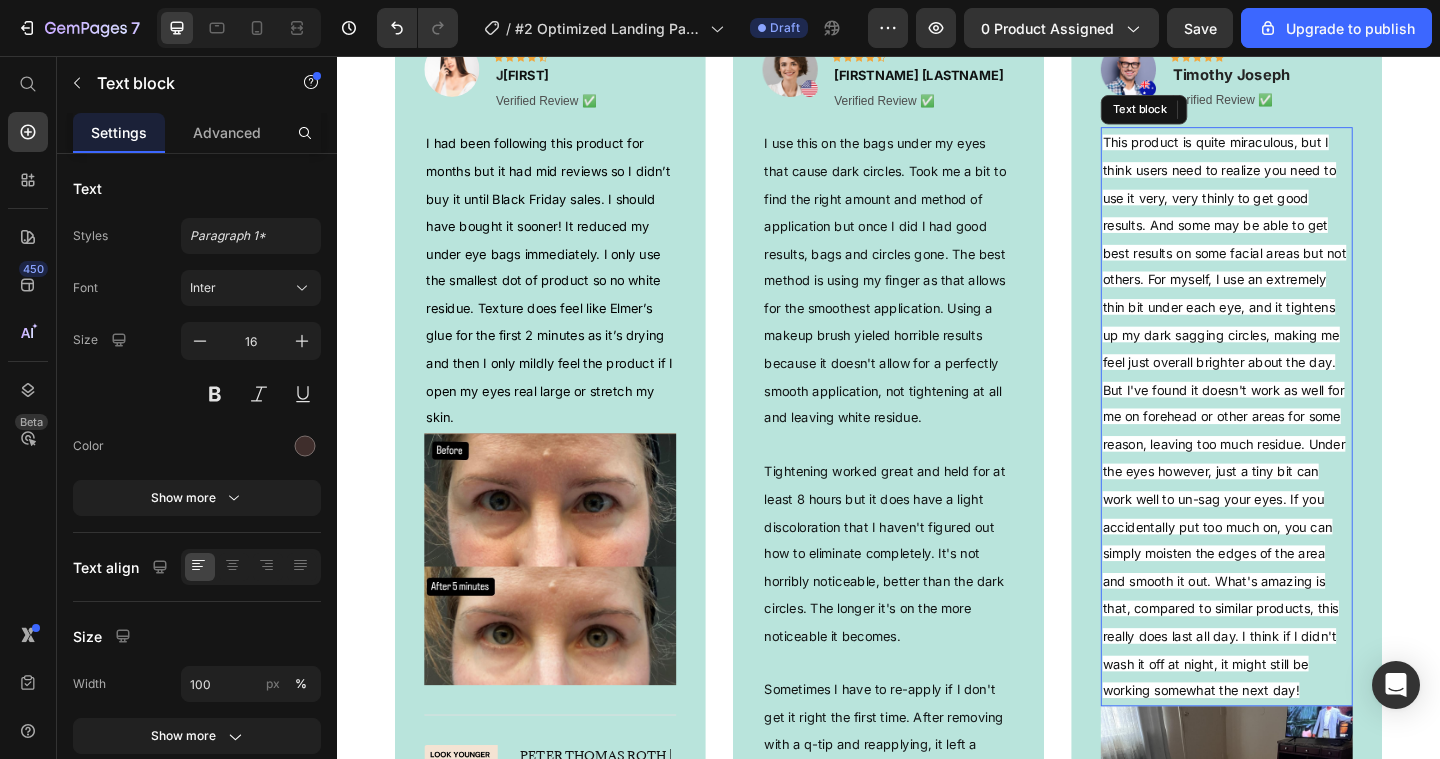 click on "This product is quite miraculous, but I think users need to realize you need to use it very, very thinly to get good results. And some may be able to get best results on some facial areas but not others. For myself, I use an extremely thin bit under each eye, and it tightens up my dark sagging circles, making me feel just overall brighter about the day. But I've found it doesn't work as well for me on forehead or other areas for some reason, leaving too much residue. Under the eyes however, just a tiny bit can work well to un-sag your eyes. If you accidentally put too much on, you can simply moisten the edges of the area and smooth it out. What's amazing is that, compared to similar products, this really does last all day. I think if I didn't wash it off at night, it might still be working somewhat the next day!" at bounding box center [1302, 448] 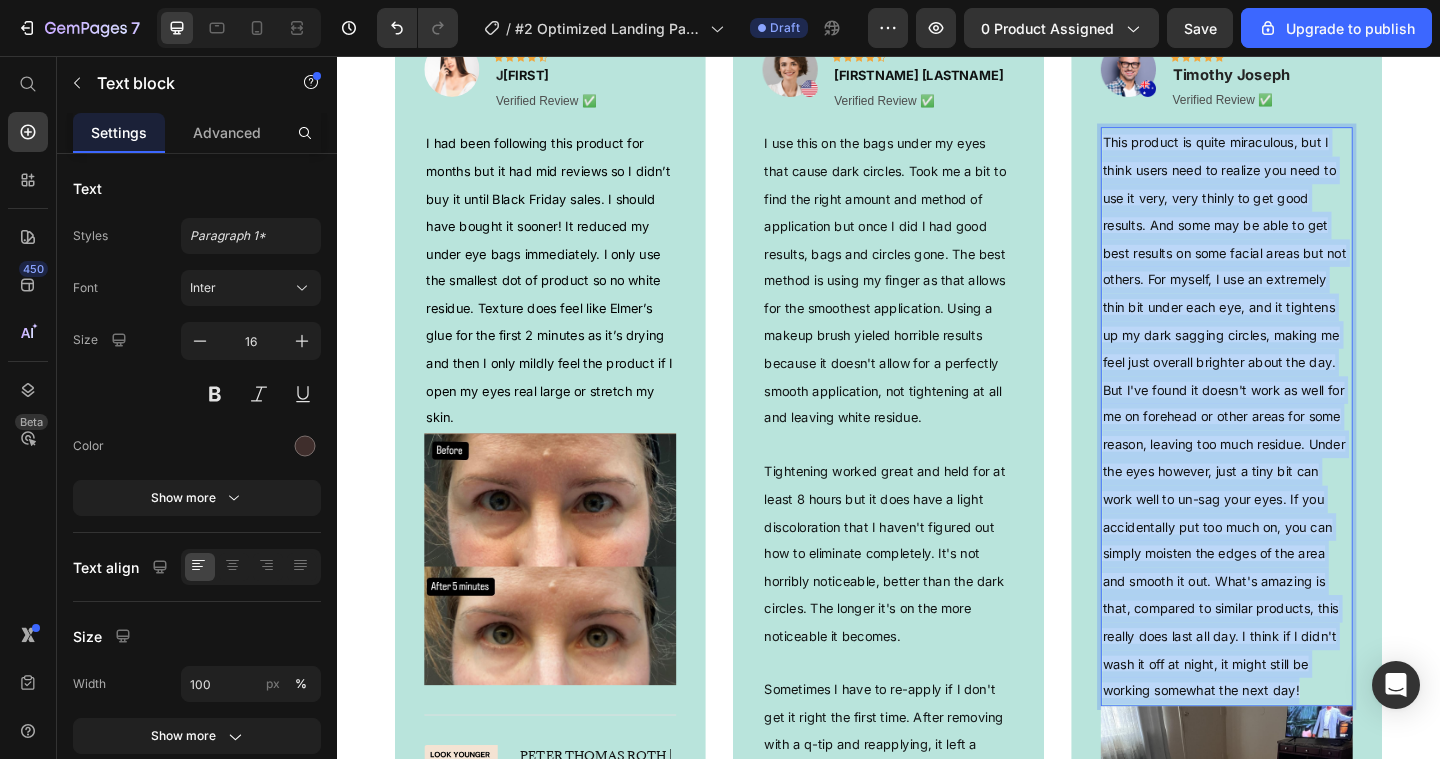 drag, startPoint x: 1173, startPoint y: 150, endPoint x: 1406, endPoint y: 719, distance: 614.8577 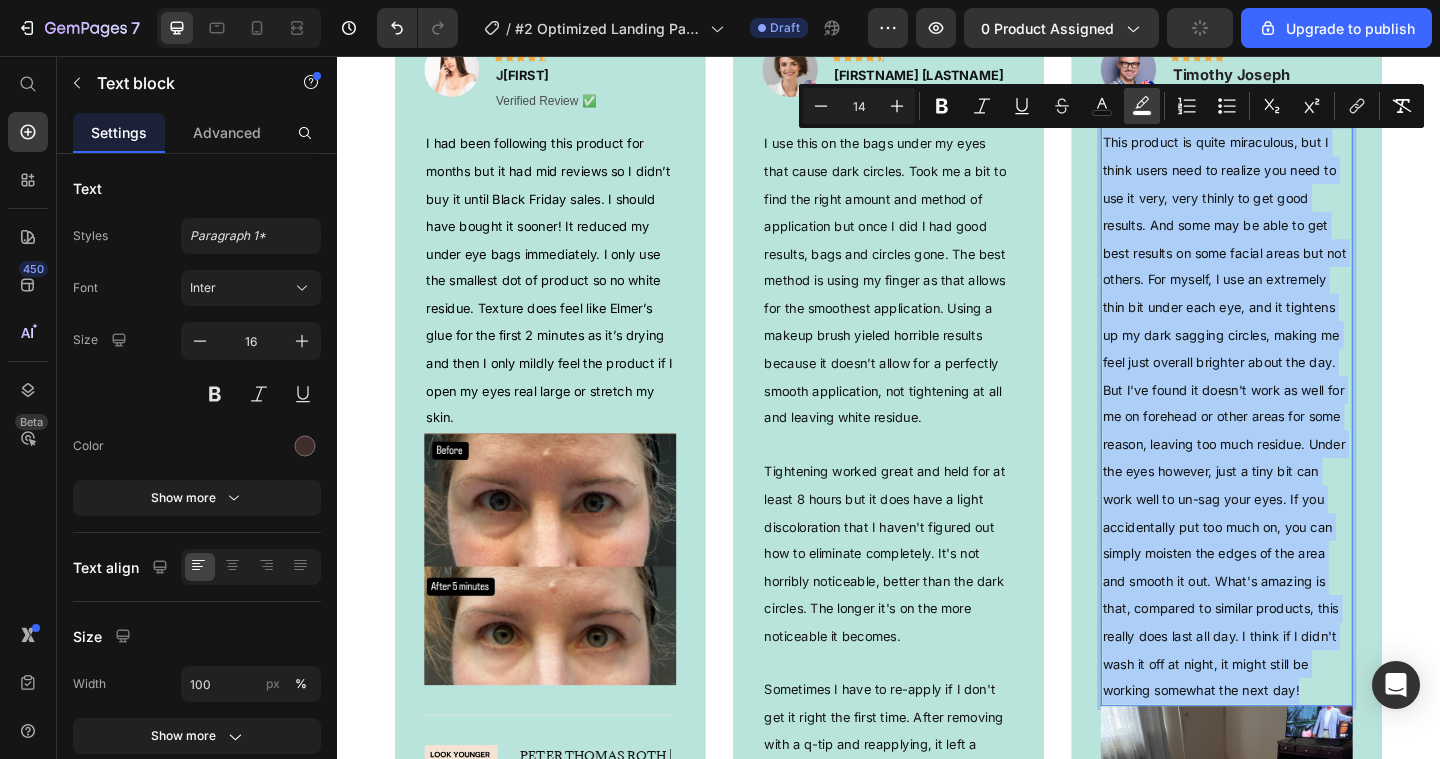 click on "color" at bounding box center [1142, 106] 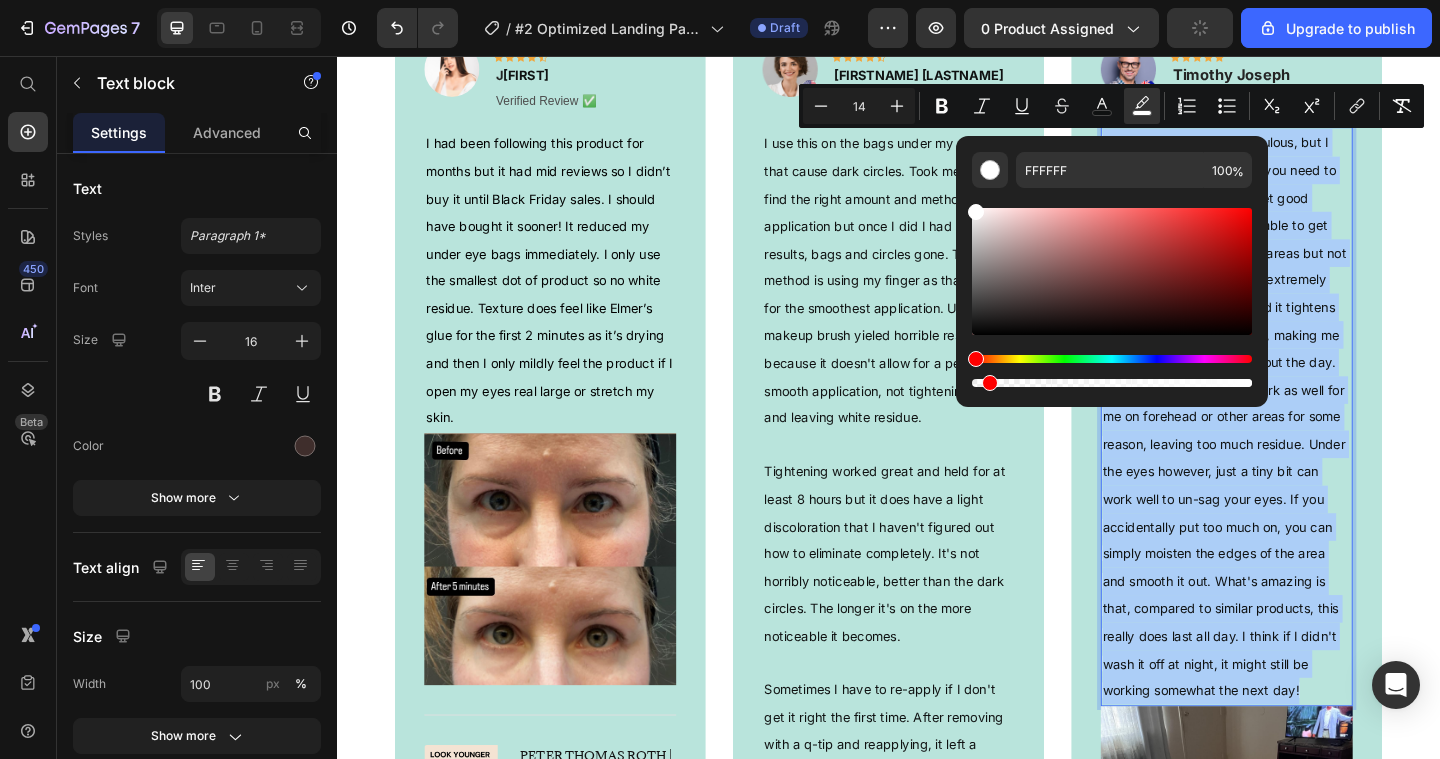 click at bounding box center [1112, 383] 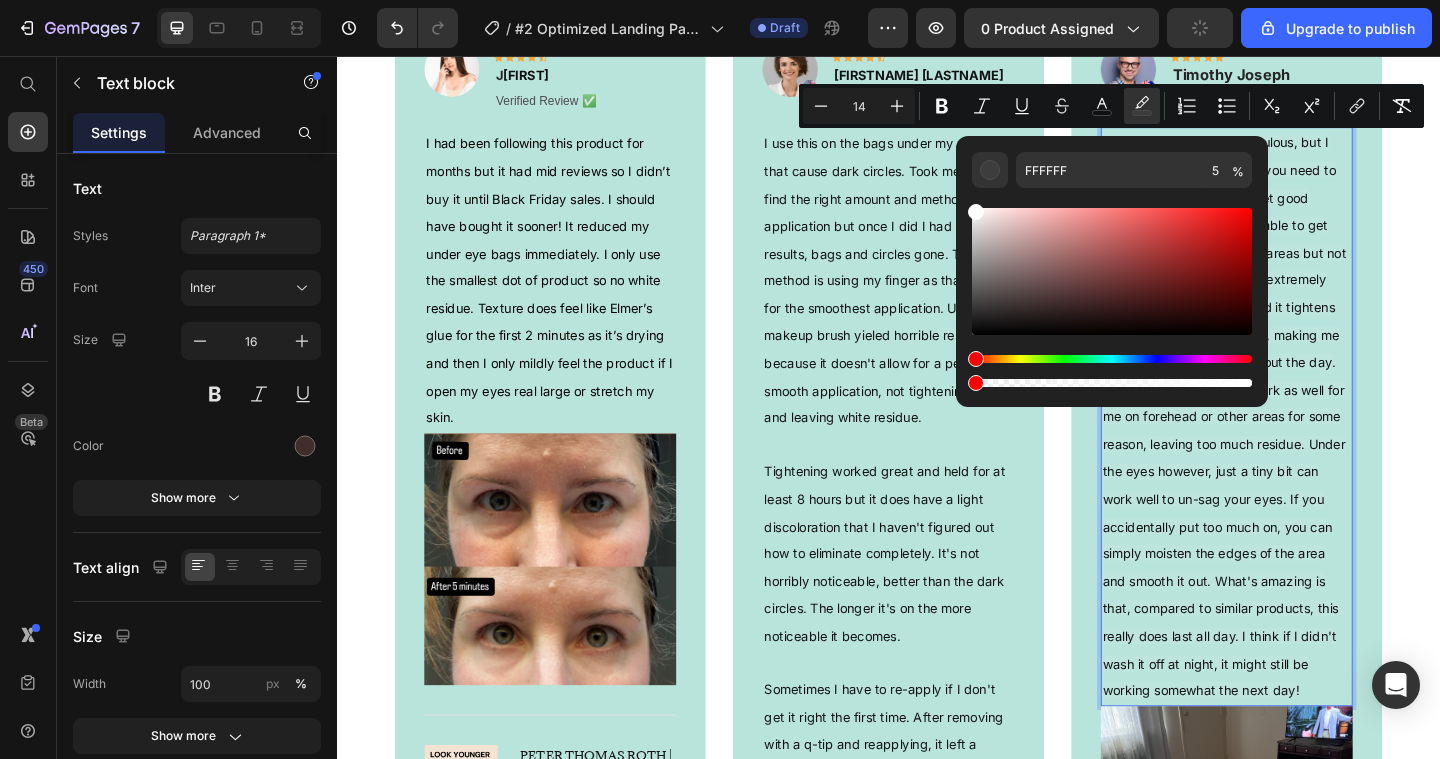 drag, startPoint x: 985, startPoint y: 384, endPoint x: 961, endPoint y: 384, distance: 24 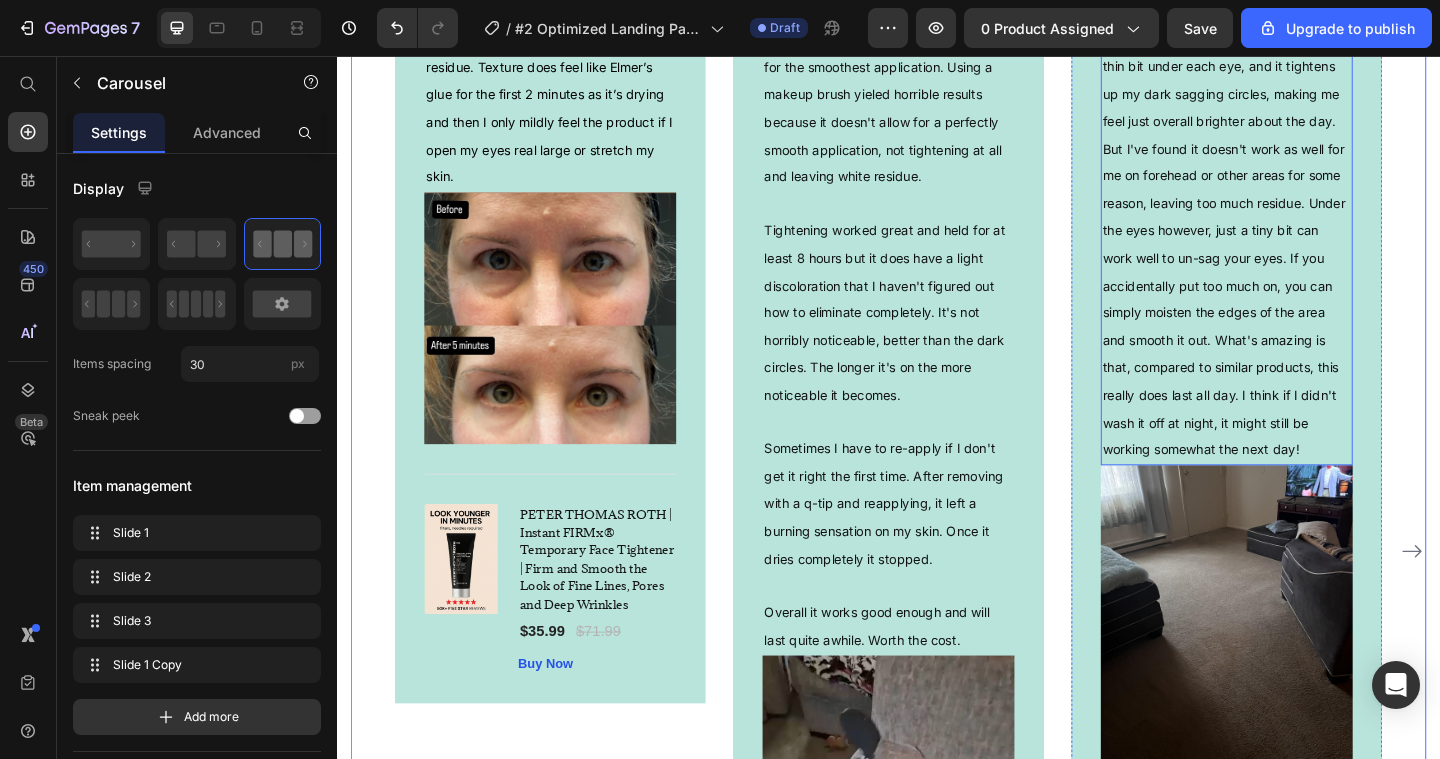 scroll, scrollTop: 4304, scrollLeft: 0, axis: vertical 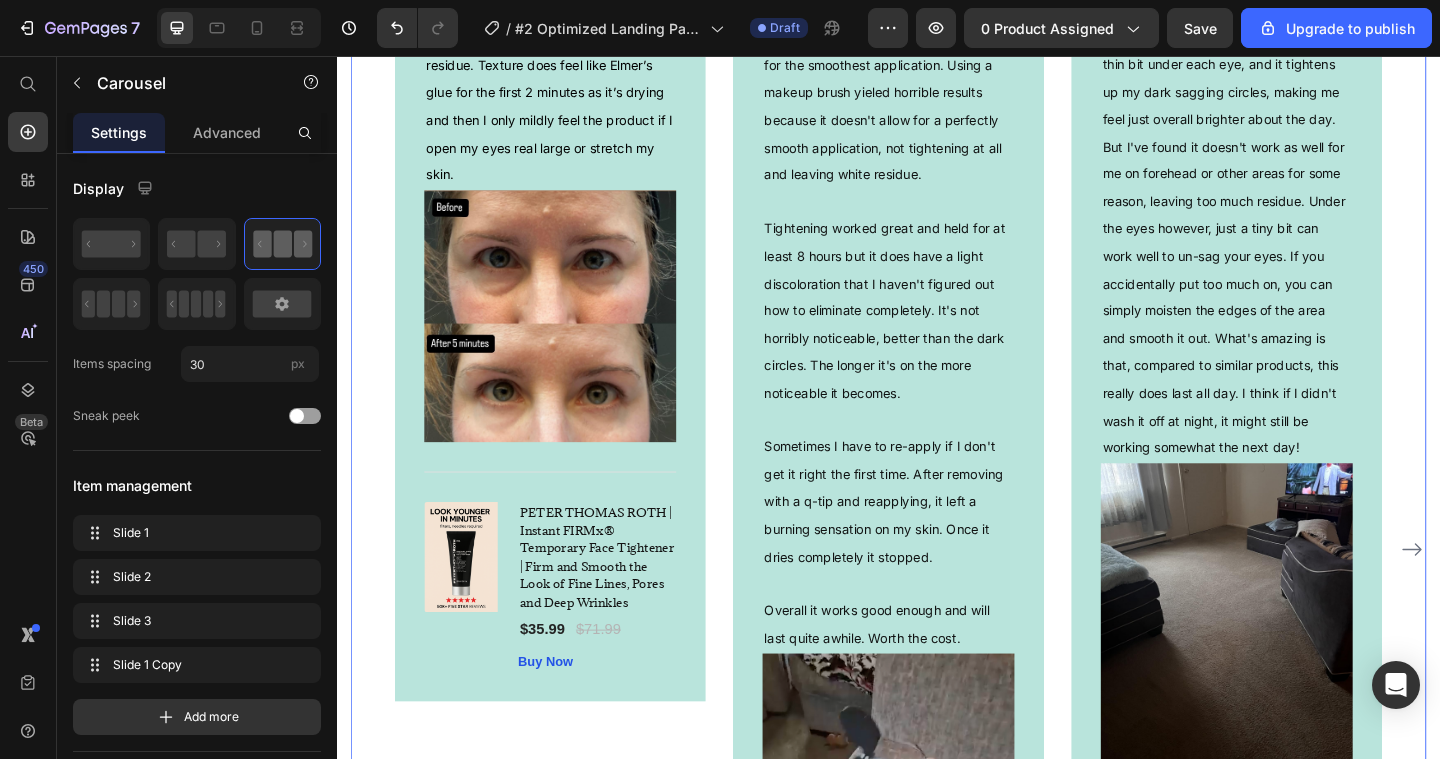 click 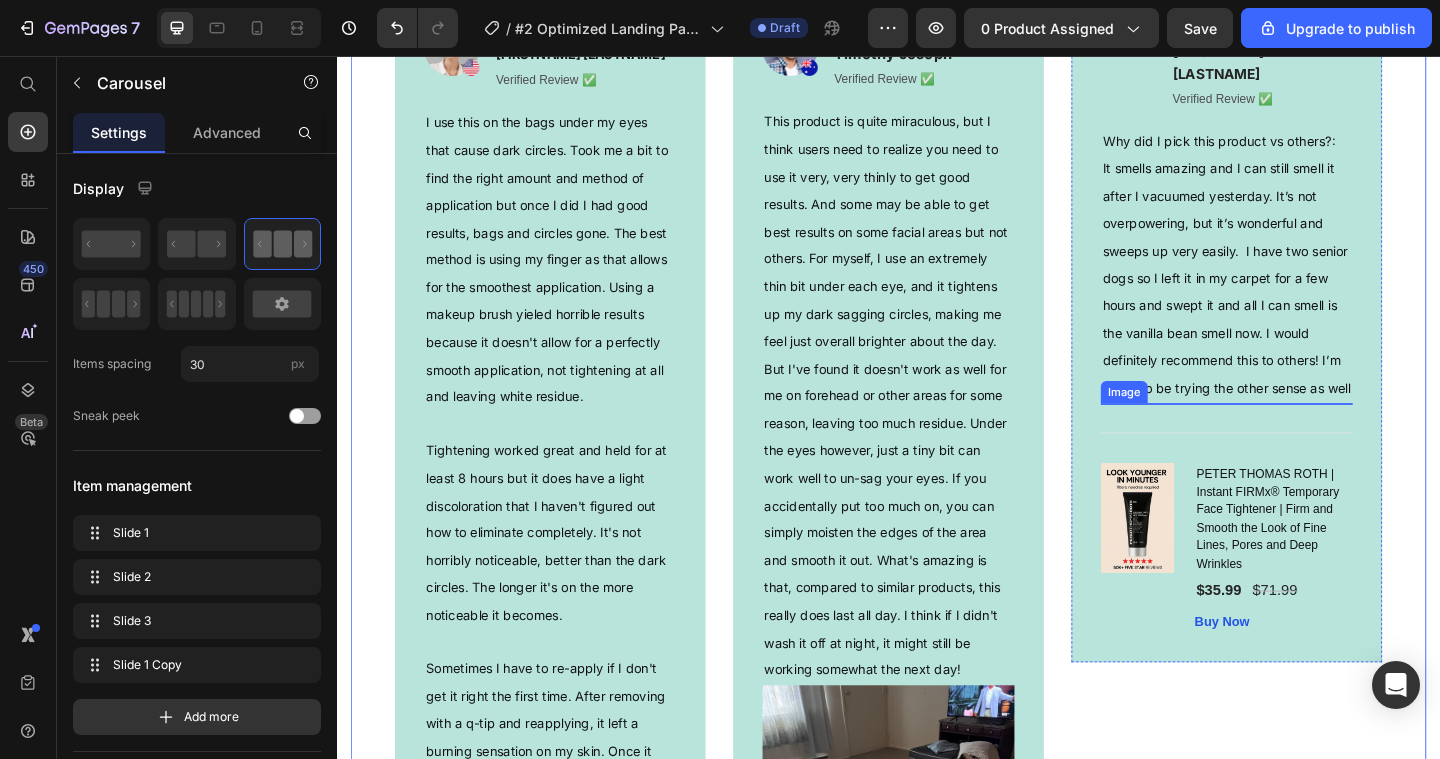 scroll, scrollTop: 3990, scrollLeft: 0, axis: vertical 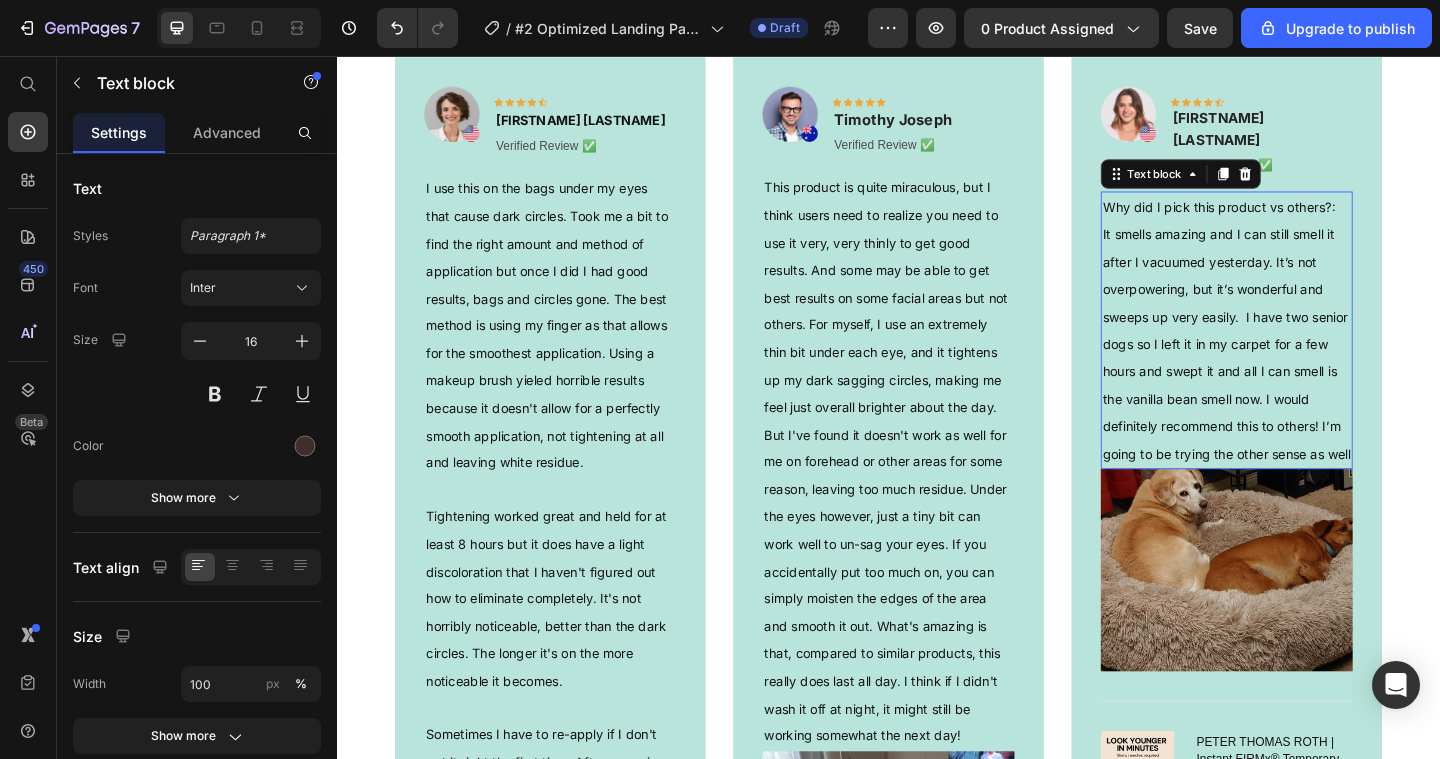 click on "It smells amazing and I can still smell it after I vacuumed yesterday. It’s not overpowering, but it’s wonderful and sweeps up very easily.  I have two senior dogs so I left it in my carpet for a few hours and swept it and all I can smell is the vanilla bean smell now. I would definitely recommend this to others! I’m going to be trying the other sense as well" at bounding box center (1305, 369) 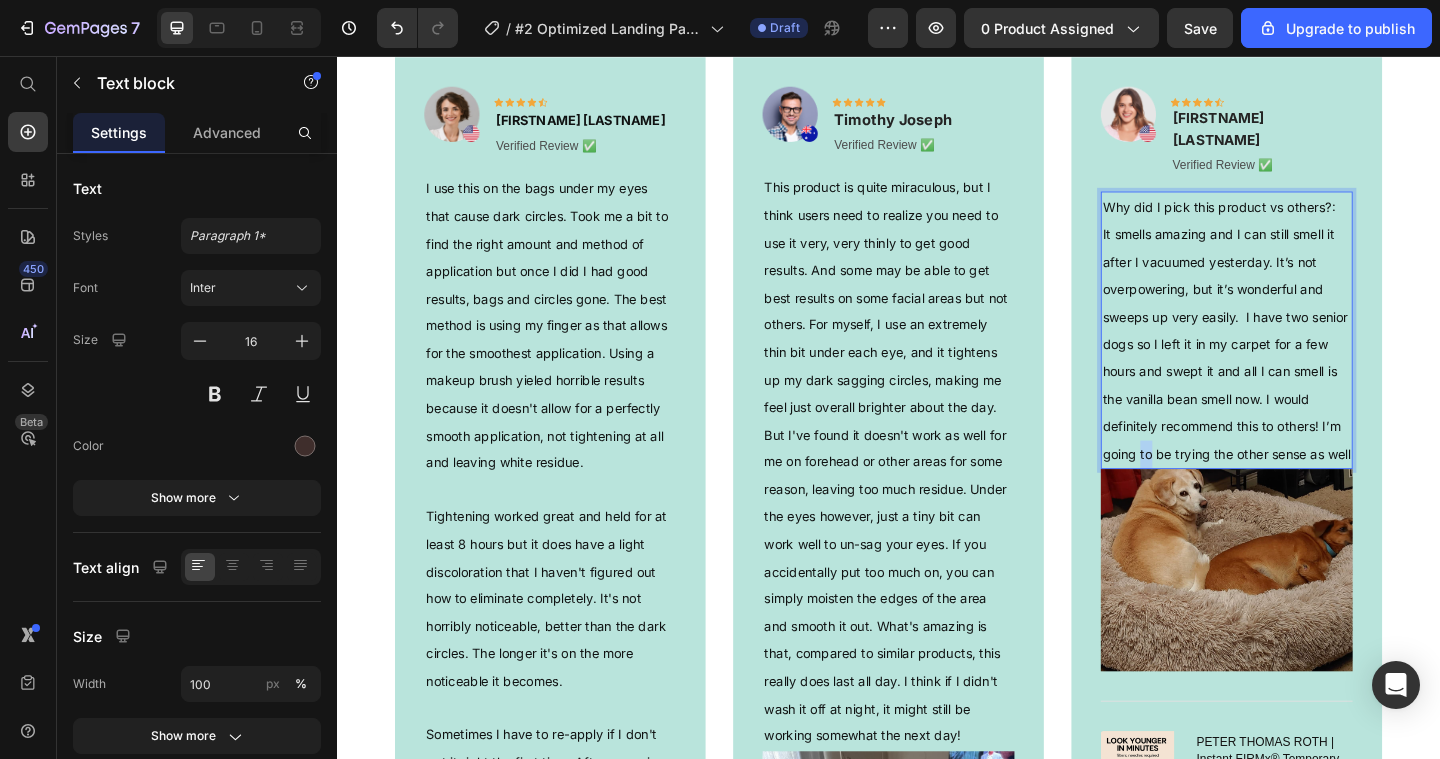 click on "It smells amazing and I can still smell it after I vacuumed yesterday. It’s not overpowering, but it’s wonderful and sweeps up very easily.  I have two senior dogs so I left it in my carpet for a few hours and swept it and all I can smell is the vanilla bean smell now. I would definitely recommend this to others! I’m going to be trying the other sense as well" at bounding box center [1305, 369] 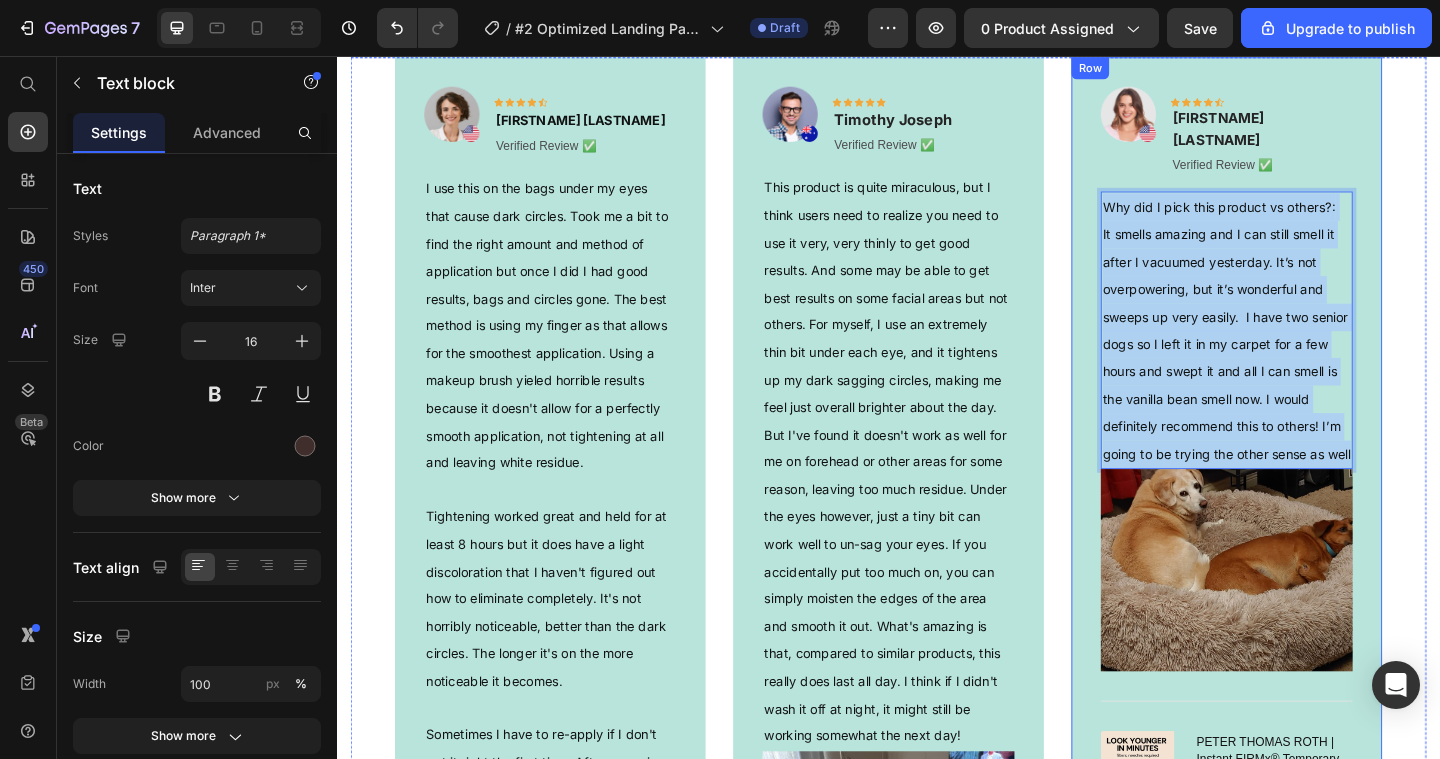 drag, startPoint x: 1261, startPoint y: 482, endPoint x: 1166, endPoint y: 182, distance: 314.68237 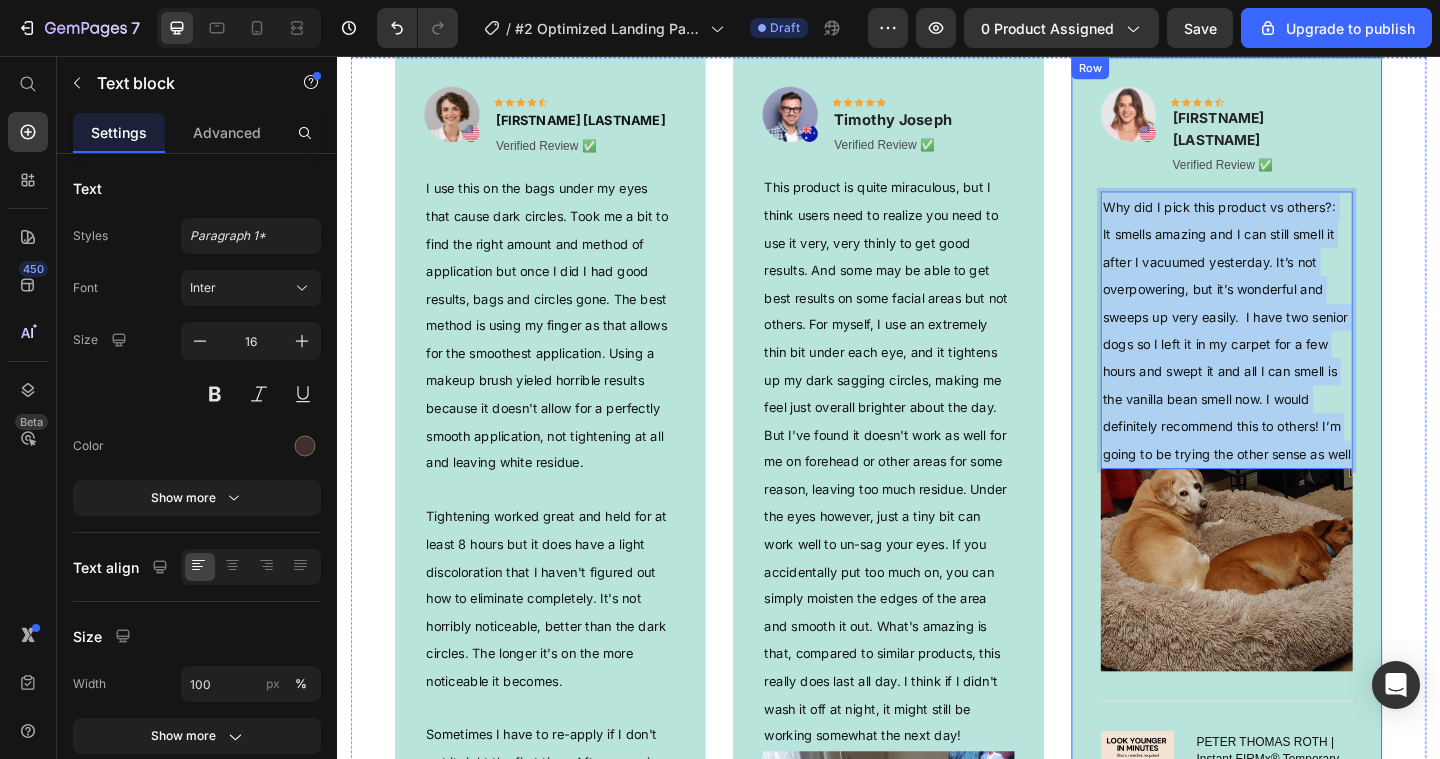 click on "Image
Icon
Icon
Icon
Icon
Icon Row [FIRST] [LAST] Text block Verified Review ✅   Text Block Row Why did I pick this product vs others?: It smells amazing and I can still smell it after I vacuumed yesterday. It’s not overpowering, but it’s wonderful and sweeps up very easily.  I have two senior dogs so I left it in my carpet for a few hours and swept it and all I can smell is the vanilla bean smell now. I would definitely recommend this to others! I’m going to be trying the other sense as well Text block   0 Image                Title Line (P) Images & Gallery [FIRST] [LAST] | Instant FIRMx® Temporary Face Tightener | Firm and Smooth the Look of Fine Lines, Pores and Deep Wrinkles (P) Title $35.99 (P) Price $71.99 (P) Price Row Buy Now (P) Cart Button Product Row" at bounding box center [1305, 533] 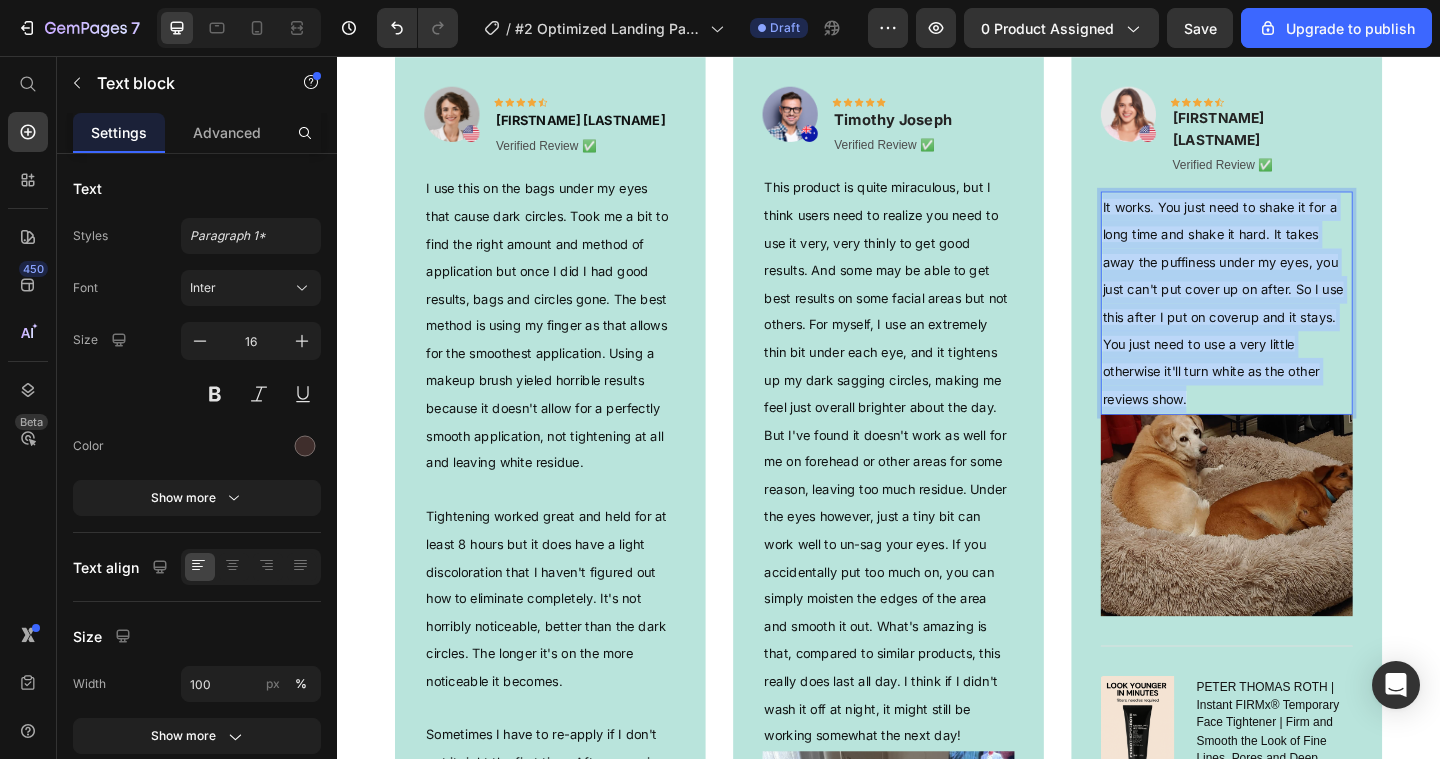 drag, startPoint x: 1281, startPoint y: 393, endPoint x: 1168, endPoint y: 195, distance: 227.97588 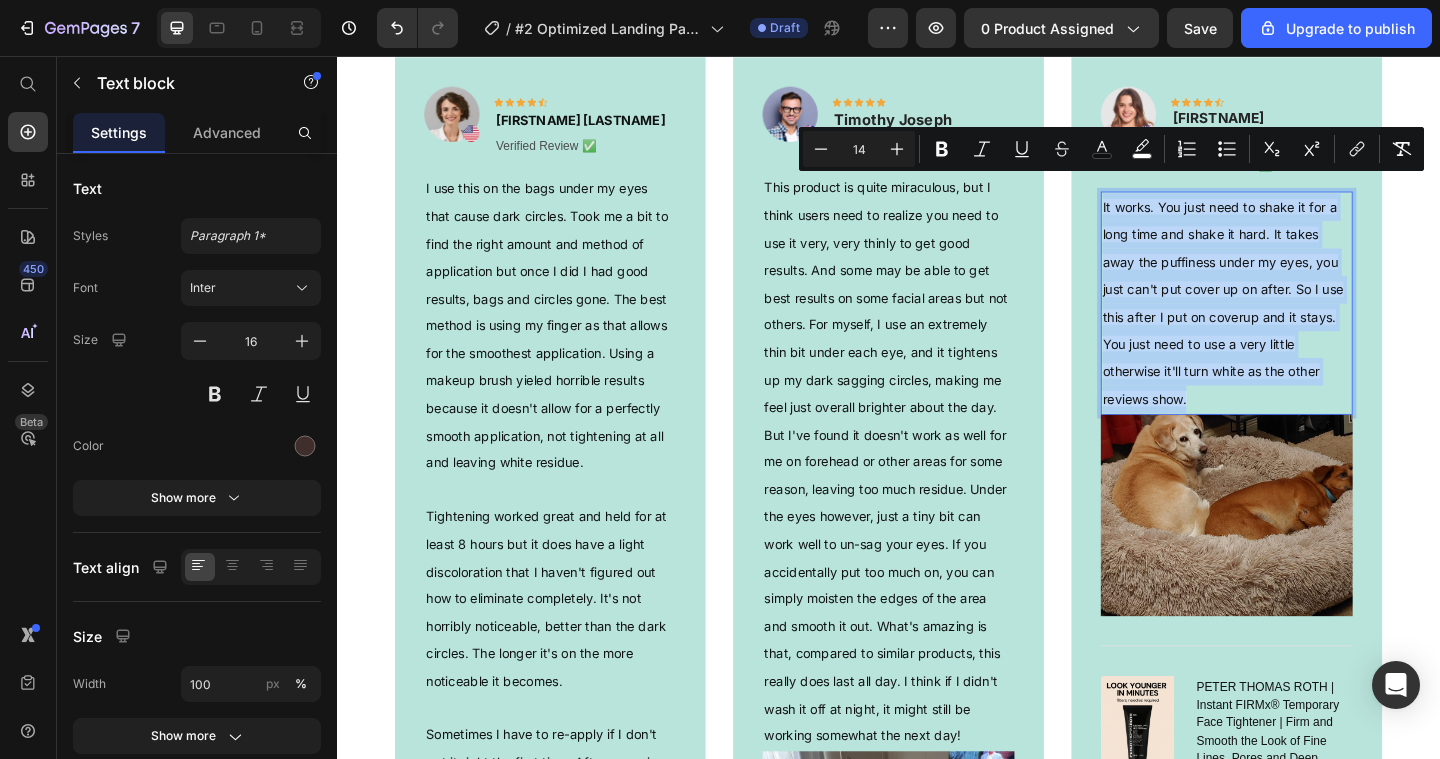 click on "It works. You just need to shake it for a long time and shake it hard. It takes away the puffiness under my eyes, you just can't put cover up on after. So I use this after I put on coverup and it stays. You just need to use a very little otherwise it'll turn white as the other reviews show." at bounding box center [1305, 325] 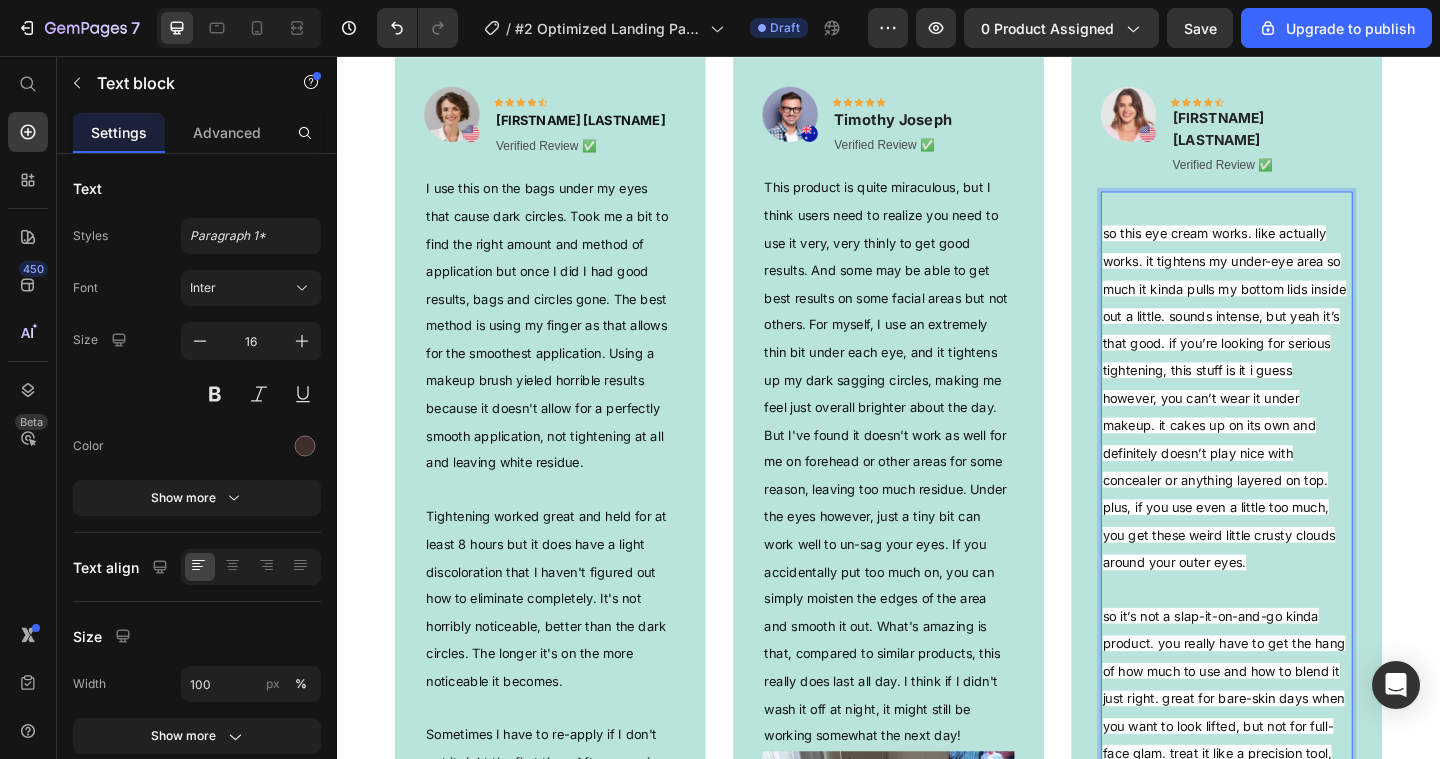 scroll, scrollTop: 4002, scrollLeft: 0, axis: vertical 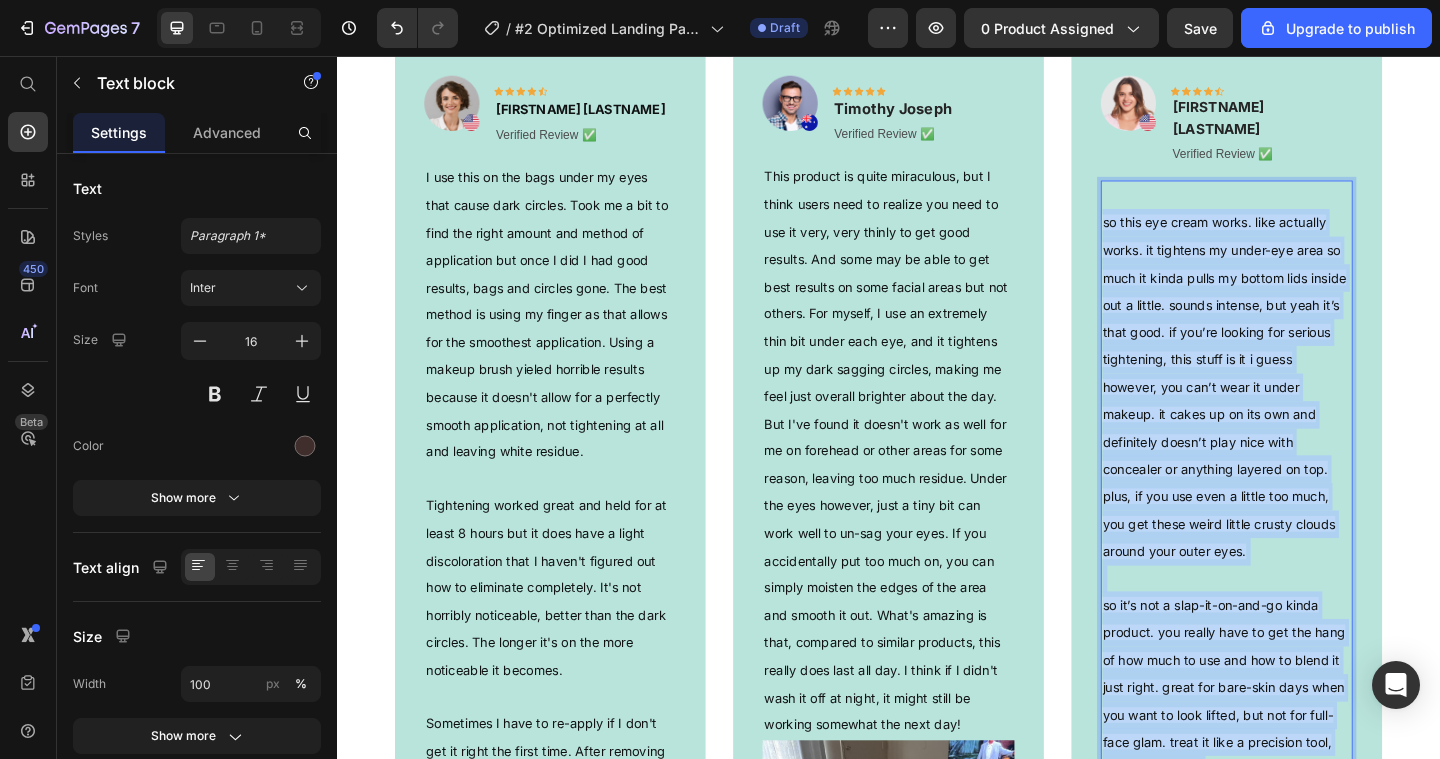 drag, startPoint x: 1336, startPoint y: 791, endPoint x: 1173, endPoint y: 209, distance: 604.3947 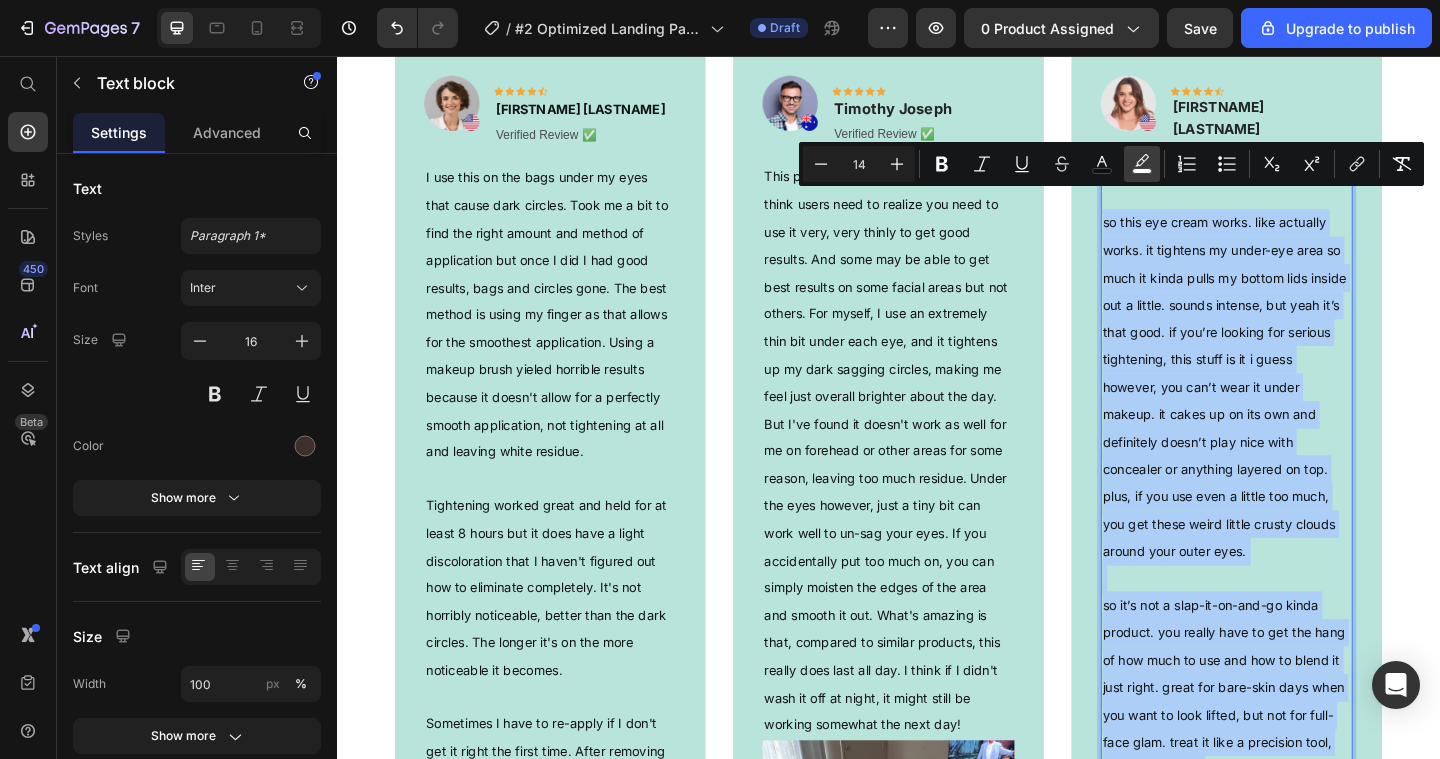 click 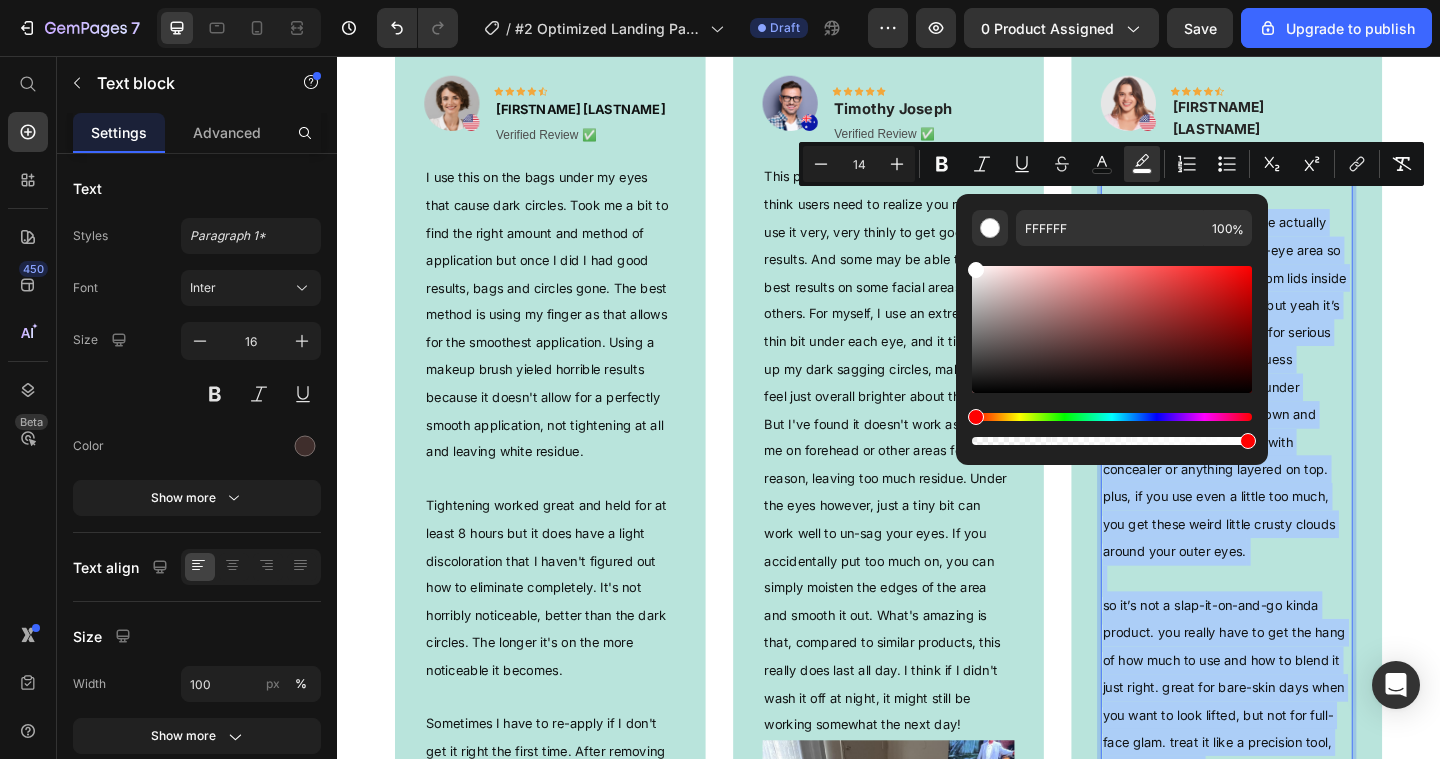 click at bounding box center (1112, 441) 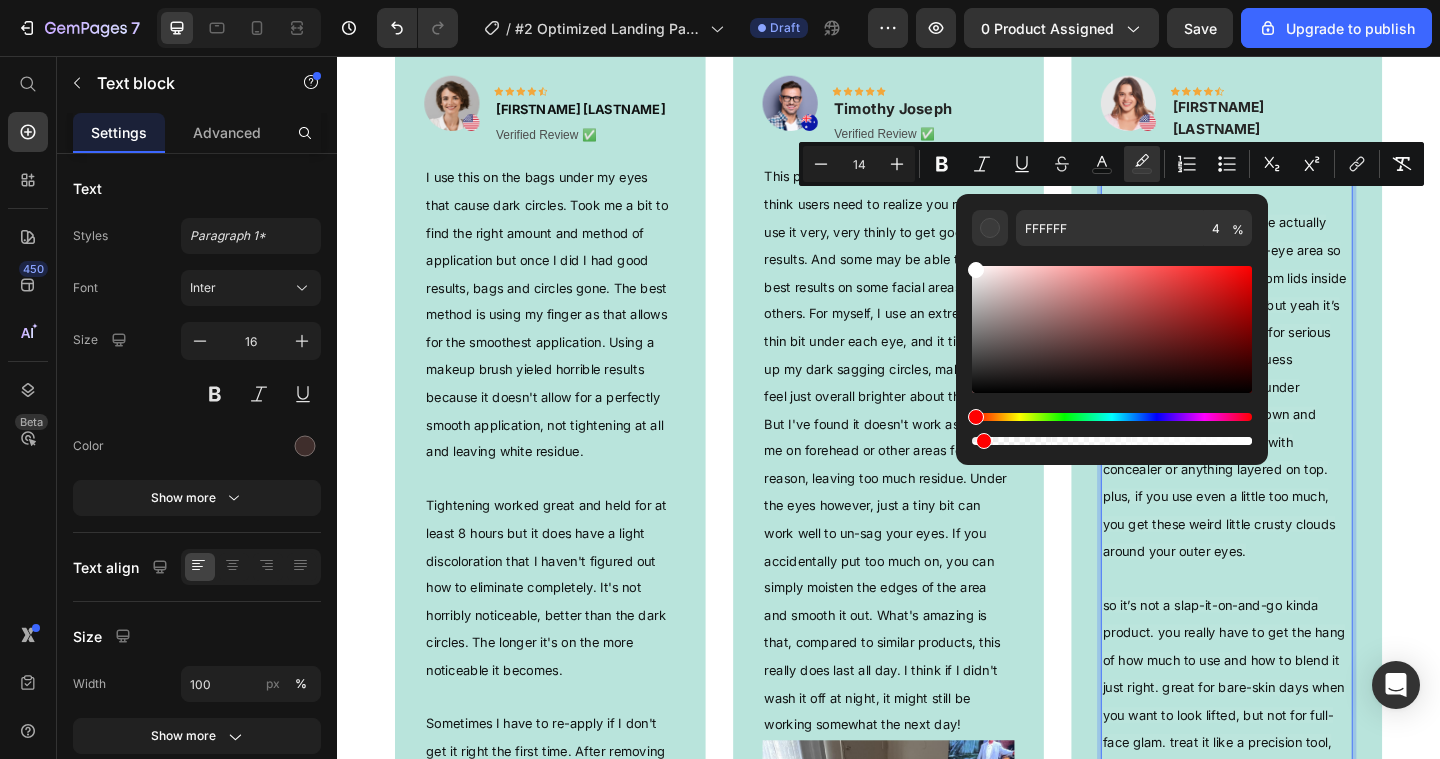 drag, startPoint x: 1319, startPoint y: 497, endPoint x: 1009, endPoint y: 475, distance: 310.77966 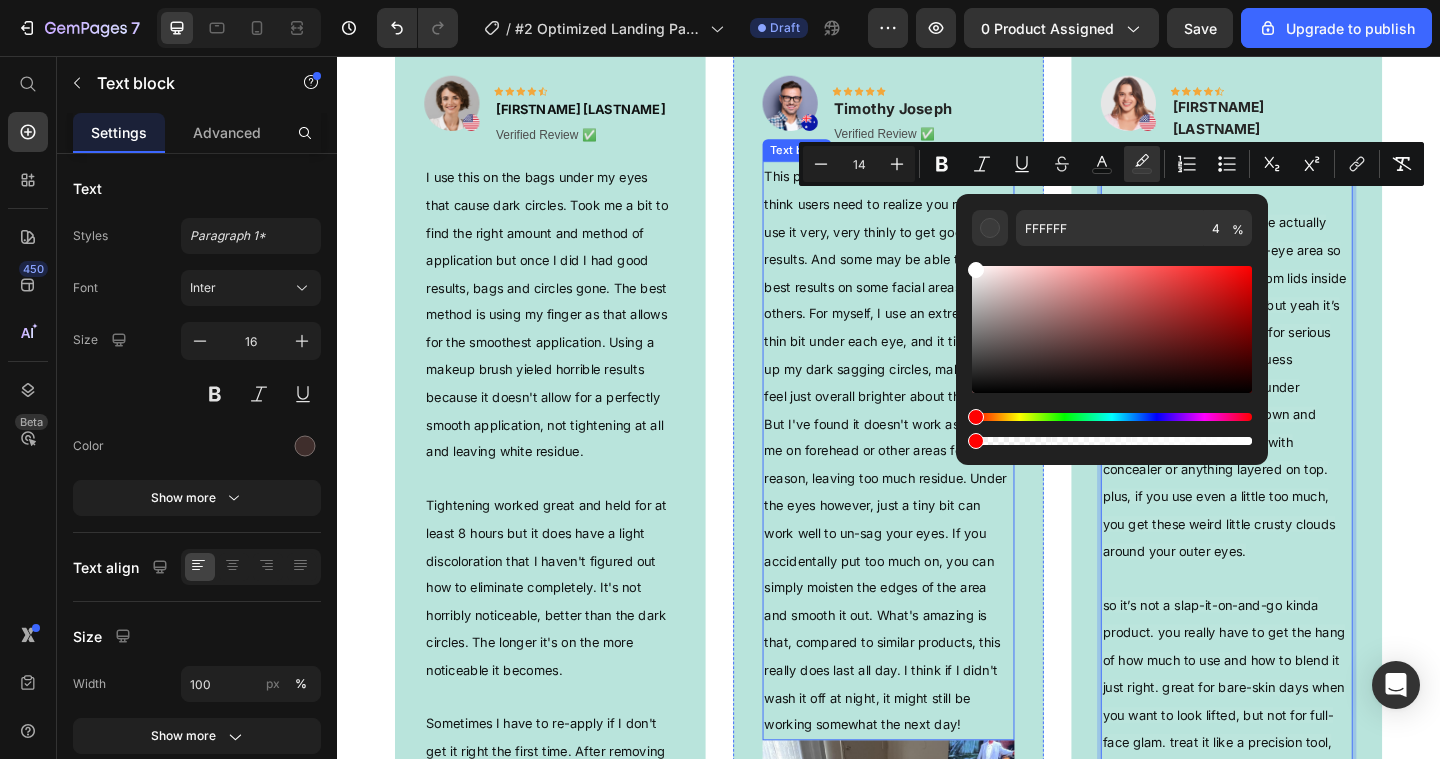 type on "0" 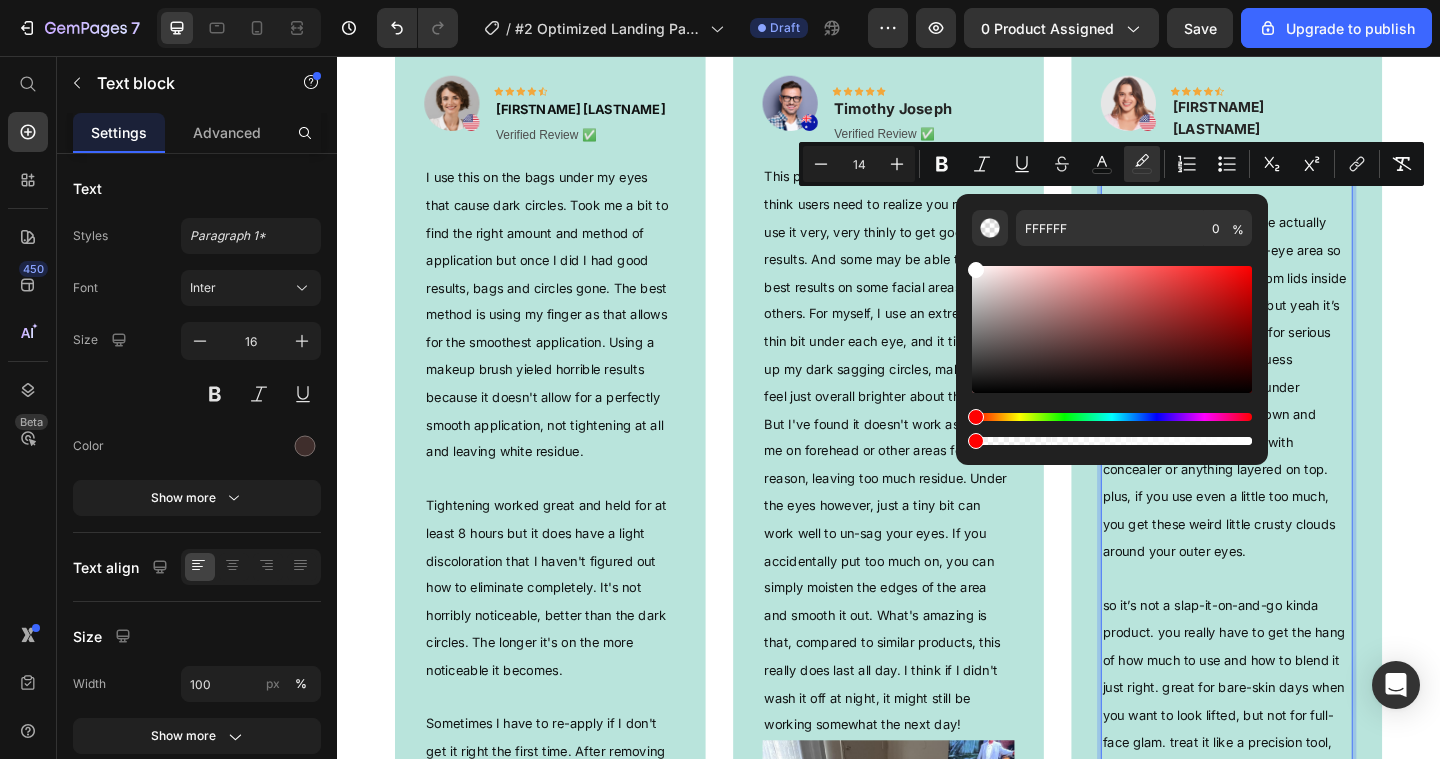 click on "so this eye cream works. like actually works. it tightens my under-eye area so much it kinda pulls my bottom lids inside out a little. sounds intense, but yeah it’s that good. if you’re looking for serious tightening, this stuff is it i guess however, you can’t wear it under makeup. it cakes up on its own and definitely doesn’t play nice with concealer or anything layered on top. plus, if you use even a little too much, you get these weird little crusty clouds around your outer eyes. so it’s not a slap-it-on-and-go kinda product. you really have to get the hang of how much to use and how to blend it just right. great for bare-skin days when you want to look lifted, but not for full-face glam. treat it like a precision tool, not a daily go-to." at bounding box center [1305, 521] 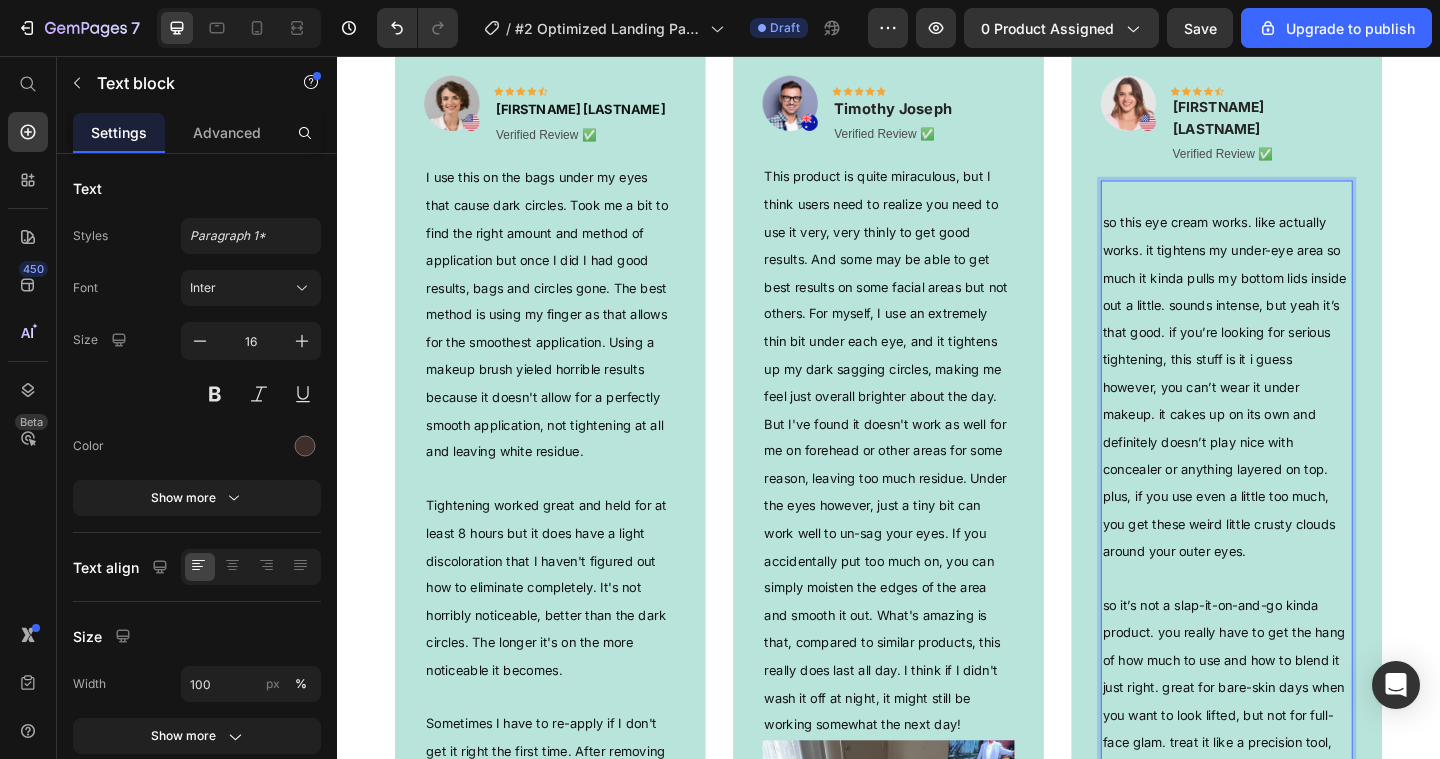 click on "⁠⁠⁠⁠⁠⁠⁠ so this eye cream works. like actually works. it tightens my under-eye area so much it kinda pulls my bottom lids inside out a little. sounds intense, but yeah it’s that good. if you’re looking for serious tightening, this stuff is it i guess however, you can’t wear it under makeup. it cakes up on its own and definitely doesn’t play nice with concealer or anything layered on top. plus, if you use even a little too much, you get these weird little crusty clouds around your outer eyes. so it’s not a slap-it-on-and-go kinda product. you really have to get the hang of how much to use and how to blend it just right. great for bare-skin days when you want to look lifted, but not for full-face glam. treat it like a precision tool, not a daily go-to." at bounding box center (1305, 521) 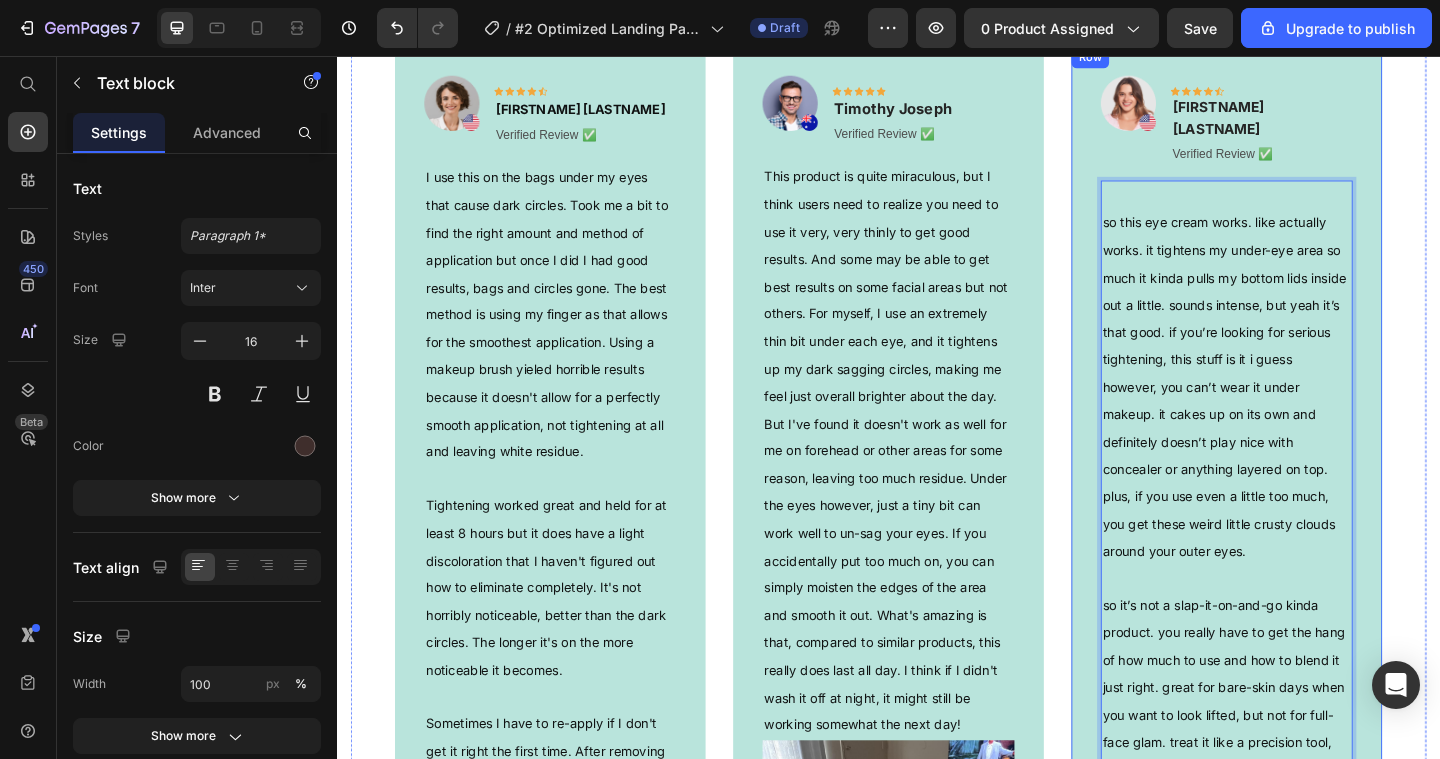 click on "Image
Icon
Icon
Icon
Icon
Icon Row [FIRST] [LAST] Text block Verified Review ✅   Text Block Row ⁠⁠⁠⁠⁠⁠⁠ so this eye cream works. like actually works. it tightens my under-eye area so much it kinda pulls my bottom lids inside out a little. sounds intense, but yeah it’s that good. if you’re looking for serious tightening, this stuff is it i guess however, you can’t wear it under makeup. it cakes up on its own and definitely doesn’t play nice with concealer or anything layered on top. plus, if you use even a little too much, you get these weird little crusty clouds around your outer eyes. so it’s not a slap-it-on-and-go kinda product. you really have to get the hang of how much to use and how to blend it just right. great for bare-skin days when you want to look lifted, but not for full-face glam. treat it like a precision tool, not a daily go-to. Text block   0 Image                Title Line (P) Images & Gallery" at bounding box center (1305, 698) 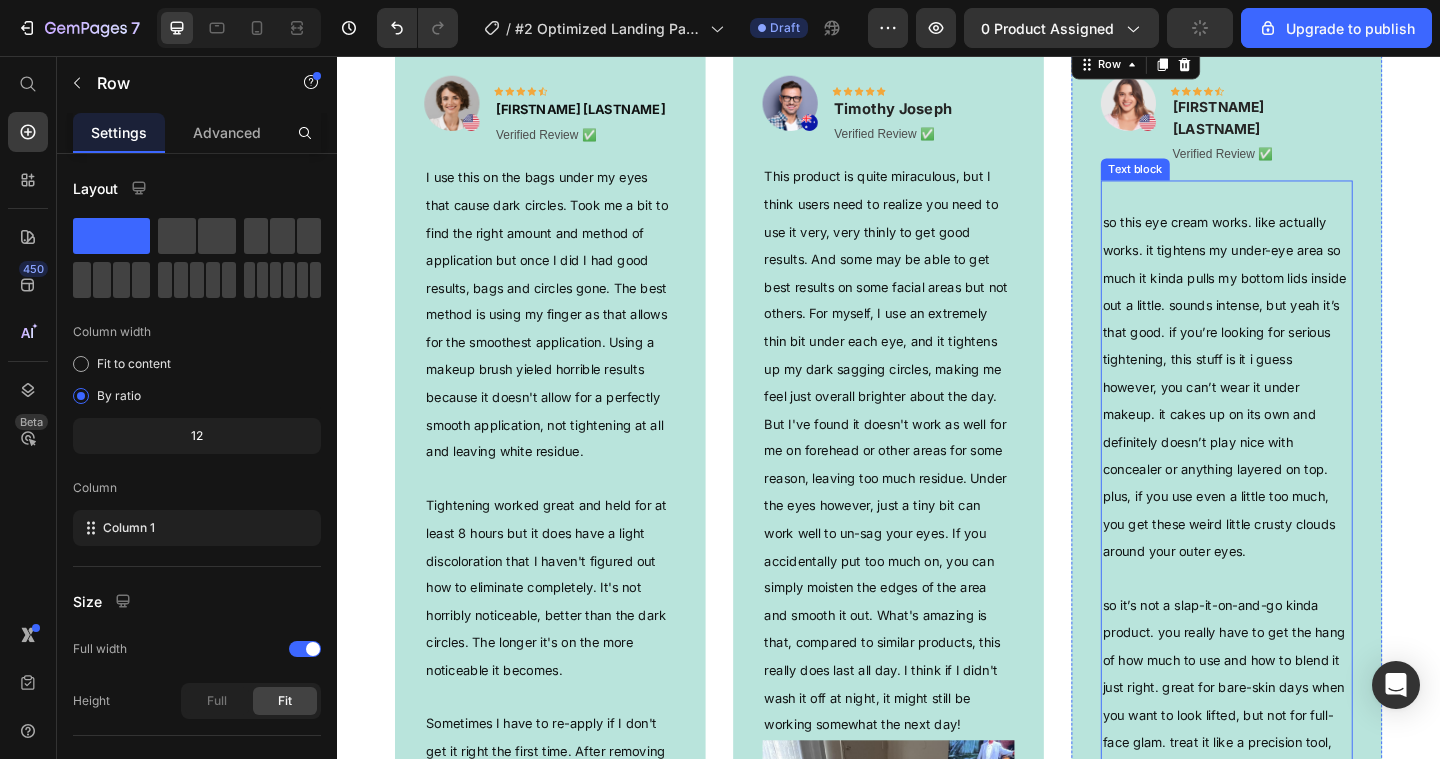 click on "⁠⁠⁠⁠⁠⁠⁠ so this eye cream works. like actually works. it tightens my under-eye area so much it kinda pulls my bottom lids inside out a little. sounds intense, but yeah it’s that good. if you’re looking for serious tightening, this stuff is it i guess however, you can’t wear it under makeup. it cakes up on its own and definitely doesn’t play nice with concealer or anything layered on top. plus, if you use even a little too much, you get these weird little crusty clouds around your outer eyes. so it’s not a slap-it-on-and-go kinda product. you really have to get the hang of how much to use and how to blend it just right. great for bare-skin days when you want to look lifted, but not for full-face glam. treat it like a precision tool, not a daily go-to." at bounding box center (1305, 521) 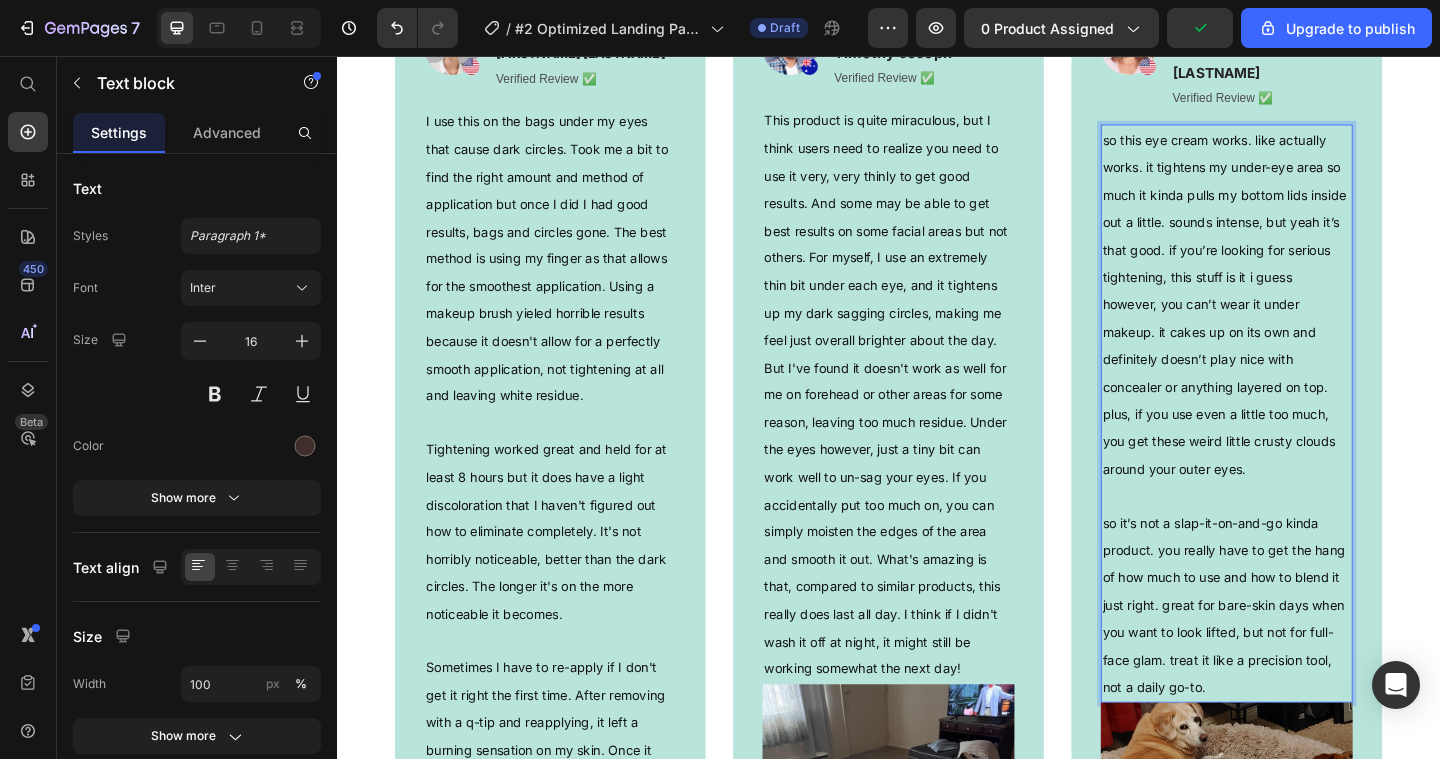 scroll, scrollTop: 4062, scrollLeft: 0, axis: vertical 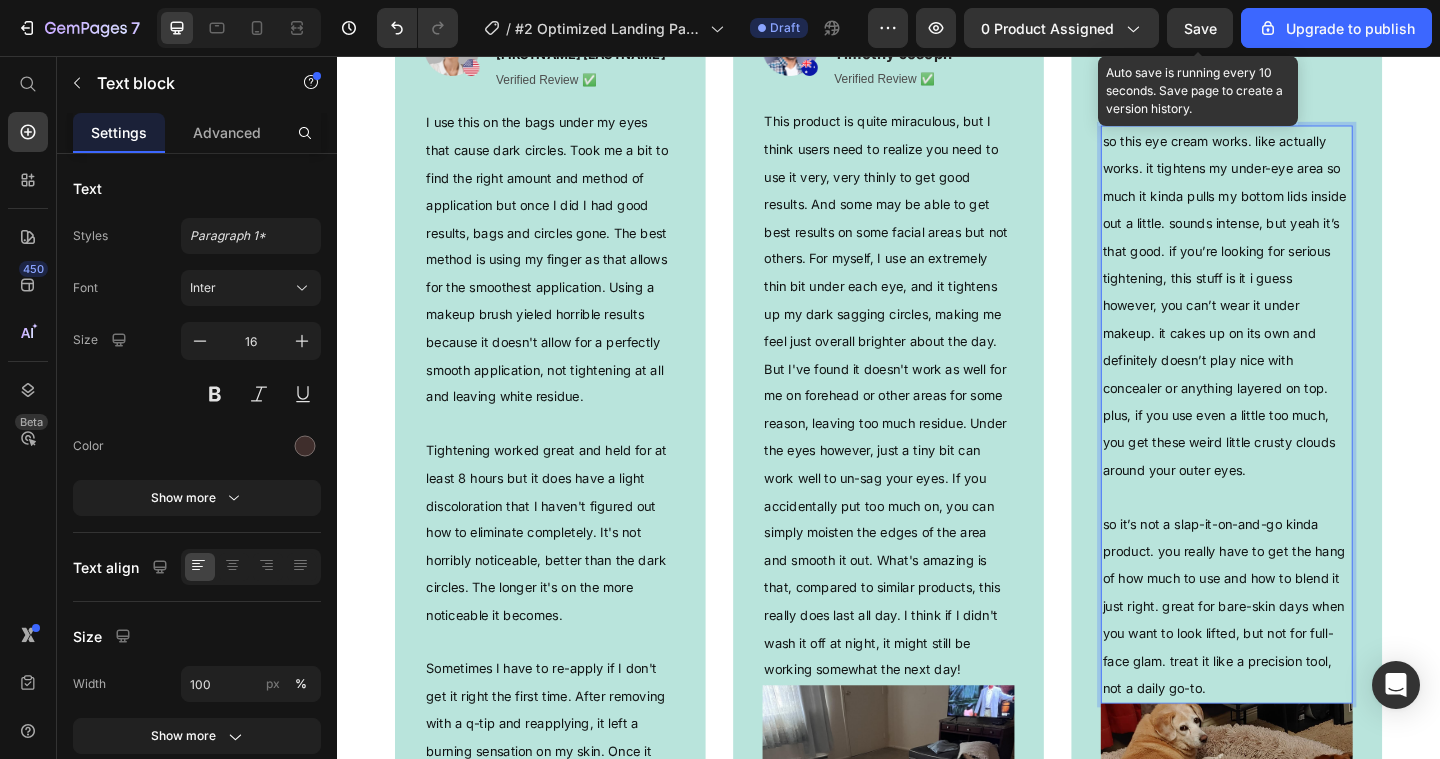 click on "Save" at bounding box center [1200, 28] 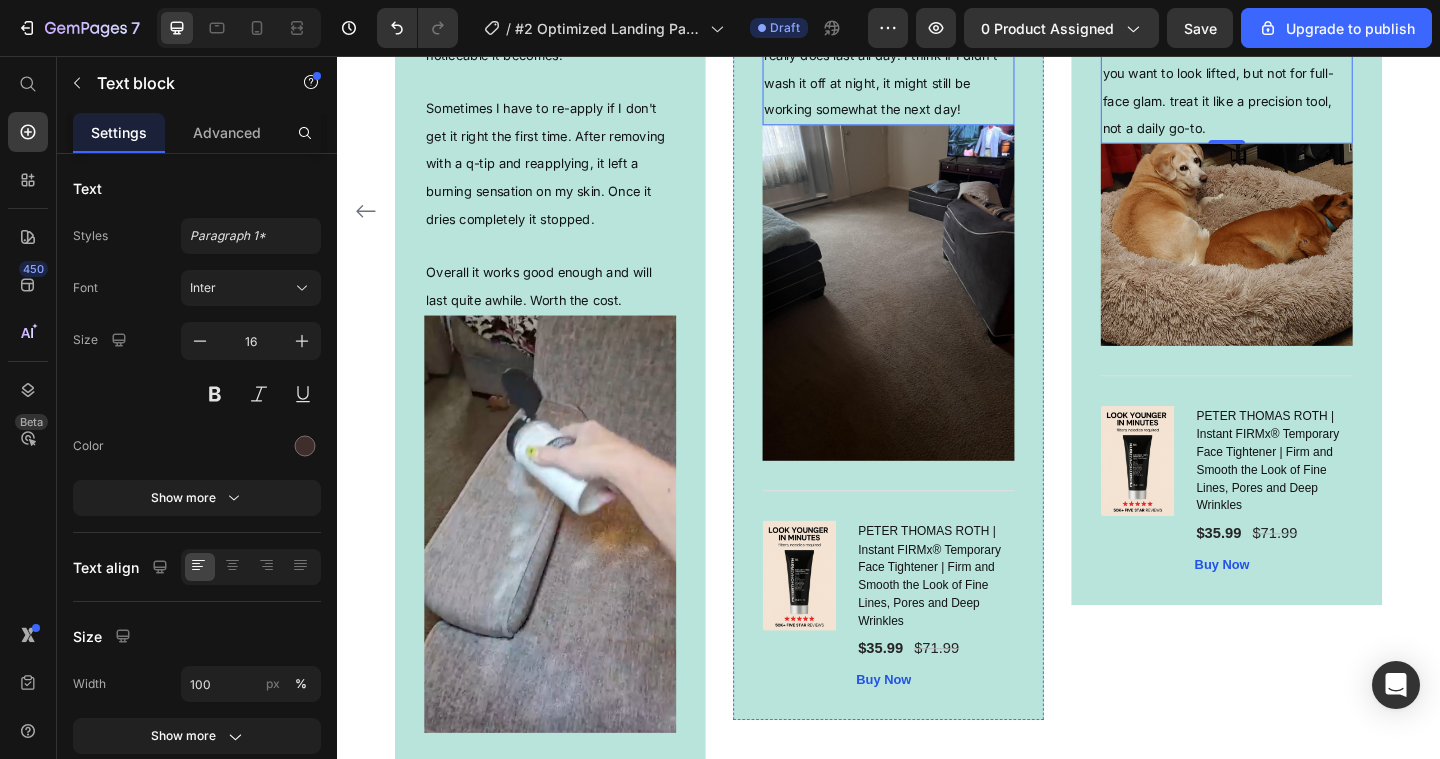 scroll, scrollTop: 4691, scrollLeft: 0, axis: vertical 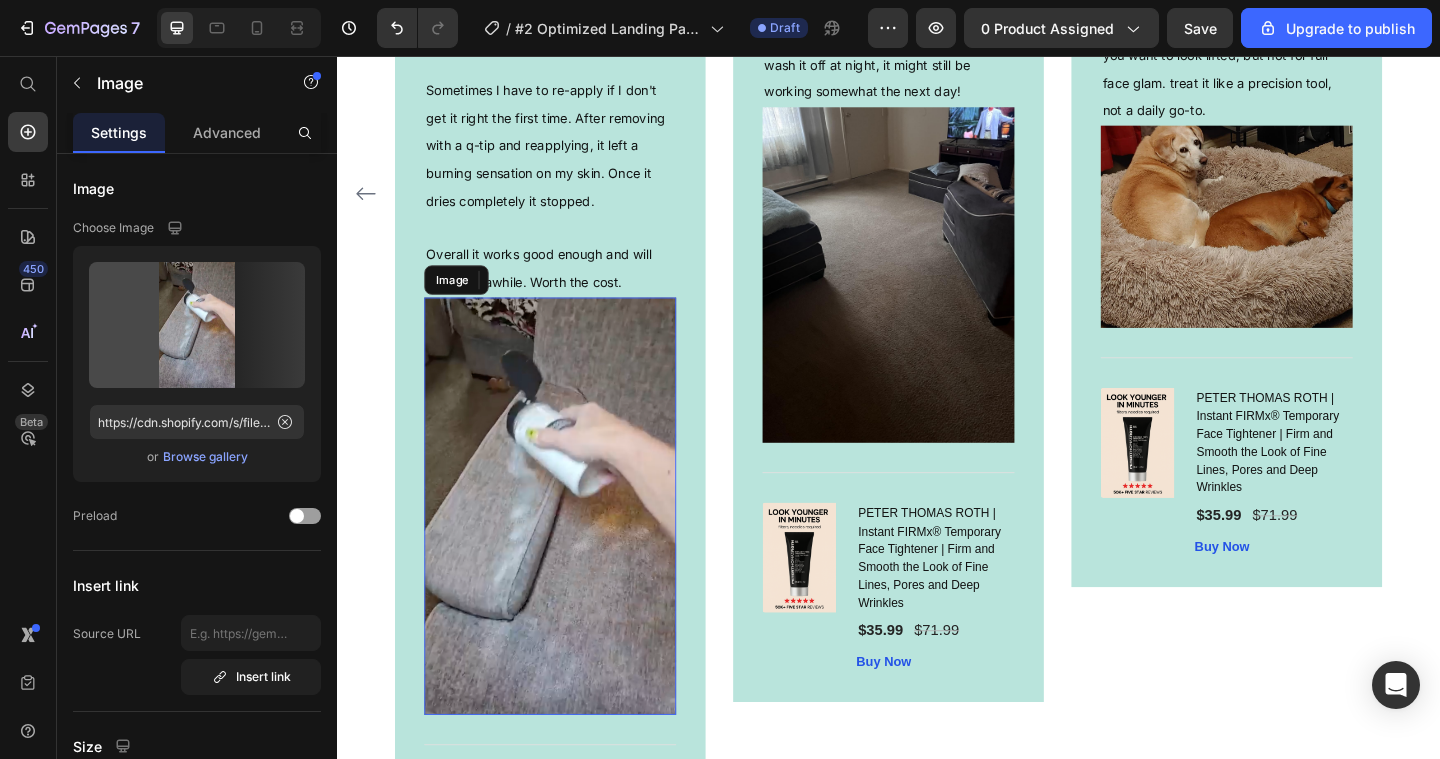 drag, startPoint x: 604, startPoint y: 441, endPoint x: 808, endPoint y: 63, distance: 429.53464 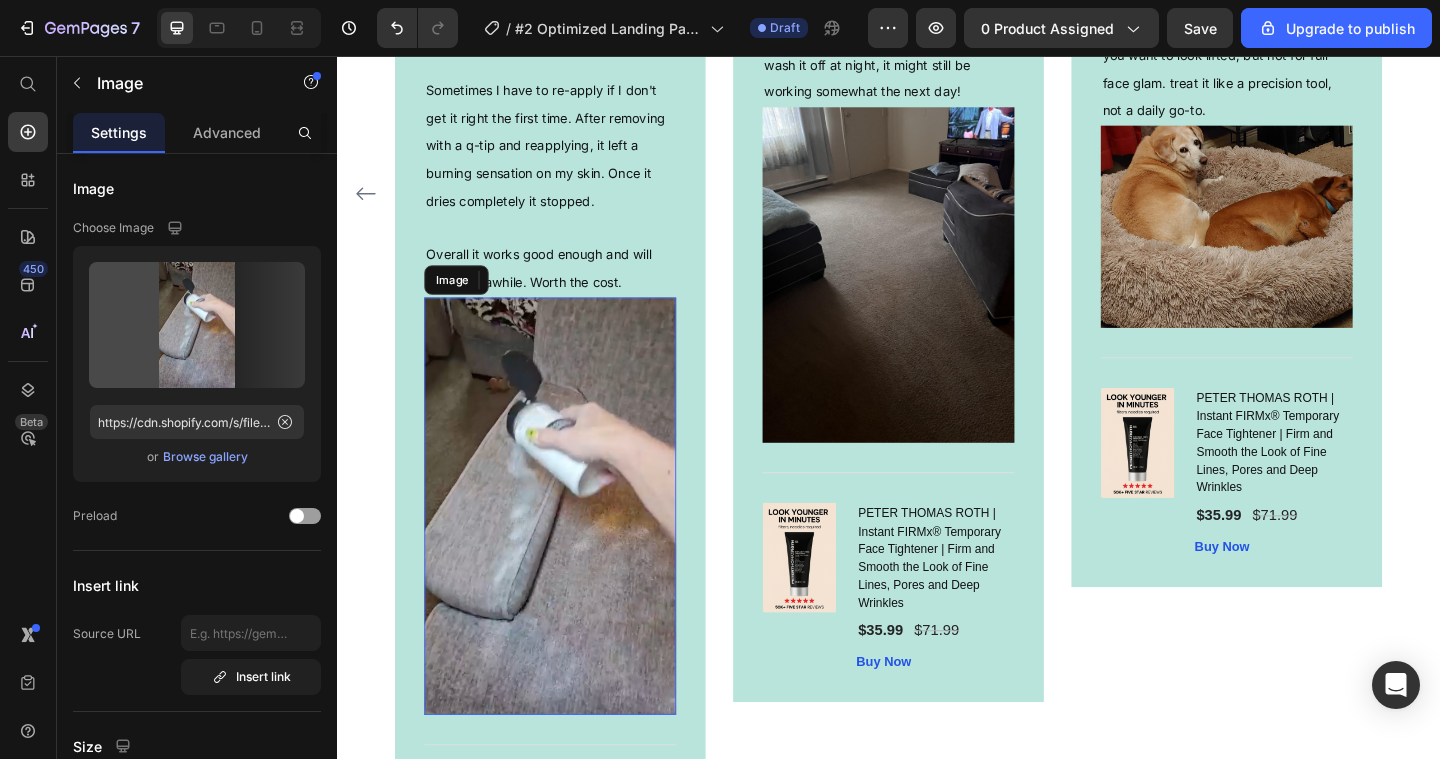 click at bounding box center [569, 546] 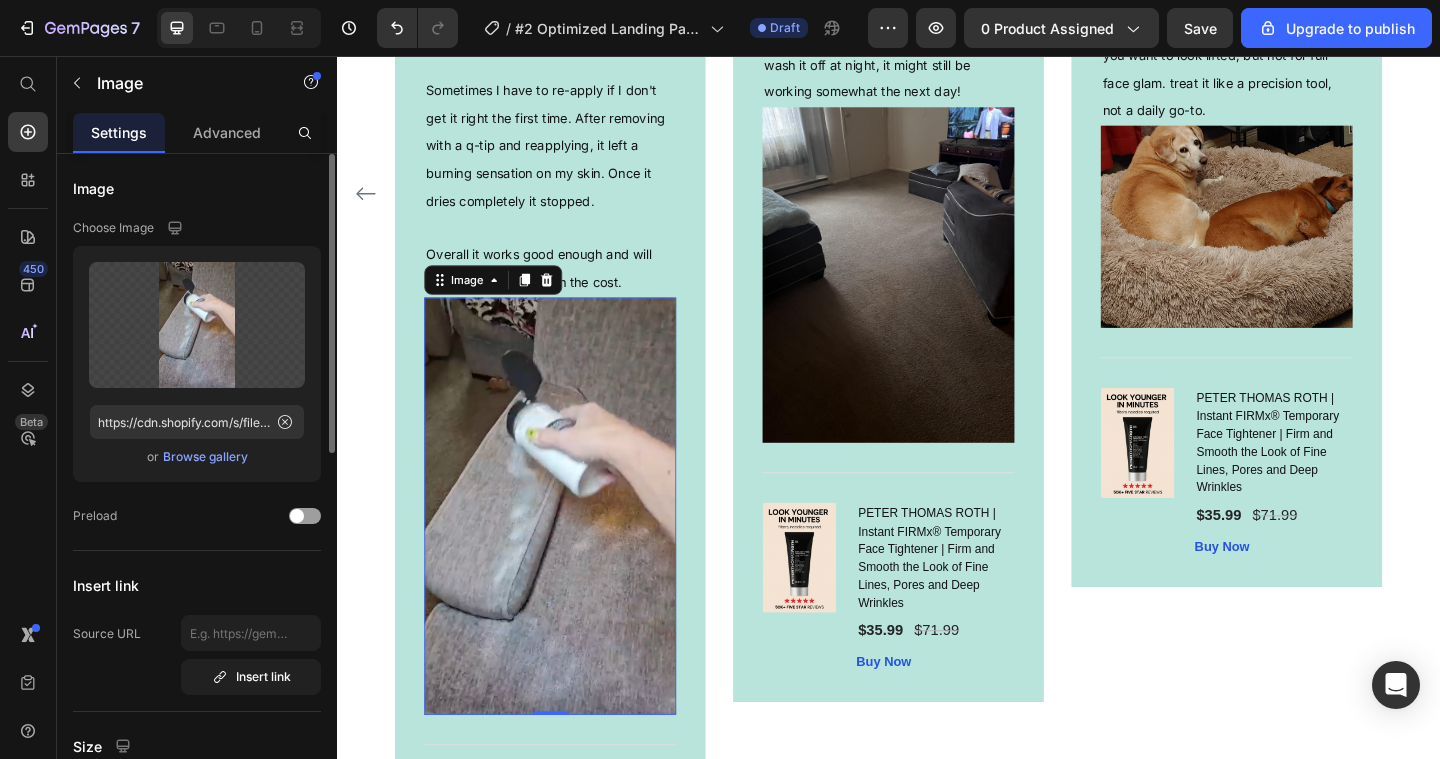 click on "Browse gallery" at bounding box center [205, 457] 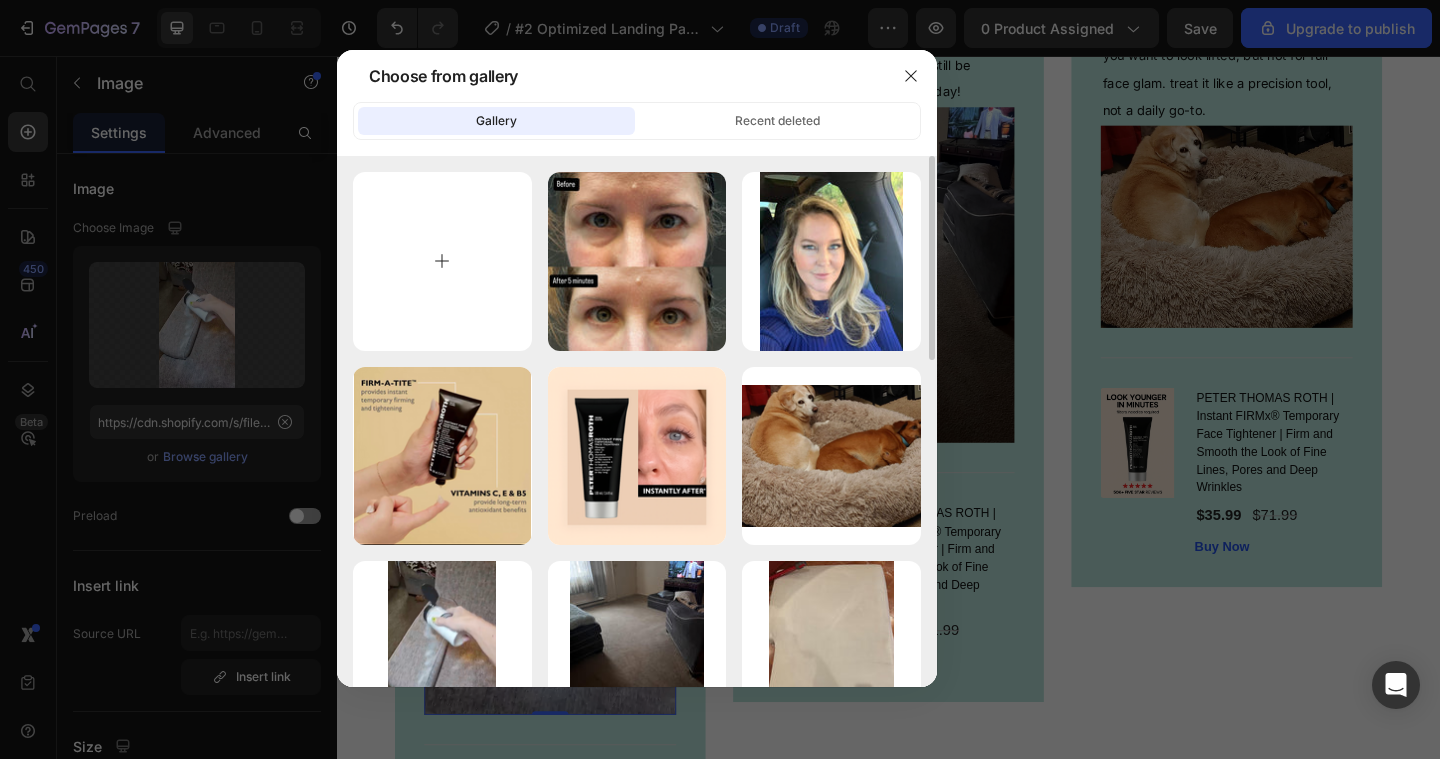 click at bounding box center (442, 261) 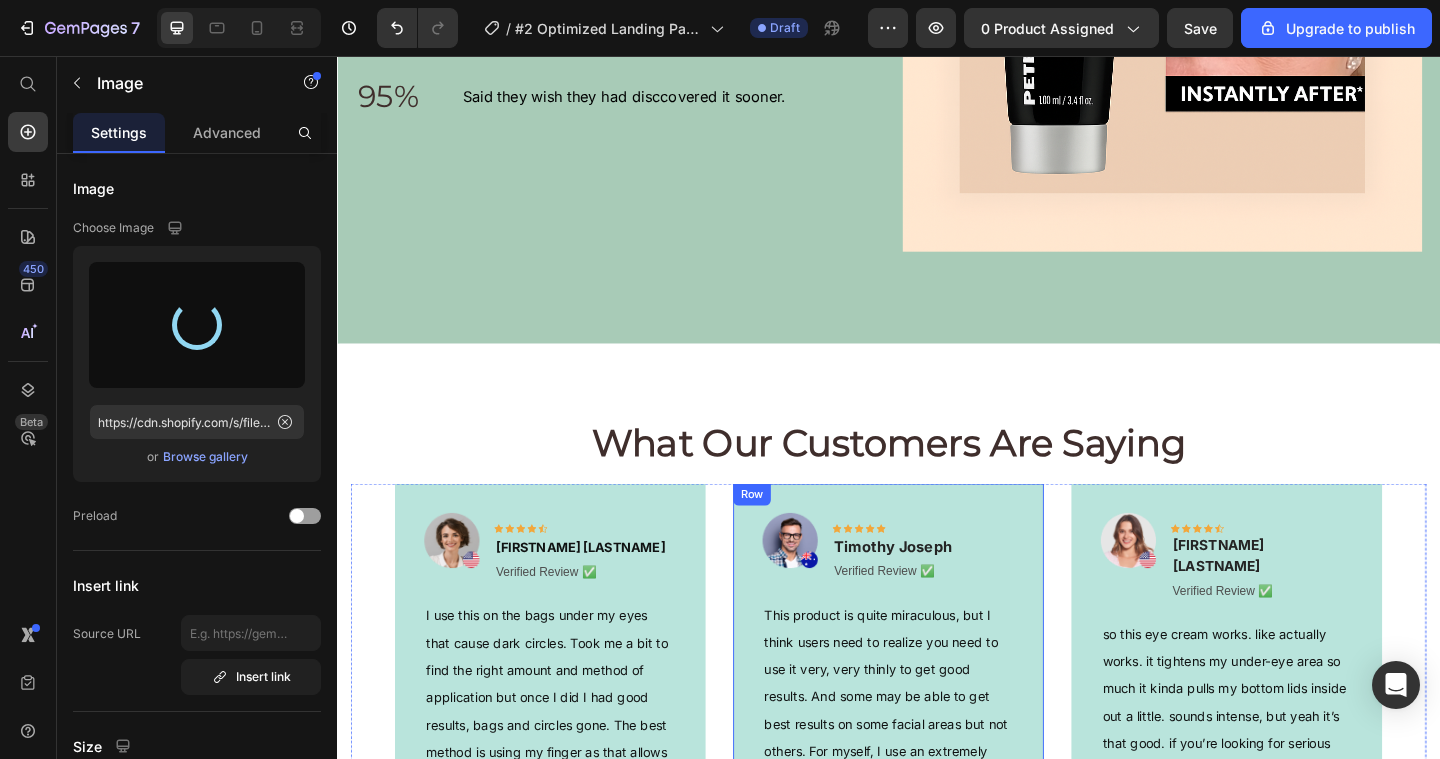 type on "https://cdn.shopify.com/s/files/1/0938/3883/6029/files/gempages_569297593012585342-9ed698fa-7a41-4e63-bb9a-74f86546f475.jpg" 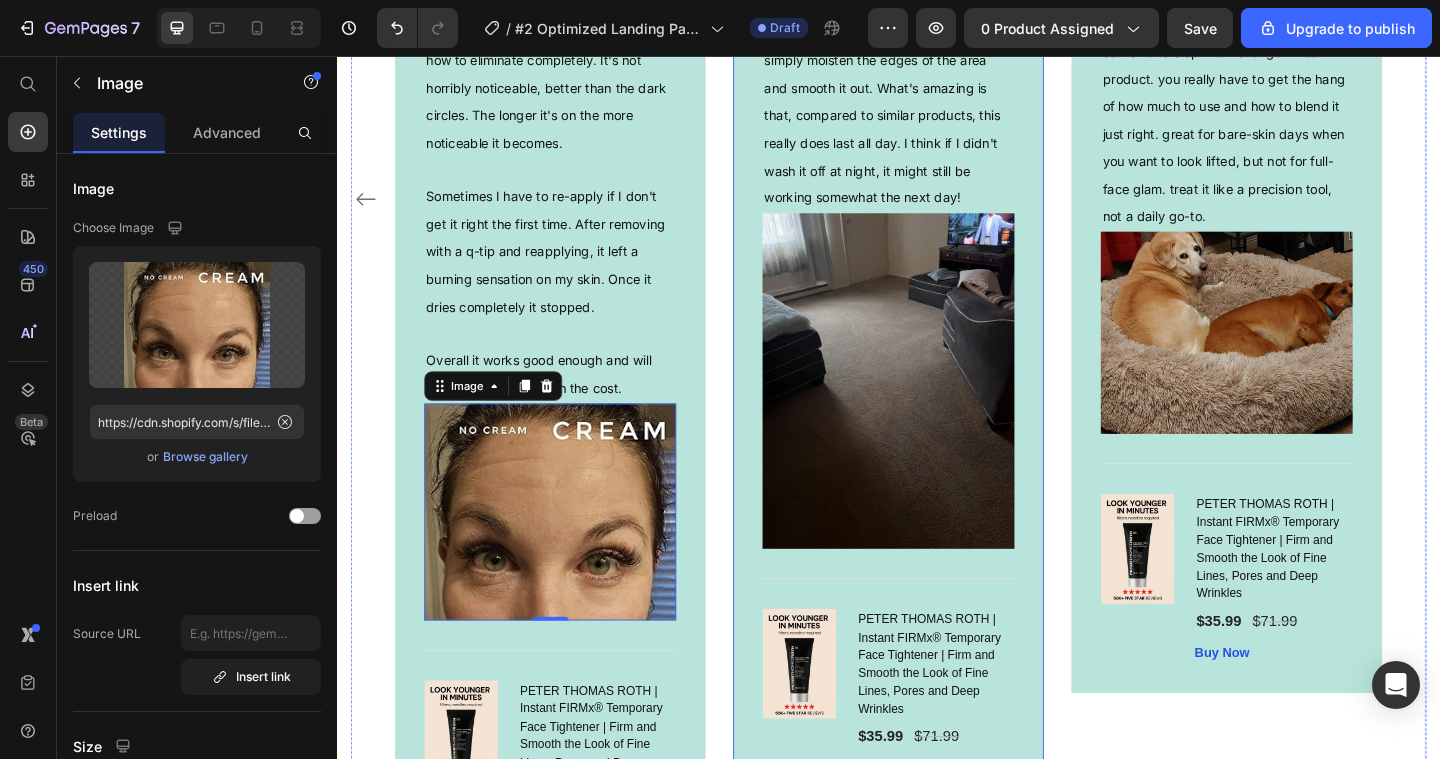 scroll, scrollTop: 4582, scrollLeft: 0, axis: vertical 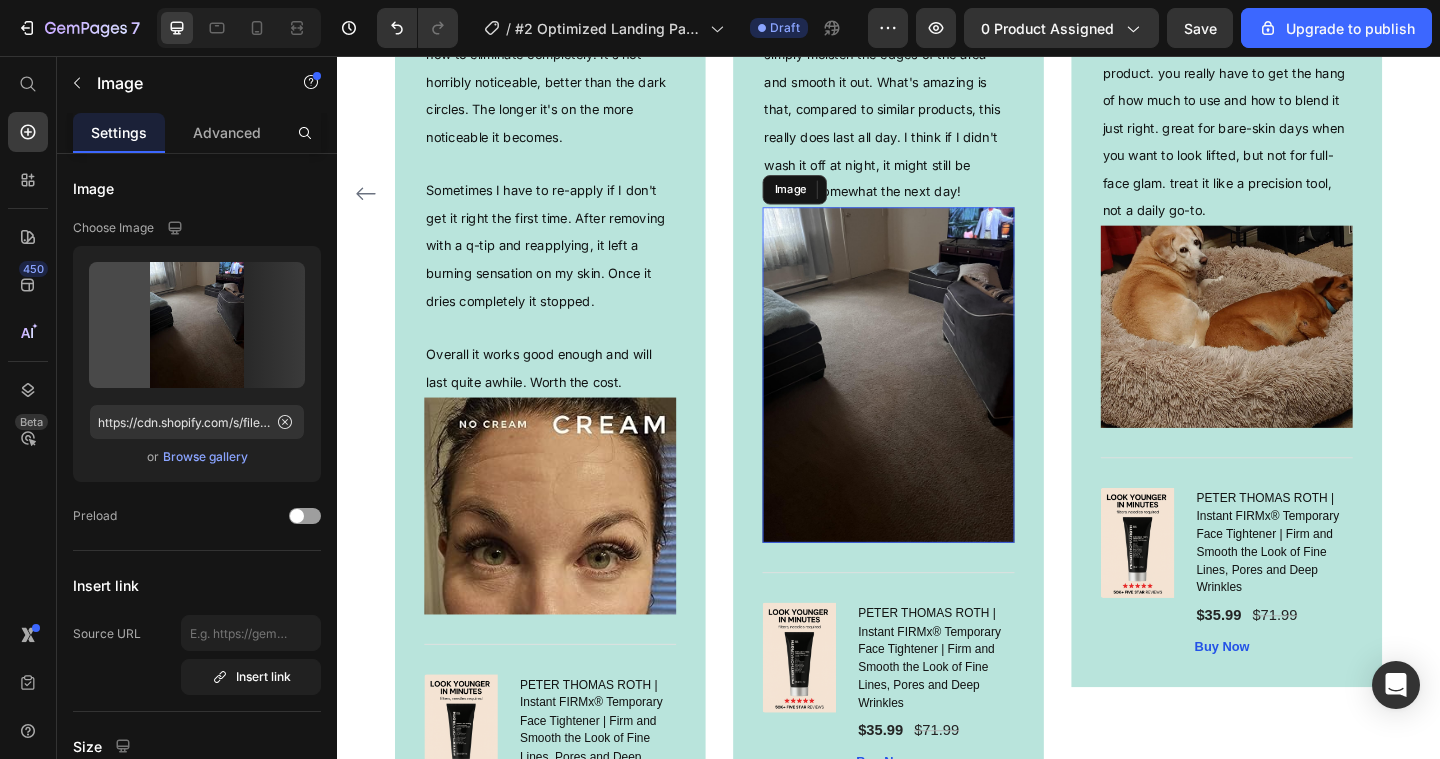 click at bounding box center (937, 403) 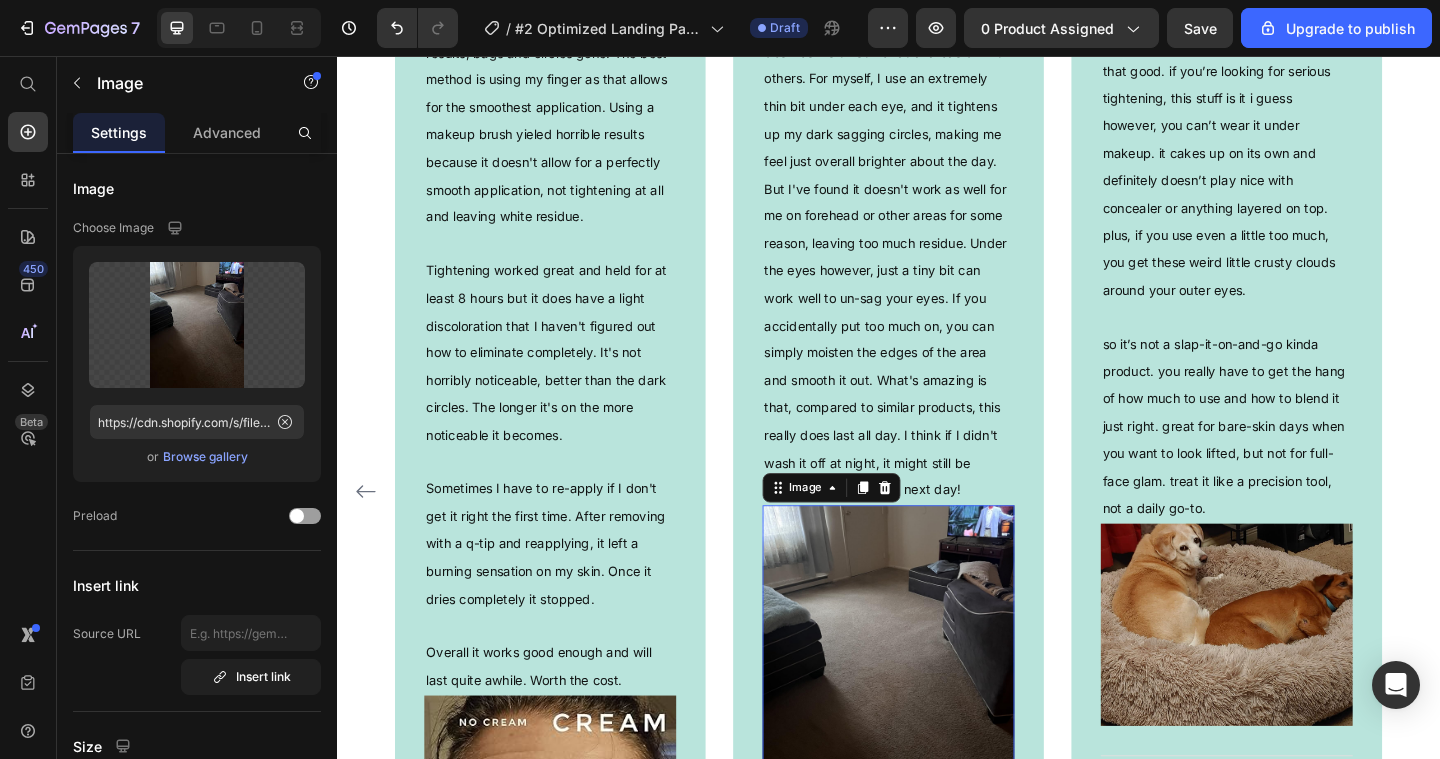 scroll, scrollTop: 3642, scrollLeft: 0, axis: vertical 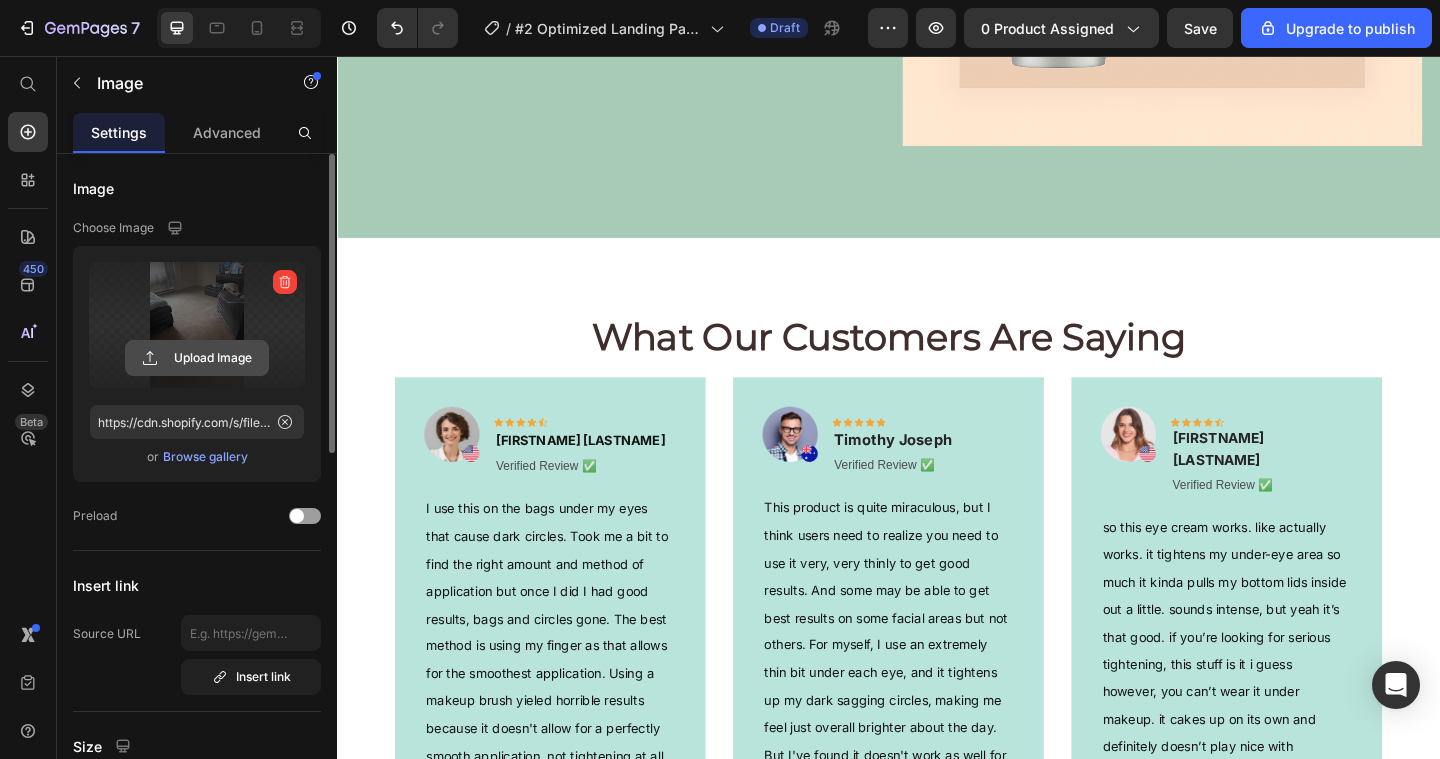 click 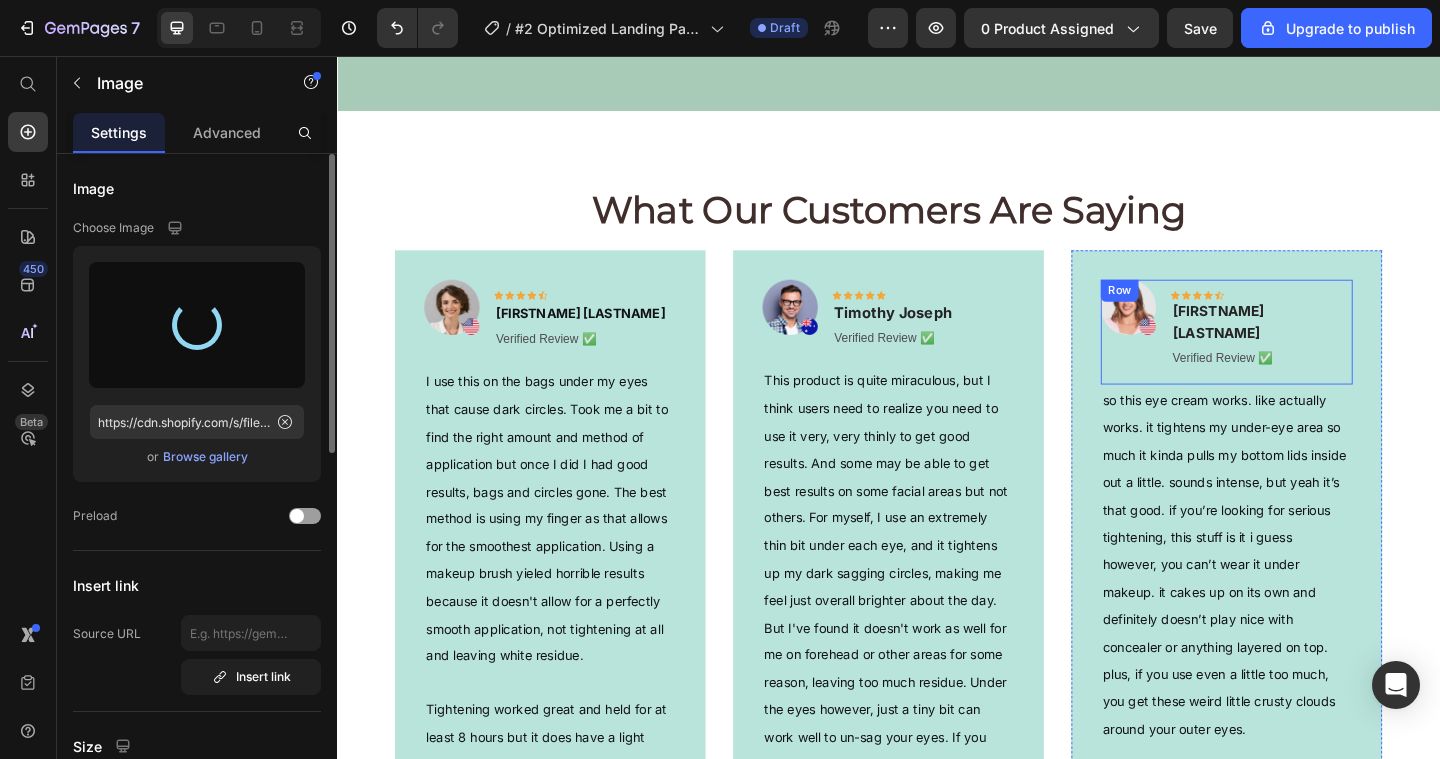 type on "https://cdn.shopify.com/s/files/1/0938/3883/6029/files/gempages_569297593012585342-aab1ff5c-c499-4840-b8e4-d4977d2a0810.jpg" 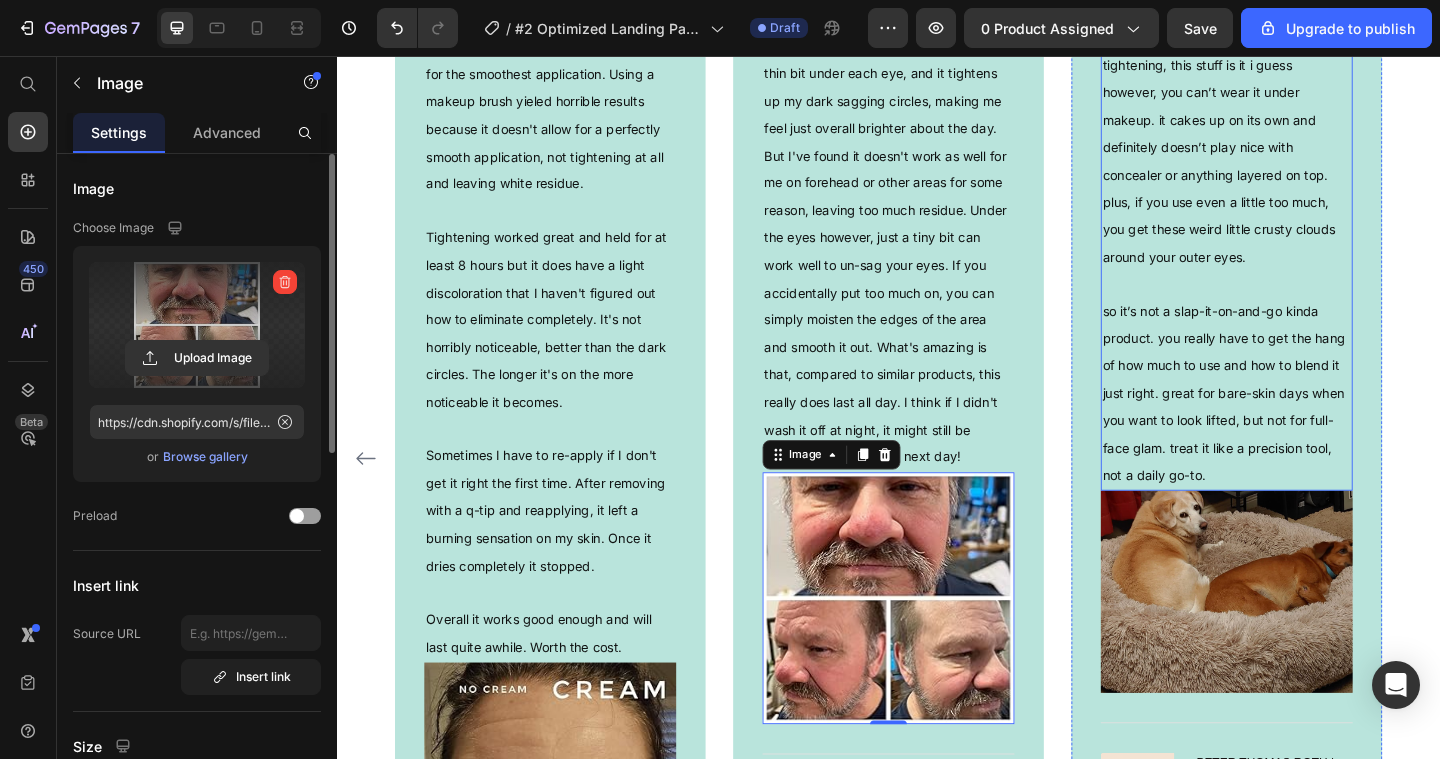 scroll, scrollTop: 4292, scrollLeft: 0, axis: vertical 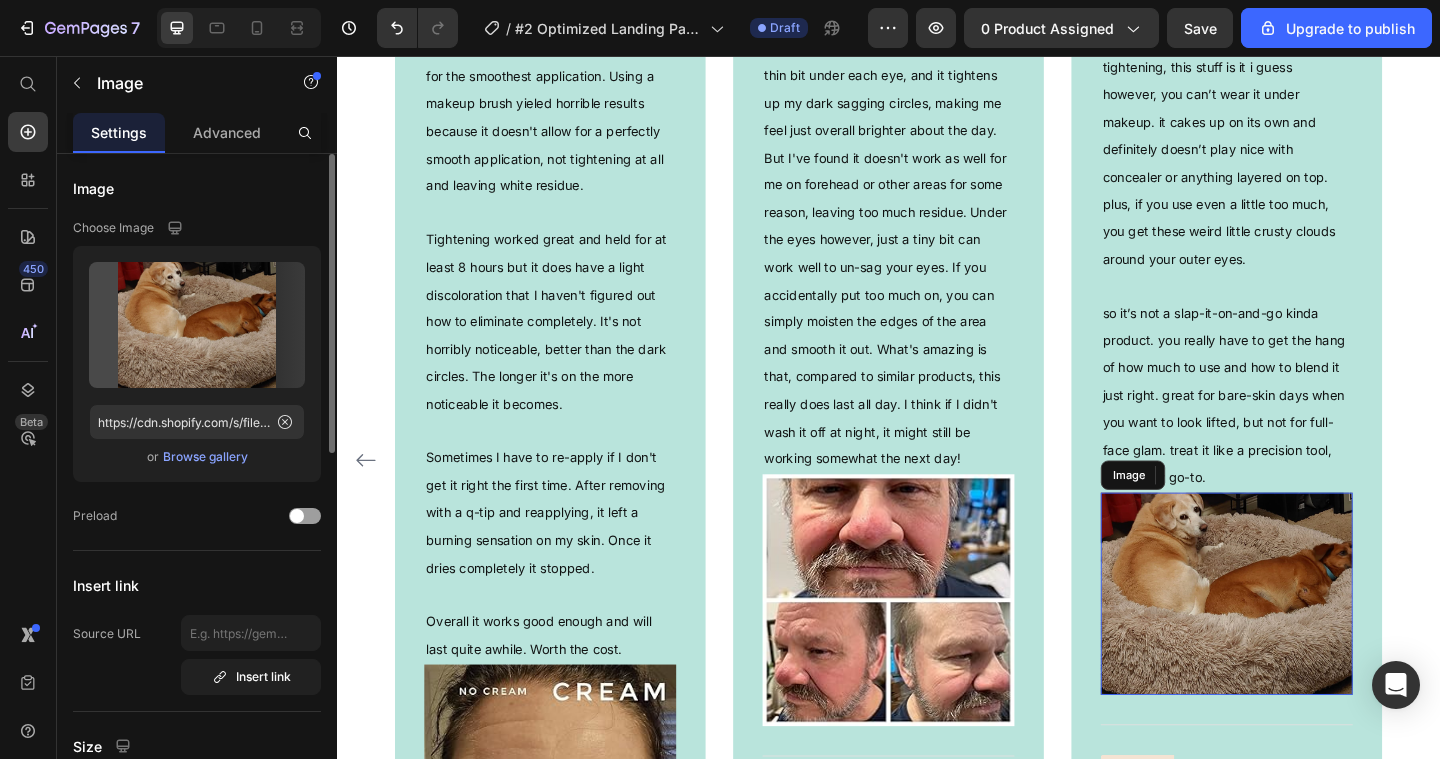 click at bounding box center [1305, 640] 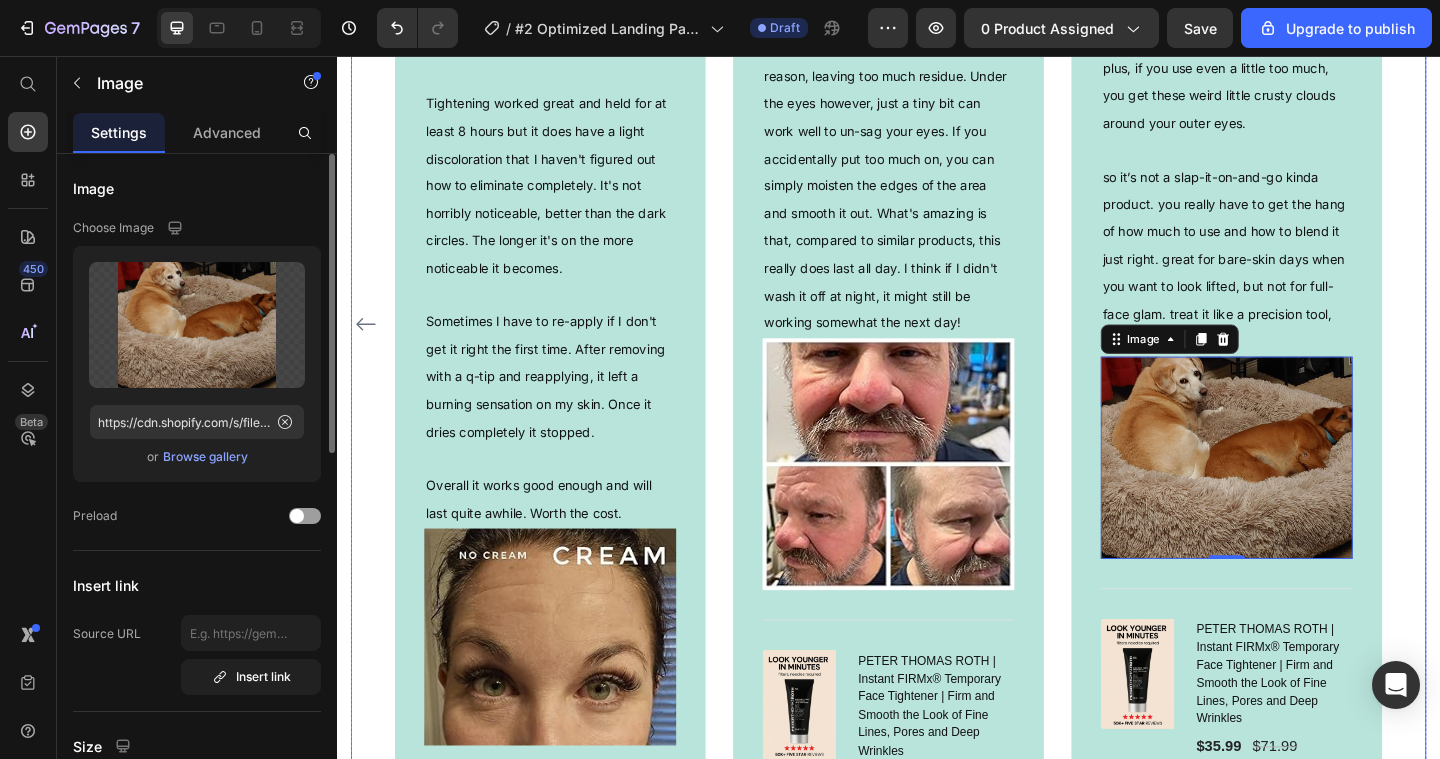 scroll, scrollTop: 4442, scrollLeft: 0, axis: vertical 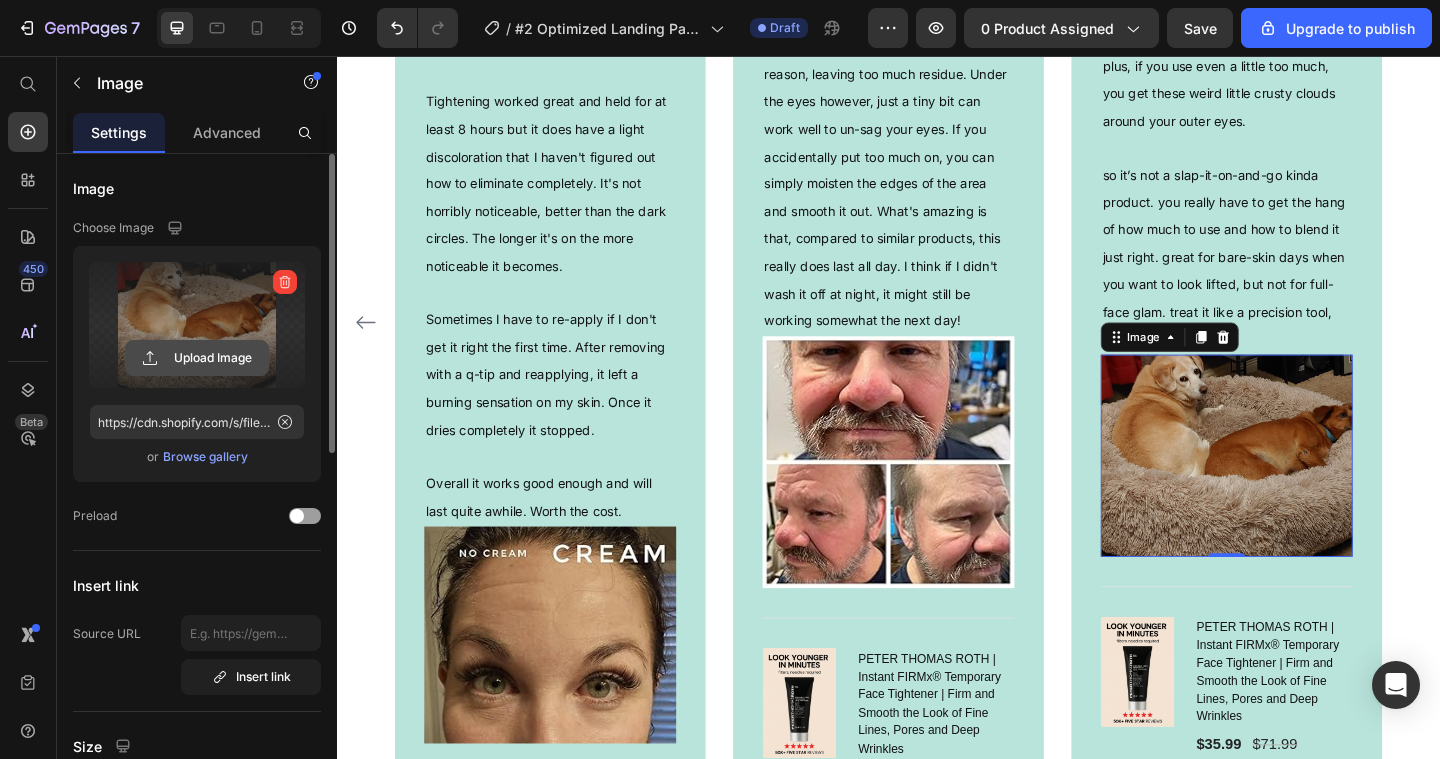 click 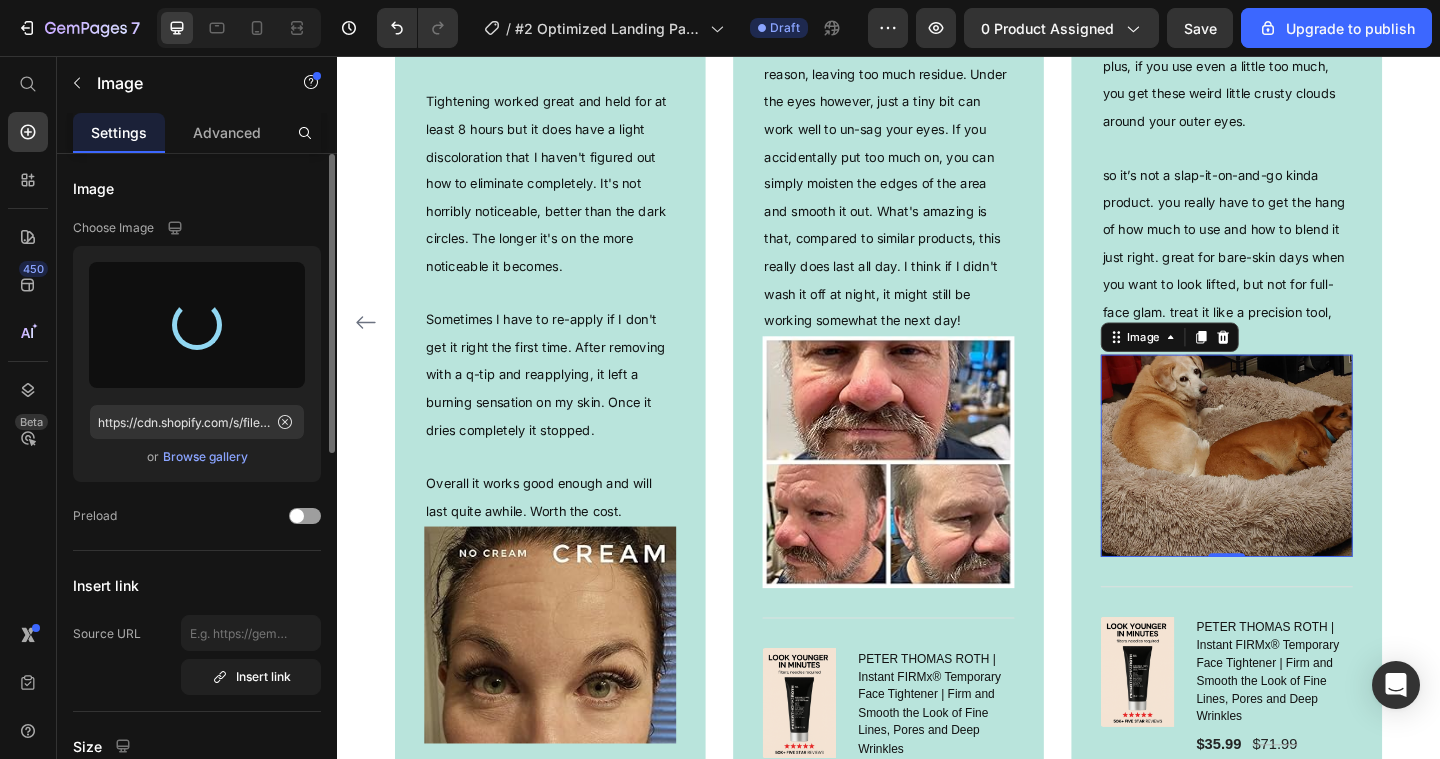 type on "https://cdn.shopify.com/s/files/1/0938/3883/6029/files/gempages_569297593012585342-20bcf10b-2cfc-4326-97f8-64f697a4e1f3.jpg" 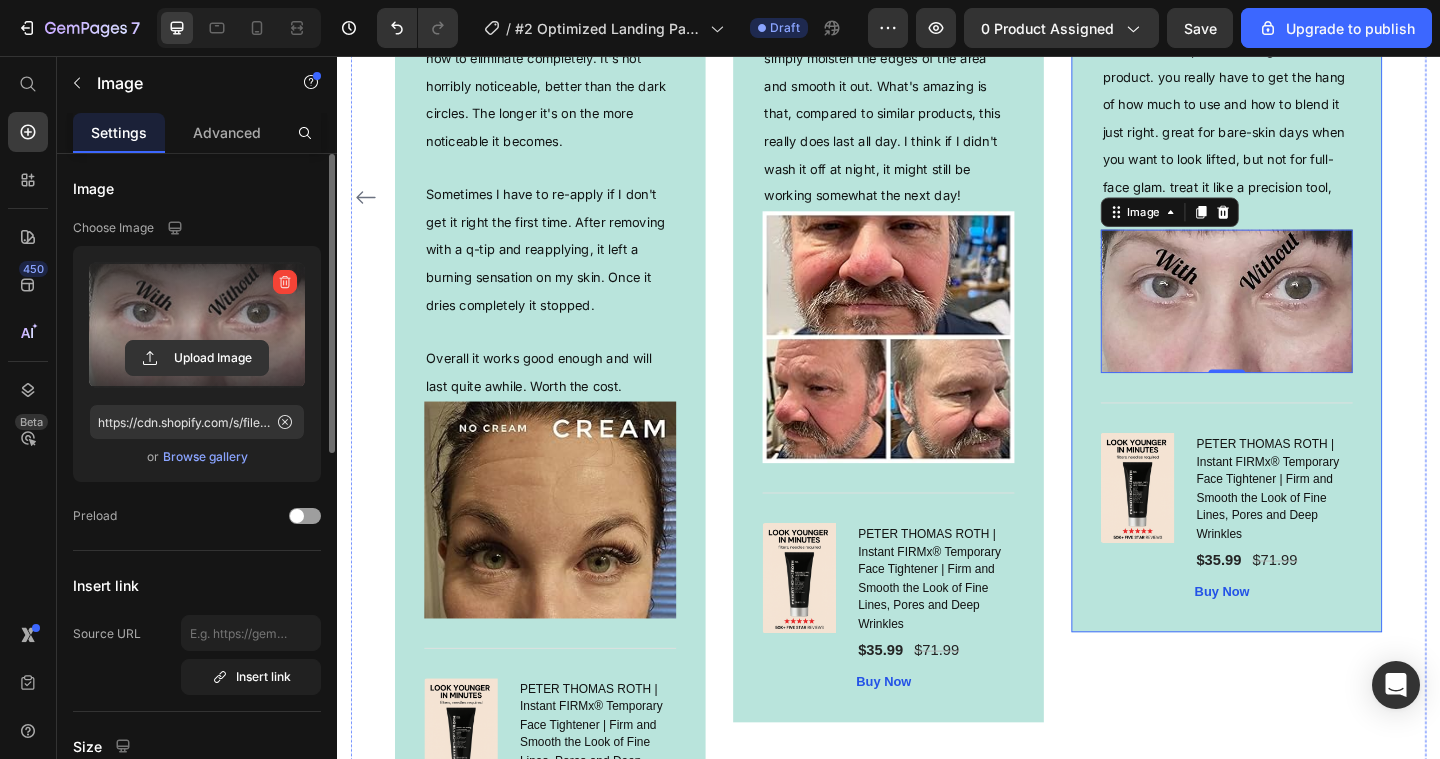 scroll, scrollTop: 4579, scrollLeft: 0, axis: vertical 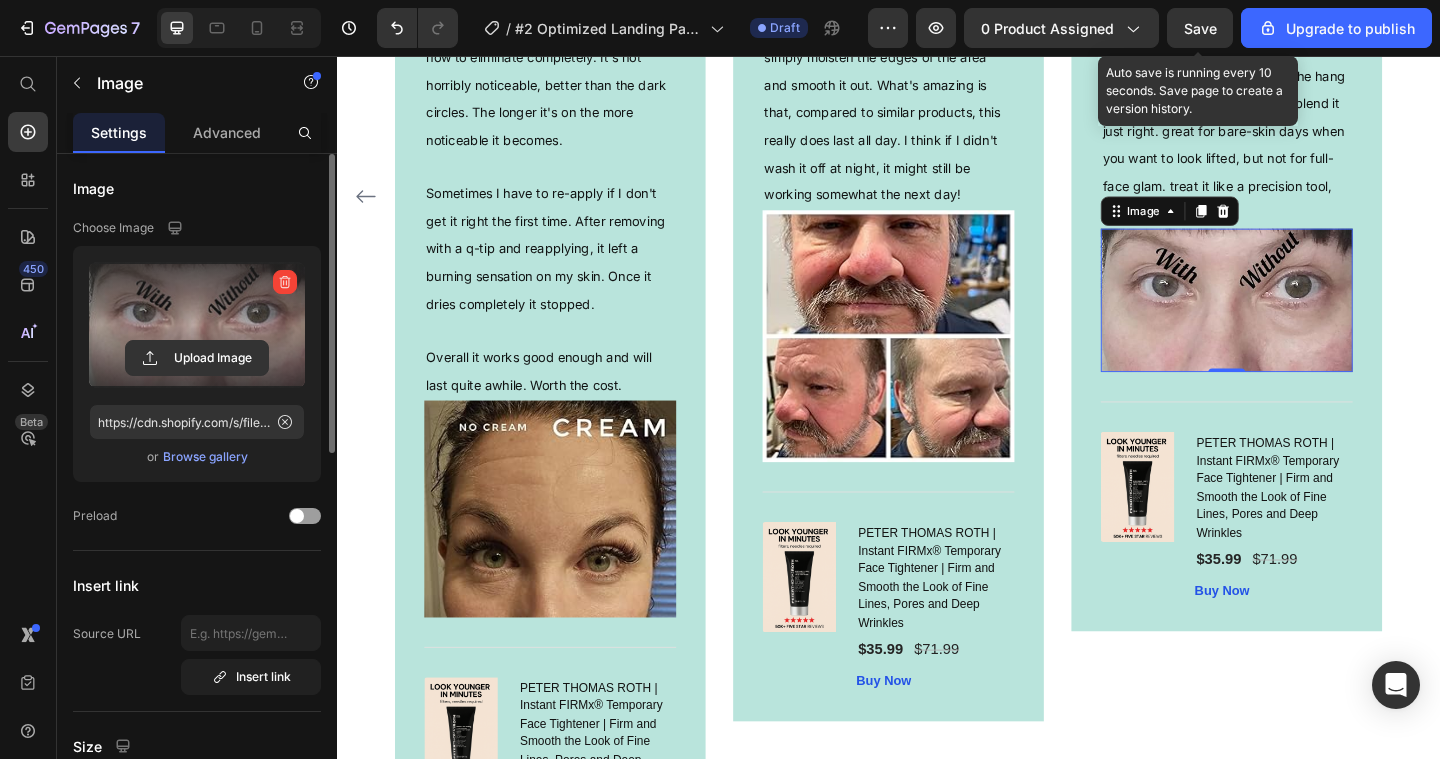 click on "Save" at bounding box center (1200, 28) 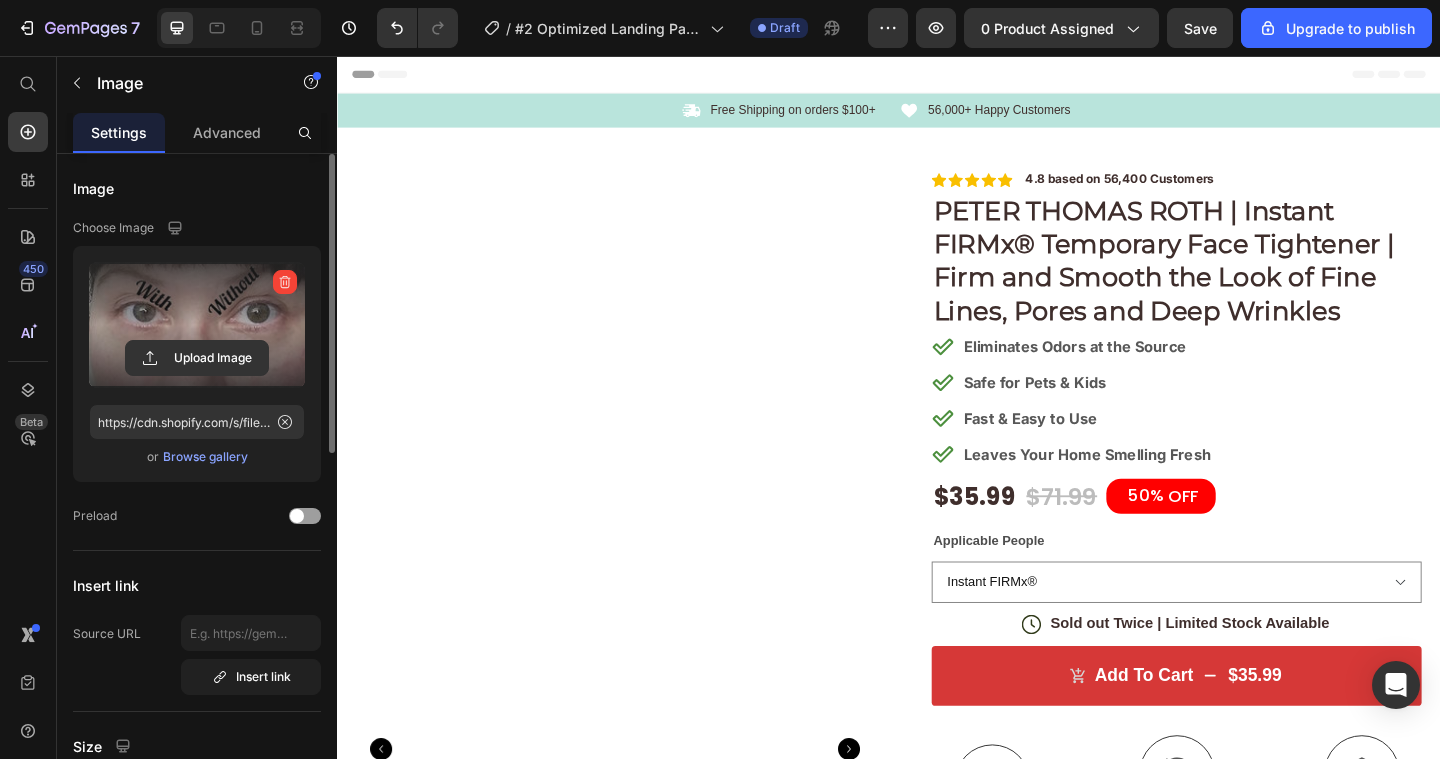 scroll, scrollTop: 0, scrollLeft: 0, axis: both 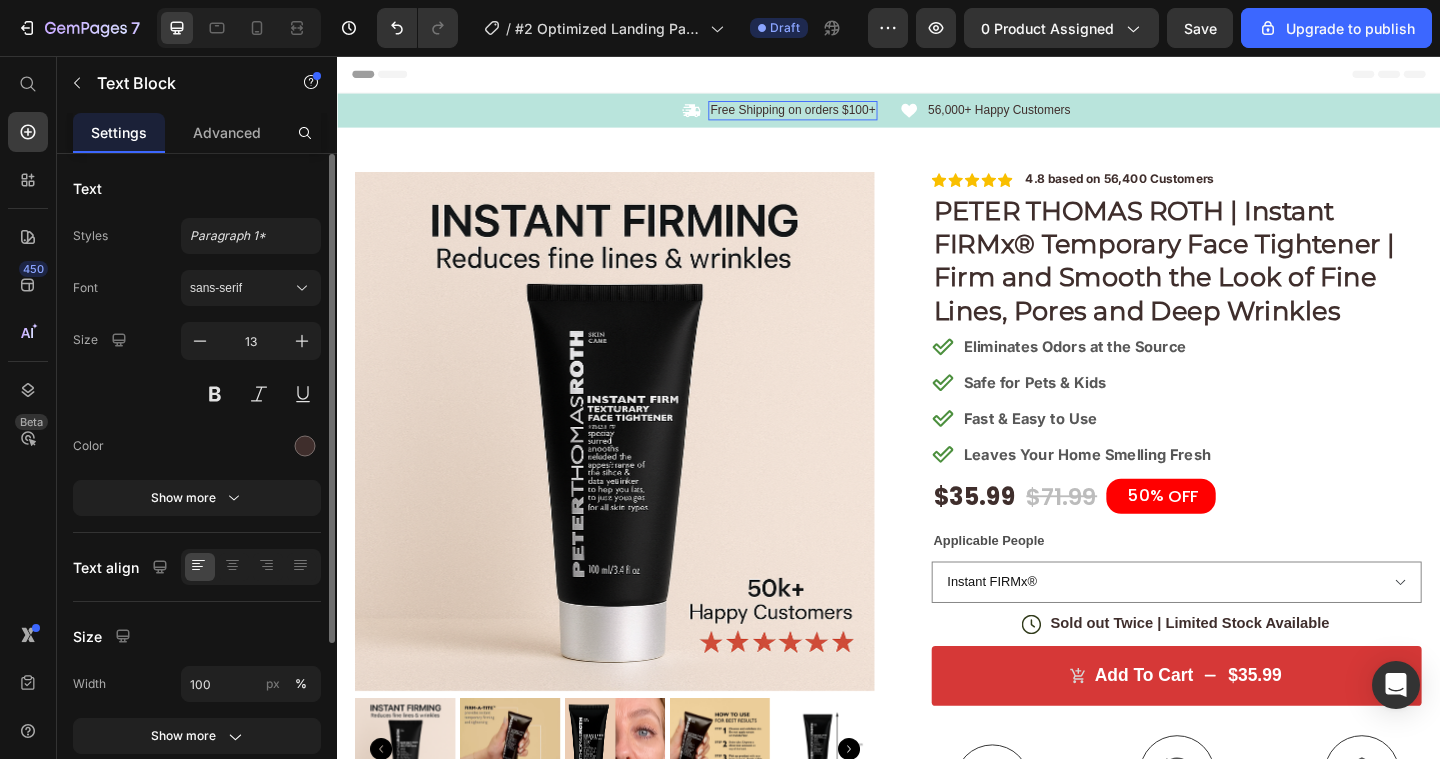 click on "Free Shipping on orders $100+" at bounding box center [833, 115] 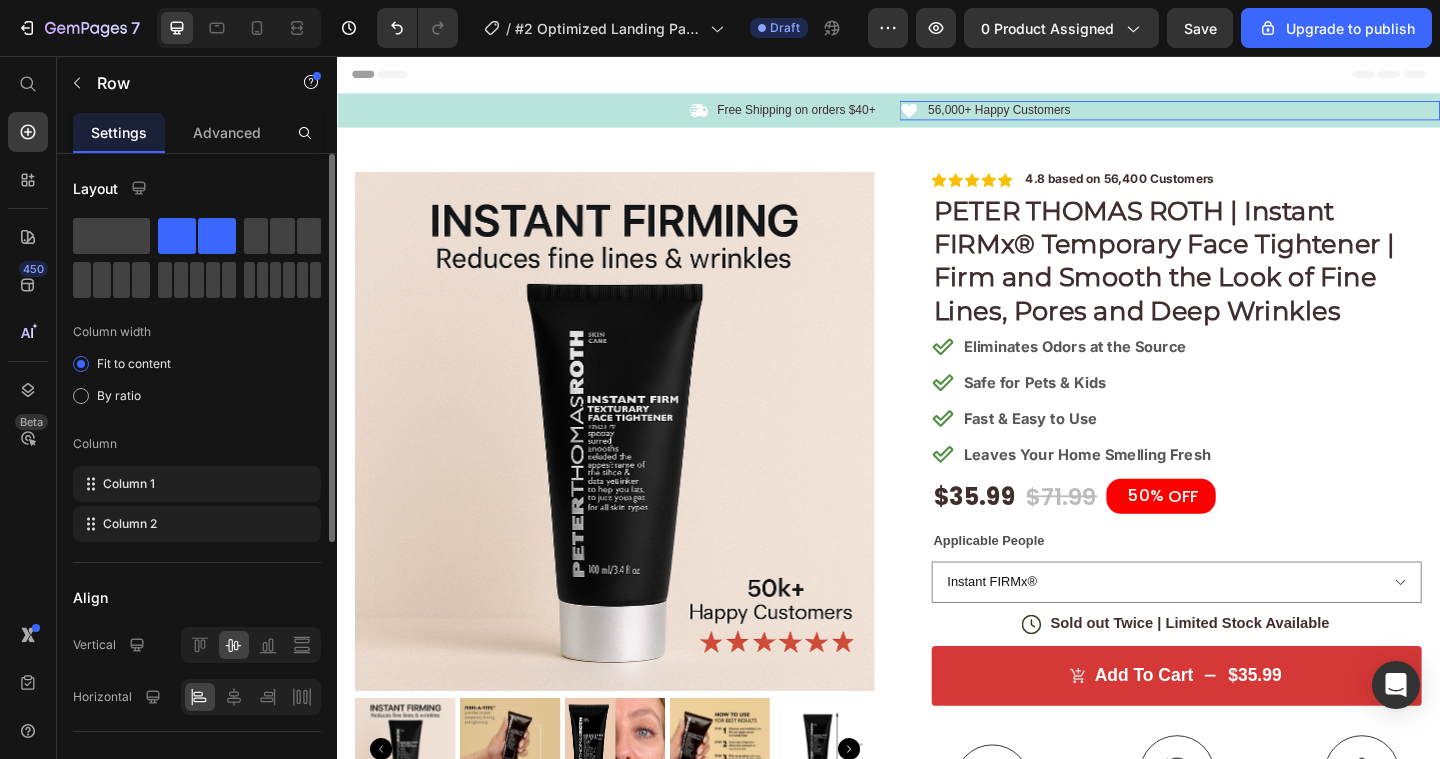 click on "Icon 56,000+ Happy Customers Text Block Row" at bounding box center (1243, 115) 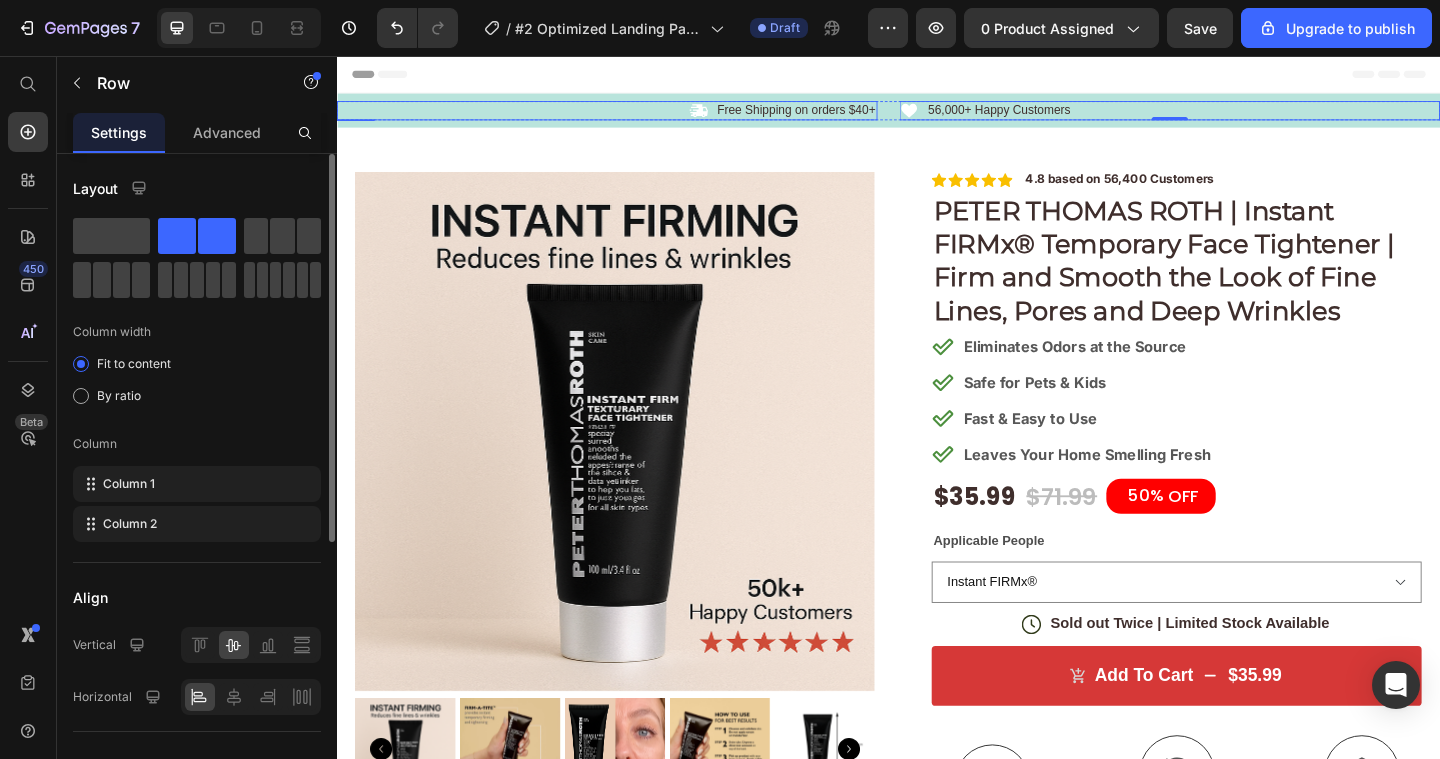 click on "Icon Free Shipping on orders $40+ Text Block Row" at bounding box center [631, 115] 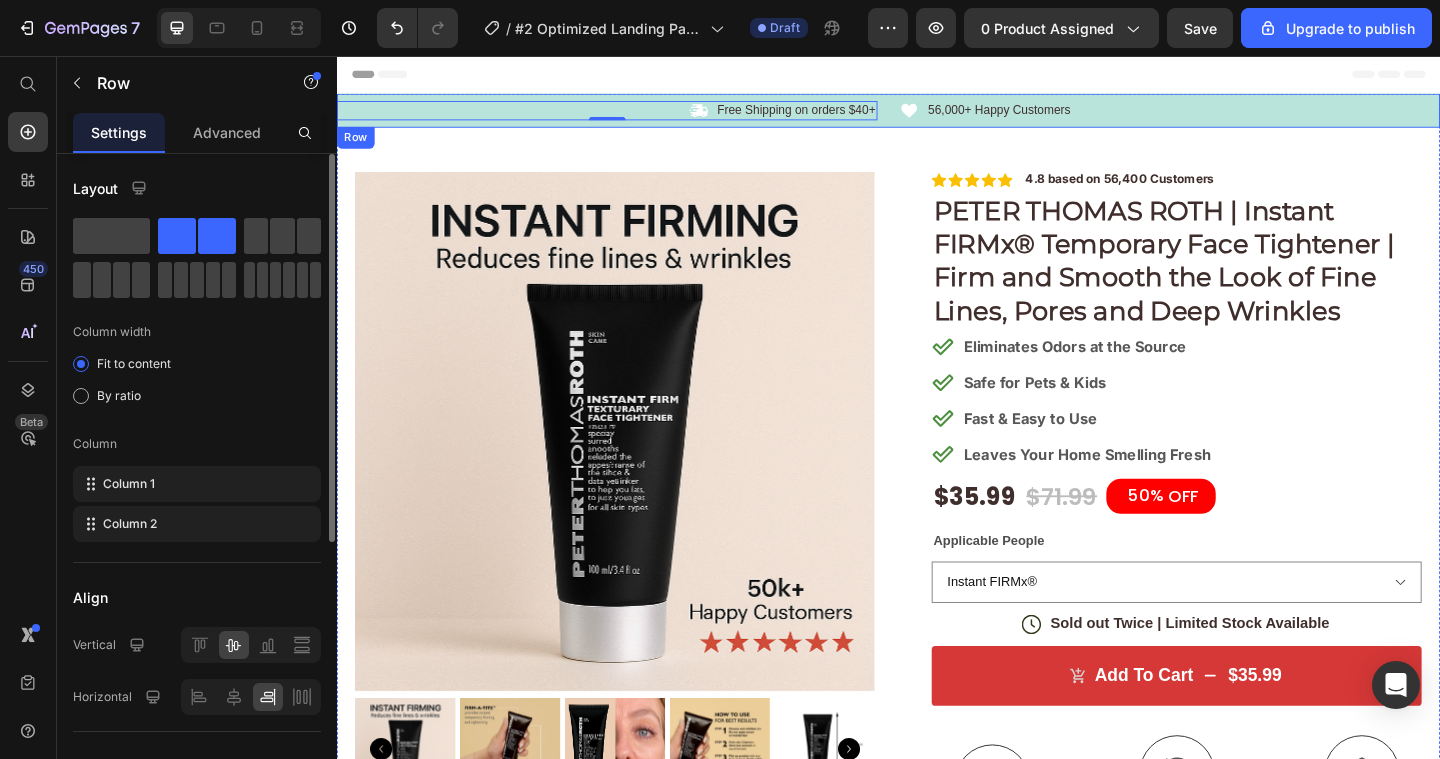 click on "Icon Free Shipping on orders $40+ Text Block Row   0
Icon 56,000+ Happy Customers Text Block Row Carousel Row" at bounding box center [937, 115] 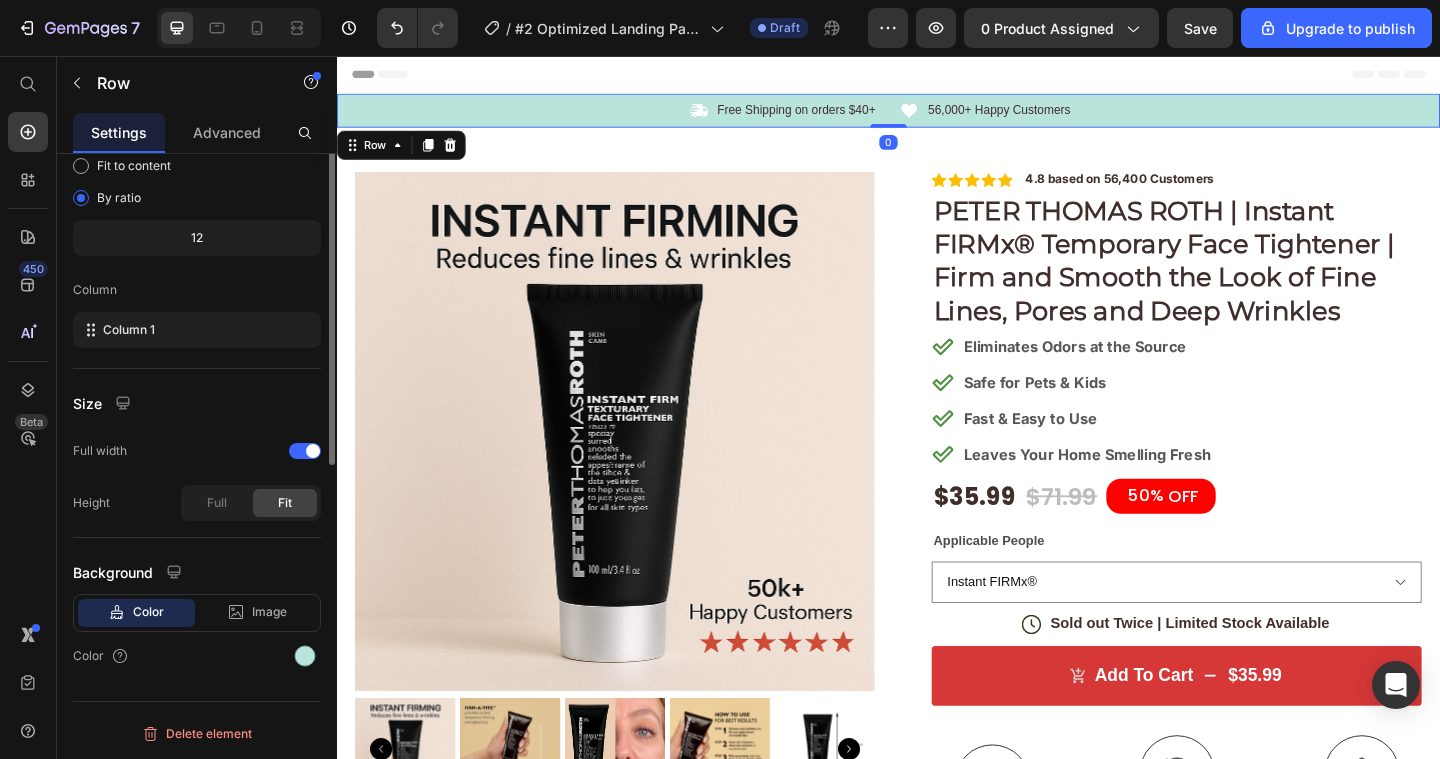 scroll, scrollTop: 0, scrollLeft: 0, axis: both 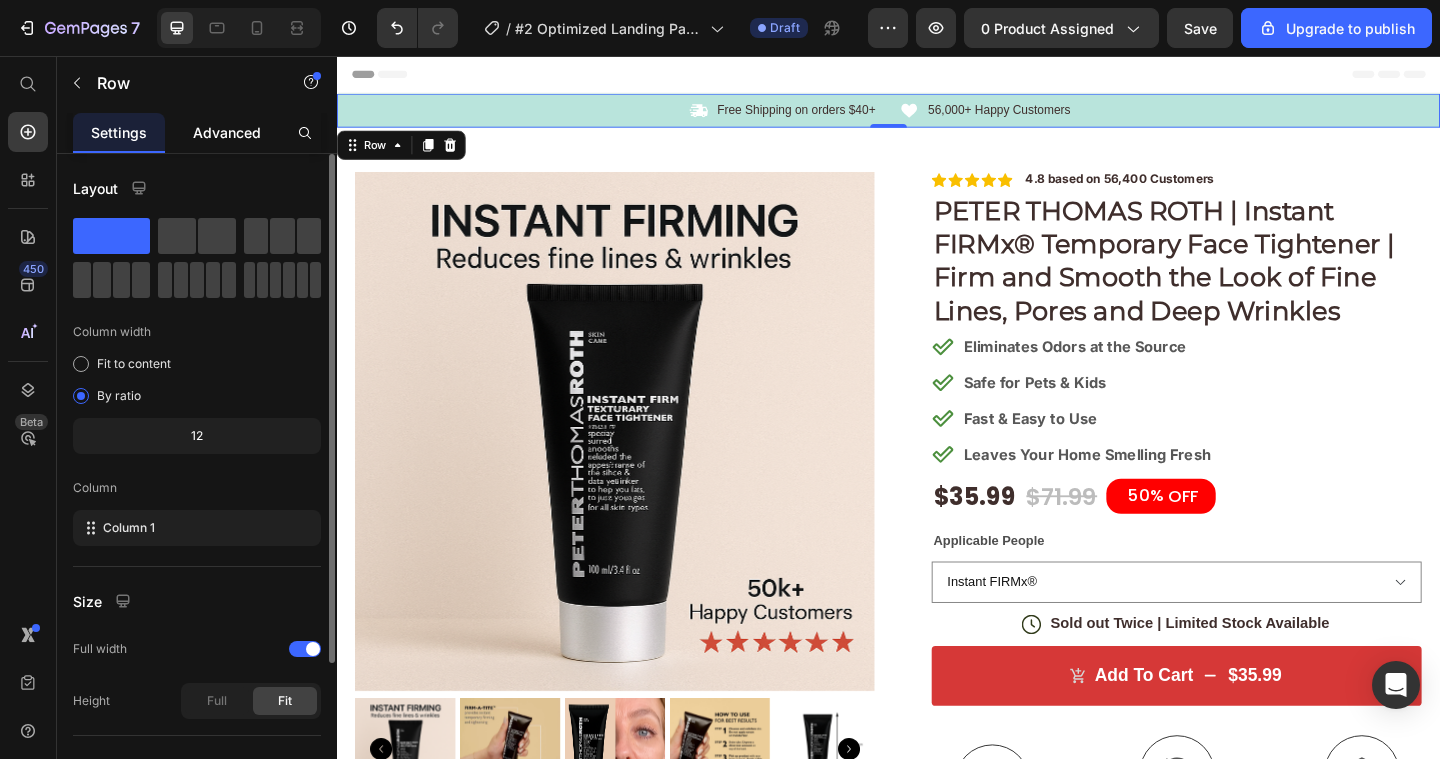 click on "Advanced" 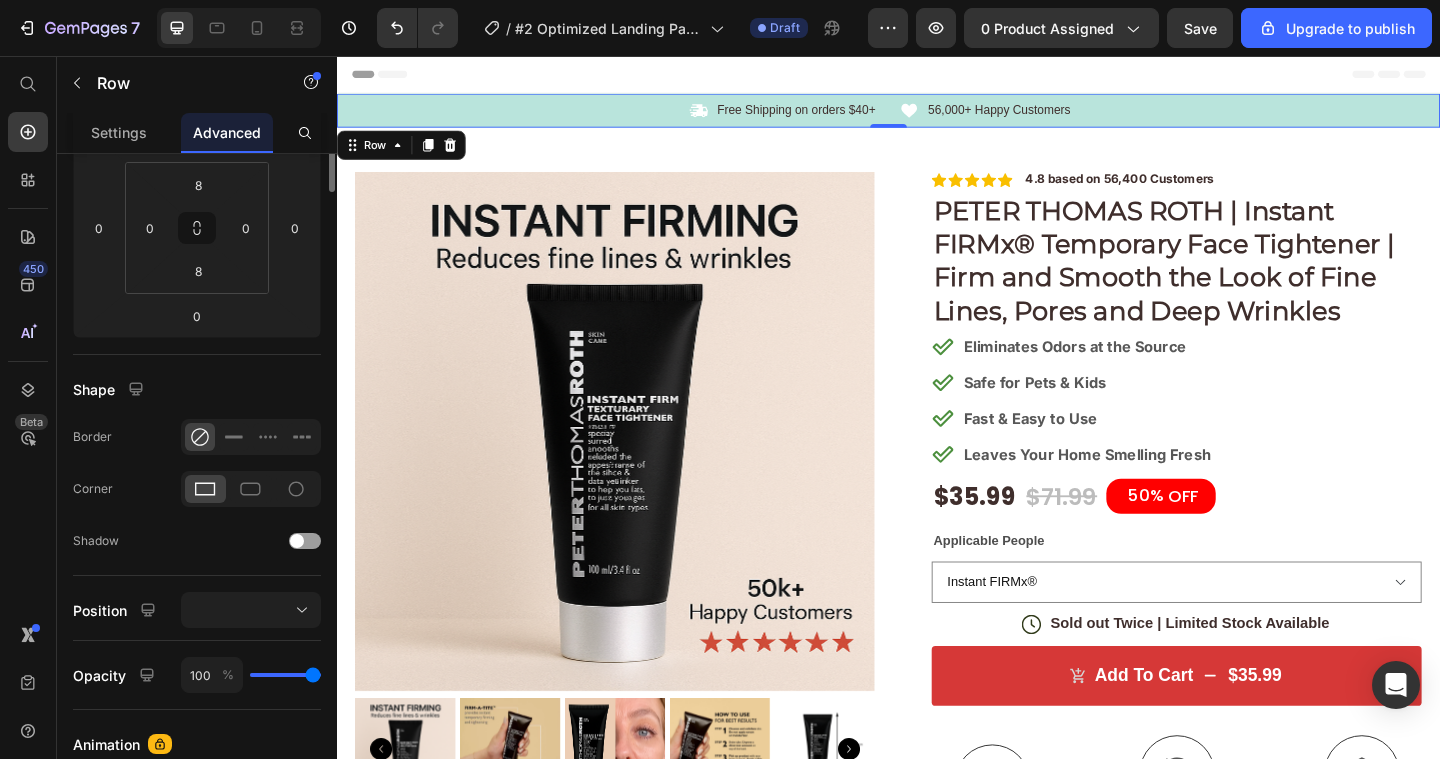 scroll, scrollTop: 0, scrollLeft: 0, axis: both 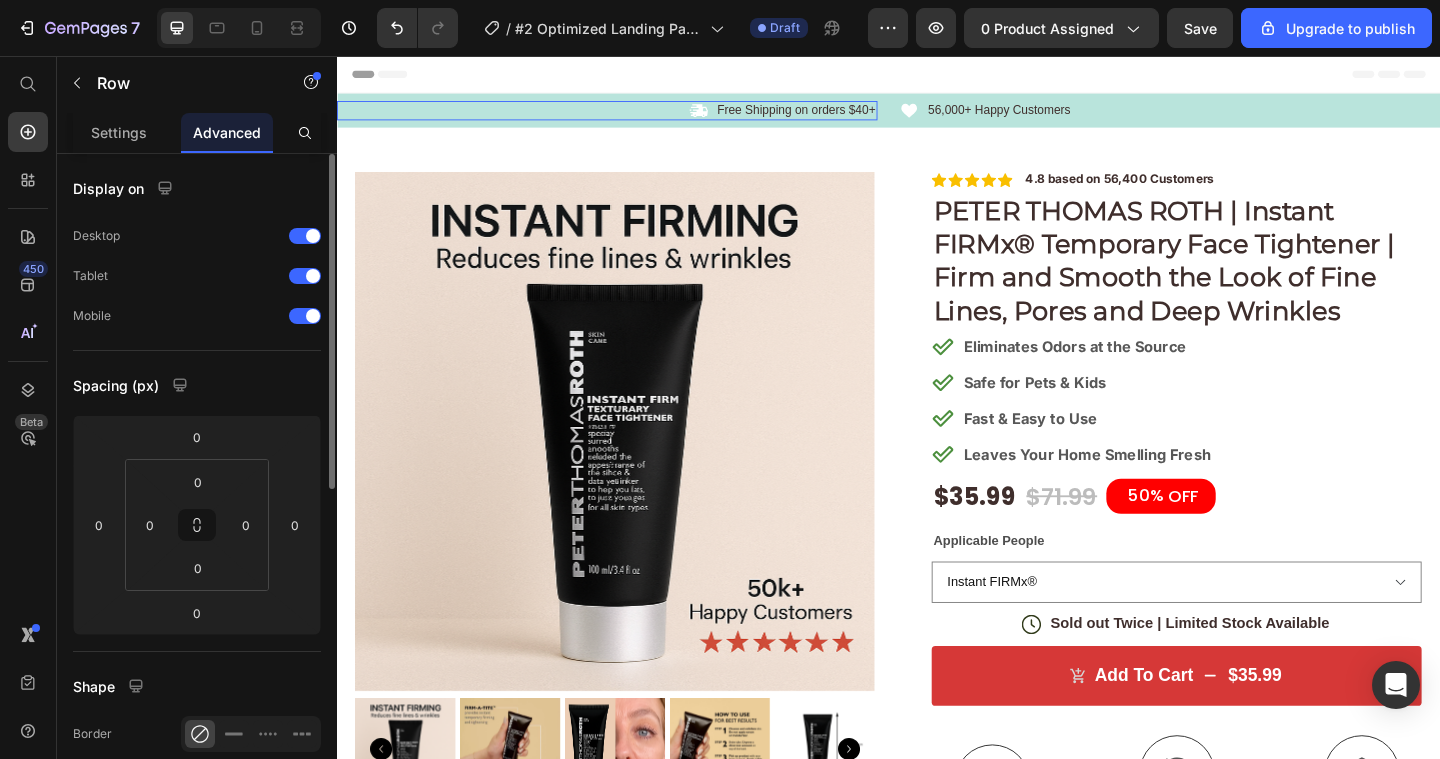 click on "Icon Free Shipping on orders $40+ Text Block Row" at bounding box center [631, 115] 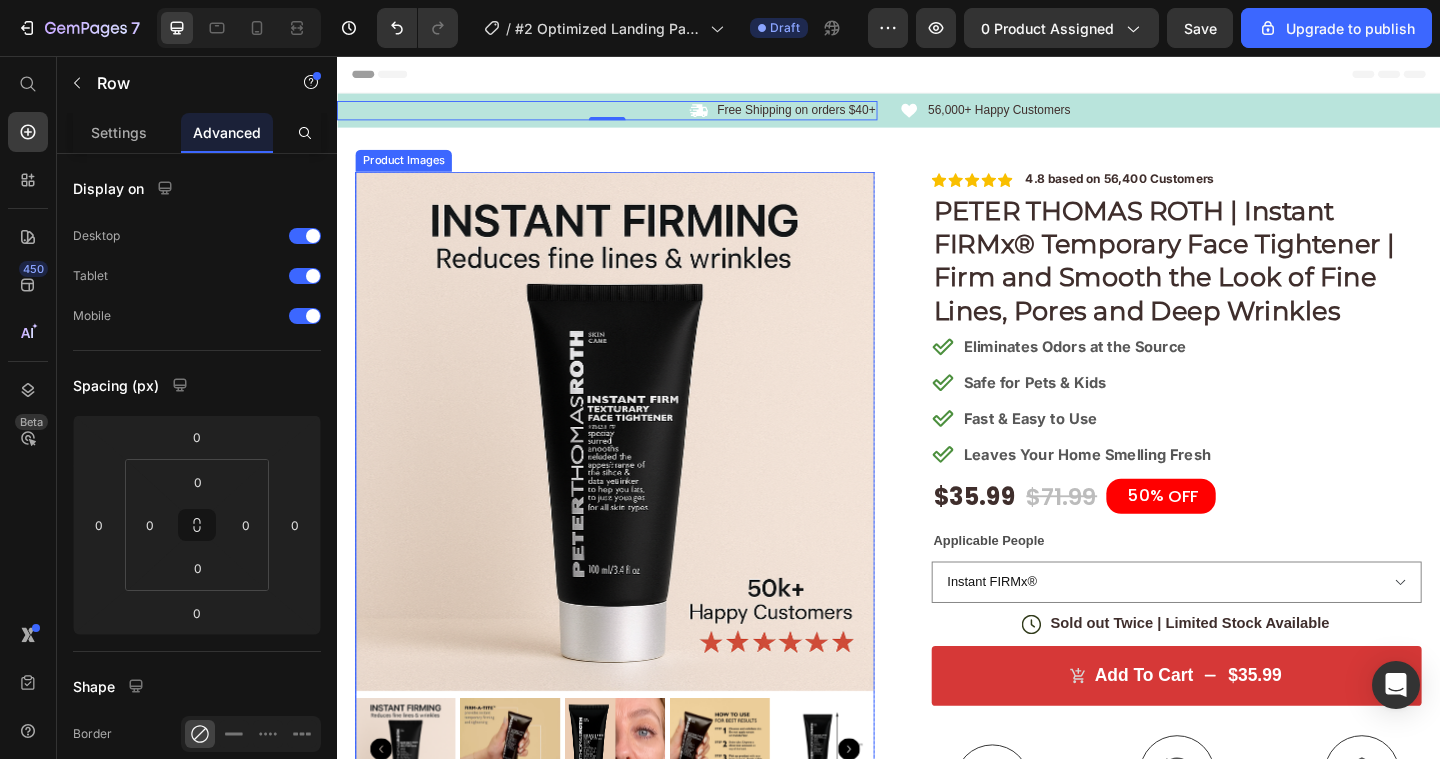 scroll, scrollTop: 116, scrollLeft: 0, axis: vertical 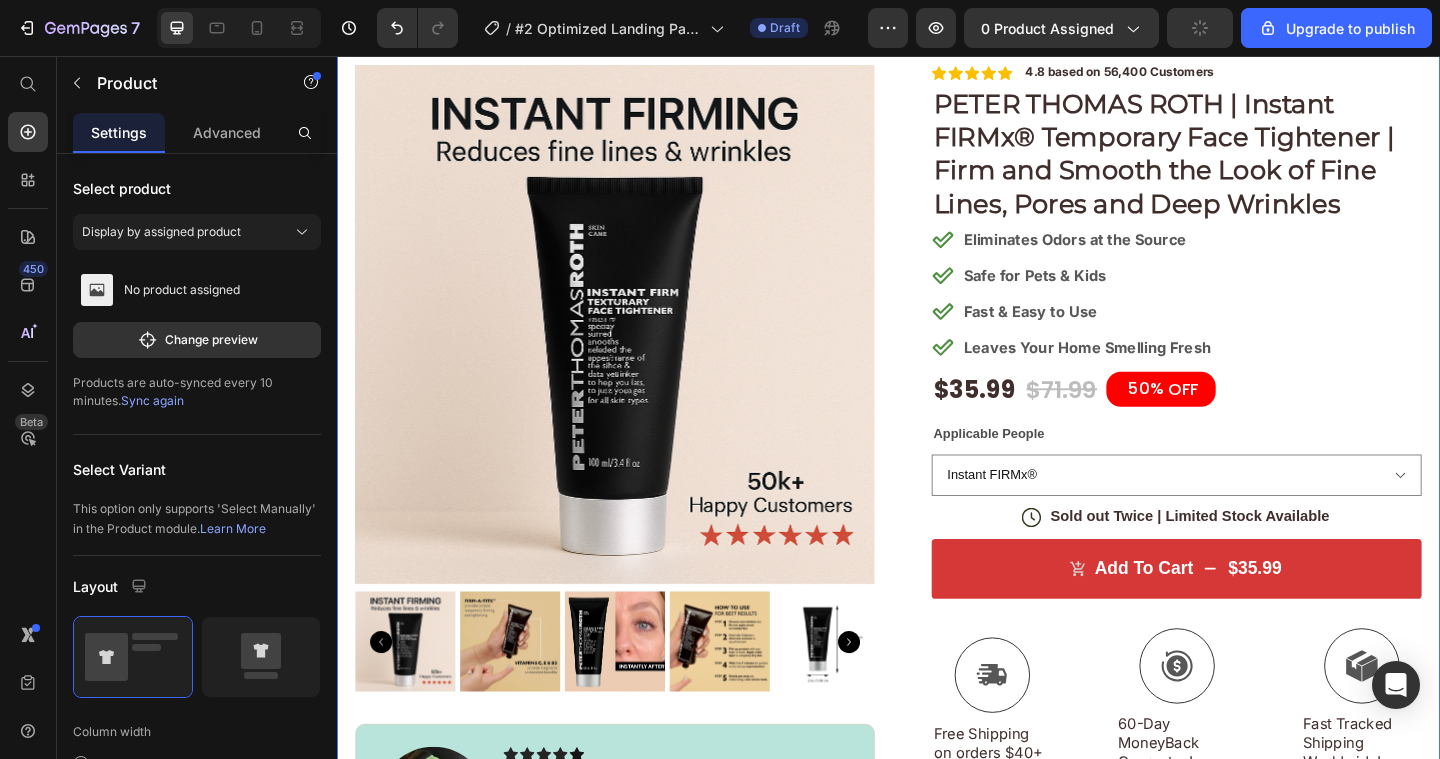 click on "I wasn’t expecting much, but wow — this stuff  works . I applied a small amount around my eyes and jawline, and within minutes, my skin looked tighter and smoother. The fine lines around my mouth basically disappeared, and the puffiness under my eyes was gone. It’s like a facelift in a tube. What I love most is that it doesn’t feel heavy or sticky — and it actually lasts for hours. I even wear it under makeup and it holds up perfectly. If you’ve been thinking about trying it... DO IT. I wish I had found this sooner. Total game-changer. Text Block
Icon —  [NAME] [LASTNAME], [AGE]  ( Verified Purchase ) Text Block Row Row Row Icon Icon Icon Icon Icon Icon List 4.8 based on 56,400 Customers Text Block Row PETER THOMAS ROTH | Instant FIRMx® Temporary Face Tightener | Firm and Smooth the Look of Fine Lines, Pores and Deep Wrinkles Product Title
Eliminates Odors at the Source
Safe for Pets & Kids" at bounding box center [937, 598] 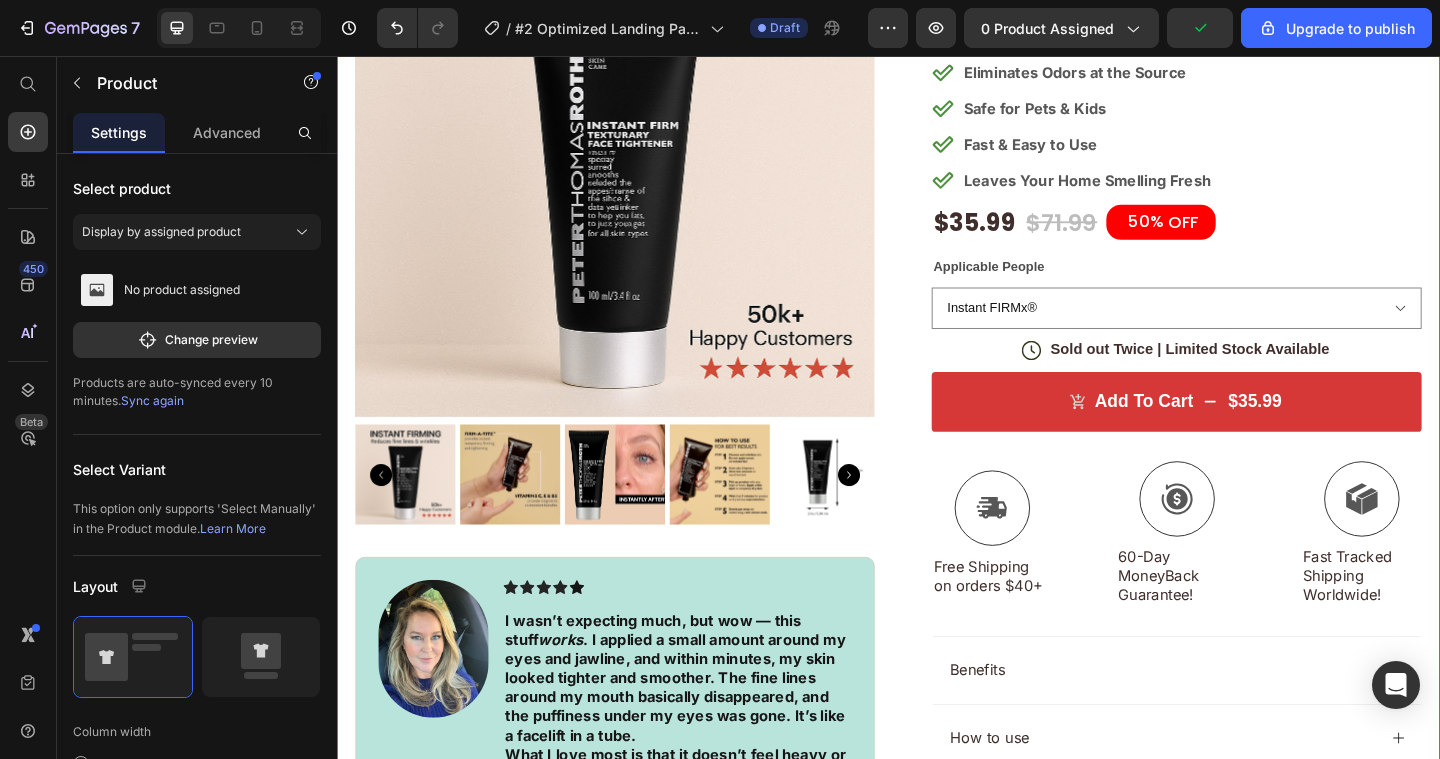 scroll, scrollTop: 299, scrollLeft: 0, axis: vertical 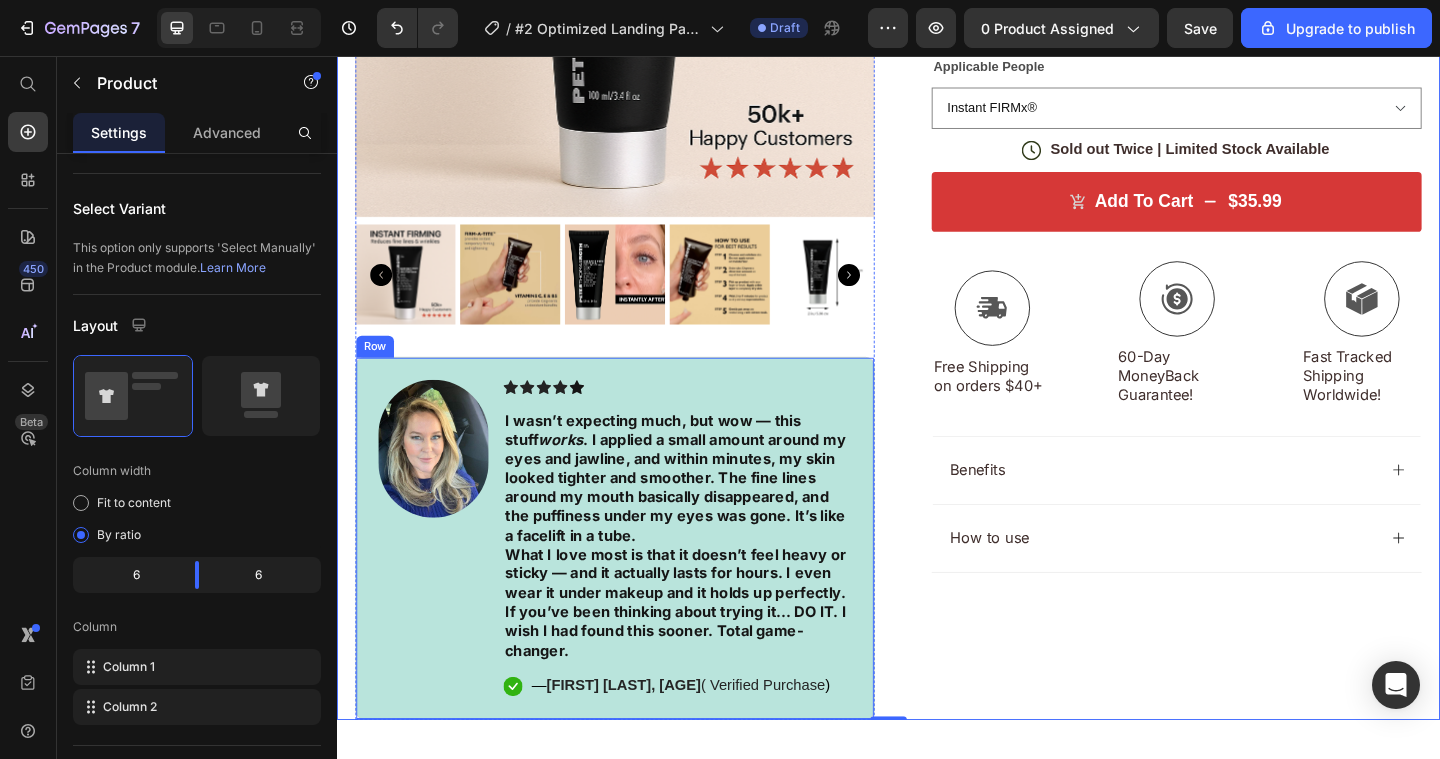 click on "Image" at bounding box center (442, 580) 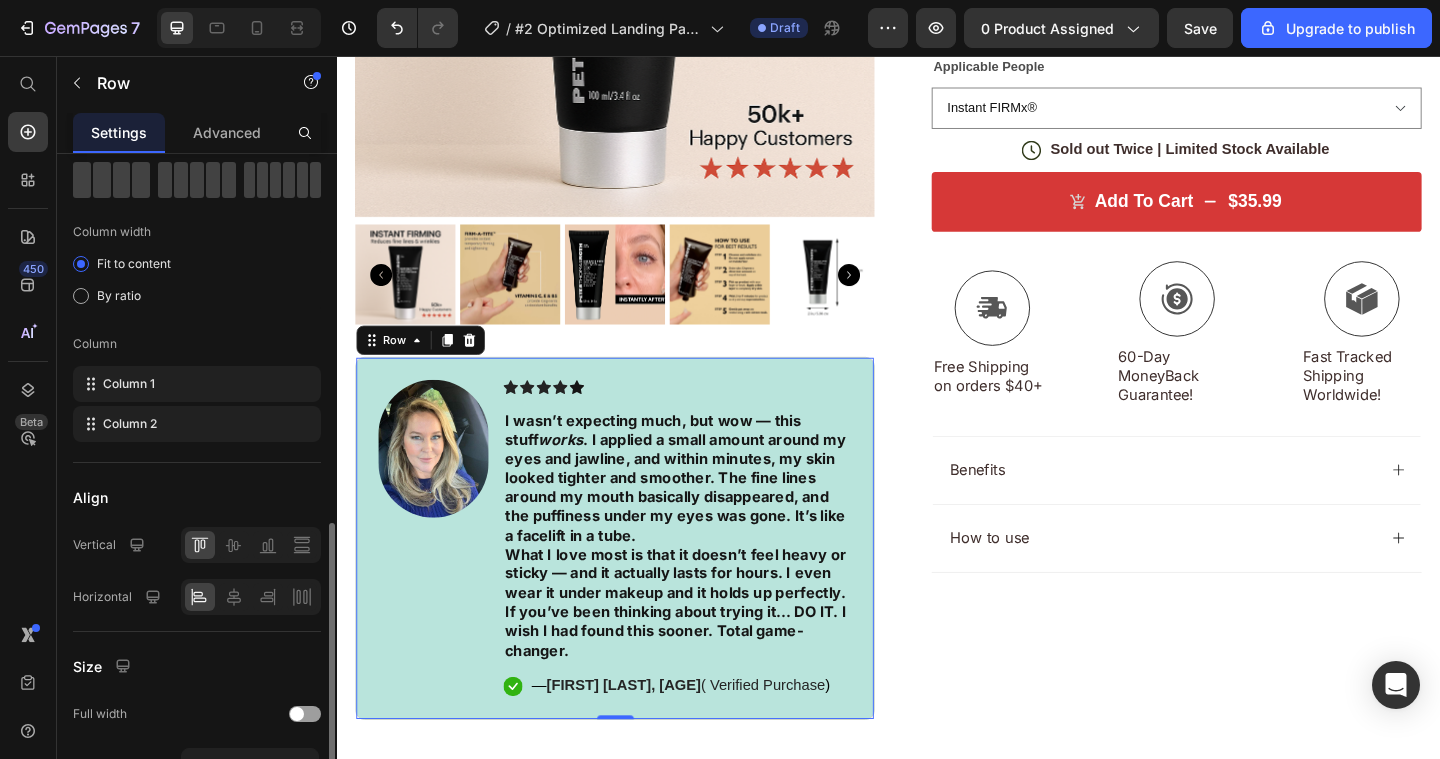 scroll, scrollTop: 467, scrollLeft: 0, axis: vertical 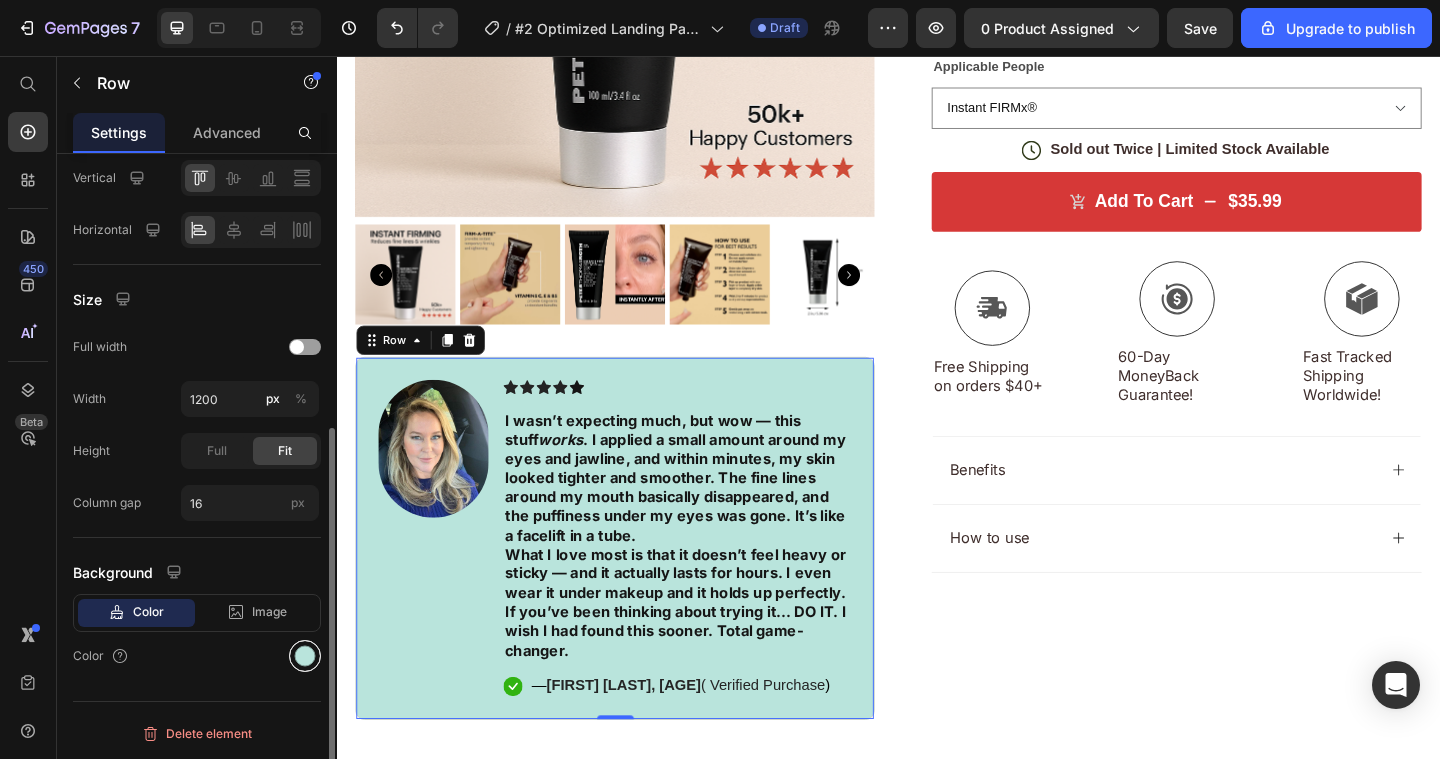 click at bounding box center [305, 656] 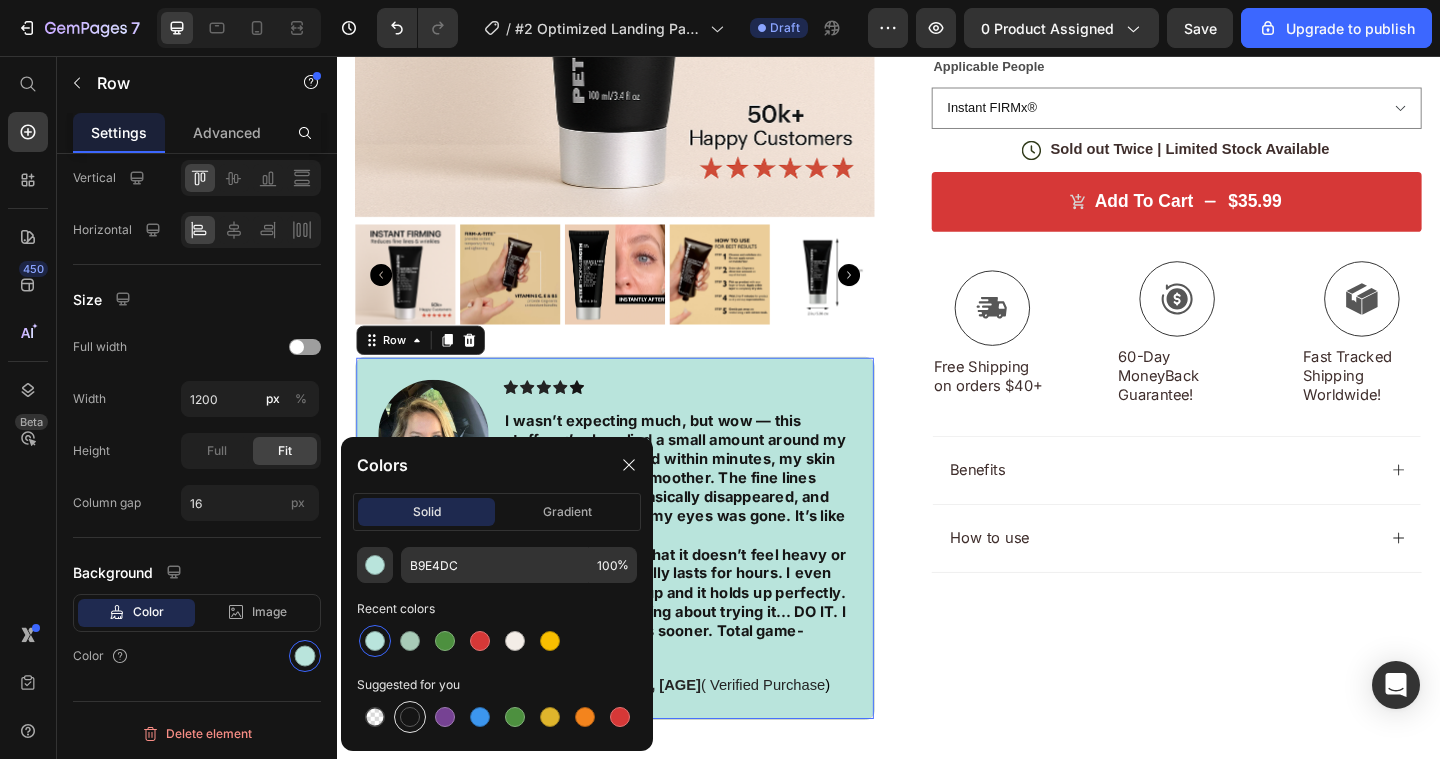 click at bounding box center (410, 717) 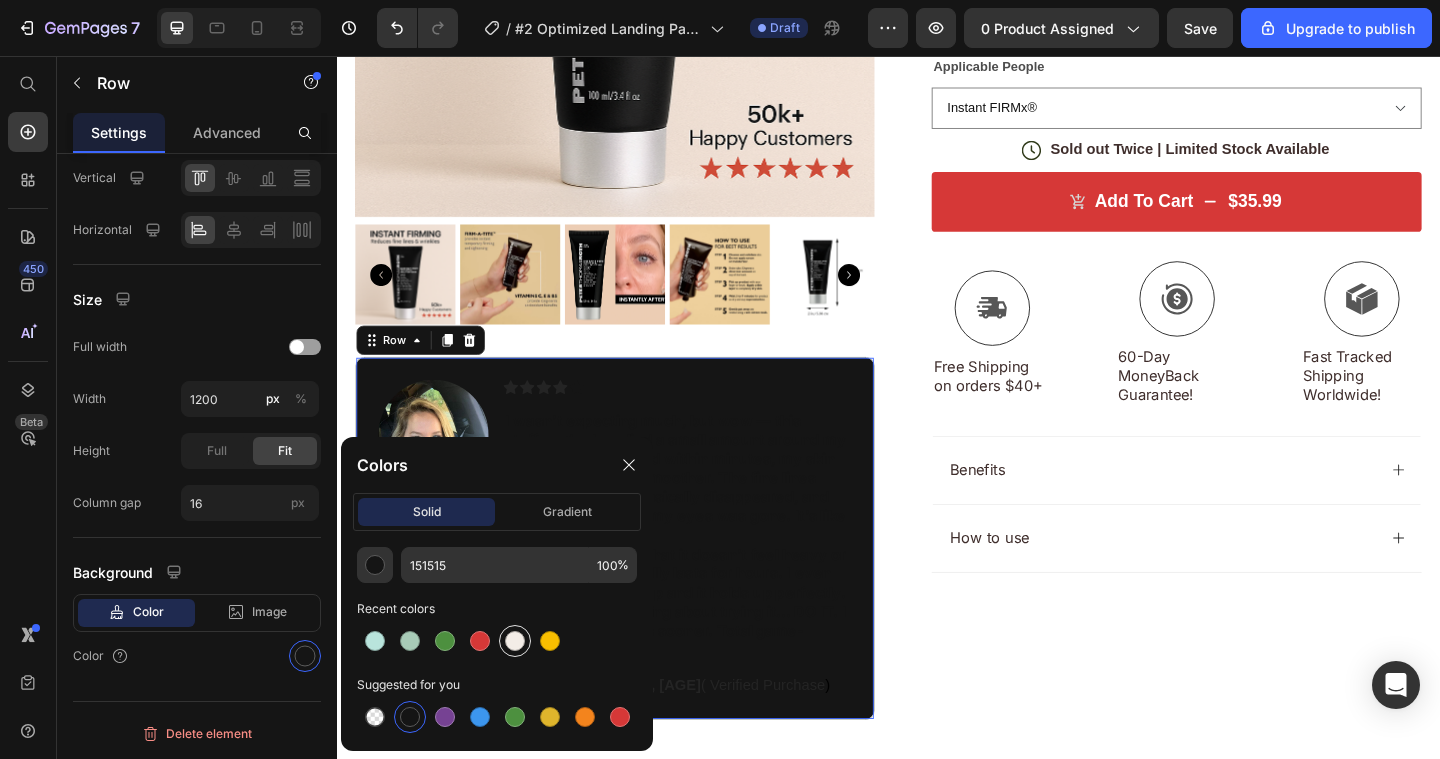 click at bounding box center [515, 641] 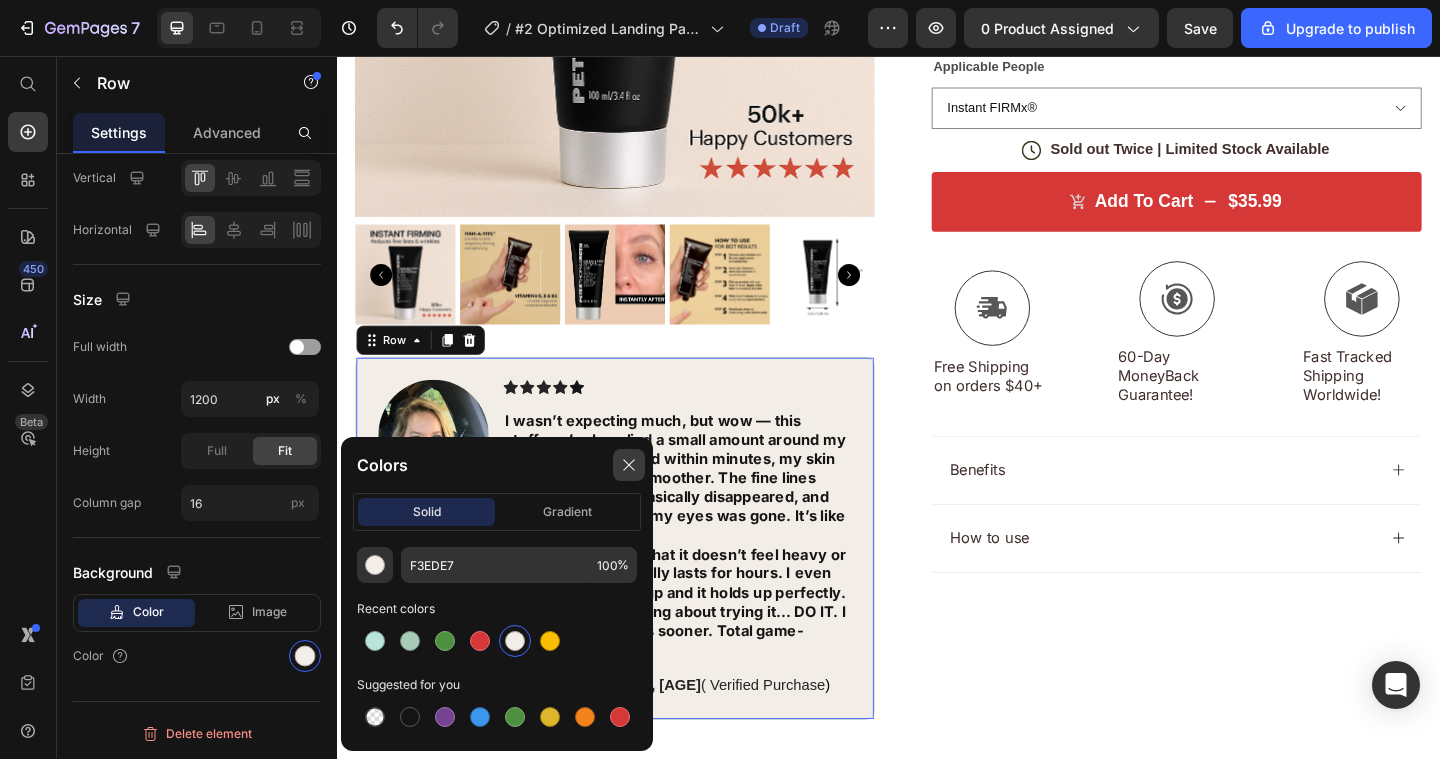 click 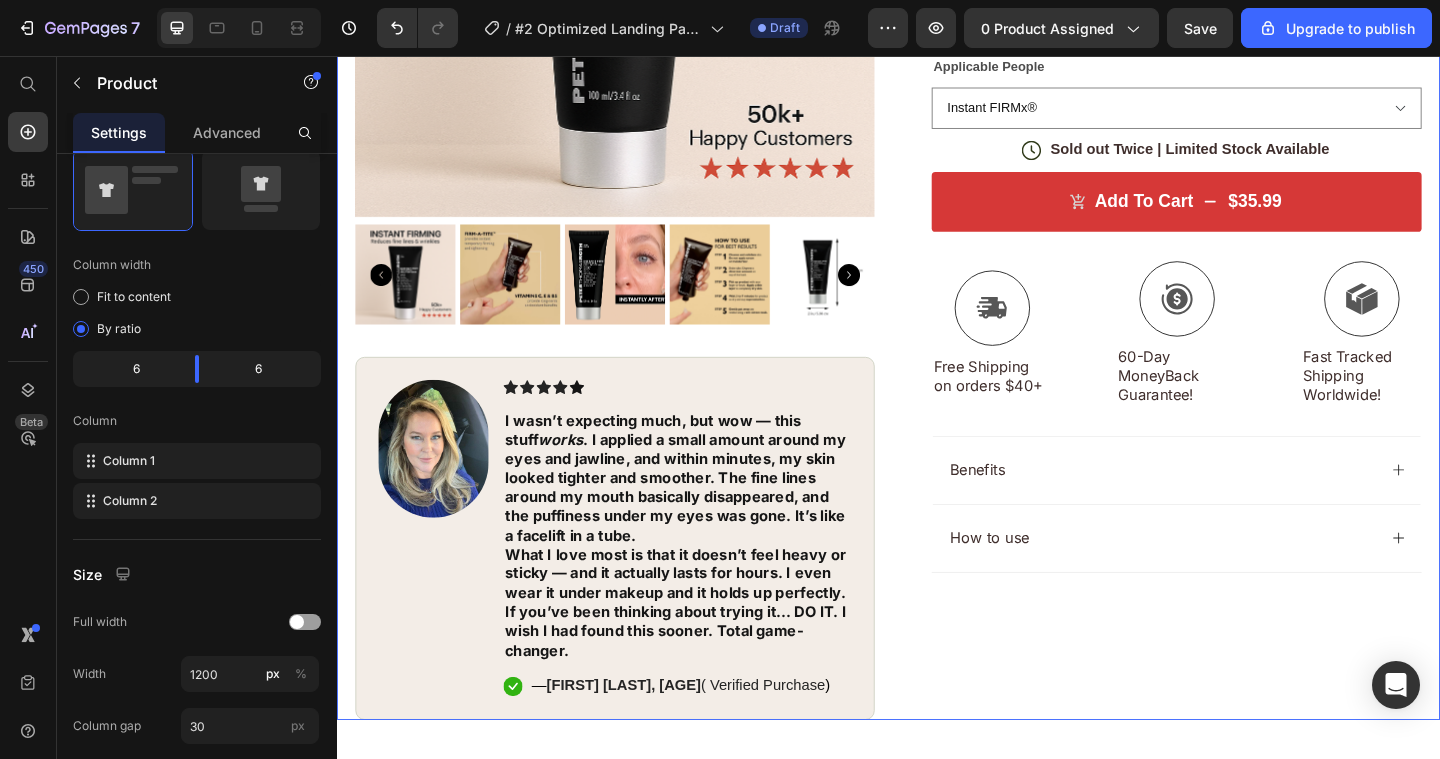 click on "Icon Icon Icon Icon Icon Icon List 4.8 based on 56,400 Customers Text Block Row [BRAND_NAME] | Instant FIRMx® Temporary Face Tightener | Firm and Smooth the Look of Fine Lines, Pores and Deep Wrinkles Product Title
Eliminates Odors at the Source
Safe for Pets & Kids
Fast & Easy to Use
Leaves Your Home Smelling Fresh Item List $35.99 Product Price $71.99 Product Price 50% OFF Discount Tag Row Applicable People Instant FIRMx® Product Variants & Swatches
Icon Sold out Twice | Limited Stock Available Text Block Row
add to cart
$35.99 Add to Cart
Icon Free Shipping on orders $40+ Text Block
Icon 60-Day MoneyBack Guarantee! Text Block
Icon Fast Tracked Shipping Worldwide! Text Block Row Image Icon Icon Icon Icon Icon Icon List “I knew the [PRODUCT_NAME] Plate was working when my friends started asking, ‘What are you doing? You look stronger and more toned!’ Text Block" at bounding box center (1234, 222) 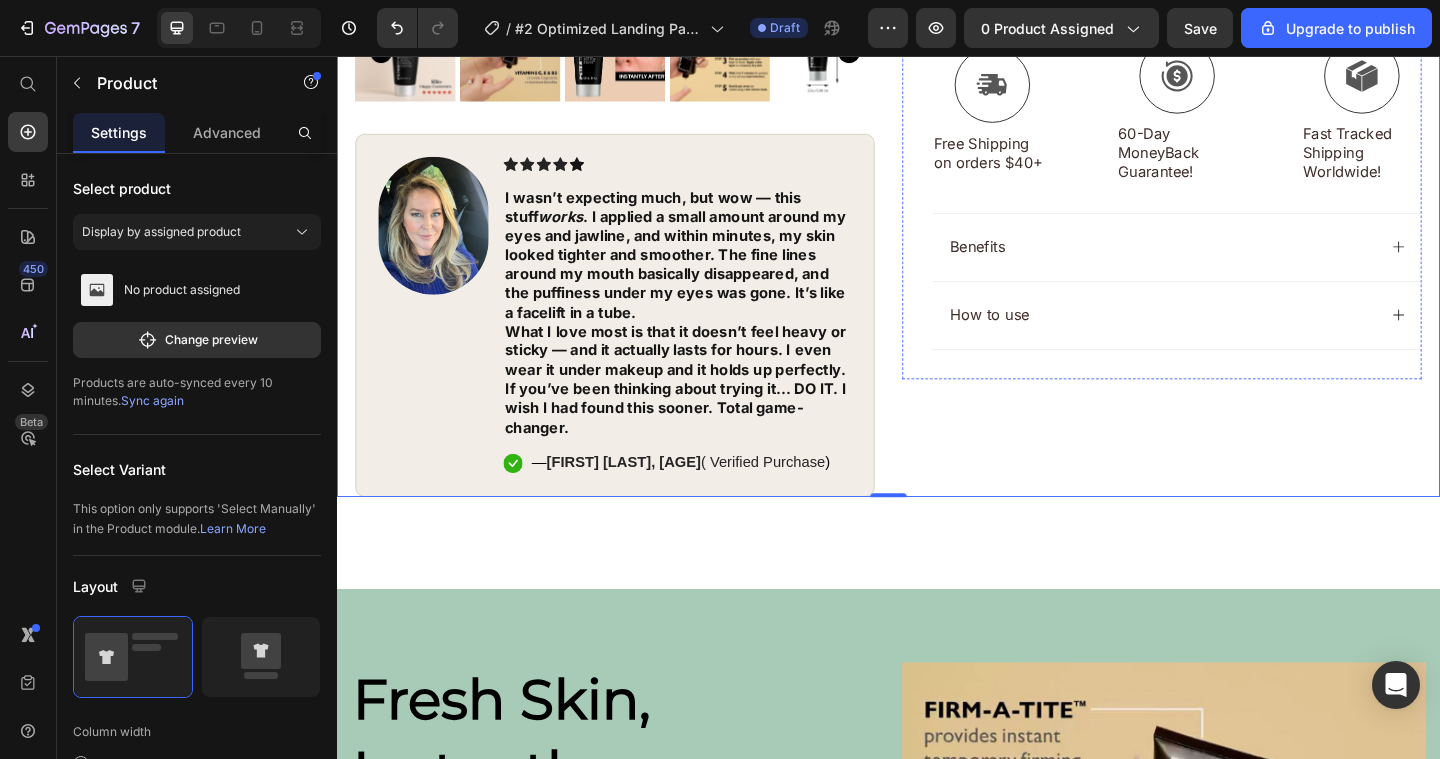 scroll, scrollTop: 1169, scrollLeft: 0, axis: vertical 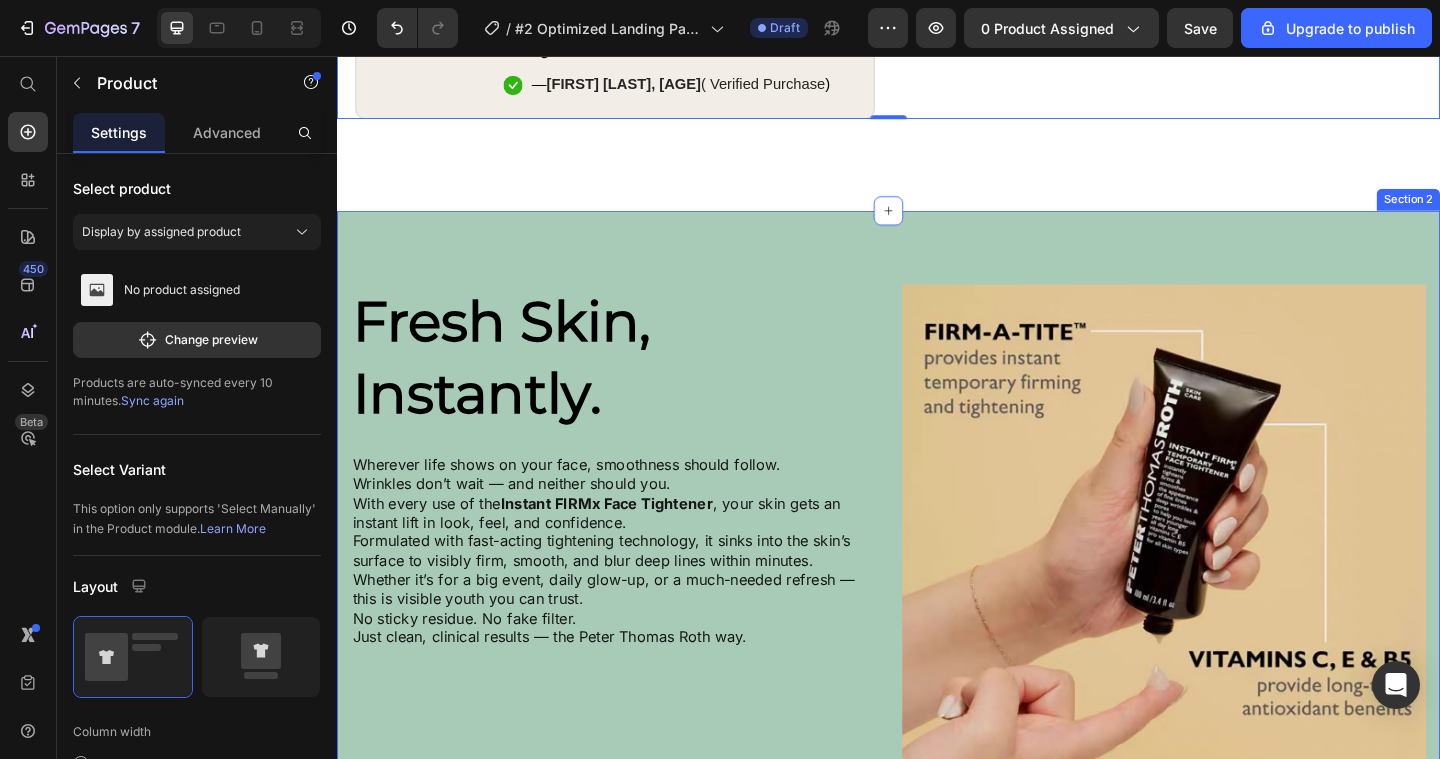 click on "Fresh Skin, Instantly. Heading Wherever life shows on your face, smoothness should follow. Wrinkles don’t wait — and neither should you. With every use of the  Instant FIRMx Face Tightener , your skin gets an instant lift in look, feel, and confidence. Formulated with fast-acting tightening technology, it sinks into the skin’s surface to visibly firm, smooth, and blur deep lines within minutes. Whether it’s for a big event, daily glow-up, or a much-needed refresh — this is visible youth you can trust. No sticky residue. No fake filter. Just clean, clinical results — the Peter Thomas Roth way. Text Block Image Row Section 2" at bounding box center (937, 584) 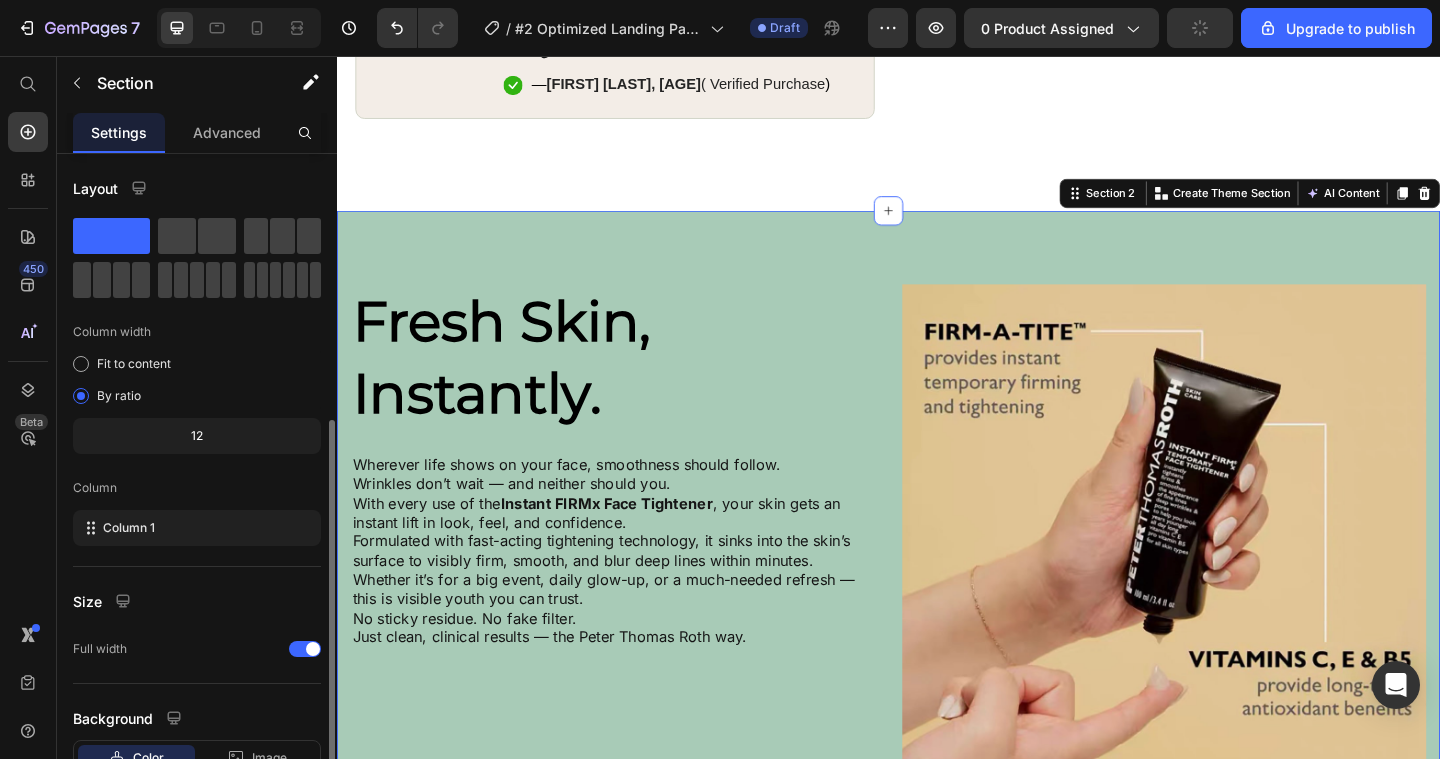scroll, scrollTop: 146, scrollLeft: 0, axis: vertical 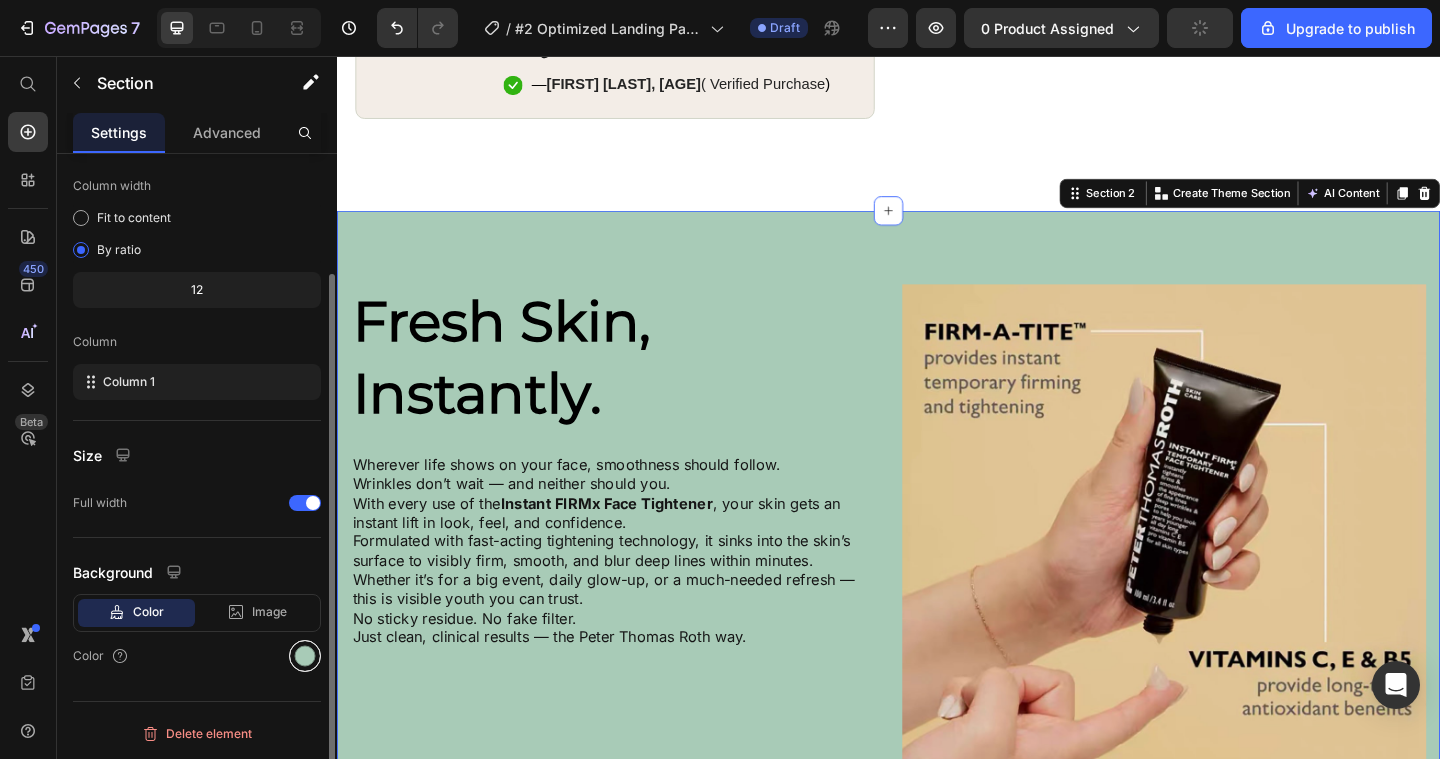 click at bounding box center (305, 656) 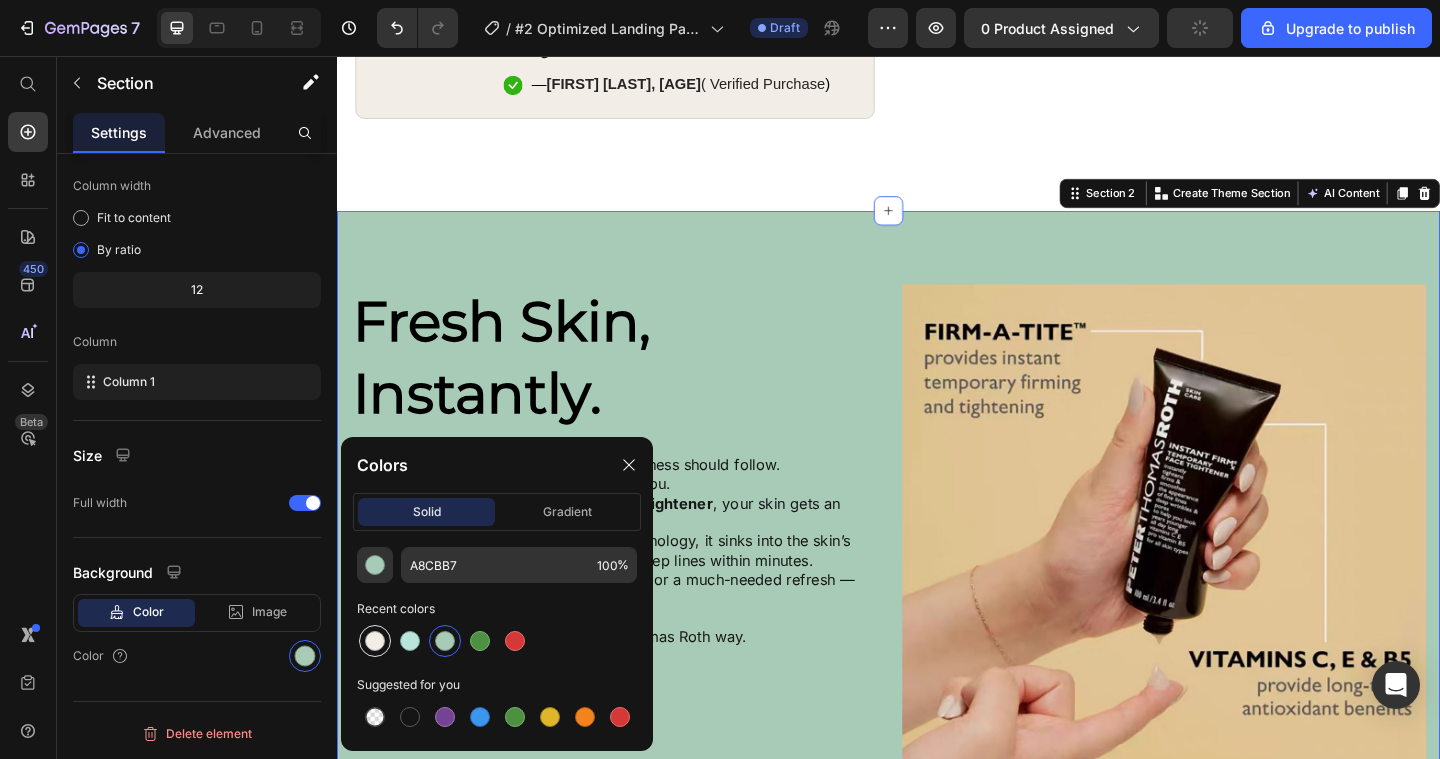 click at bounding box center (375, 641) 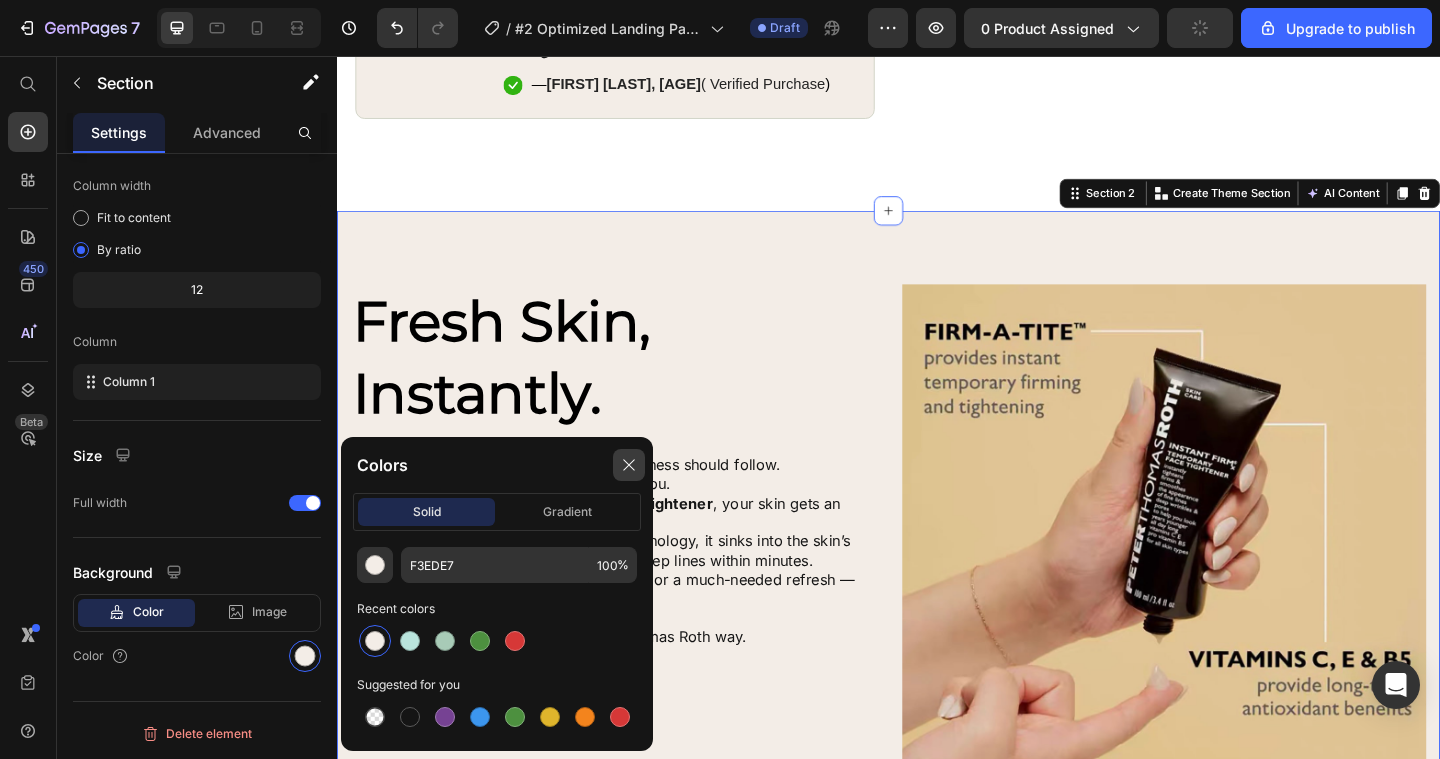 click 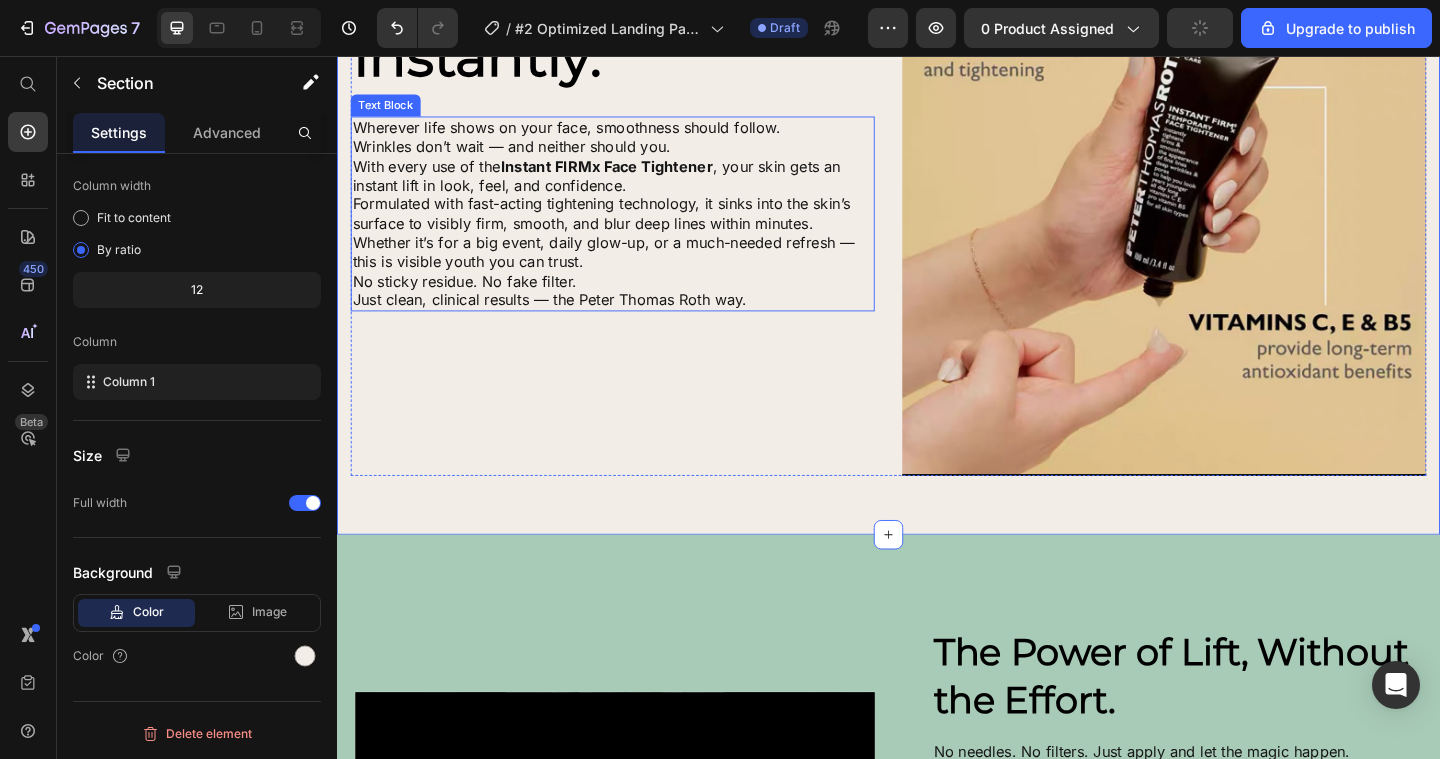 scroll, scrollTop: 2159, scrollLeft: 0, axis: vertical 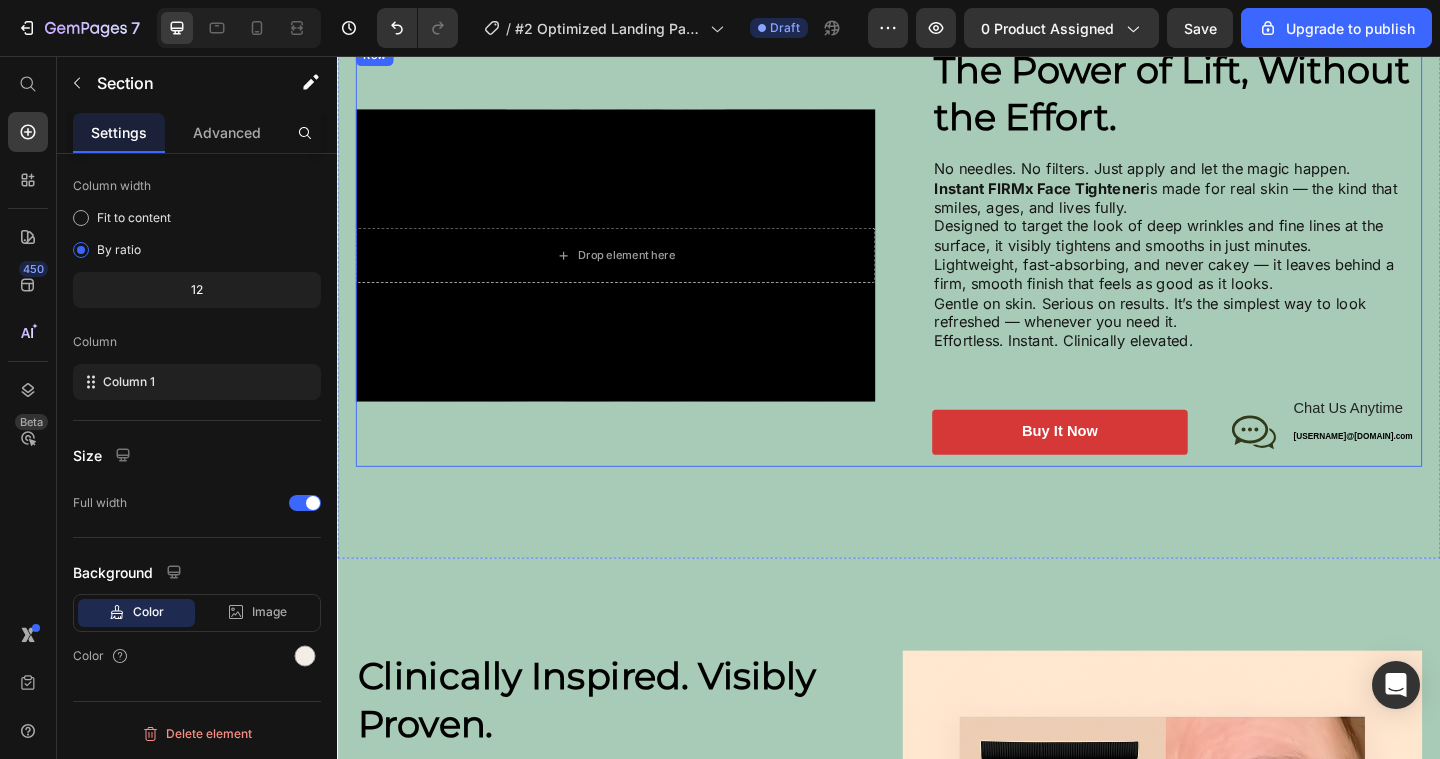 click on "Drop element here Hero Banner" at bounding box center [639, 273] 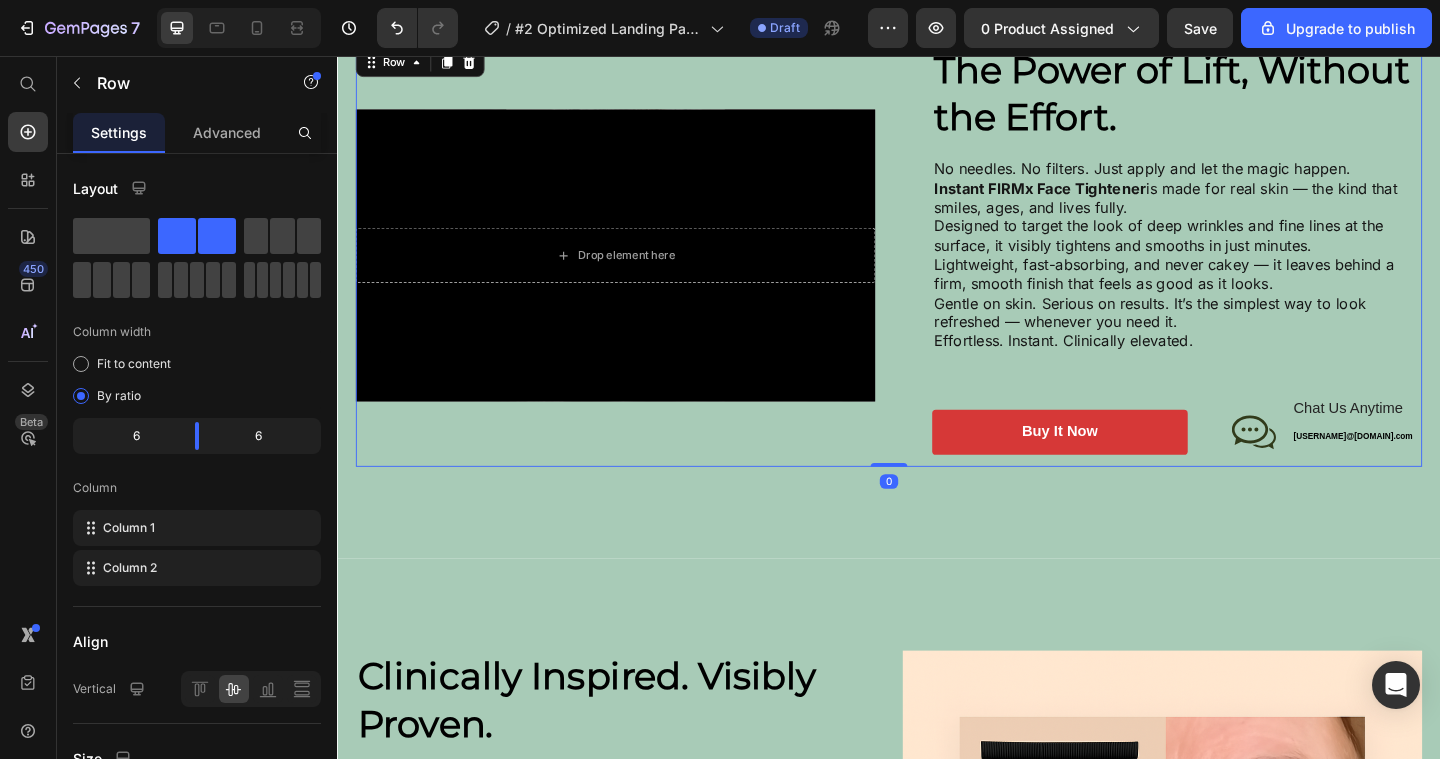 scroll, scrollTop: 459, scrollLeft: 0, axis: vertical 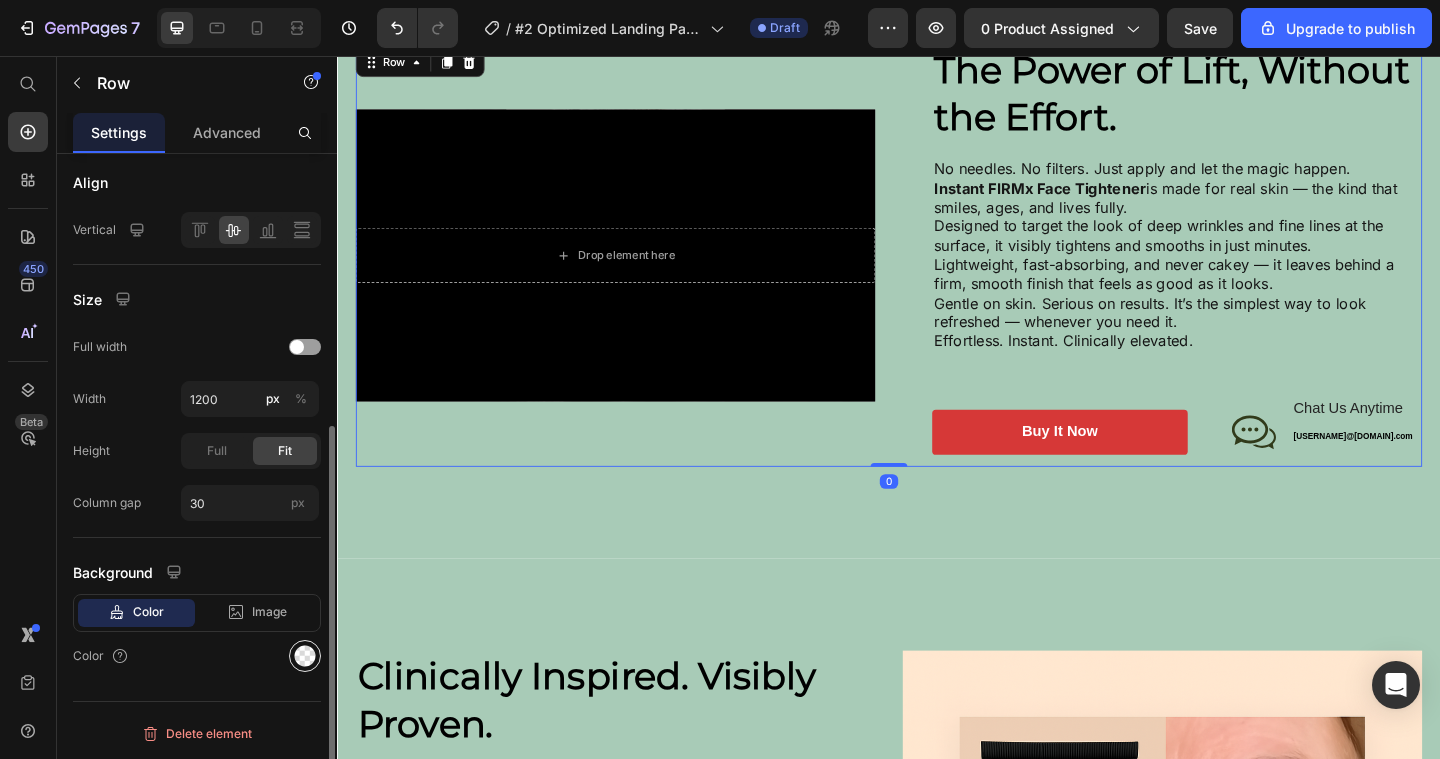 click at bounding box center (305, 656) 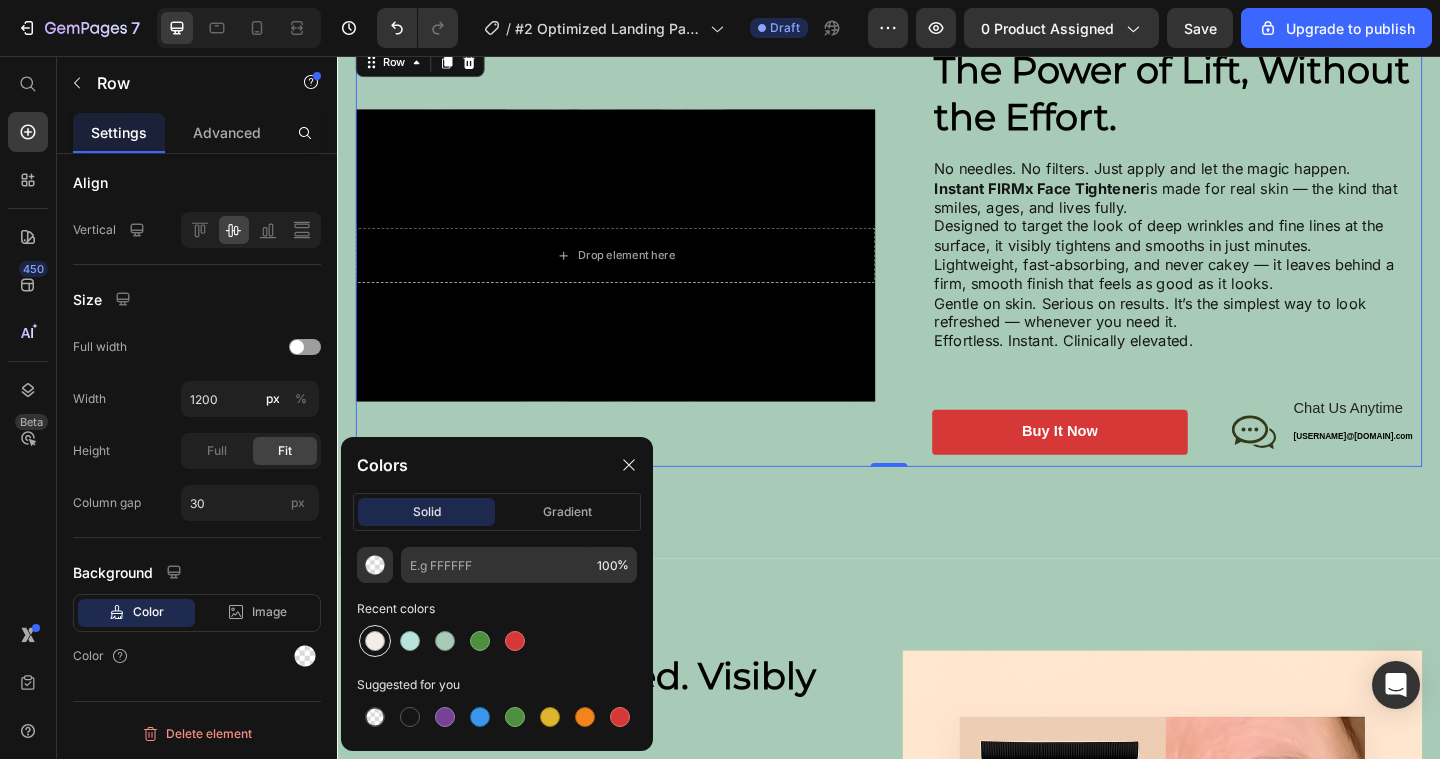 click at bounding box center [375, 641] 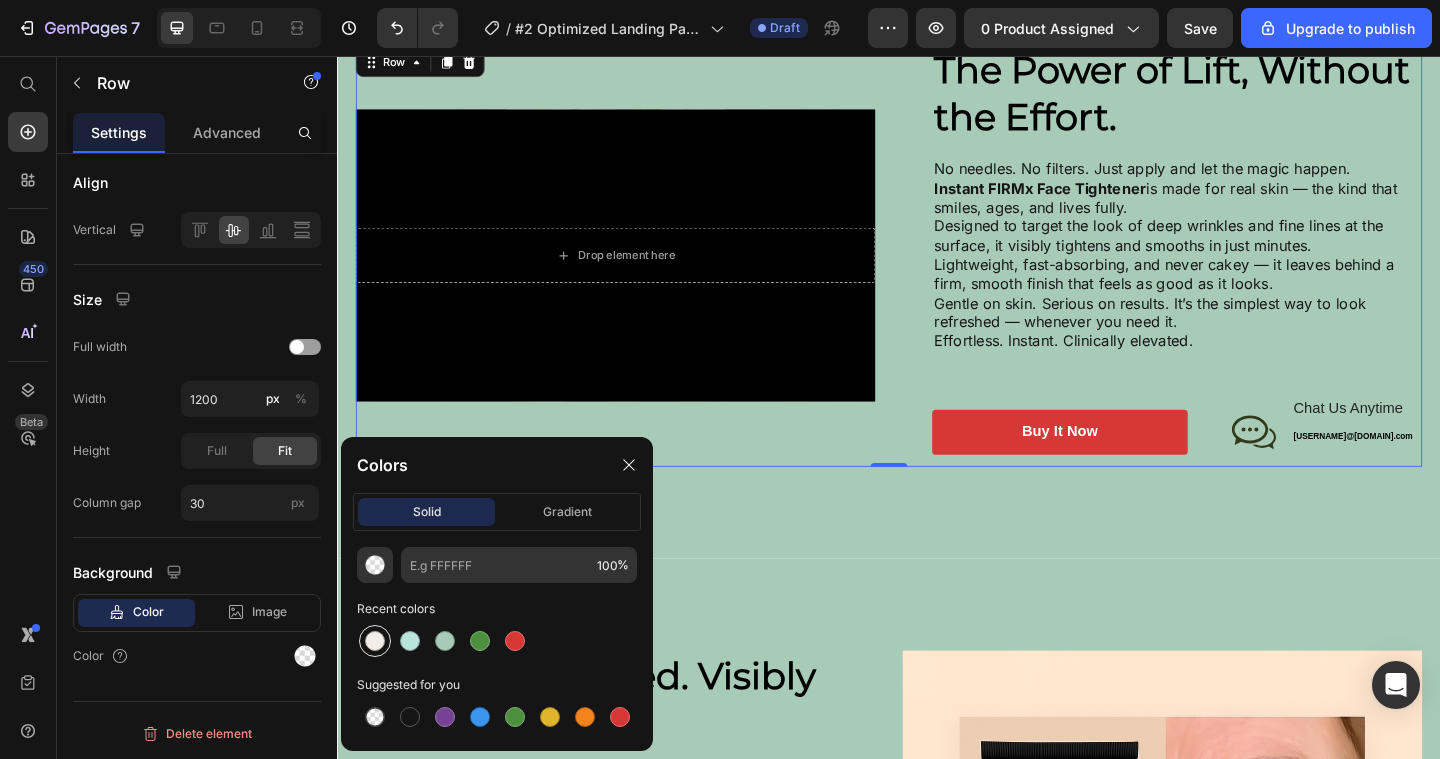 type on "F3EDE7" 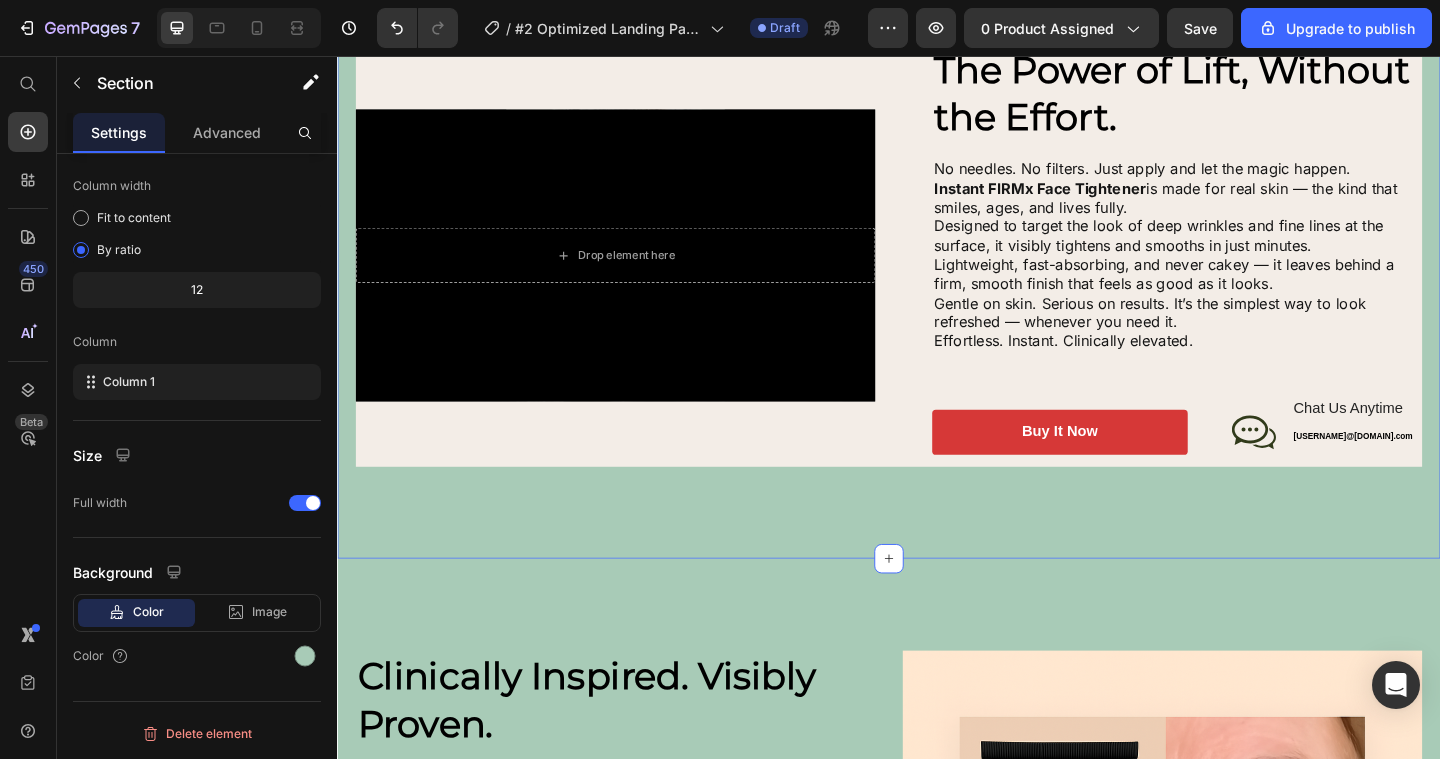 click on "The Power of Lift, Without the Effort. Heading No needles. No filters. Just apply and let the magic happen. Instant FIRMx Face Tightener  is made for real skin — the kind that smiles, ages, and lives fully. Designed to target the look of deep wrinkles and fine lines at the surface, it visibly tightens and smooths in just minutes. Lightweight, fast-absorbing, and never cakey — it leaves behind a firm, smooth finish that feels as good as it looks. Gentle on skin. Serious on results. It’s the simplest way to look refreshed — whenever you need it. Effortless. Instant. Clinically elevated. Text Block buy it now Button
Icon Chat Us Anytime Text Block myhomegardenclubteam@[EXAMPLE.COM]   Text Block Row Row Row Row   0 Section 3" at bounding box center (937, 273) 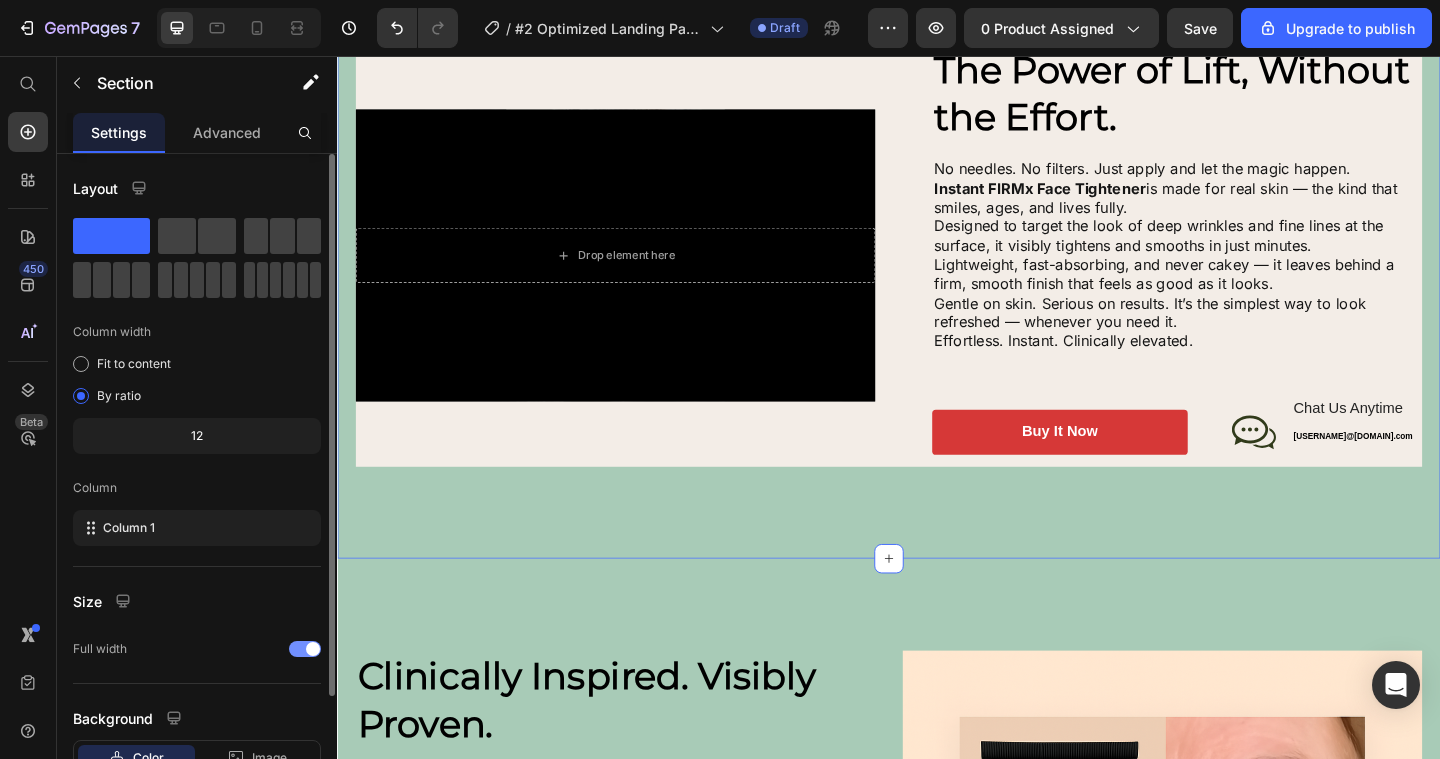 scroll, scrollTop: 146, scrollLeft: 0, axis: vertical 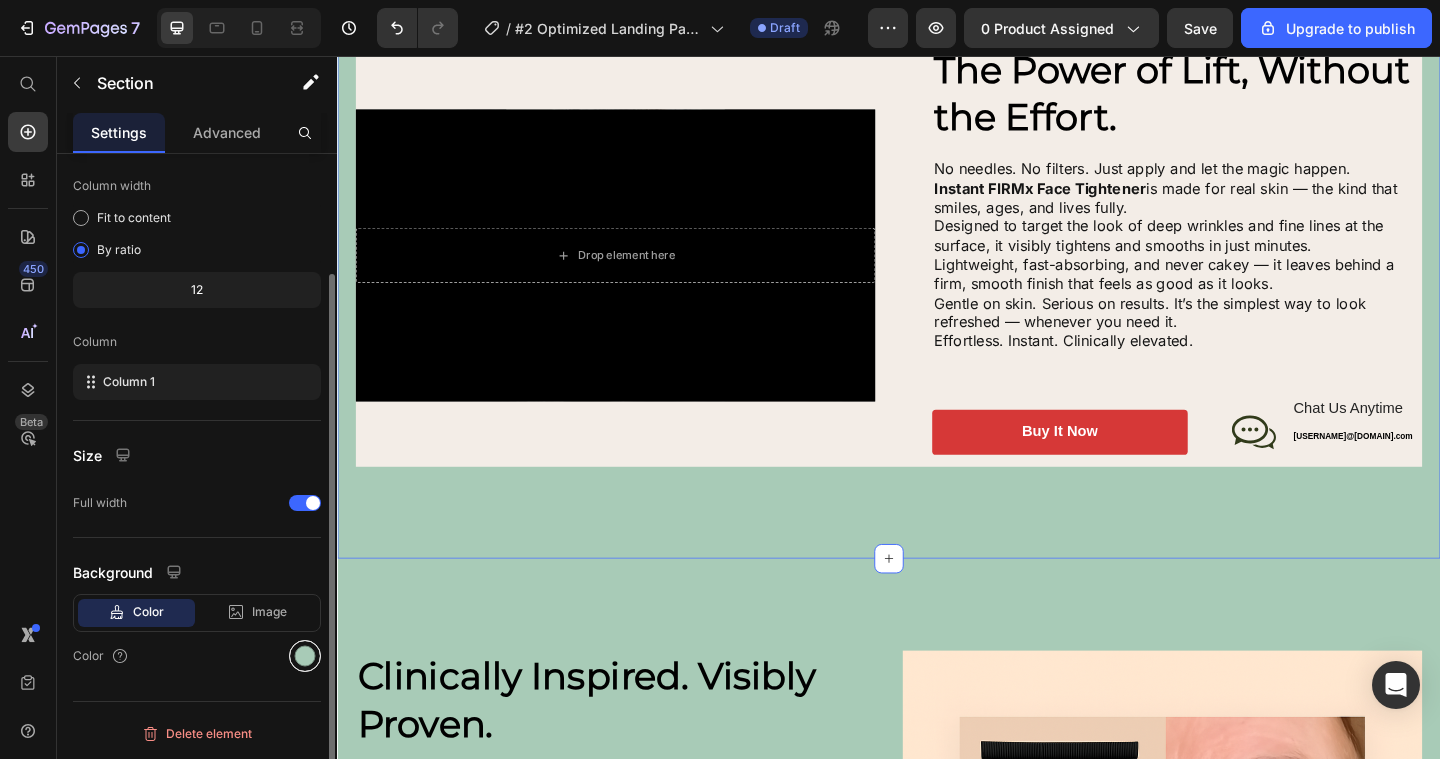 click at bounding box center (305, 656) 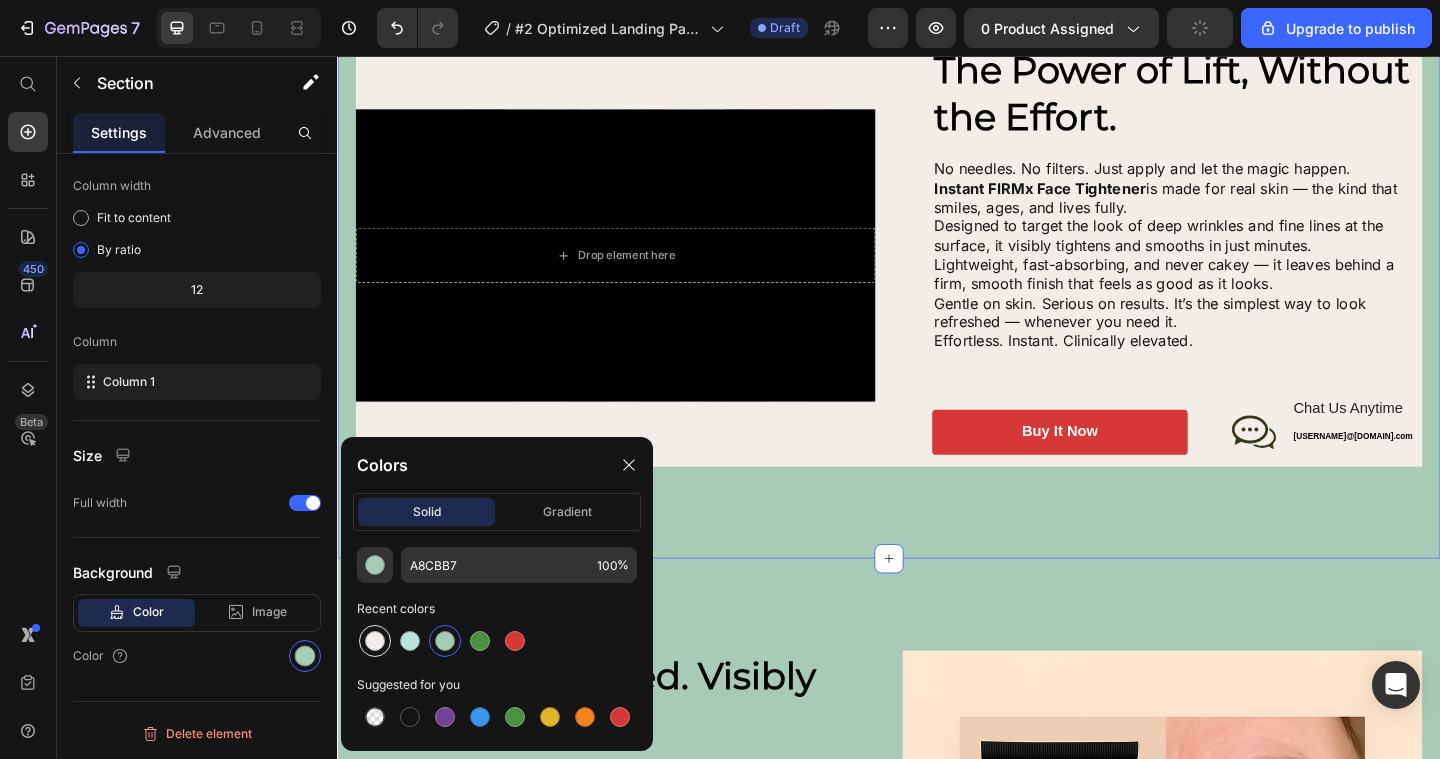 click at bounding box center [375, 641] 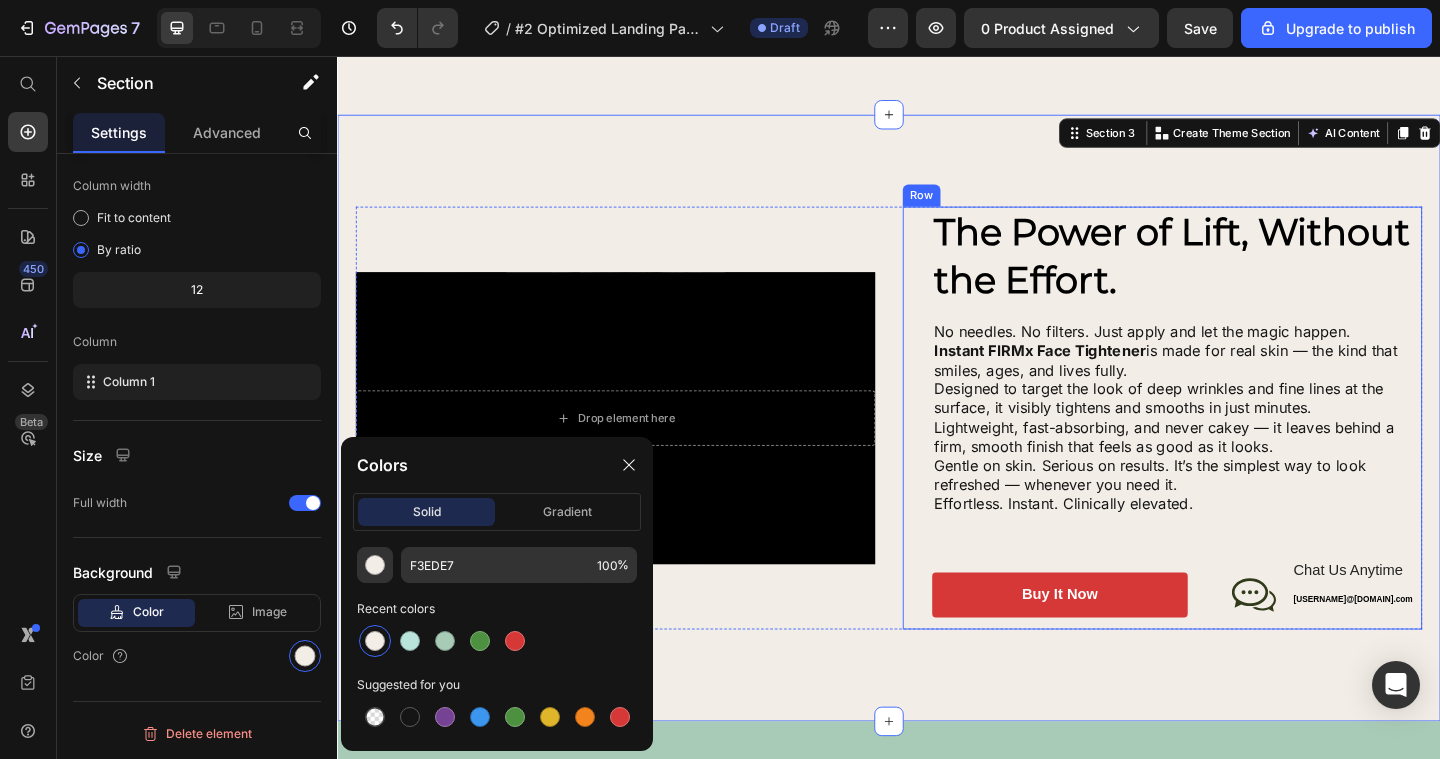 scroll, scrollTop: 1983, scrollLeft: 0, axis: vertical 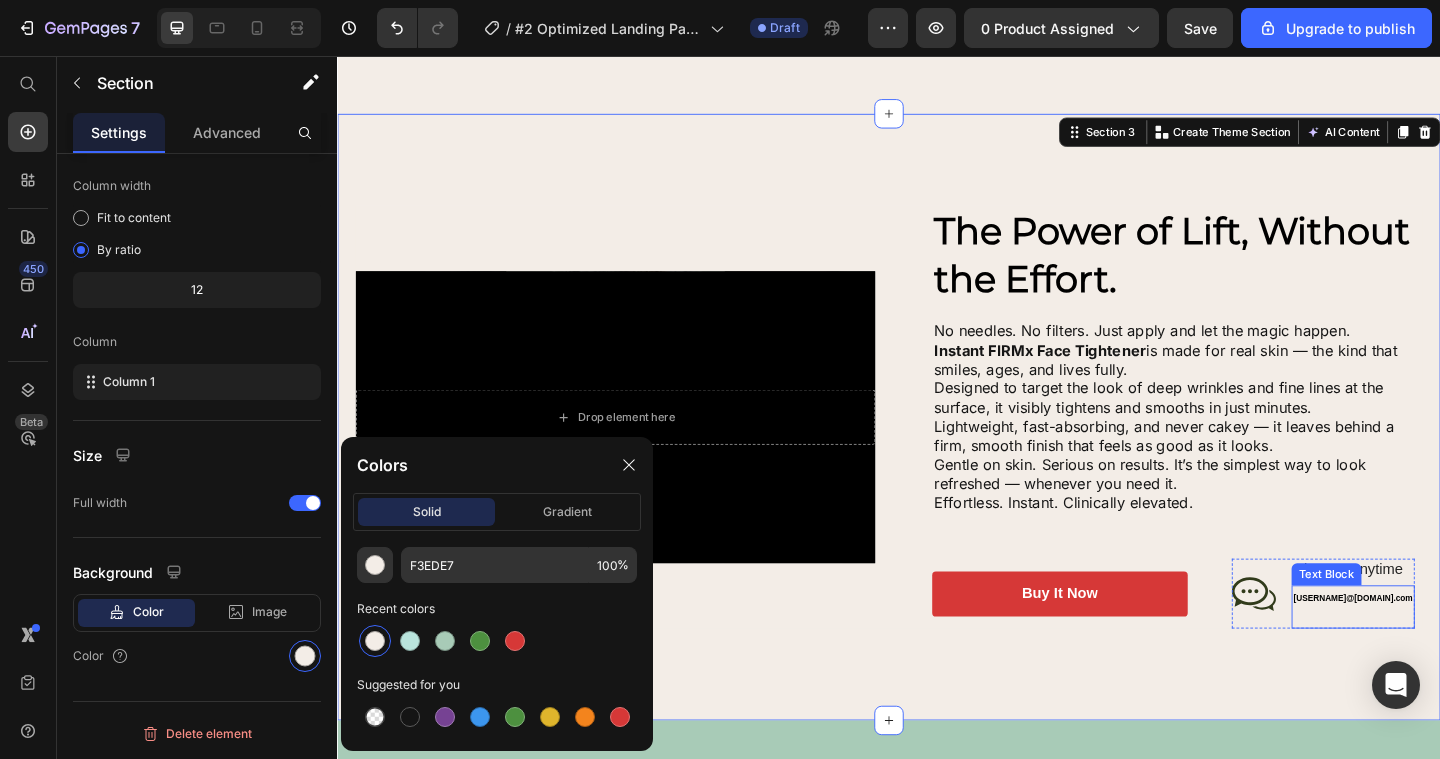 click on "[USERNAME]@[DOMAIN].com" at bounding box center [1442, 645] 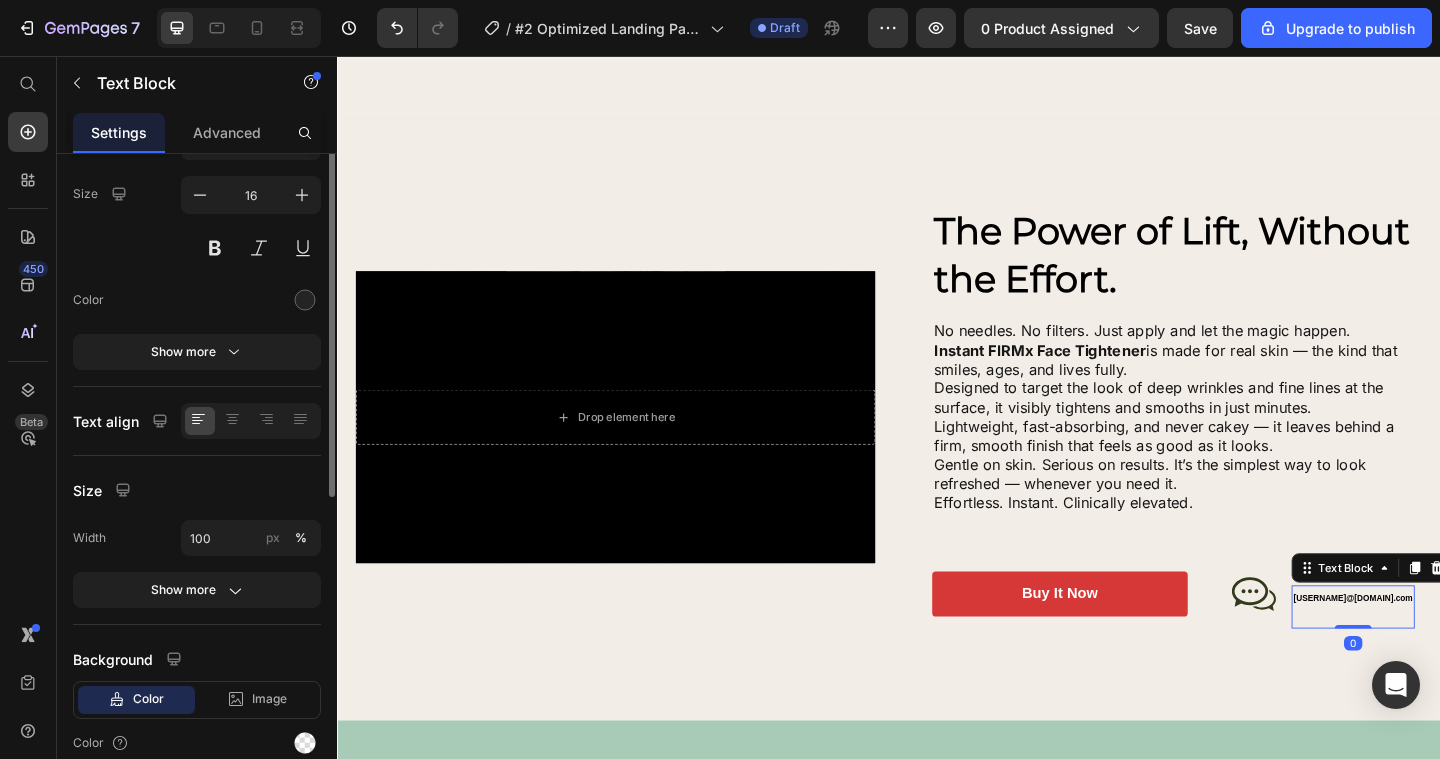 scroll, scrollTop: 0, scrollLeft: 0, axis: both 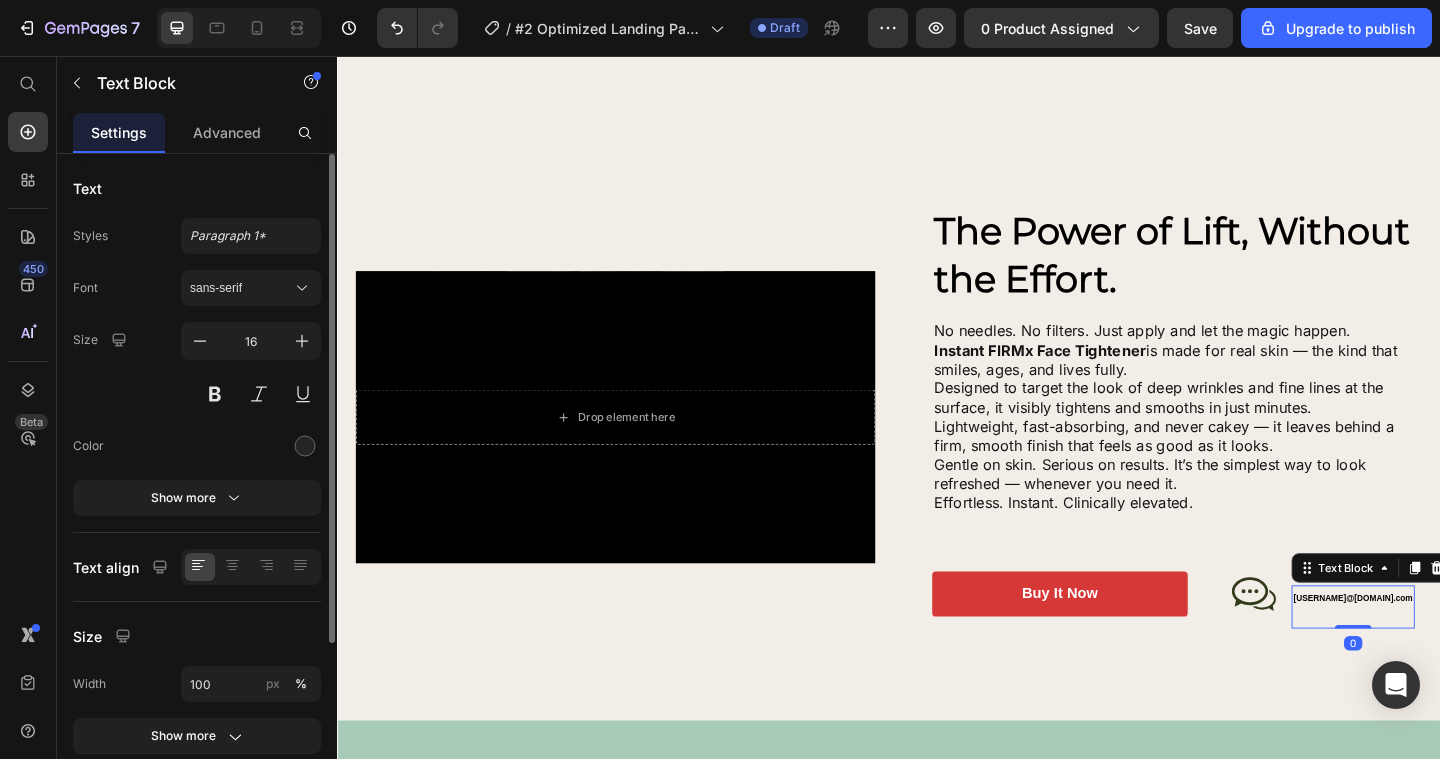 click on "[USERNAME]@[DOMAIN].com" at bounding box center (1442, 646) 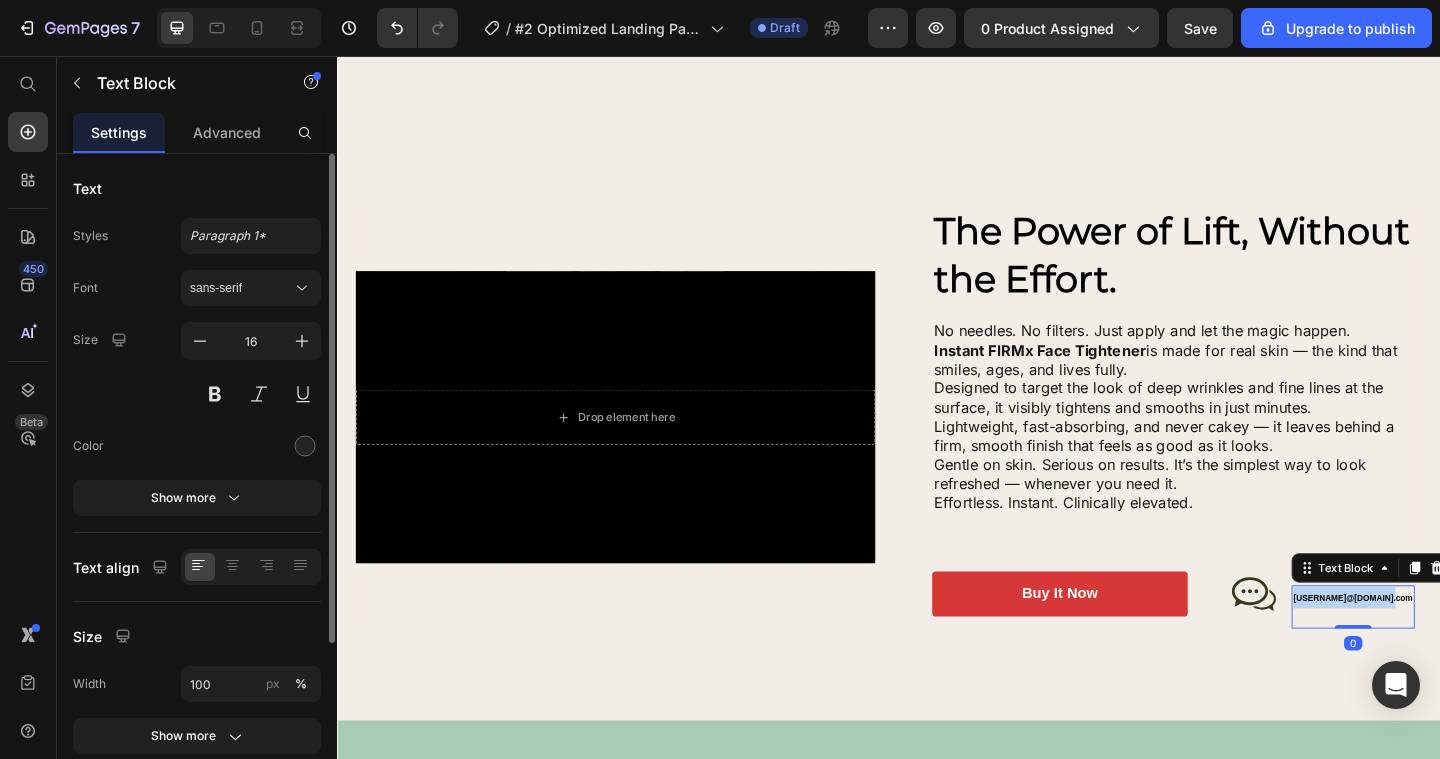 click on "[USERNAME]@[DOMAIN].com" at bounding box center (1442, 646) 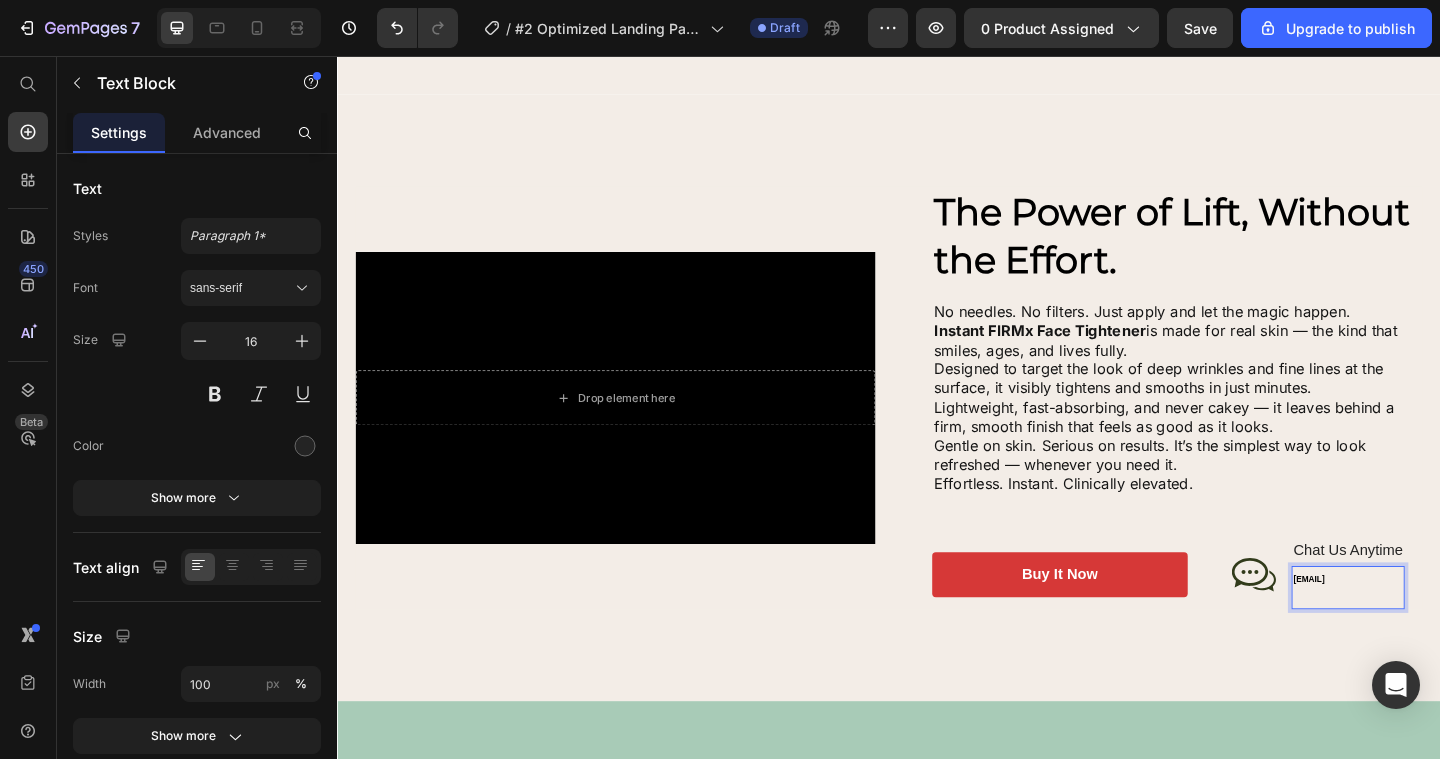 scroll, scrollTop: 2306, scrollLeft: 0, axis: vertical 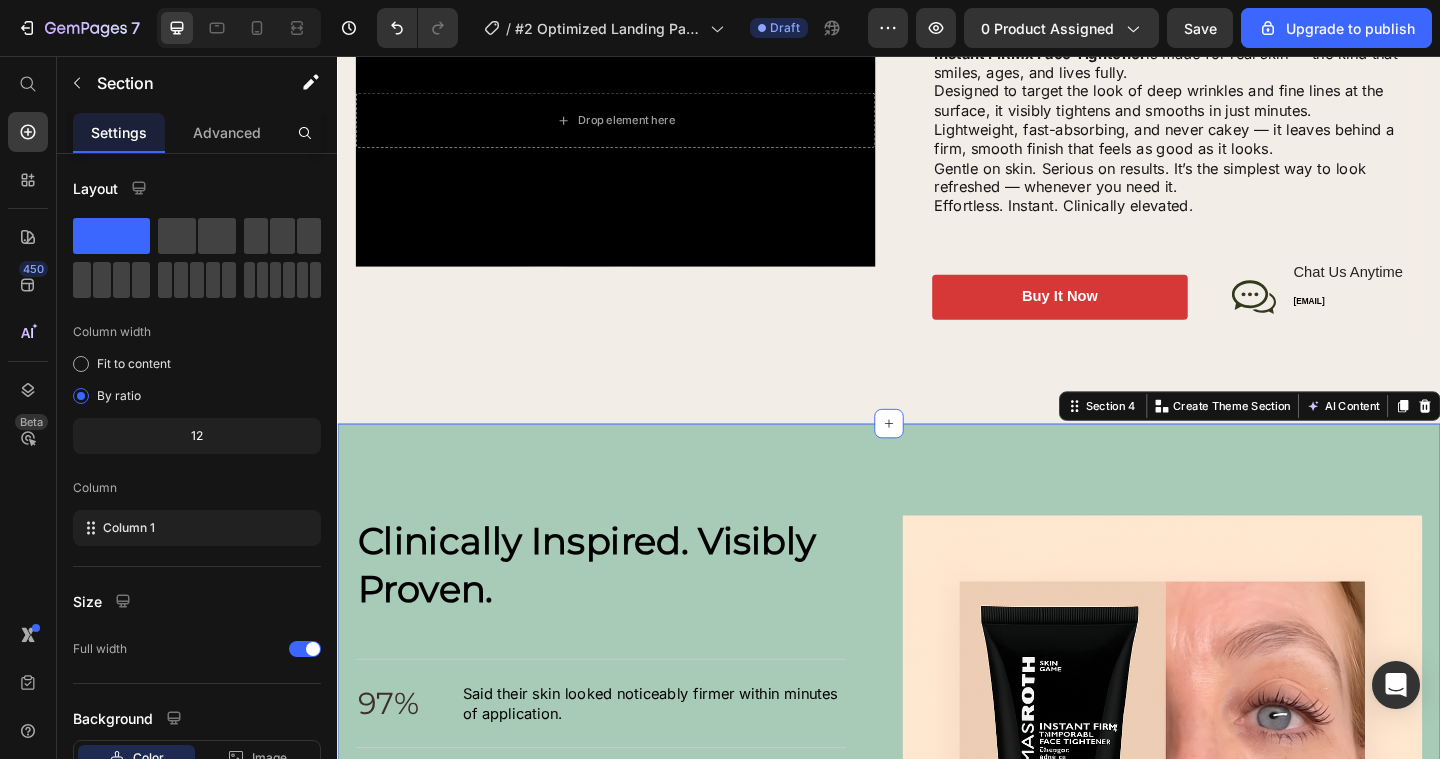 click on "Stronger Body. Better You. Heading Clinically Inspired. Visibly Proven. Heading 97% Text Block Said their skin looked noticeably firmer within minutes of application. Text Block Row 94% Text Block Noticed a visible reduction in fine lines and deep wrinkles after the first use. Text Block Row 95% Text Block Said they wish they had disccovered it sooner. Text Block Row Row Image Row Section 4   You can create reusable sections Create Theme Section AI Content Write with GemAI What would you like to describe here? Tone and Voice Persuasive Product Show more Generate" at bounding box center (937, 838) 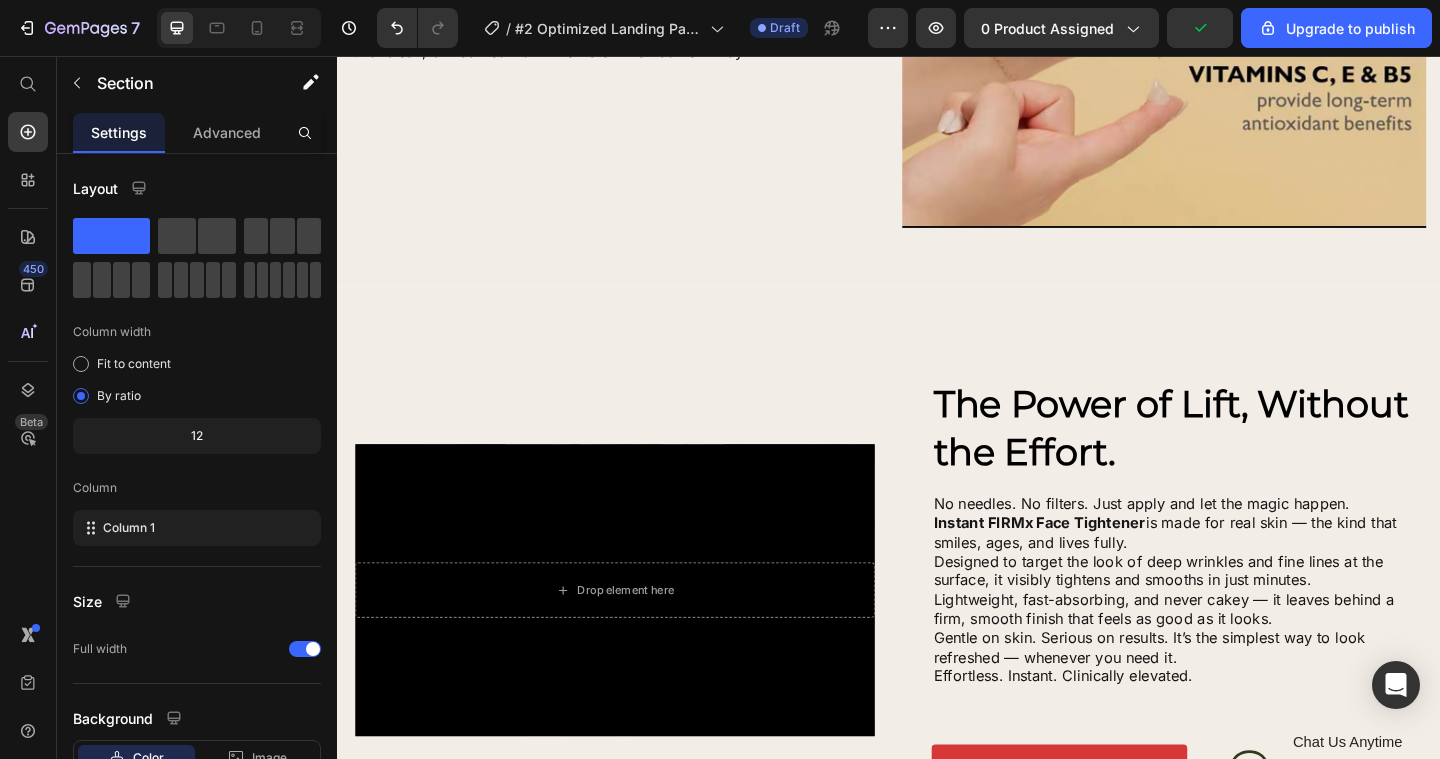 scroll, scrollTop: 1822, scrollLeft: 0, axis: vertical 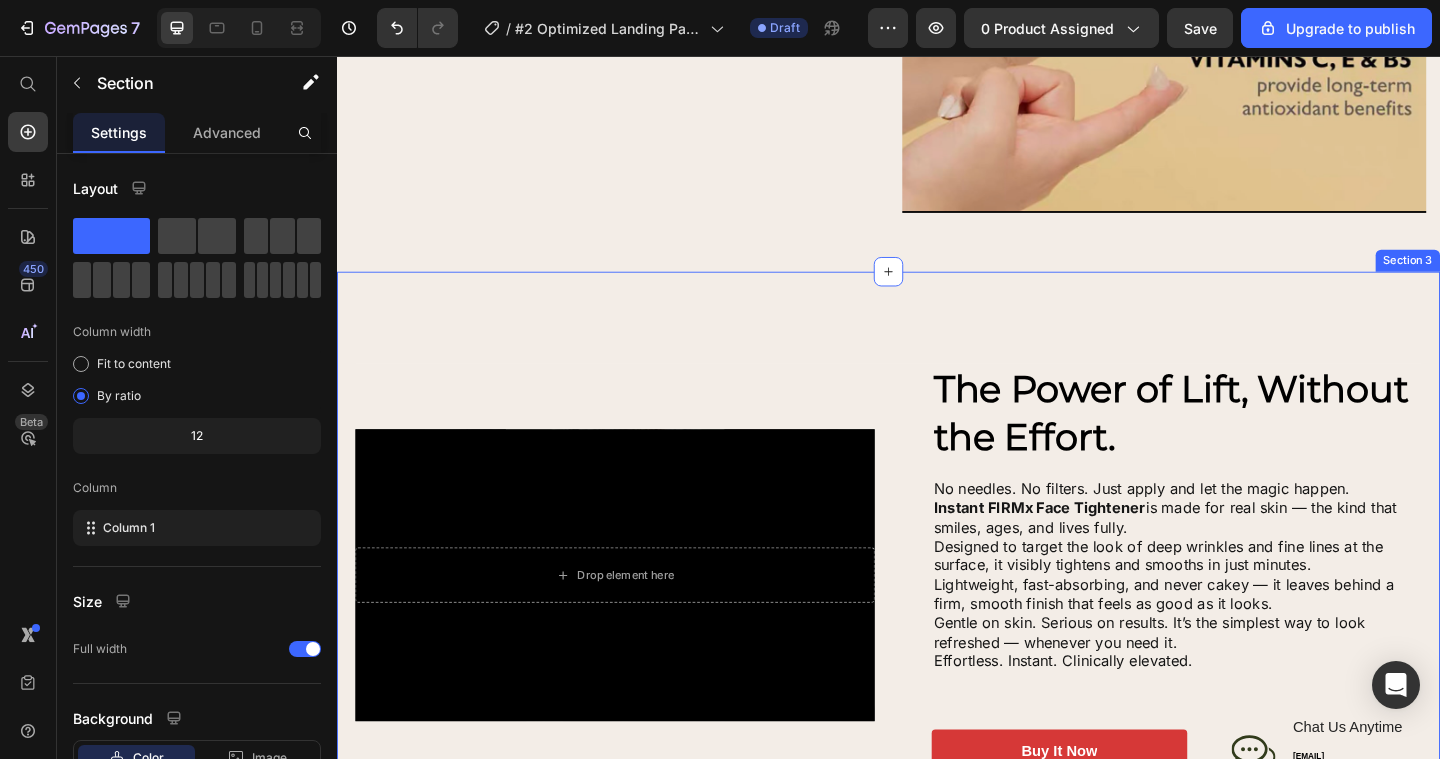 click on "Drop element here Hero Banner The Power of Lift, Without the Effort. Heading No needles. No filters. Just apply and let the magic happen. Instant FIRMx Face Tightener  is made for real skin — the kind that smiles, ages, and lives fully. Designed to target the look of deep wrinkles and fine lines at the surface, it visibly tightens and smooths in just minutes. Lightweight, fast-absorbing, and never cakey — it leaves behind a firm, smooth finish that feels as good as it looks. Gentle on skin. Serious on results. It’s the simplest way to look refreshed — whenever you need it. Effortless. Instant. Clinically elevated. Text Block buy it now Button
Icon Chat Us Anytime Text Block [USERNAME]@[DOMAIN].com   Text Block Row Row Row Row Section 3" at bounding box center [937, 621] 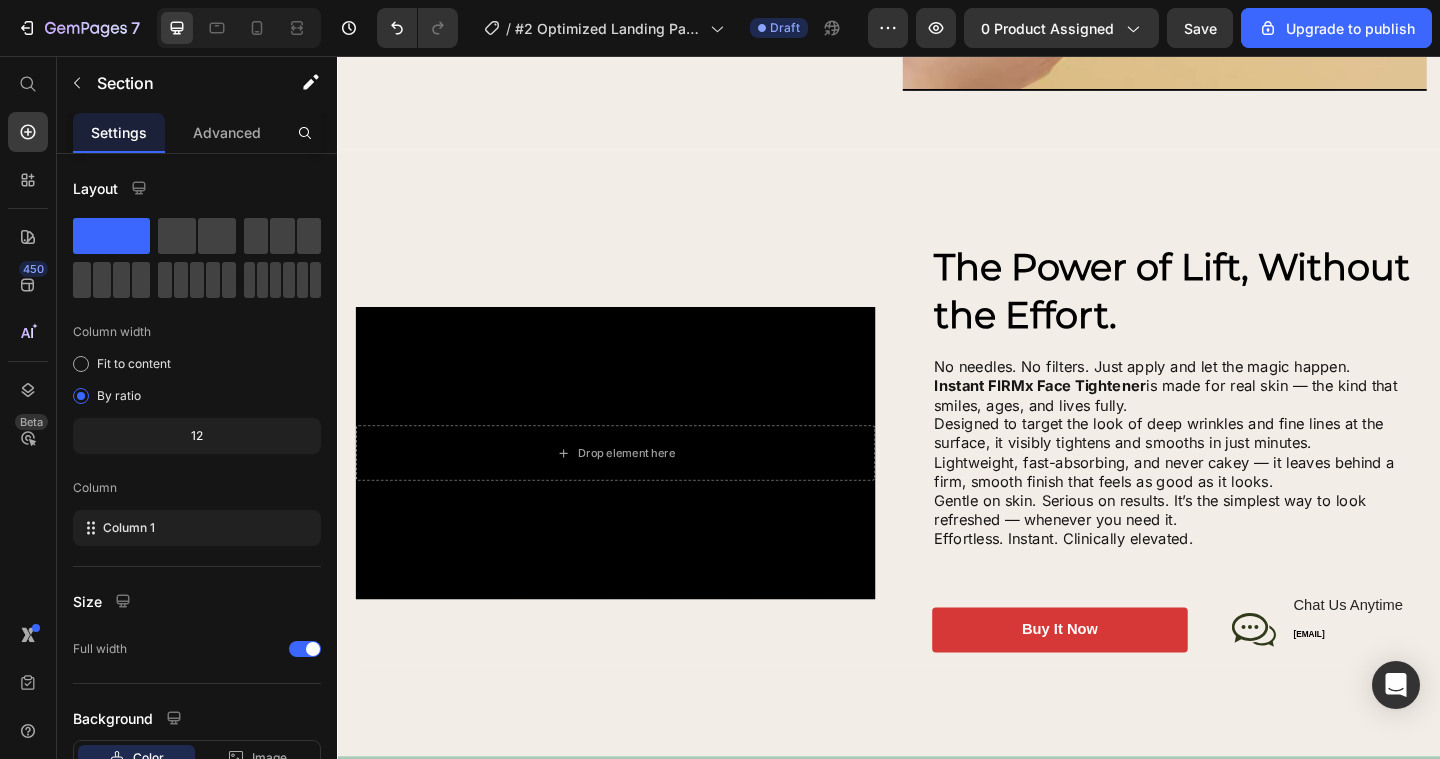 scroll, scrollTop: 1936, scrollLeft: 0, axis: vertical 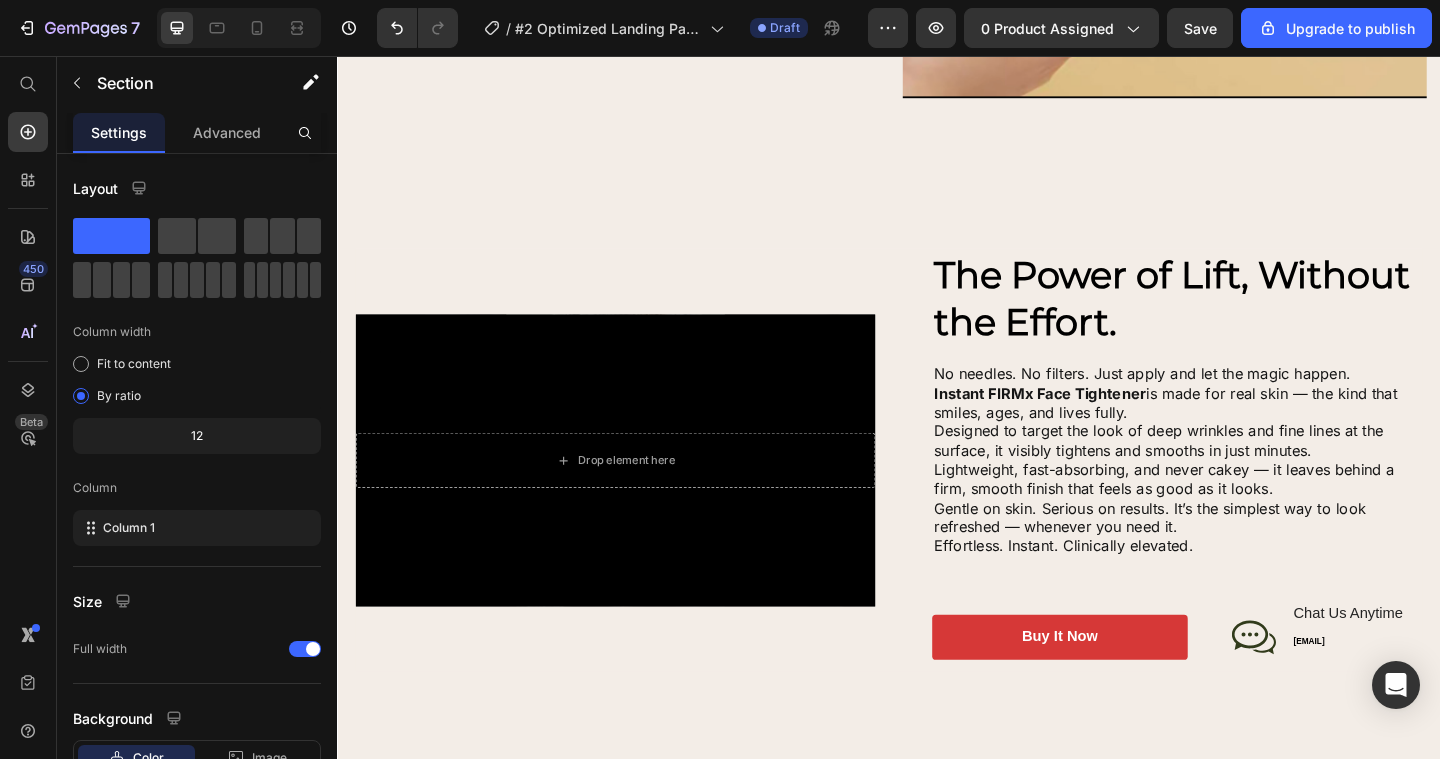 click on "Drop element here Hero Banner The Power of Lift, Without the Effort. Heading No needles. No filters. Just apply and let the magic happen. Instant FIRMx Face Tightener  is made for real skin — the kind that smiles, ages, and lives fully. Designed to target the look of deep wrinkles and fine lines at the surface, it visibly tightens and smooths in just minutes. Lightweight, fast-absorbing, and never cakey — it leaves behind a firm, smooth finish that feels as good as it looks. Gentle on skin. Serious on results. It’s the simplest way to look refreshed — whenever you need it. Effortless. Instant. Clinically elevated. Text Block buy it now Button
Icon Chat Us Anytime Text Block [USERNAME]@[DOMAIN].com   Text Block Row Row Row Row Section 3" at bounding box center (937, 496) 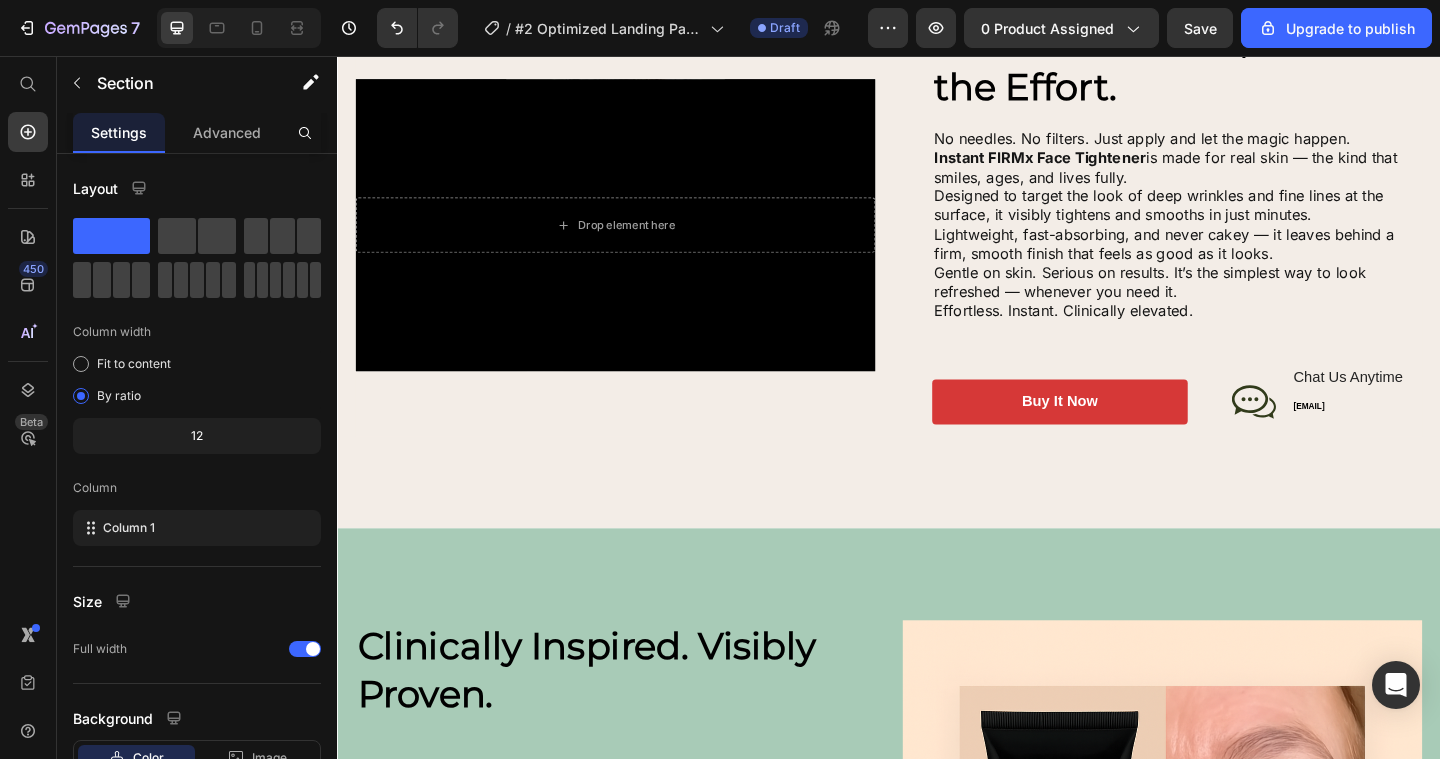 scroll, scrollTop: 2245, scrollLeft: 0, axis: vertical 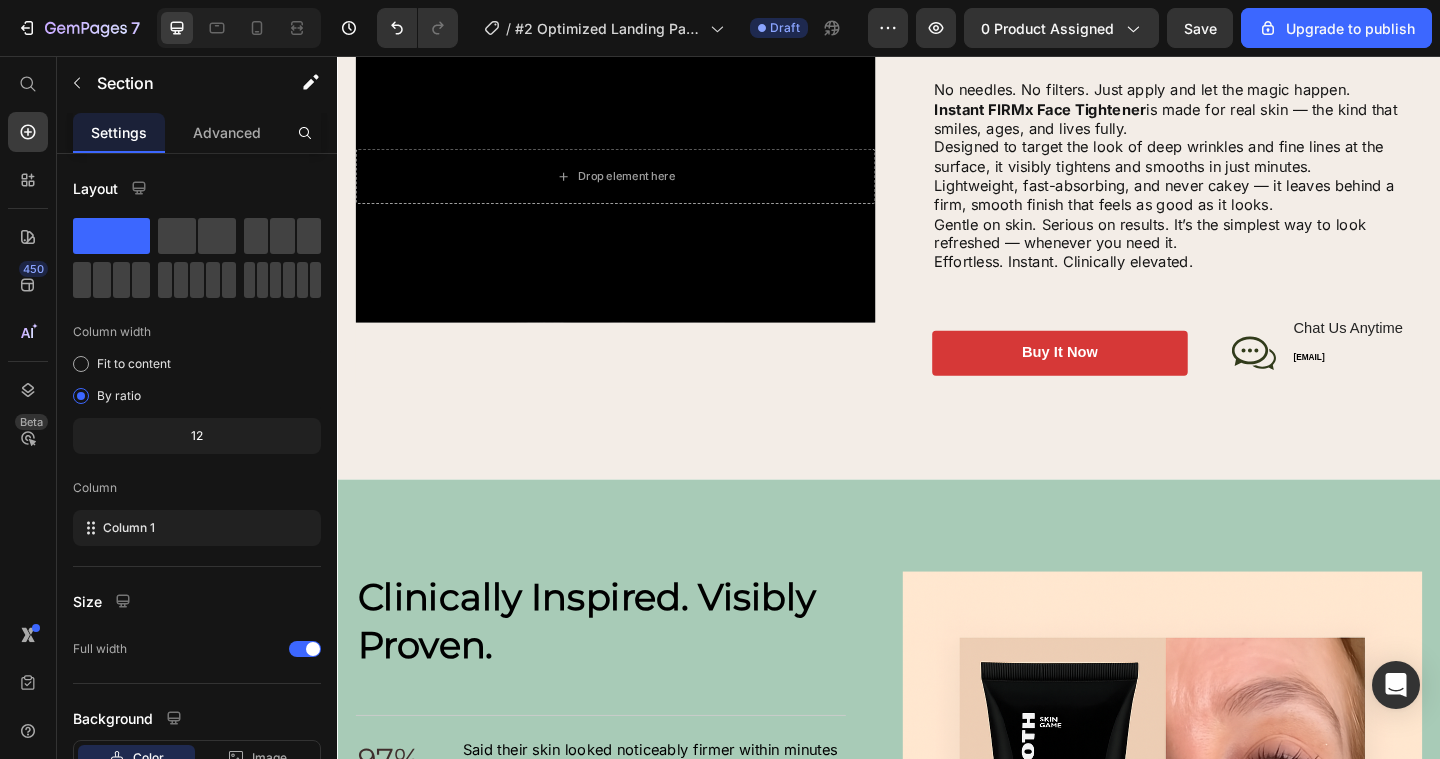 click on "Drop element here Hero Banner The Power of Lift, Without the Effort. Heading No needles. No filters. Just apply and let the magic happen. Instant FIRMx Face Tightener  is made for real skin — the kind that smiles, ages, and lives fully. Designed to target the look of deep wrinkles and fine lines at the surface, it visibly tightens and smooths in just minutes. Lightweight, fast-absorbing, and never cakey — it leaves behind a firm, smooth finish that feels as good as it looks. Gentle on skin. Serious on results. It’s the simplest way to look refreshed — whenever you need it. Effortless. Instant. Clinically elevated. Text Block buy it now Button
Icon Chat Us Anytime Text Block [USERNAME]@[DOMAIN].com   Text Block Row Row Row Row Section 3" at bounding box center [937, 187] 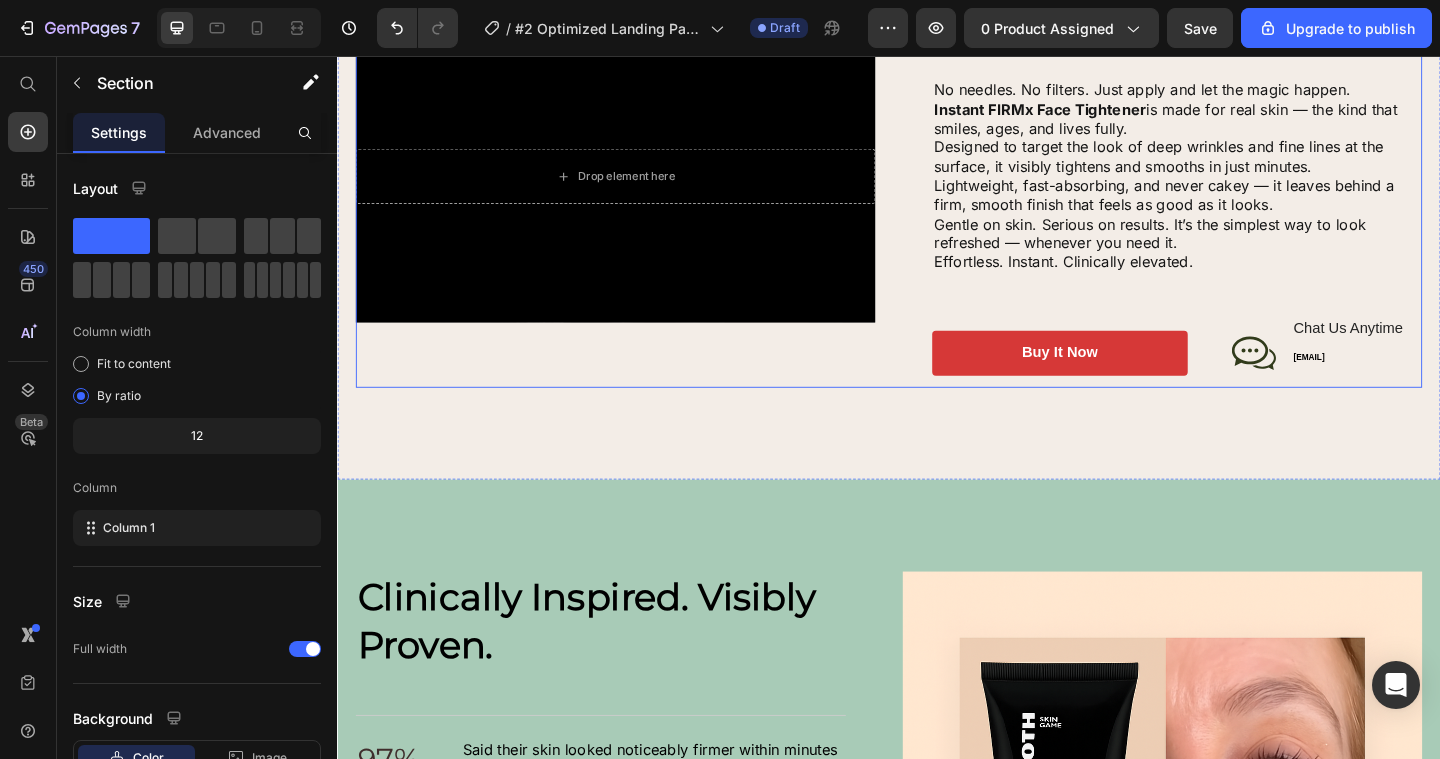 click on "Drop element here Hero Banner" at bounding box center [639, 187] 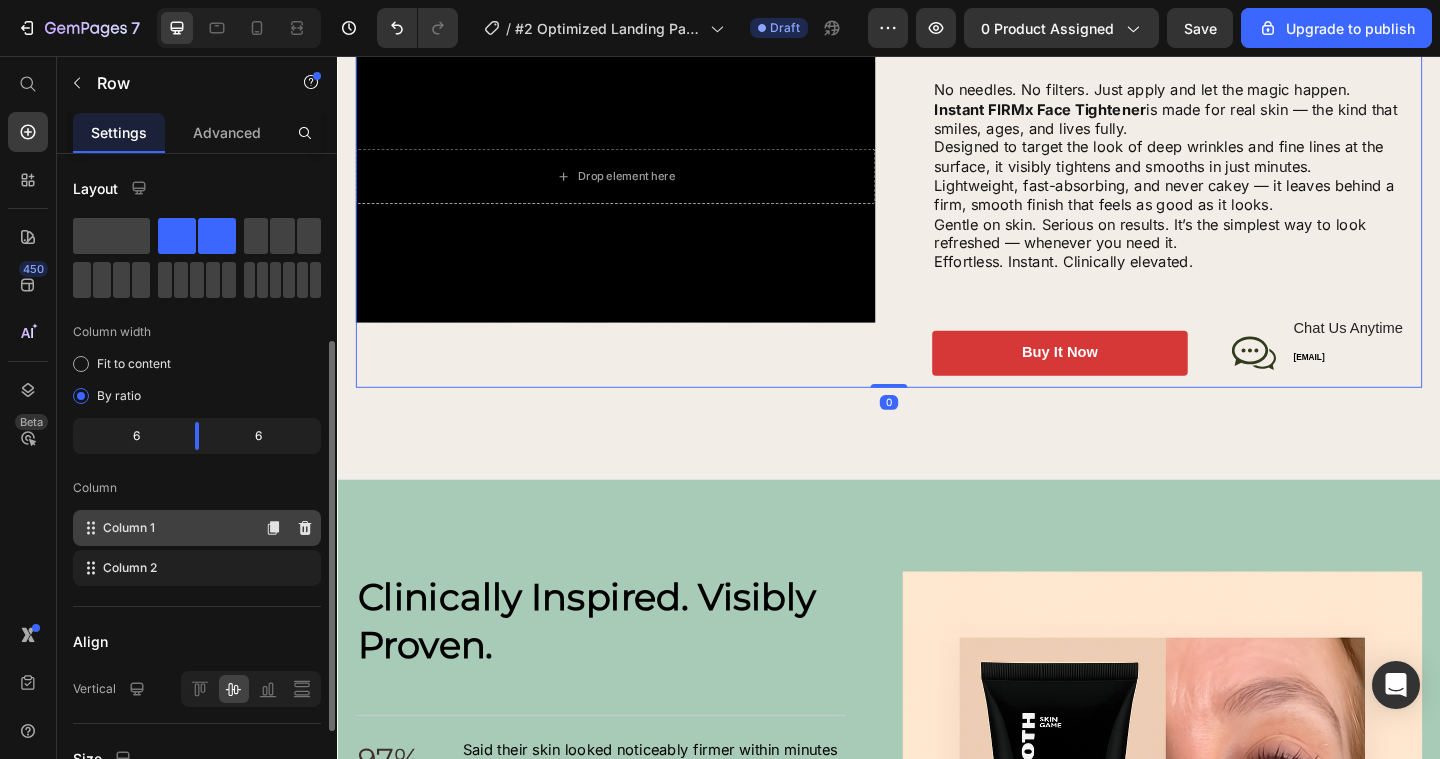 scroll, scrollTop: 459, scrollLeft: 0, axis: vertical 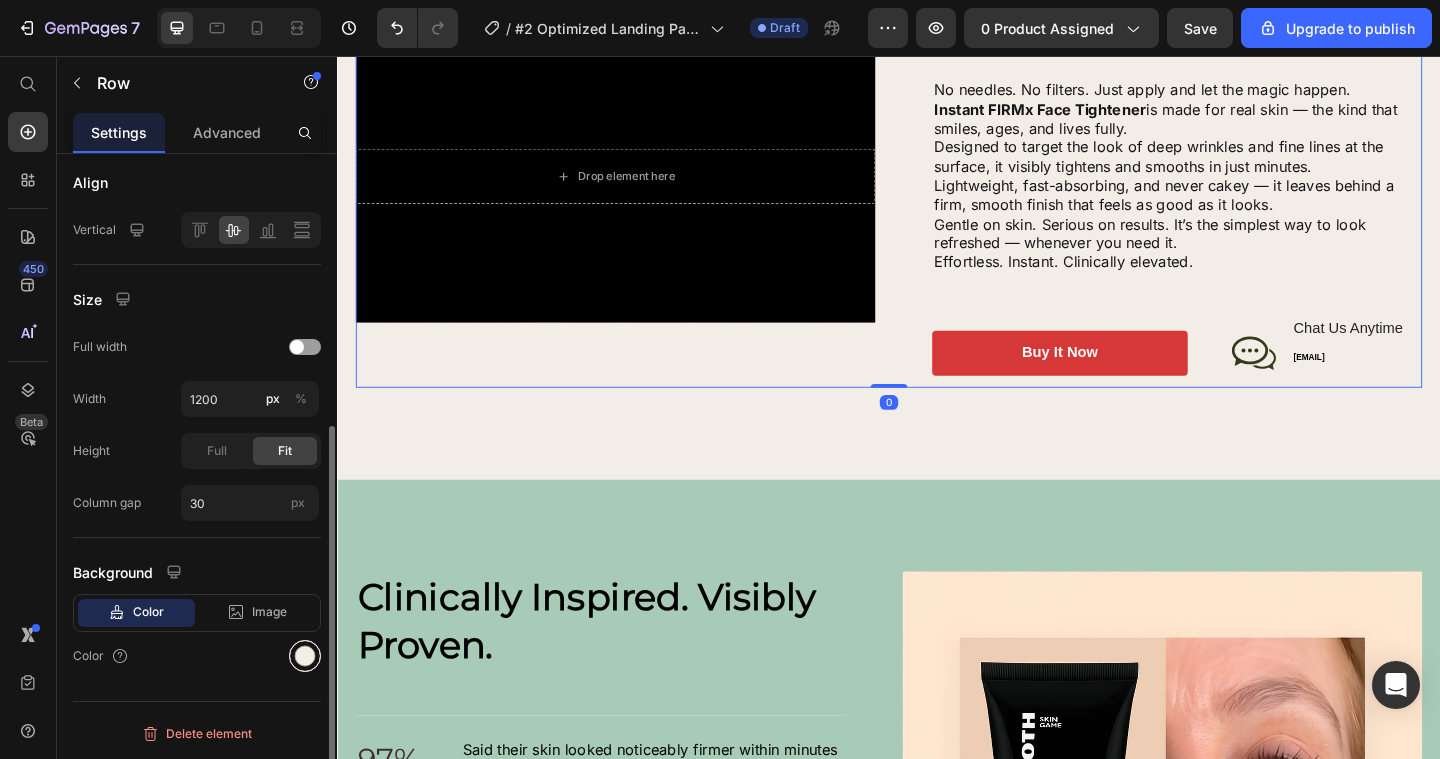 click at bounding box center [305, 656] 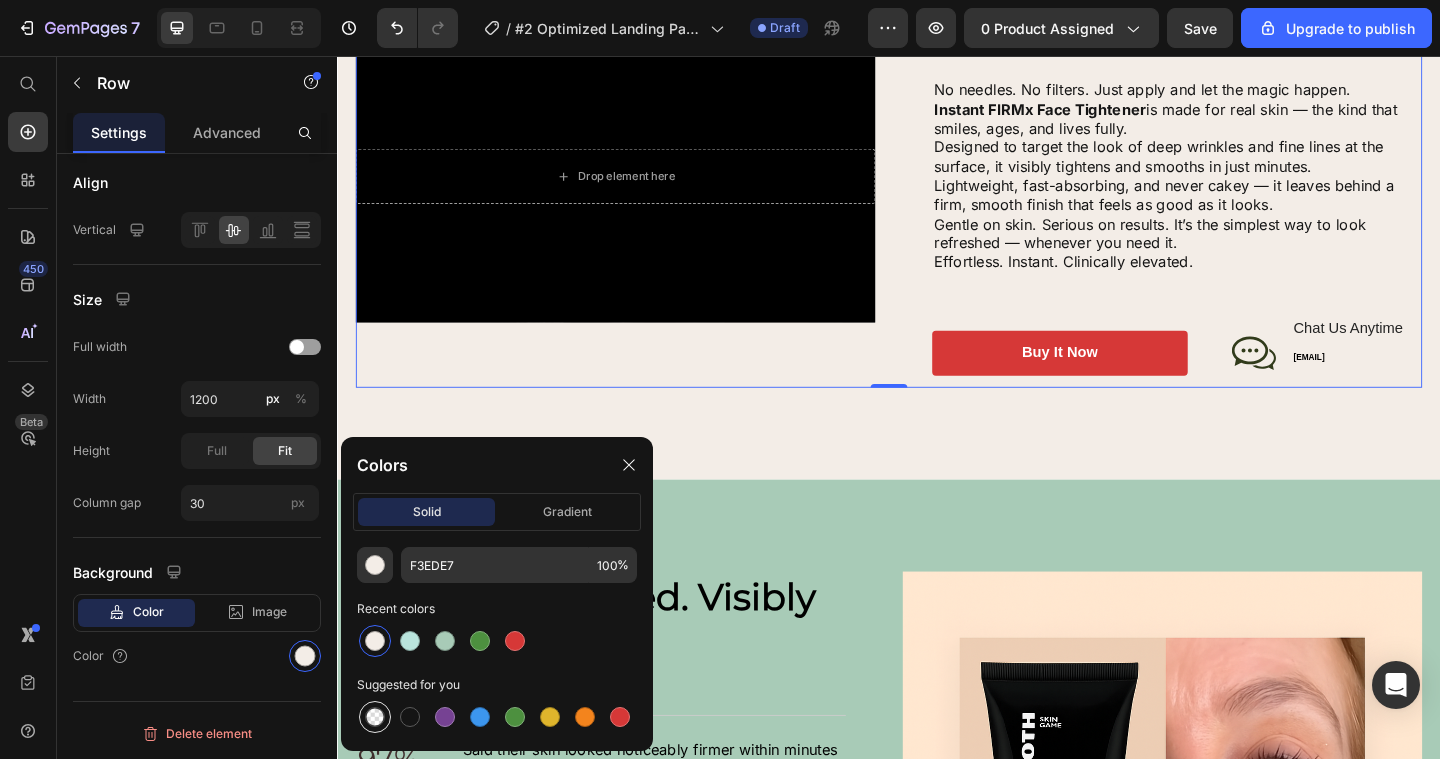 click at bounding box center (375, 717) 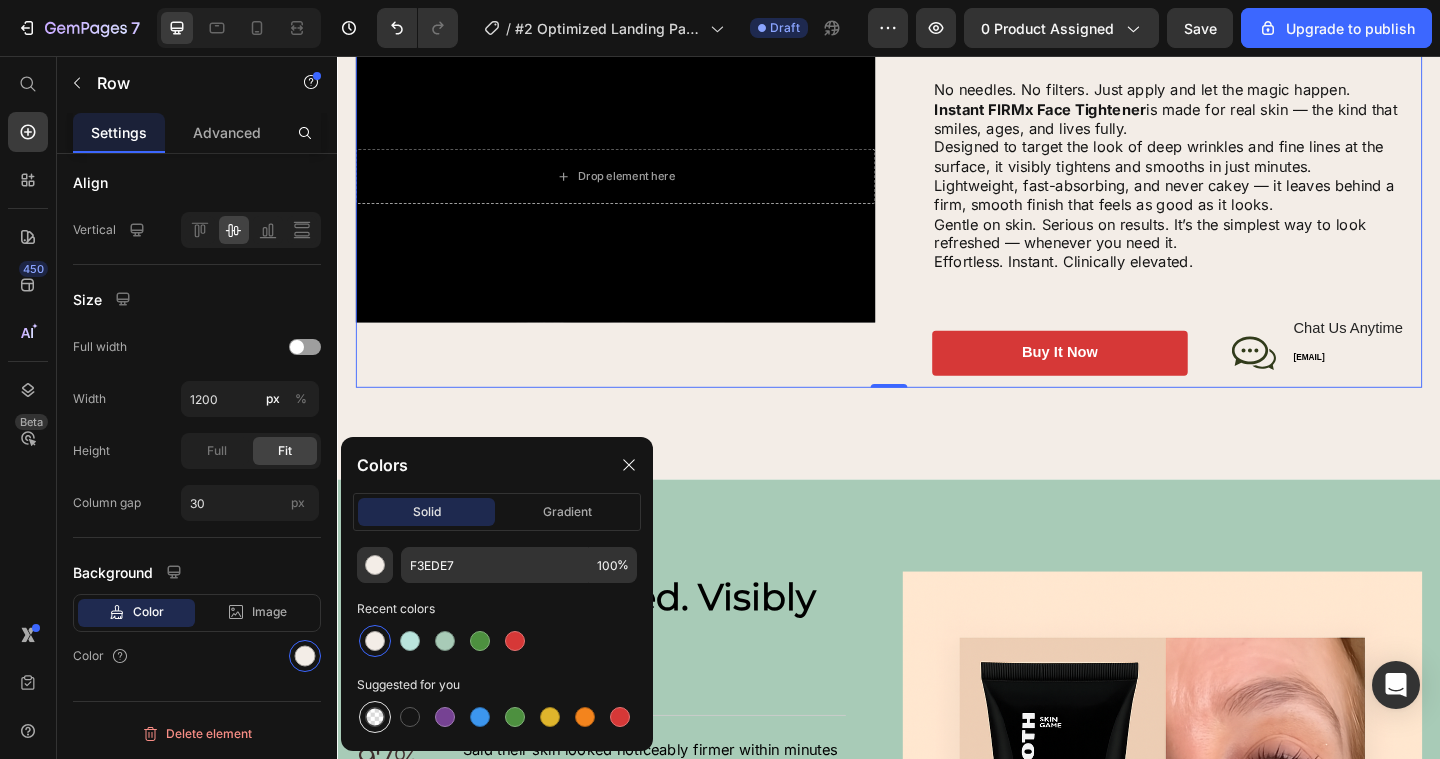 type on "000000" 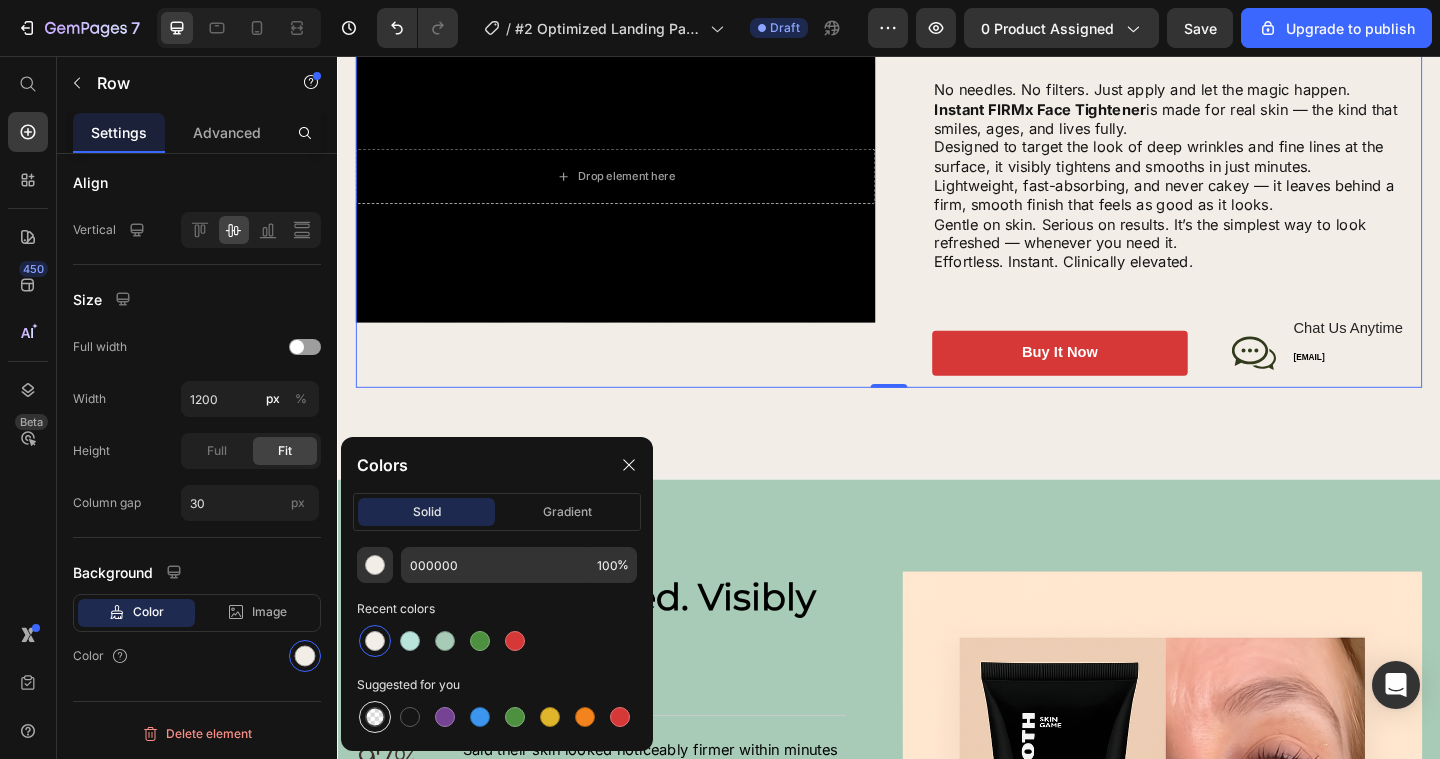 type on "0" 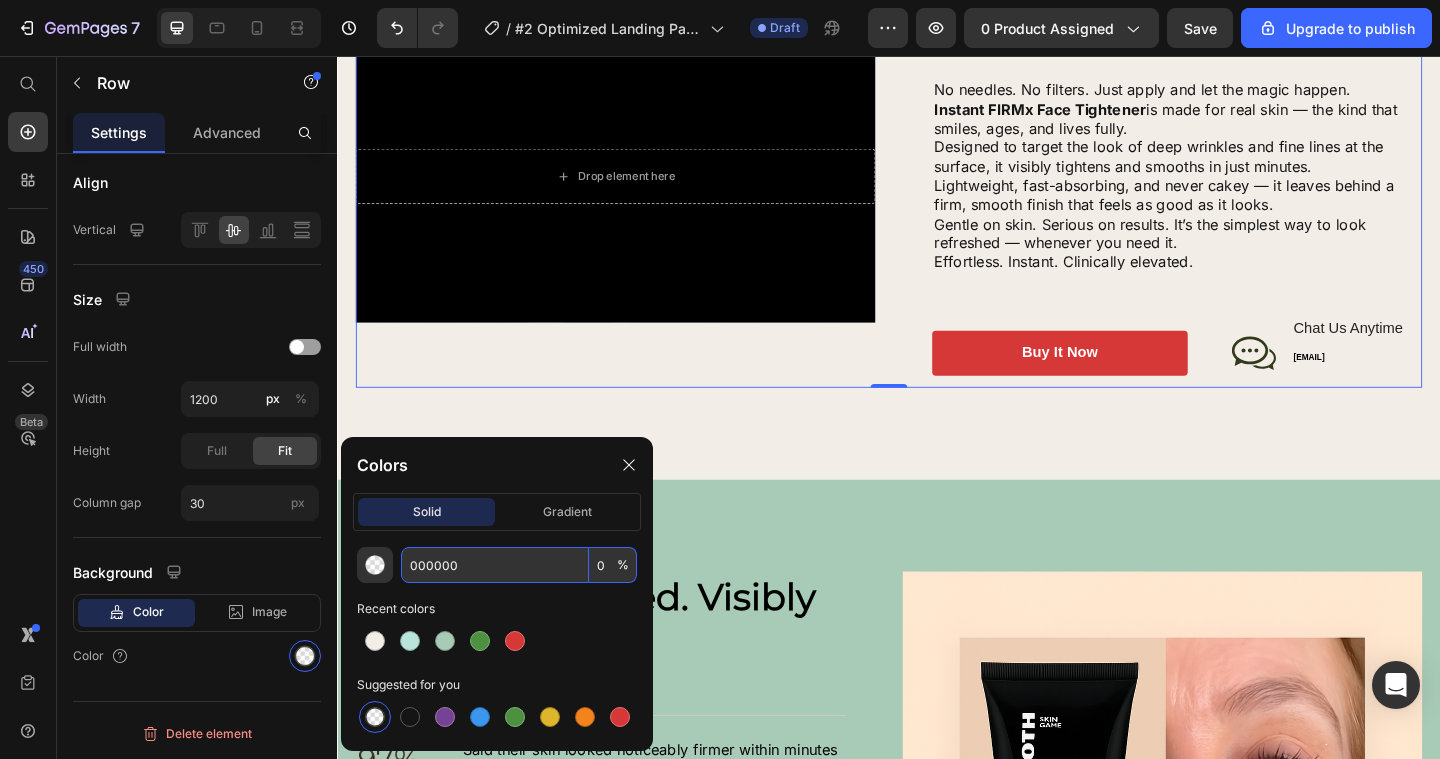 click on "000000" at bounding box center [495, 565] 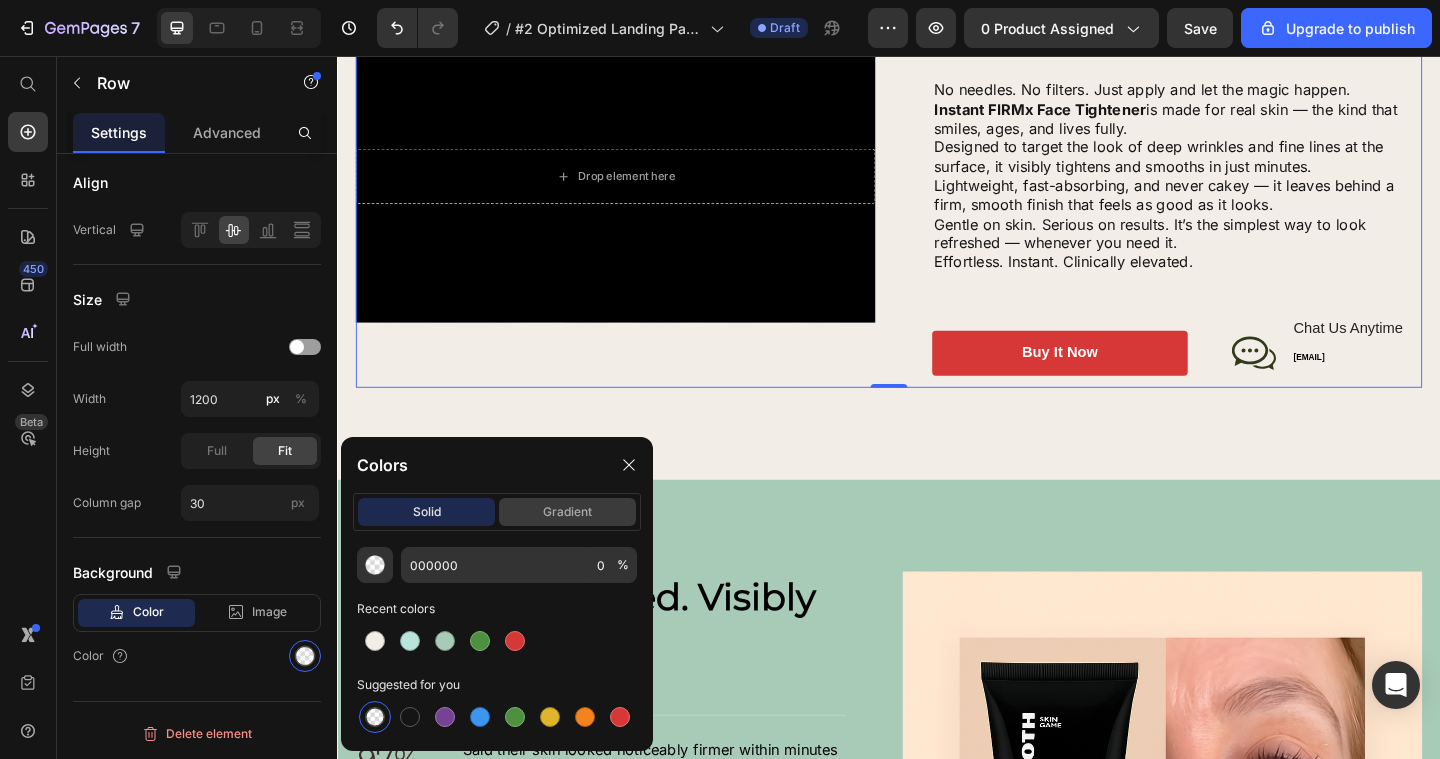 click on "gradient" 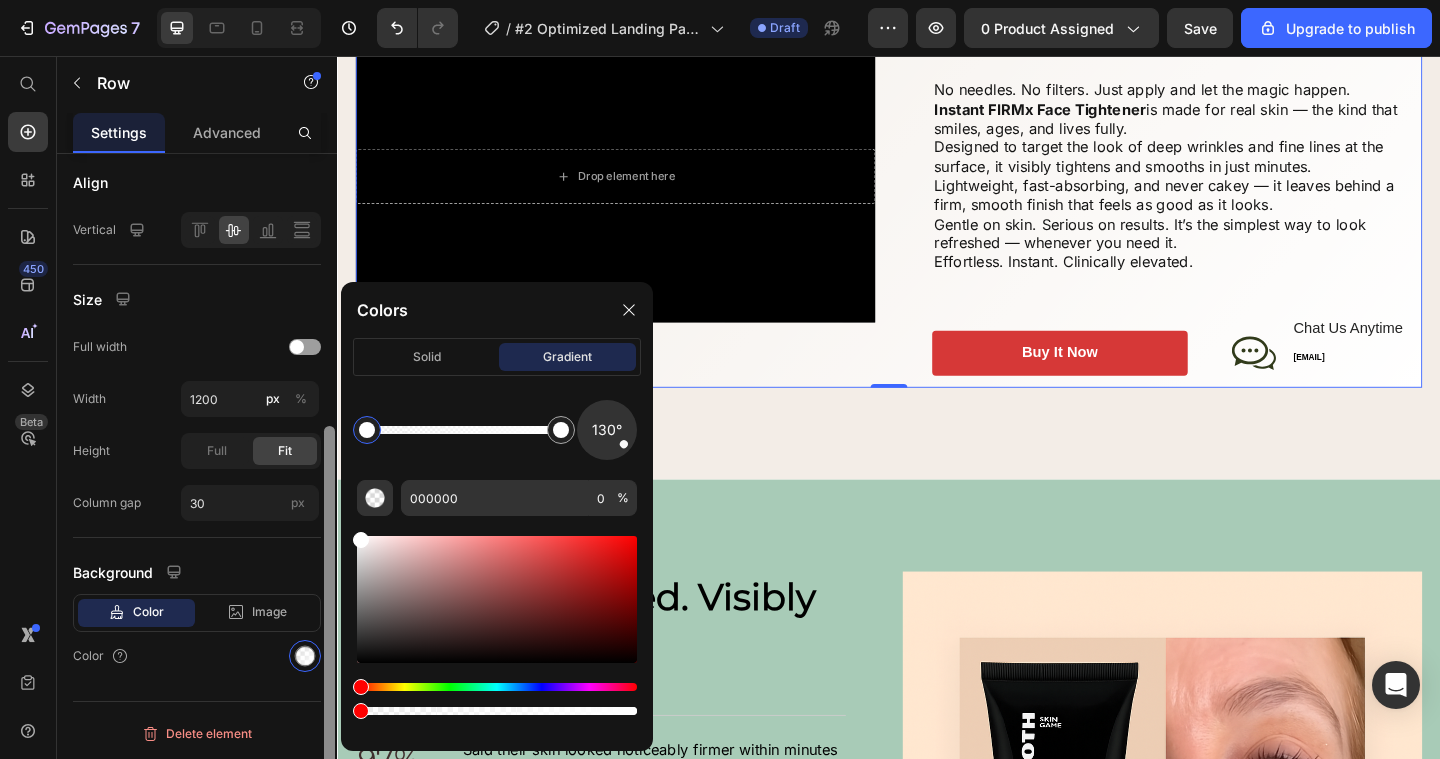 drag, startPoint x: 388, startPoint y: 564, endPoint x: 326, endPoint y: 479, distance: 105.20931 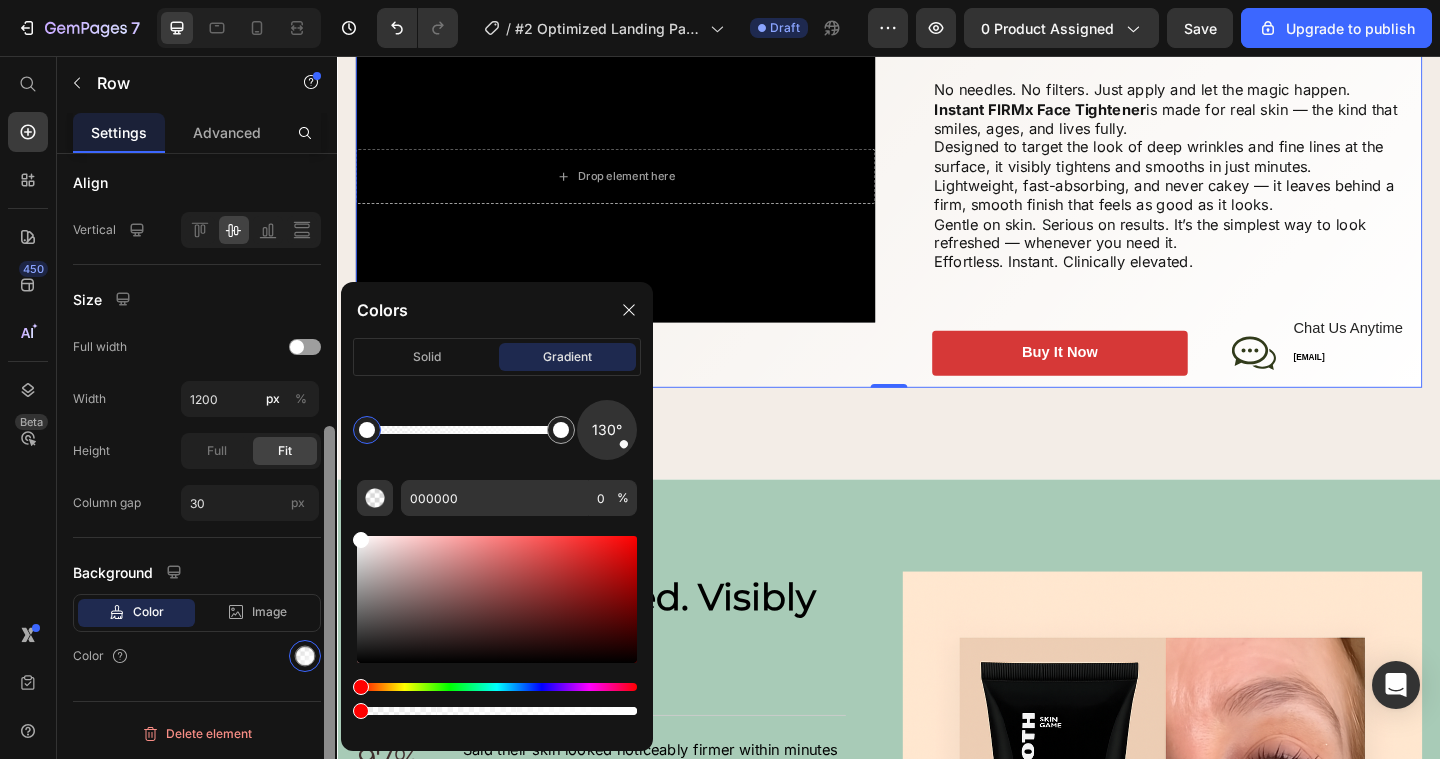 click on "7   /  #2 Optimized Landing Page Template Draft Preview 0 product assigned  Save  Upgrade to publish 450 Beta Start with Sections Elements Hero Section Product Detail Brands Trusted Badges Guarantee Product Breakdown How to use Testimonials Compare Bundle FAQs Social Proof Brand Story Product List Collection Blog List Contact Sticky Add to Cart Custom Footer Browse Library 450 Layout
Row
Row
Row
Row Text
Heading
Text Block Button
Button
Button
Sticky Back to top Media
Image Image" at bounding box center [720, 0] 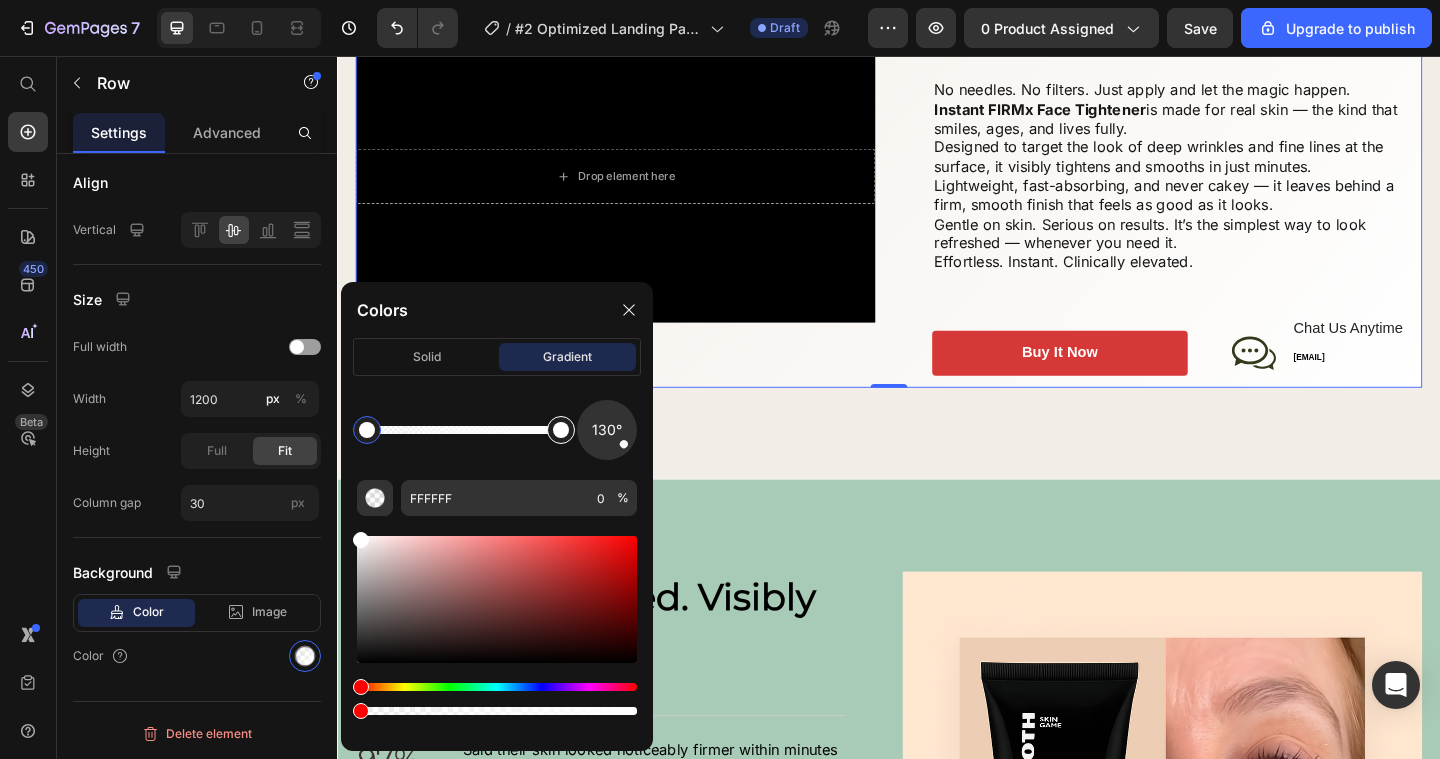 type on "100" 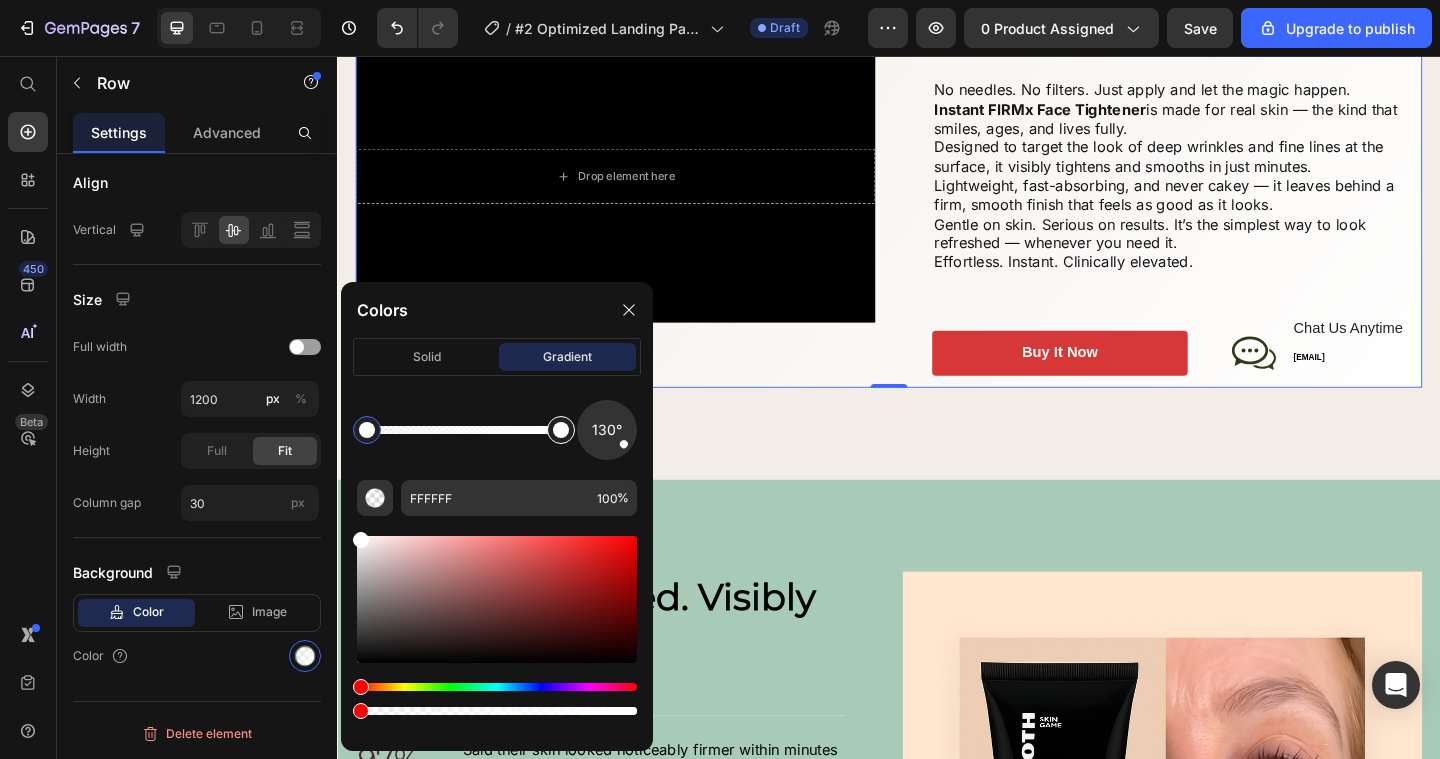 click at bounding box center [561, 430] 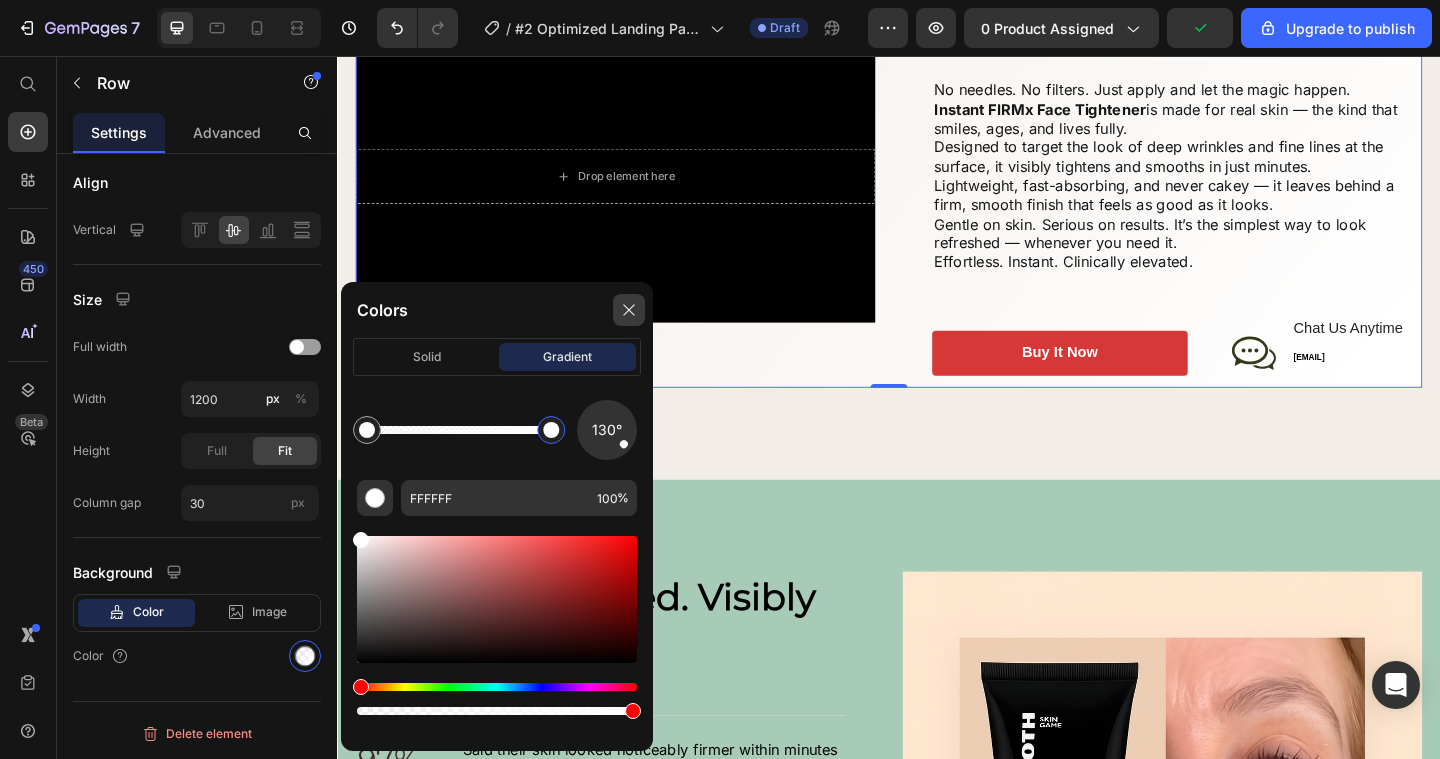 click at bounding box center [629, 310] 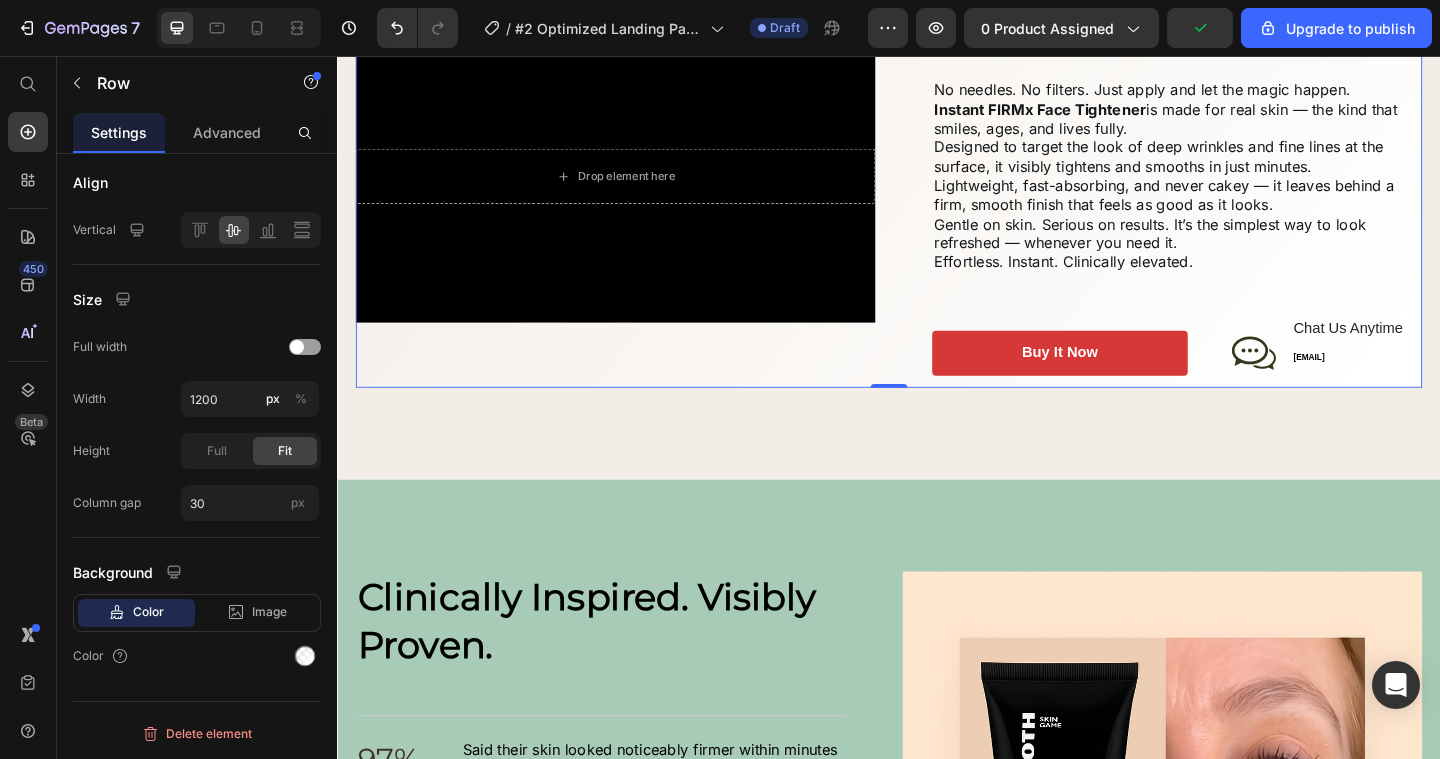 drag, startPoint x: 1014, startPoint y: 487, endPoint x: 707, endPoint y: 464, distance: 307.86035 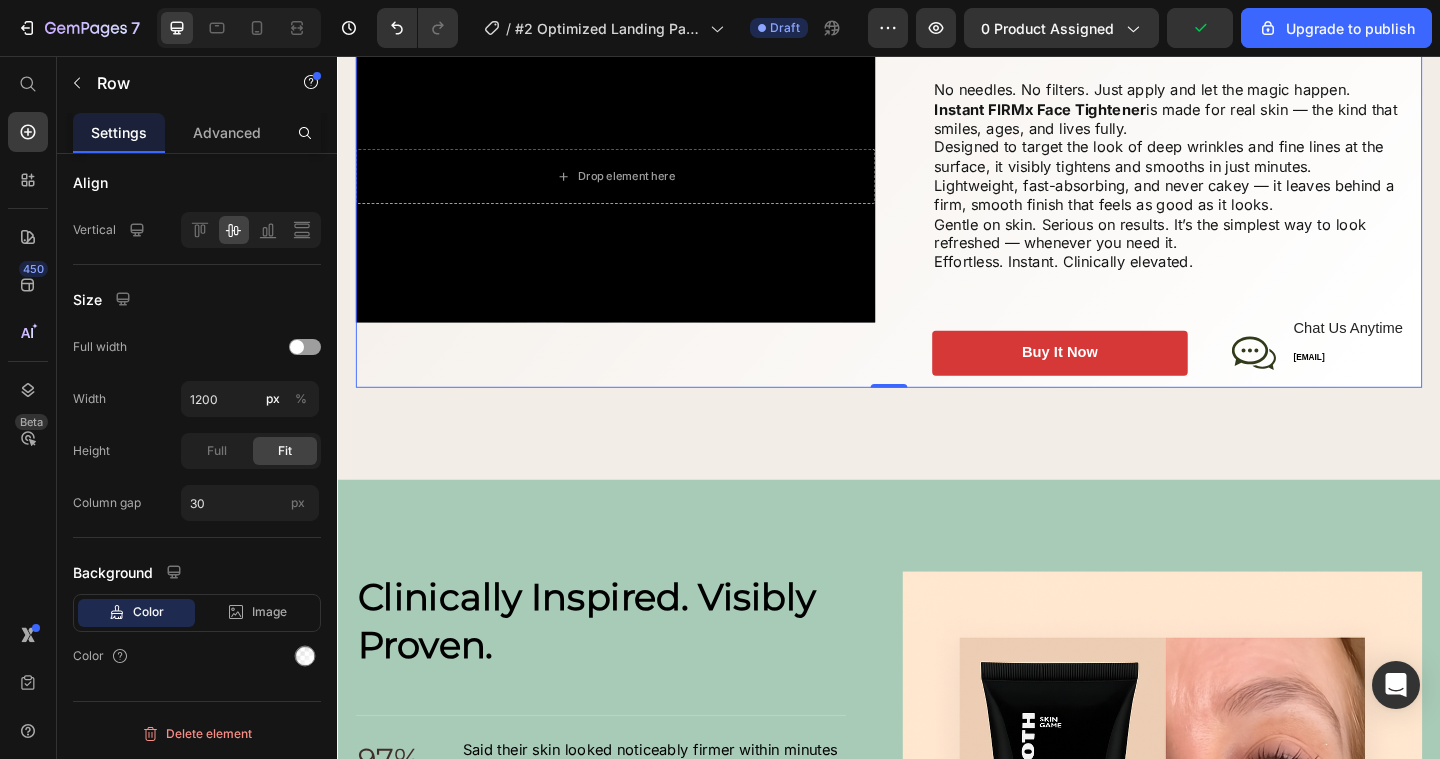 click on "Drop element here Hero Banner The Power of Lift, Without the Effort. Heading No needles. No filters. Just apply and let the magic happen. Instant FIRMx Face Tightener  is made for real skin — the kind that smiles, ages, and lives fully. Designed to target the look of deep wrinkles and fine lines at the surface, it visibly tightens and smooths in just minutes. Lightweight, fast-absorbing, and never cakey — it leaves behind a firm, smooth finish that feels as good as it looks. Gentle on skin. Serious on results. It’s the simplest way to look refreshed — whenever you need it. Effortless. Instant. Clinically elevated. Text Block buy it now Button
Icon Chat Us Anytime Text Block [EMAIL]   Text Block Row Row Row Row   0 Section 3" at bounding box center (937, 187) 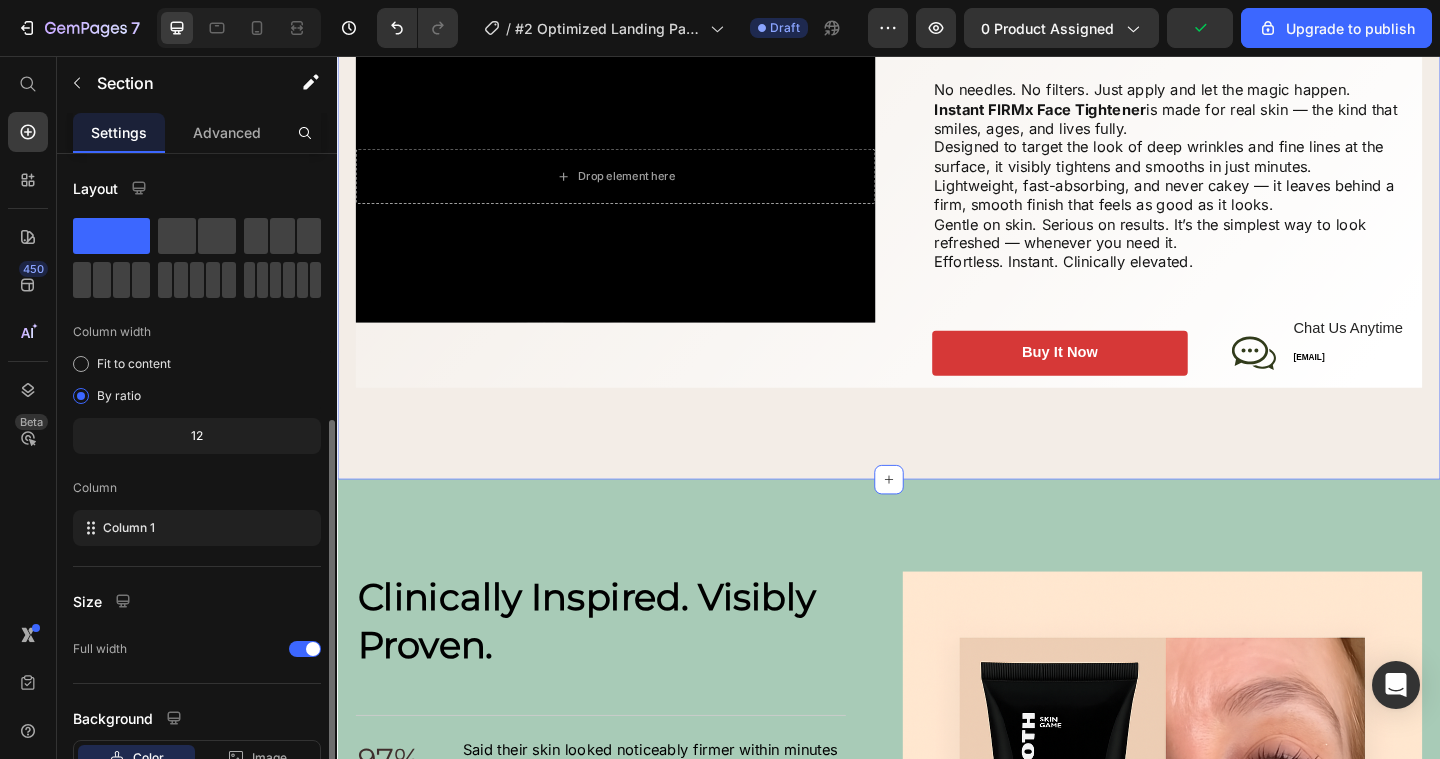 scroll, scrollTop: 146, scrollLeft: 0, axis: vertical 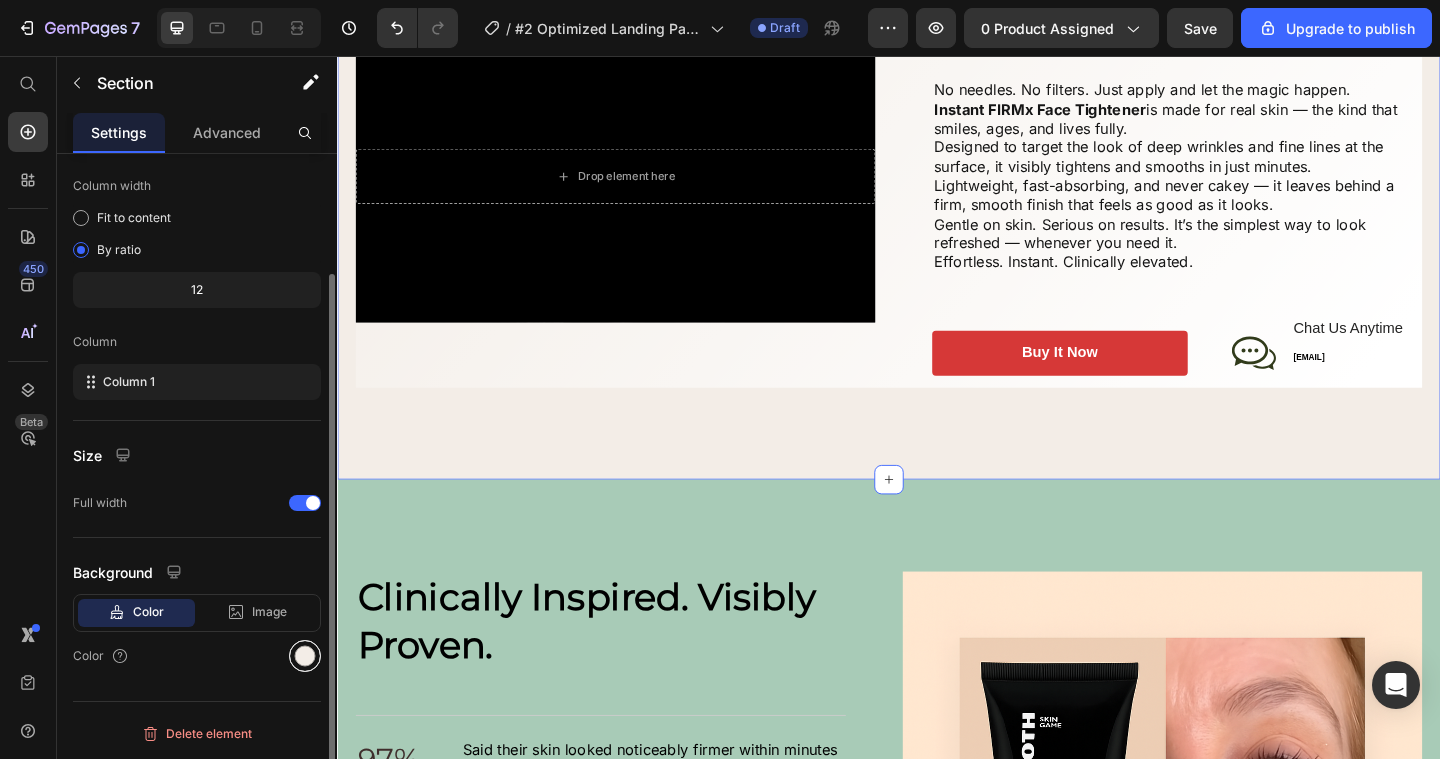 click at bounding box center (305, 656) 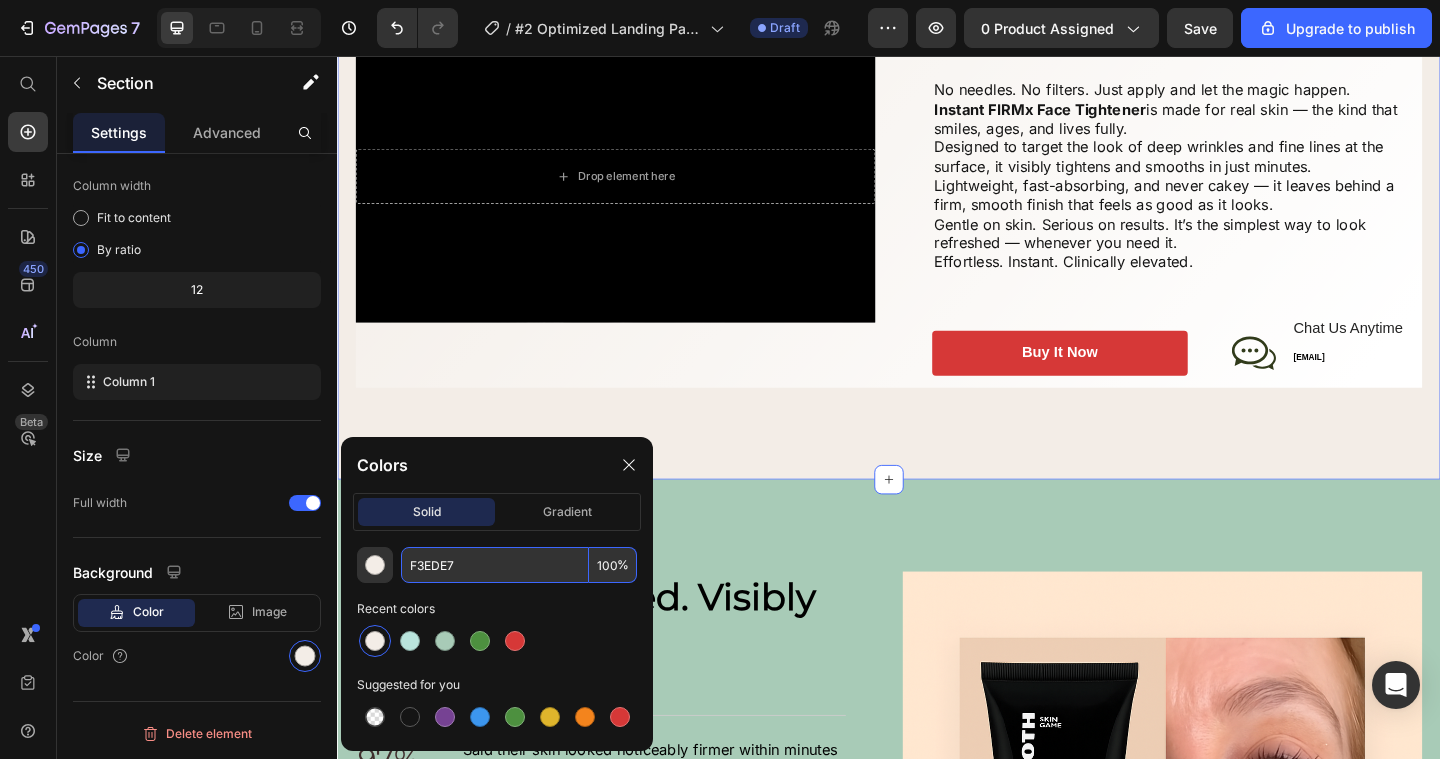 click on "F3EDE7" at bounding box center [495, 565] 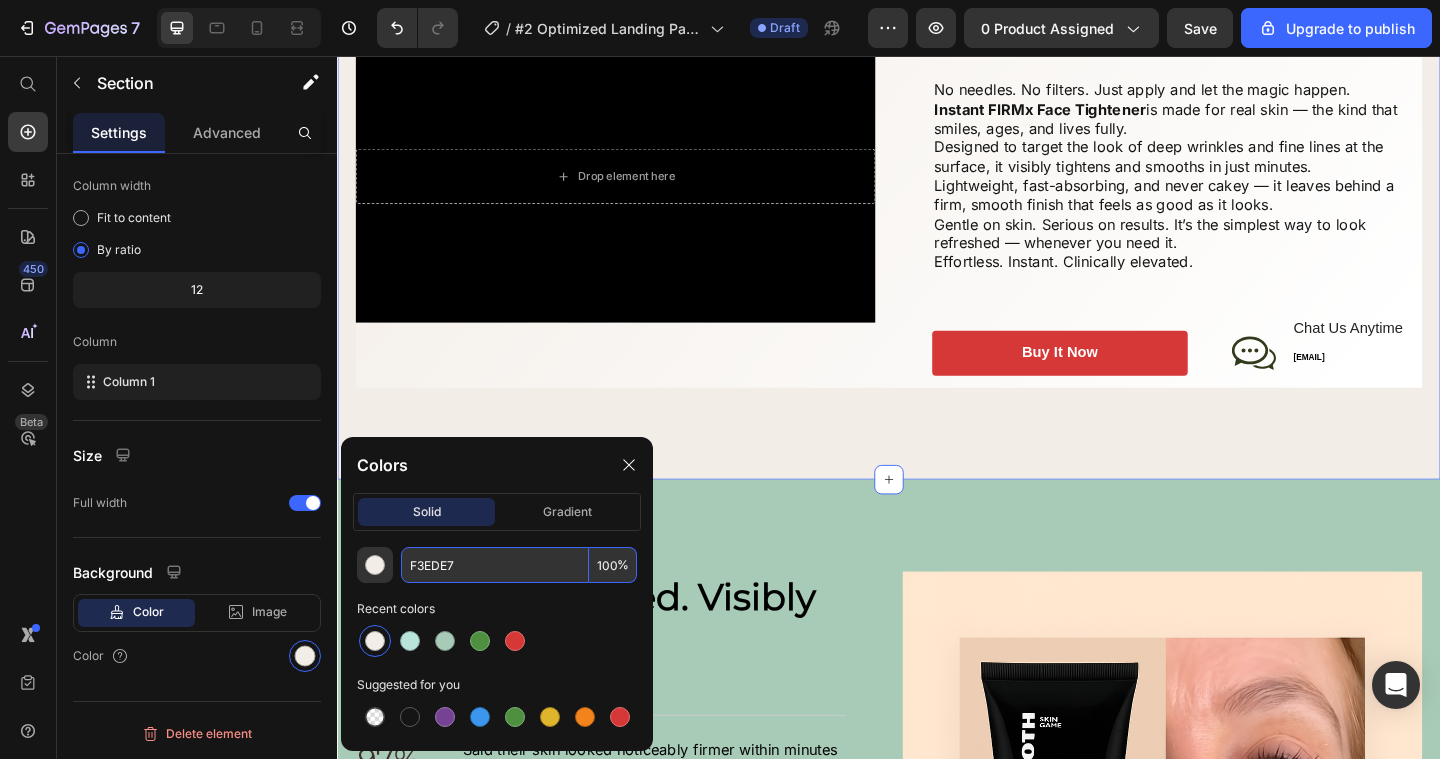 click on "%" at bounding box center (623, 565) 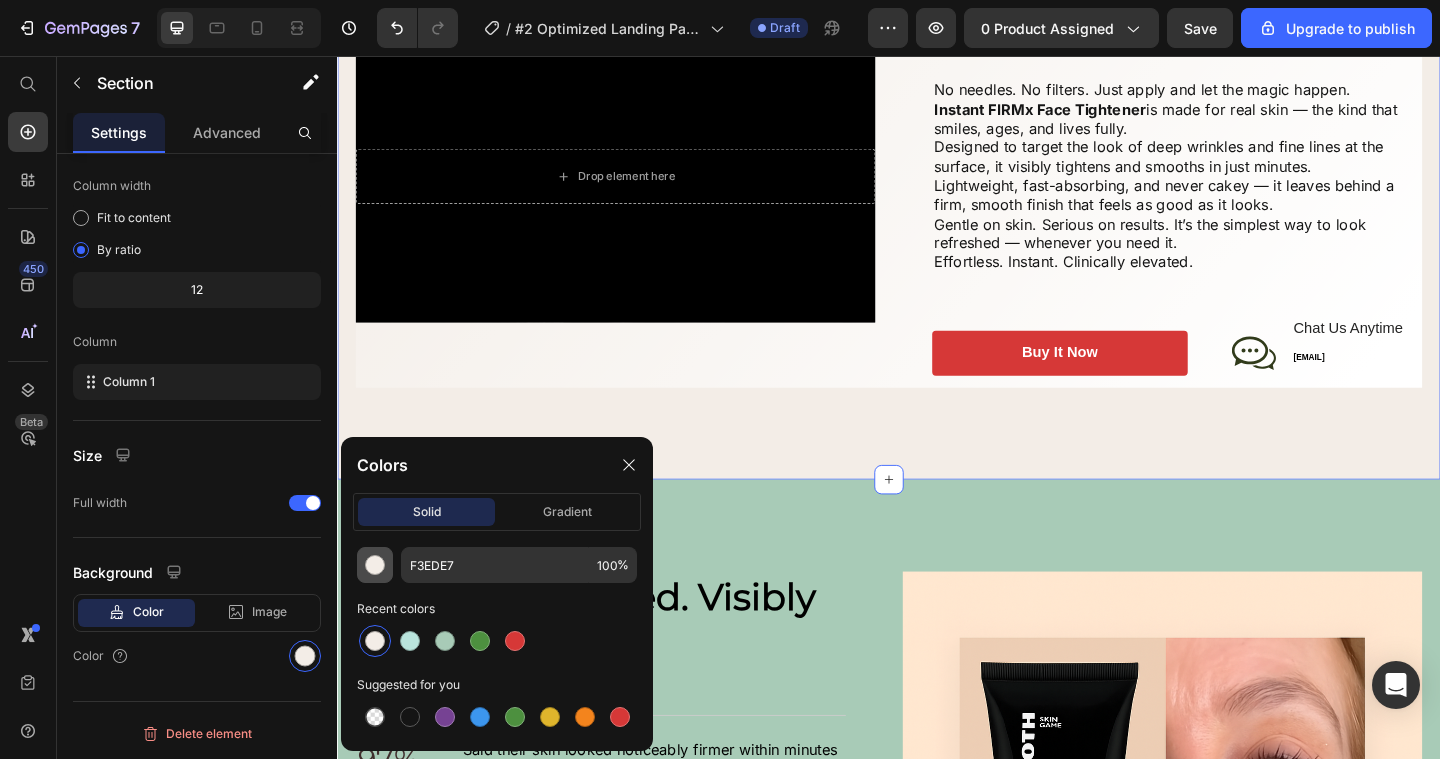 click at bounding box center (375, 565) 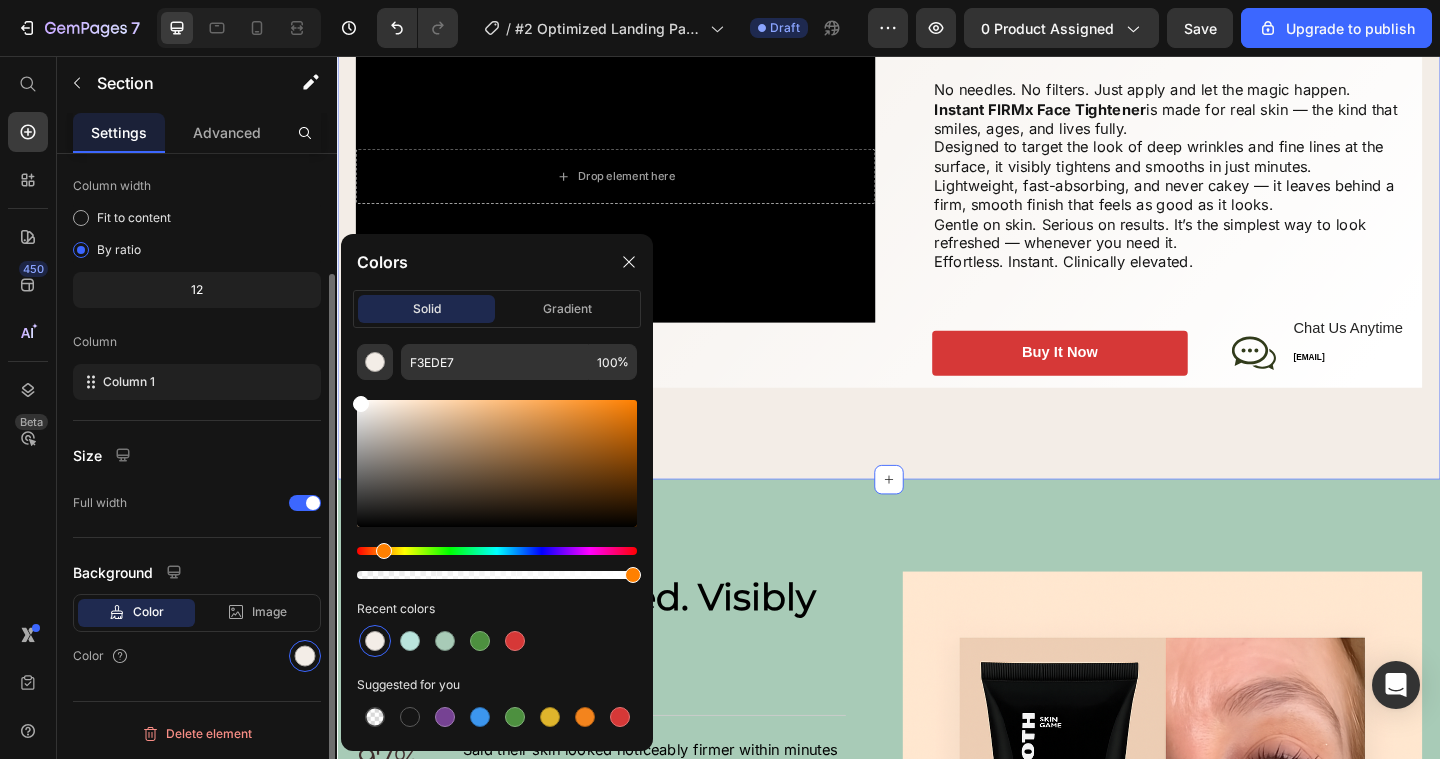 drag, startPoint x: 371, startPoint y: 415, endPoint x: 321, endPoint y: 359, distance: 75.073296 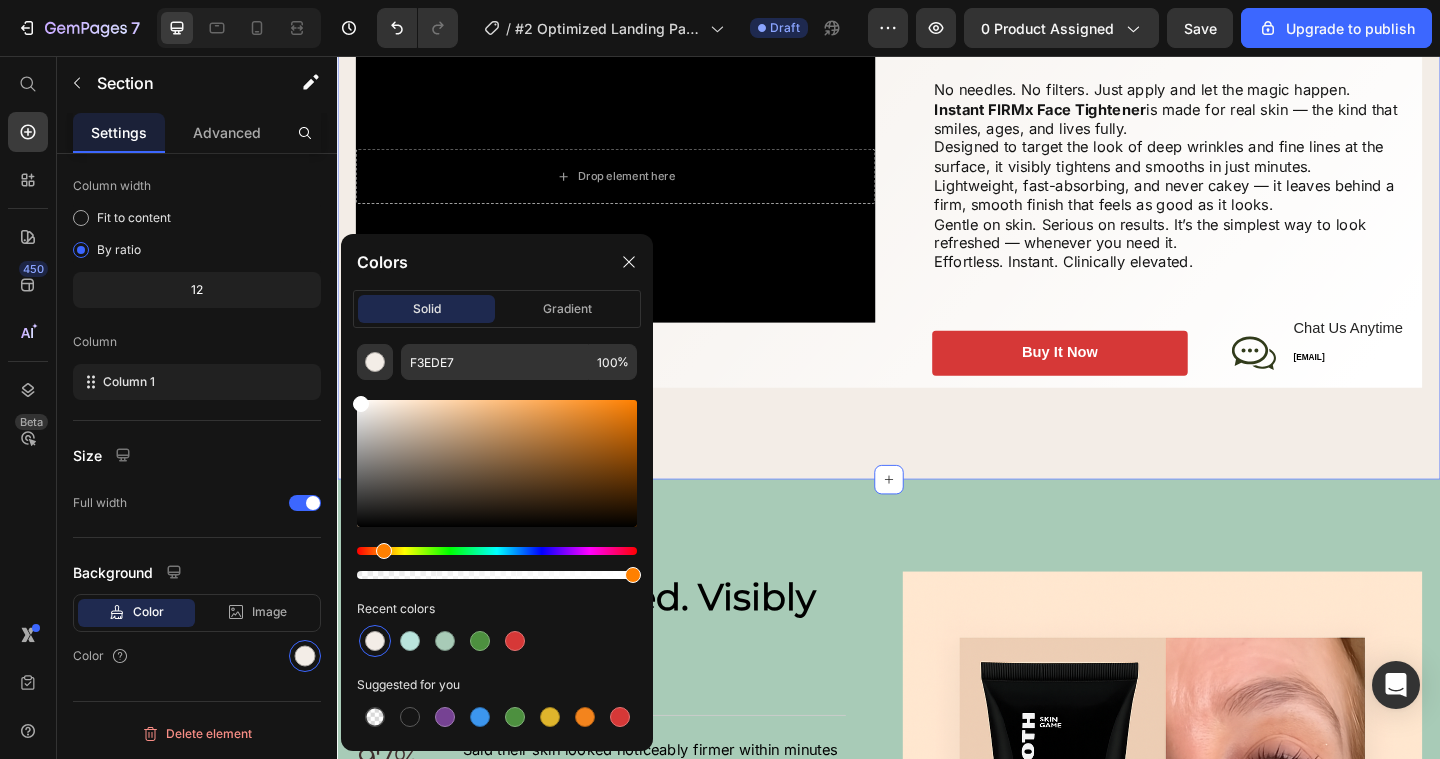 type on "FFFFFF" 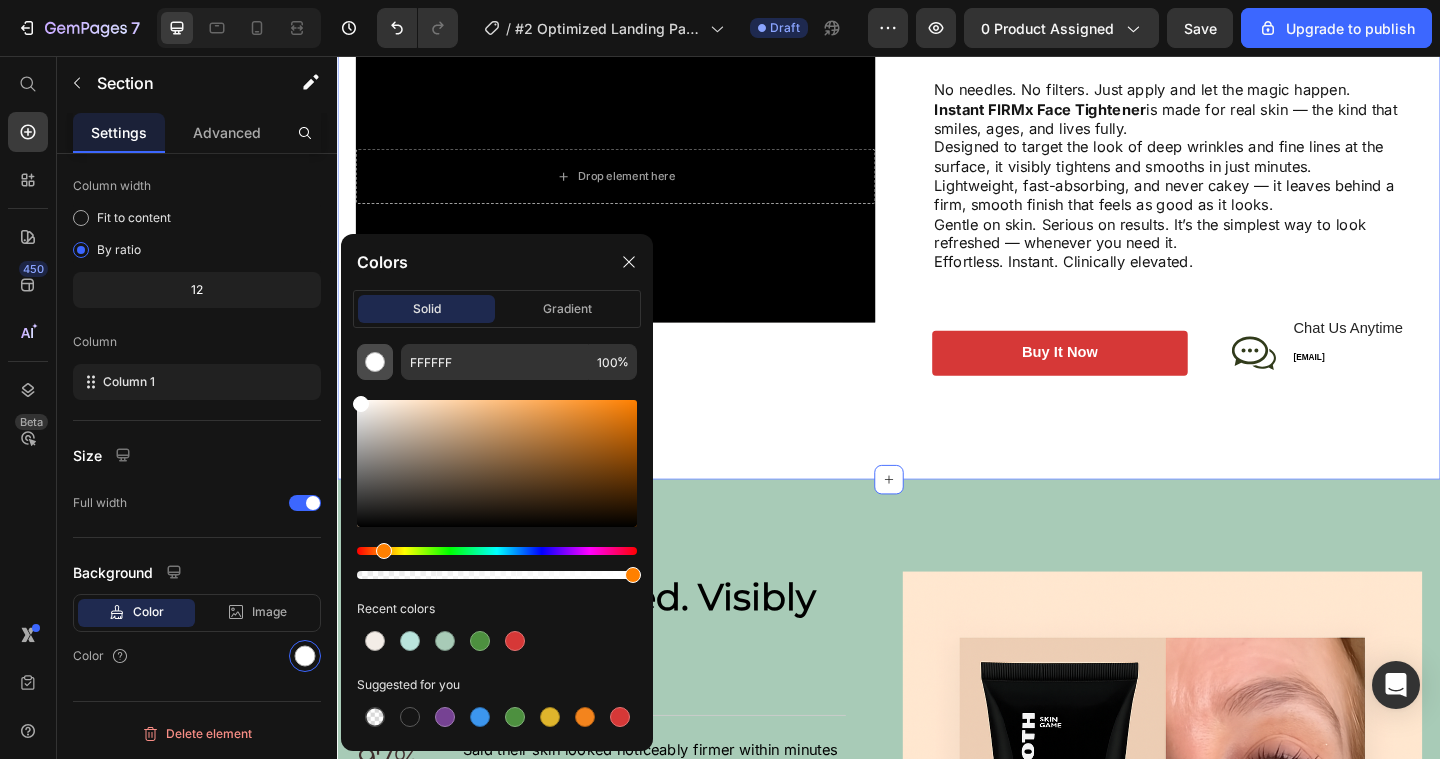 click at bounding box center (375, 362) 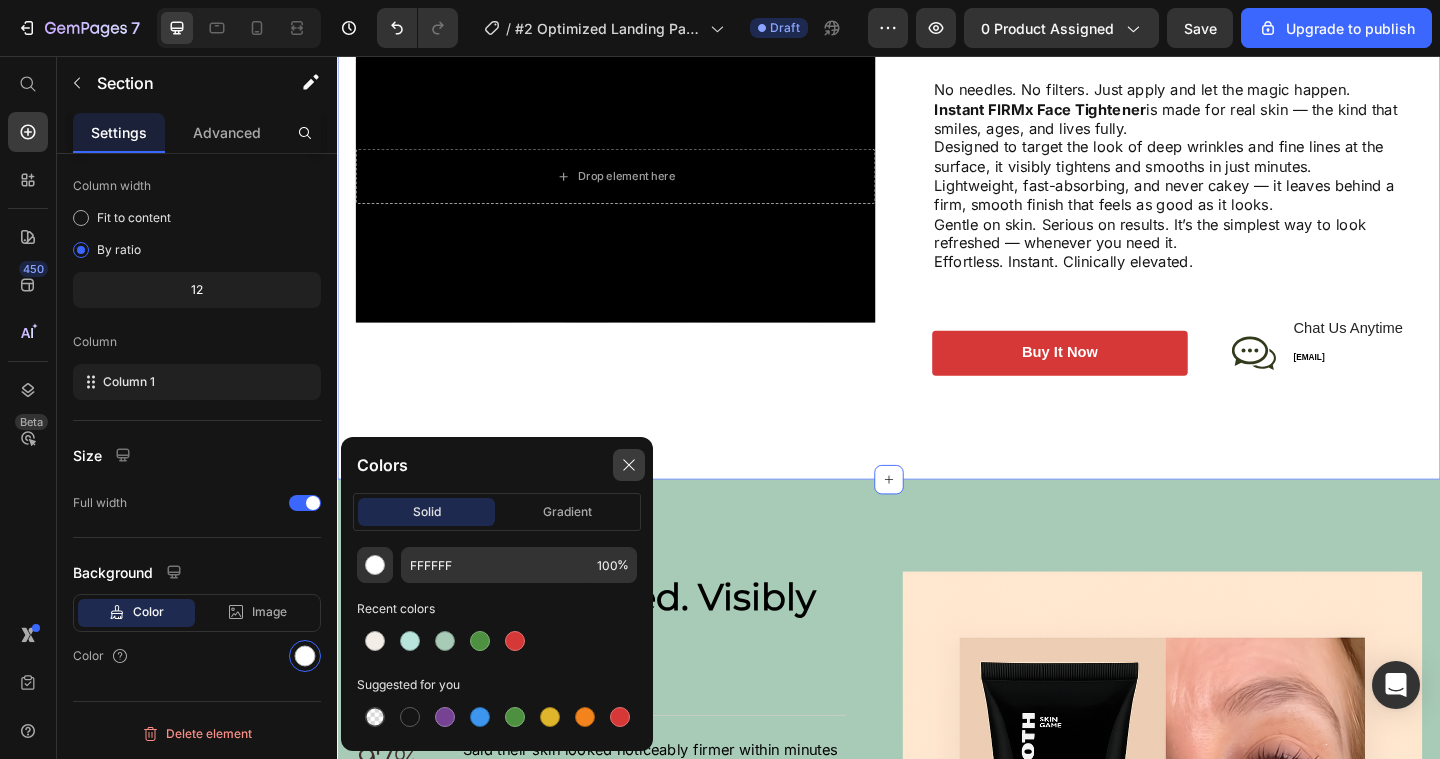 click 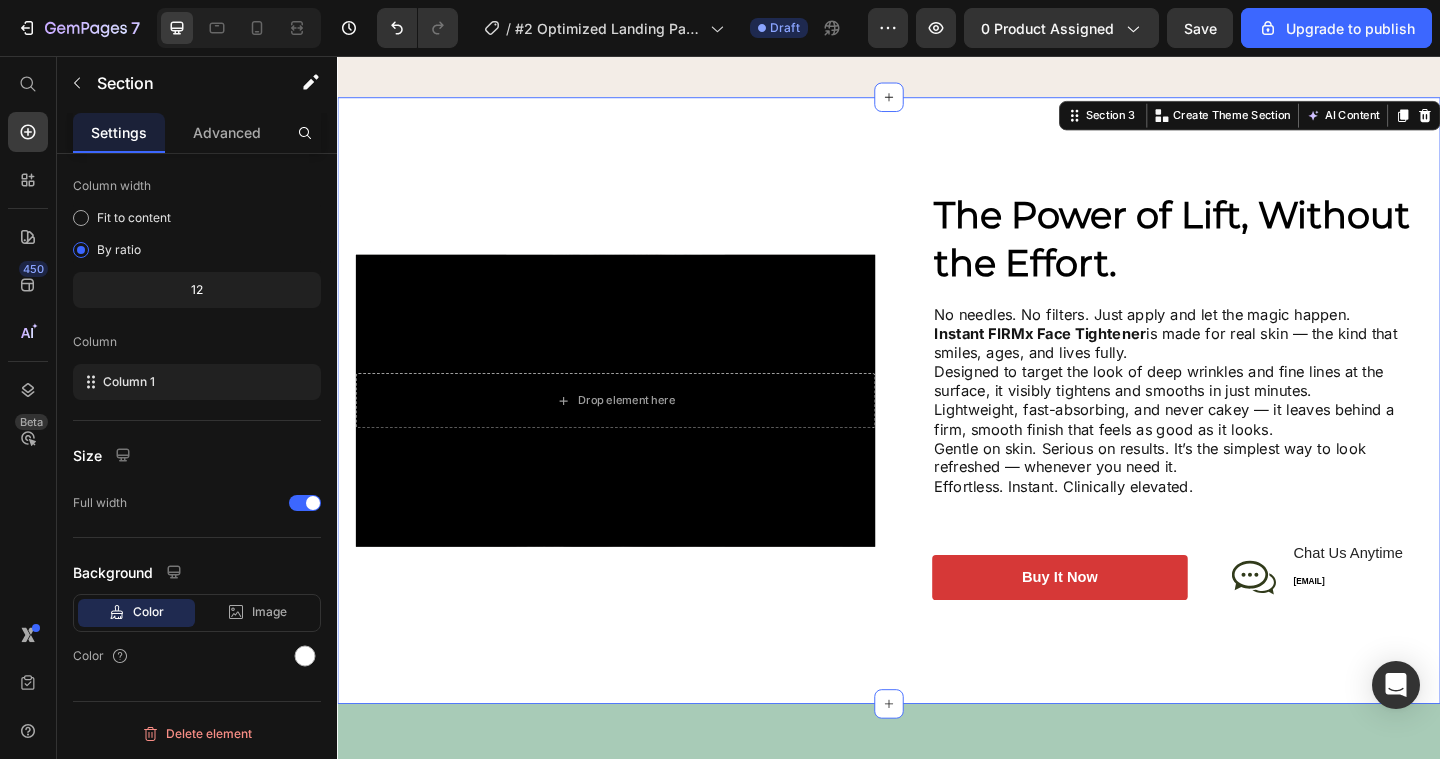 scroll, scrollTop: 2216, scrollLeft: 0, axis: vertical 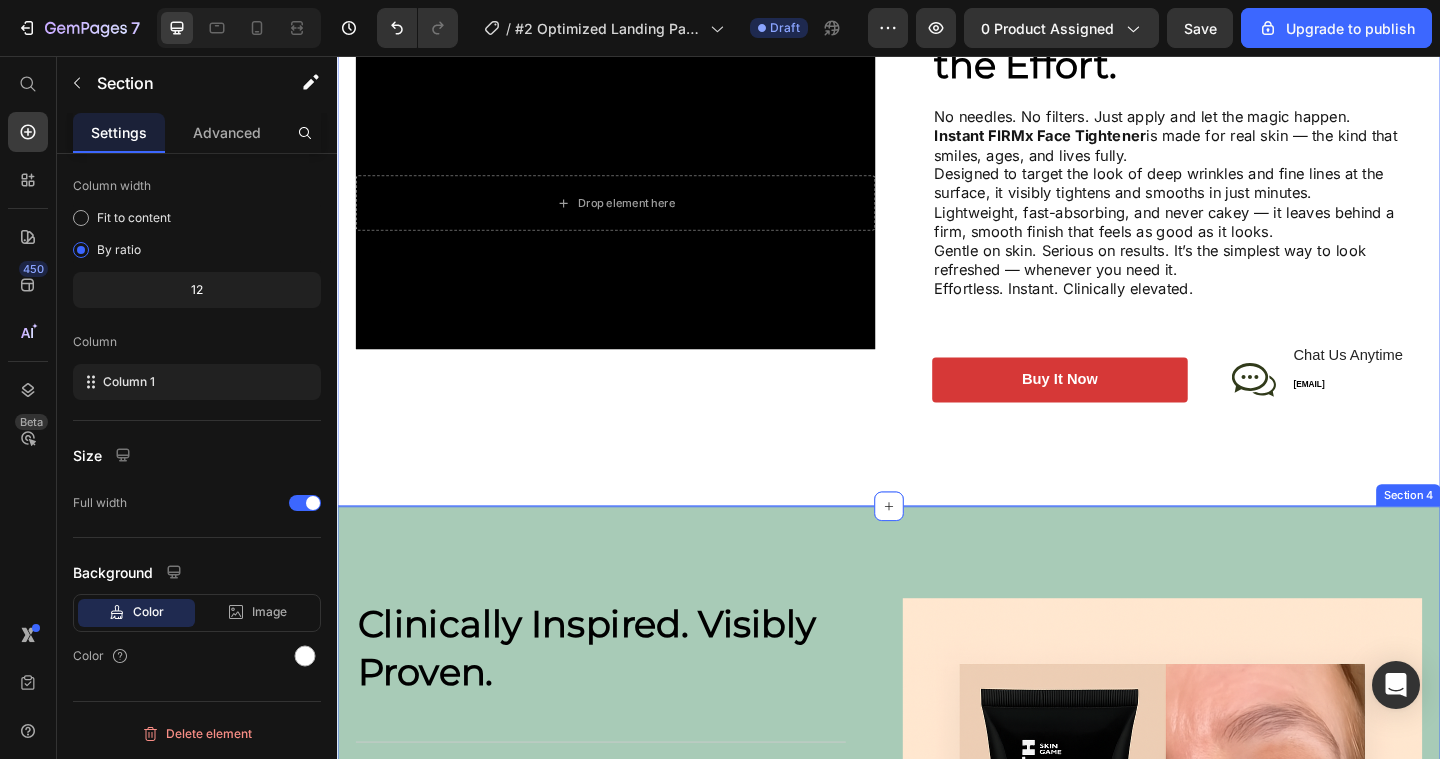 click on "Stronger Body. Better You. Heading Clinically Inspired. Visibly Proven. Heading 97% Text Block Said their skin looked noticeably firmer within minutes of application. Text Block Row 94% Text Block Noticed a visible reduction in fine lines and deep wrinkles after the first use. Text Block Row 95% Text Block Said they wish they had disccovered it sooner. Text Block Row Row Image Row Section 4" at bounding box center [937, 928] 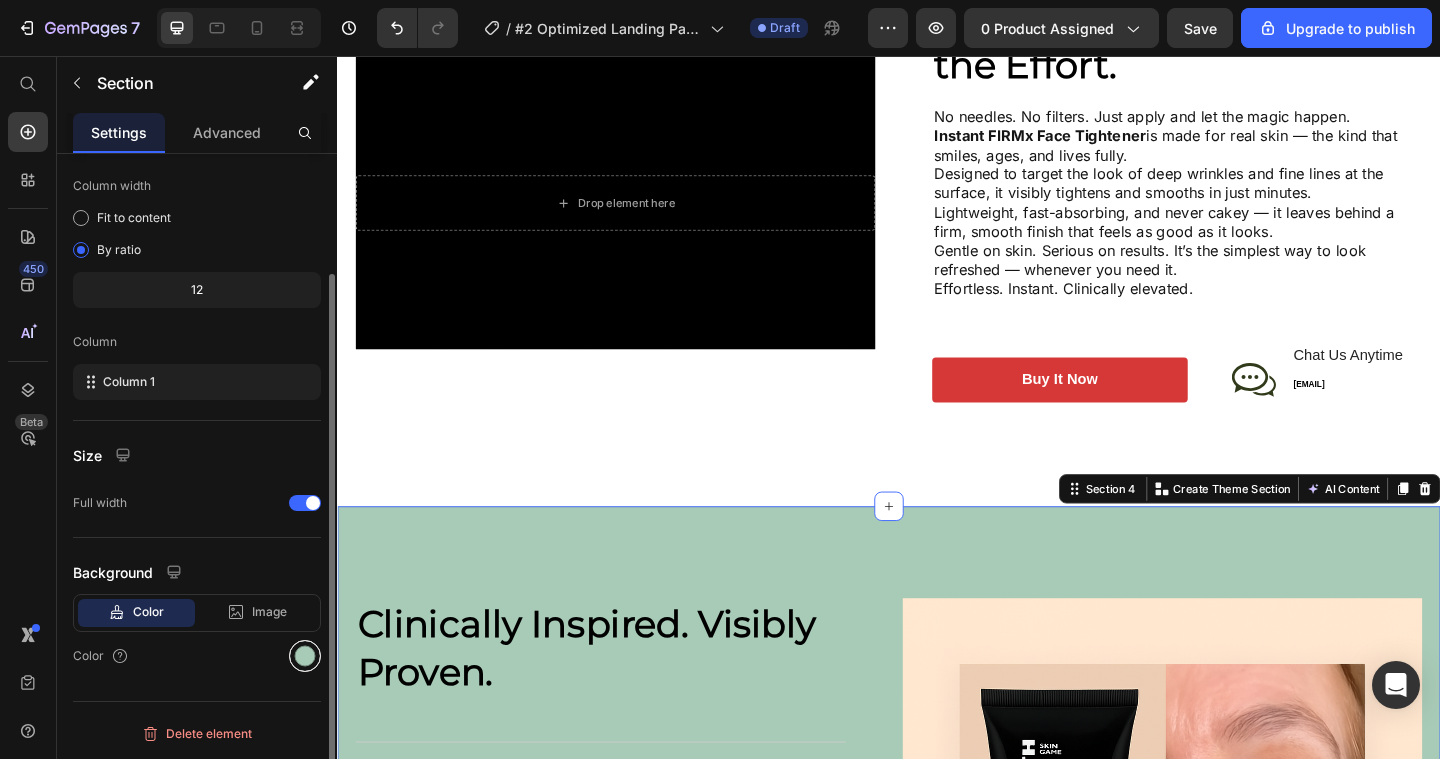 click at bounding box center (305, 656) 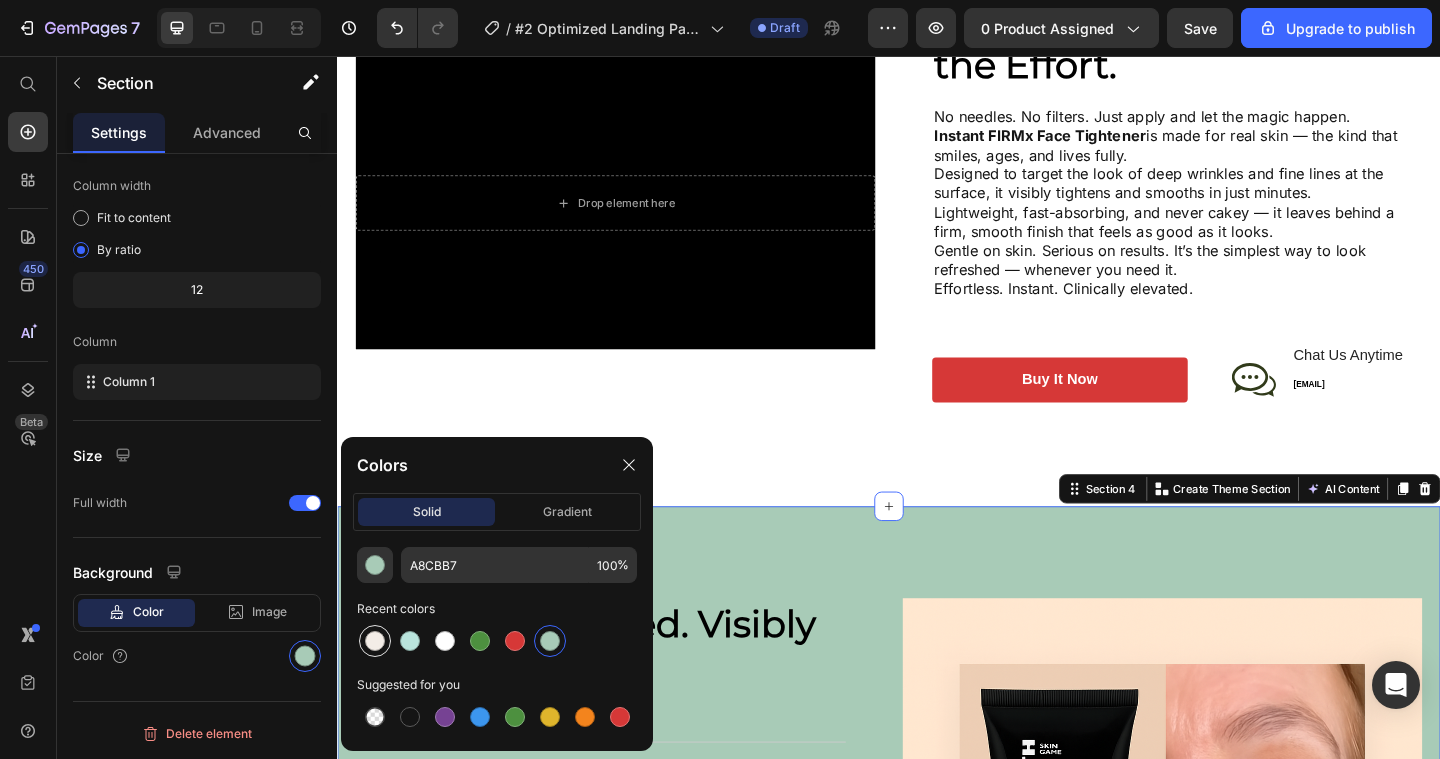 click at bounding box center [375, 641] 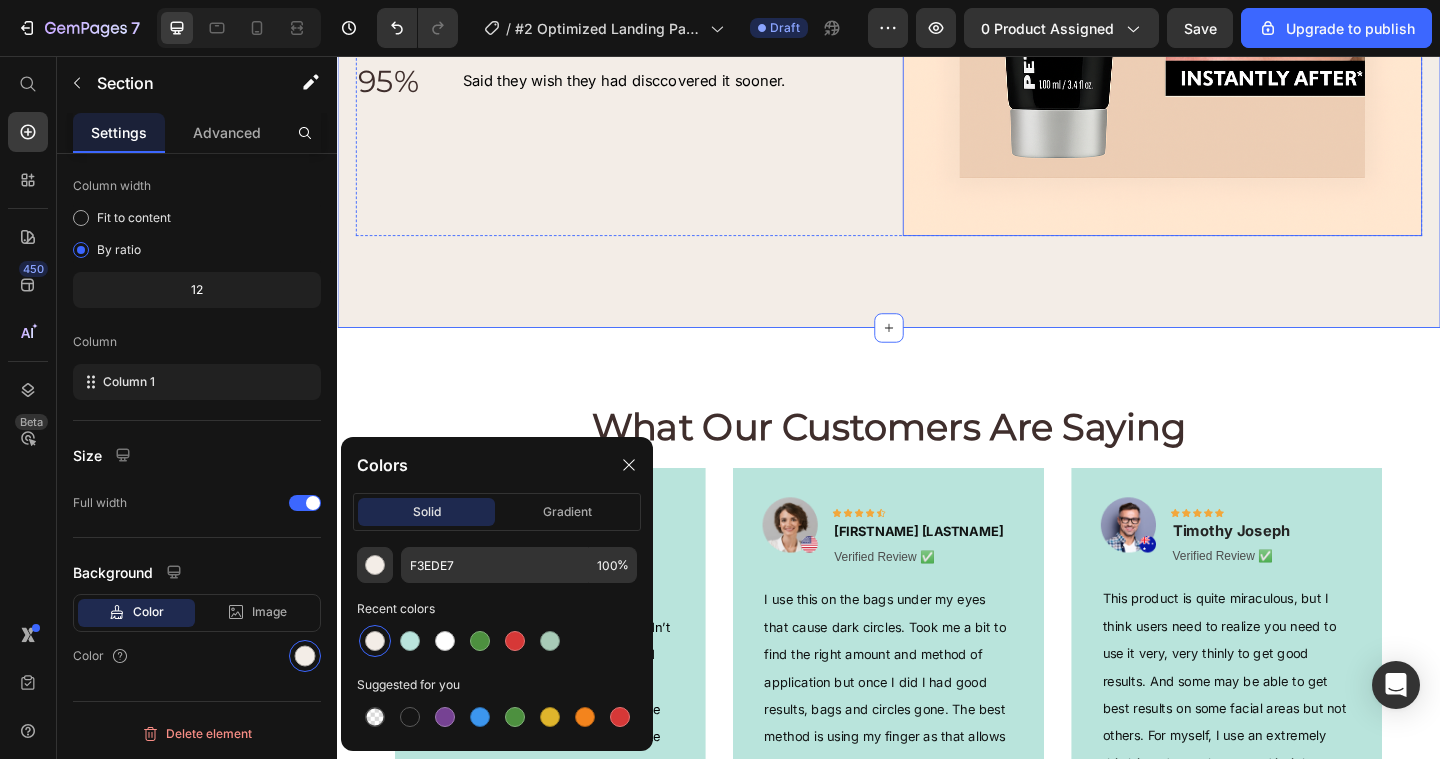 scroll, scrollTop: 3300, scrollLeft: 0, axis: vertical 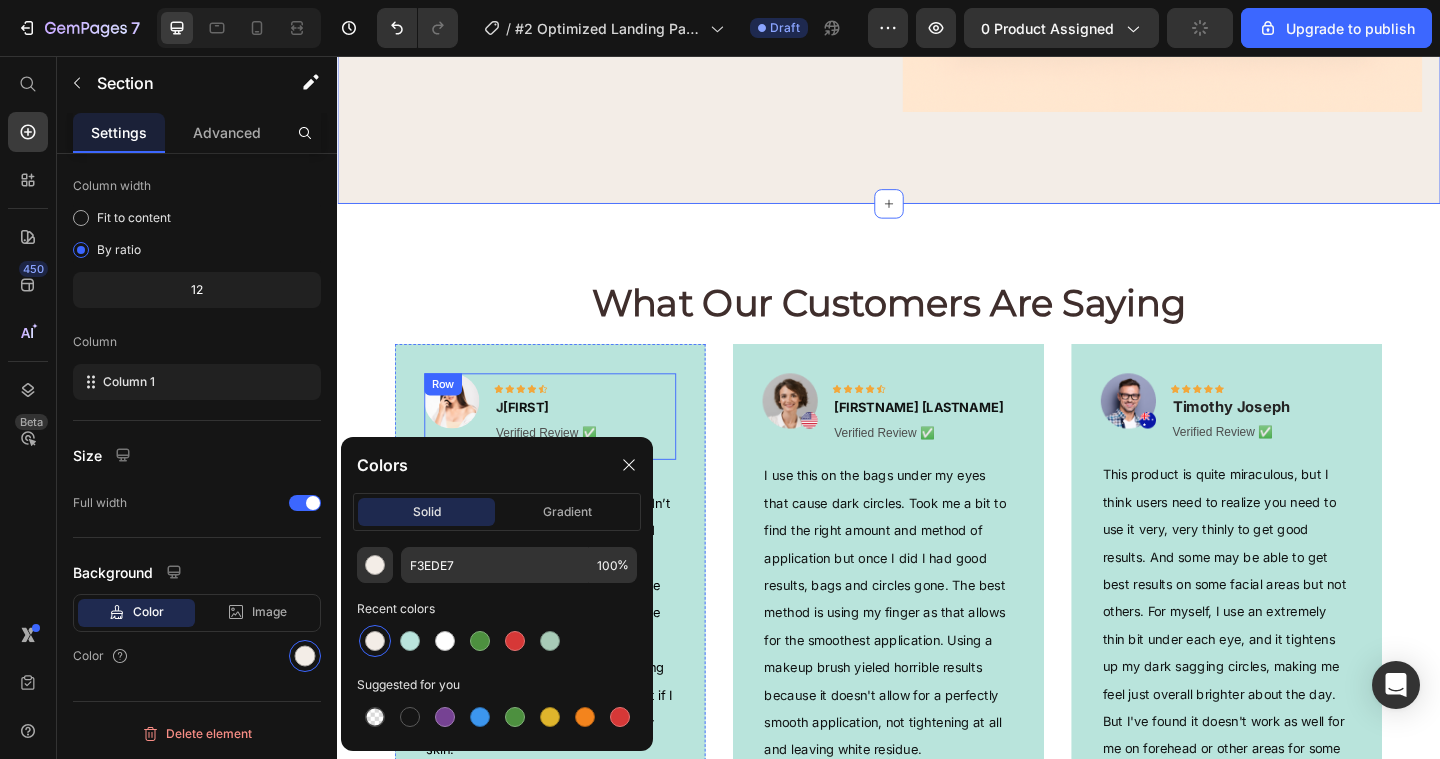 click on "Image
Icon
Icon
Icon
Icon
Icon Row J [FIRST] Text block Verified Review ✅   Text Block Row I had been following this product for months but it had mid reviews so I didn’t buy it until Black Friday sales. I should have bought it sooner! It reduced my under eye bags immediately. I only use the smallest dot of product so no white residue. Texture does feel like Elmer’s glue for the first 2 minutes as it’s drying and then I only mildly feel the product if I open my eyes real large or stretch my skin. Text block Image                Title Line (P) Images & Gallery [FIRST] [LAST] | Instant FIRMx® Temporary Face Tightener | Firm and Smooth the Look of Fine Lines, Pores and Deep Wrinkles (P) Title $35.99 (P) Price $71.99 (P) Price Row Buy Now (P) Cart Button Product Row" at bounding box center [569, 876] 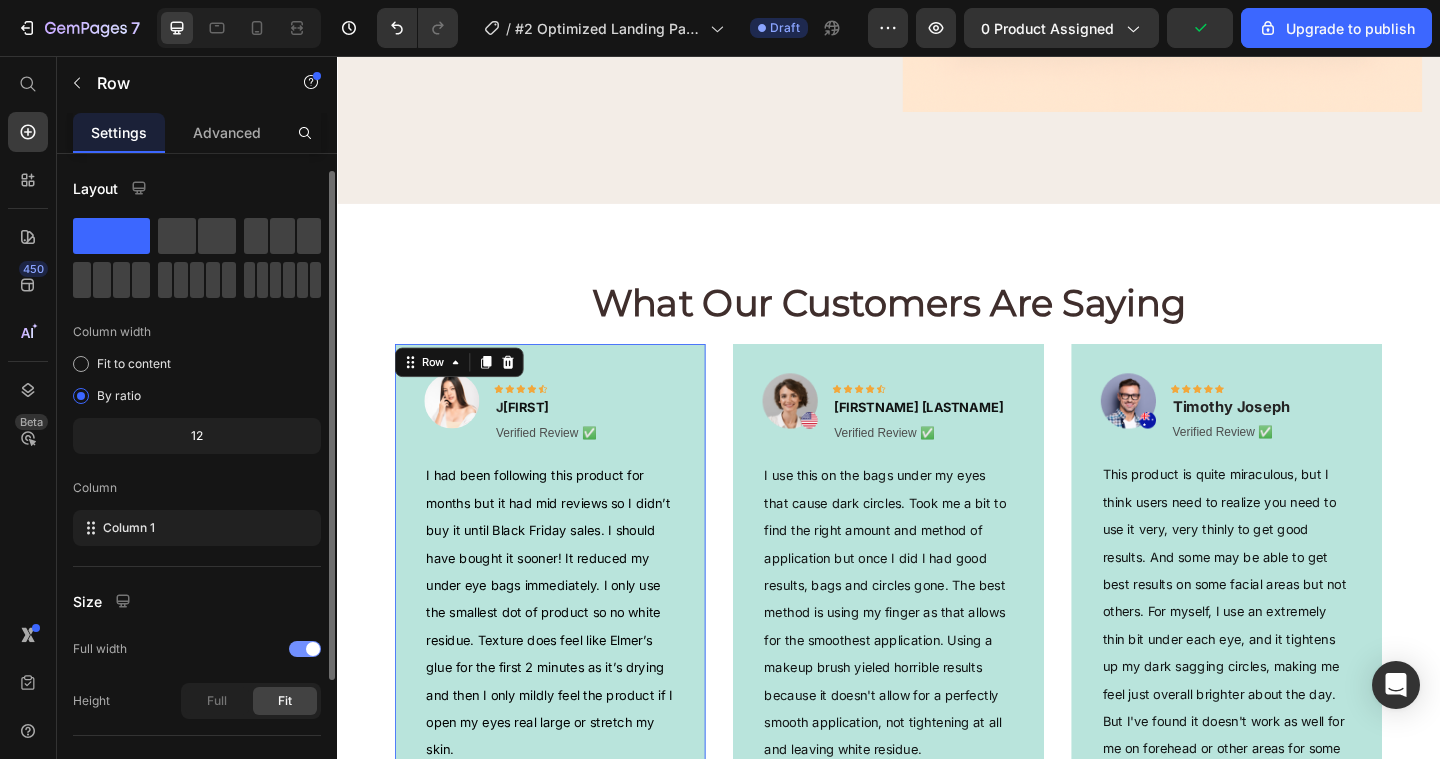 scroll, scrollTop: 198, scrollLeft: 0, axis: vertical 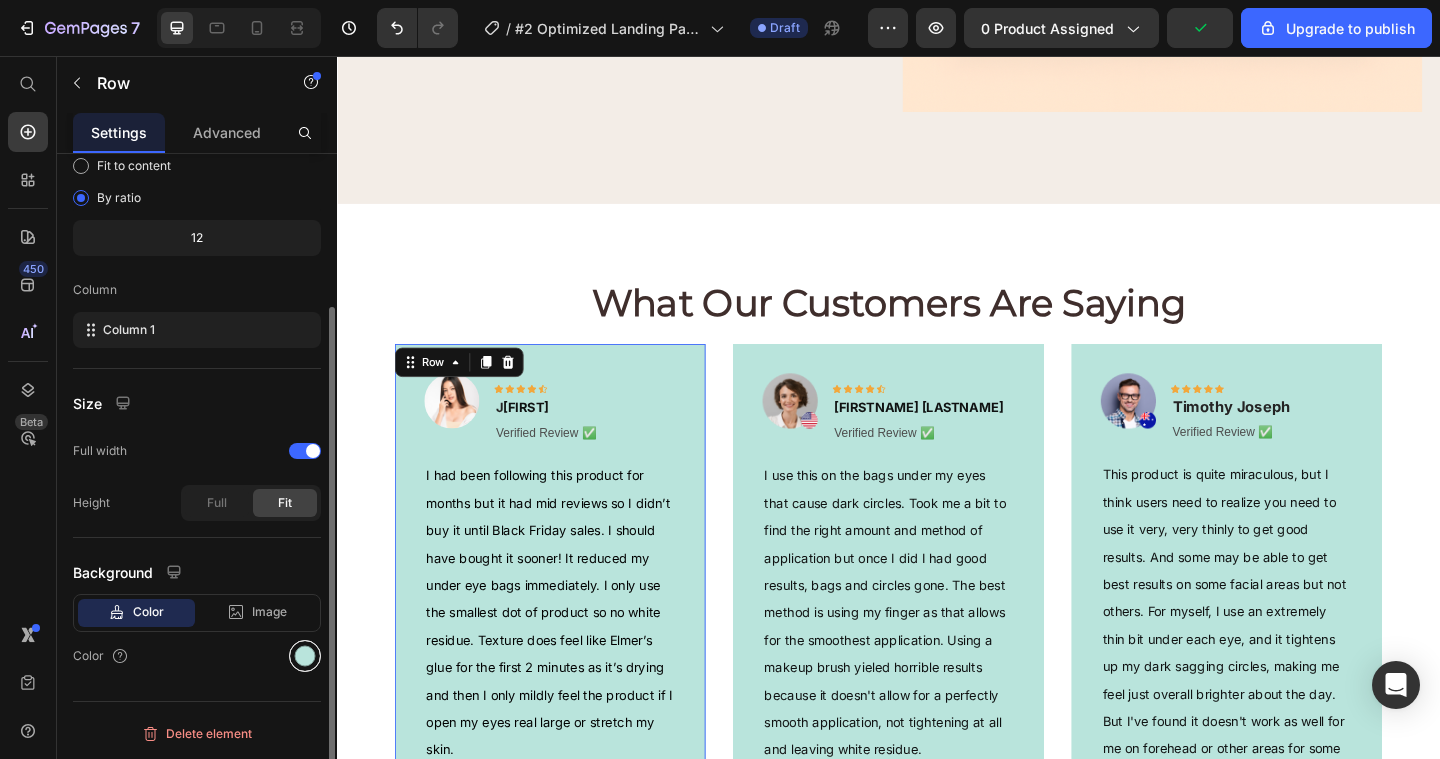 click at bounding box center (305, 656) 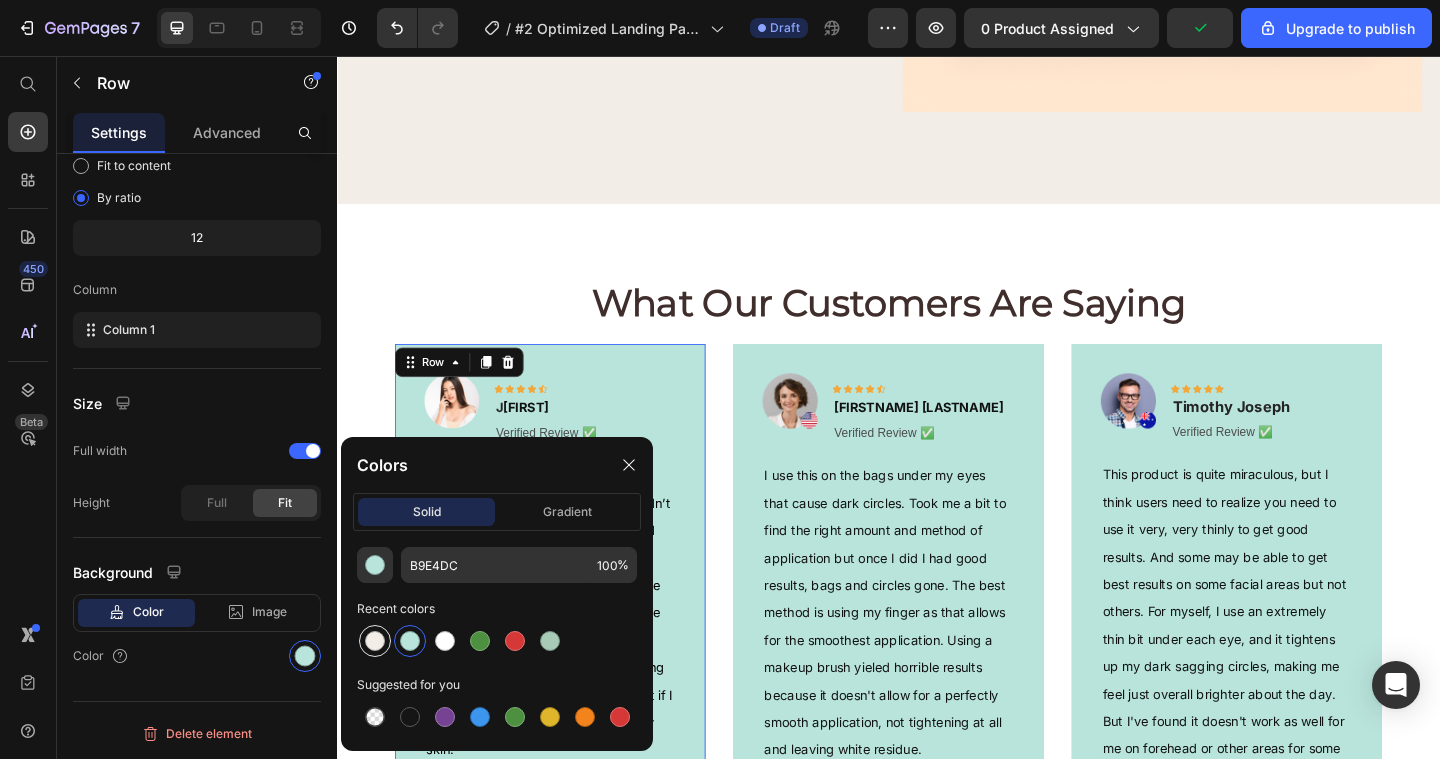 click at bounding box center (375, 641) 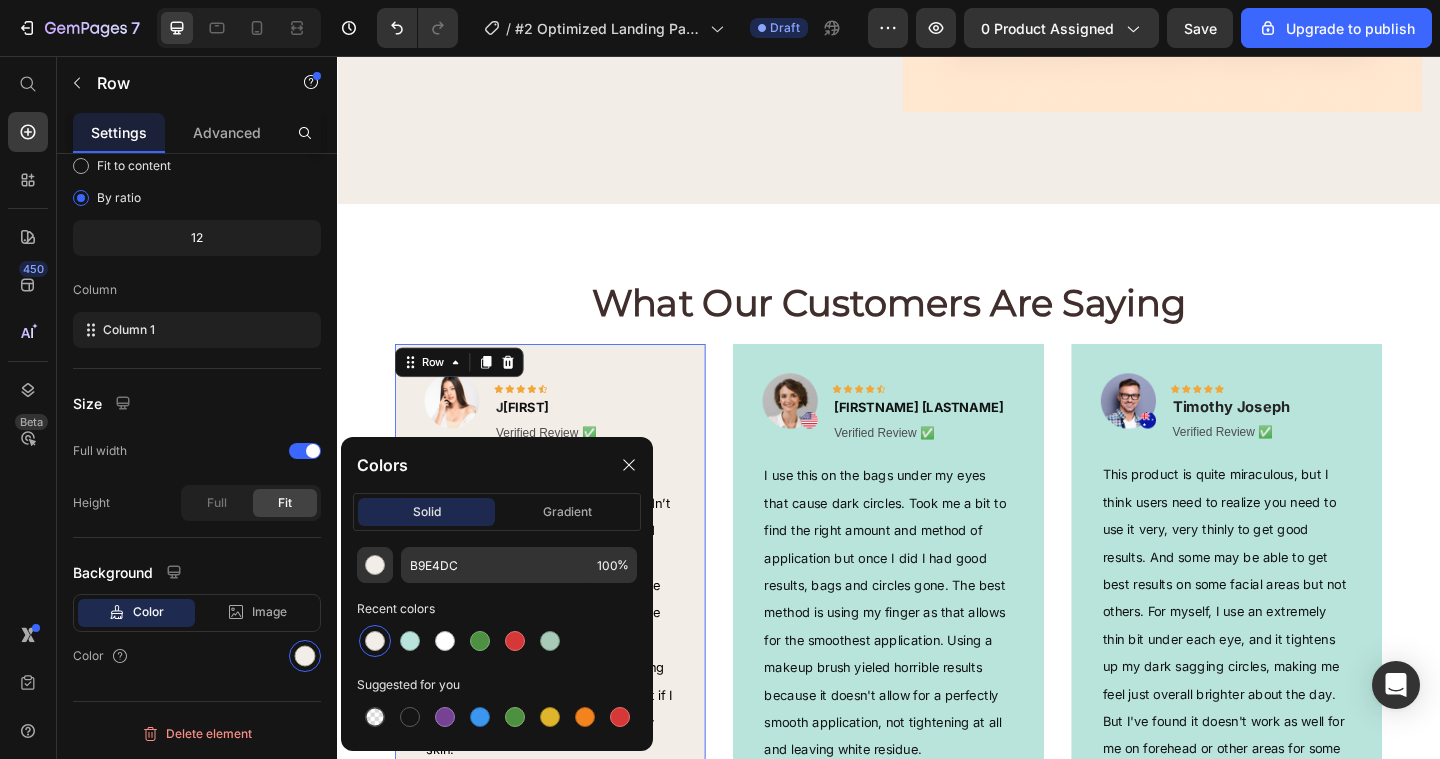 type on "F3EDE7" 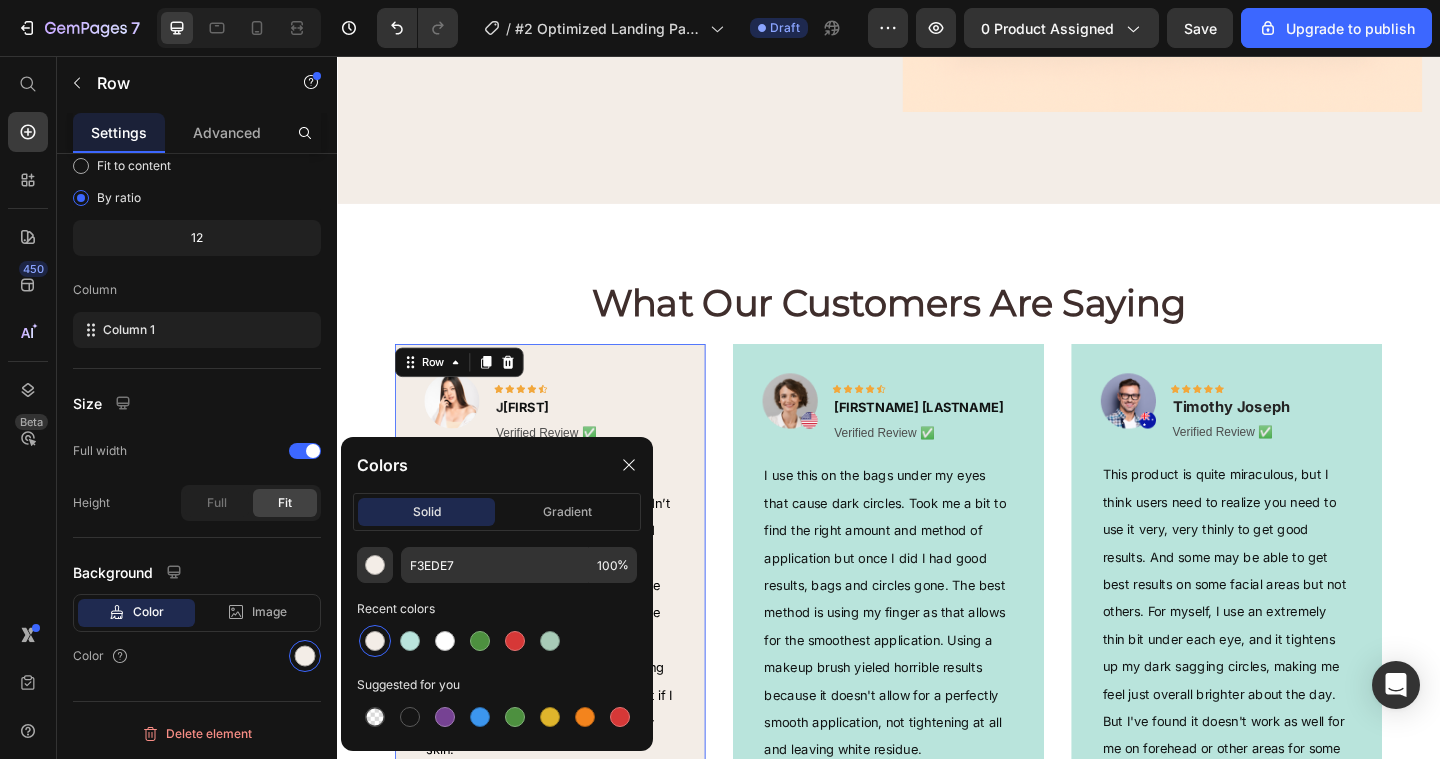 click on "Image
Icon
Icon
Icon
Icon
Icon Row [FIRST] [LAST] Text block Verified Review ✅  Text Block Row I use this on the bags under my eyes that cause dark circles. Took me a bit to find the right amount and method of application but once I did I had good results, bags and circles gone. The best method is using my finger as that allows for the smoothest application. Using a makeup brush yieled horrible results because it doesn't allow for a perfectly smooth application, not tightening at all and leaving white residue. Tightening worked great and held for at least 8 hours but it does have a light discoloration that I haven't figured out how to eliminate completely. It's not horribly noticeable, better than the dark circles. The longer it's on the more noticeable it becomes. Overall it works good enough and will last quite awhile. Worth the cost. Text block Image                Title Line (P) Images & Gallery (P) Title $35.99 (P) Price Row" at bounding box center [937, 1109] 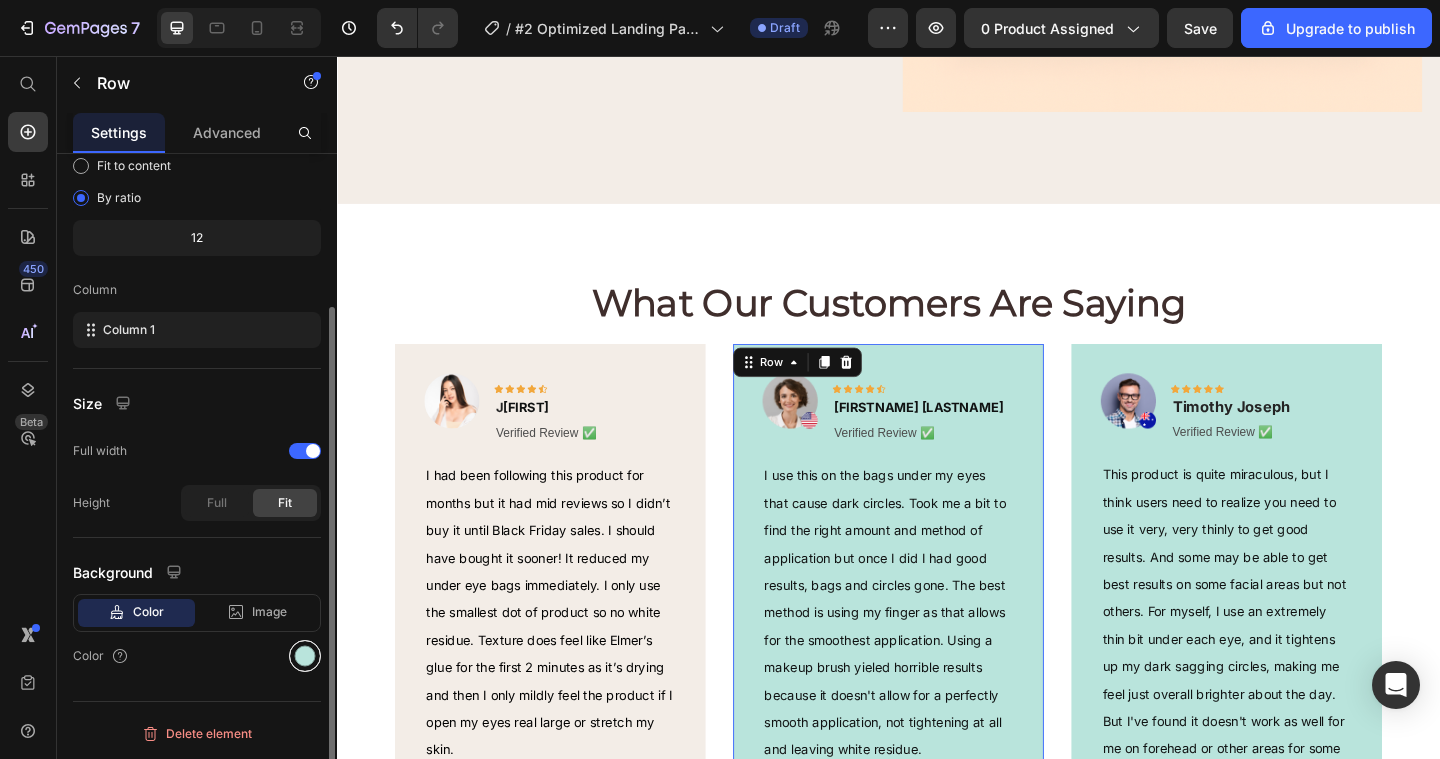 click at bounding box center (305, 656) 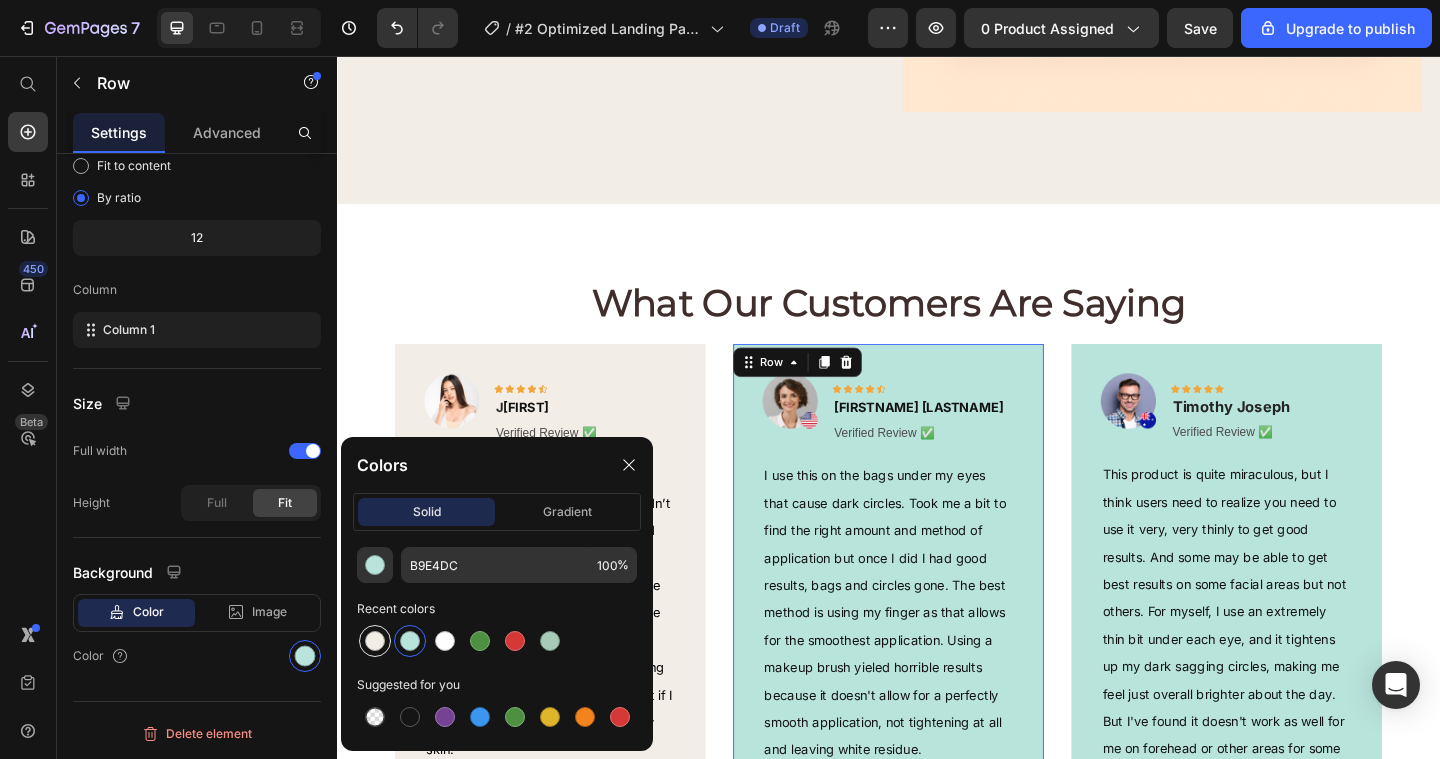 click at bounding box center (375, 641) 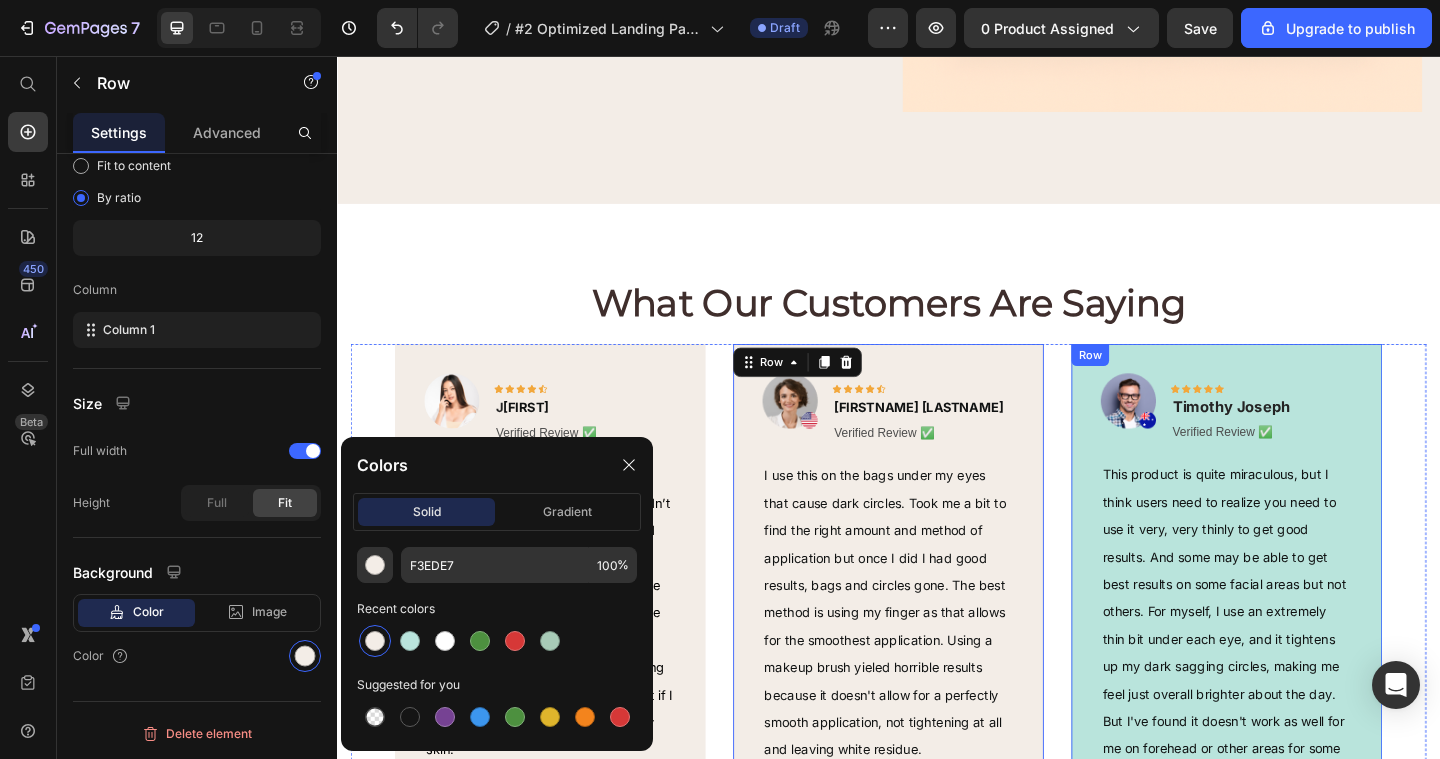 click on "Image
Icon
Icon
Icon
Icon
Icon Row [NAME] [LASTNAME] Text block Verified Review ✅ Text Block Row This product is quite miraculous, but I think users need to realize you need to use it very, very thinly to get good results. And some may be able to get best results on some facial areas but not others. For myself, I use an extremely thin bit under each eye, and it tightens up my dark sagging circles, making me feel just overall brighter about the day. But I've found it doesn't work as well for me on forehead or other areas for some reason, leaving too much residue. Under the eyes however, just a tiny bit can work well to un-sag your eyes. If you accidentally put too much on, you can simply moisten the edges of the area and smooth it out. What's amazing is that, compared to similar products, this really does last all day. I think if I didn't wash it off at night, it might still be working somewhat the next day! Text block Image Title" at bounding box center (1305, 1024) 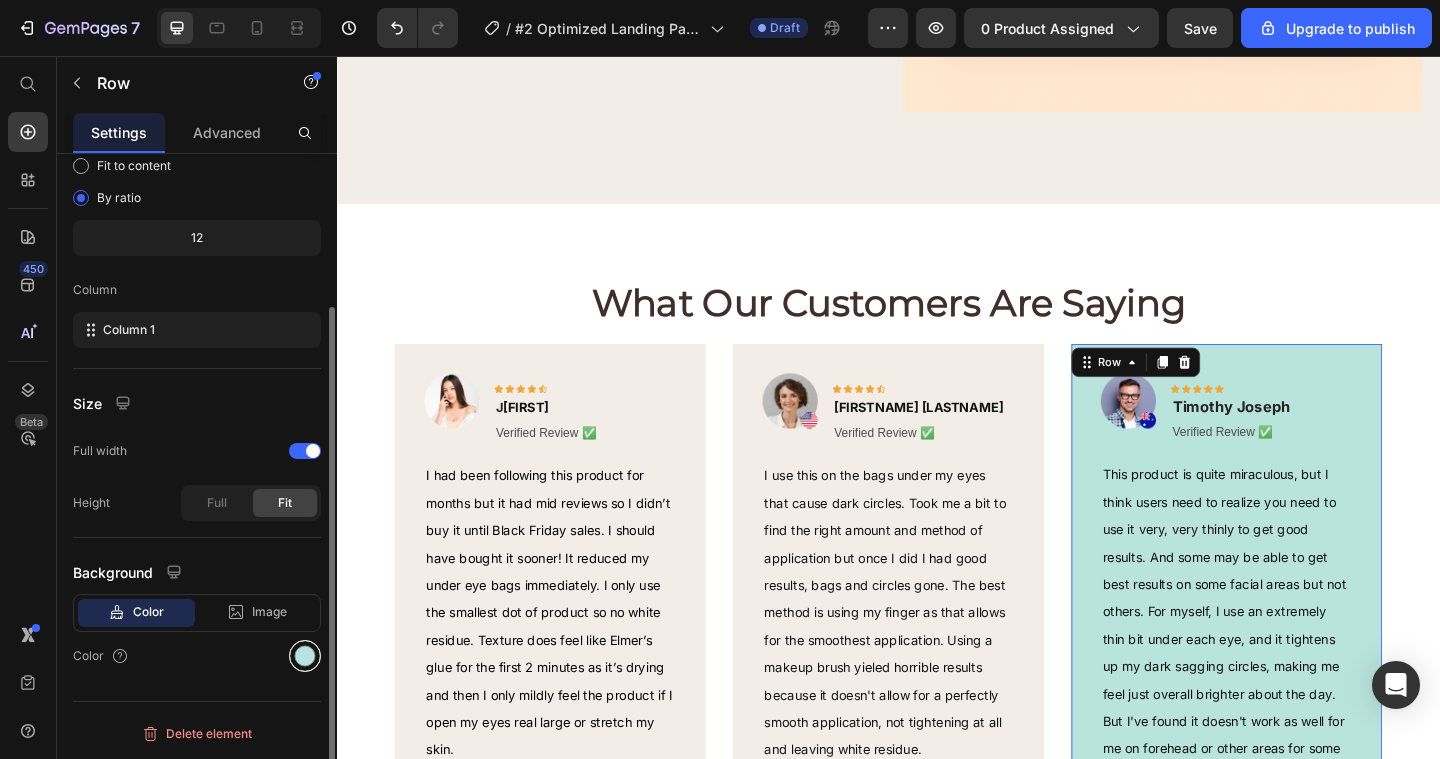 click at bounding box center [305, 656] 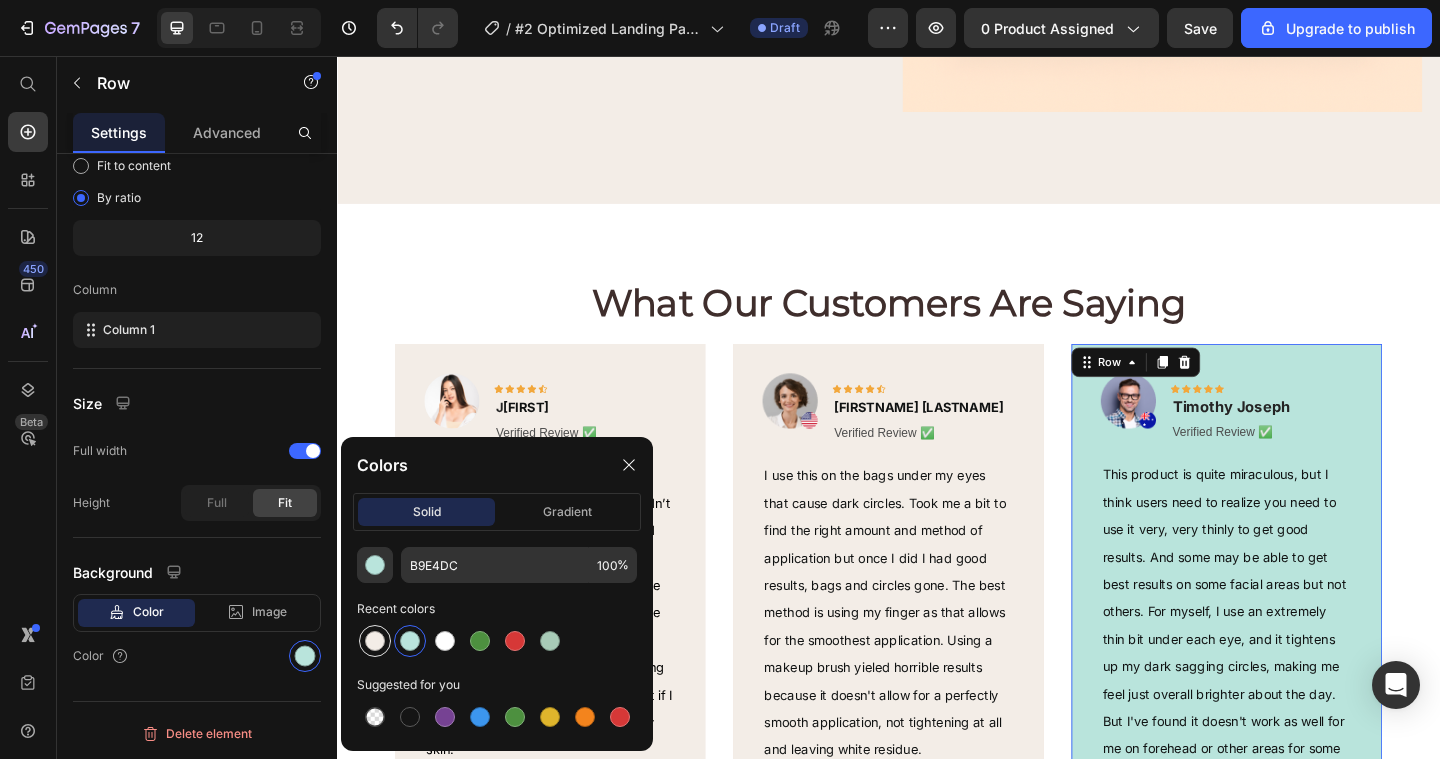 click at bounding box center [375, 641] 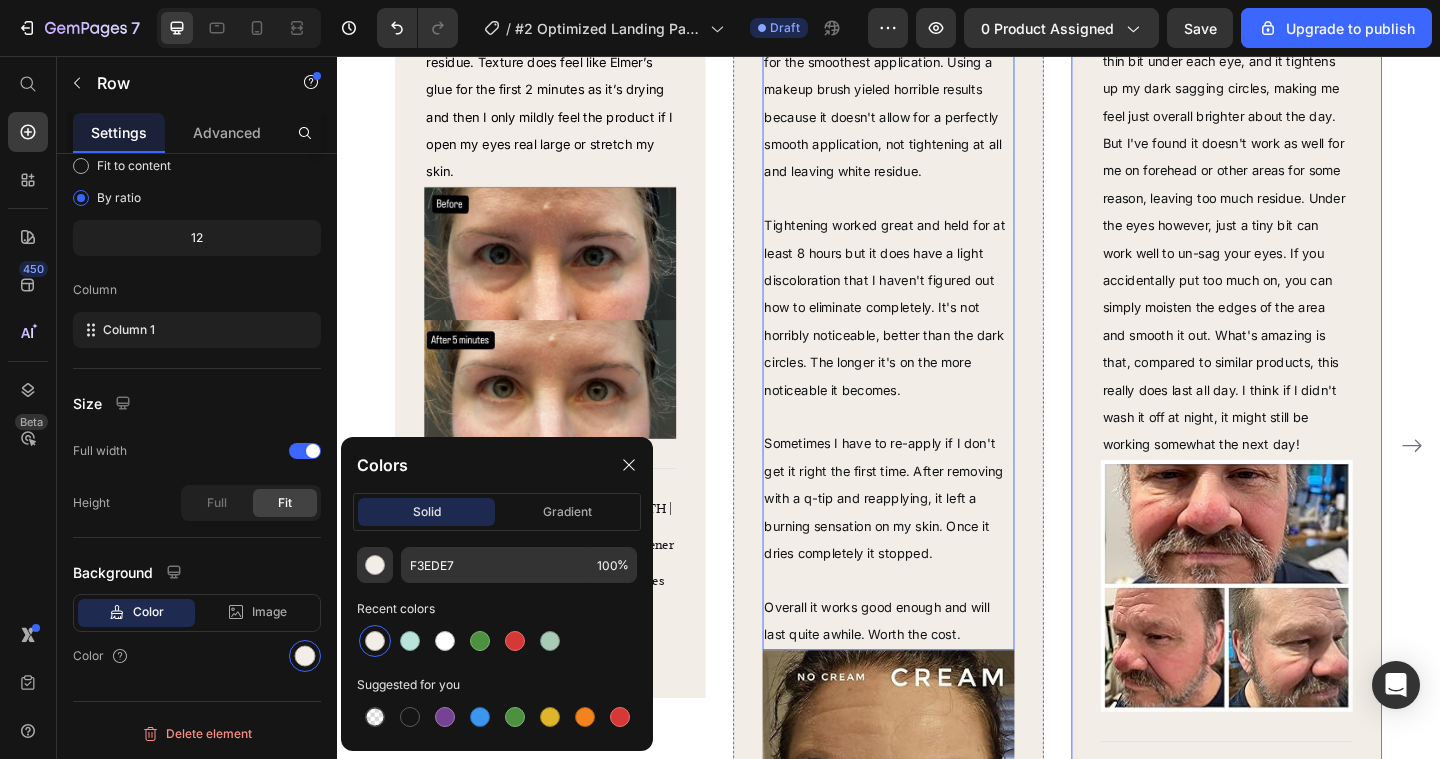 scroll, scrollTop: 4016, scrollLeft: 0, axis: vertical 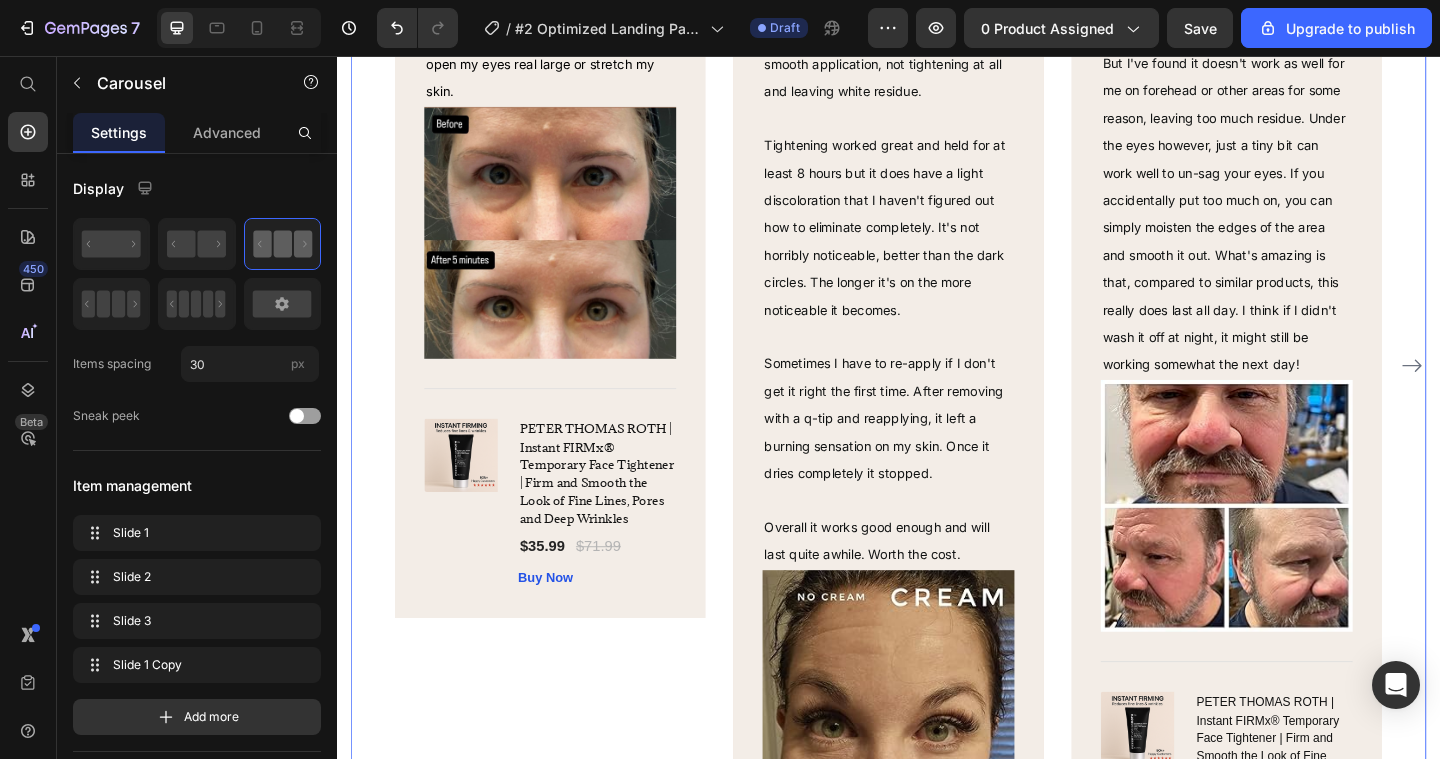 click 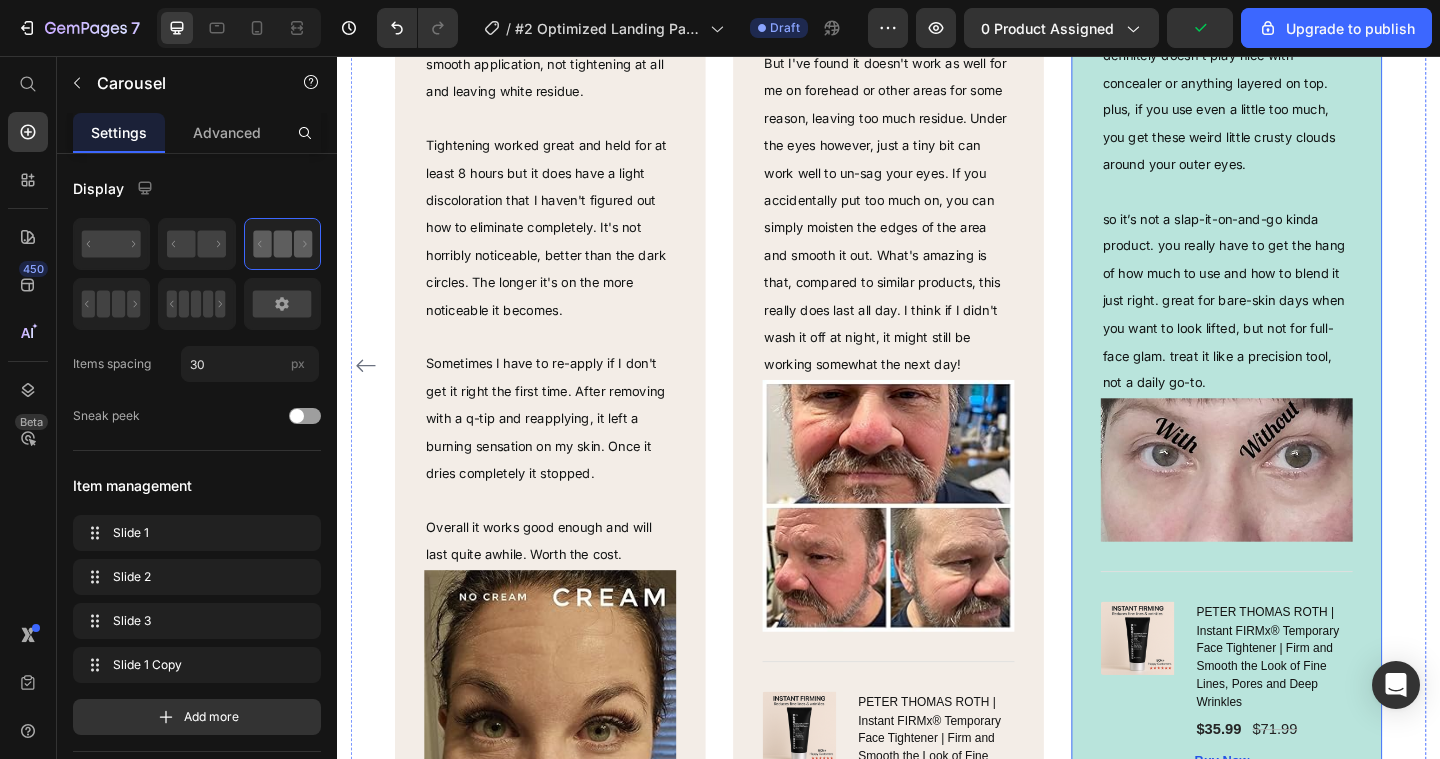 click on "Image
Icon
Icon
Icon
Icon
Icon Row [FIRST] [LAST] Text block Verified Review ✅   Text Block Row ⁠⁠⁠⁠⁠⁠⁠ so this eye cream works. like actually works. it tightens my under-eye area so much it kinda pulls my bottom lids inside out a little. sounds intense, but yeah it’s that good. if you’re looking for serious tightening, this stuff is it i guess however, you can’t wear it under makeup. it cakes up on its own and definitely doesn’t play nice with concealer or anything layered on top. plus, if you use even a little too much, you get these weird little crusty clouds around your outer eyes. so it’s not a slap-it-on-and-go kinda product. you really have to get the hang of how much to use and how to blend it just right. great for bare-skin days when you want to look lifted, but not for full-face glam. treat it like a precision tool, not a daily go-to. Text block   0 Image                Title Line (P) Images & Gallery (P) Title $35.99 (P) Price" at bounding box center (1305, 259) 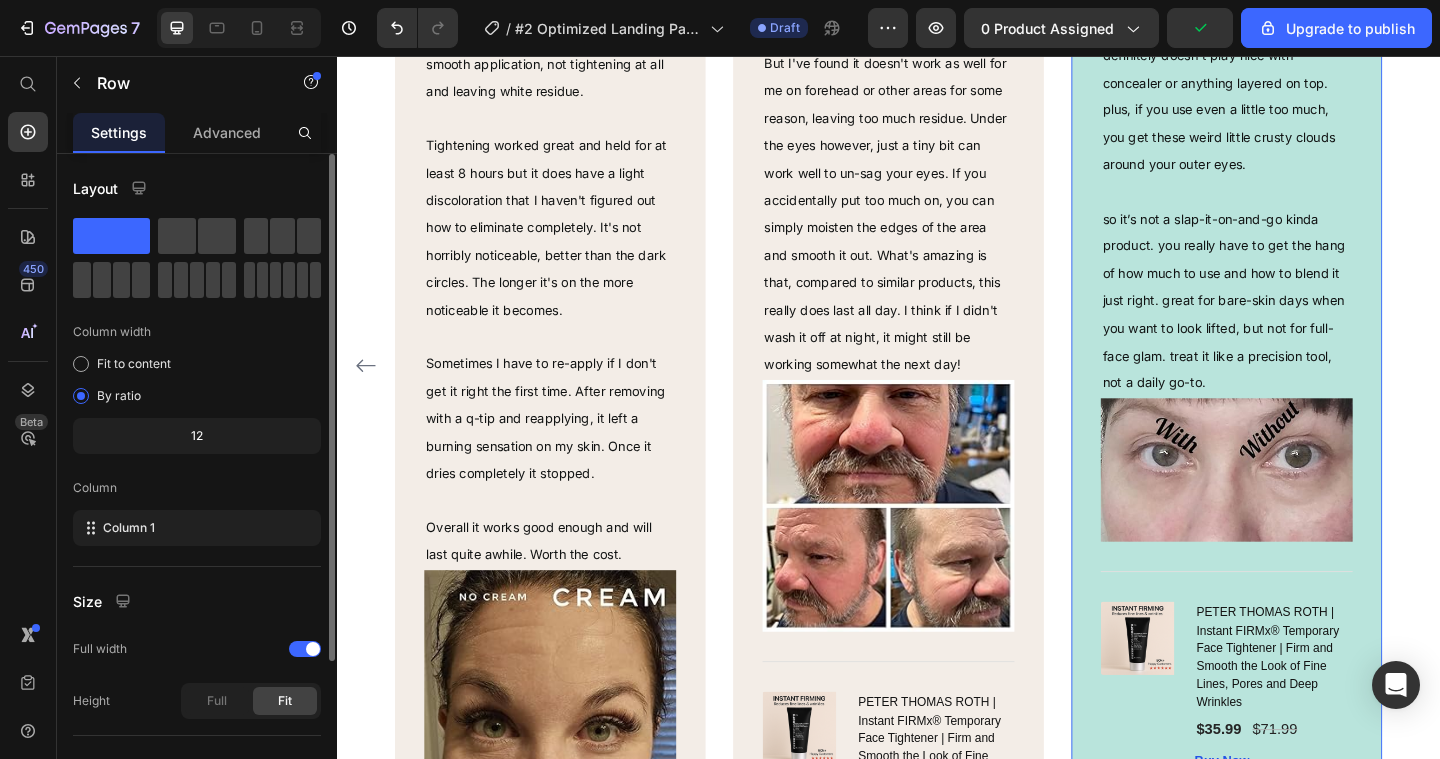 scroll, scrollTop: 198, scrollLeft: 0, axis: vertical 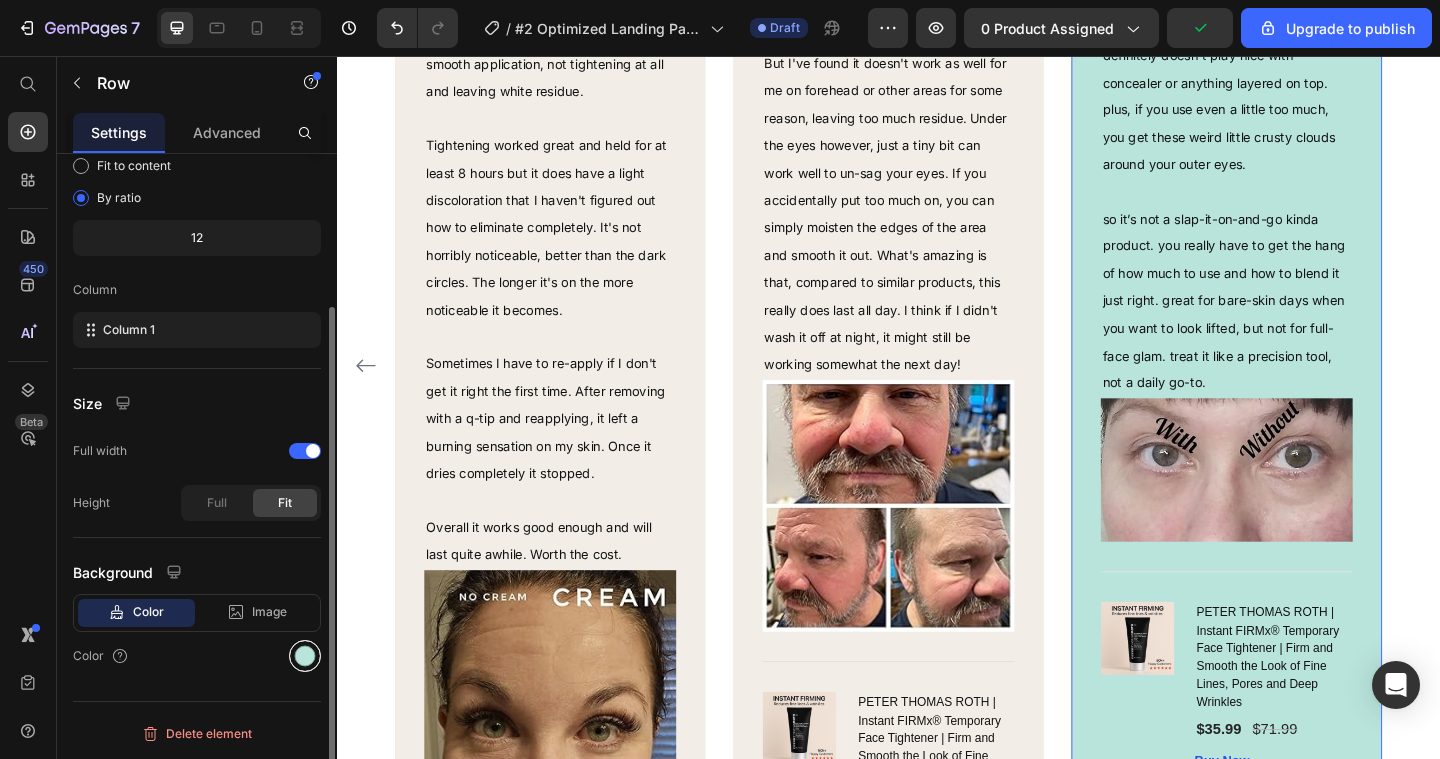 click at bounding box center (305, 656) 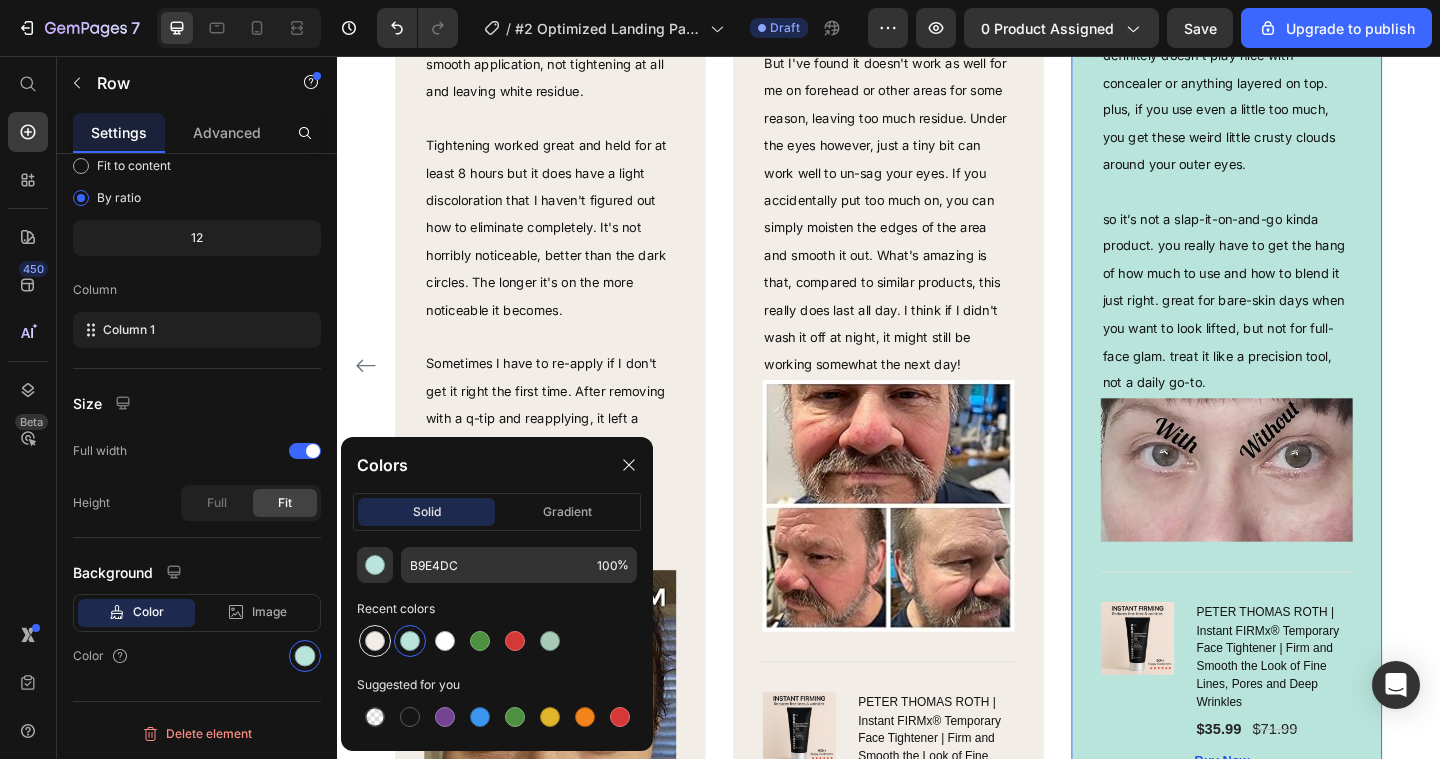click at bounding box center [375, 641] 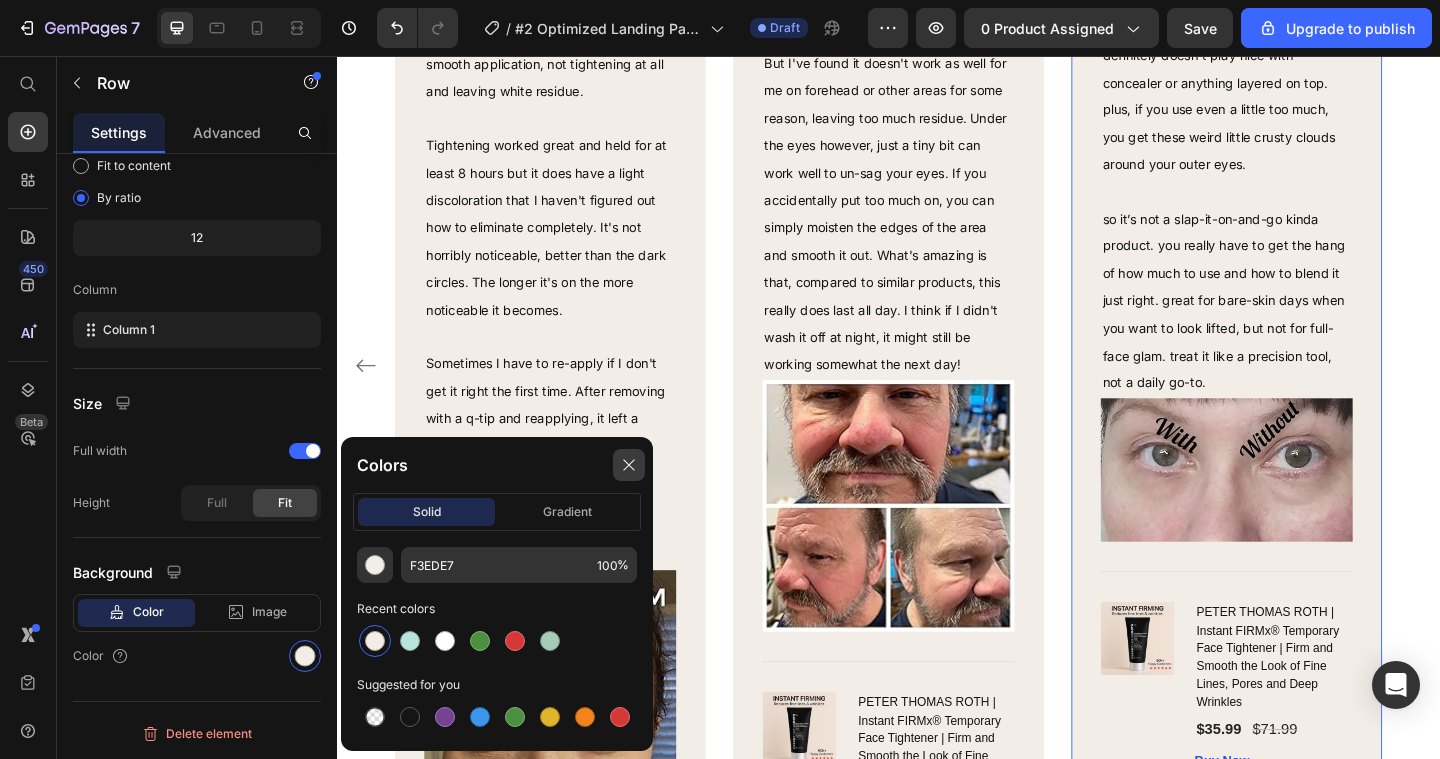 click 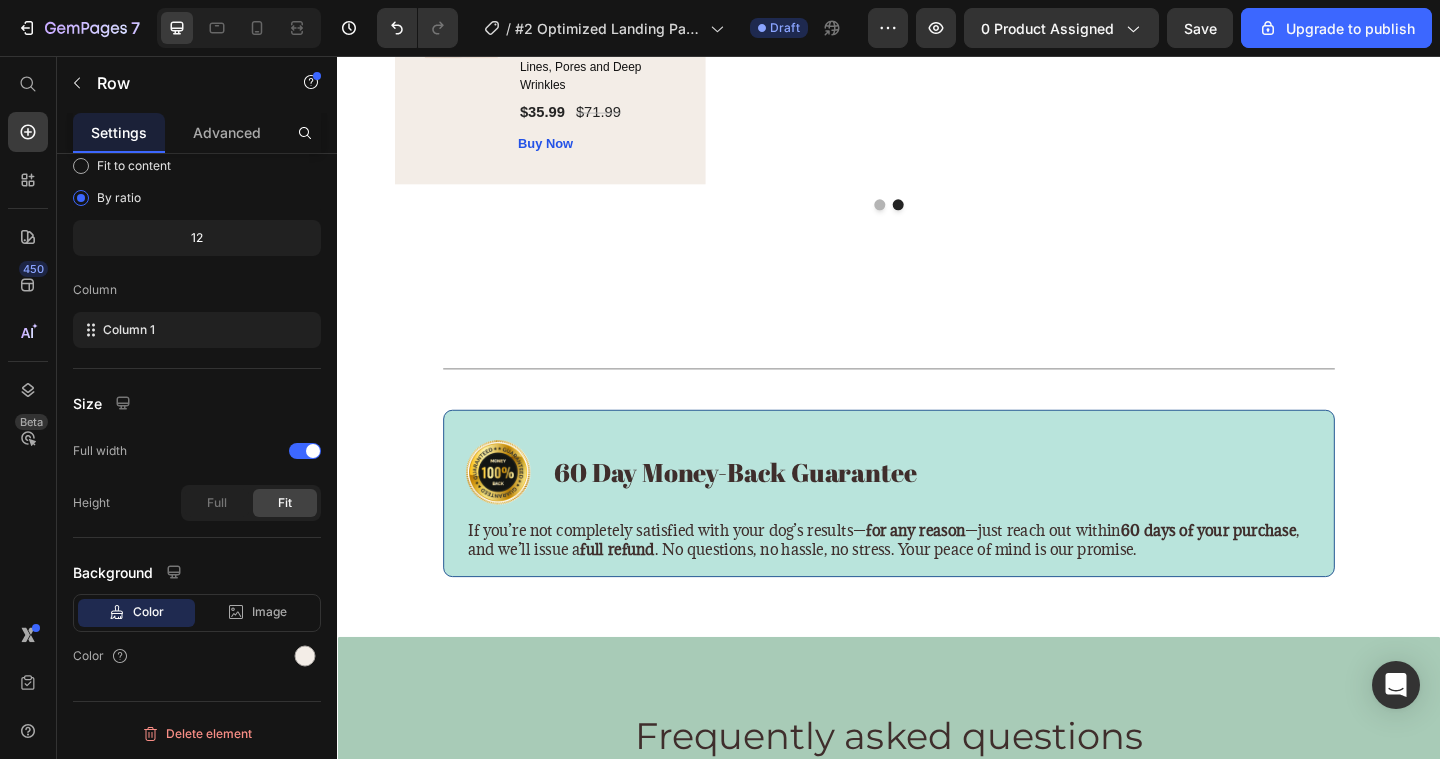 scroll, scrollTop: 4980, scrollLeft: 0, axis: vertical 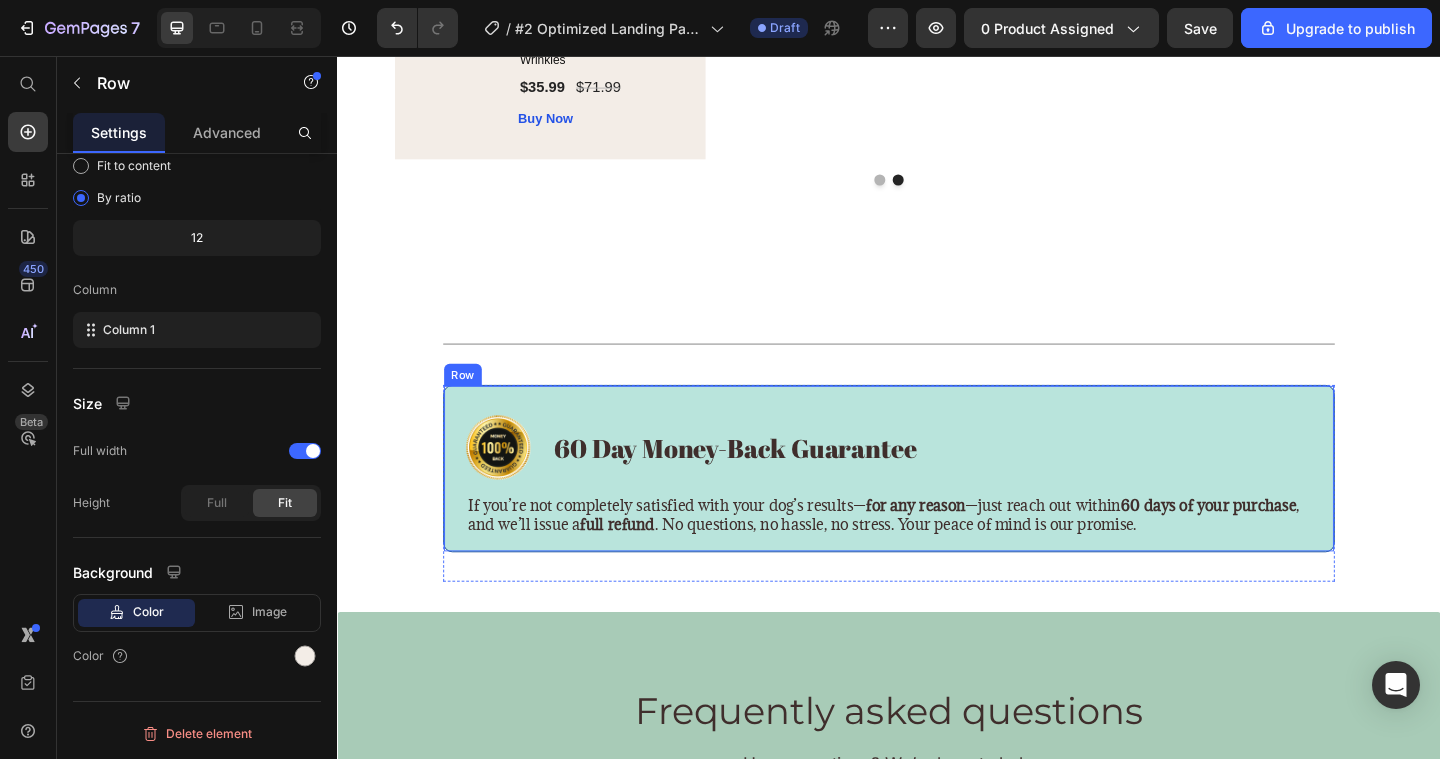 click on "Image  60 Day Money-Back Guarantee Text Block Row" at bounding box center (937, 482) 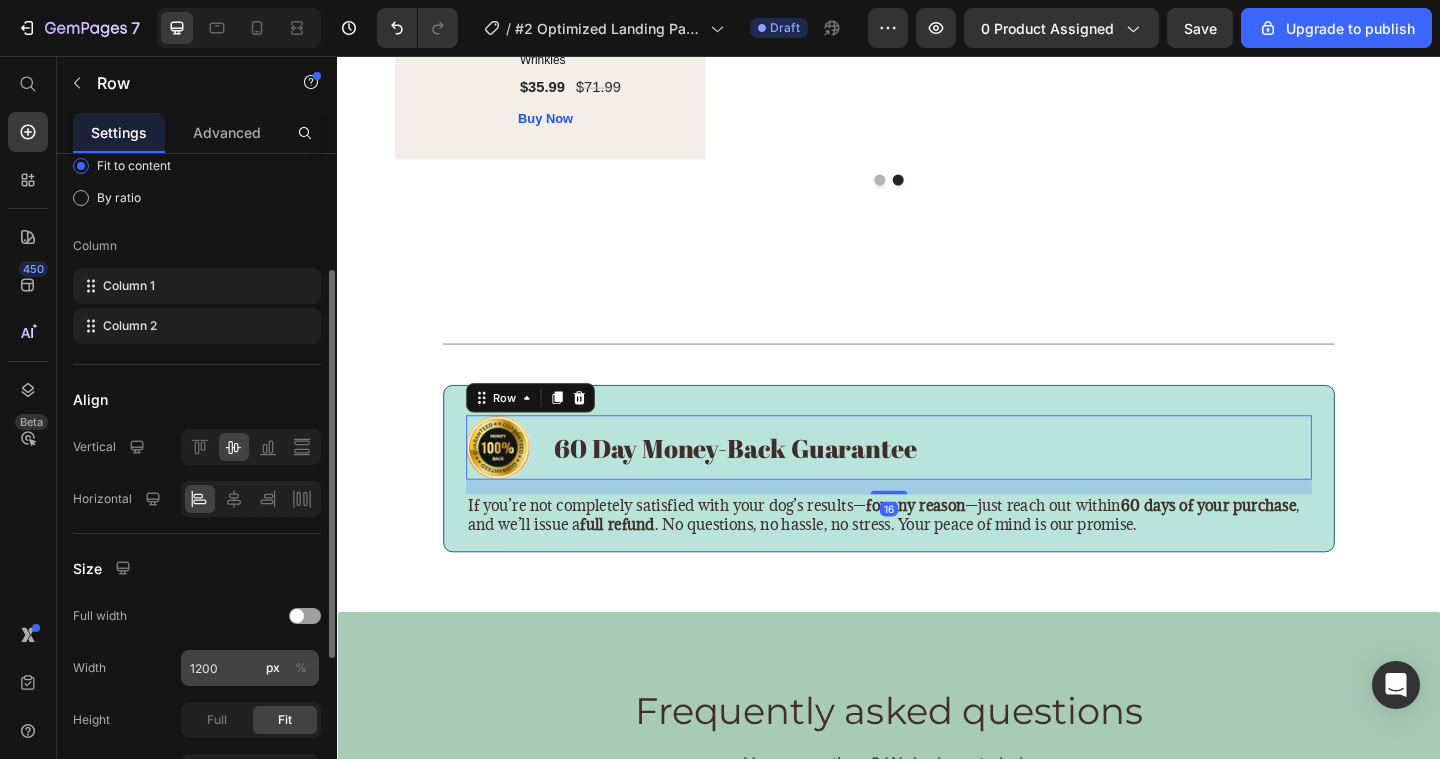 scroll, scrollTop: 467, scrollLeft: 0, axis: vertical 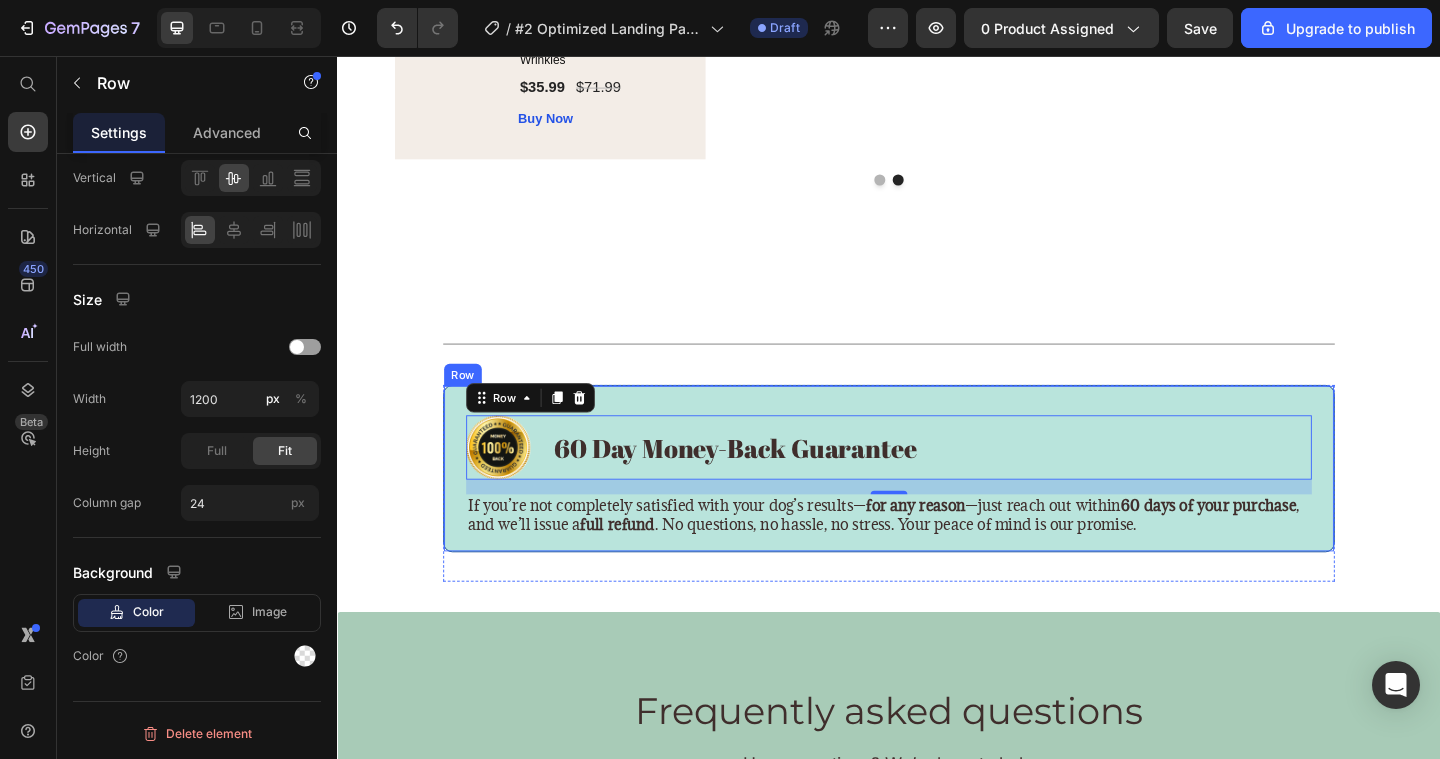 click on "Image  60 Day Money-Back Guarantee Text Block Row   16 If you’re not completely satisfied with your dog’s results— for any reason —just reach out within  60 days of your purchase , and we’ll issue a  full refund . No questions, no hassle, no stress. Your peace of mind is our promise. Text Block Row" at bounding box center (937, 505) 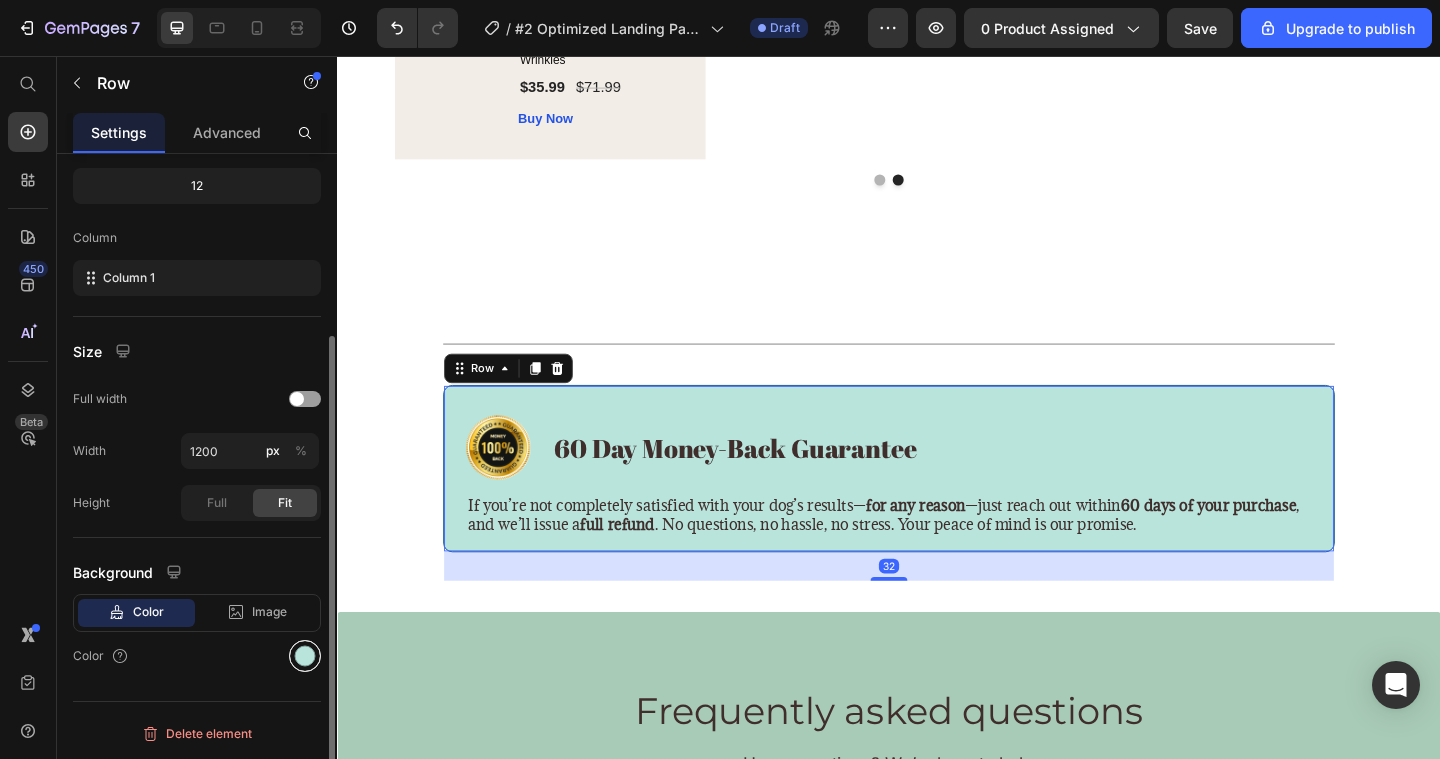 click at bounding box center (305, 656) 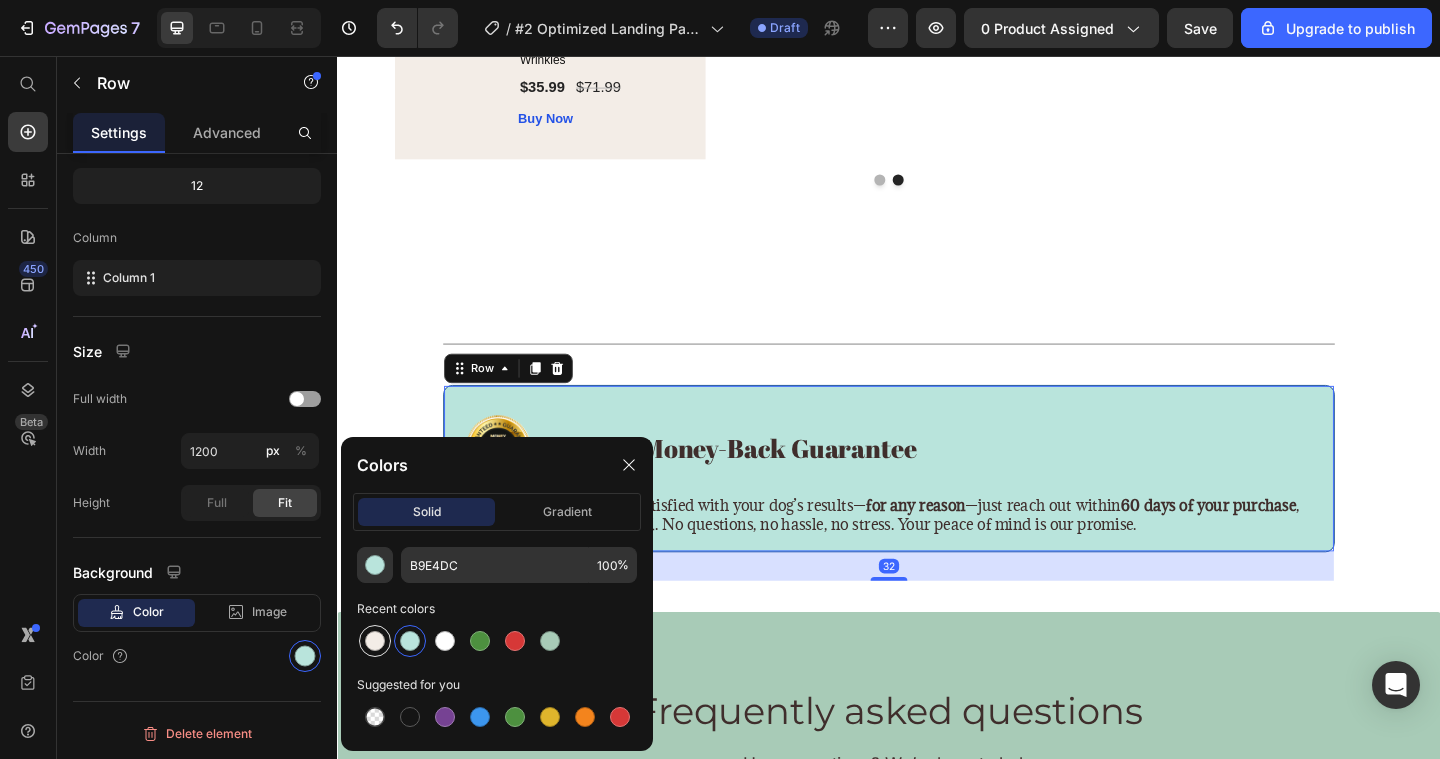 click at bounding box center (375, 641) 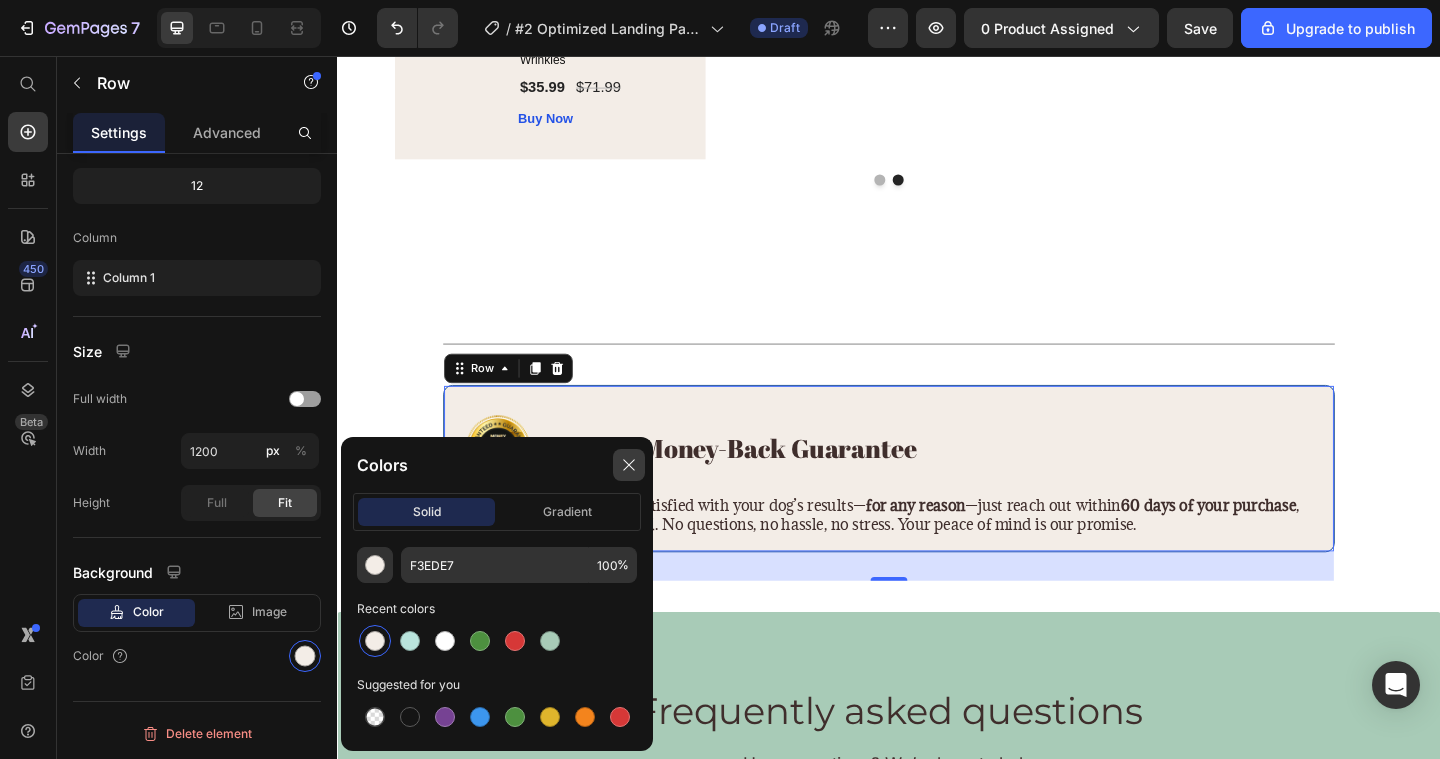 click 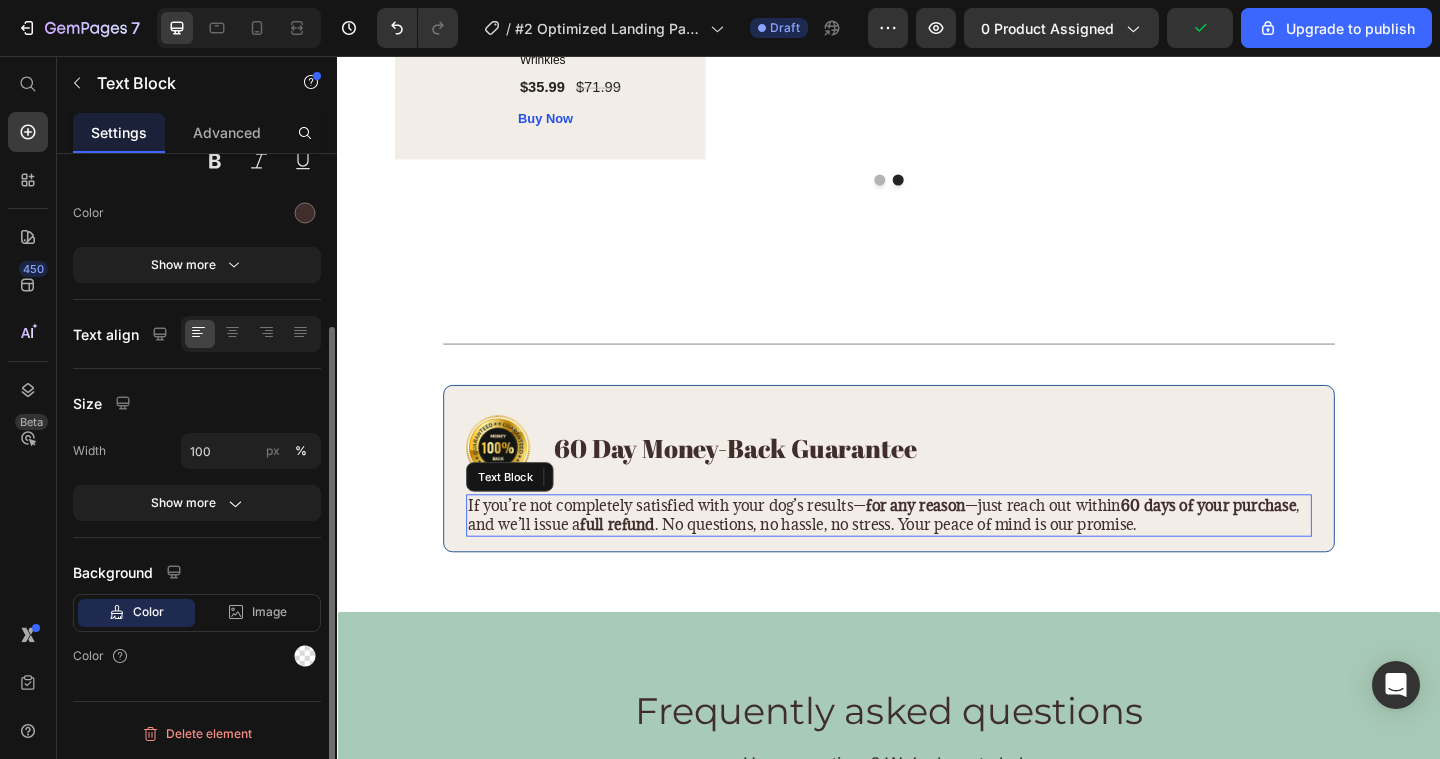 click on "full refund" at bounding box center (641, 566) 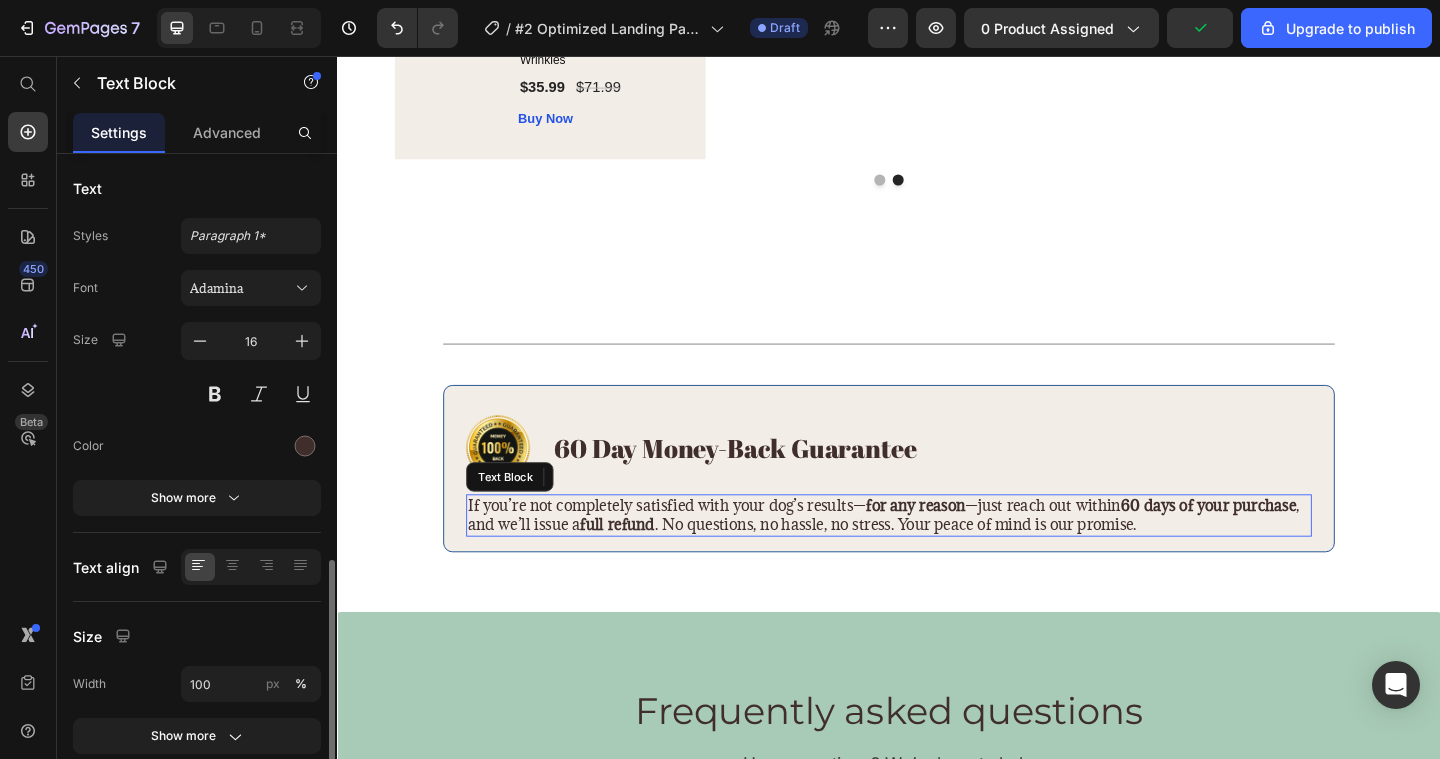 click on "full refund" at bounding box center [641, 566] 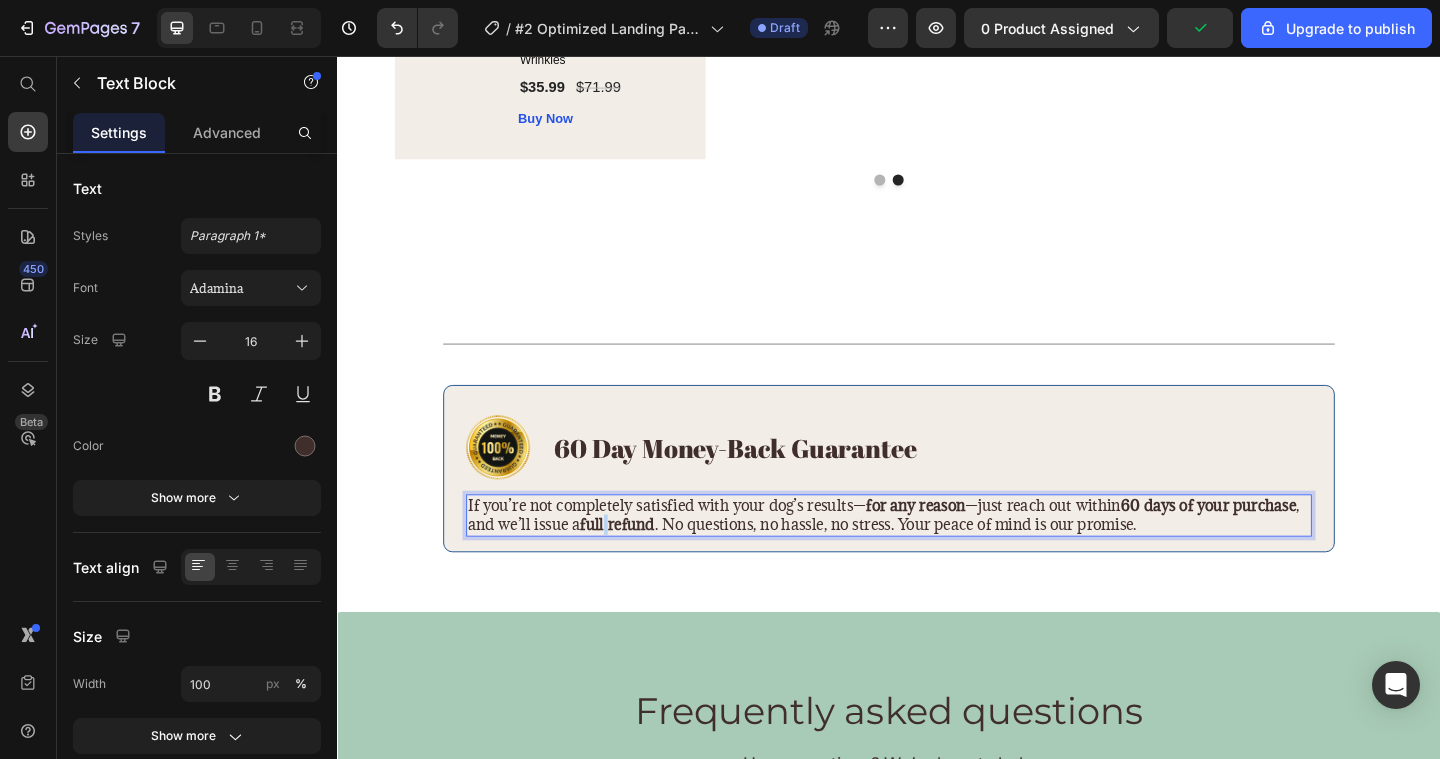 click on "If you’re not completely satisfied with your dog’s results— for any reason —just reach out within  60 days of your purchase , and we’ll issue a  full refund . No questions, no hassle, no stress. Your peace of mind is our promise." at bounding box center [937, 556] 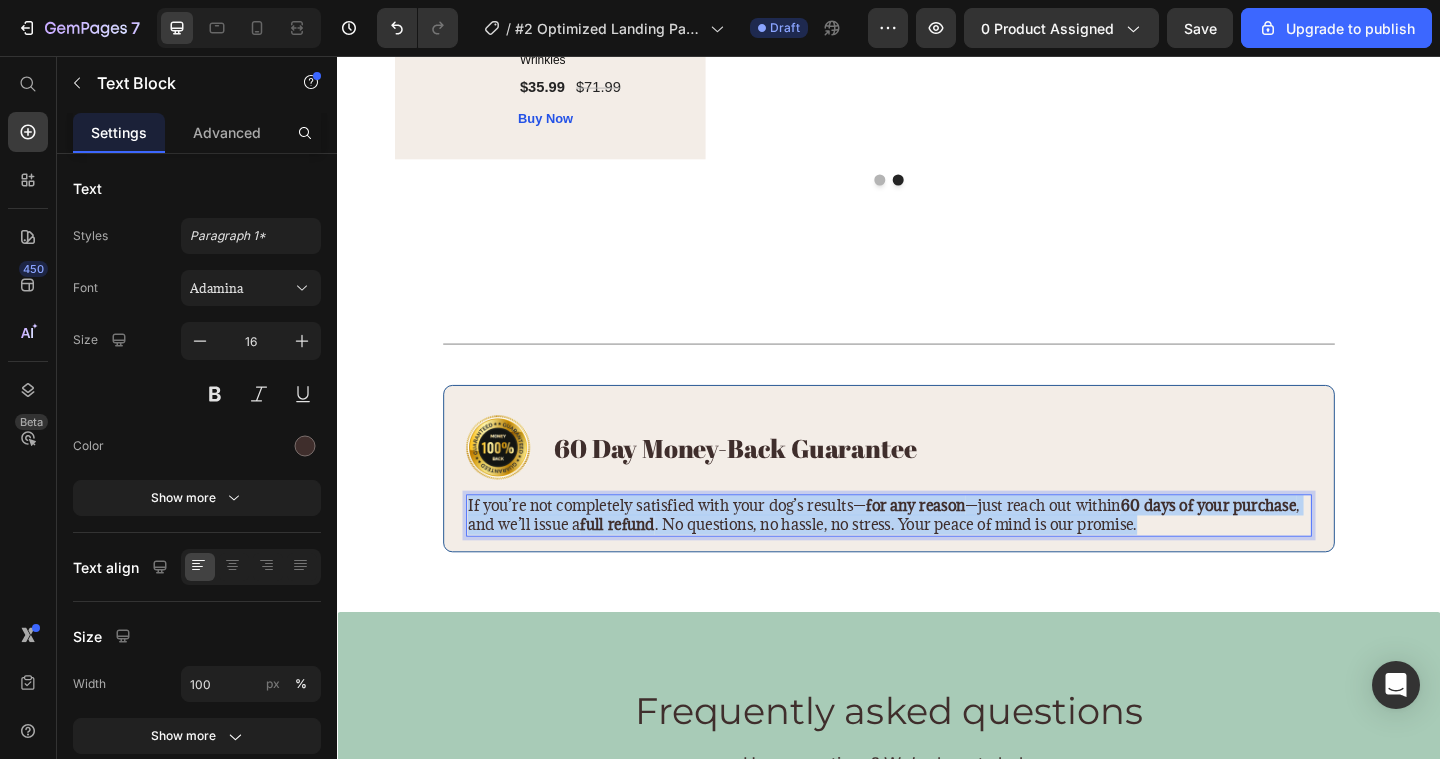 drag, startPoint x: 1312, startPoint y: 540, endPoint x: 481, endPoint y: 513, distance: 831.43854 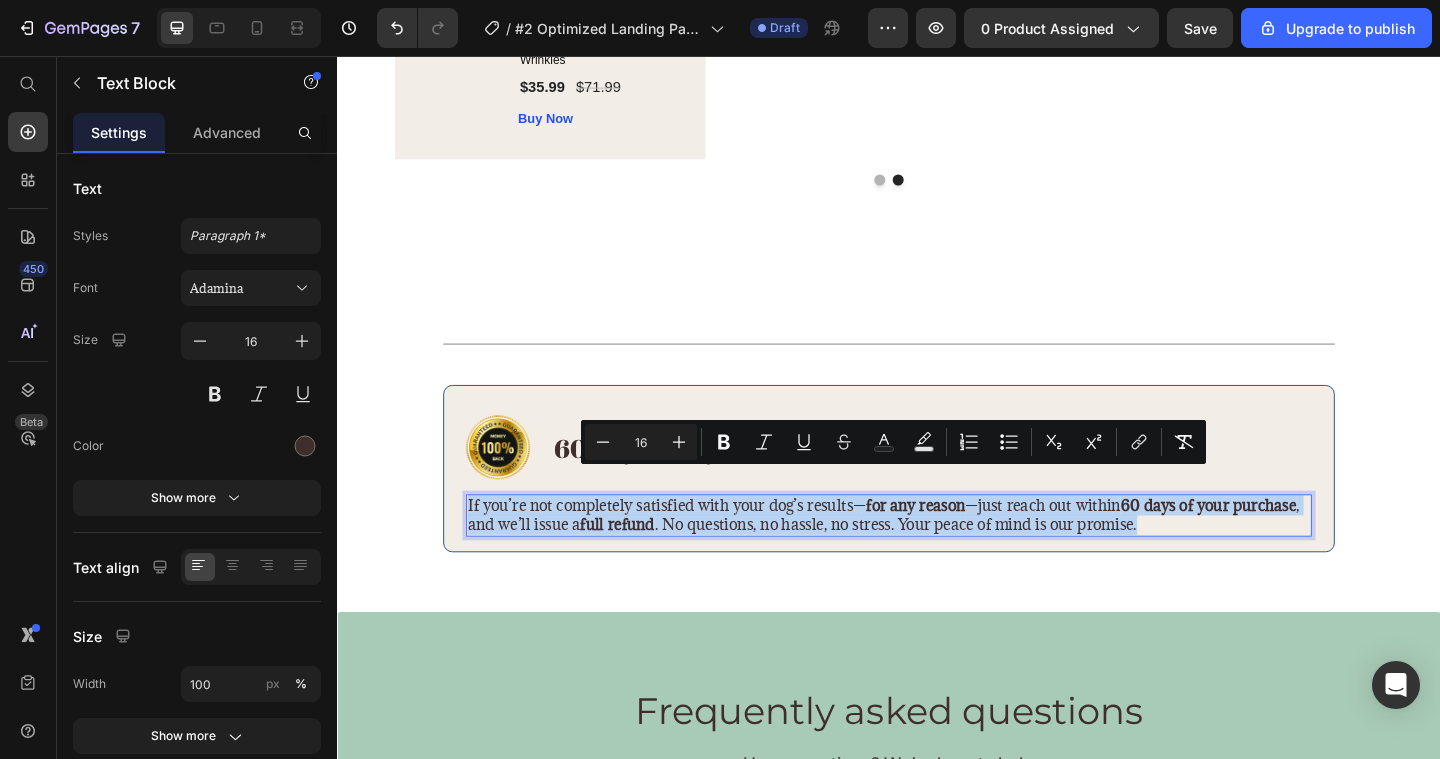 copy on "If you’re not completely satisfied with your dog’s results— for any reason —just reach out within  60 days of your purchase , and we’ll issue a  full refund . No questions, no hassle, no stress. Your peace of mind is our promise." 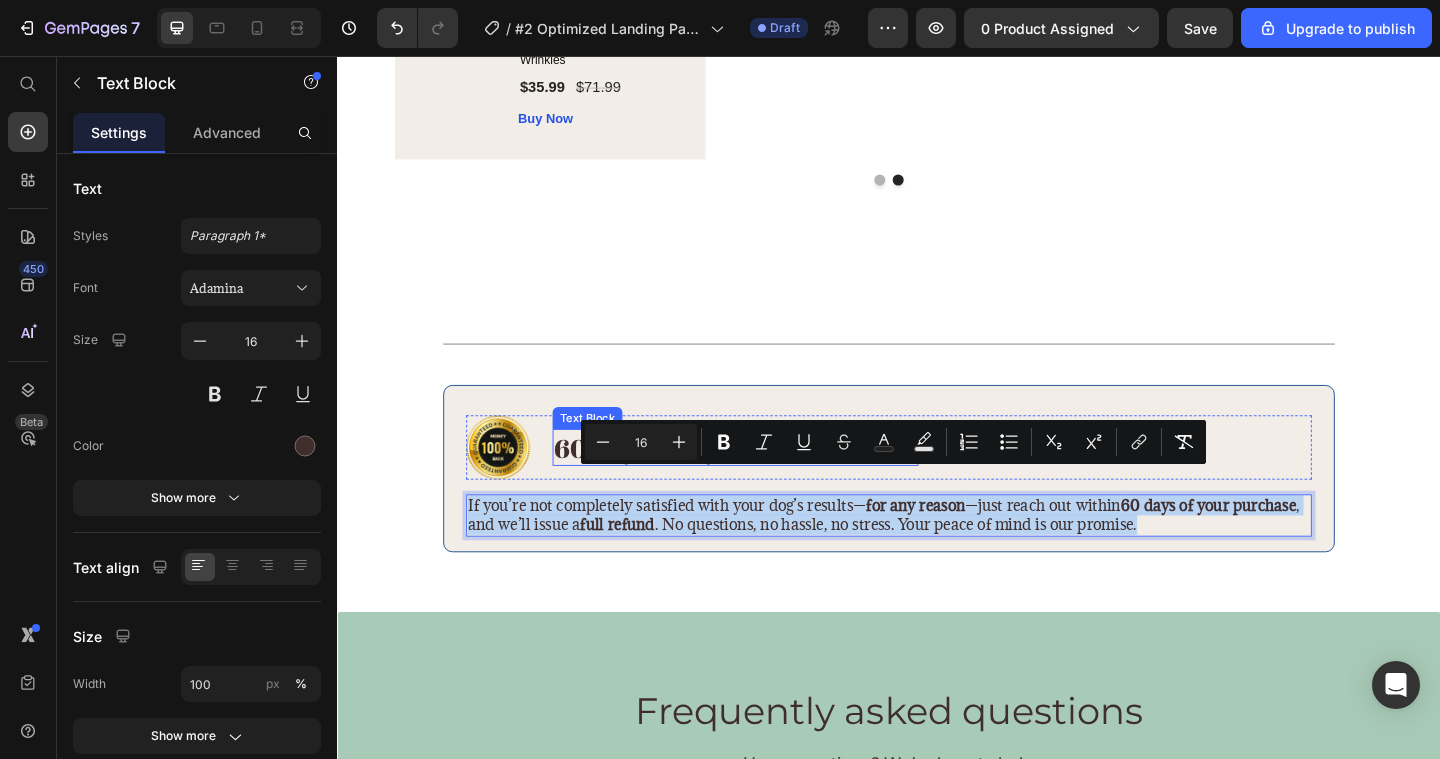 click on "60 Day Money-Back Guarantee" at bounding box center (770, 482) 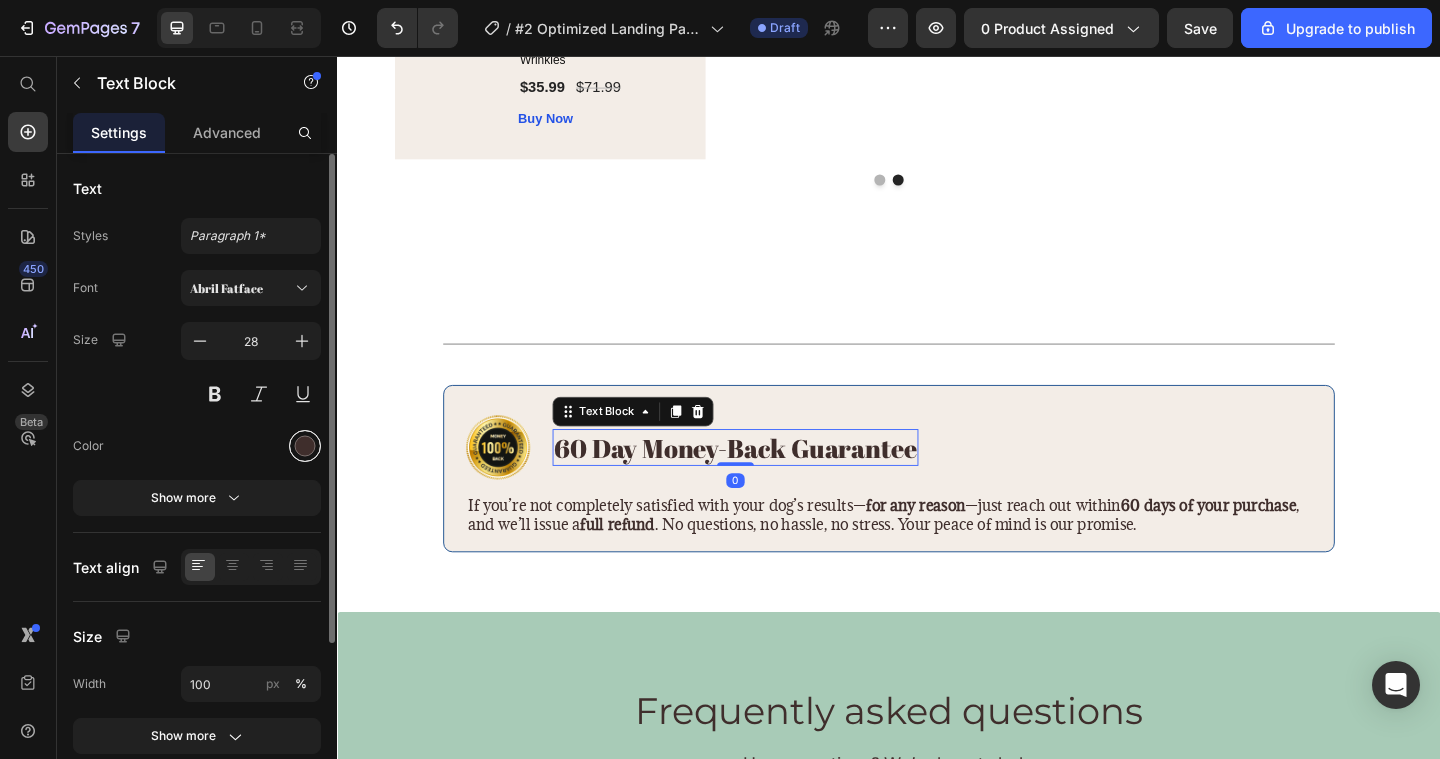 click at bounding box center [305, 446] 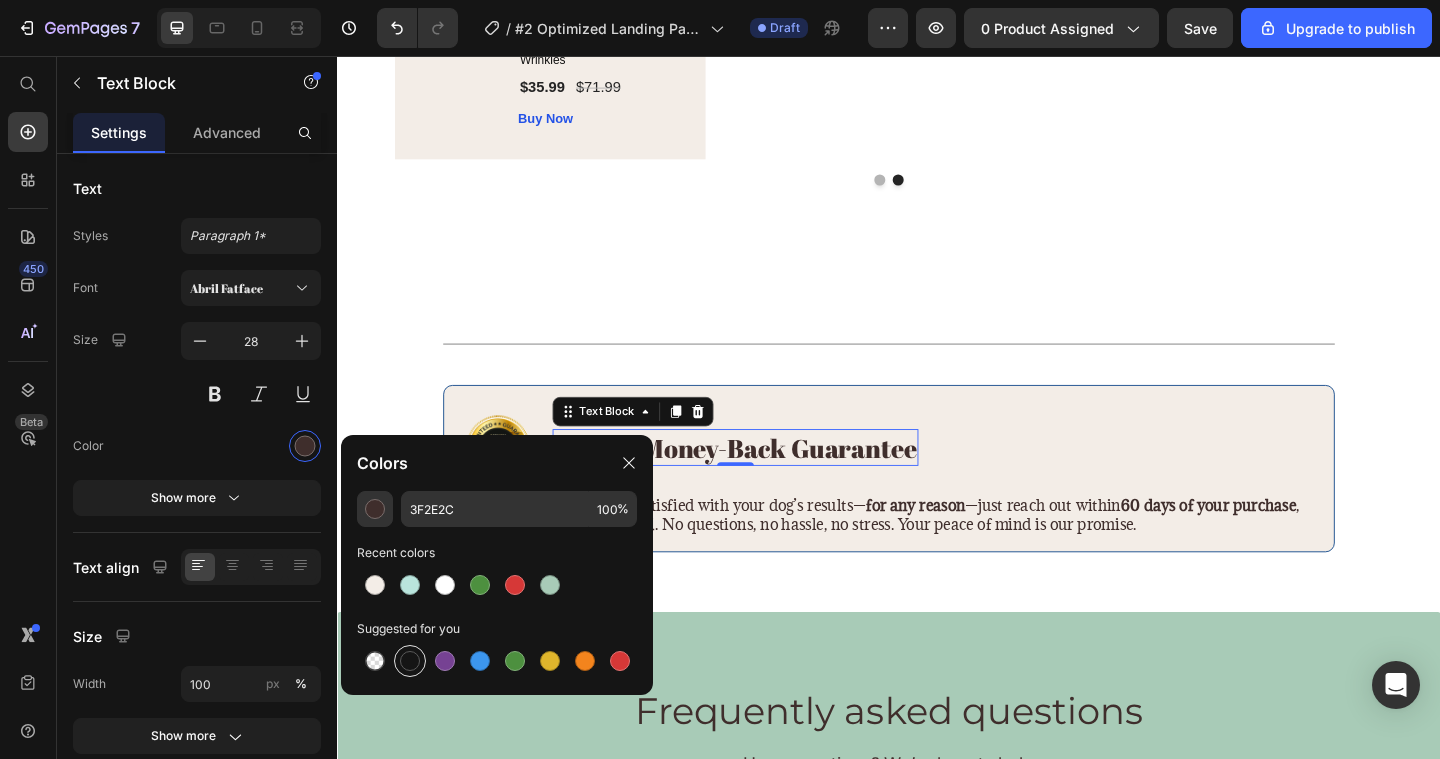 click at bounding box center [410, 661] 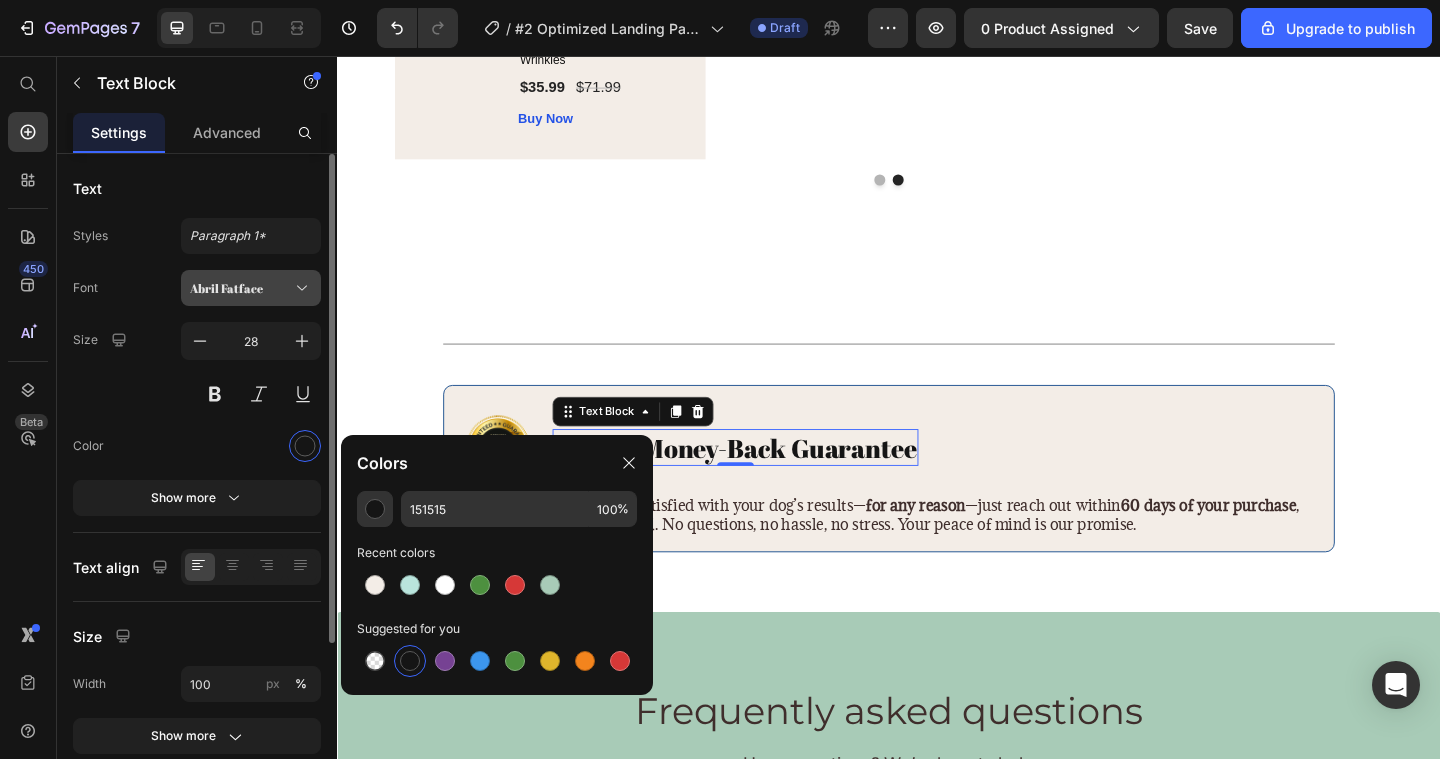 click on "Abril Fatface" at bounding box center (241, 288) 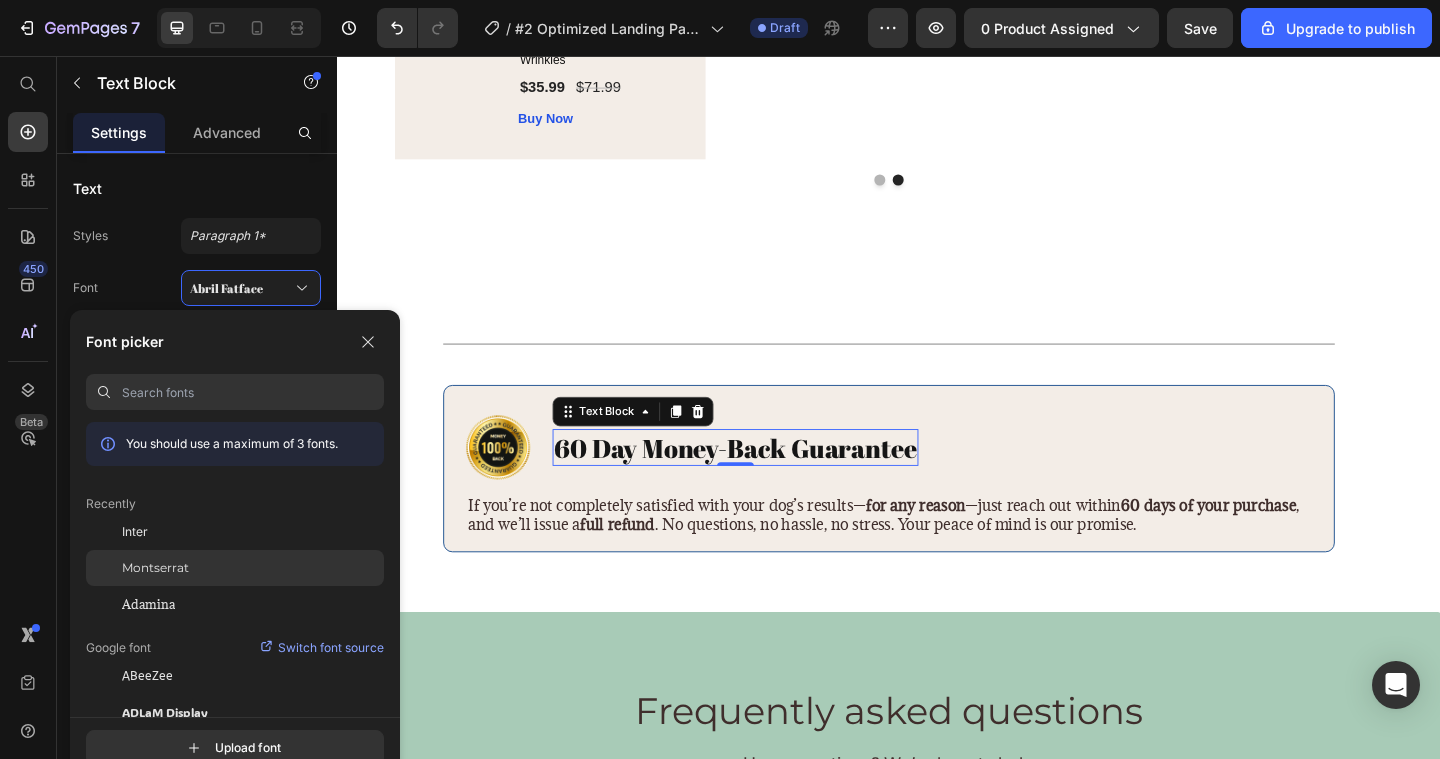 click on "Montserrat" at bounding box center (155, 568) 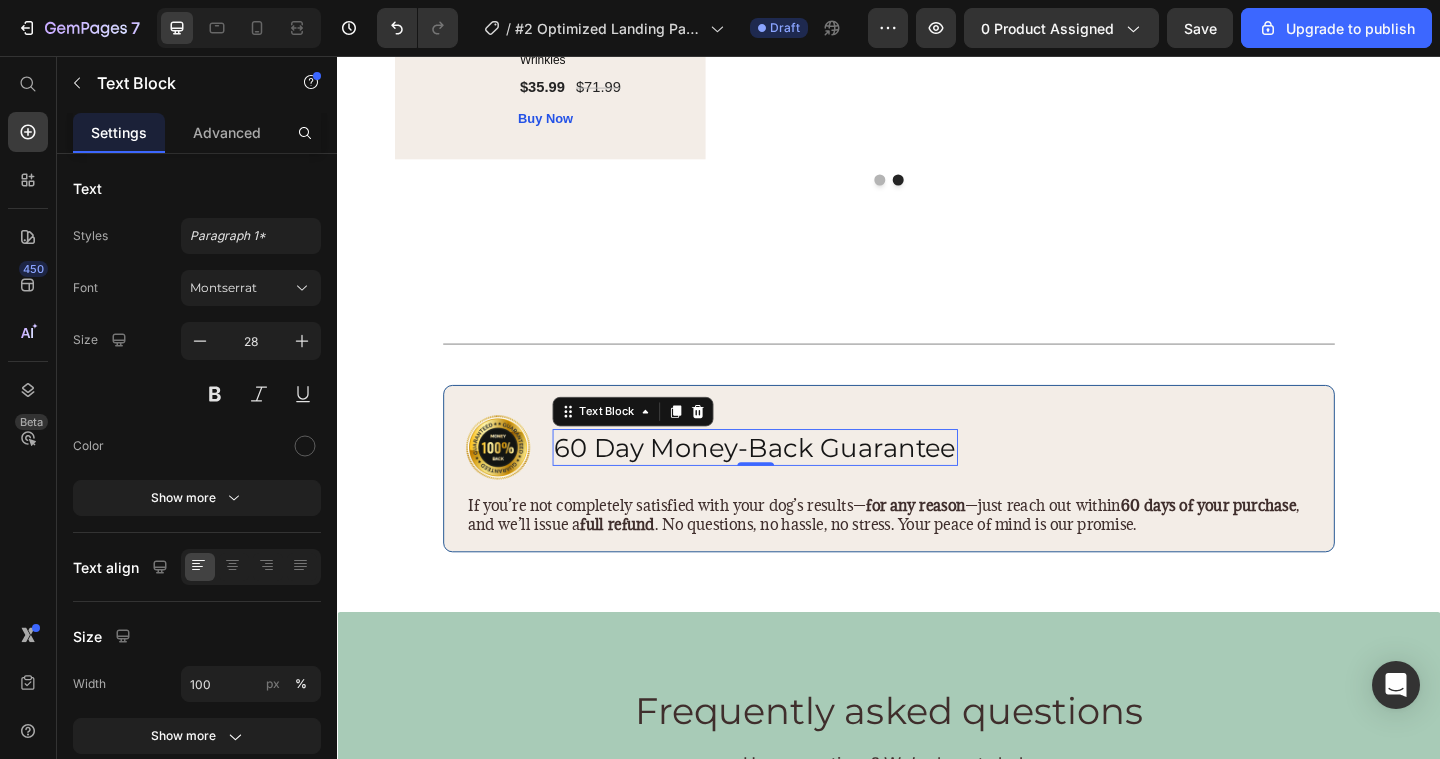 drag, startPoint x: 1148, startPoint y: 534, endPoint x: 853, endPoint y: 515, distance: 295.61124 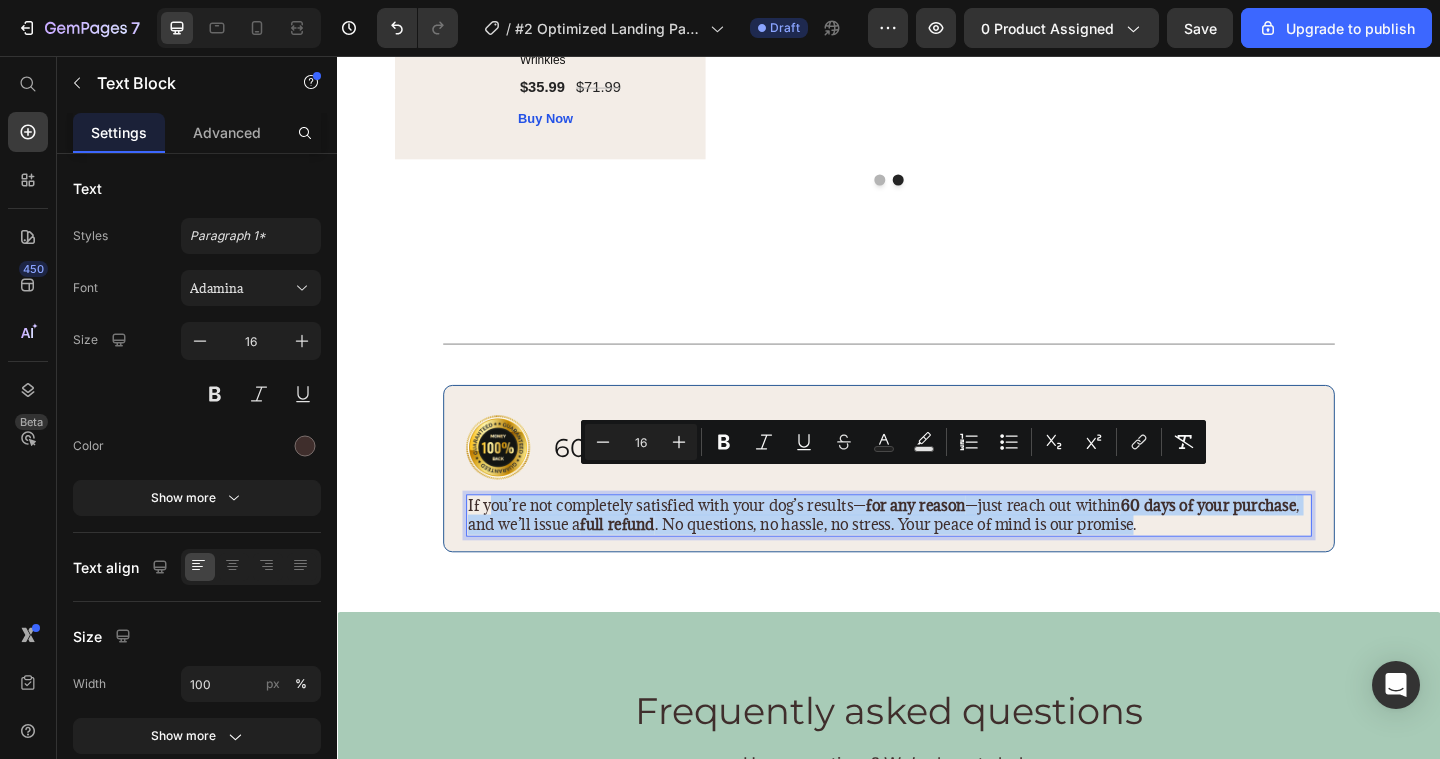 drag, startPoint x: 1309, startPoint y: 534, endPoint x: 508, endPoint y: 521, distance: 801.10547 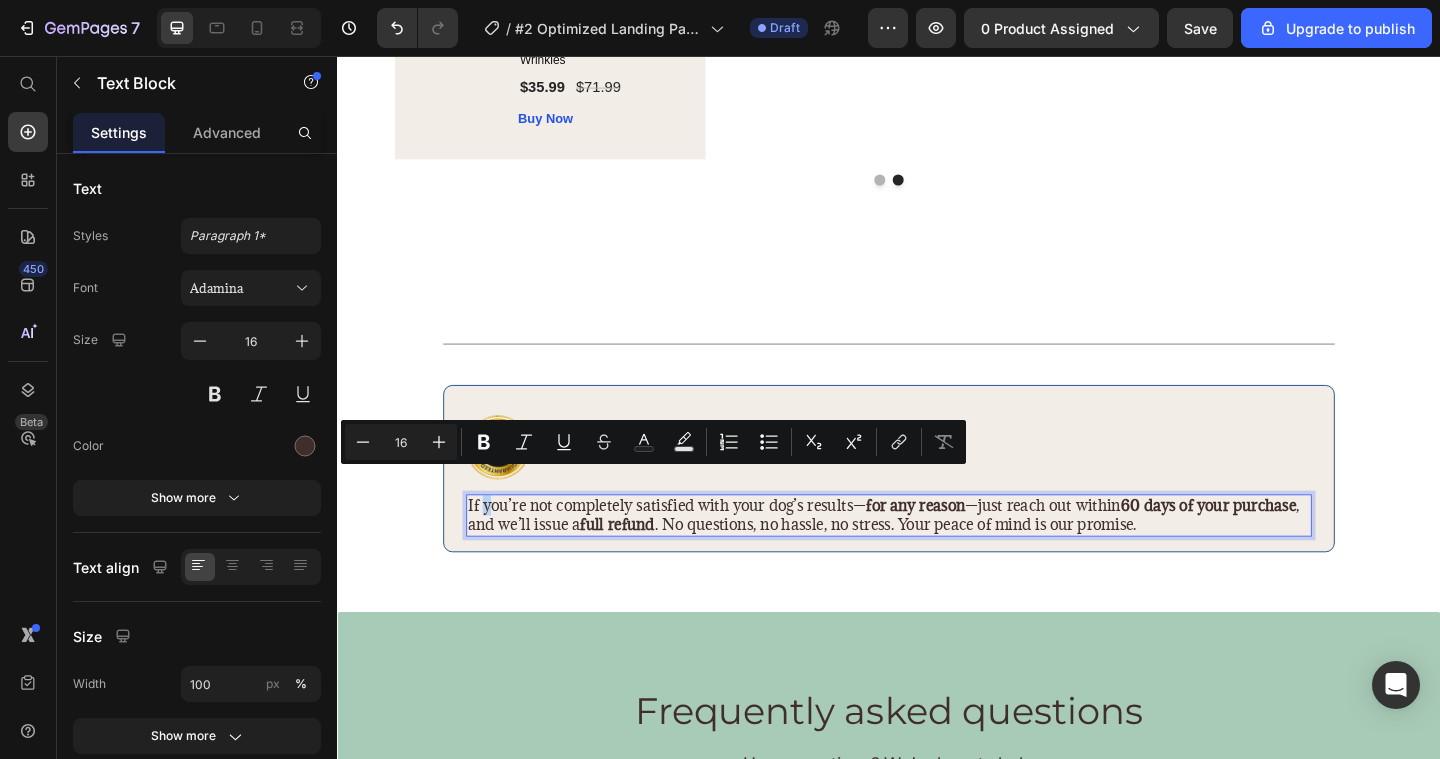 drag, startPoint x: 508, startPoint y: 521, endPoint x: 495, endPoint y: 521, distance: 13 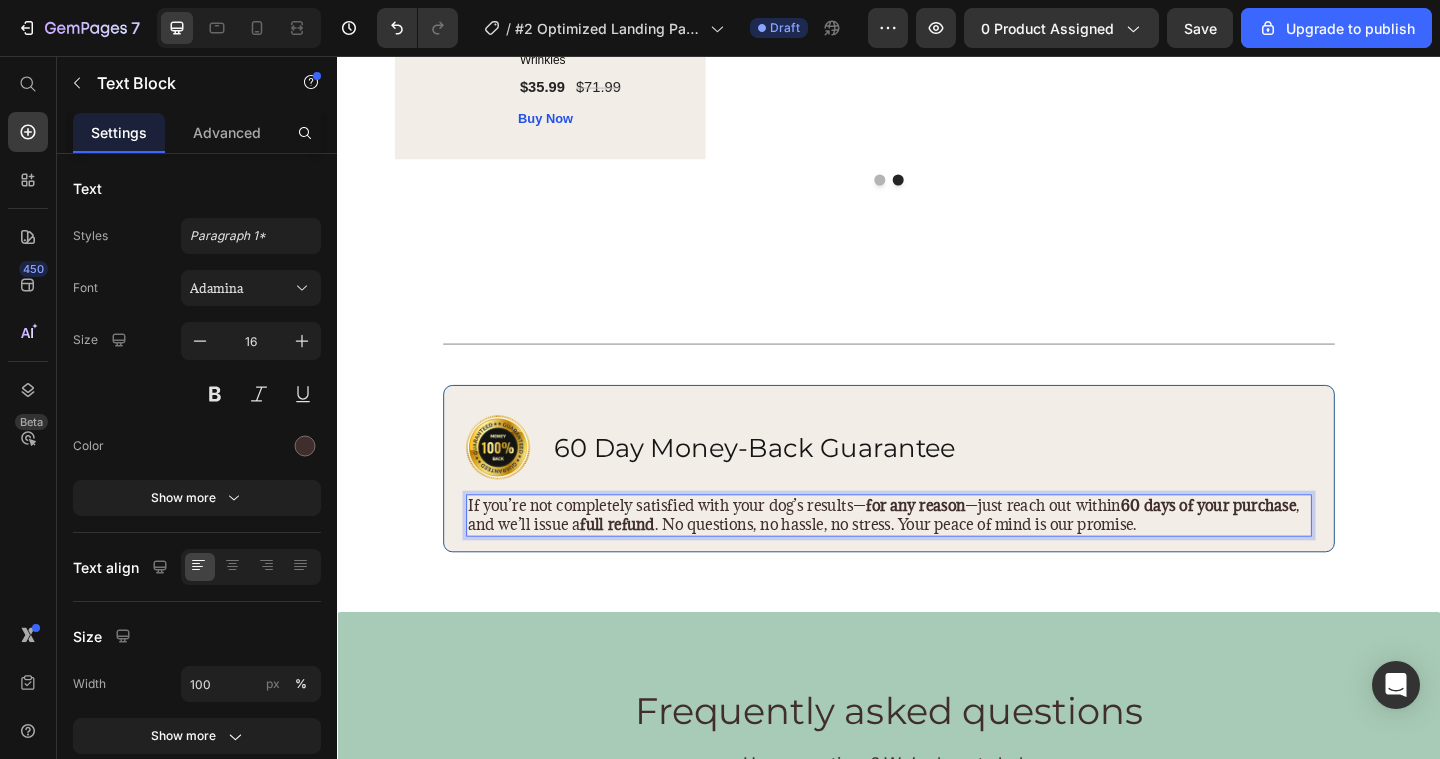 click on "If you’re not completely satisfied with your dog’s results— for any reason —just reach out within  60 days of your purchase , and we’ll issue a  full refund . No questions, no hassle, no stress. Your peace of mind is our promise." at bounding box center (937, 556) 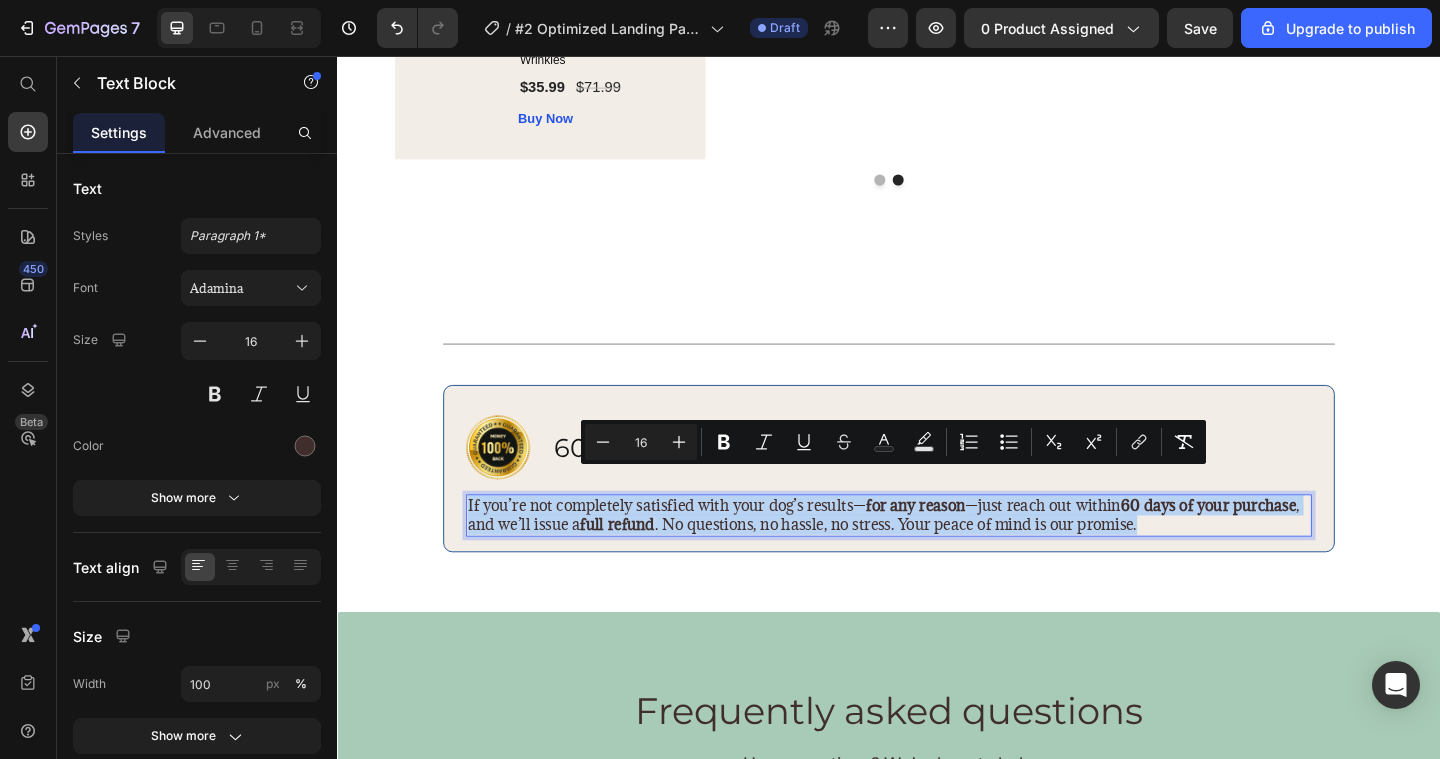 drag, startPoint x: 482, startPoint y: 518, endPoint x: 1305, endPoint y: 538, distance: 823.243 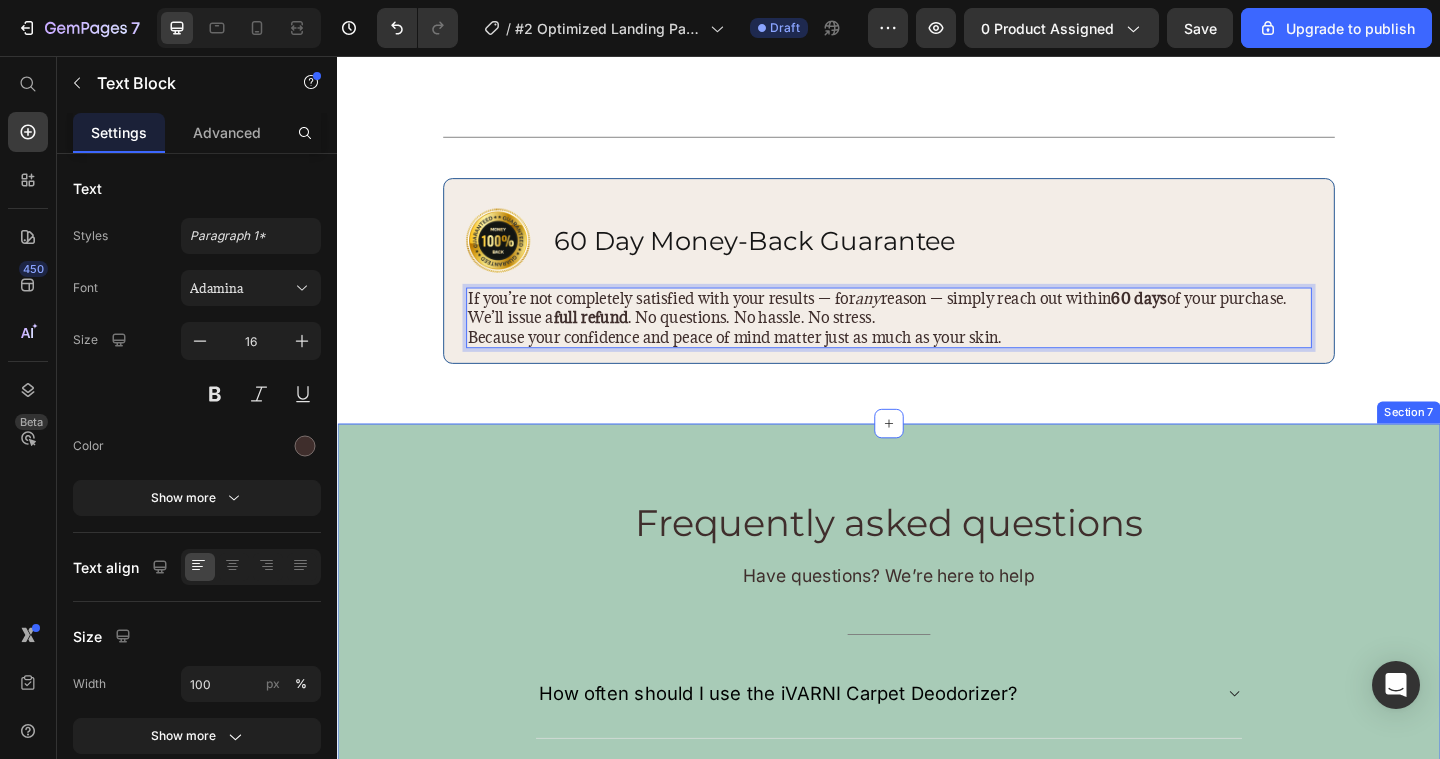 scroll, scrollTop: 5227, scrollLeft: 0, axis: vertical 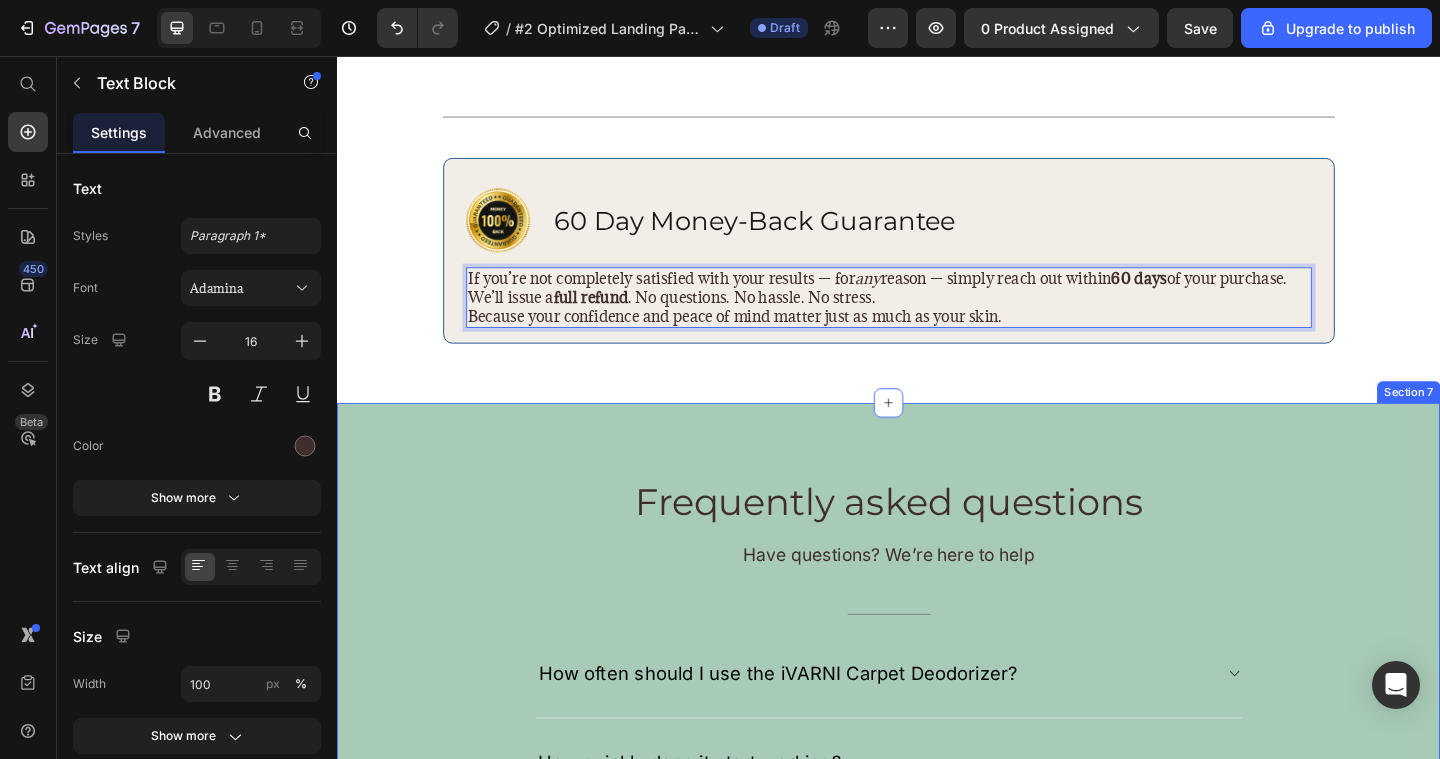 click on "Frequently asked questions Heading Have questions? We’re here to help Text block                Title Line
How often should I use the iVARNI Carpet Deodorizer?
How quickly does it start working?
Is it safe for all floor types and pets?
What is the iVARNI Carpet Deodorizer made of? Accordion Row Section 7" at bounding box center (937, 804) 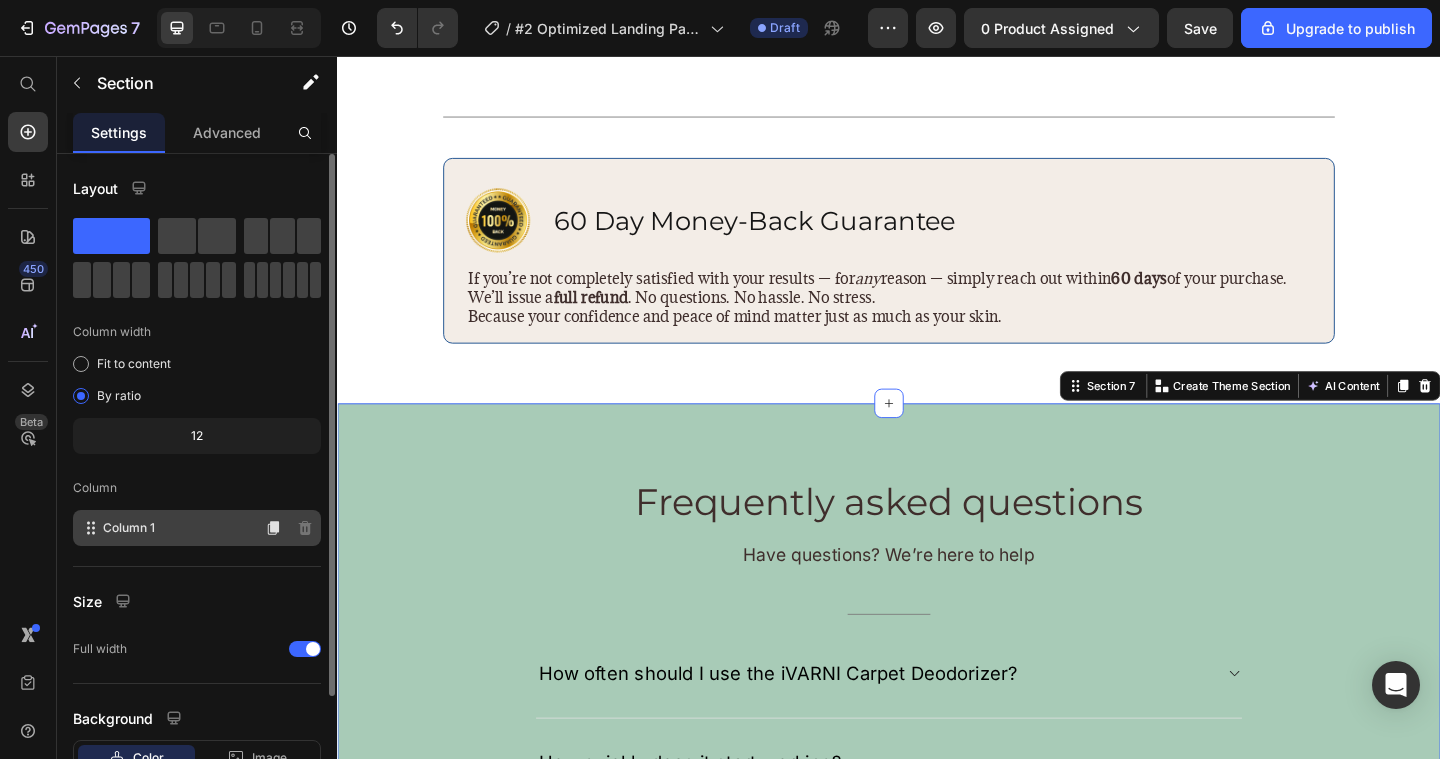 scroll, scrollTop: 146, scrollLeft: 0, axis: vertical 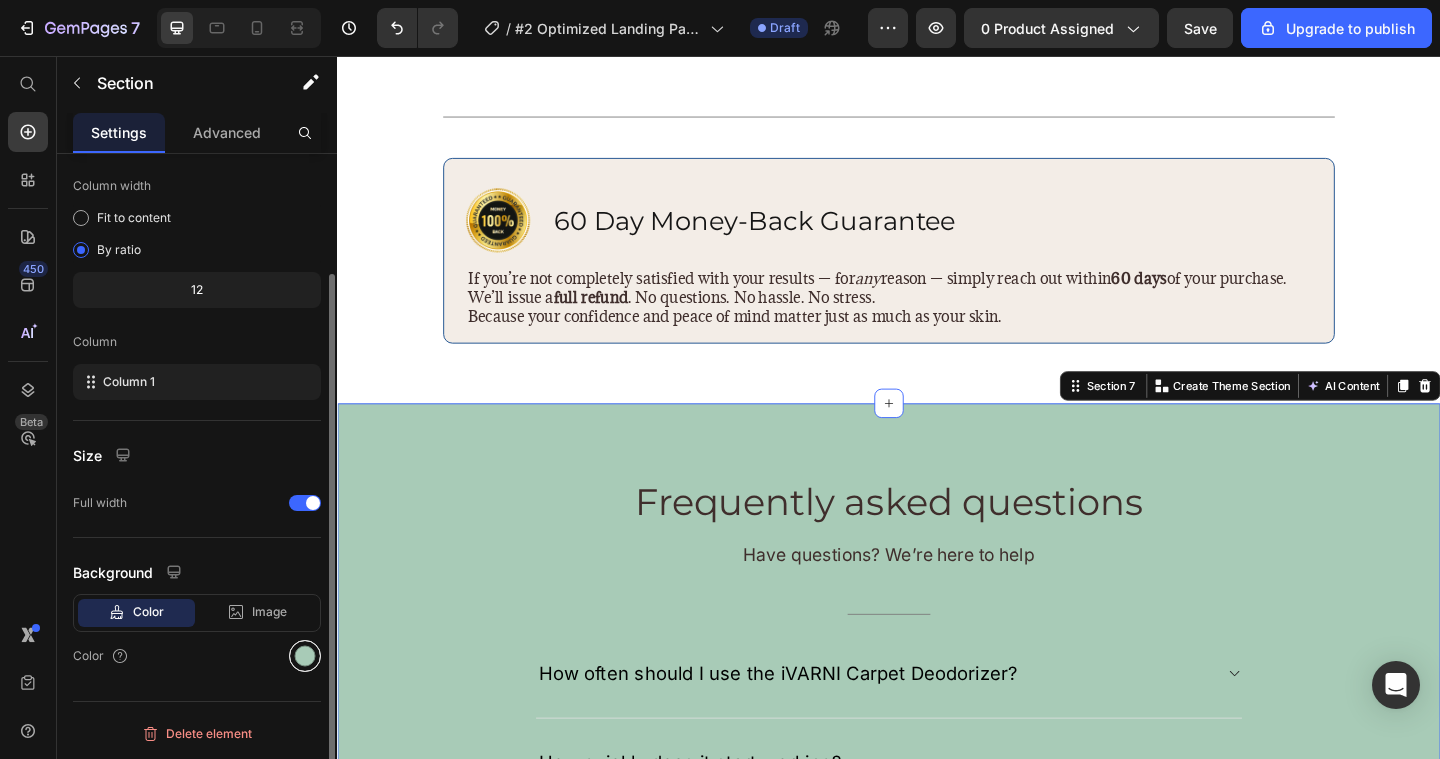 click at bounding box center (305, 656) 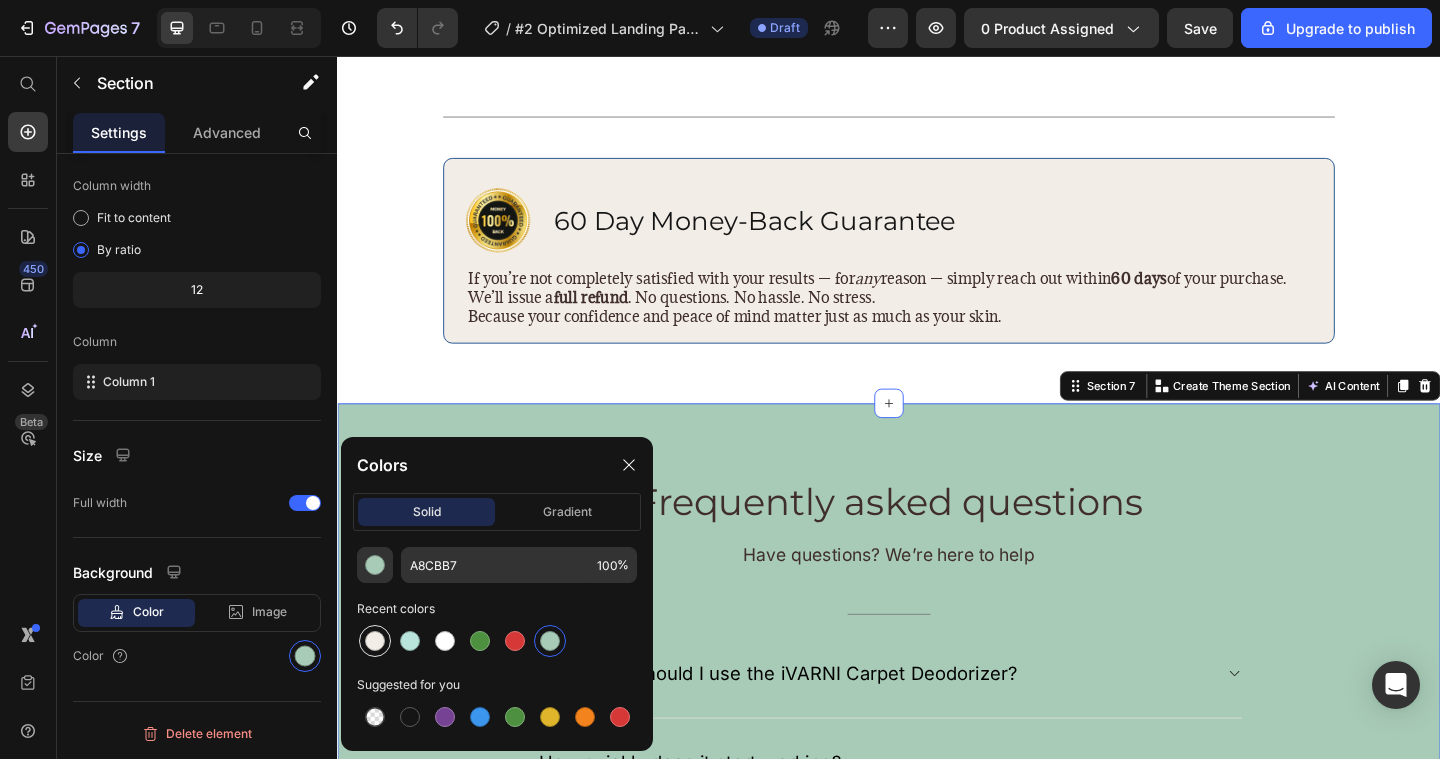 click at bounding box center [375, 641] 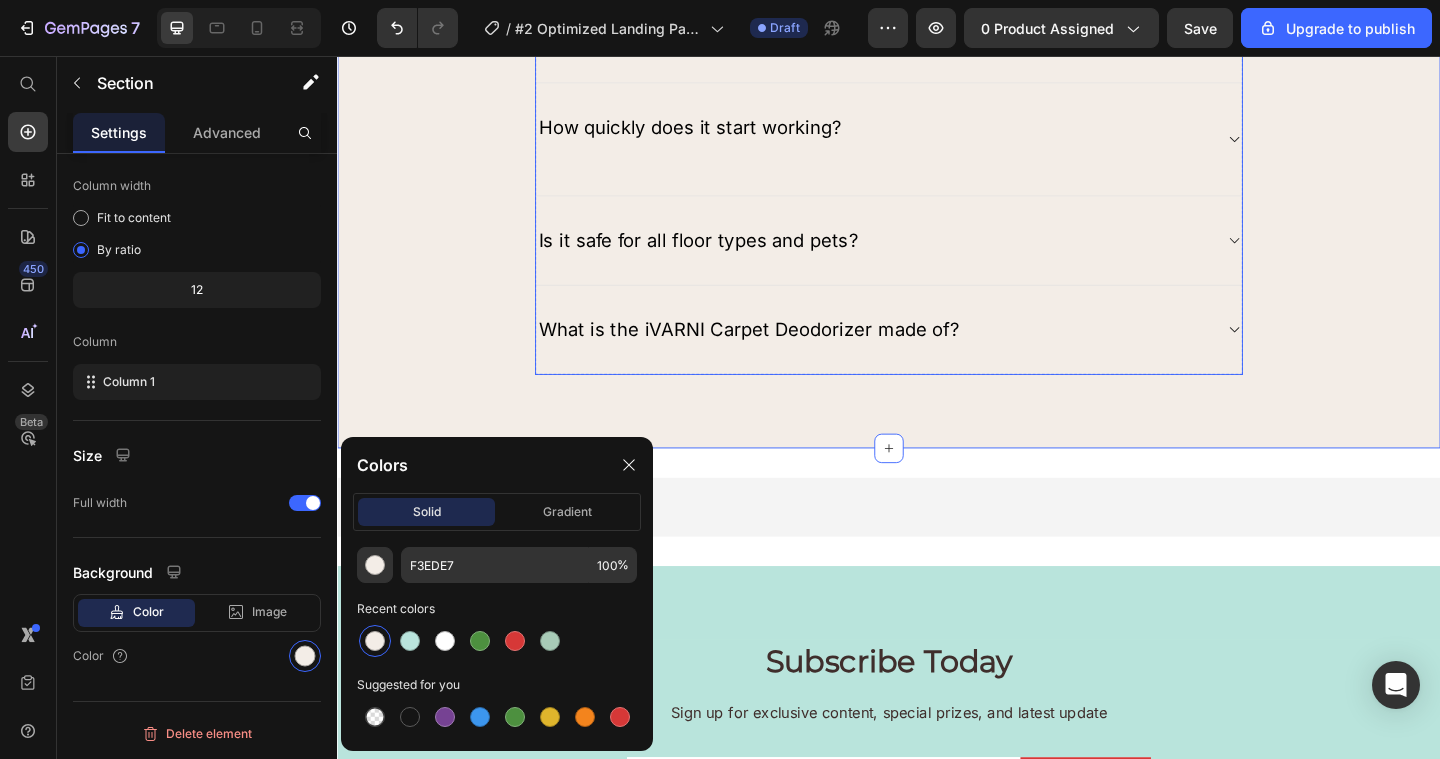 scroll, scrollTop: 5930, scrollLeft: 0, axis: vertical 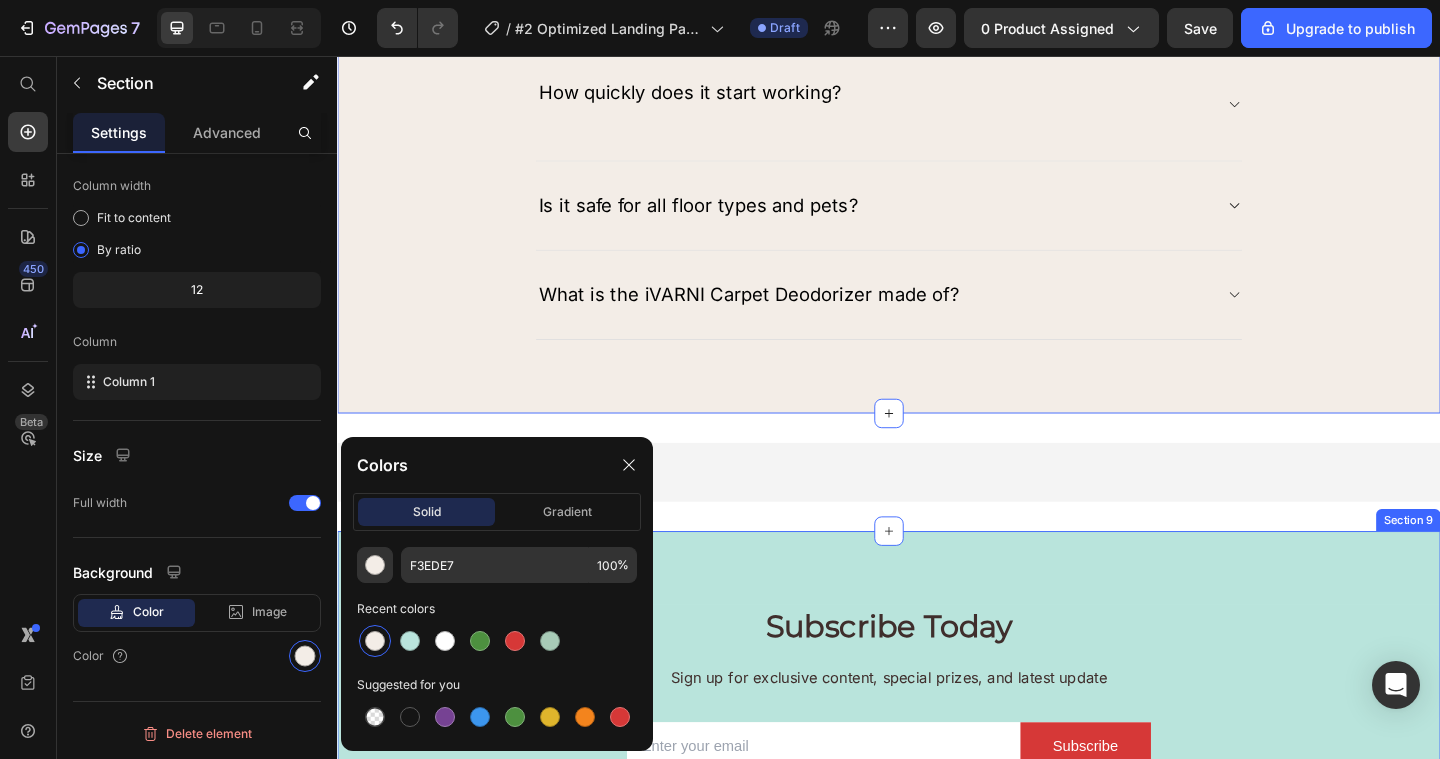 click on "Subscribe Today Heading Sign up for exclusive content, special prizes, and latest update Text block Email Field Subscribe Submit Button Row Newsletter Row Company Text block About Button Shop Text block Cleaners Button Help Text block Customer Service Button Returns & Exchanges Button FAQs Button Contact Us Button Visit Text block iVNARI.COM Text block Image Image Image Image Row Row
Company
Help
Visit Accordion Row                Title Line Copyright © 2025 Comfora. All Rights Reserved. Text block Image Image Image Image Image Row Row Section 9" at bounding box center (937, 908) 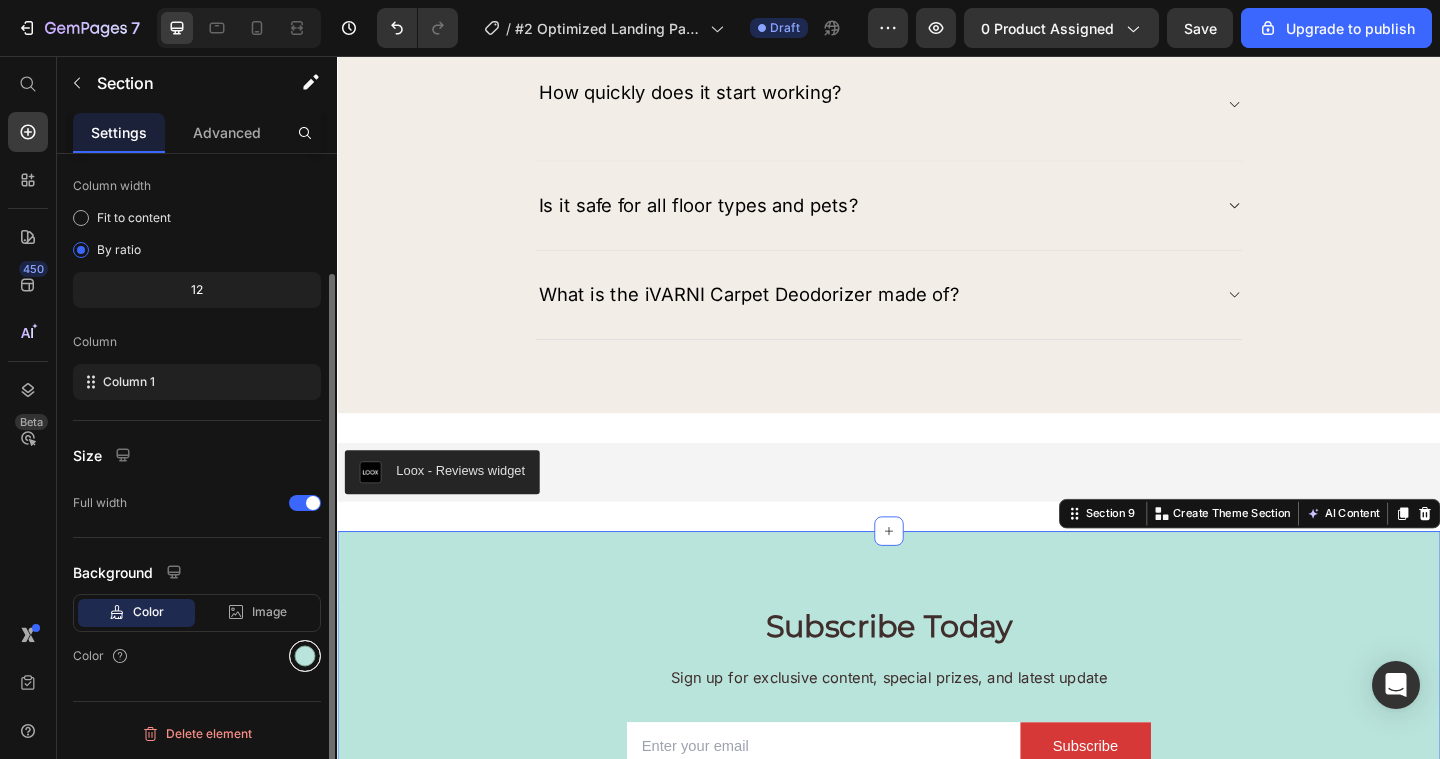 click at bounding box center (305, 656) 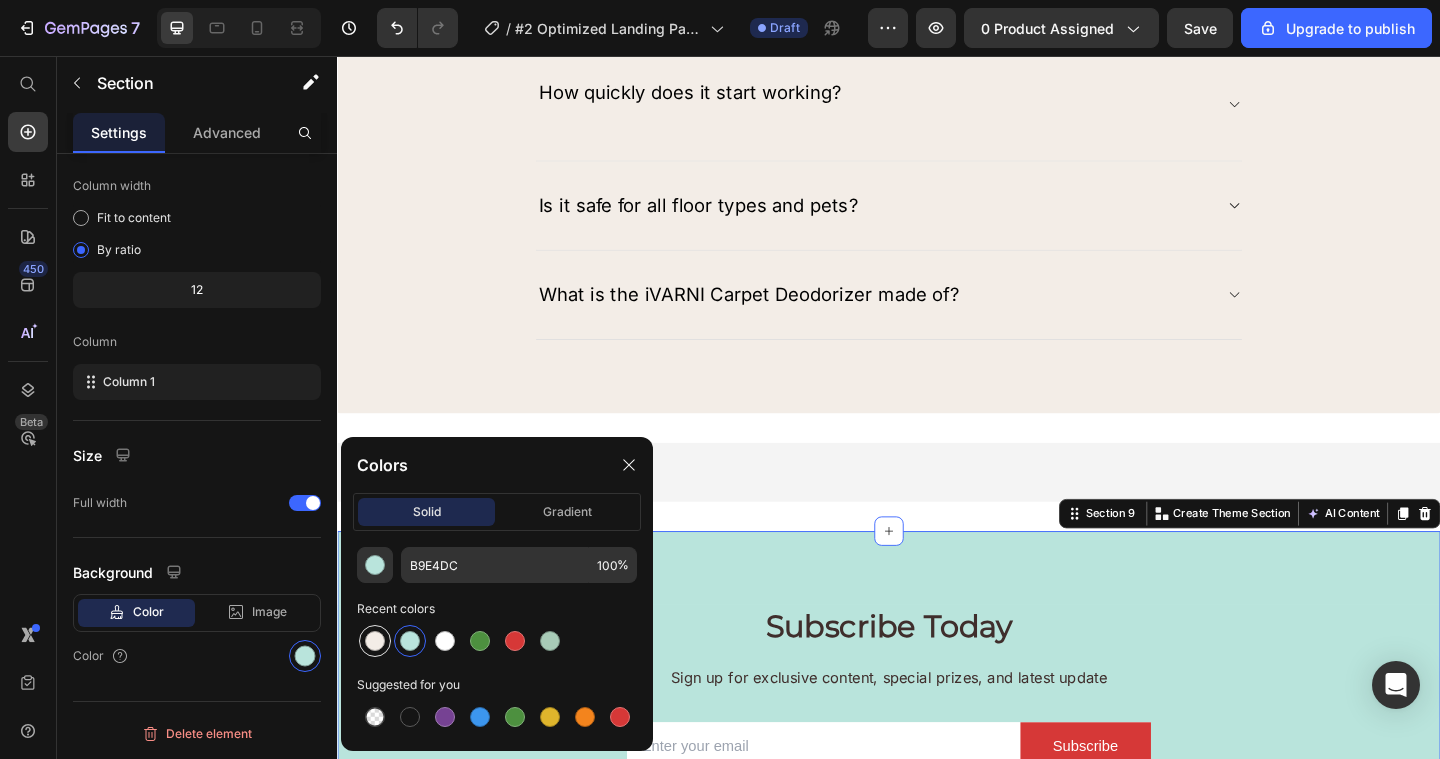 click at bounding box center (375, 641) 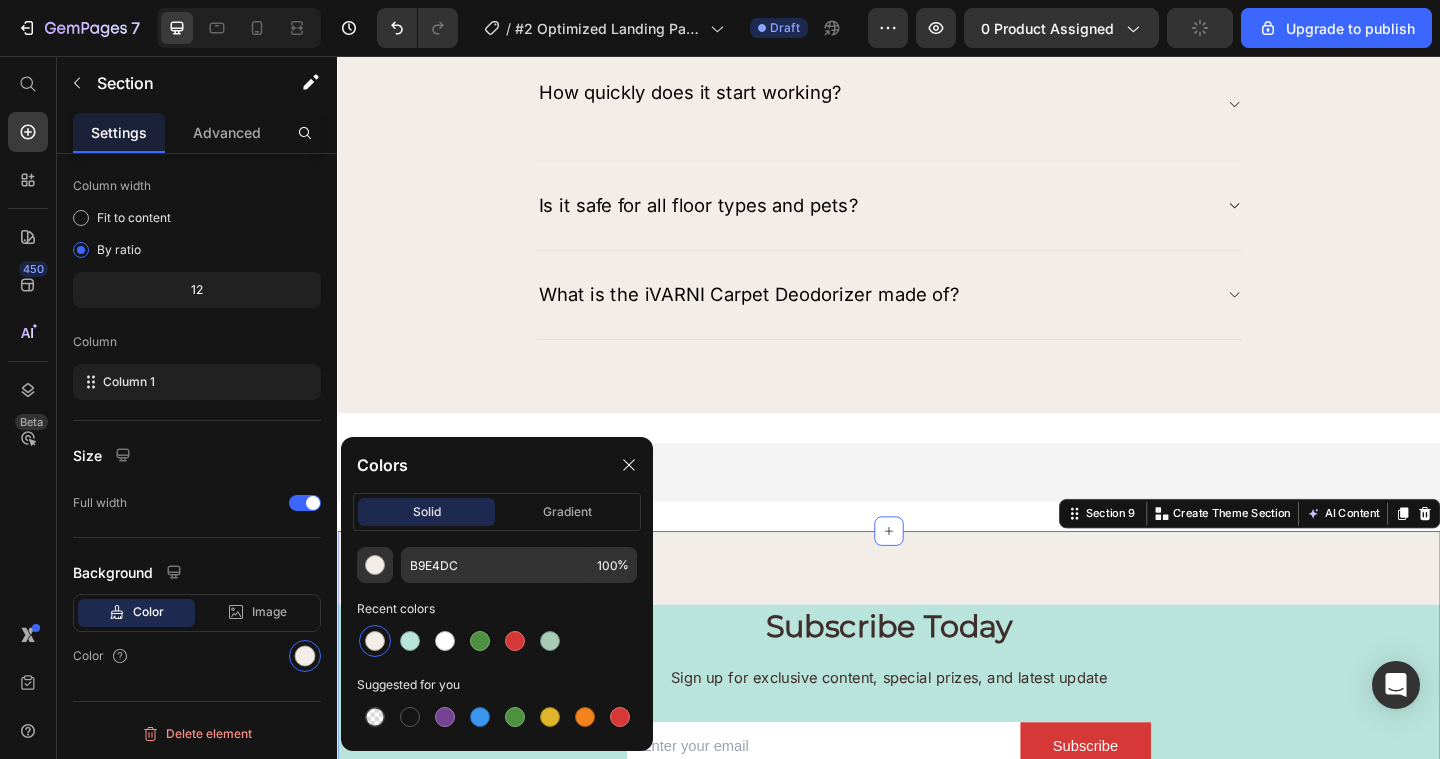 type on "F3EDE7" 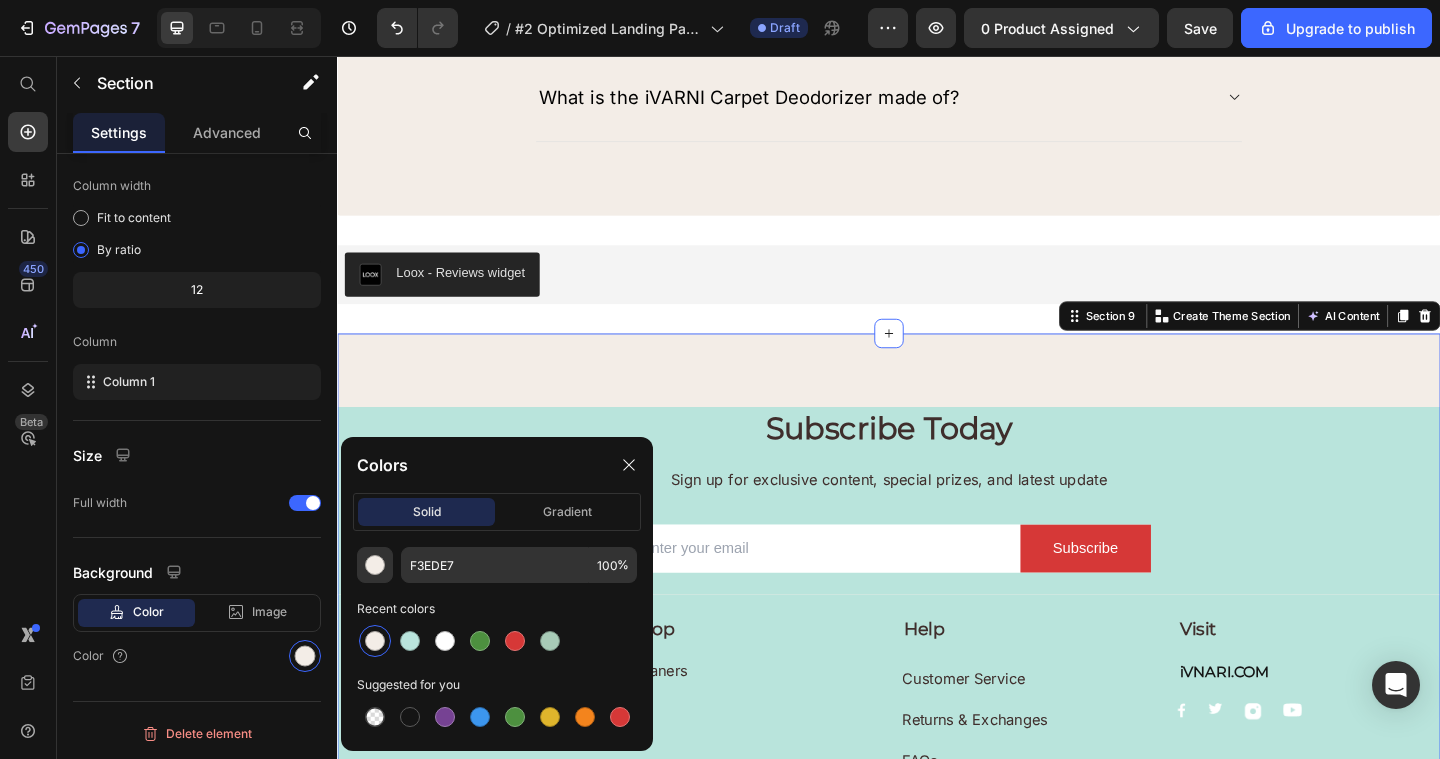 scroll, scrollTop: 6193, scrollLeft: 0, axis: vertical 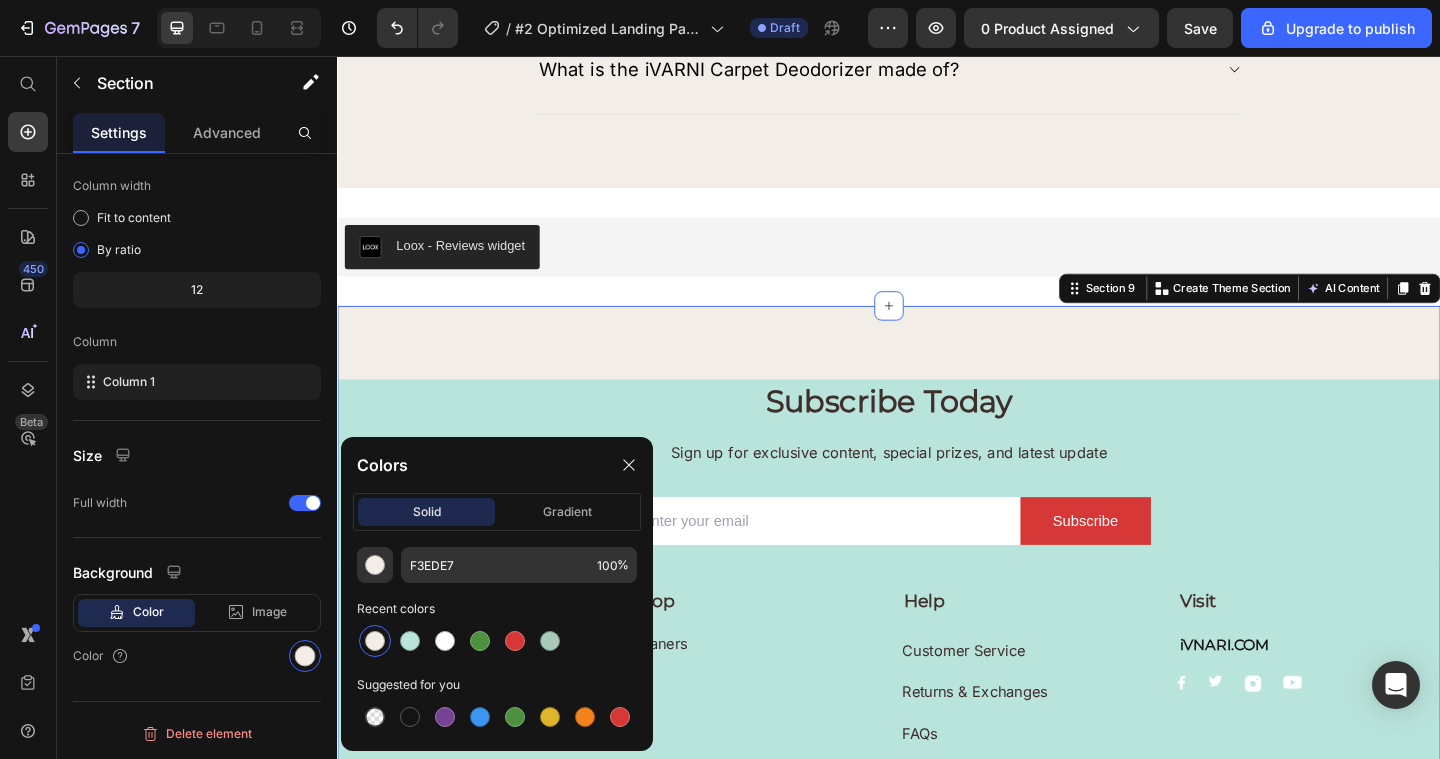 click on "Email Field Subscribe Submit Button Row Newsletter" at bounding box center (937, 558) 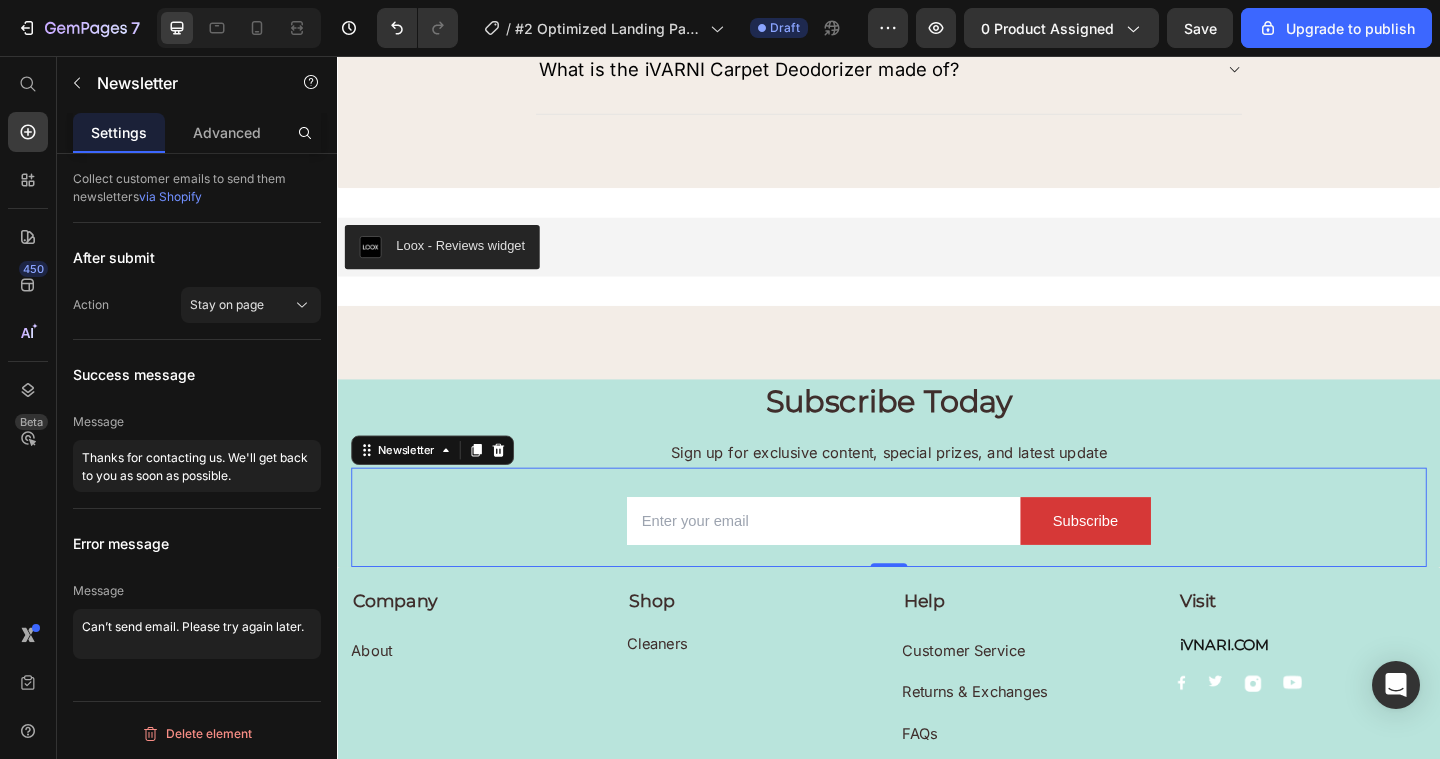 scroll, scrollTop: 0, scrollLeft: 0, axis: both 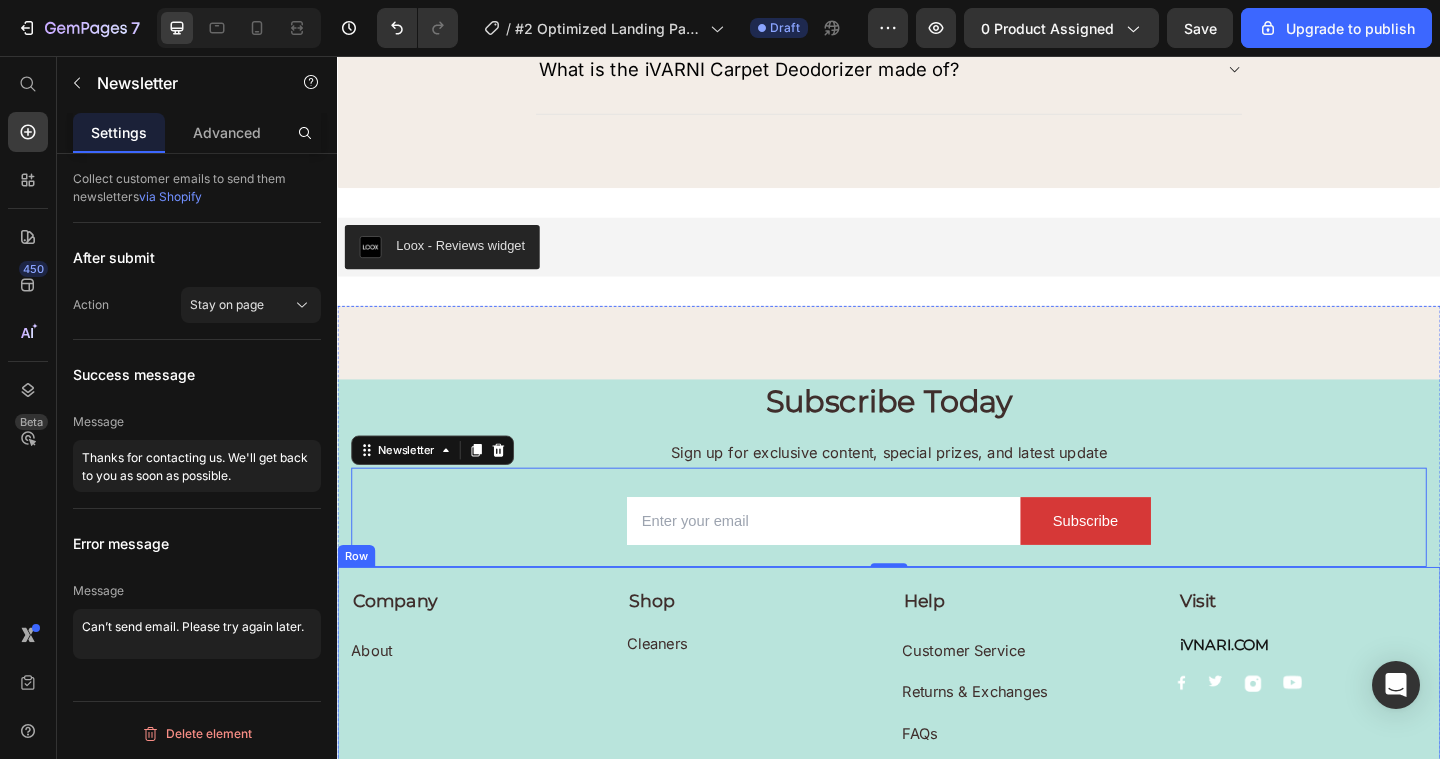 click on "Company Text block About Button" at bounding box center [487, 744] 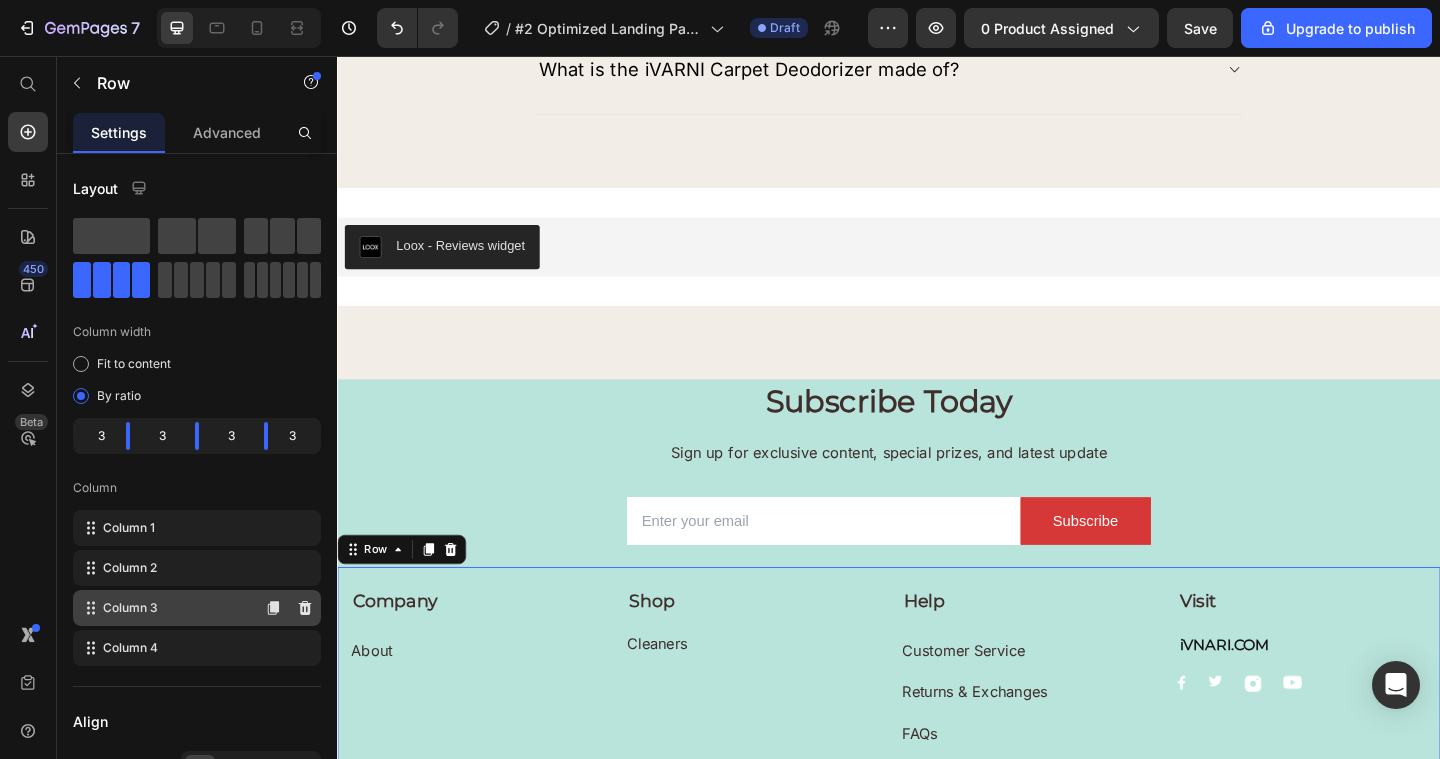 scroll, scrollTop: 539, scrollLeft: 0, axis: vertical 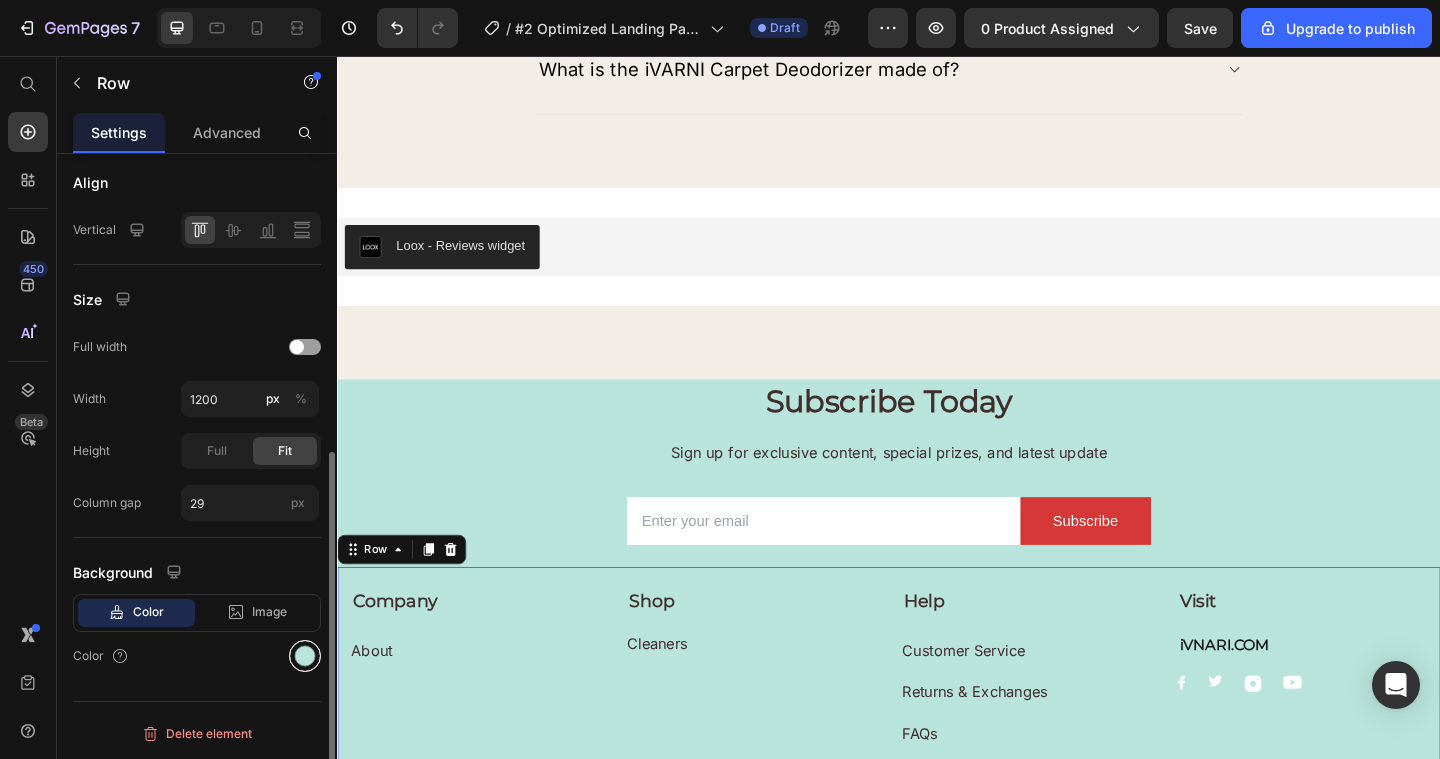 click at bounding box center (305, 656) 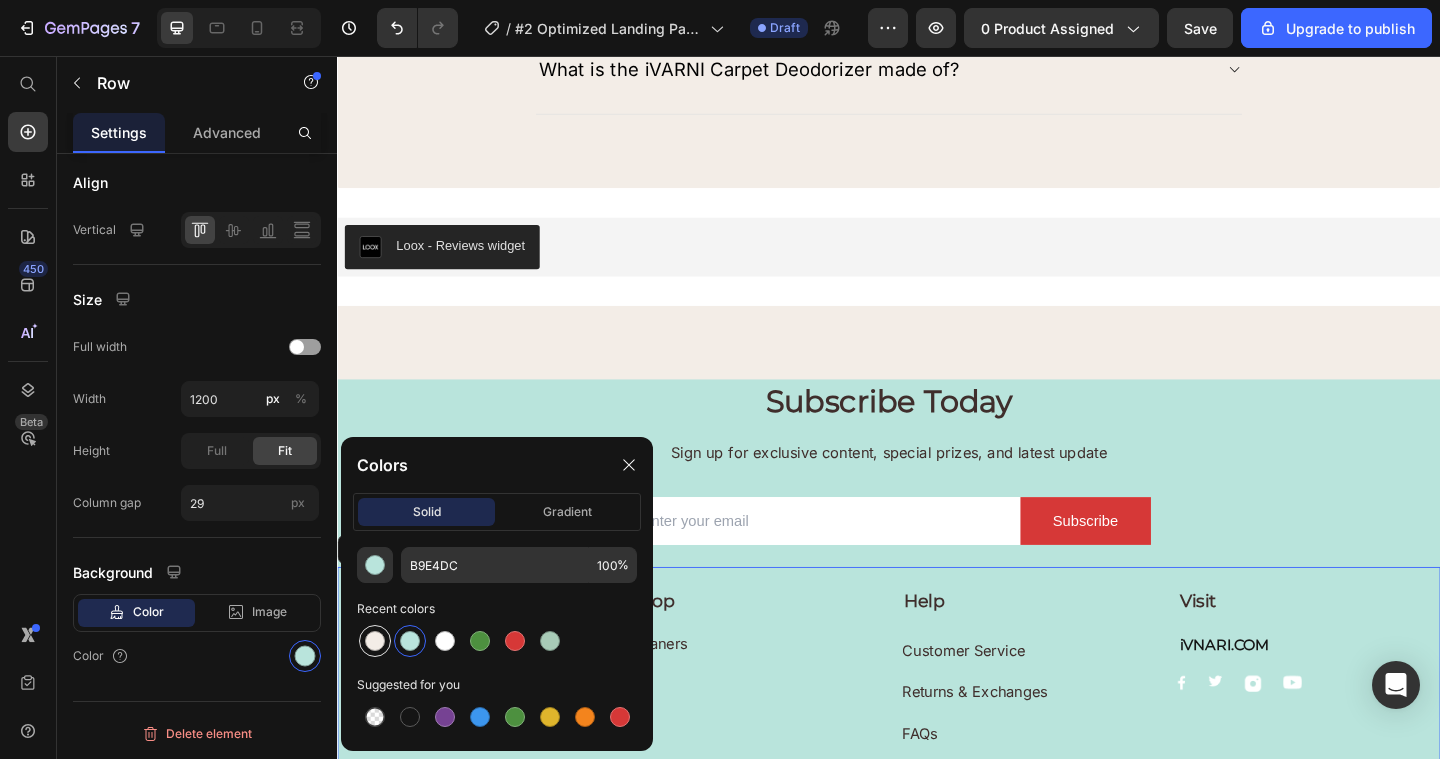 click at bounding box center [375, 641] 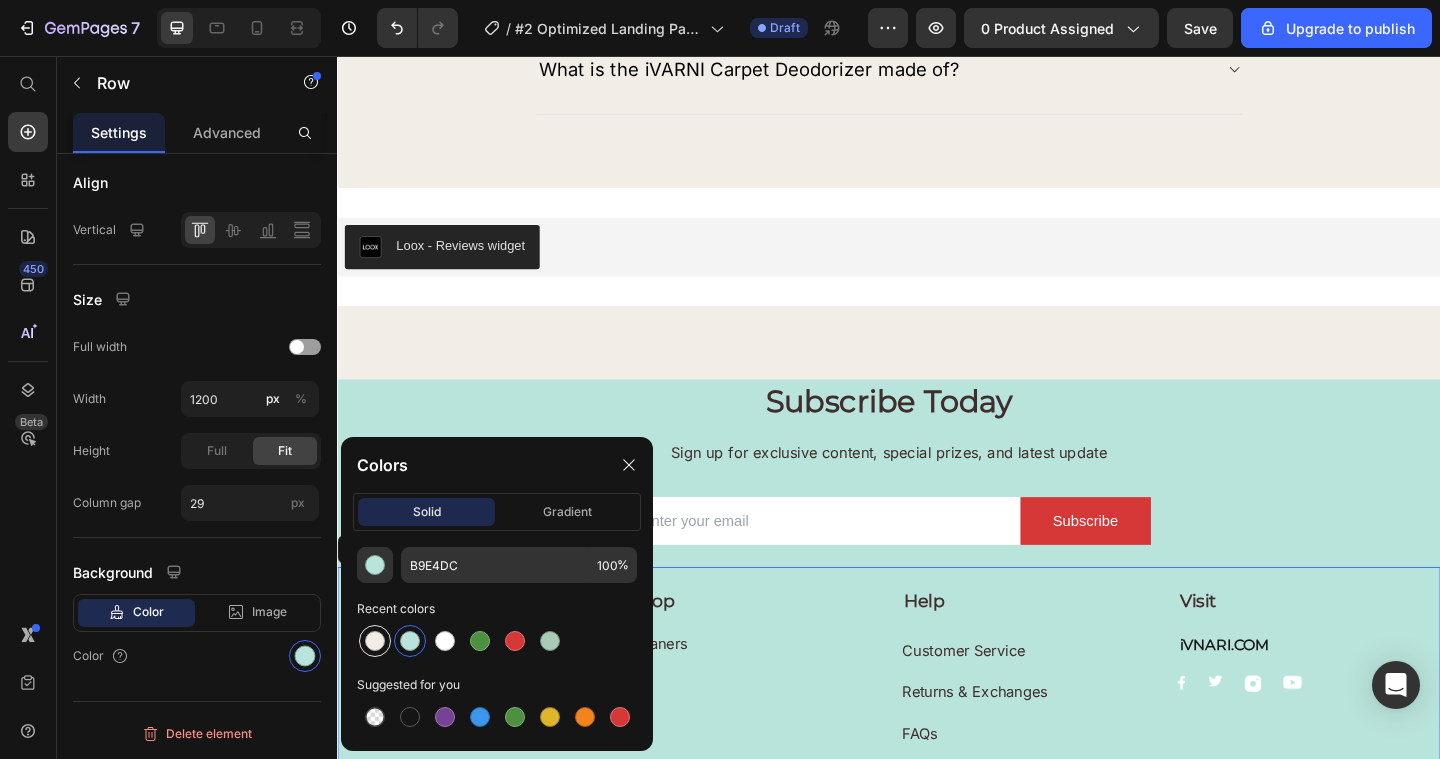 type on "F3EDE7" 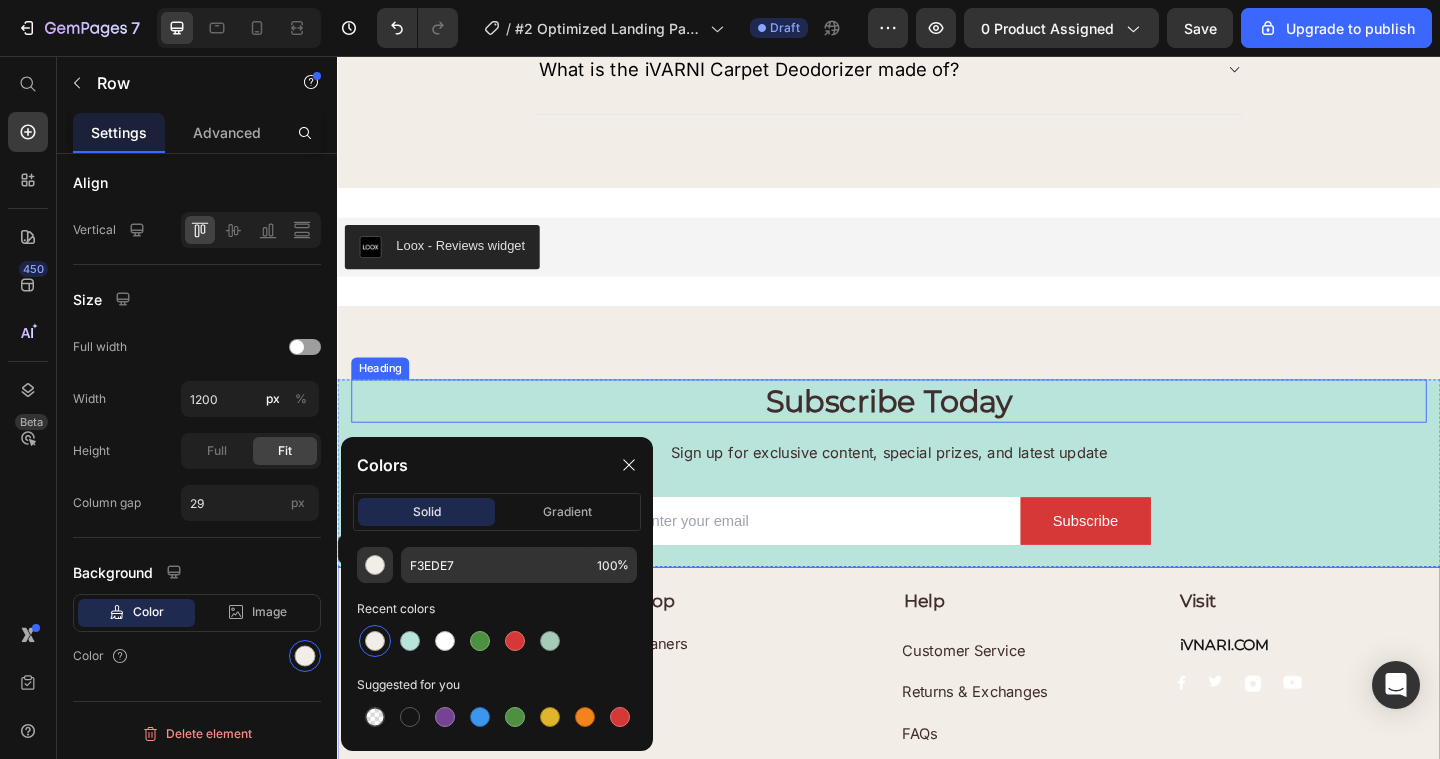 click on "Subscribe Today" at bounding box center [937, 431] 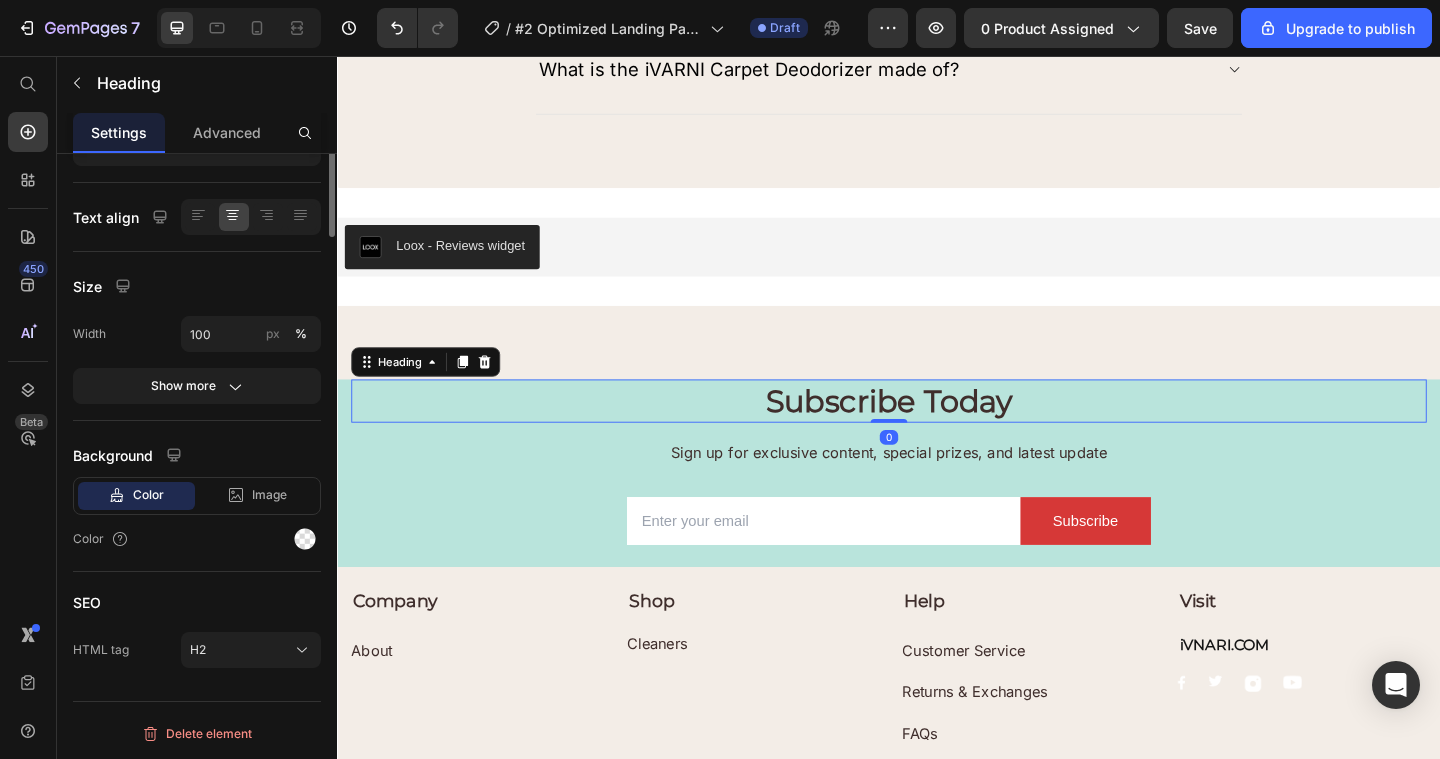 scroll, scrollTop: 0, scrollLeft: 0, axis: both 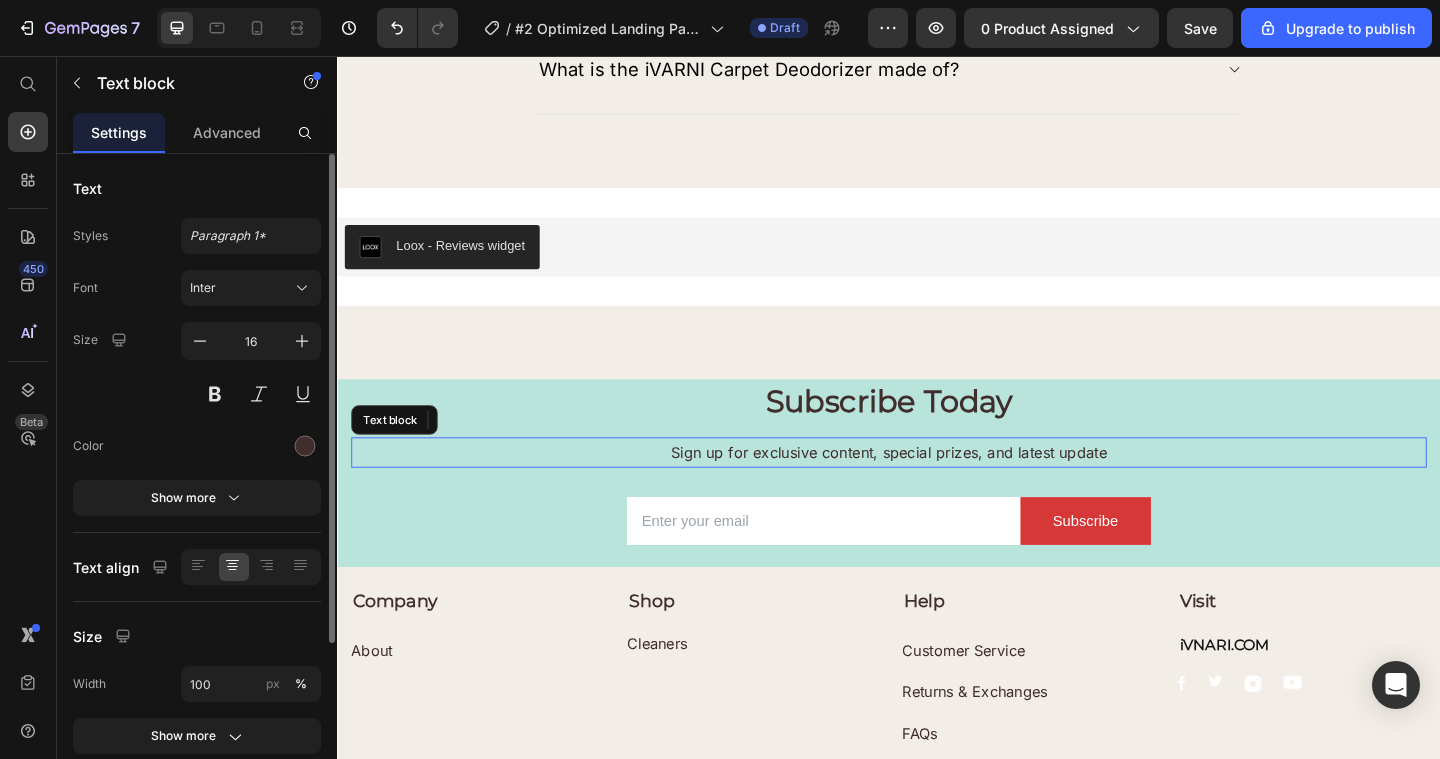 click on "Sign up for exclusive content, special prizes, and latest update" at bounding box center (937, 487) 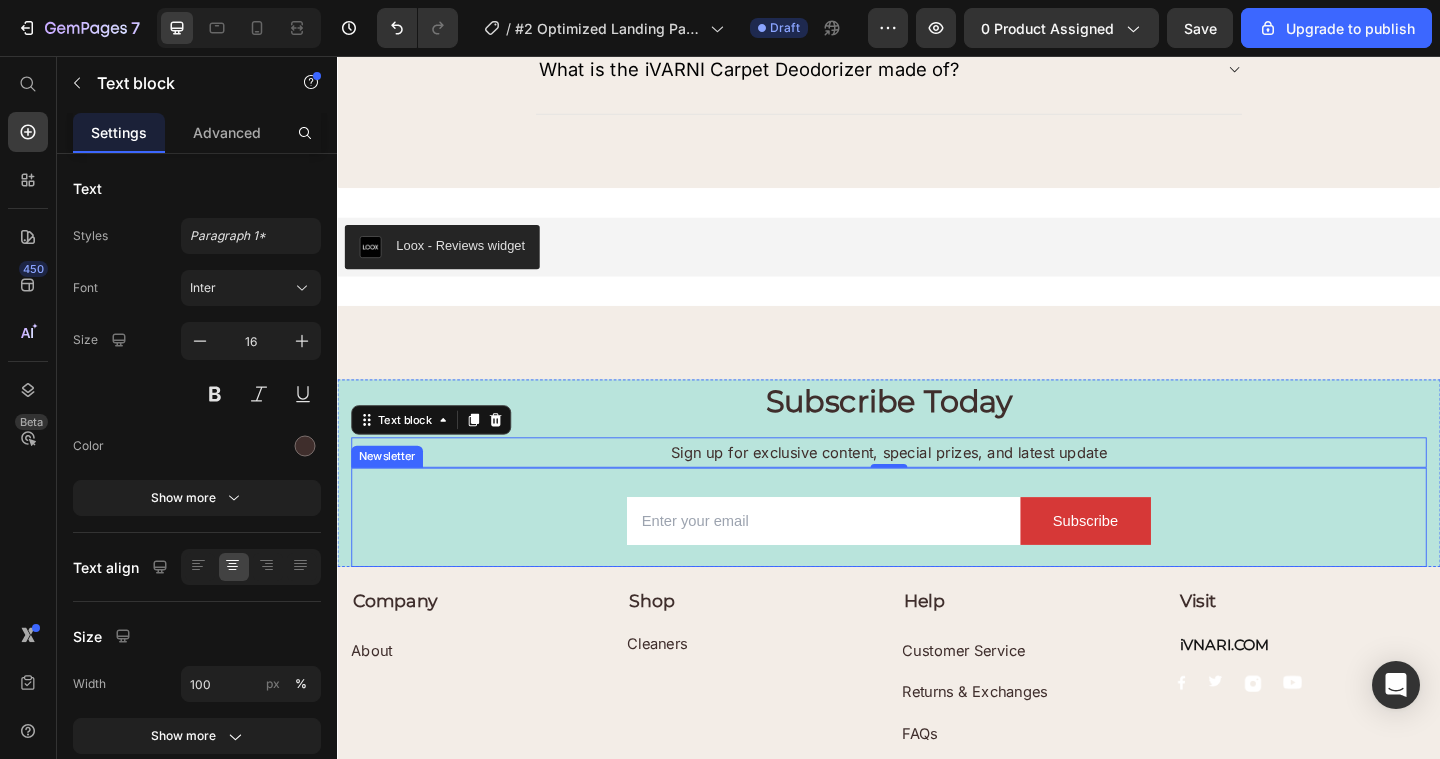 click on "Email Field Subscribe Submit Button Row Newsletter" at bounding box center [937, 558] 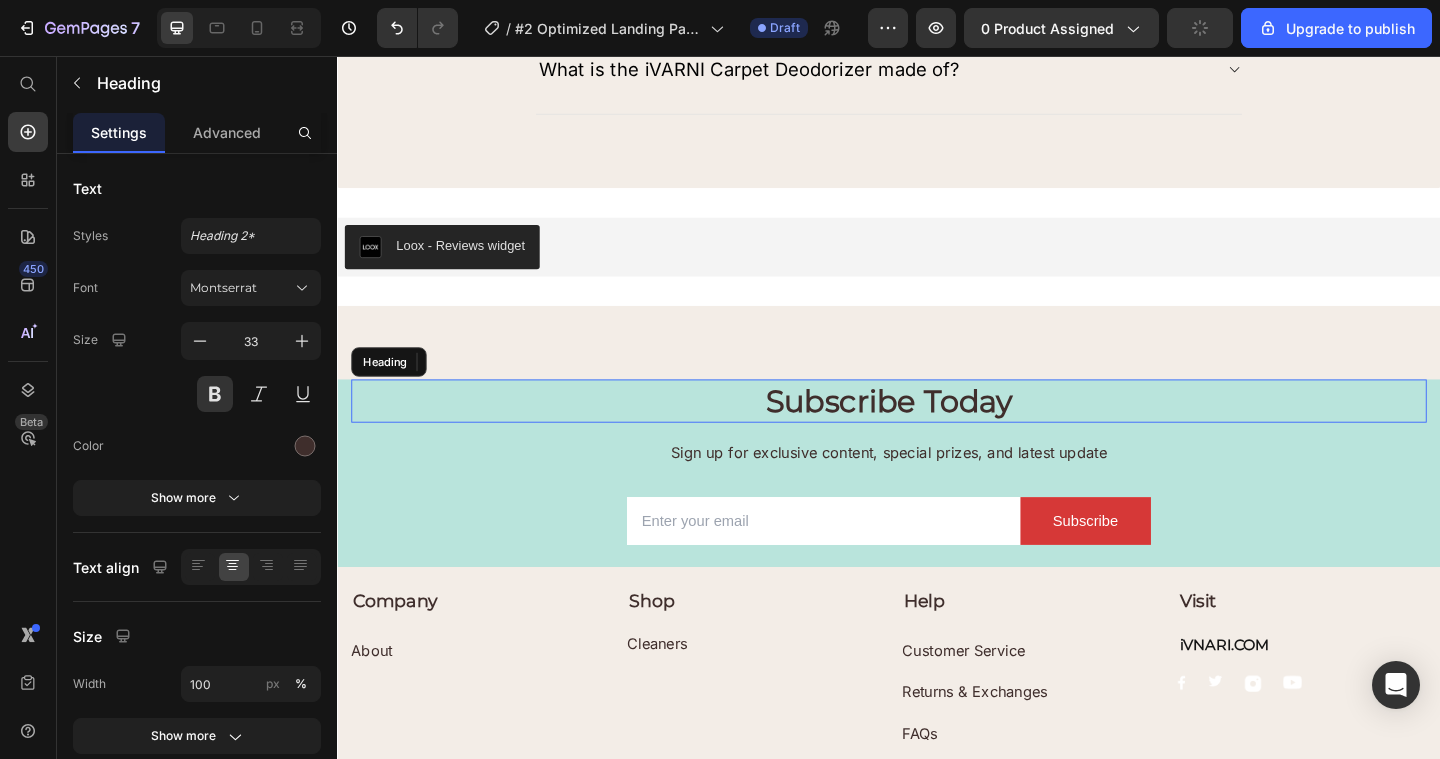 click on "Subscribe Today" at bounding box center (937, 431) 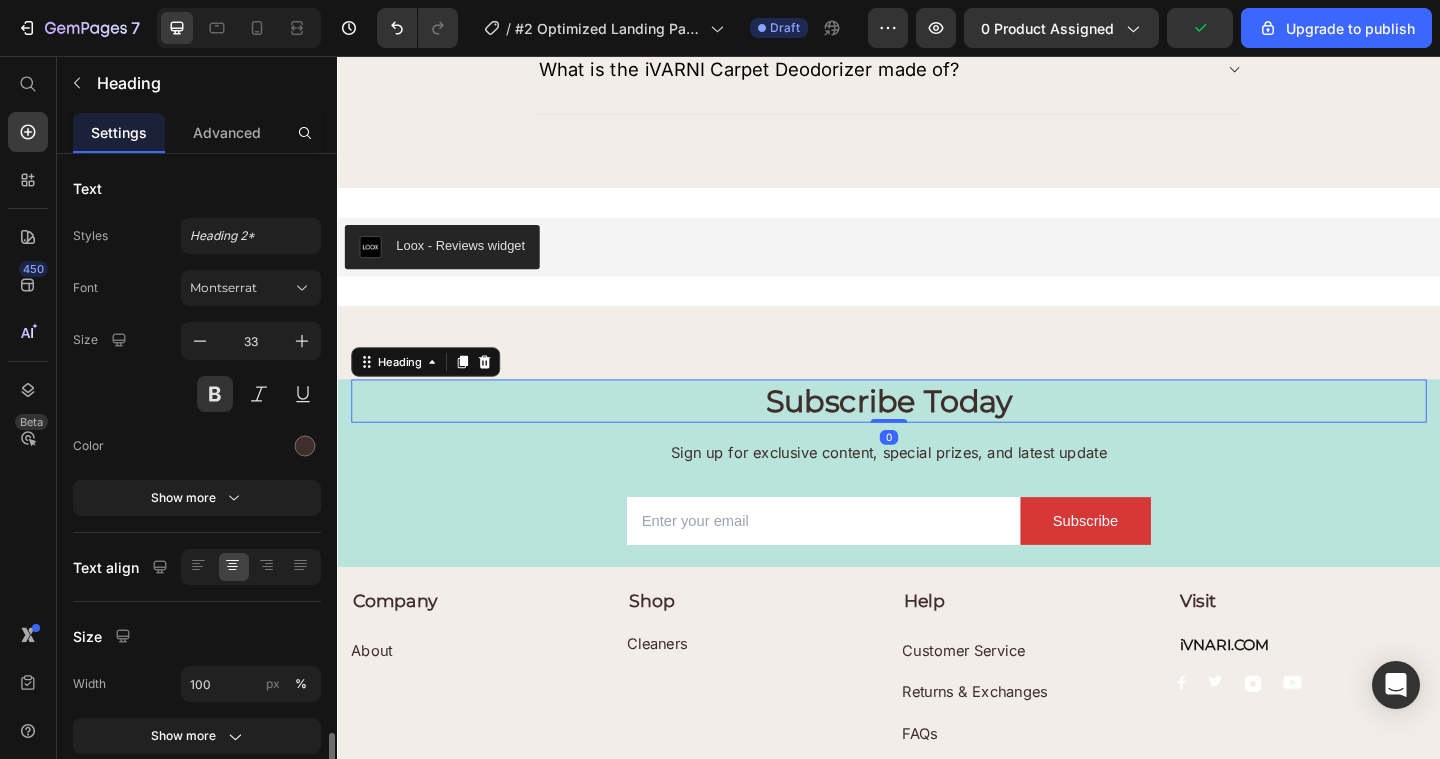 scroll, scrollTop: 350, scrollLeft: 0, axis: vertical 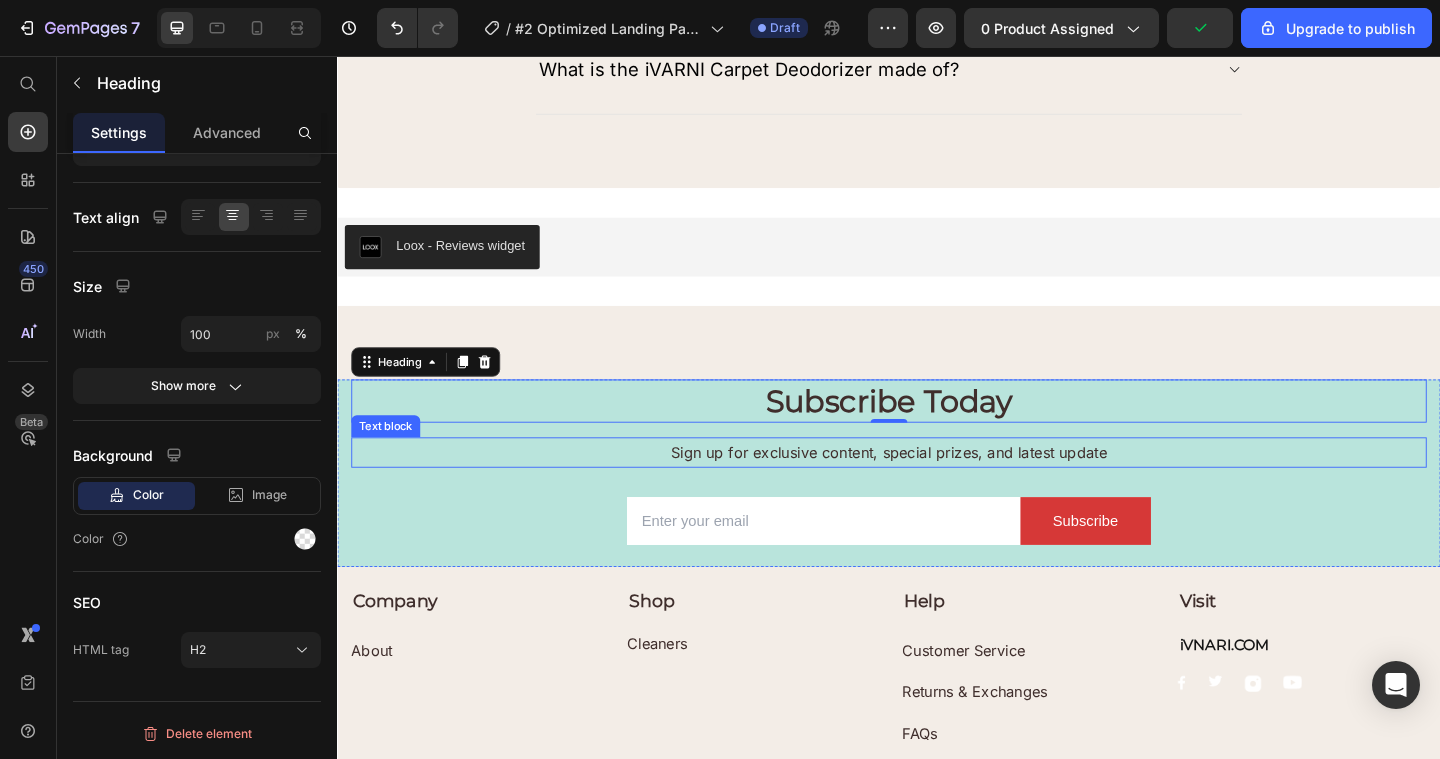 click on "Sign up for exclusive content, special prizes, and latest update Text block" at bounding box center [937, 487] 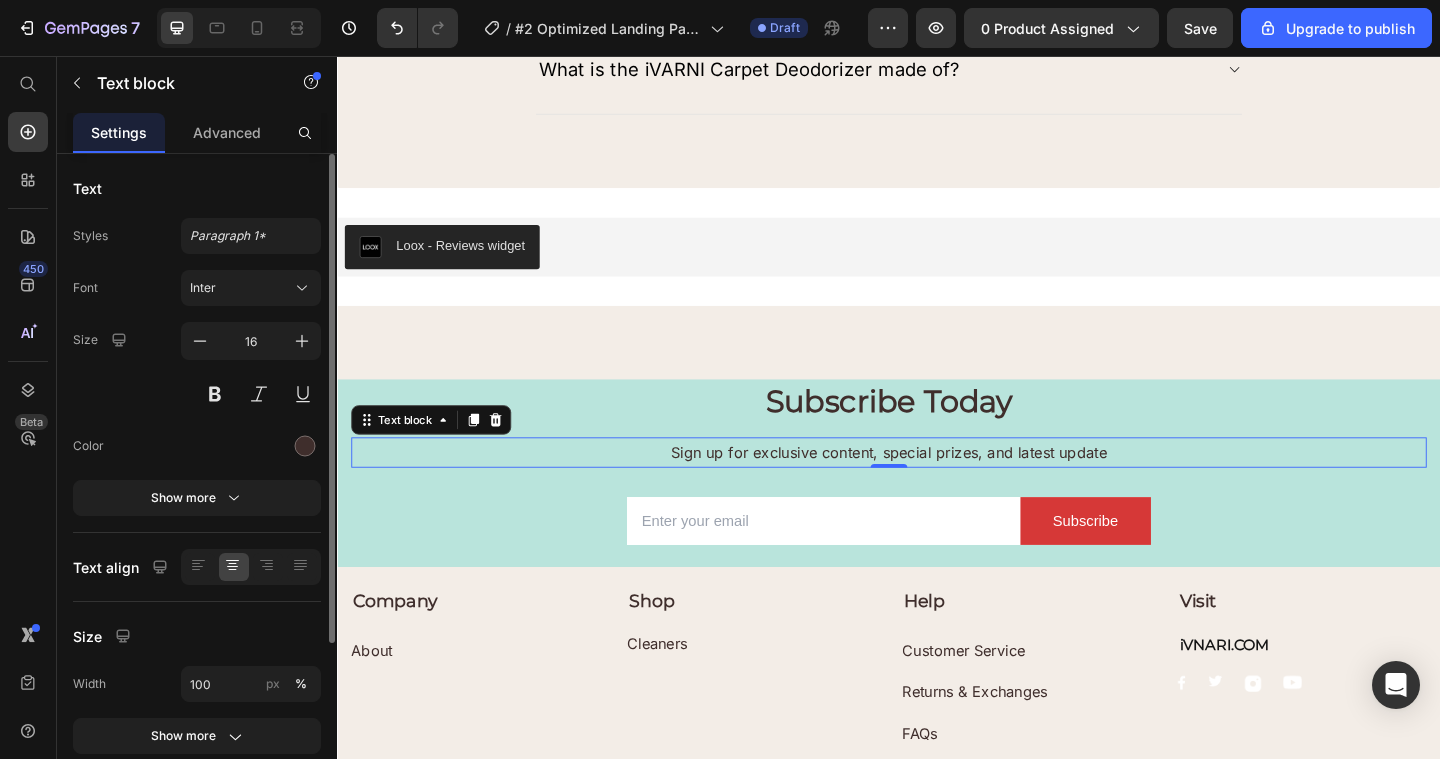 scroll, scrollTop: 233, scrollLeft: 0, axis: vertical 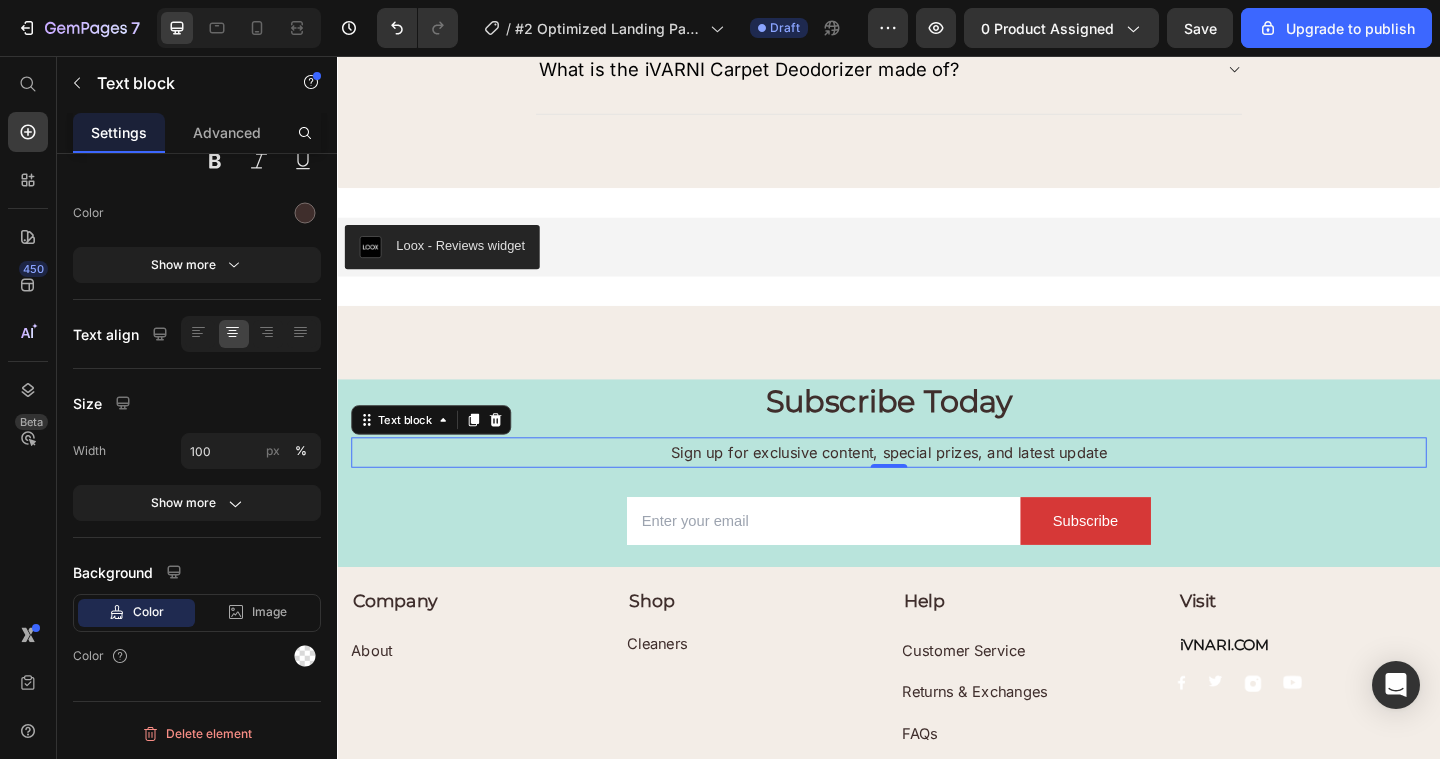 click on "Subscribe Today Heading Sign up for exclusive content, special prizes, and latest update Text block   0 Email Field Subscribe Submit Button Row Newsletter Row" at bounding box center [937, 510] 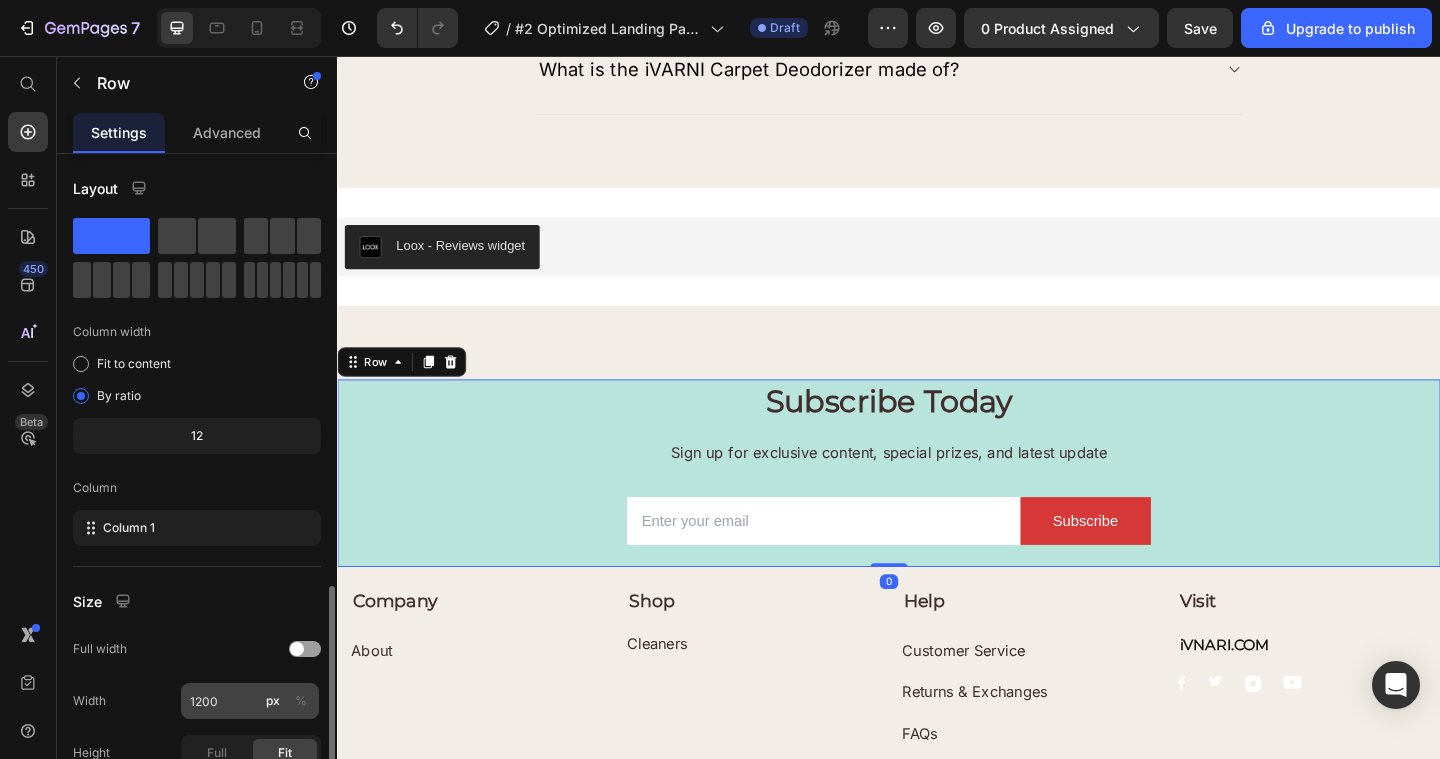 scroll, scrollTop: 250, scrollLeft: 0, axis: vertical 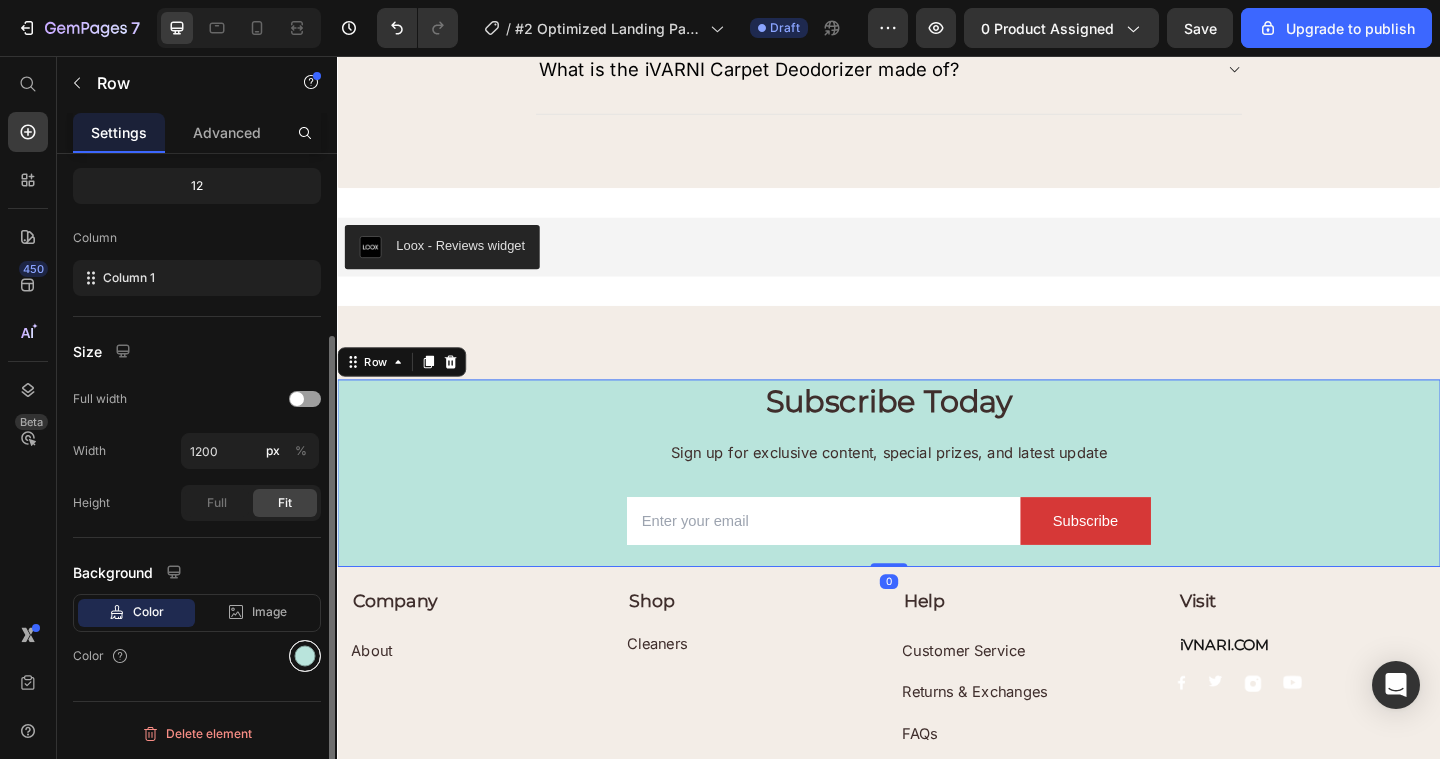 click at bounding box center (305, 656) 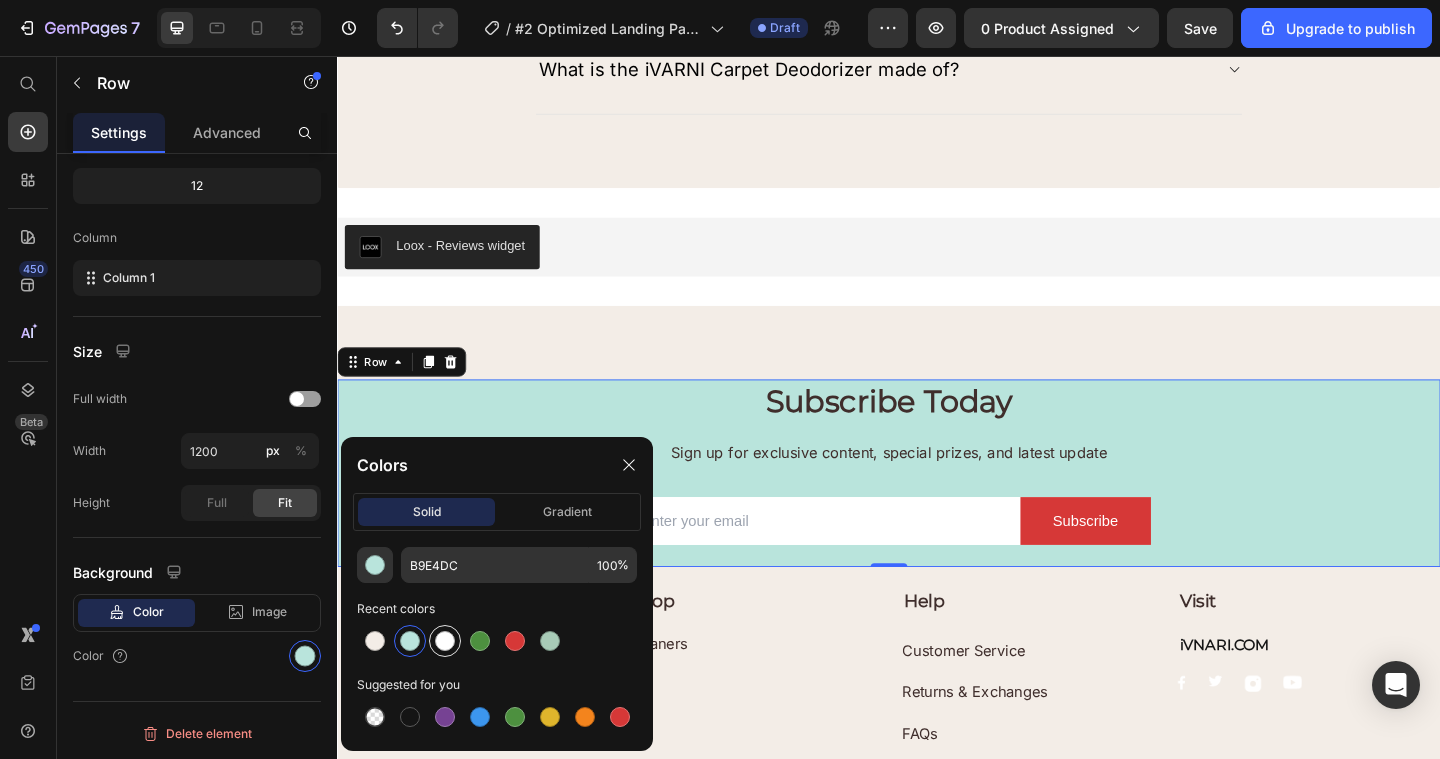 click at bounding box center (445, 641) 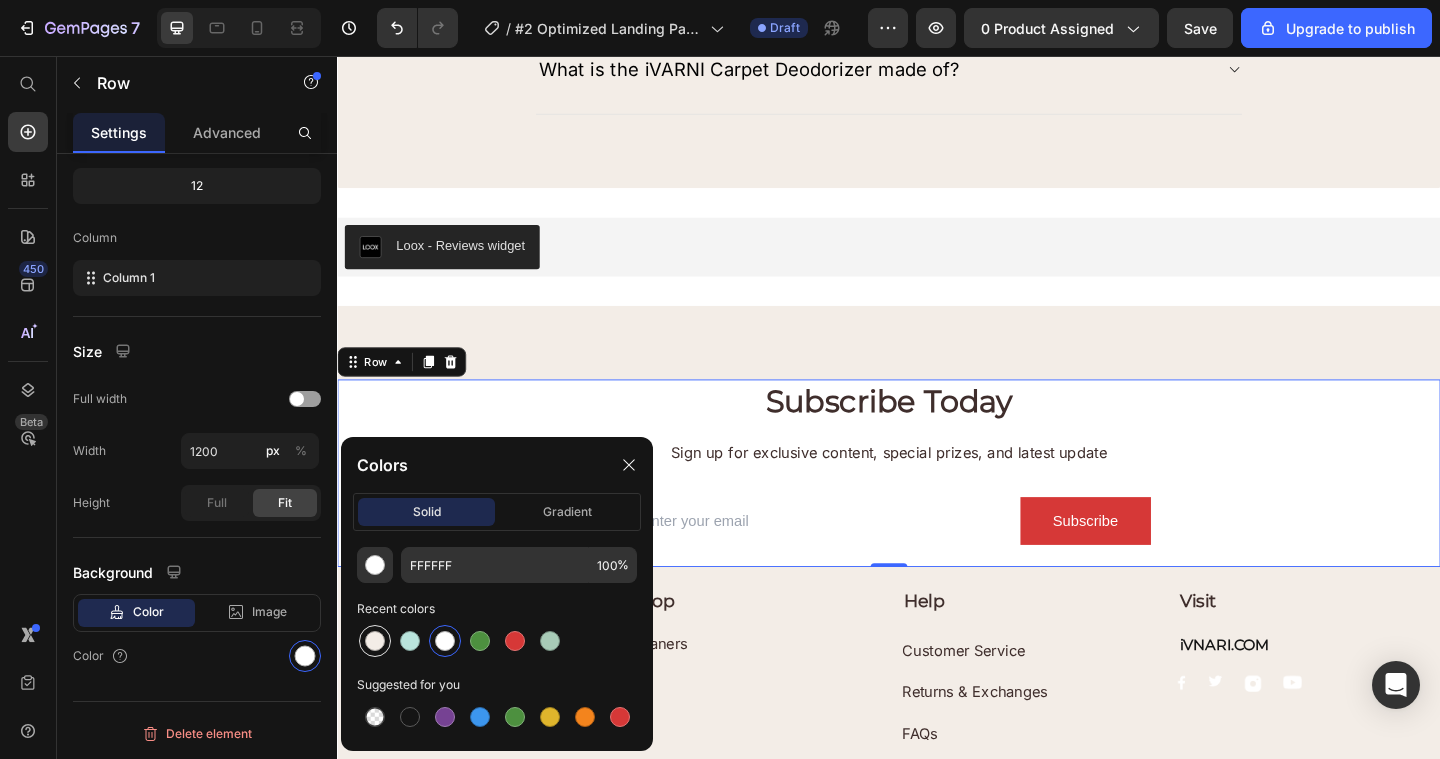 click at bounding box center (375, 641) 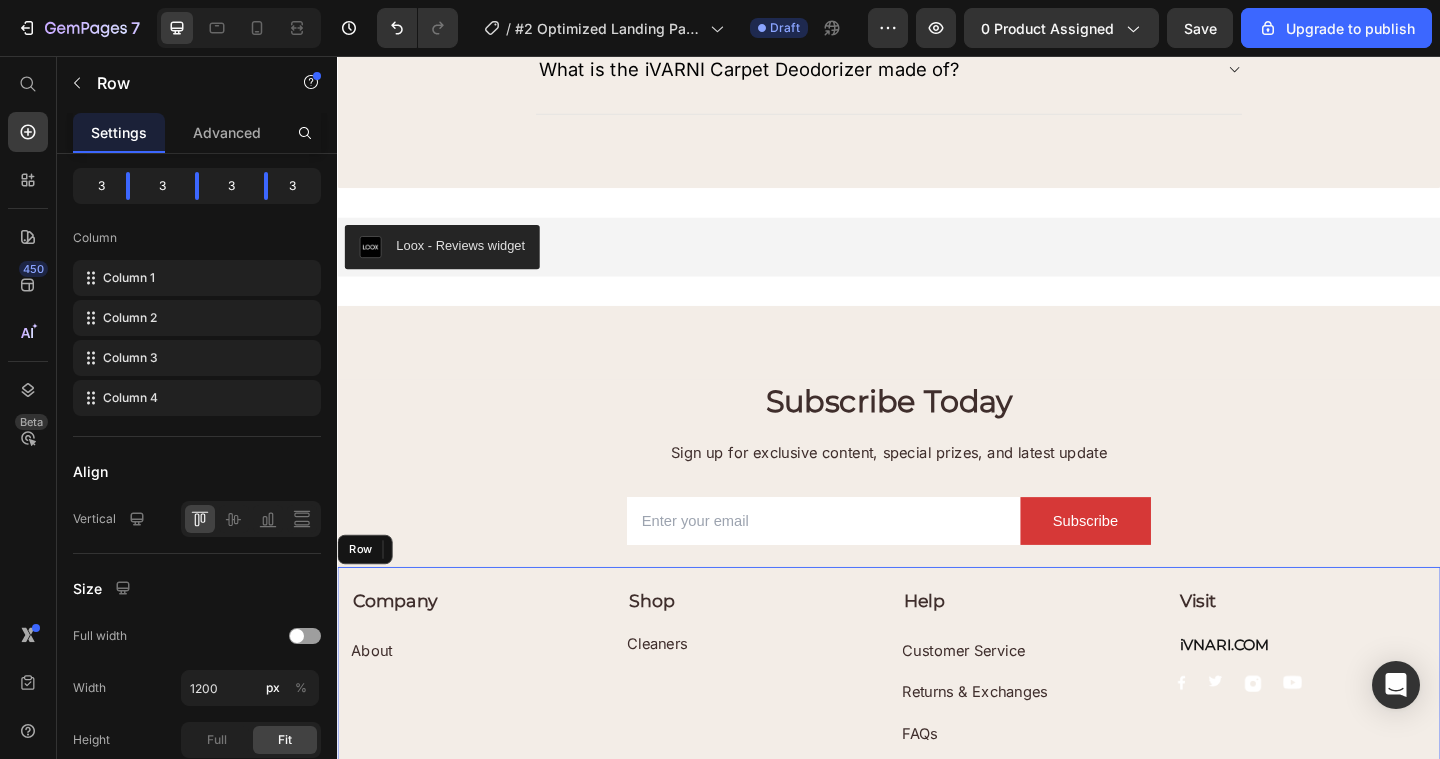 click on "Shop Text block Cleaners Button" at bounding box center (787, 744) 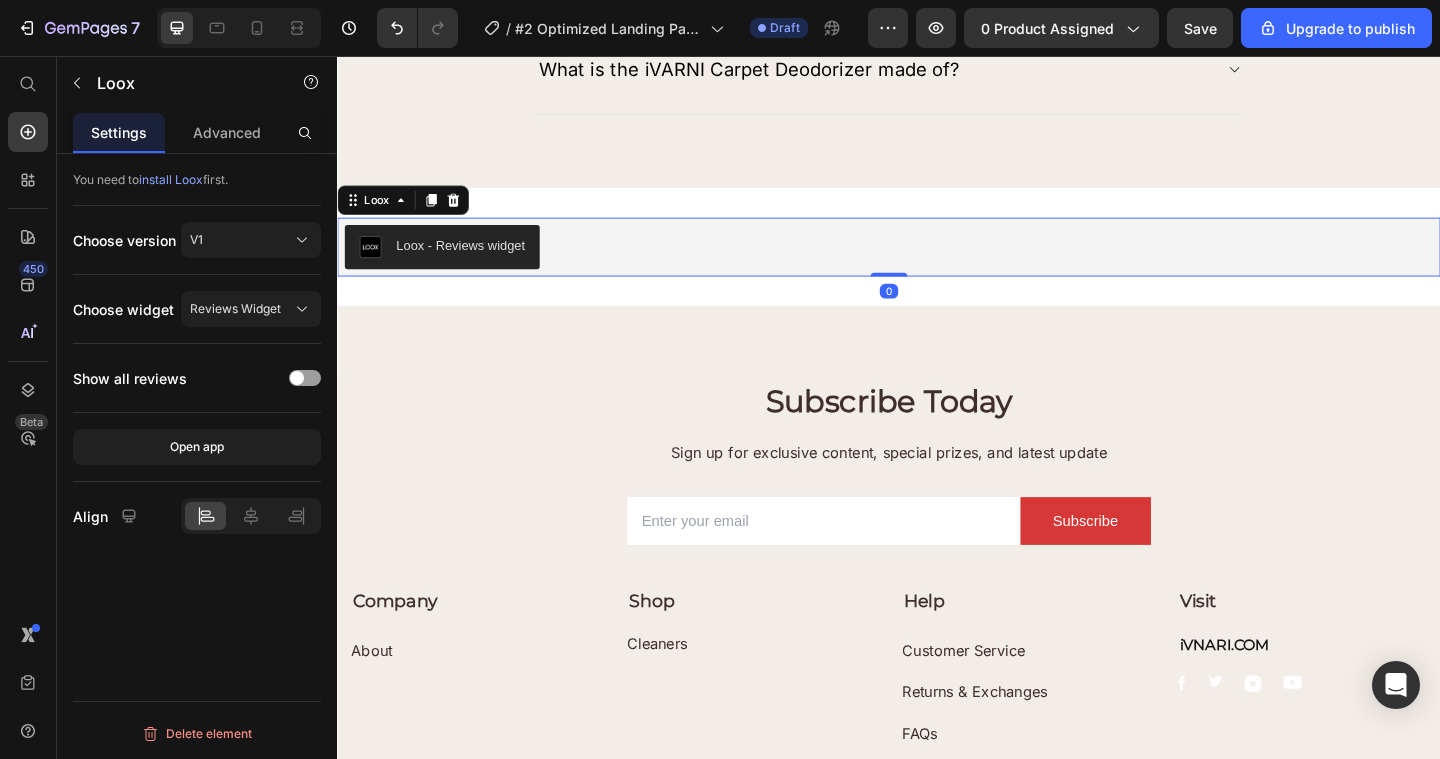 click on "Loox - Reviews widget" at bounding box center [937, 264] 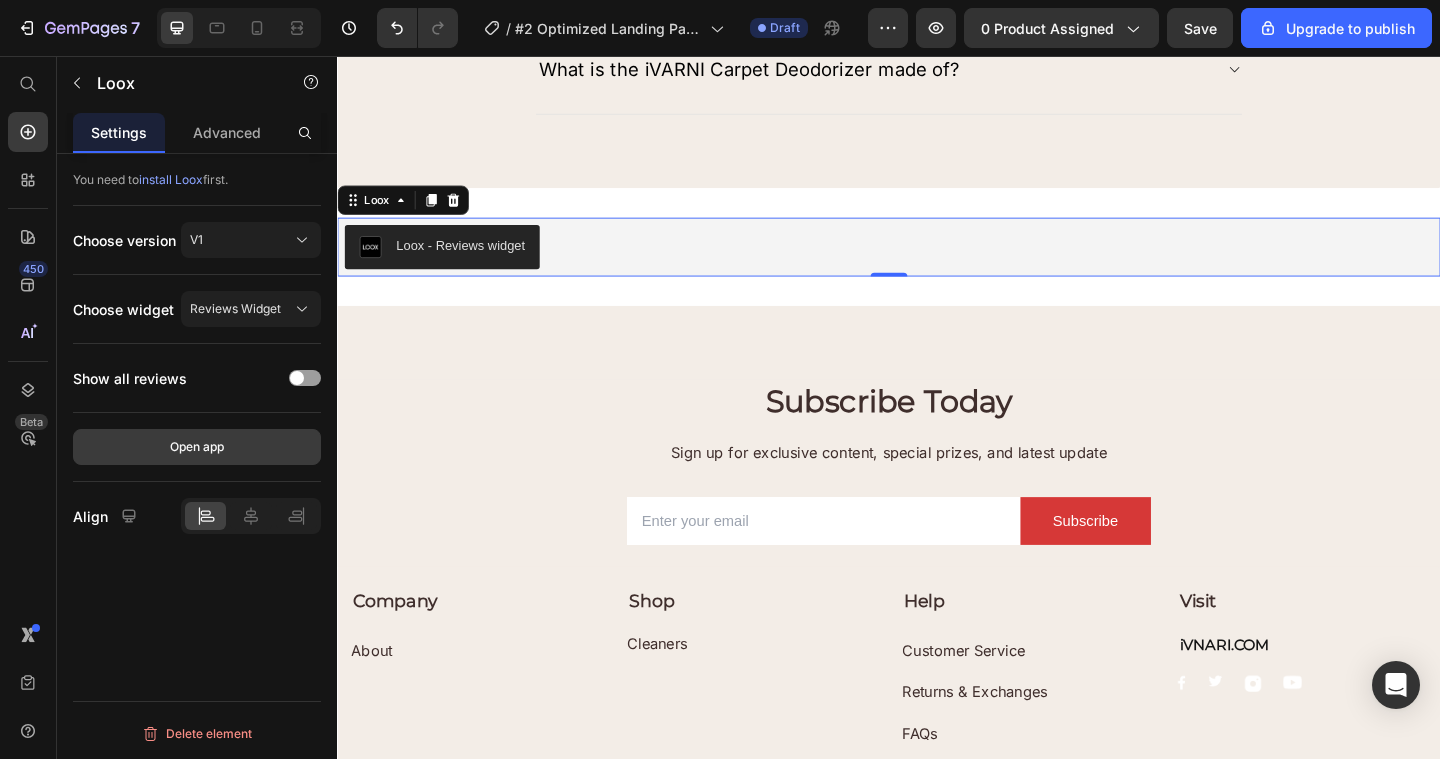 click on "Open app" at bounding box center [197, 447] 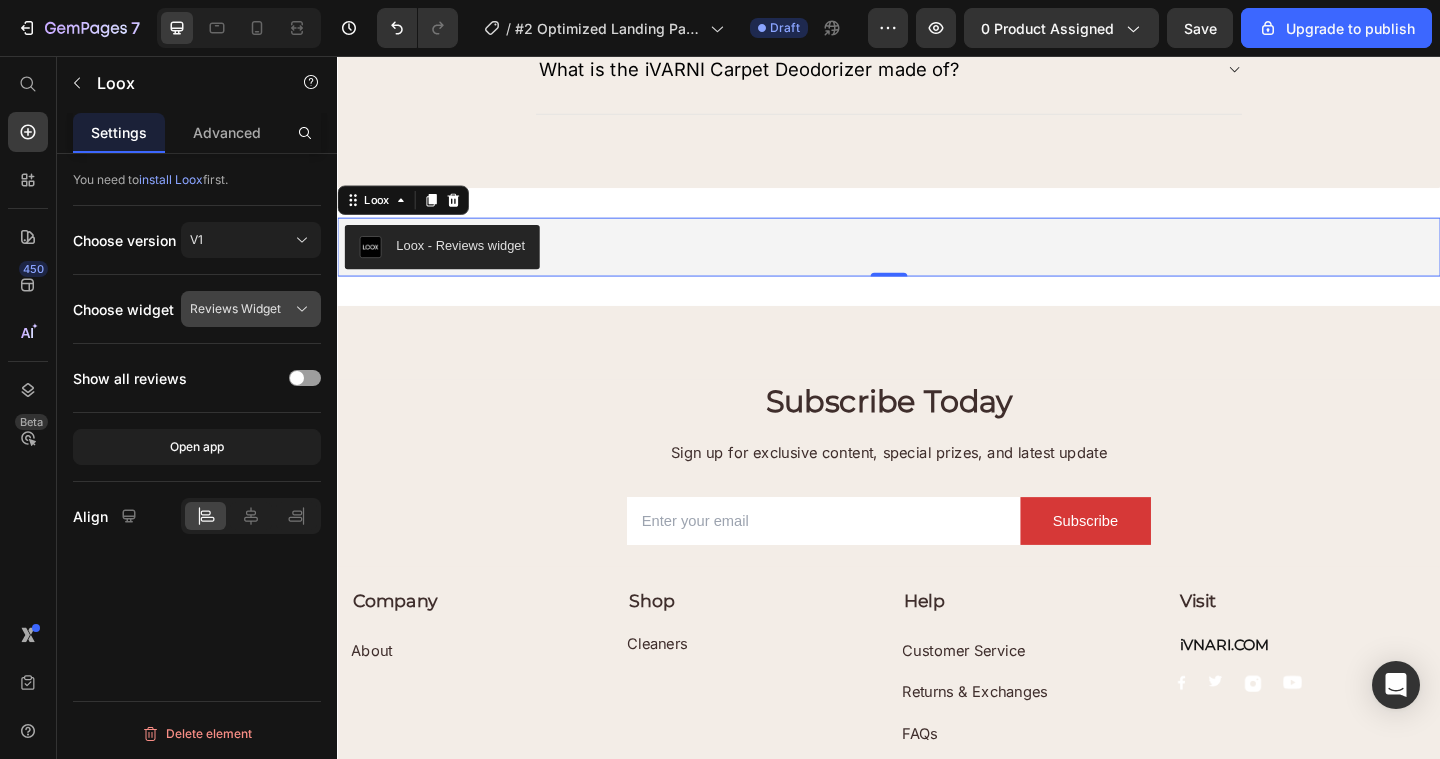 click on "Reviews Widget" at bounding box center [235, 309] 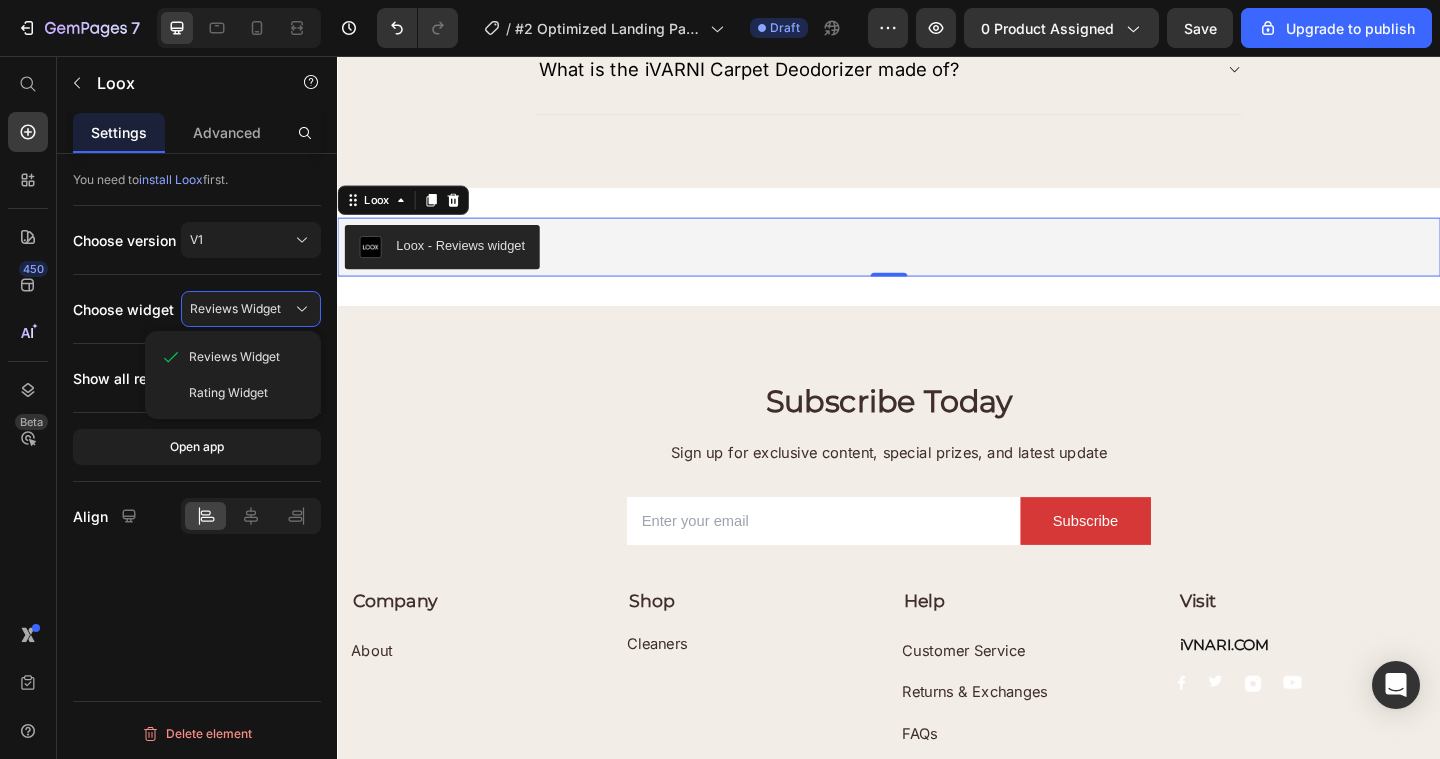 click on "You need to  install Loox  first.  Choose version V1 Choose widget Reviews Widget Reviews Widget Rating Widget Show all reviews  Open app  Align  Delete element" at bounding box center (197, 485) 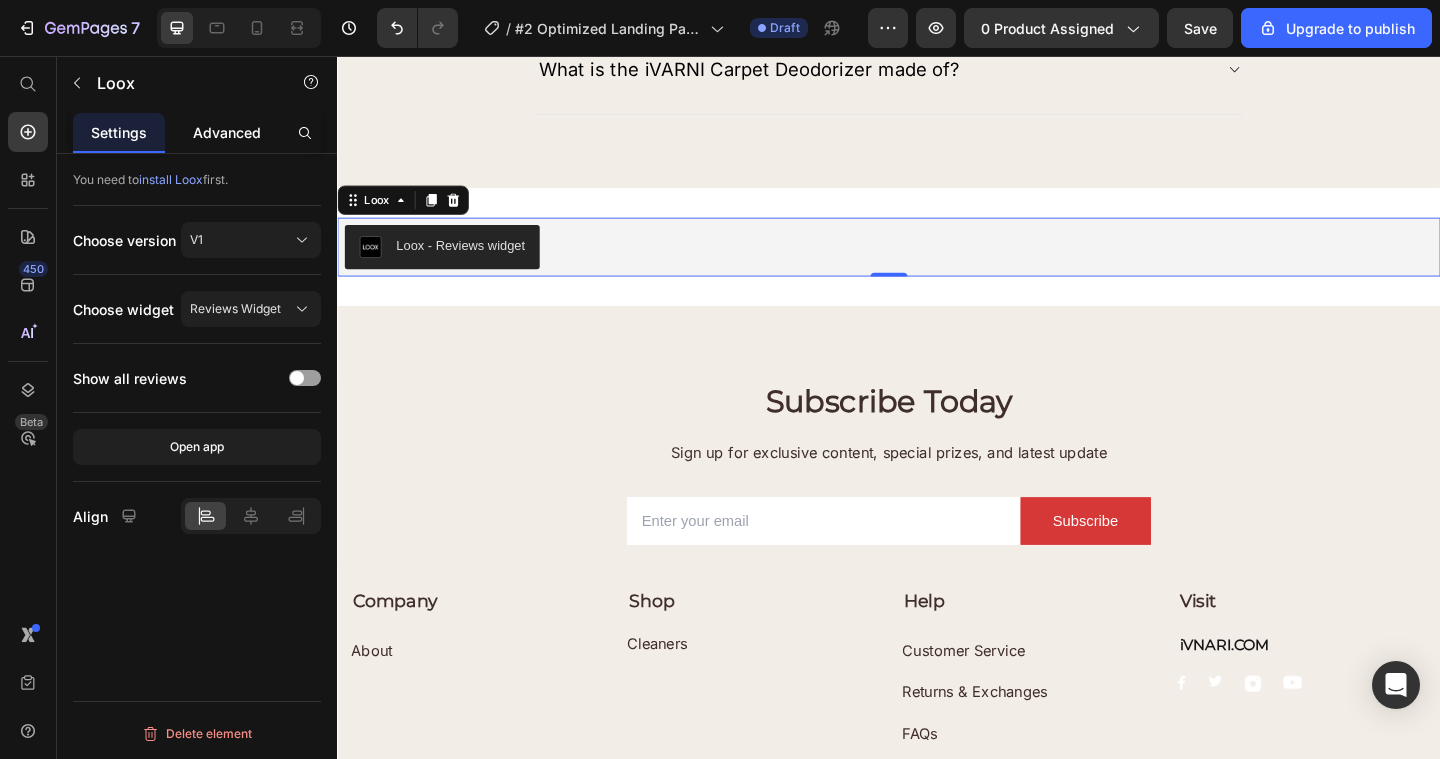 click on "Advanced" at bounding box center [227, 132] 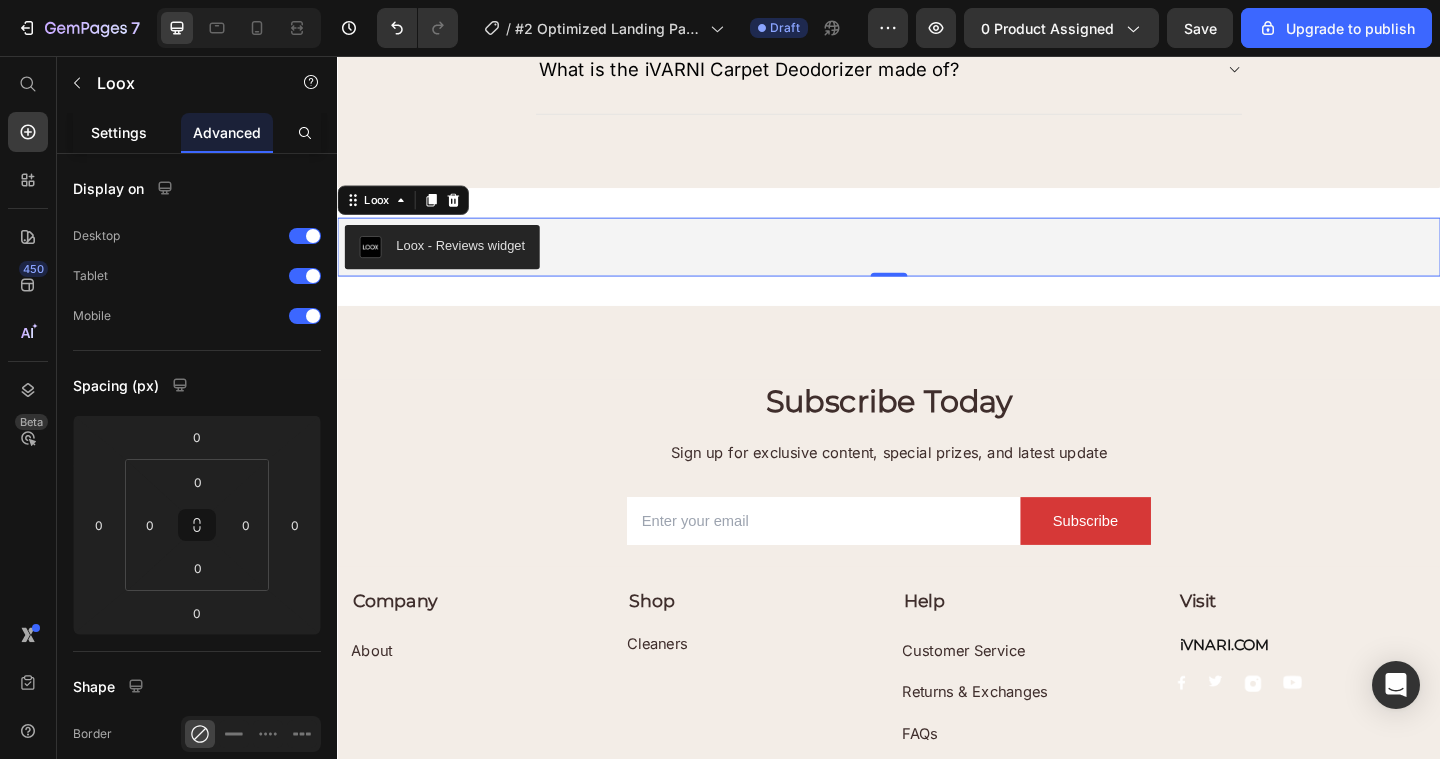 click on "Settings" 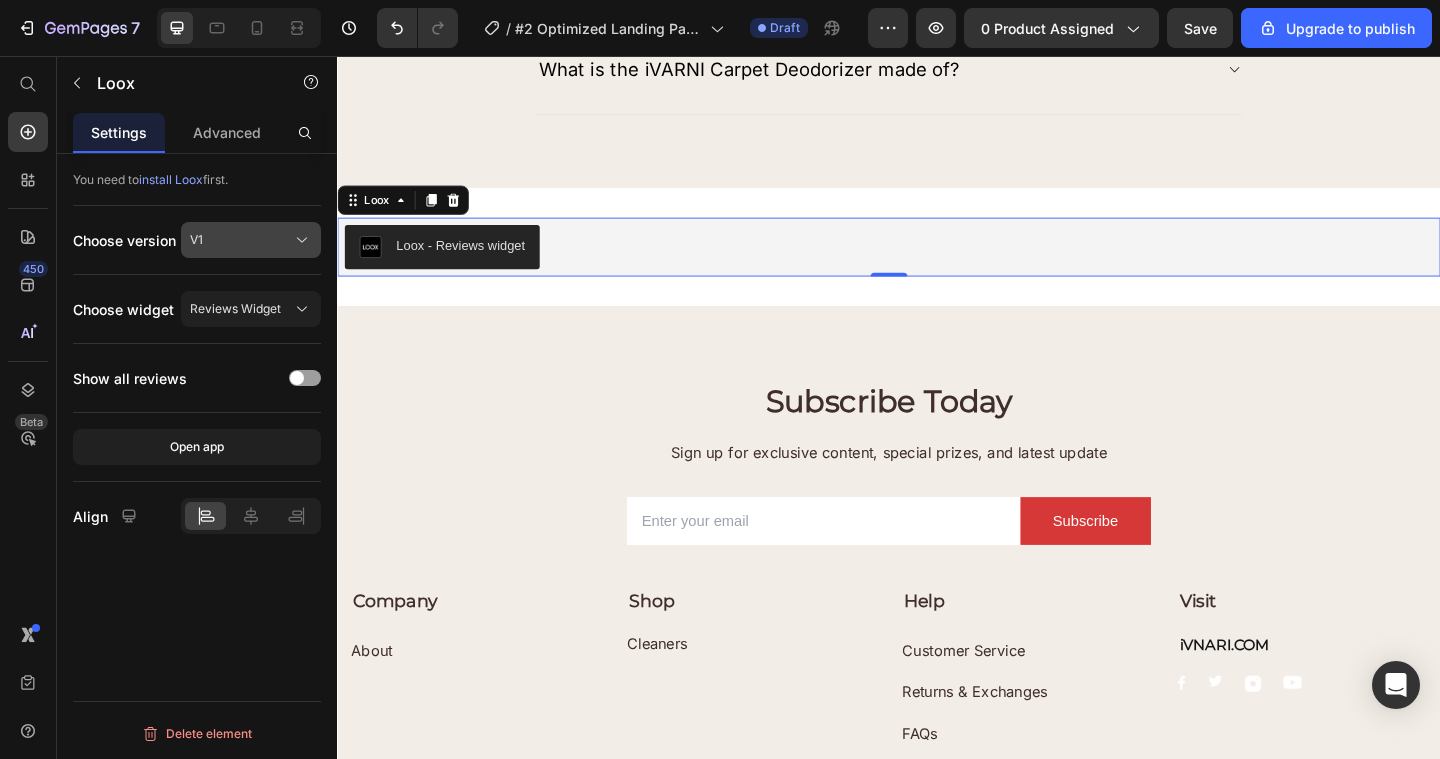 click on "V1" 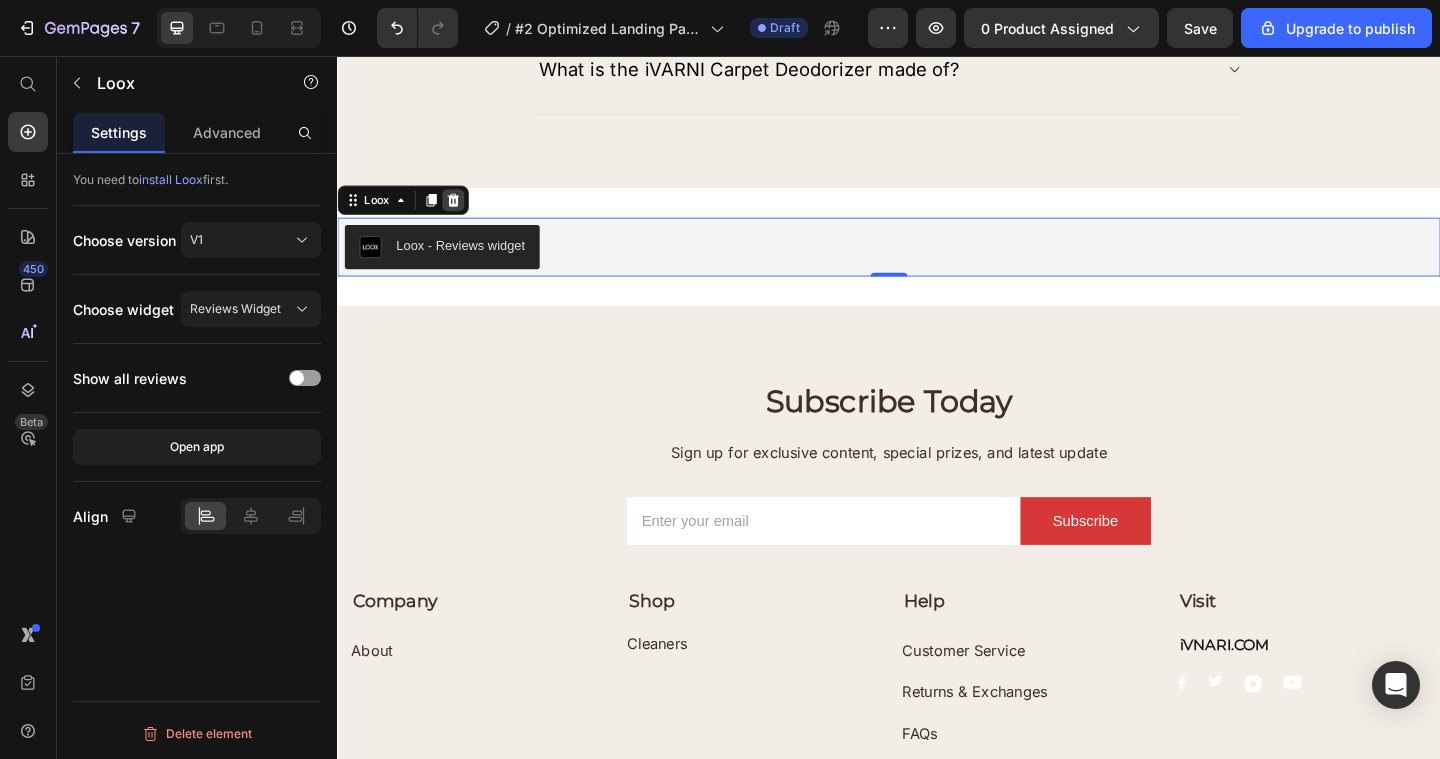 click 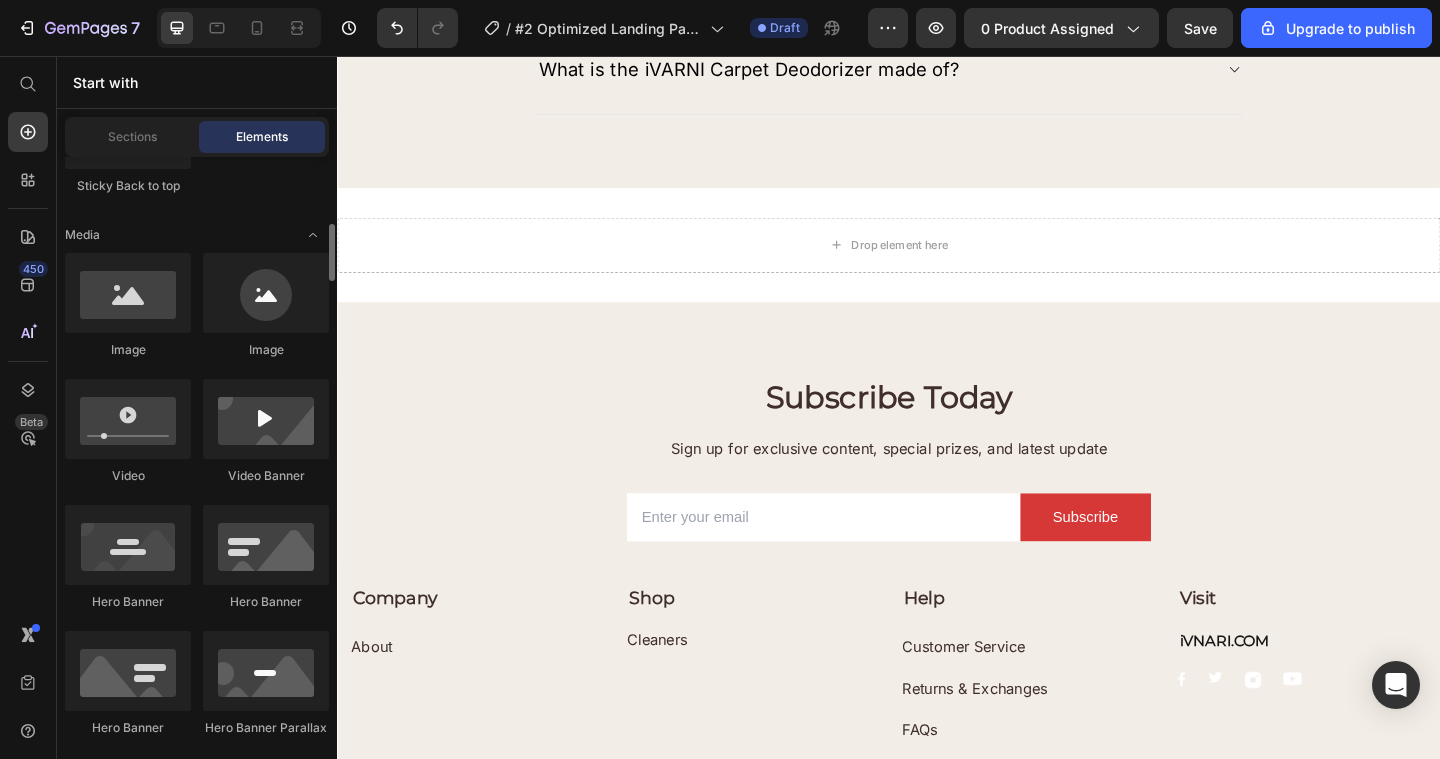 scroll, scrollTop: 693, scrollLeft: 0, axis: vertical 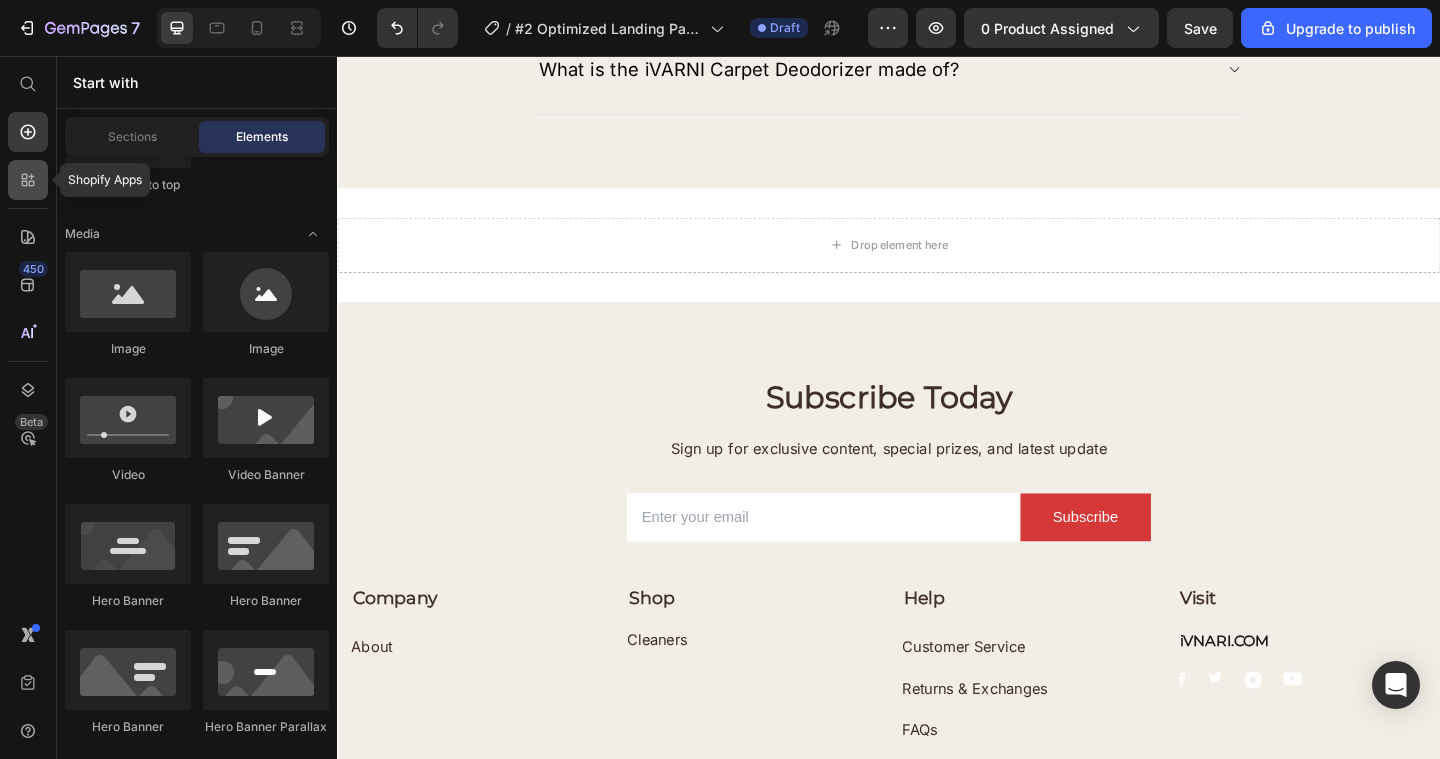 click 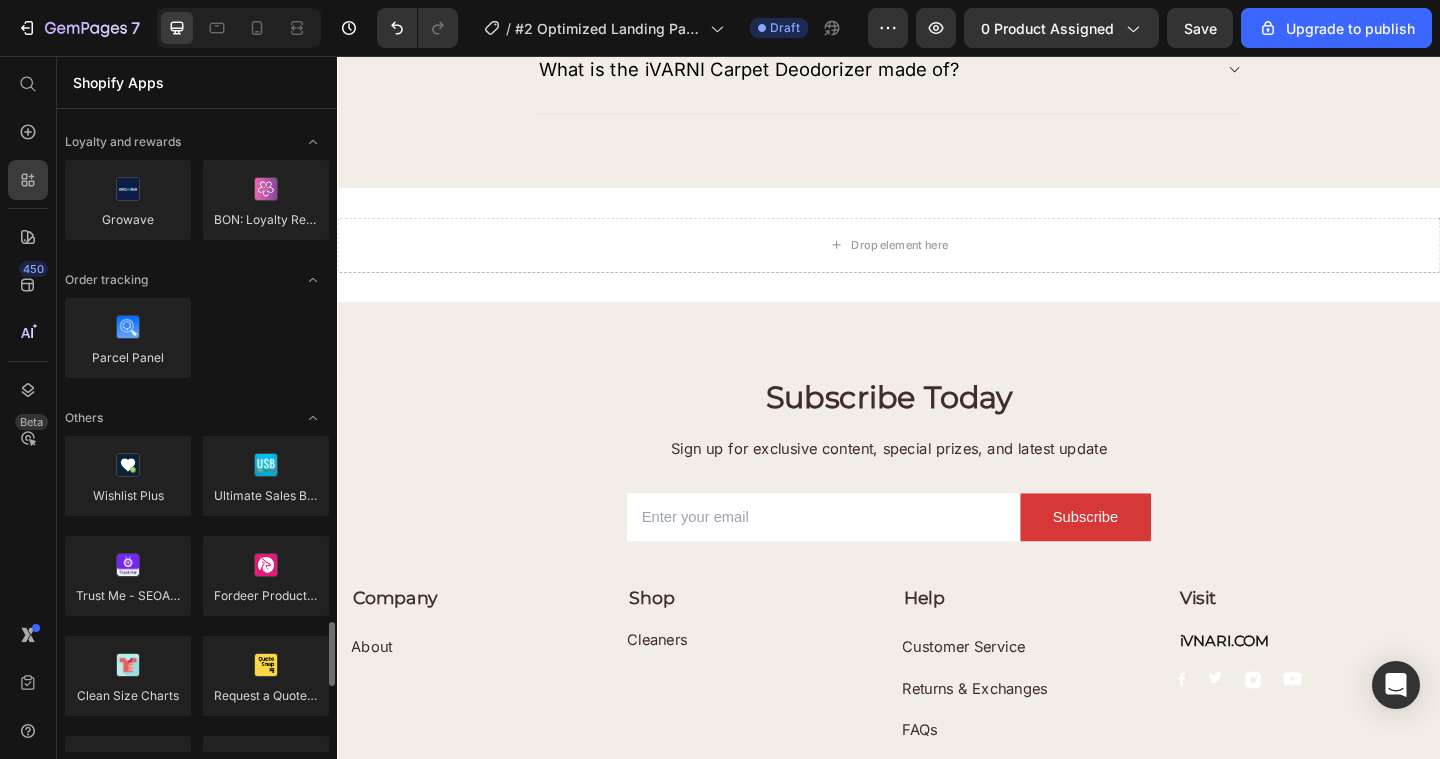 scroll, scrollTop: 3971, scrollLeft: 0, axis: vertical 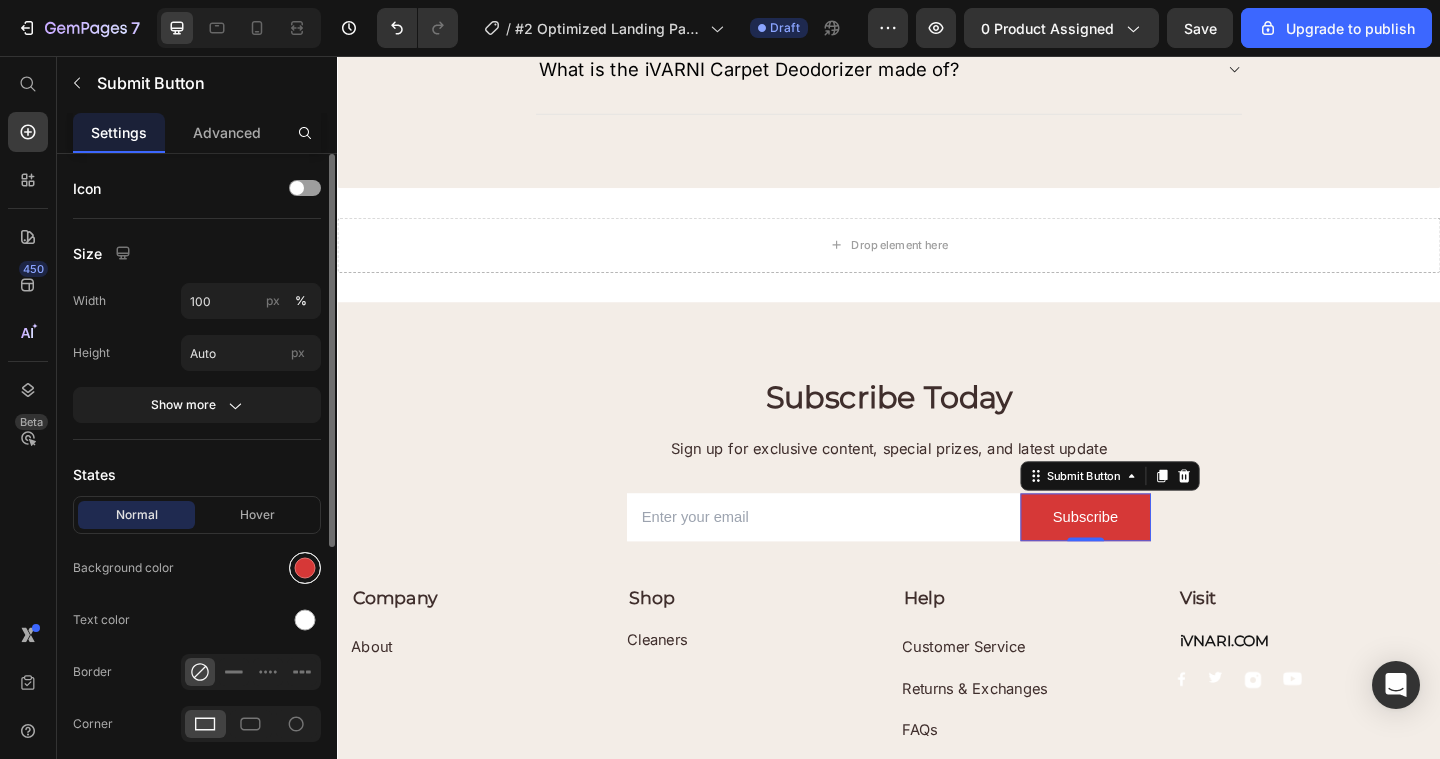 click at bounding box center [305, 568] 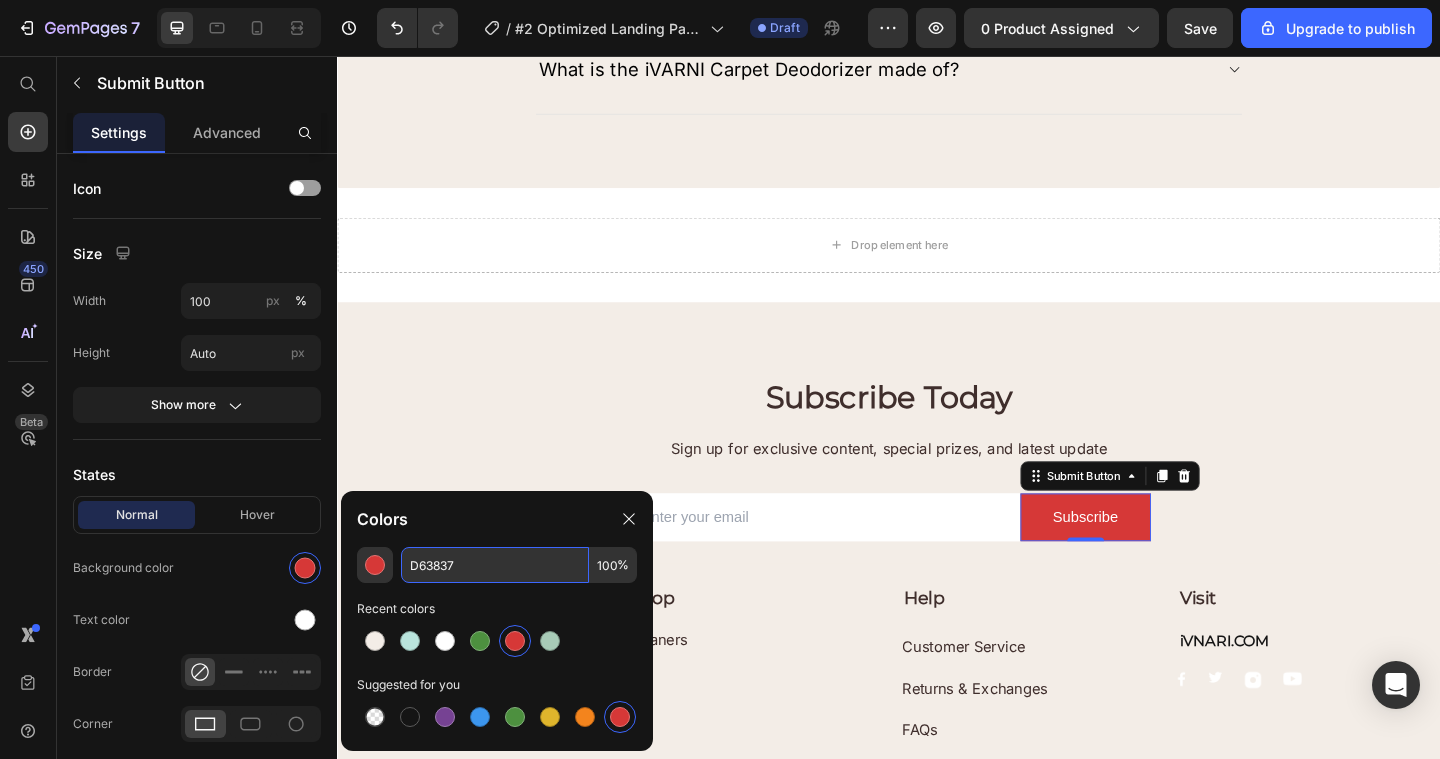 click on "D63837" at bounding box center (495, 565) 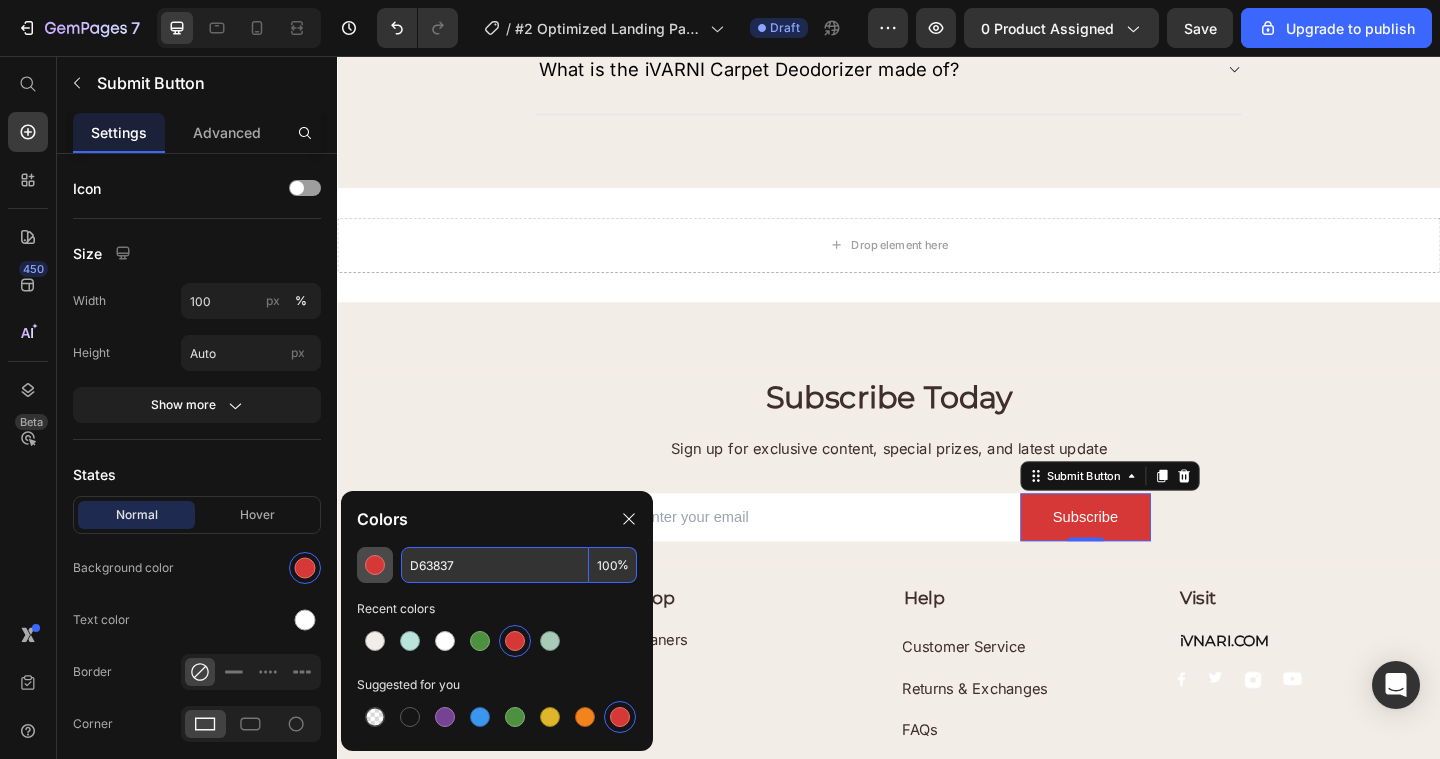 click at bounding box center (375, 565) 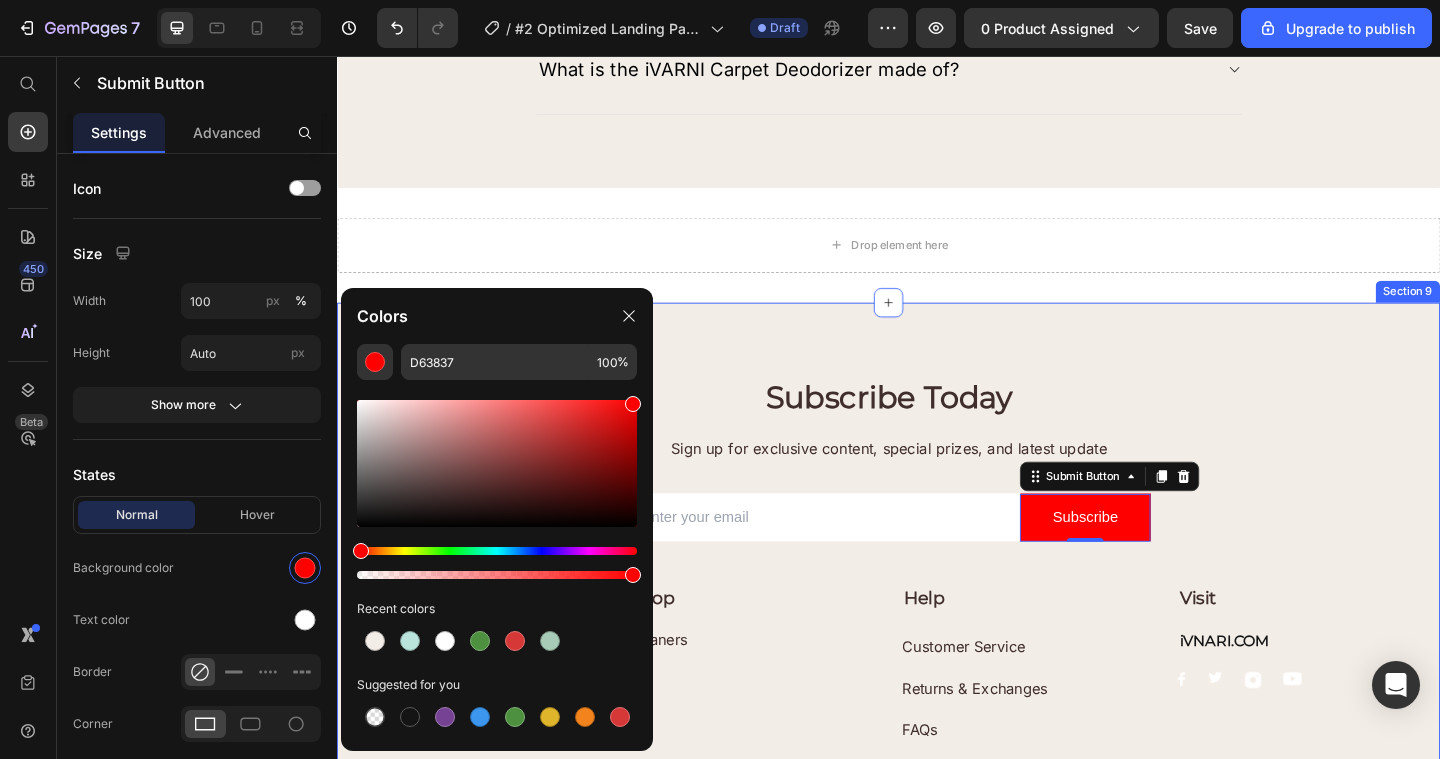 type on "FF0000" 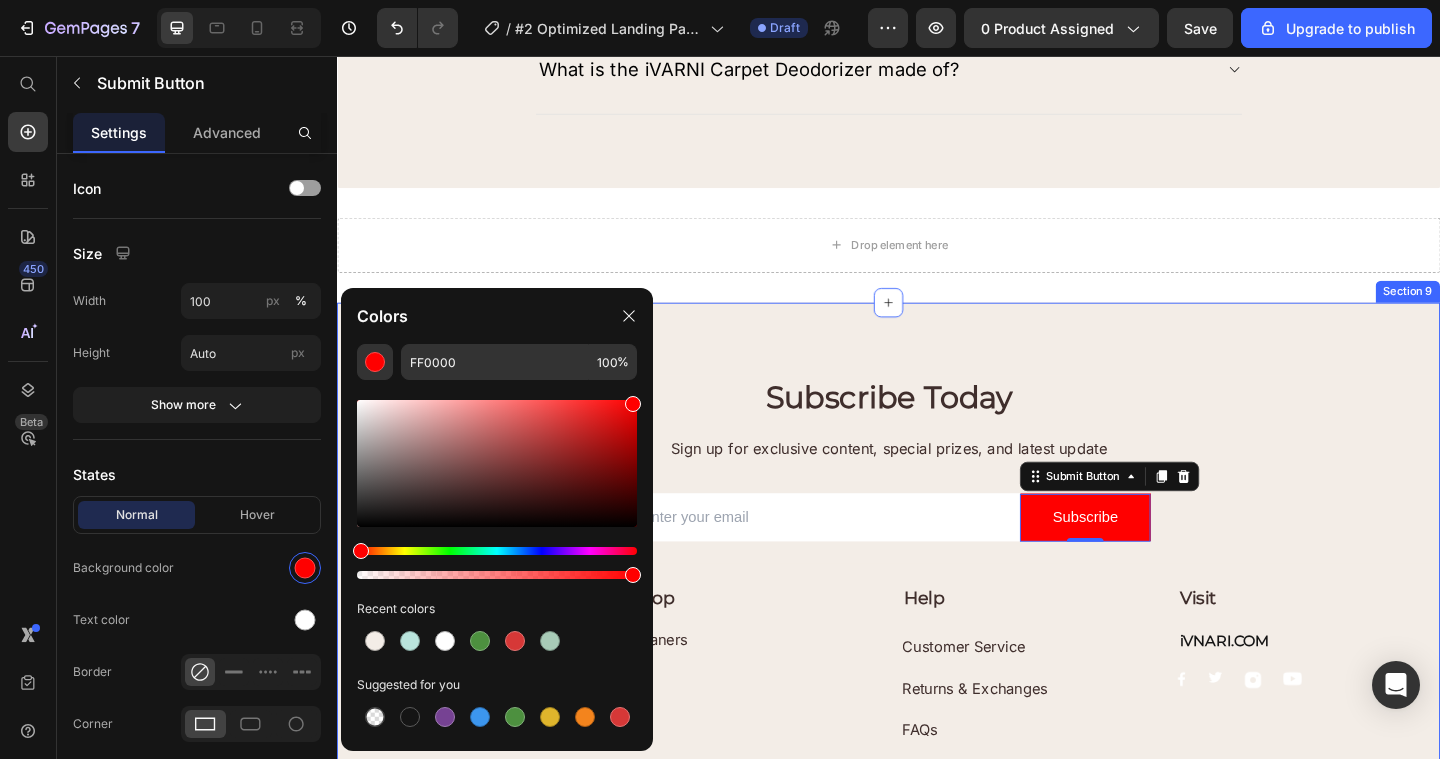 drag, startPoint x: 923, startPoint y: 476, endPoint x: 698, endPoint y: 368, distance: 249.57764 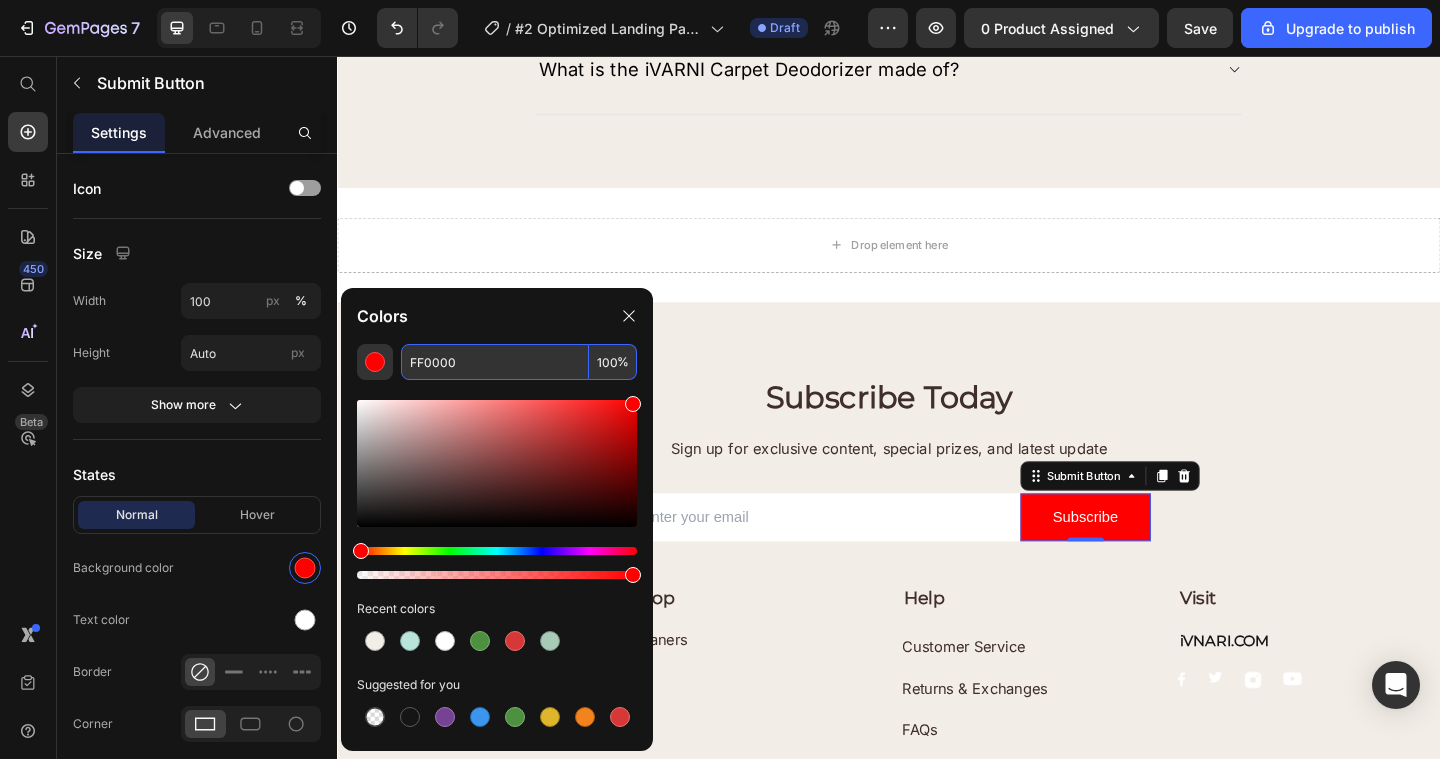 click on "FF0000" at bounding box center [495, 362] 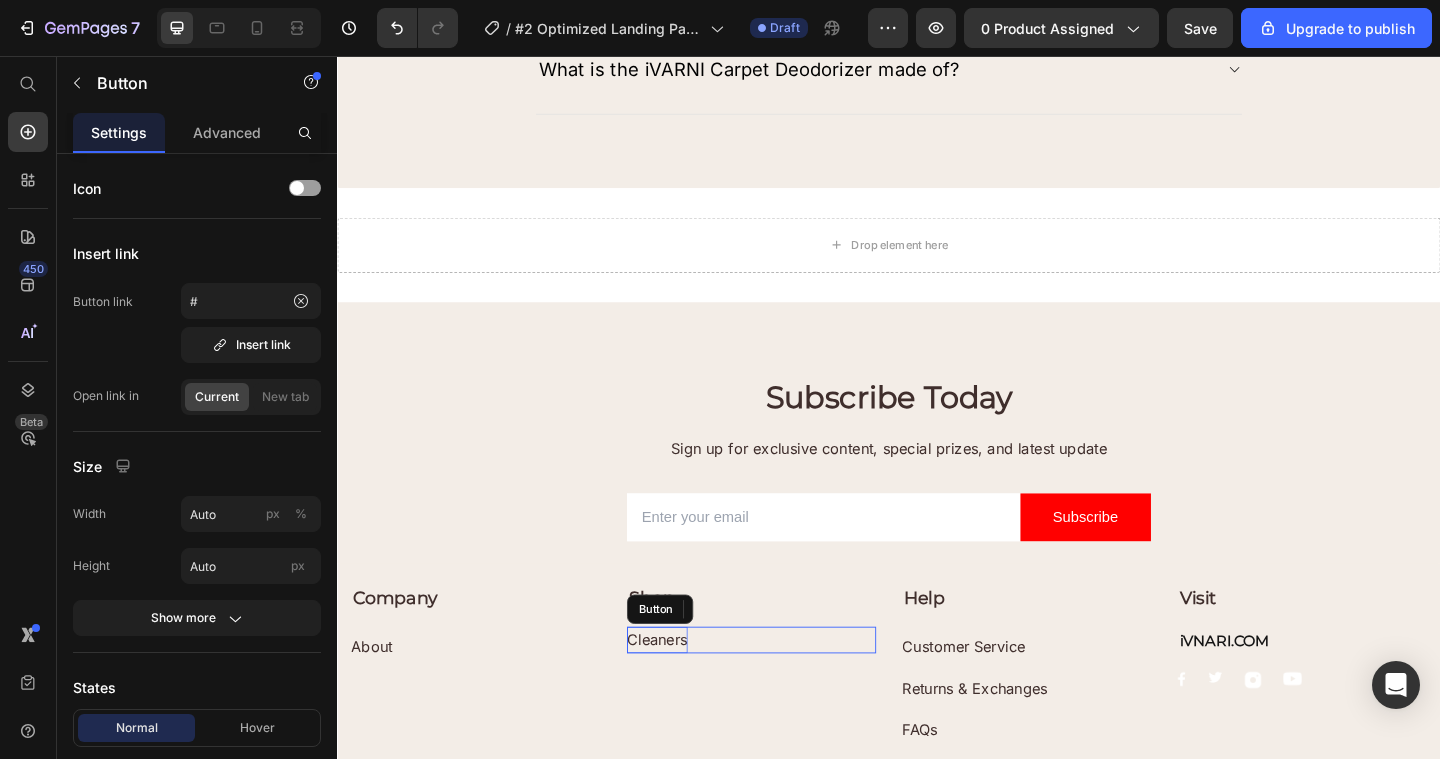 click on "Cleaners" at bounding box center [685, 691] 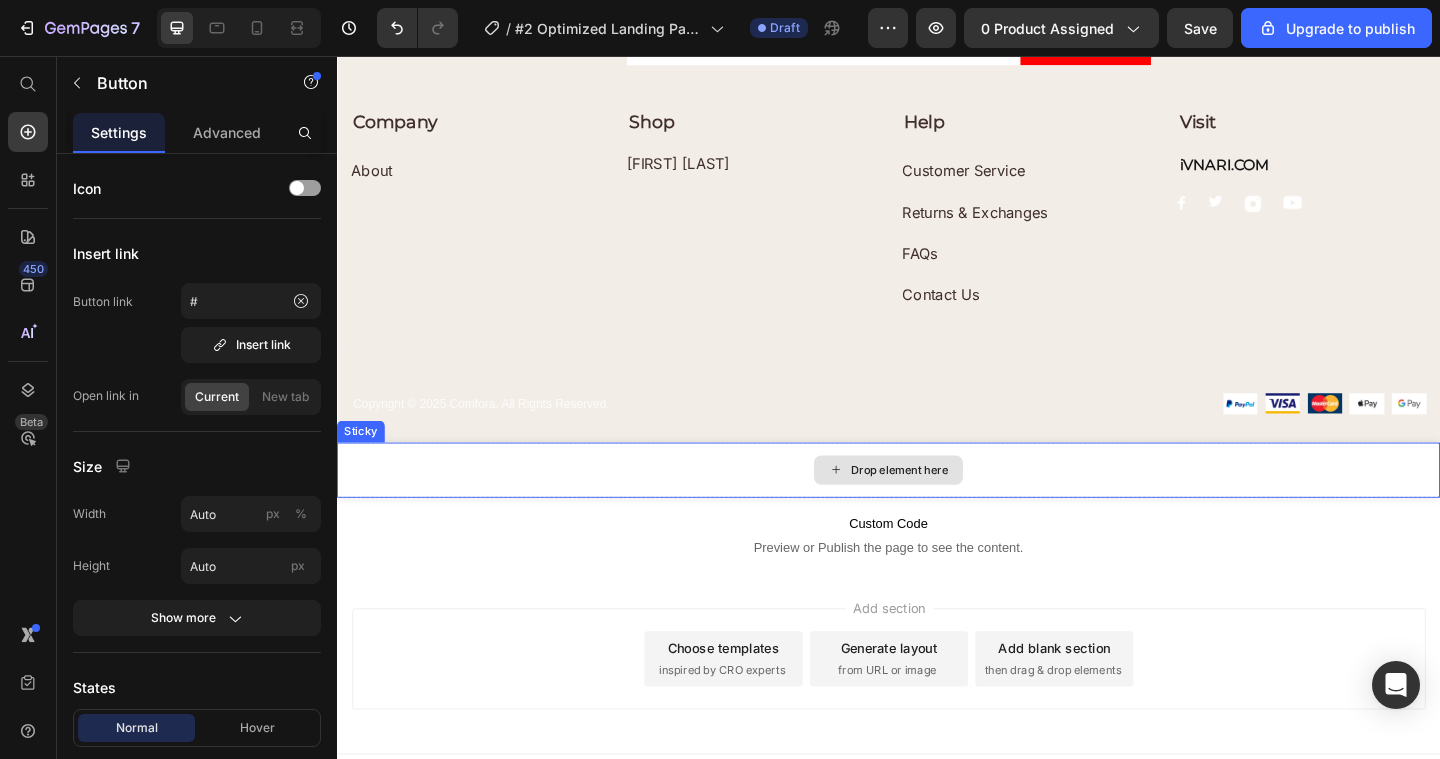 scroll, scrollTop: 6610, scrollLeft: 0, axis: vertical 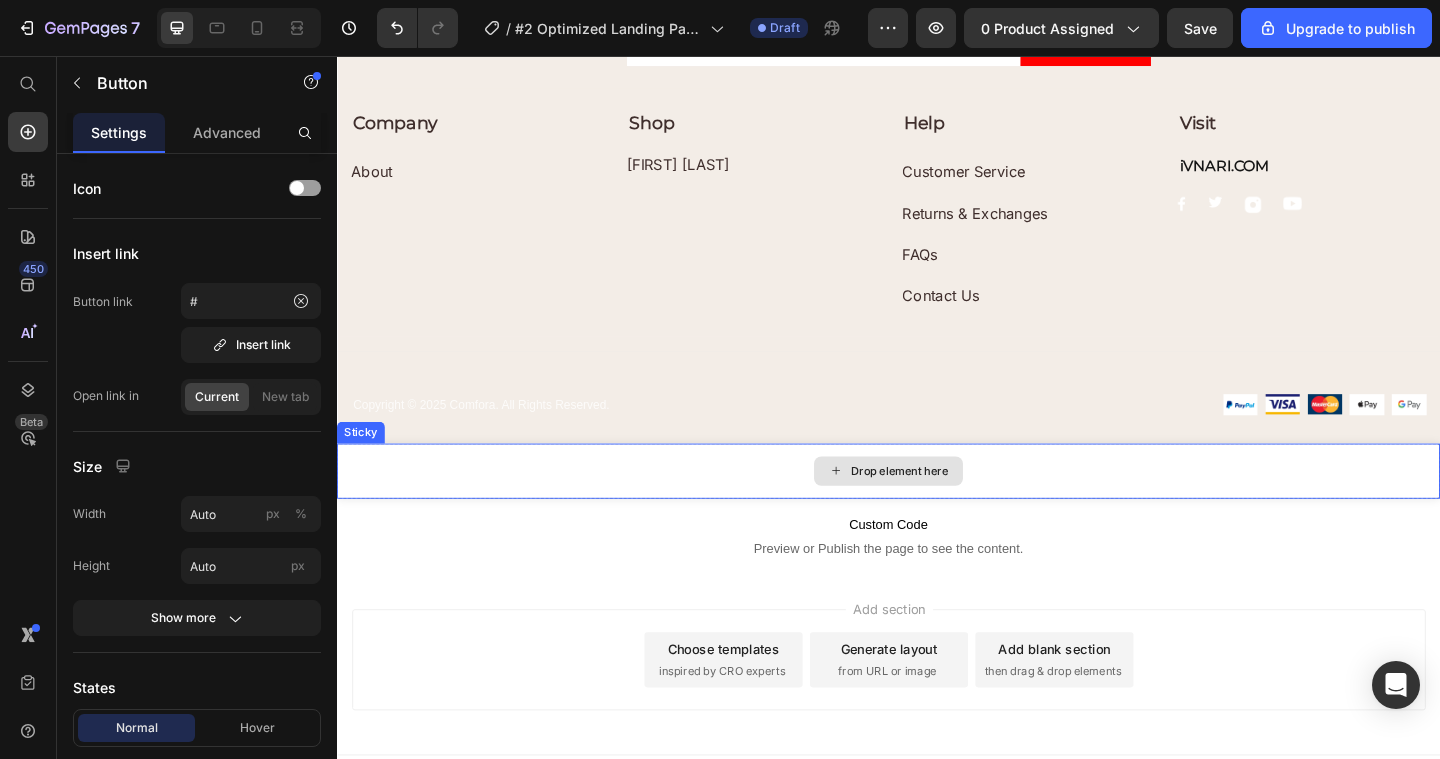 click on "Drop element here" at bounding box center (937, 508) 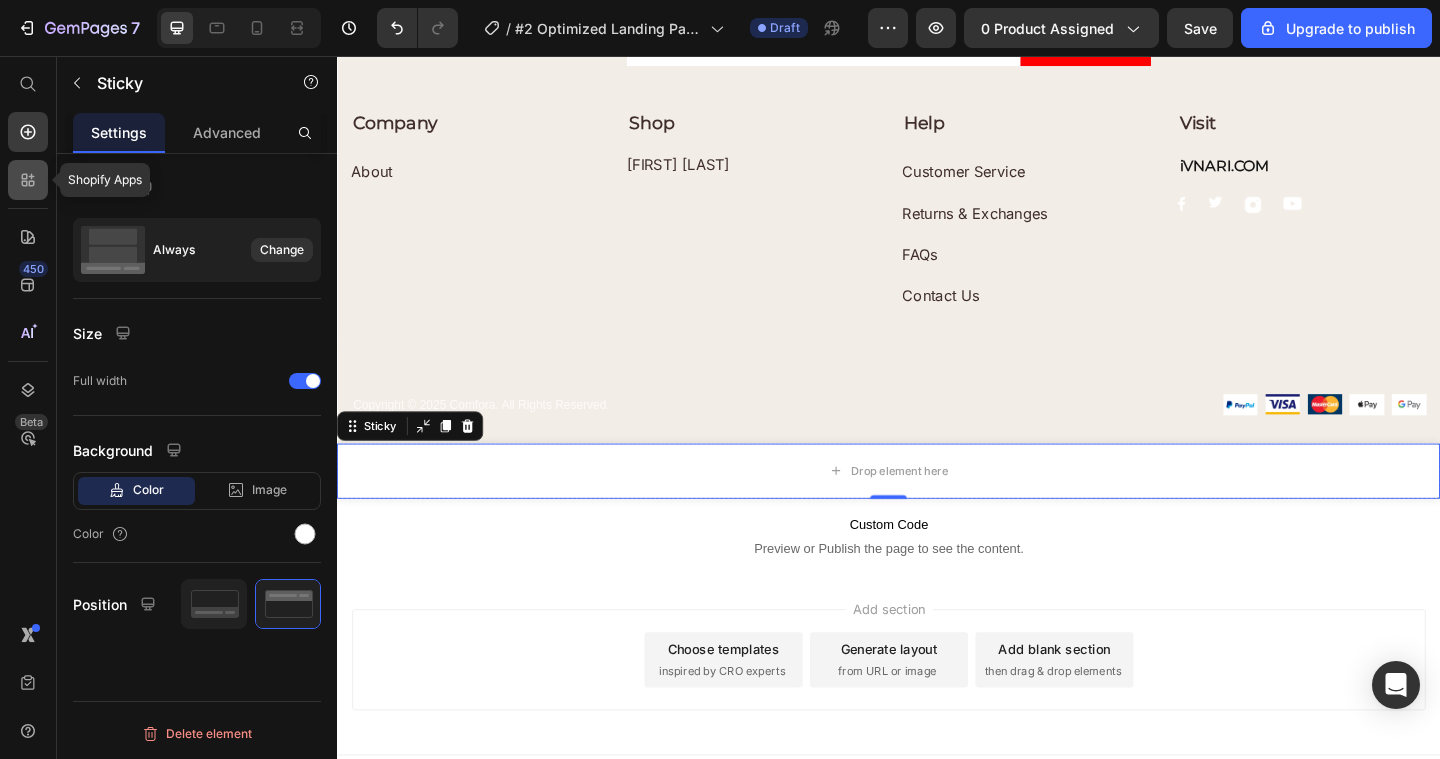click 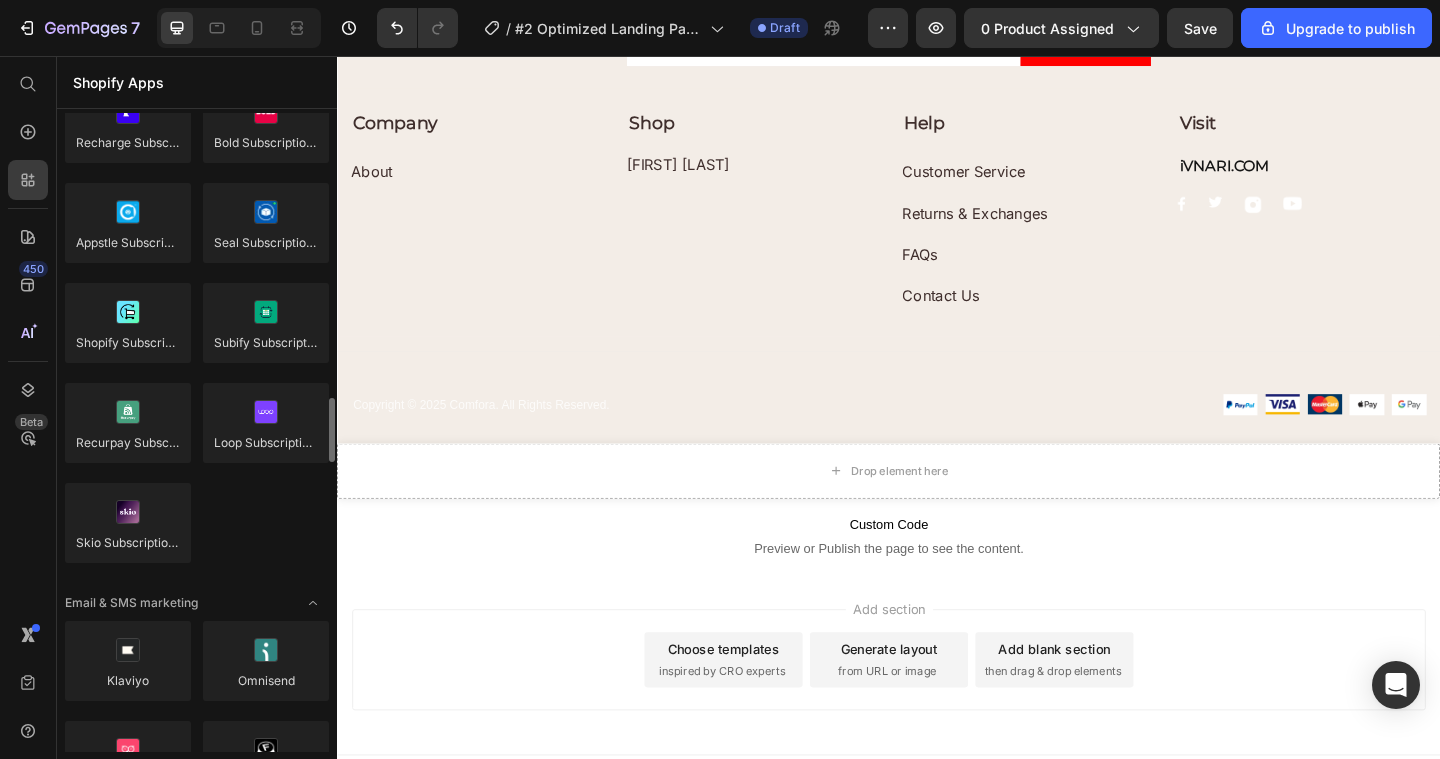 scroll, scrollTop: 2645, scrollLeft: 0, axis: vertical 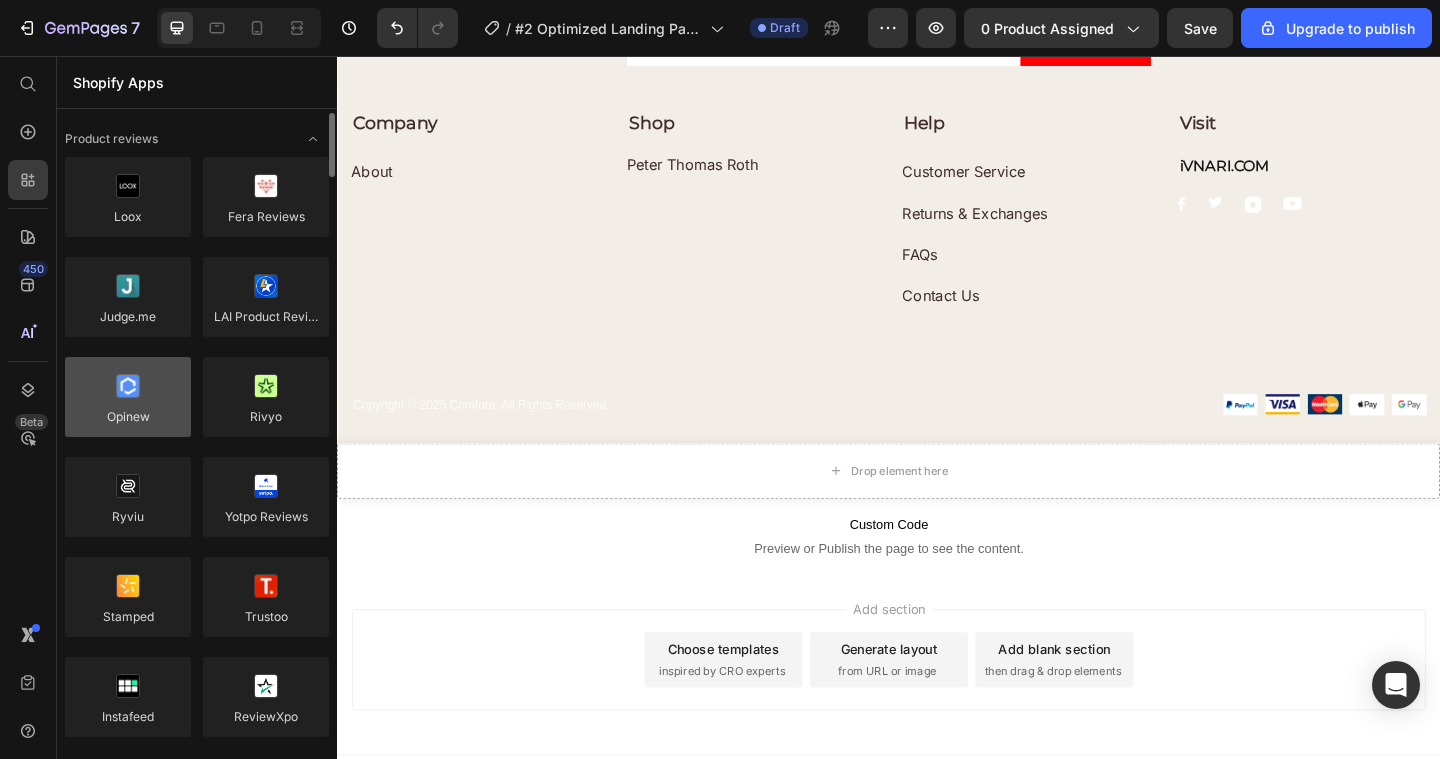 click at bounding box center [128, 397] 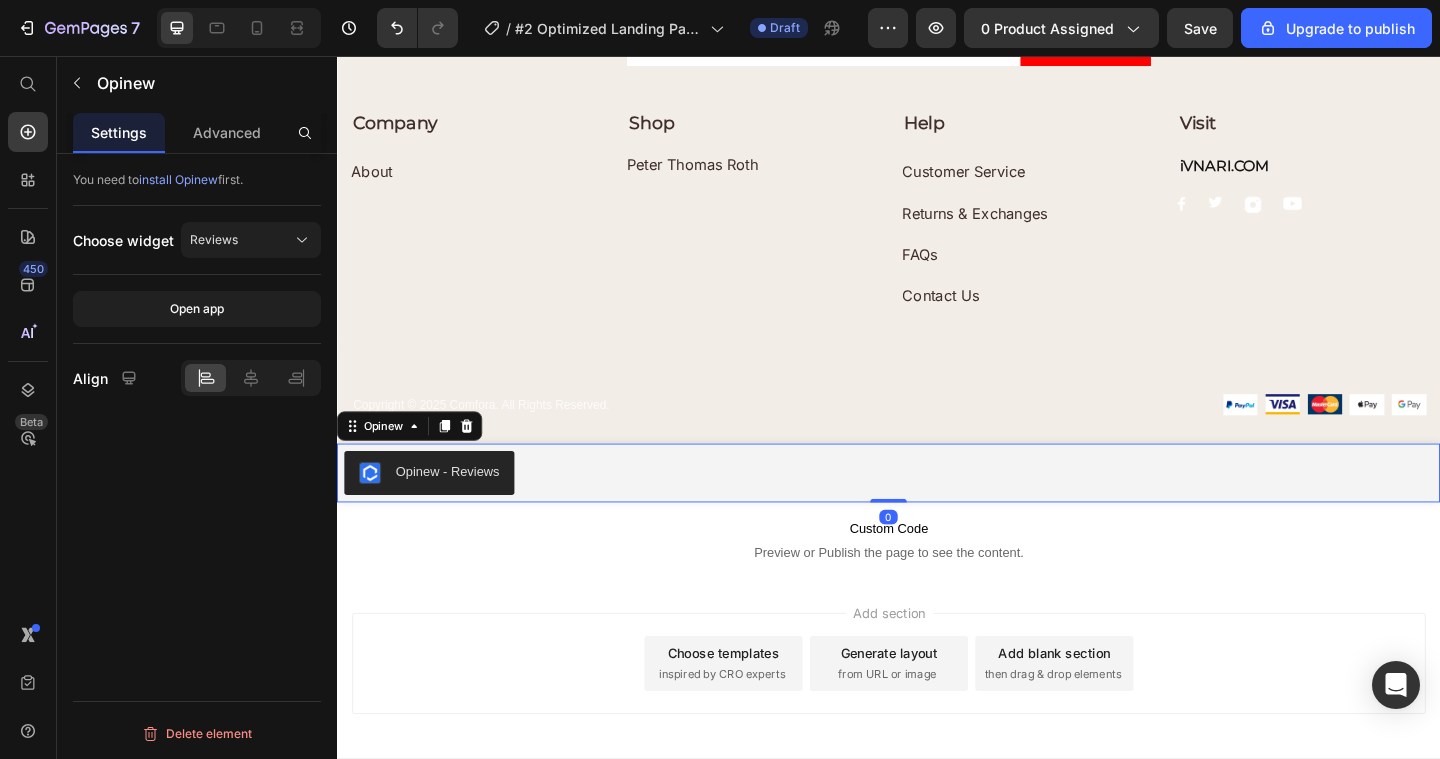 click on "Opinew - Reviews" at bounding box center [457, 508] 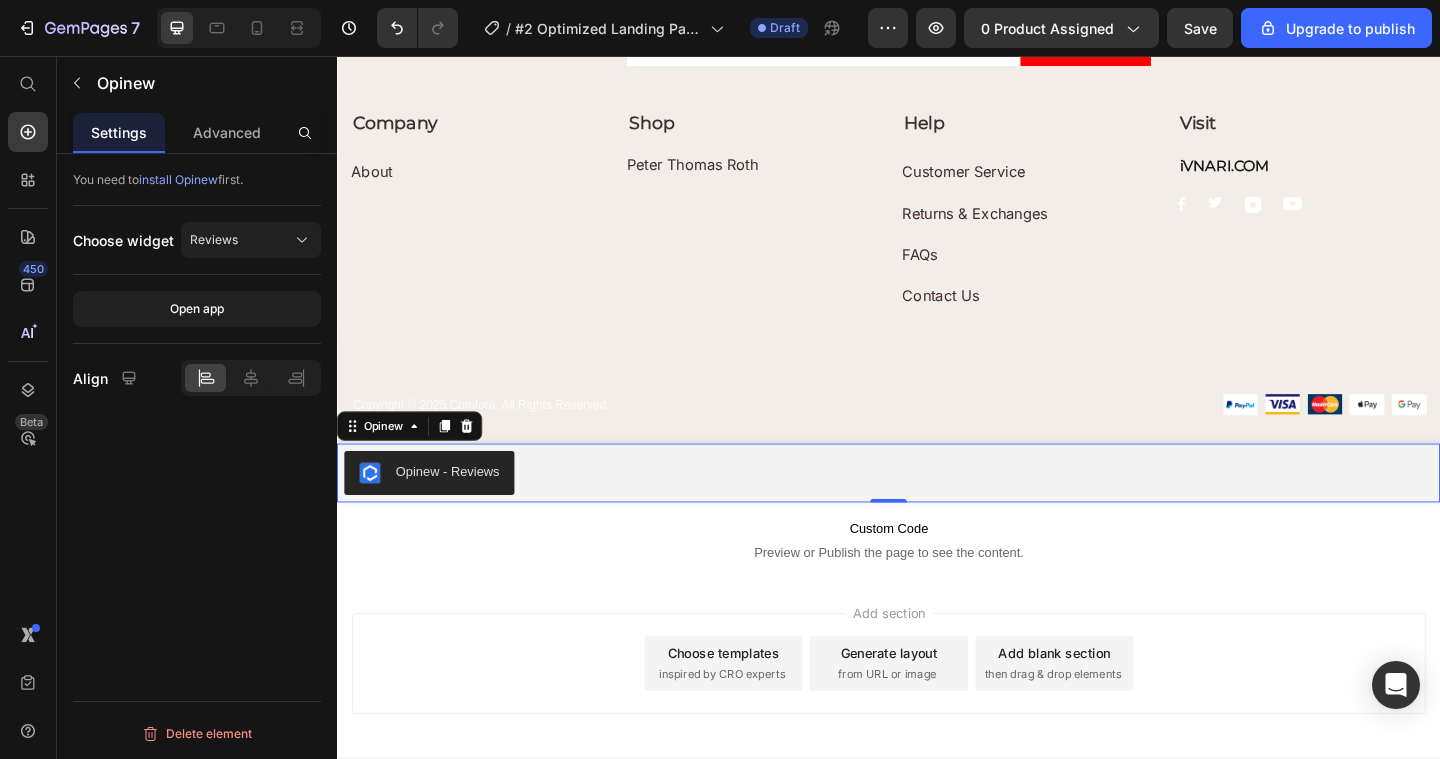 click on "Opinew - Reviews" at bounding box center [437, 510] 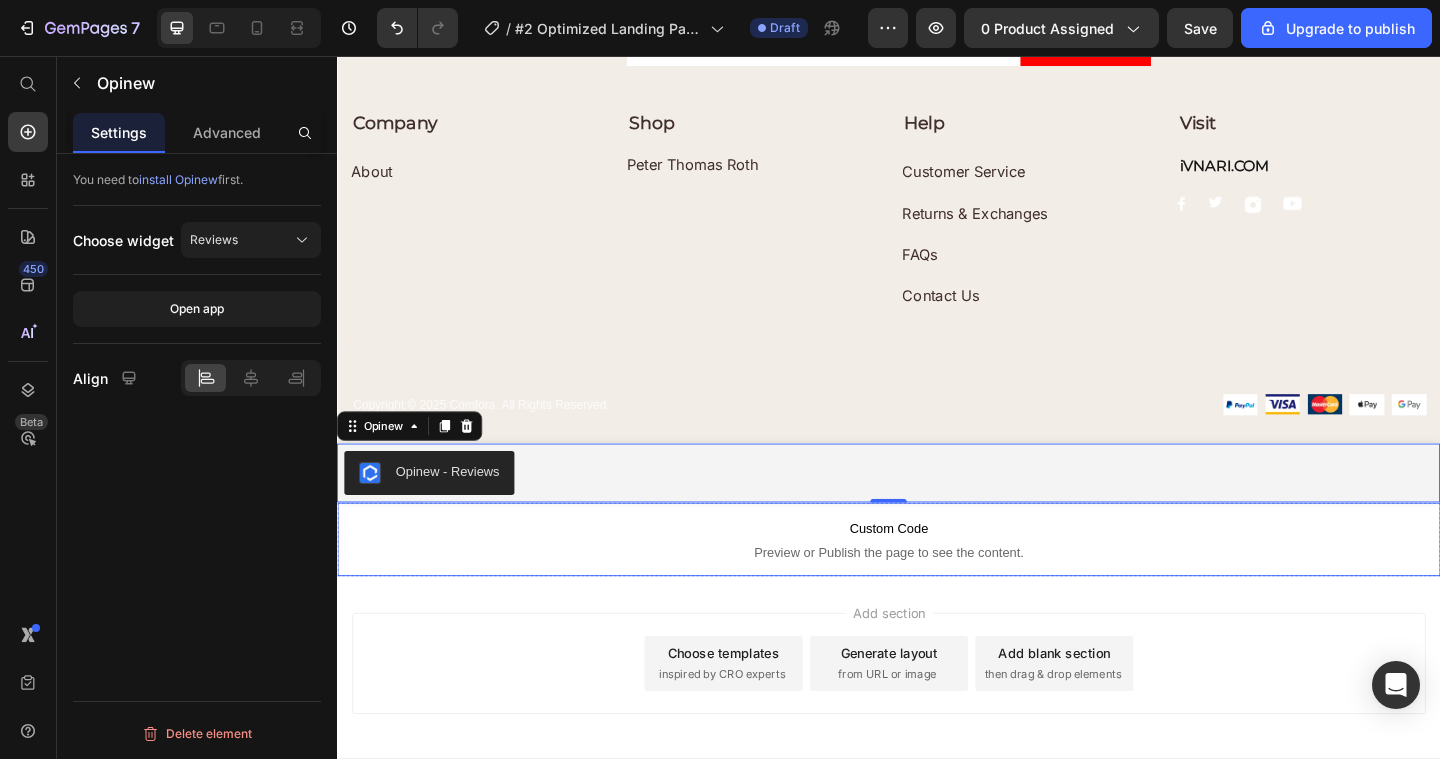 click on "Preview or Publish the page to see the content." at bounding box center [937, 596] 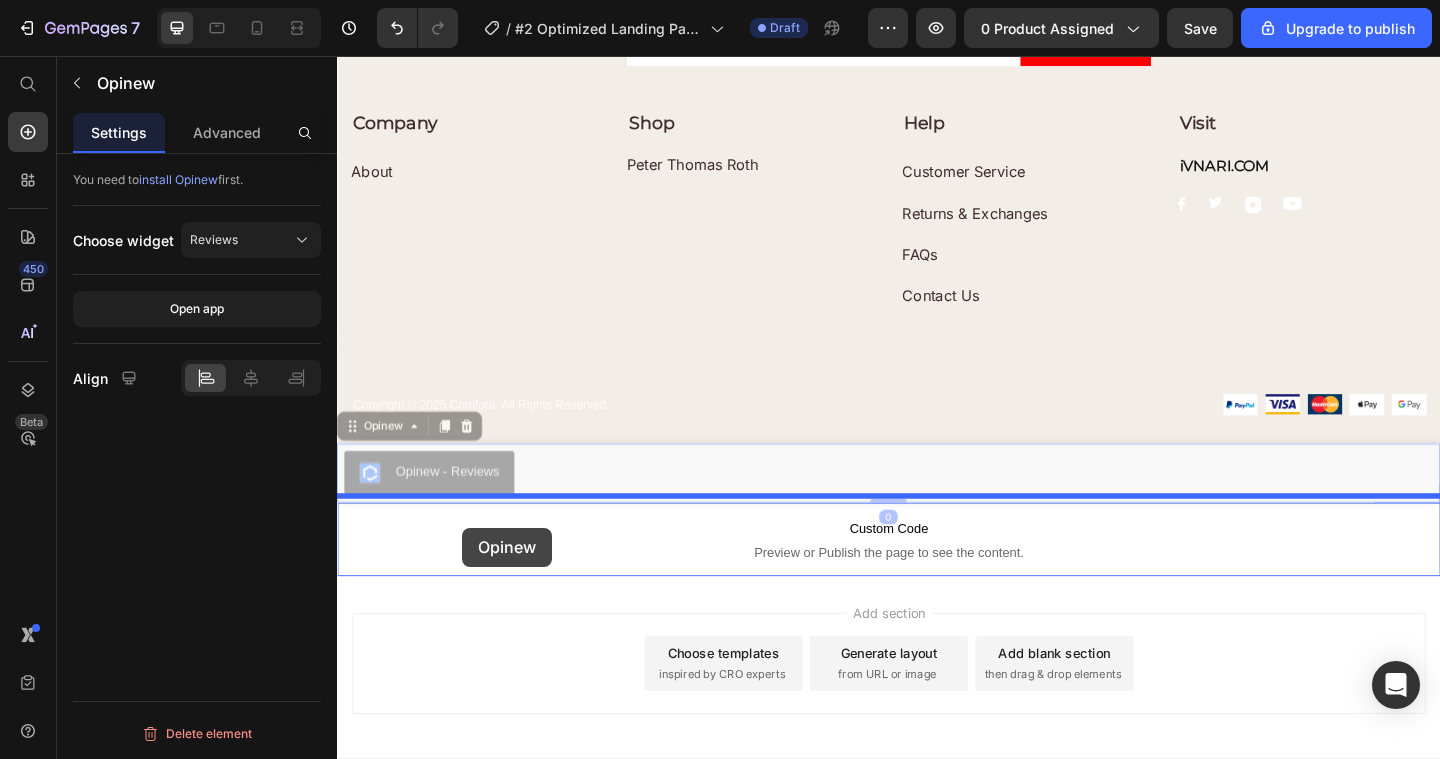 drag, startPoint x: 452, startPoint y: 507, endPoint x: 473, endPoint y: 572, distance: 68.30813 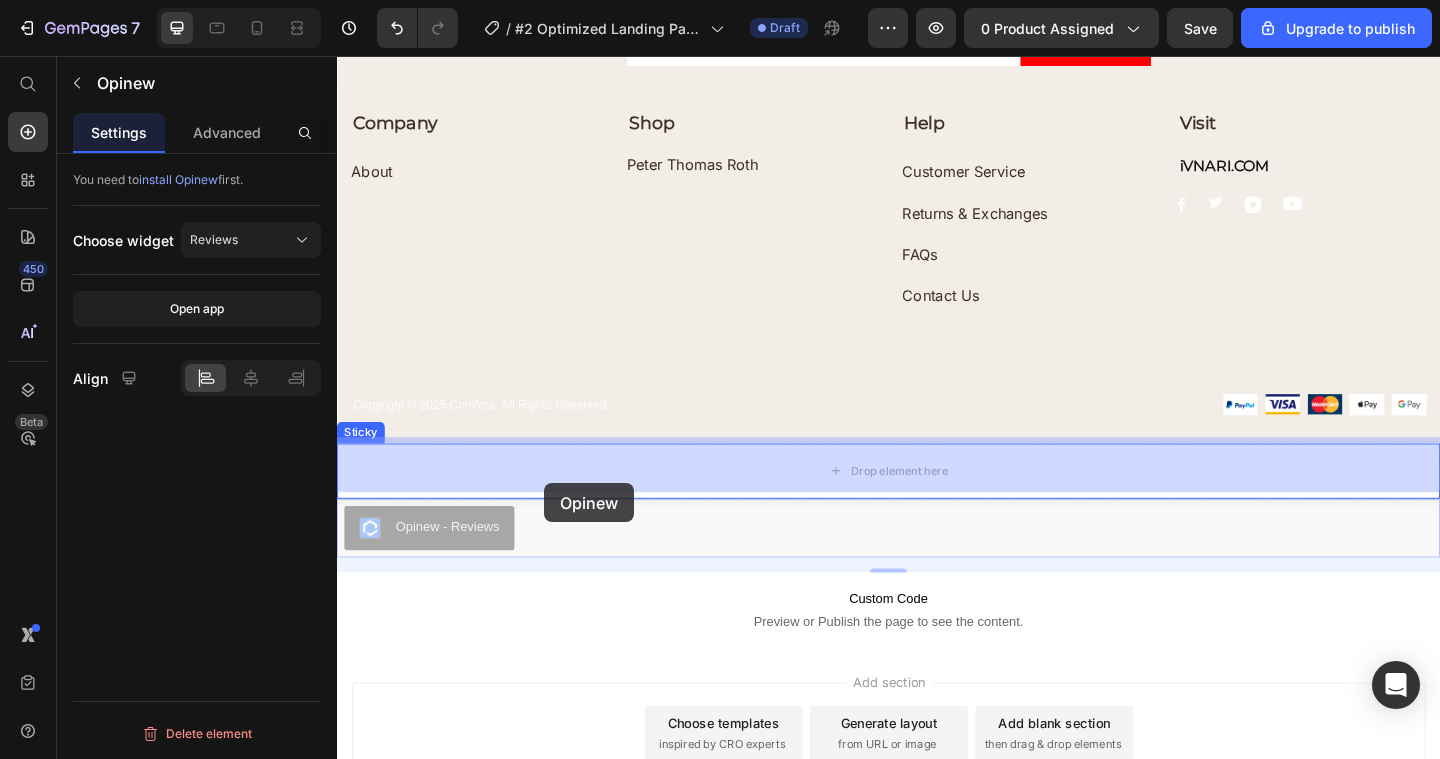 drag, startPoint x: 506, startPoint y: 556, endPoint x: 555, endPoint y: 530, distance: 55.470715 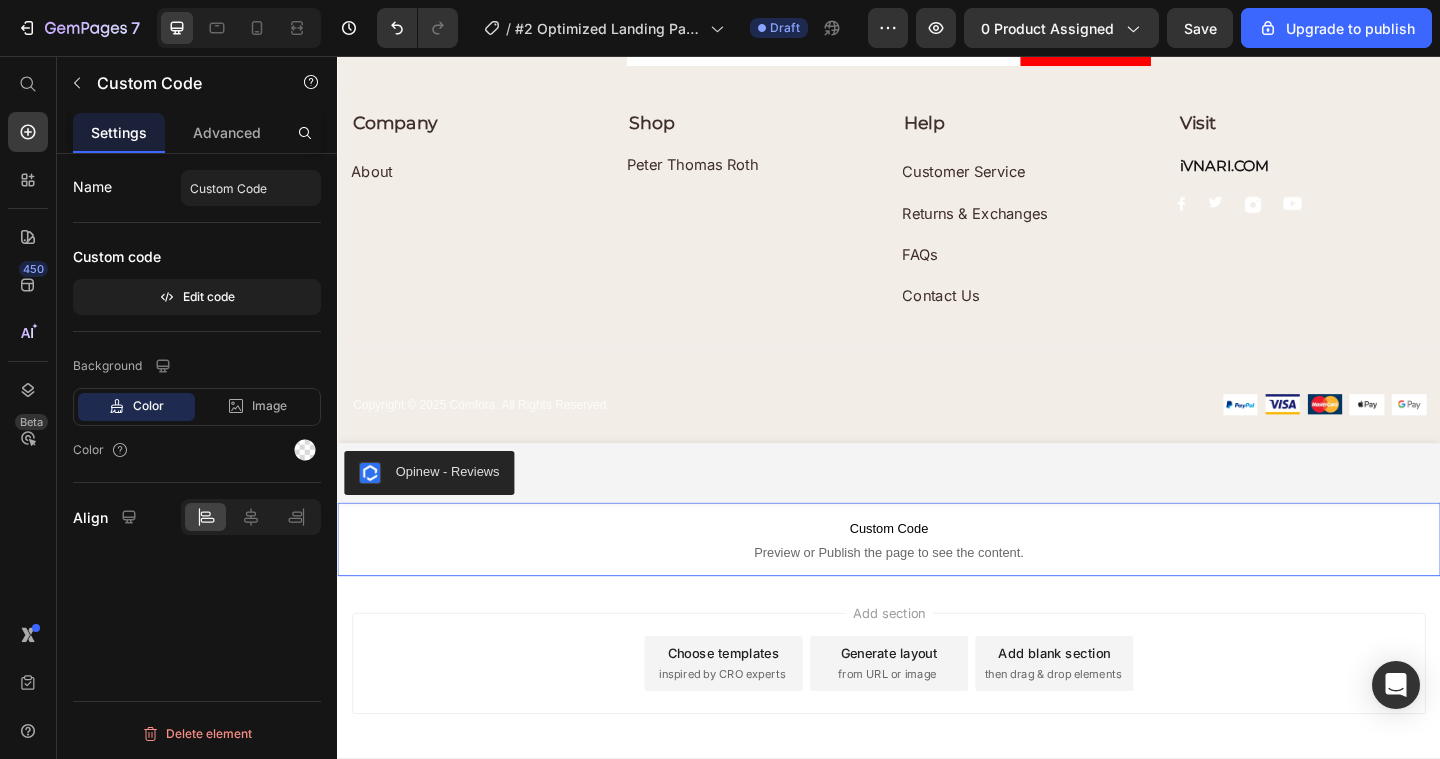 click on "Custom Code
Preview or Publish the page to see the content." at bounding box center (937, 582) 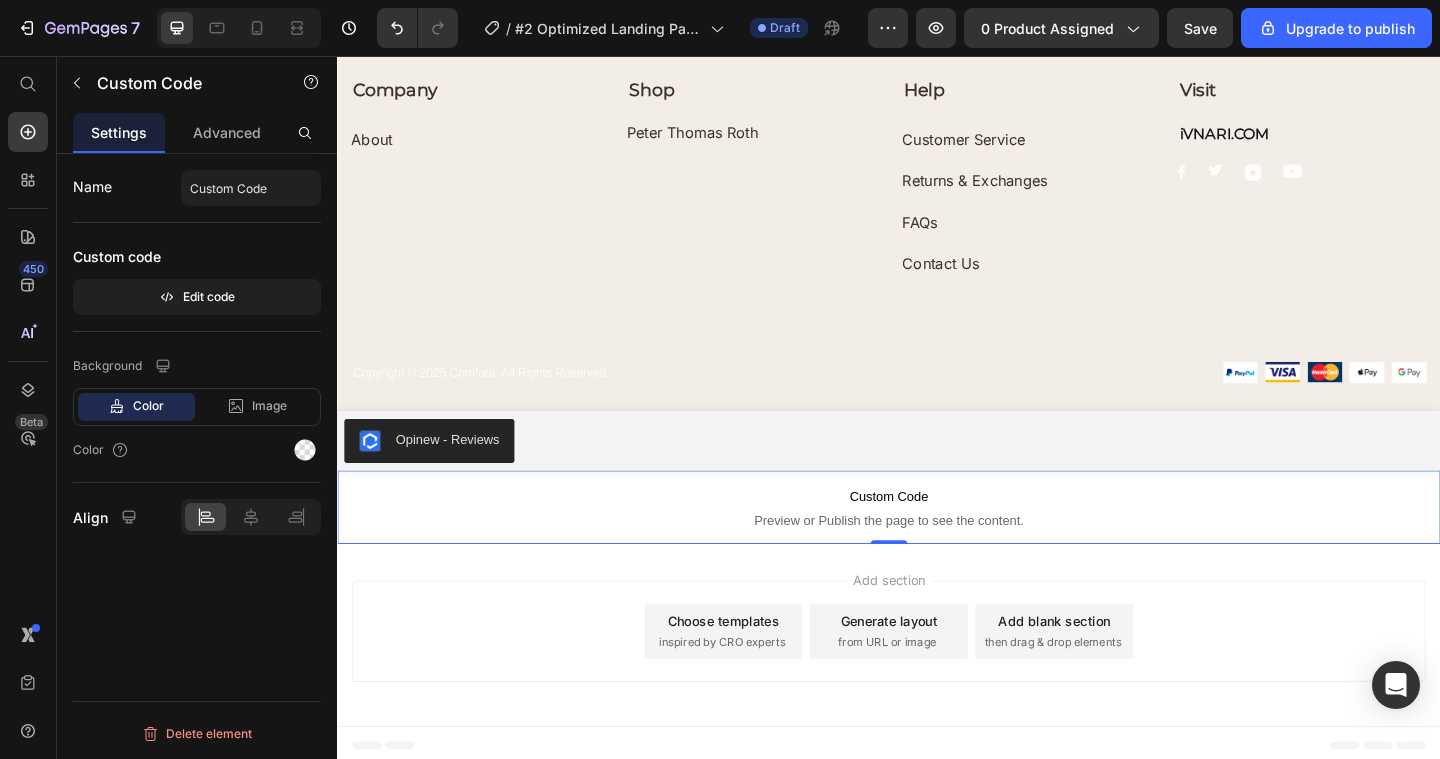 scroll, scrollTop: 6644, scrollLeft: 0, axis: vertical 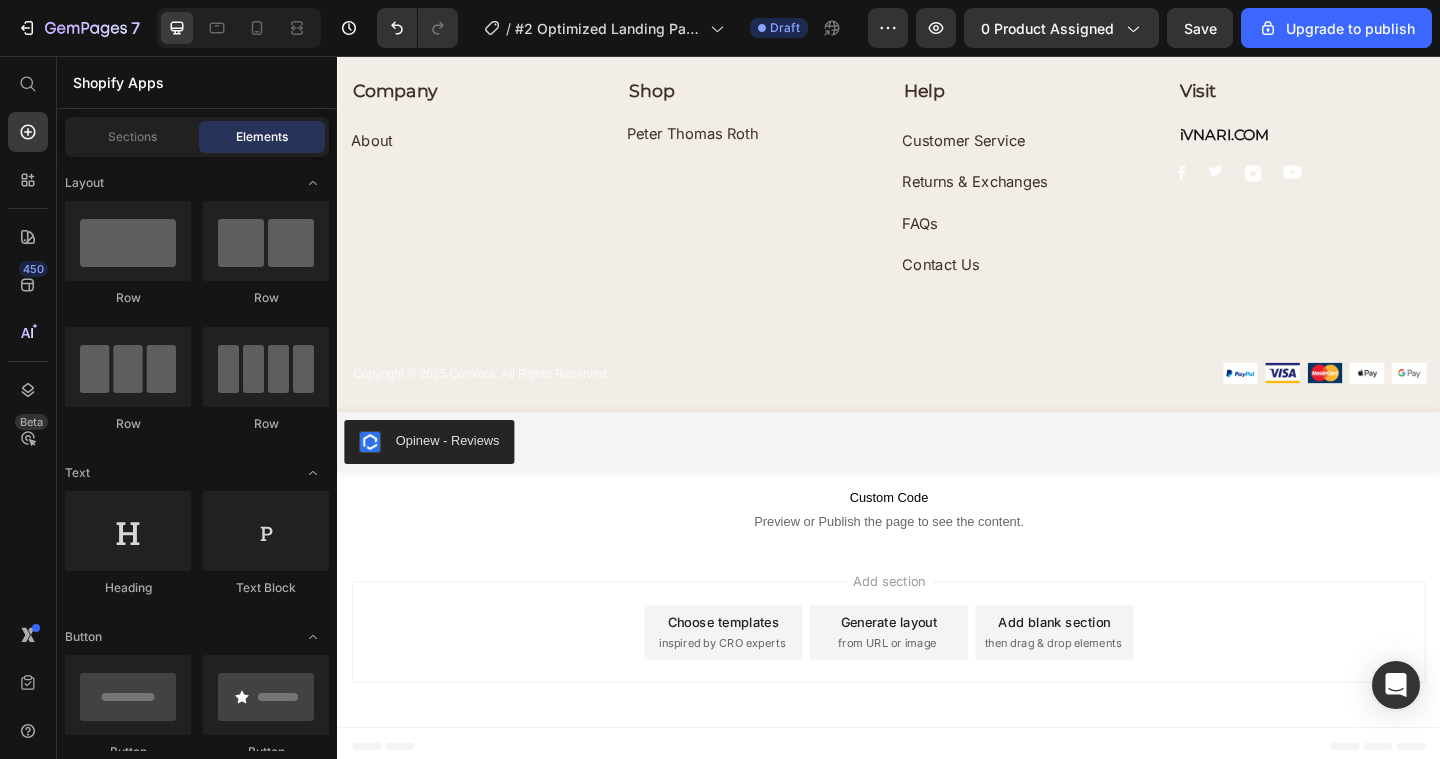 click on "Add section Choose templates inspired by CRO experts Generate layout from URL or image Add blank section then drag & drop elements" at bounding box center (937, 687) 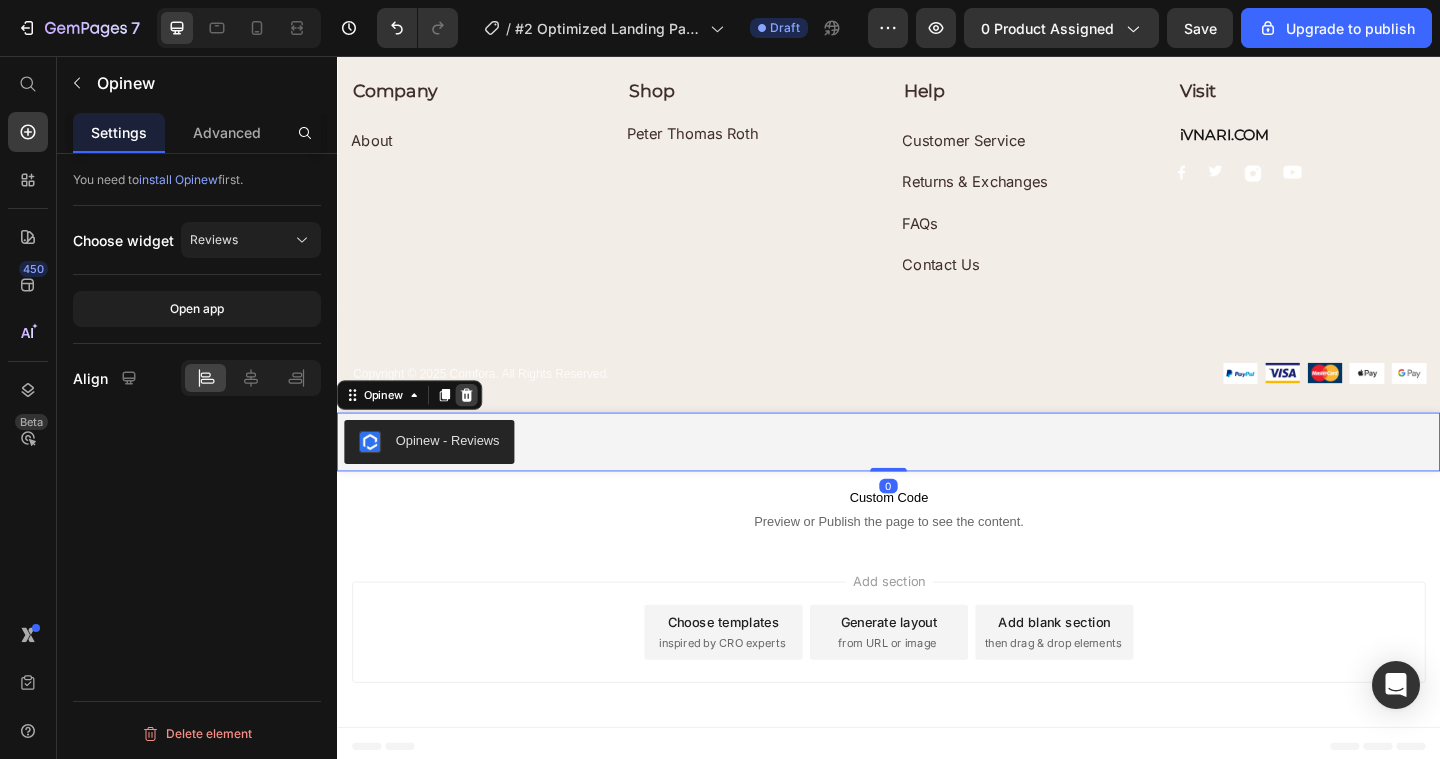 click 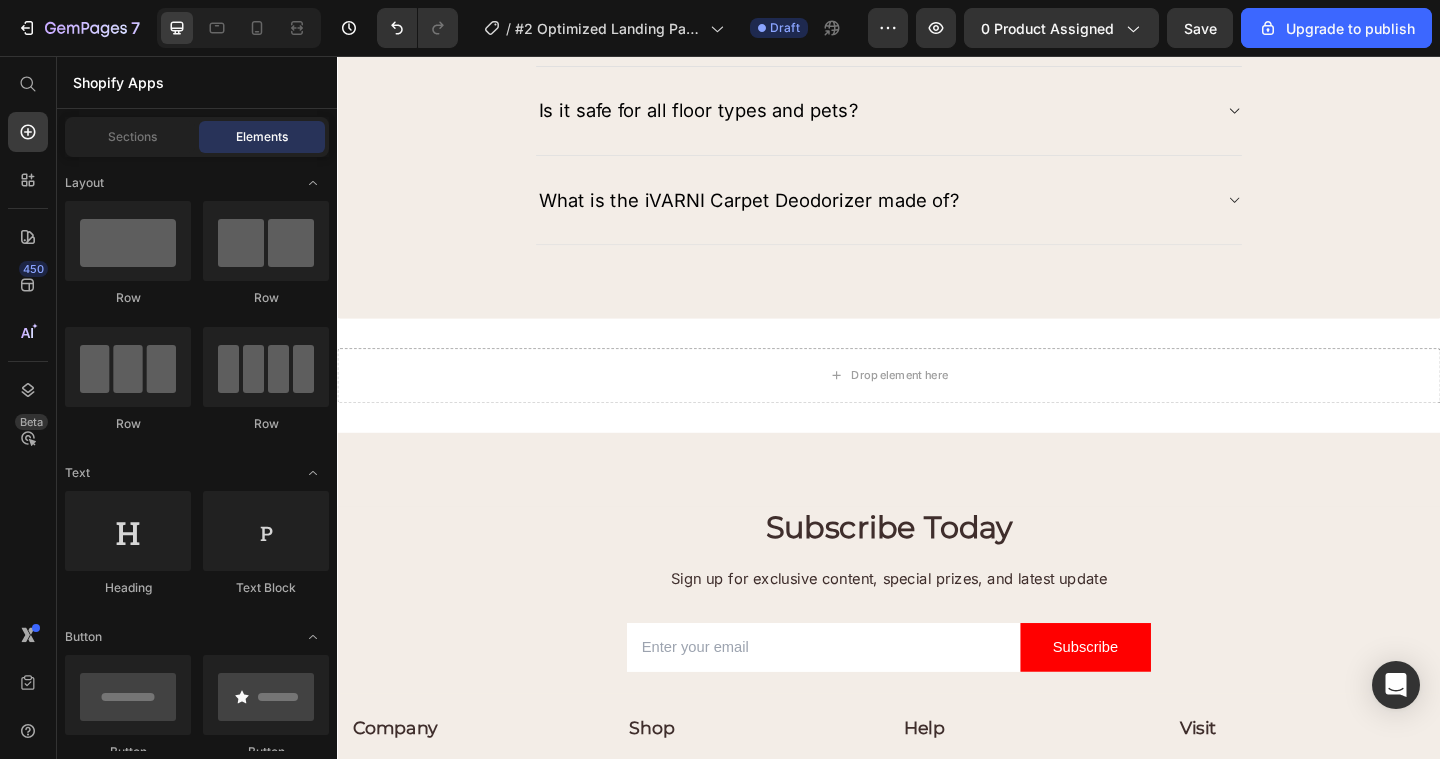 scroll, scrollTop: 5805, scrollLeft: 0, axis: vertical 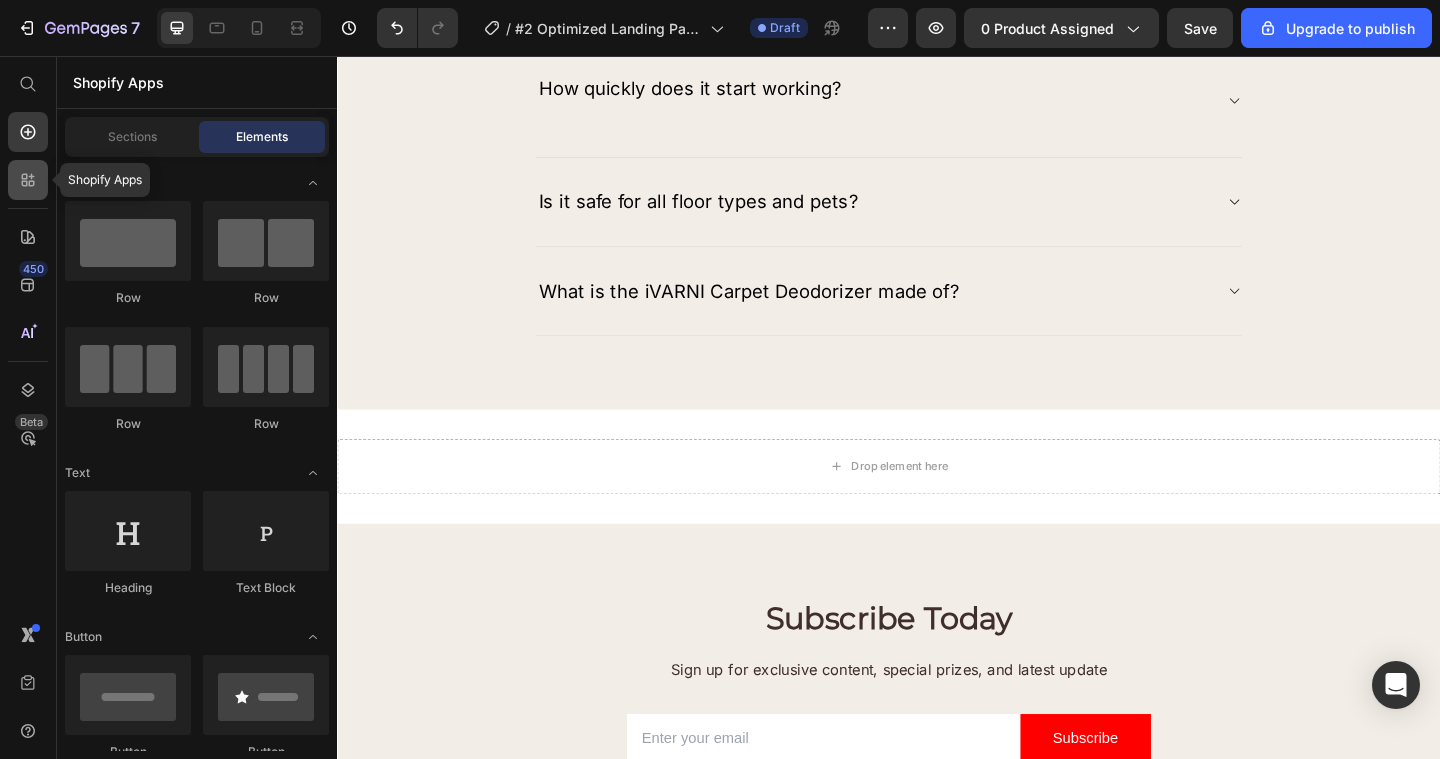 click 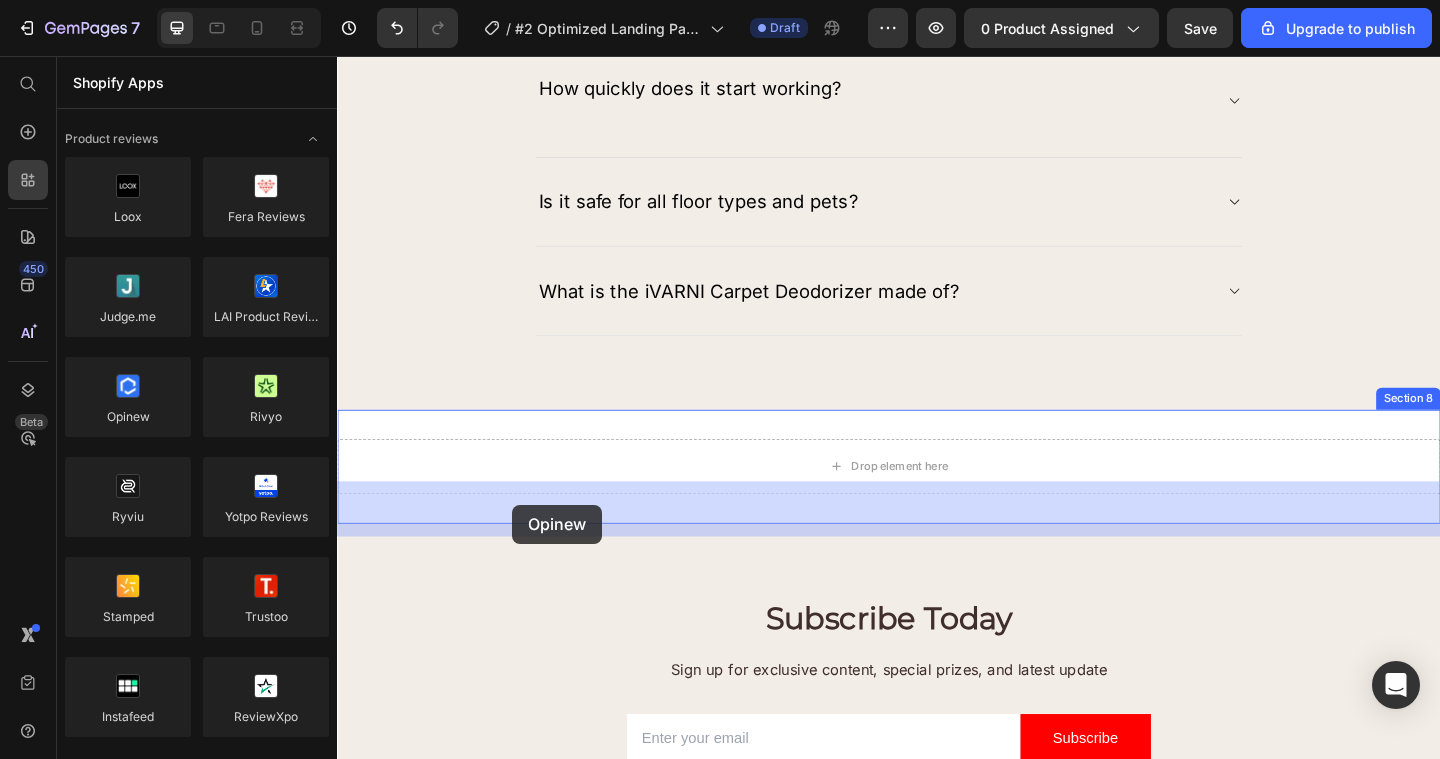 drag, startPoint x: 472, startPoint y: 452, endPoint x: 527, endPoint y: 543, distance: 106.32967 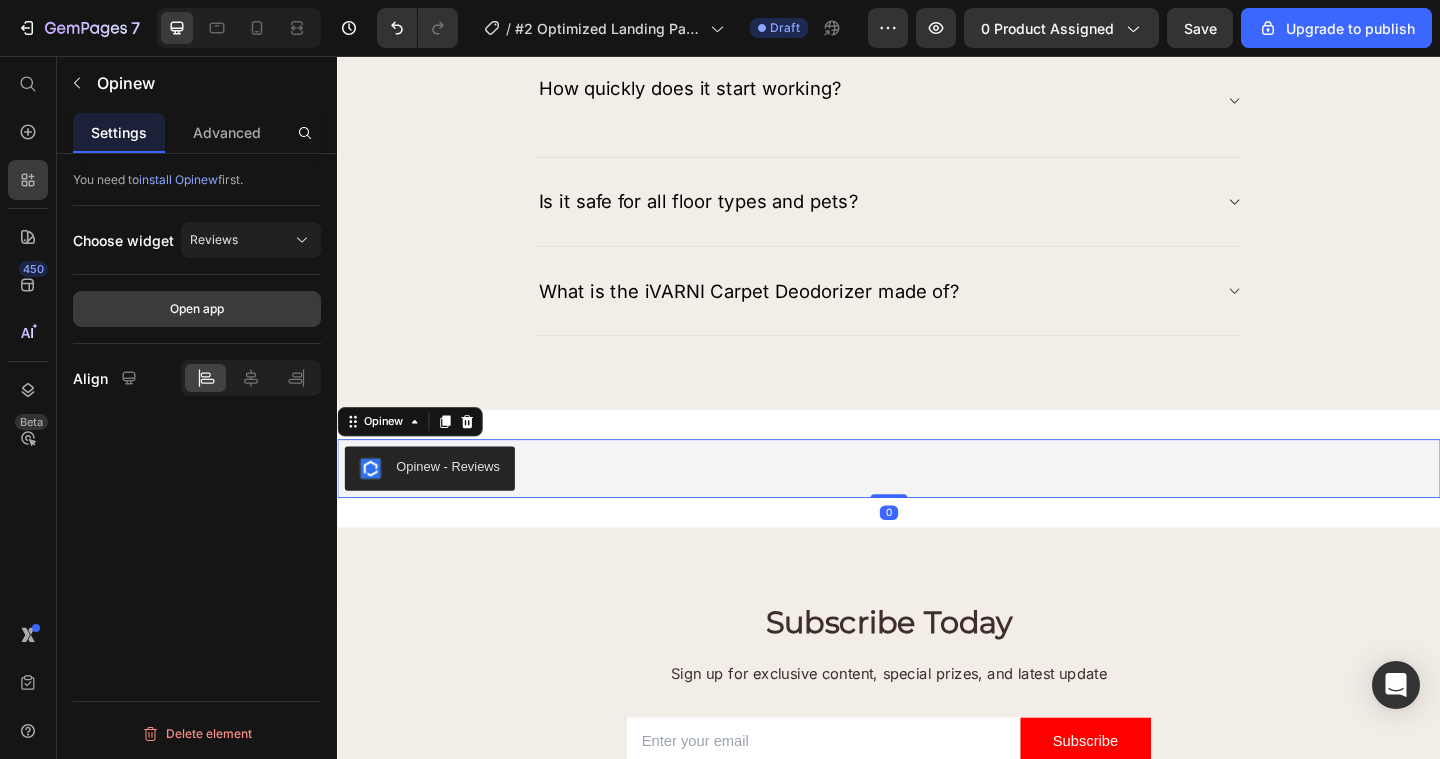 click on "Open app" at bounding box center [197, 309] 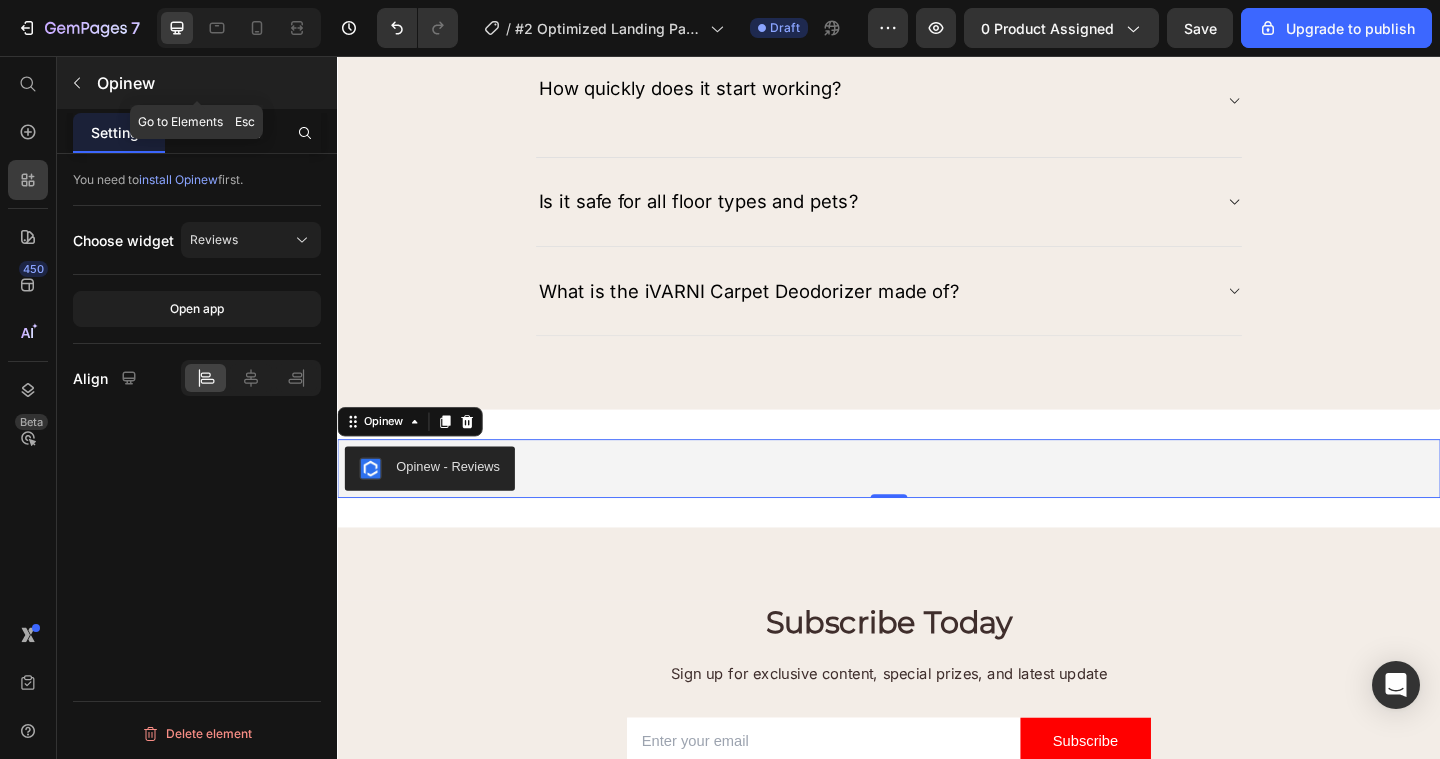 click at bounding box center [77, 83] 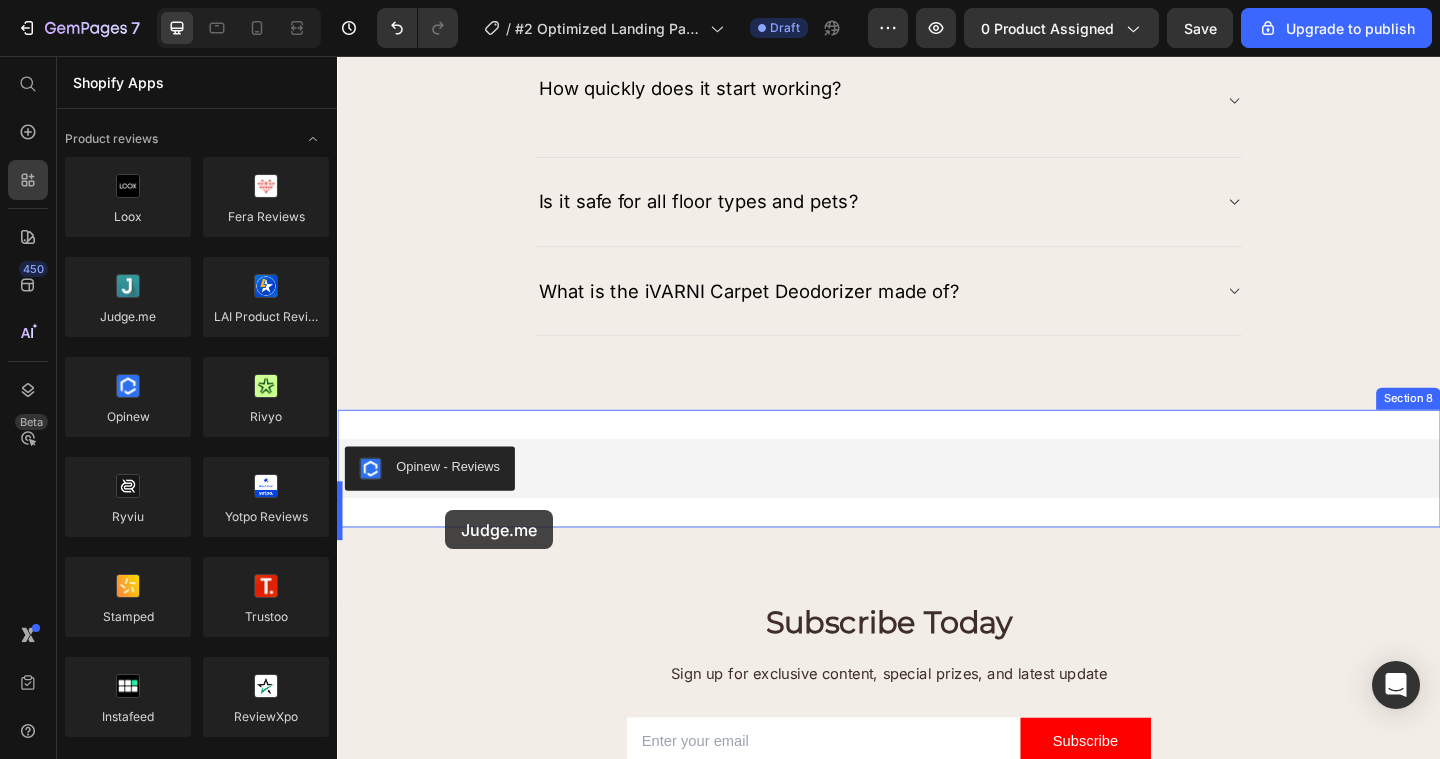 drag, startPoint x: 471, startPoint y: 362, endPoint x: 454, endPoint y: 549, distance: 187.77113 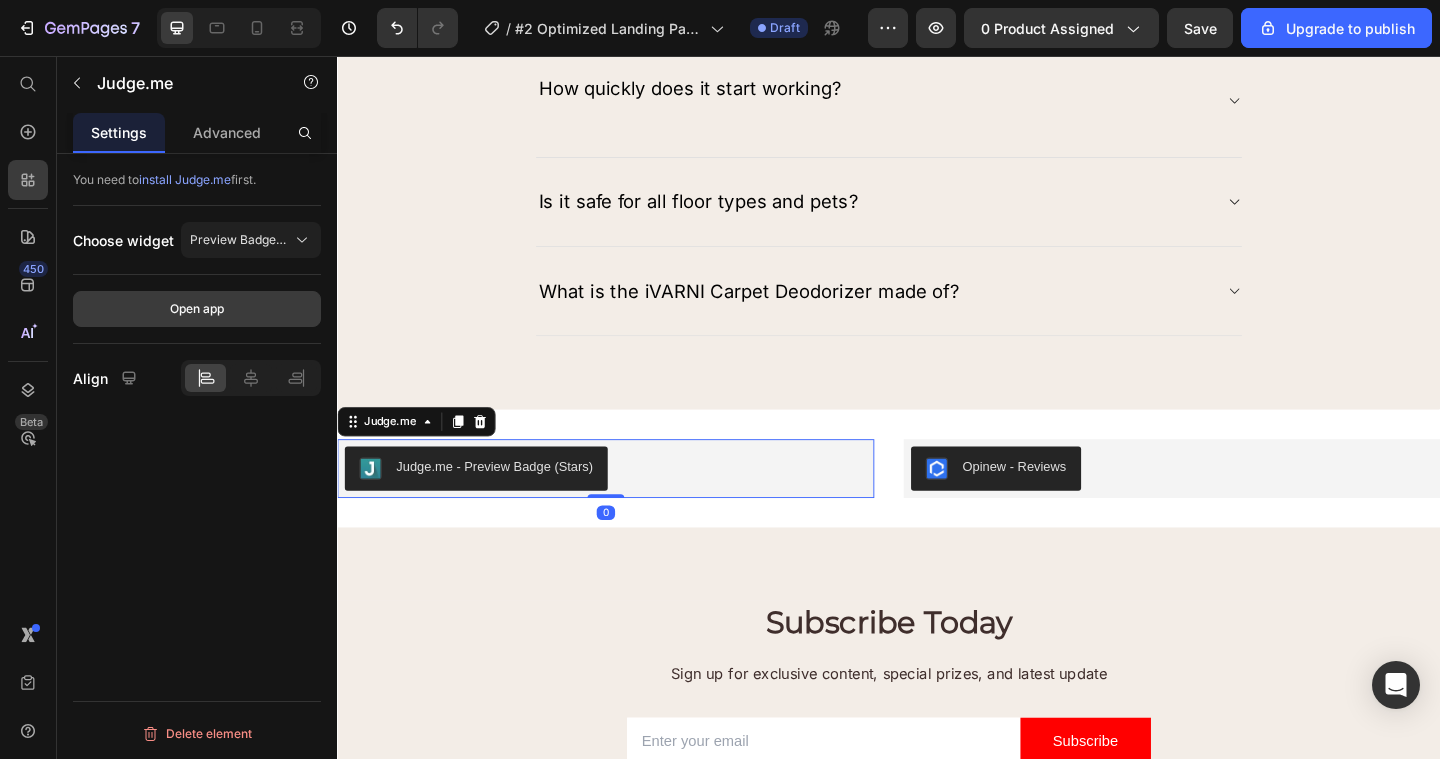 click on "Open app" at bounding box center [197, 309] 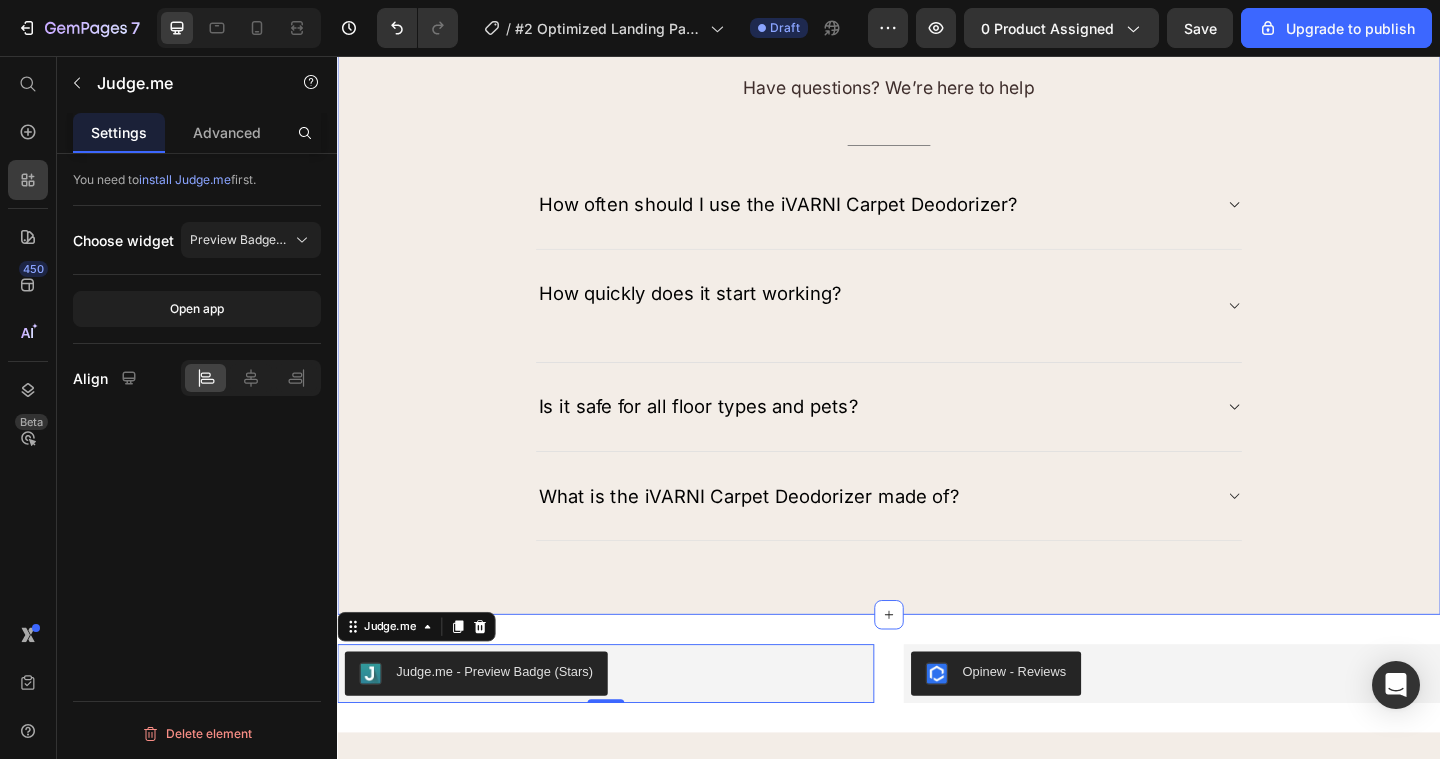 scroll, scrollTop: 5260, scrollLeft: 0, axis: vertical 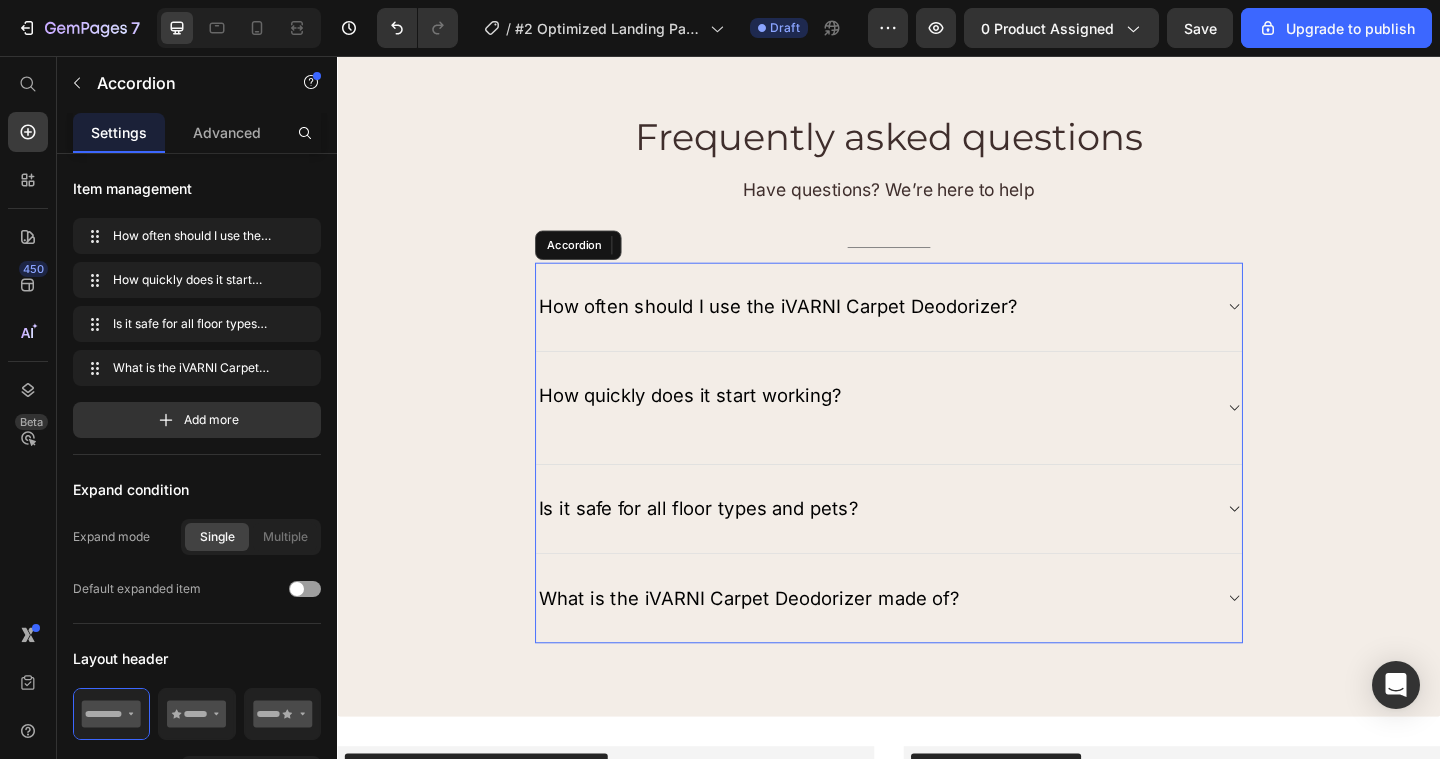 click on "How often should I use the iVARNI Carpet Deodorizer?" at bounding box center [816, 329] 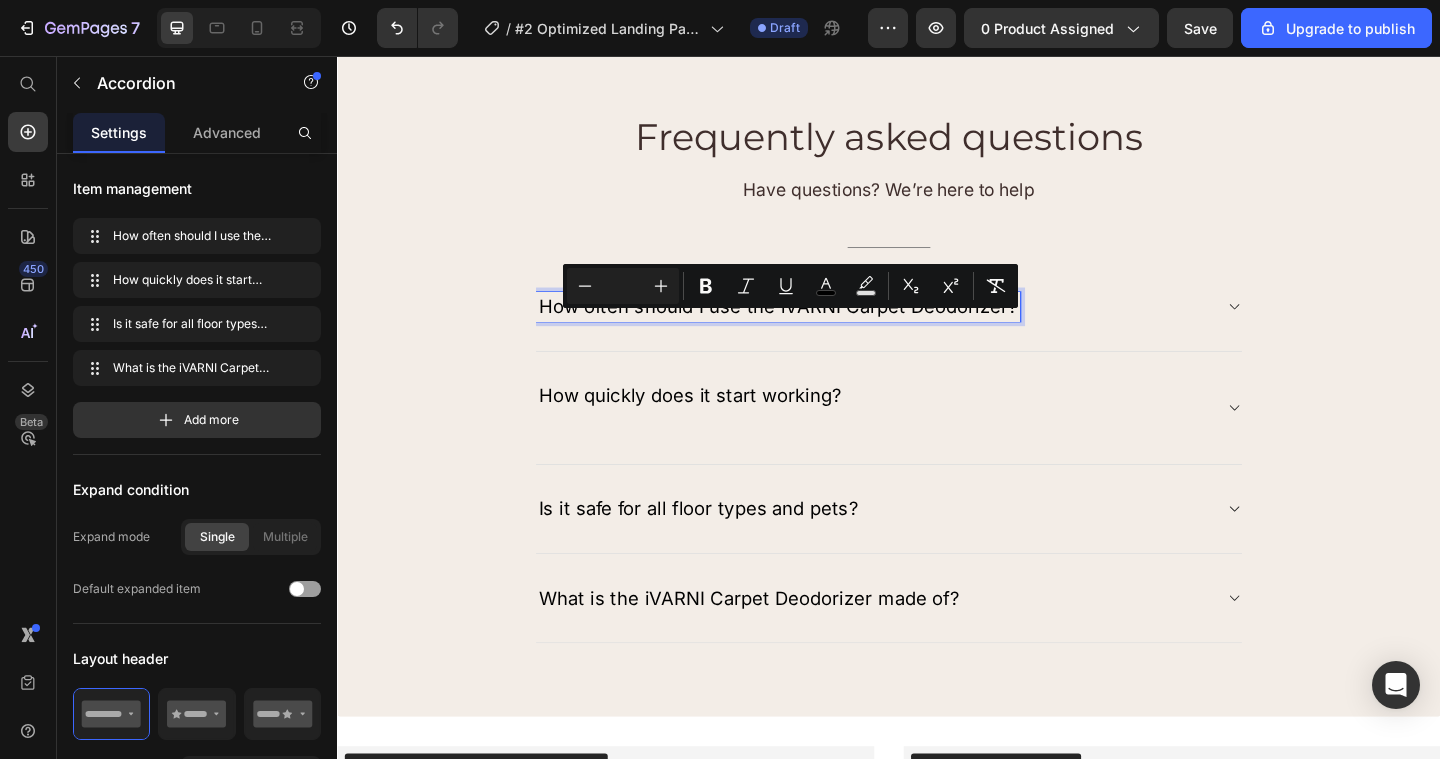click on "How often should I use the iVARNI Carpet Deodorizer?" at bounding box center [816, 329] 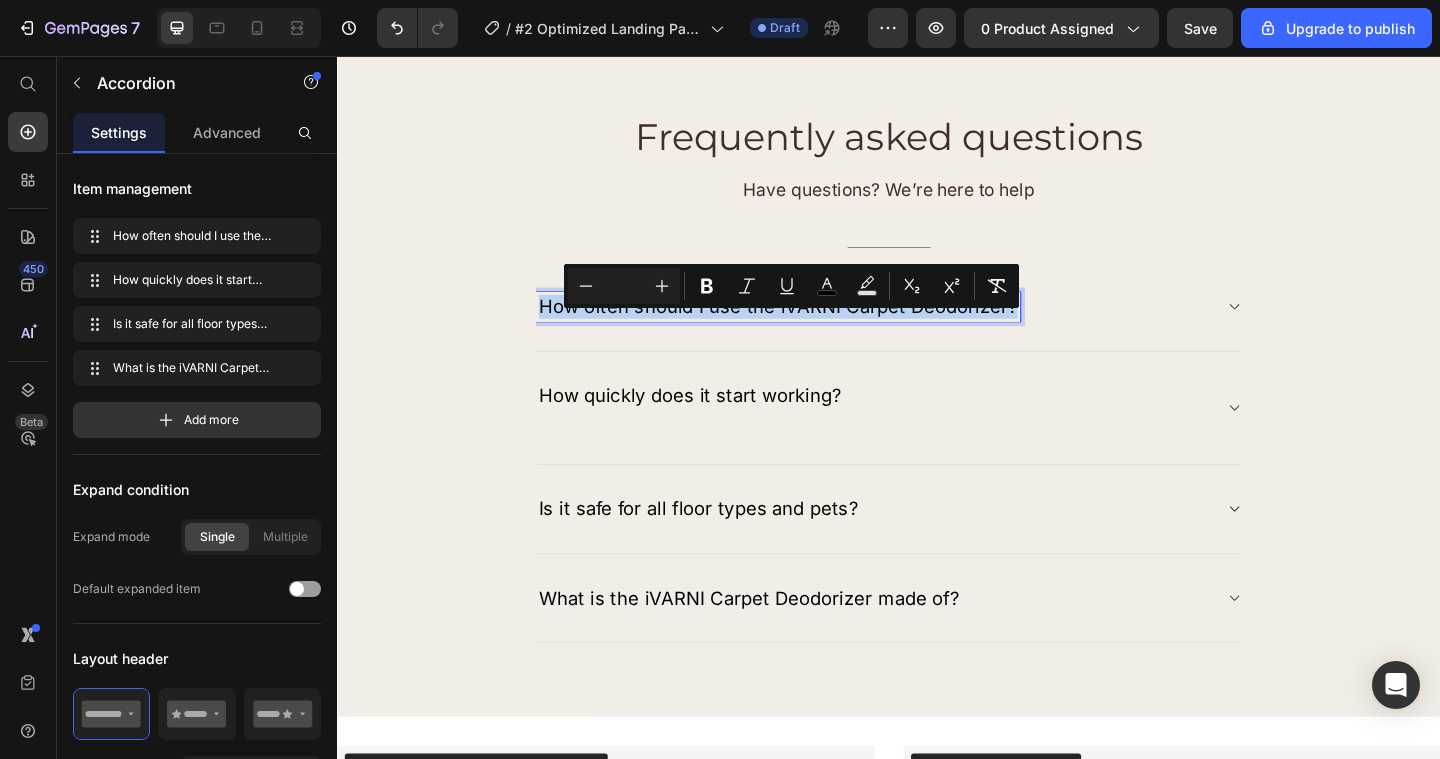 drag, startPoint x: 1068, startPoint y: 353, endPoint x: 556, endPoint y: 344, distance: 512.0791 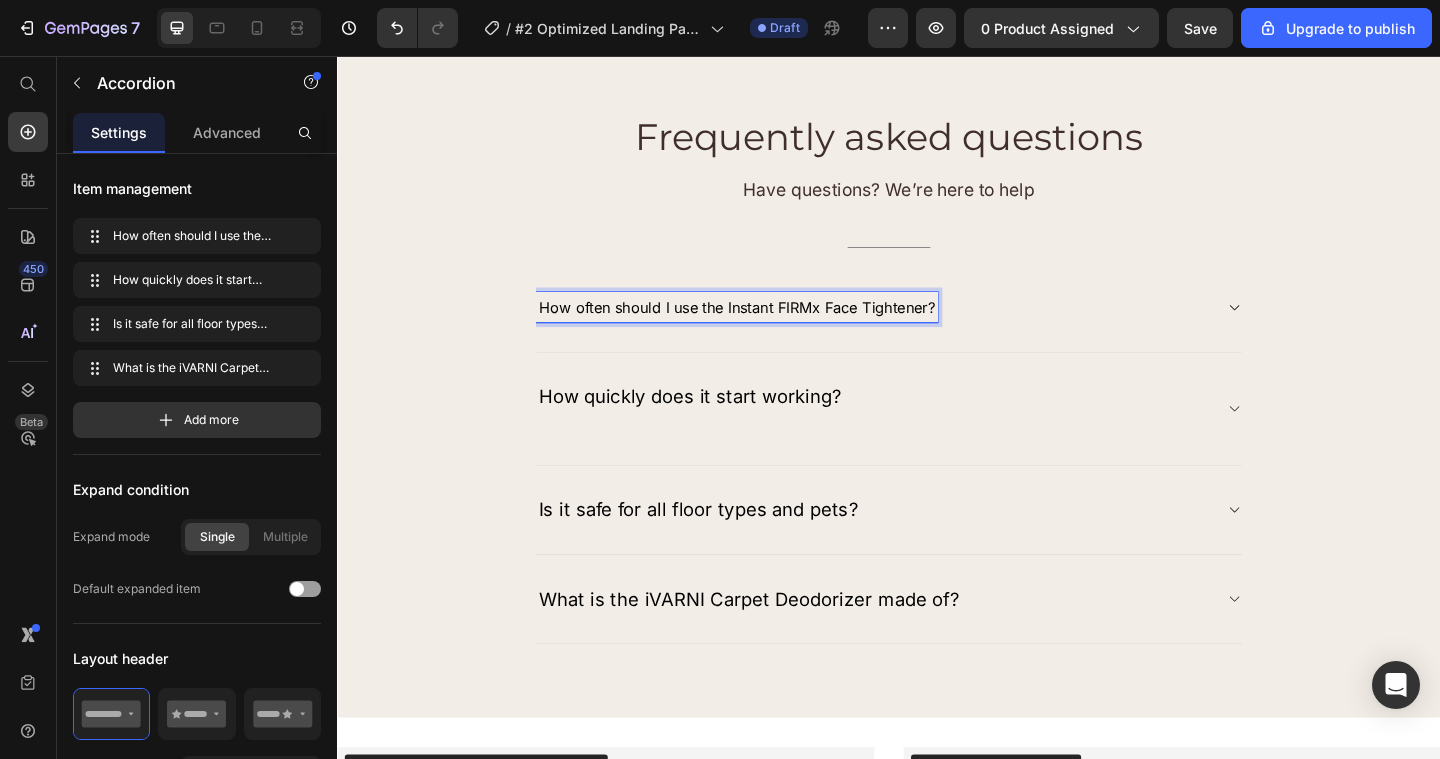 click on "How often should I use the Instant FIRMx Face Tightener?" at bounding box center (771, 330) 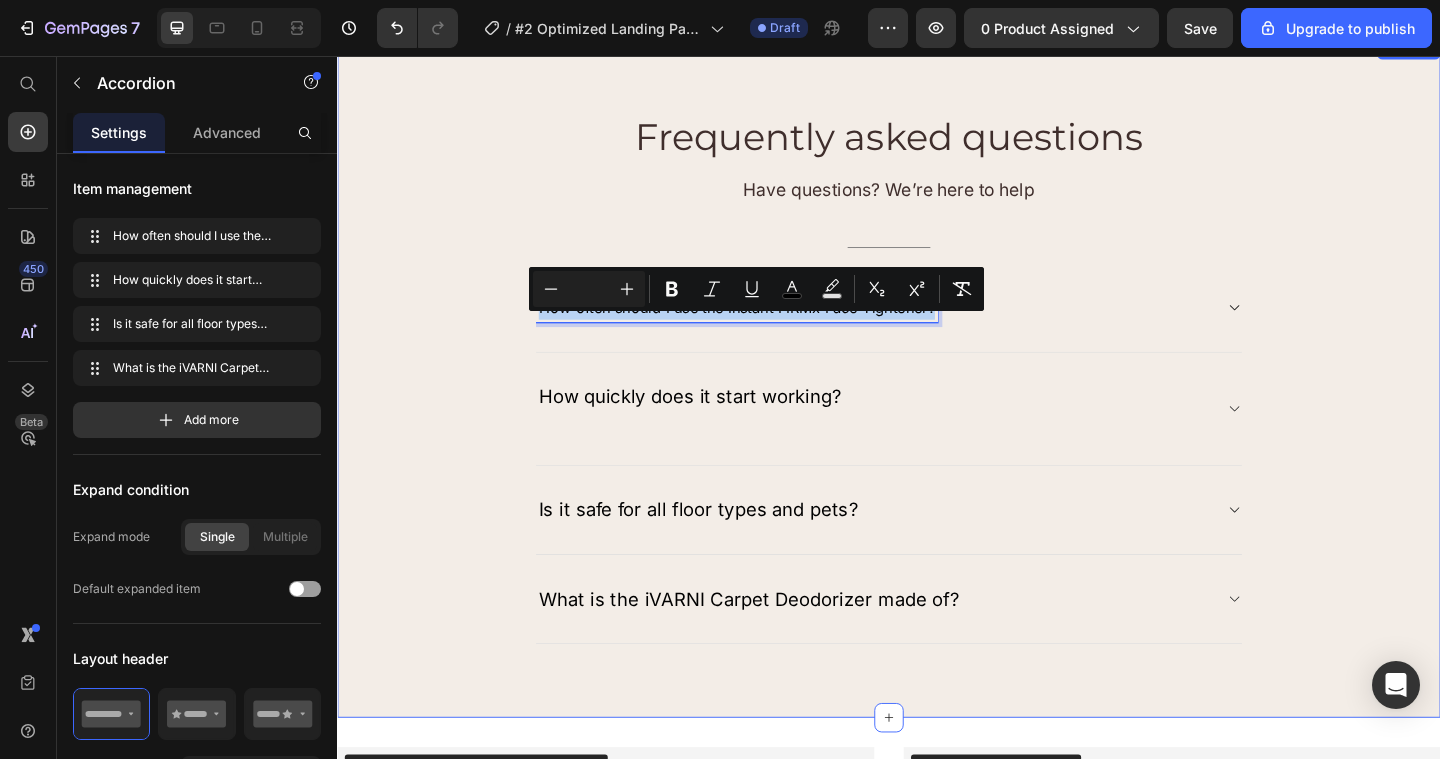 drag, startPoint x: 991, startPoint y: 351, endPoint x: 551, endPoint y: 343, distance: 440.07272 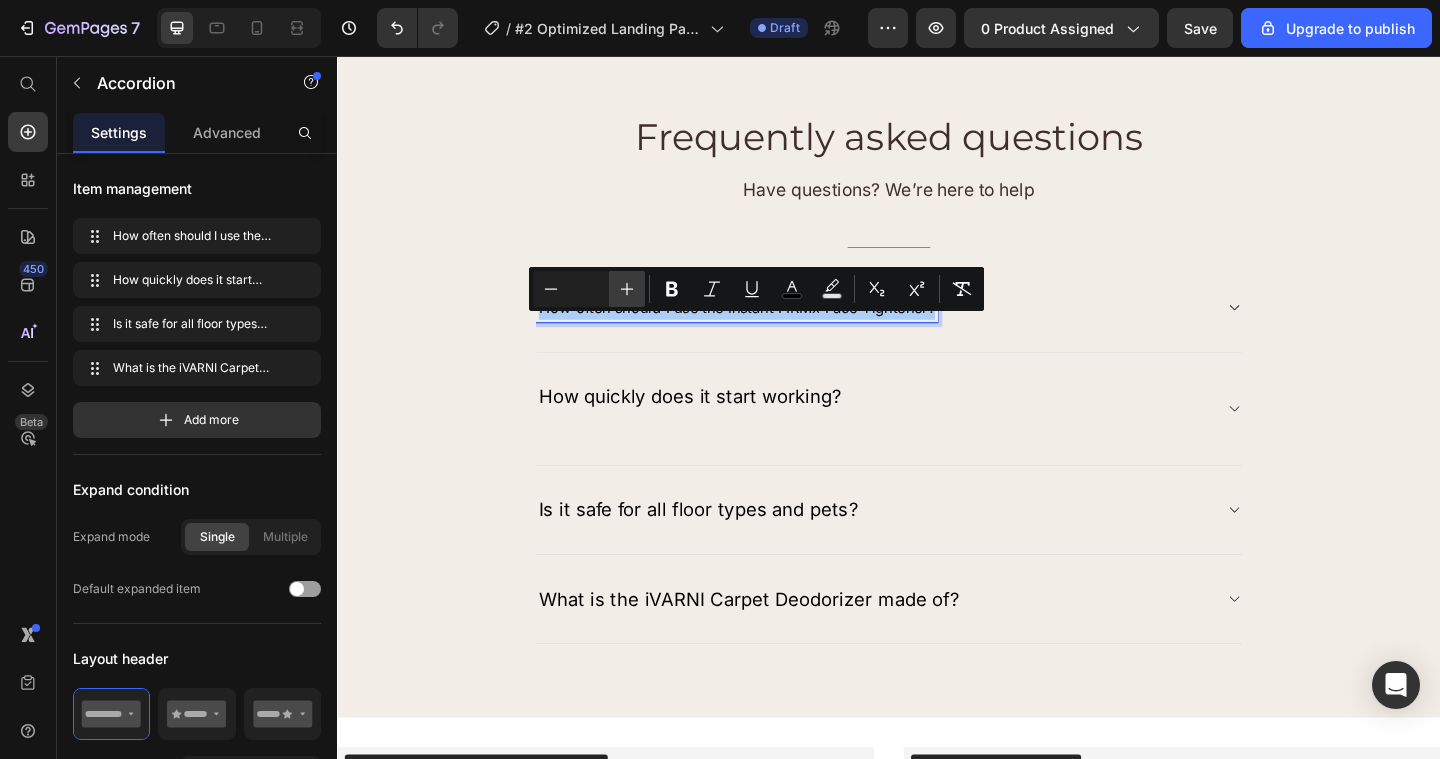 click 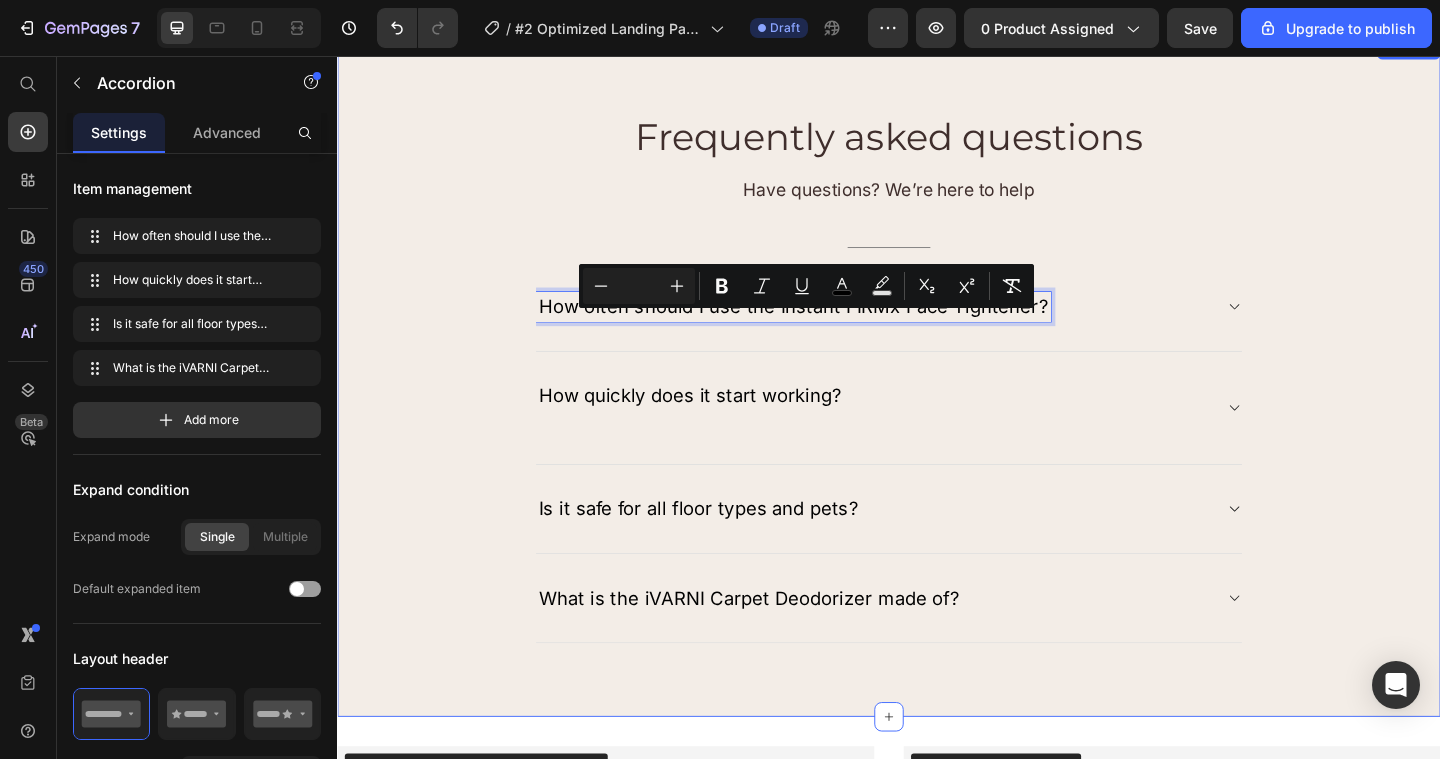 click 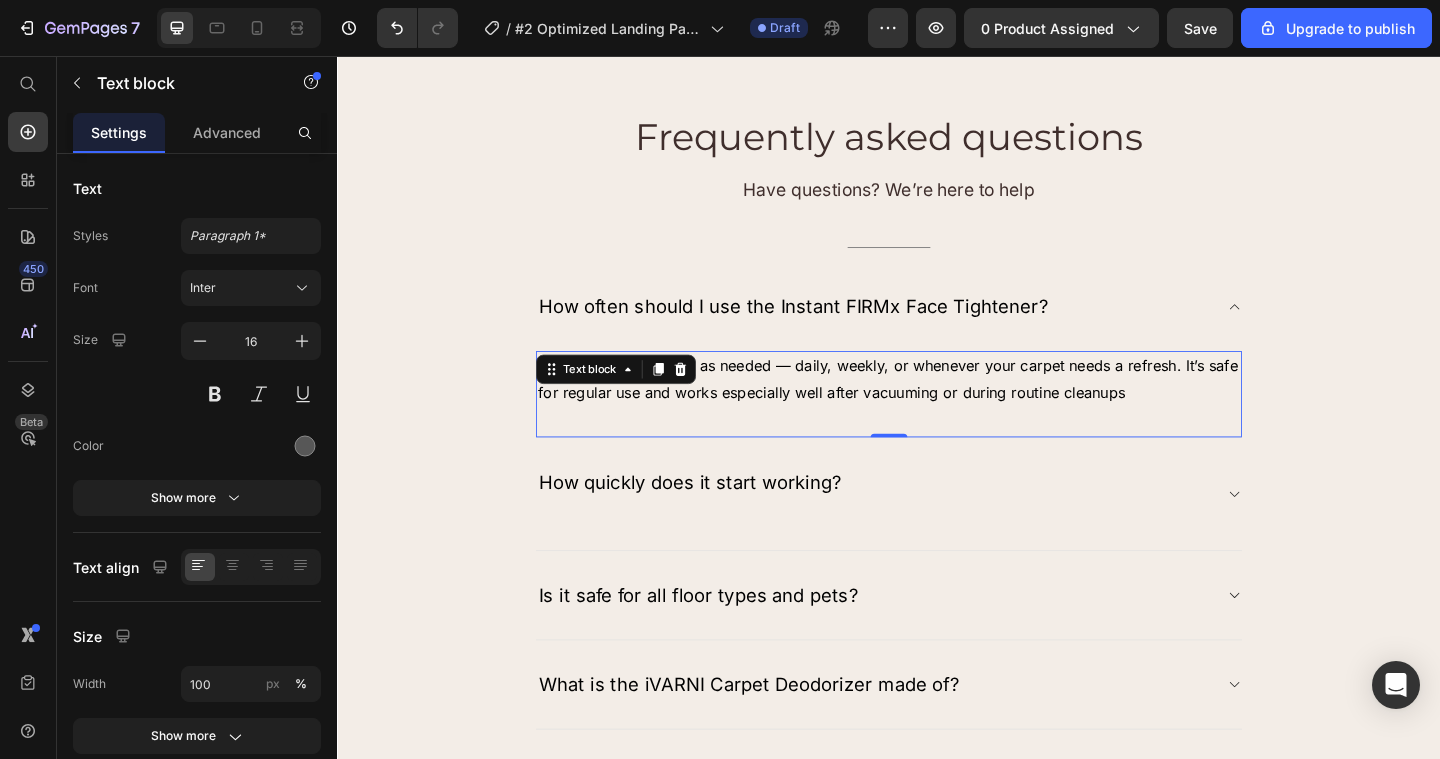 click on "You can use it as often as needed — daily, weekly, or whenever your carpet needs a refresh. It’s safe for regular use and works especially well after vacuuming or during routine cleanups" at bounding box center (936, 407) 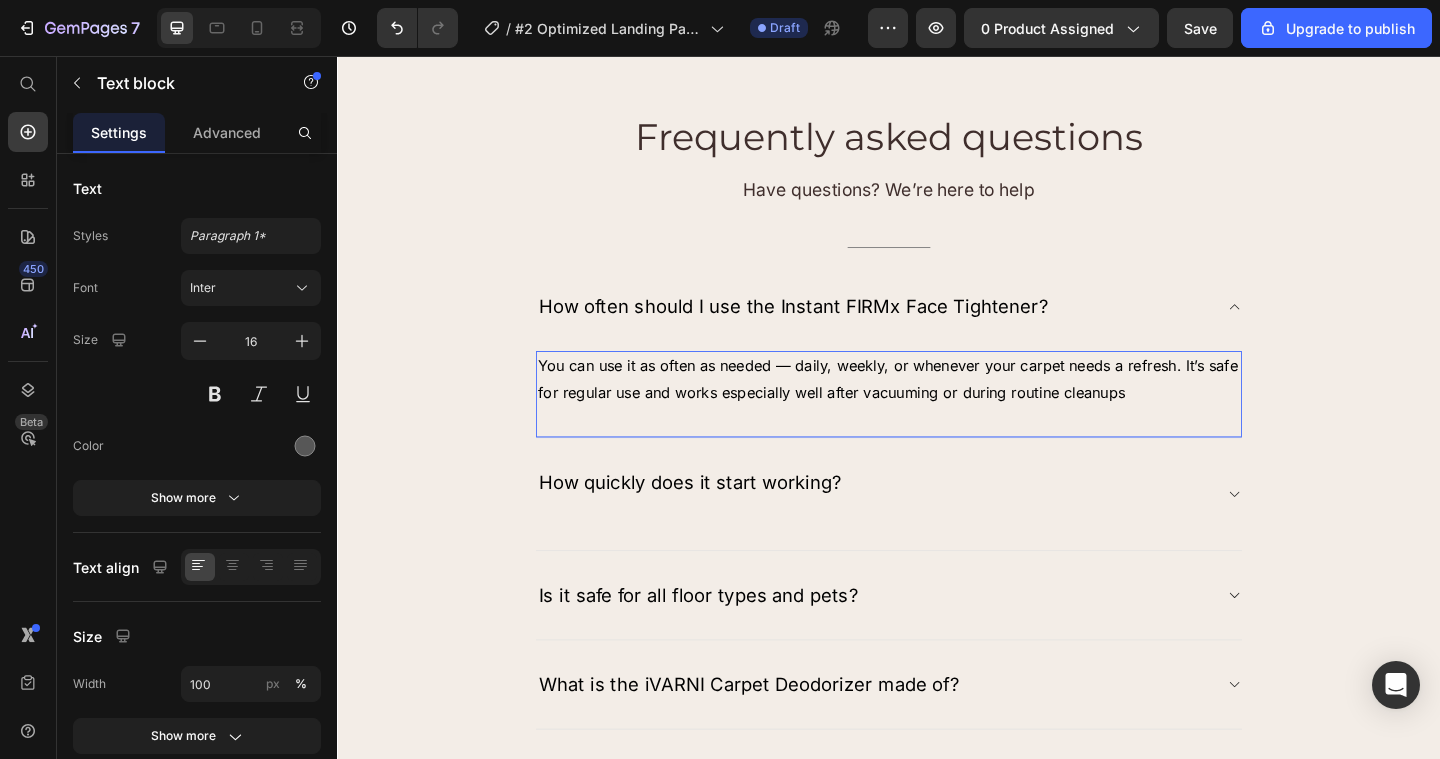 click on "You can use it as often as needed — daily, weekly, or whenever your carpet needs a refresh. It’s safe for regular use and works especially well after vacuuming or during routine cleanups" at bounding box center (937, 408) 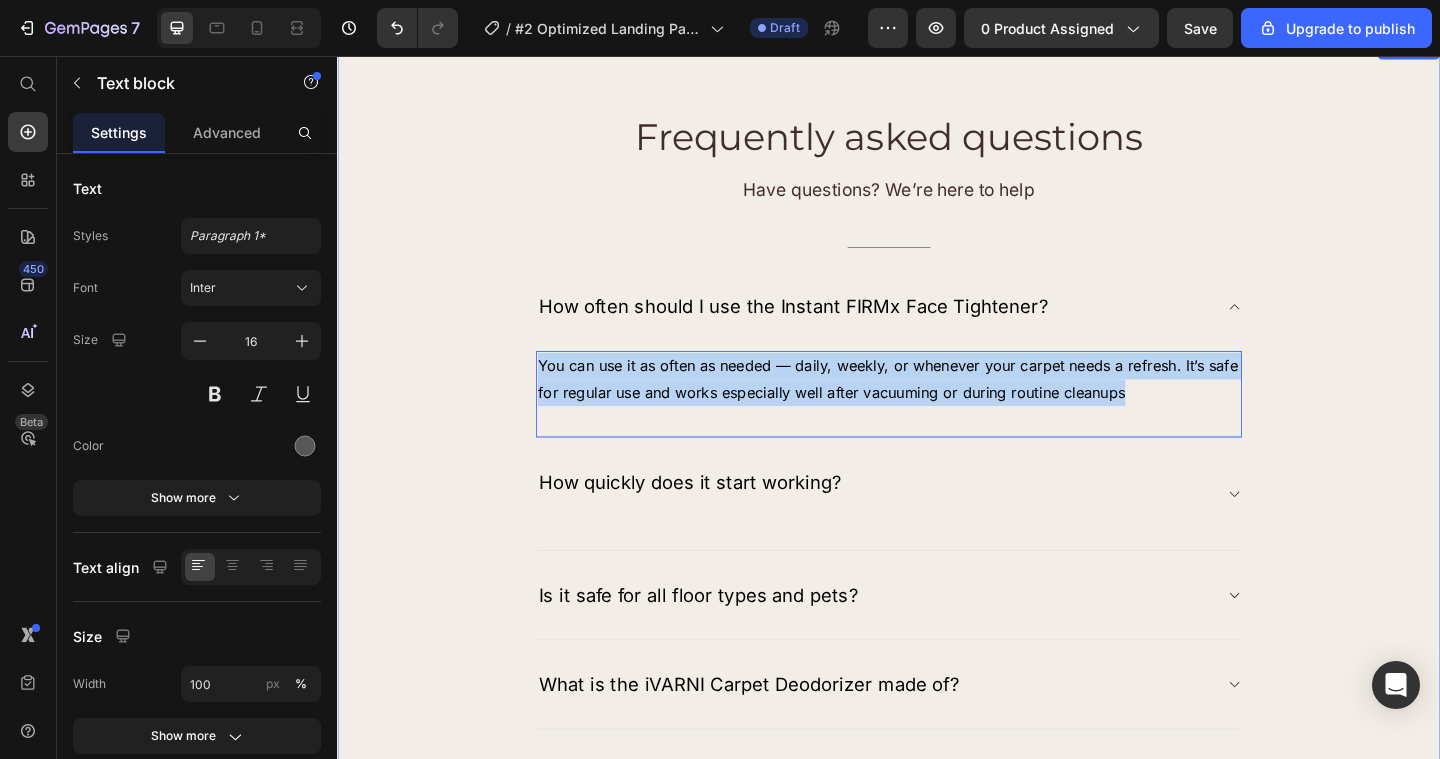 drag, startPoint x: 1200, startPoint y: 444, endPoint x: 534, endPoint y: 408, distance: 666.9723 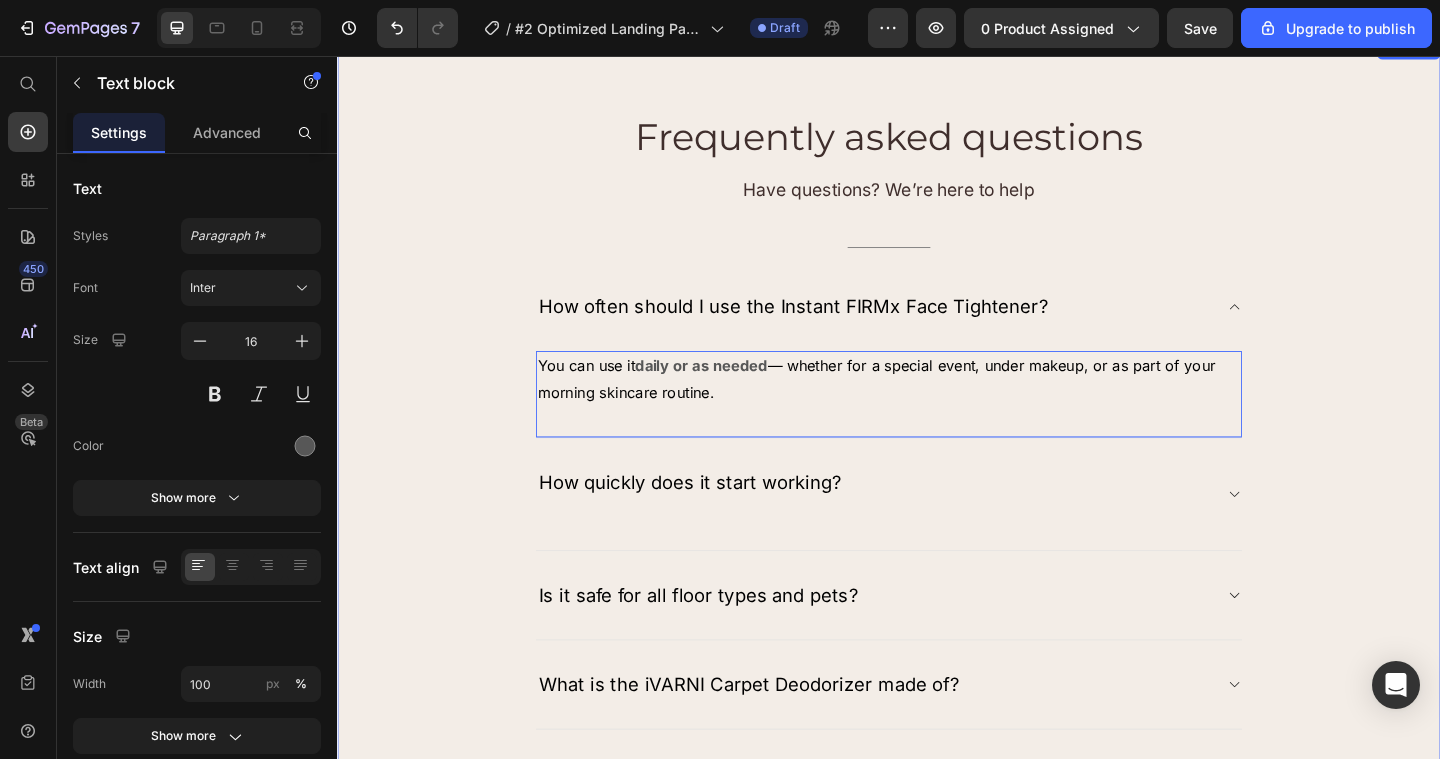 drag, startPoint x: 792, startPoint y: 439, endPoint x: 550, endPoint y: 400, distance: 245.12242 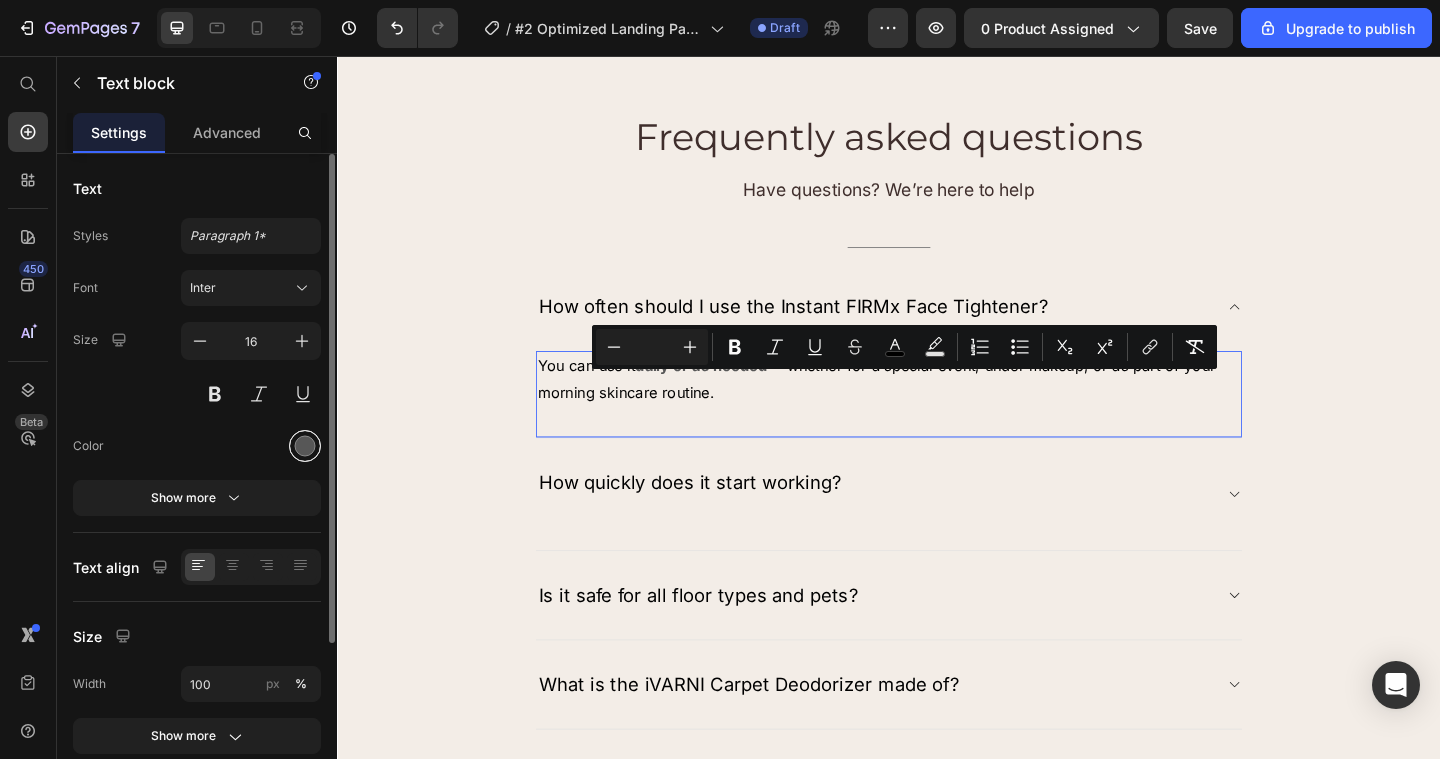 click at bounding box center (305, 446) 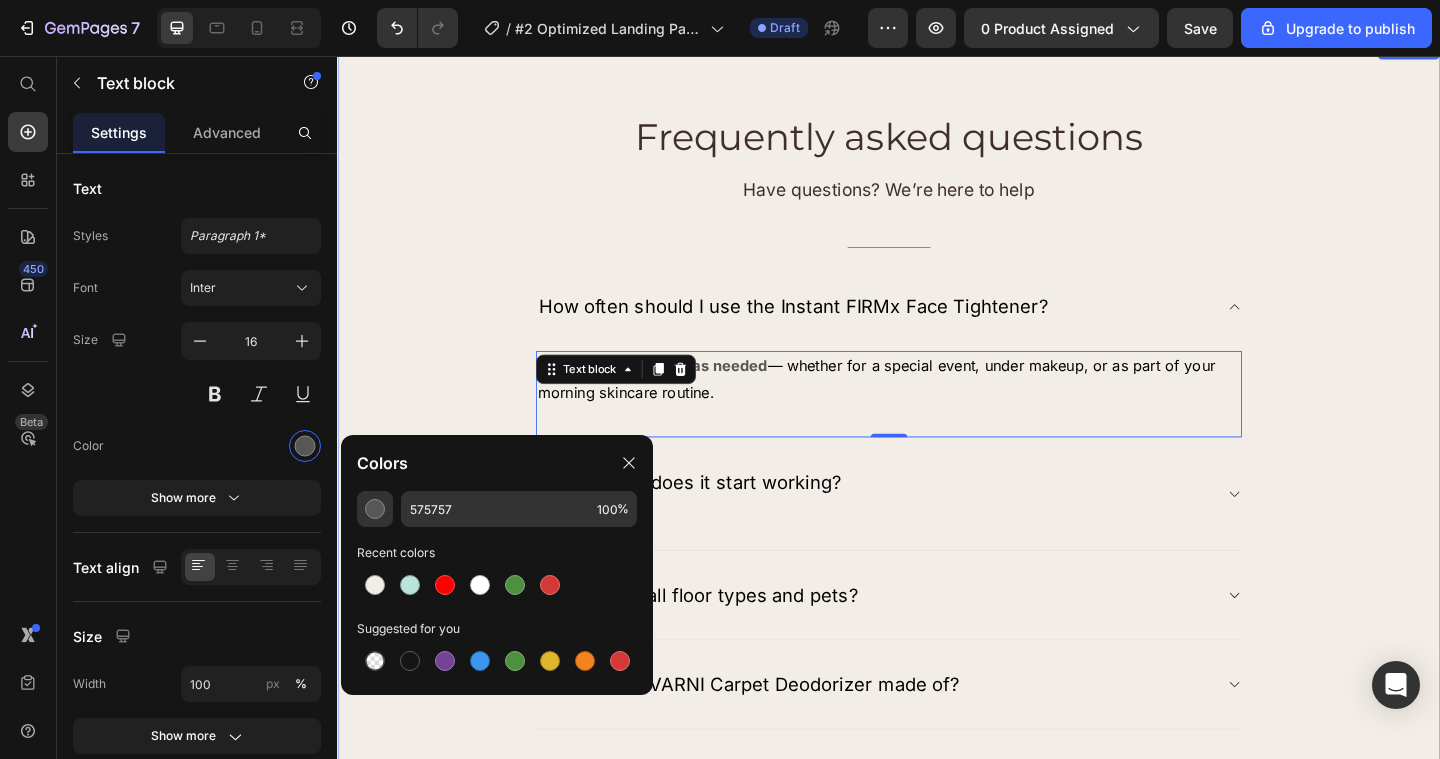click on "Frequently asked questions Heading Have questions? We’re here to help Text block                Title Line
How often should I use the Instant FIRMx Face Tightener? You can use it  daily or as needed  — whether for a special event, under makeup, or as part of your morning skincare routine. Text block   0
How quickly does it start working?
Is it safe for all floor types and pets?
What is the iVARNI Carpet Deodorizer made of? Accordion Row" at bounding box center [937, 452] 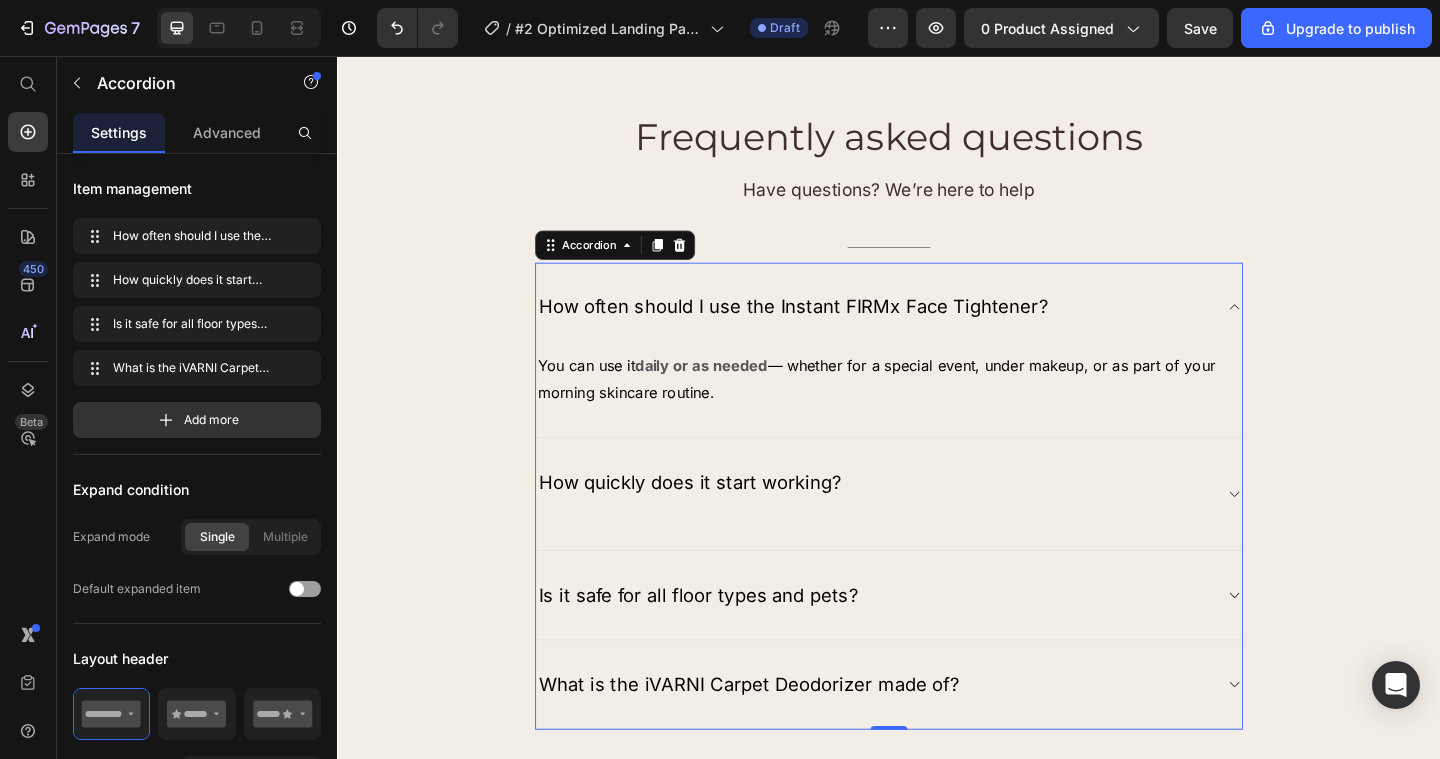 click on "How quickly does it start working?" at bounding box center [937, 533] 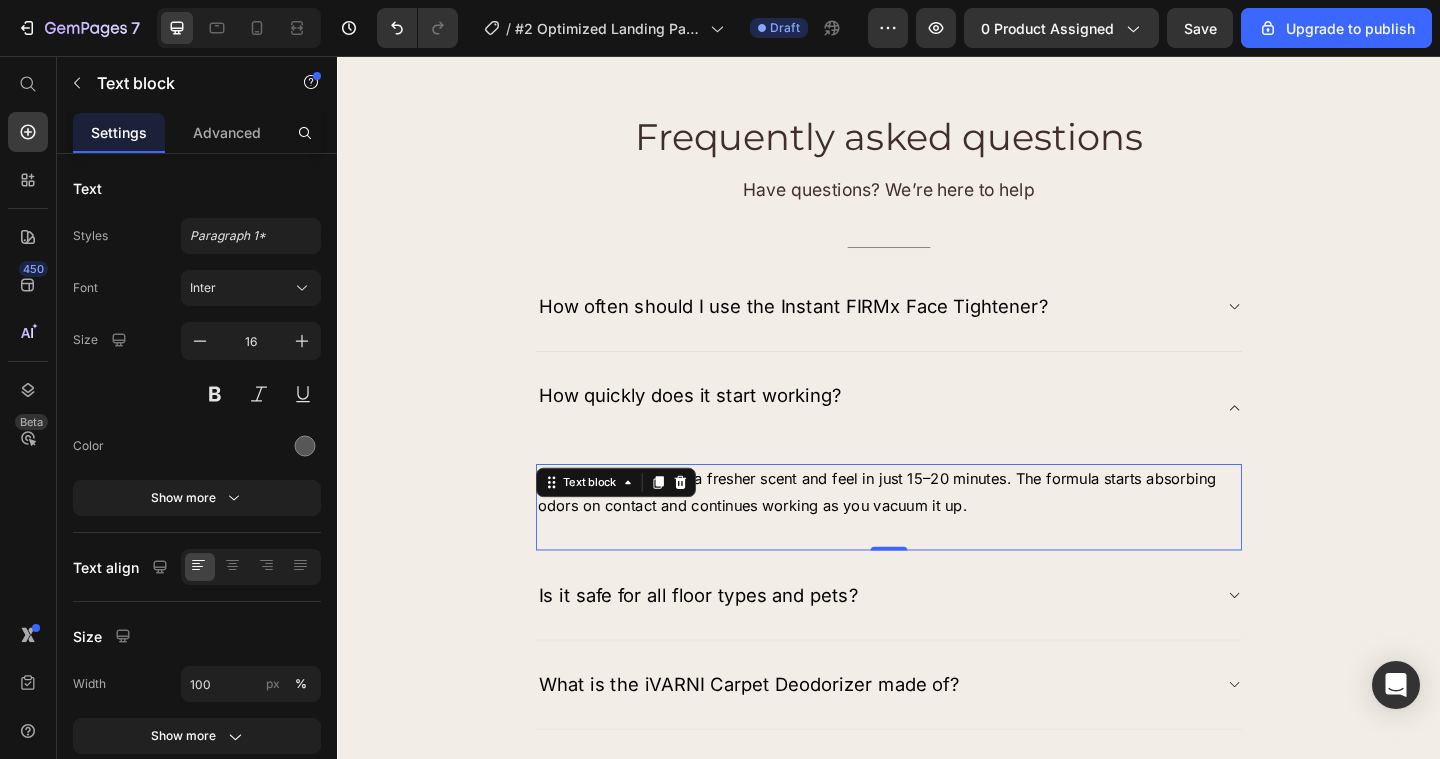 click on "Instantly! You'll notice a fresher scent and feel in just 15–20 minutes. The formula starts absorbing odors on contact and continues working as you vacuum it up." at bounding box center [937, 531] 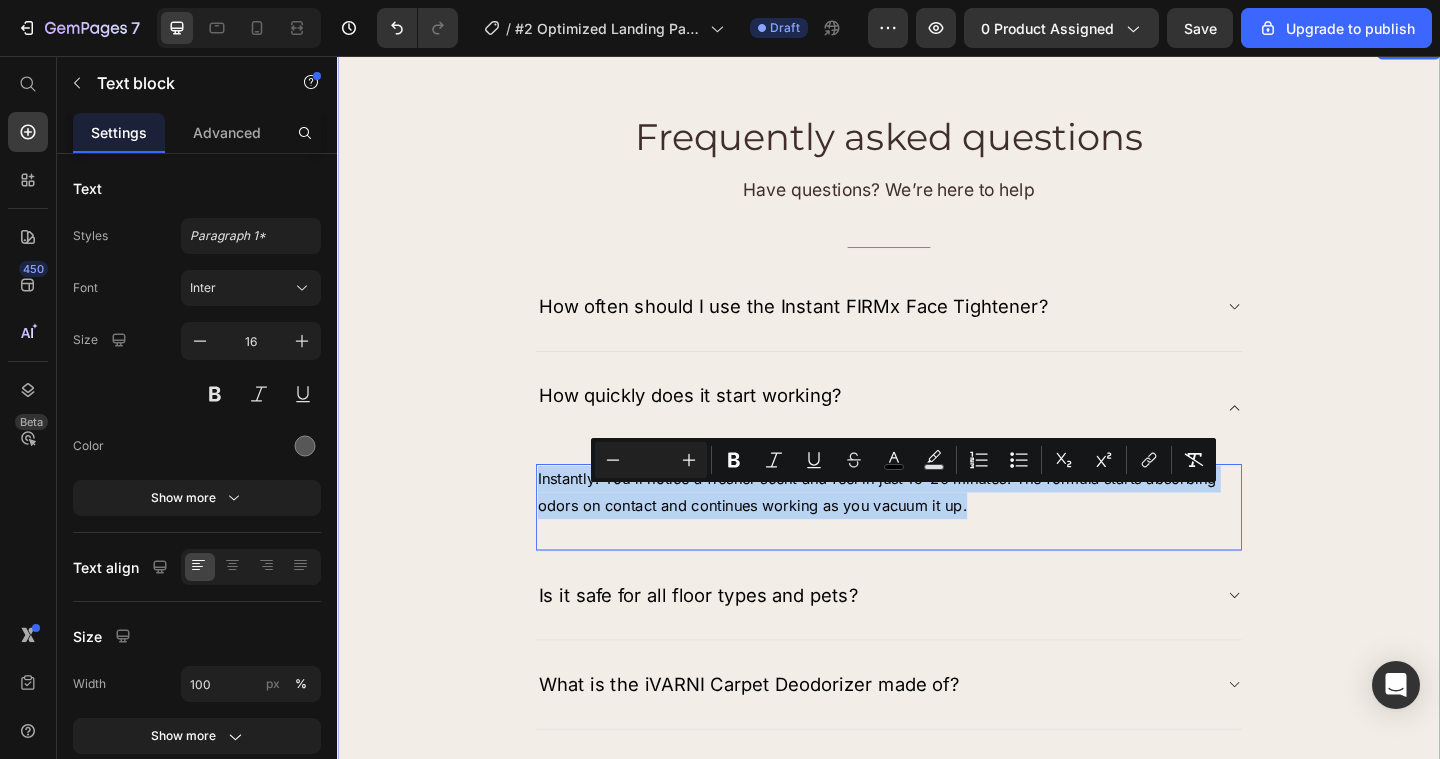 drag, startPoint x: 1041, startPoint y: 562, endPoint x: 518, endPoint y: 561, distance: 523.001 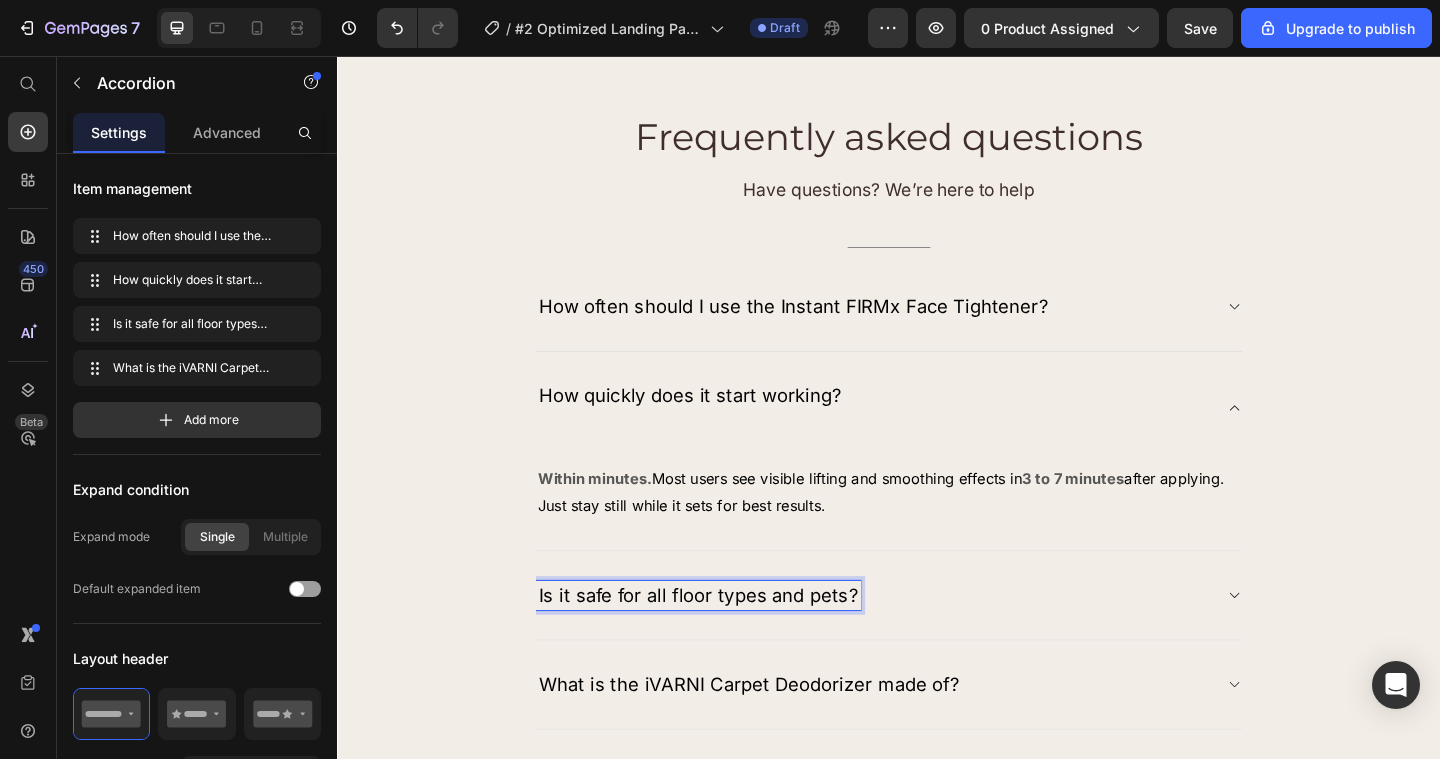 click on "Is it safe for all floor types and pets?" at bounding box center [729, 643] 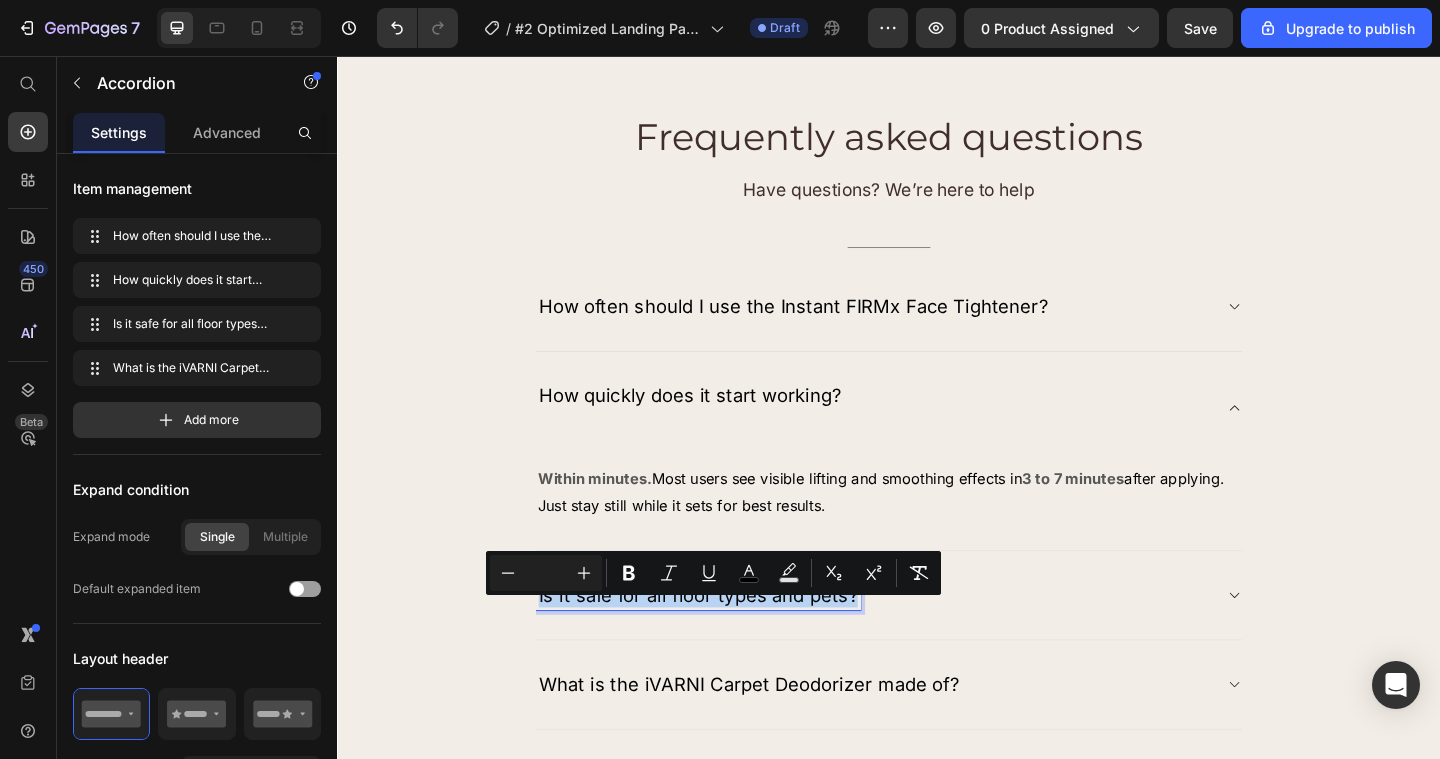 drag, startPoint x: 898, startPoint y: 666, endPoint x: 588, endPoint y: 646, distance: 310.6445 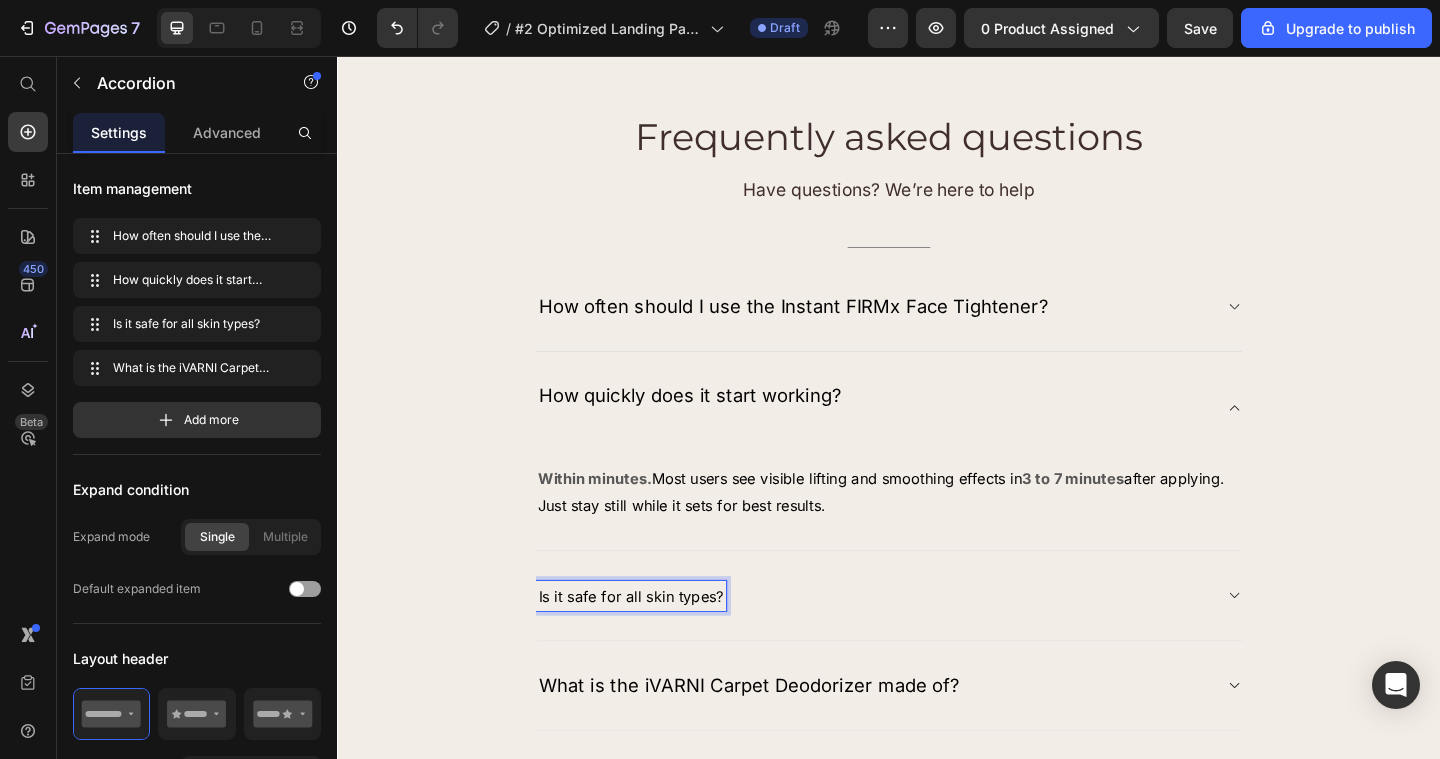 click on "Is it safe for all skin types?" at bounding box center [656, 644] 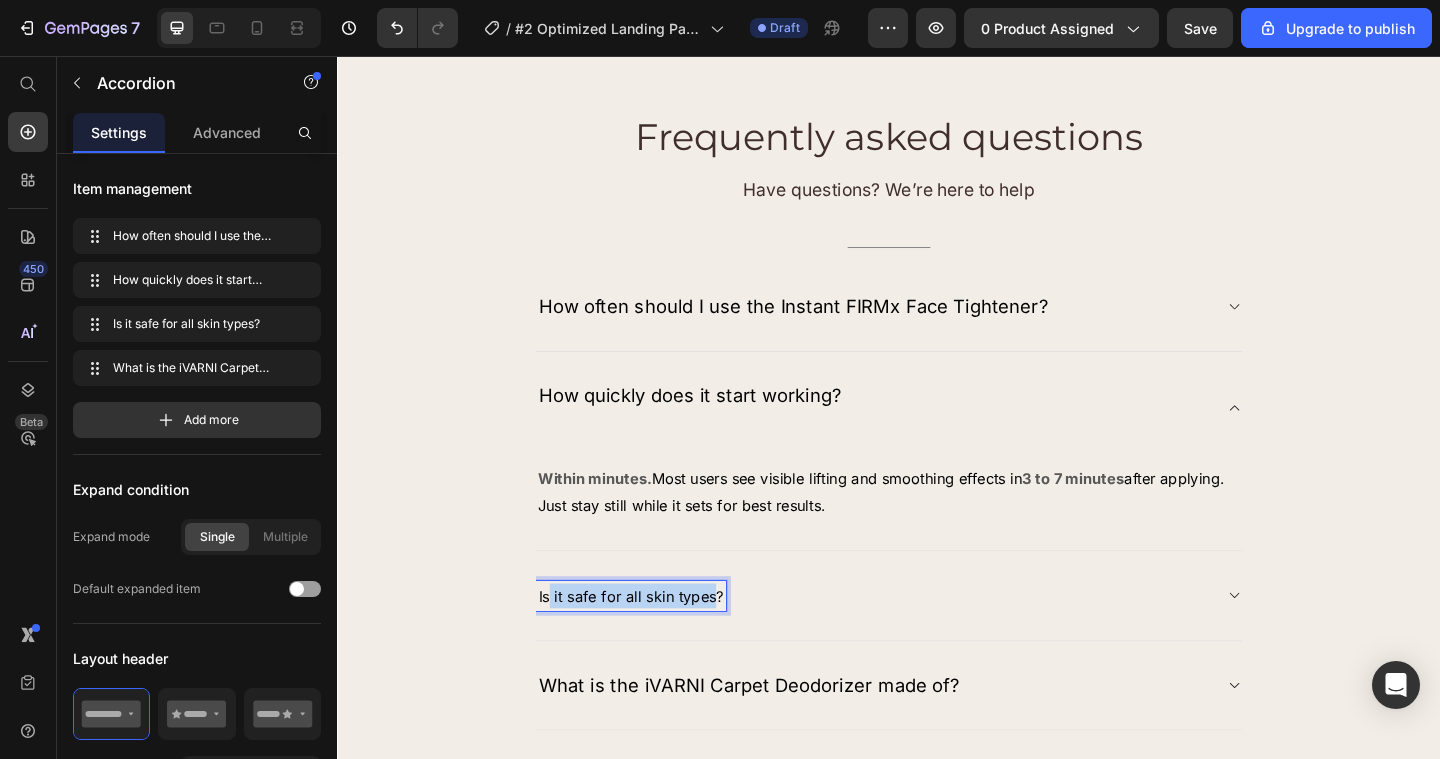 drag, startPoint x: 749, startPoint y: 663, endPoint x: 565, endPoint y: 663, distance: 184 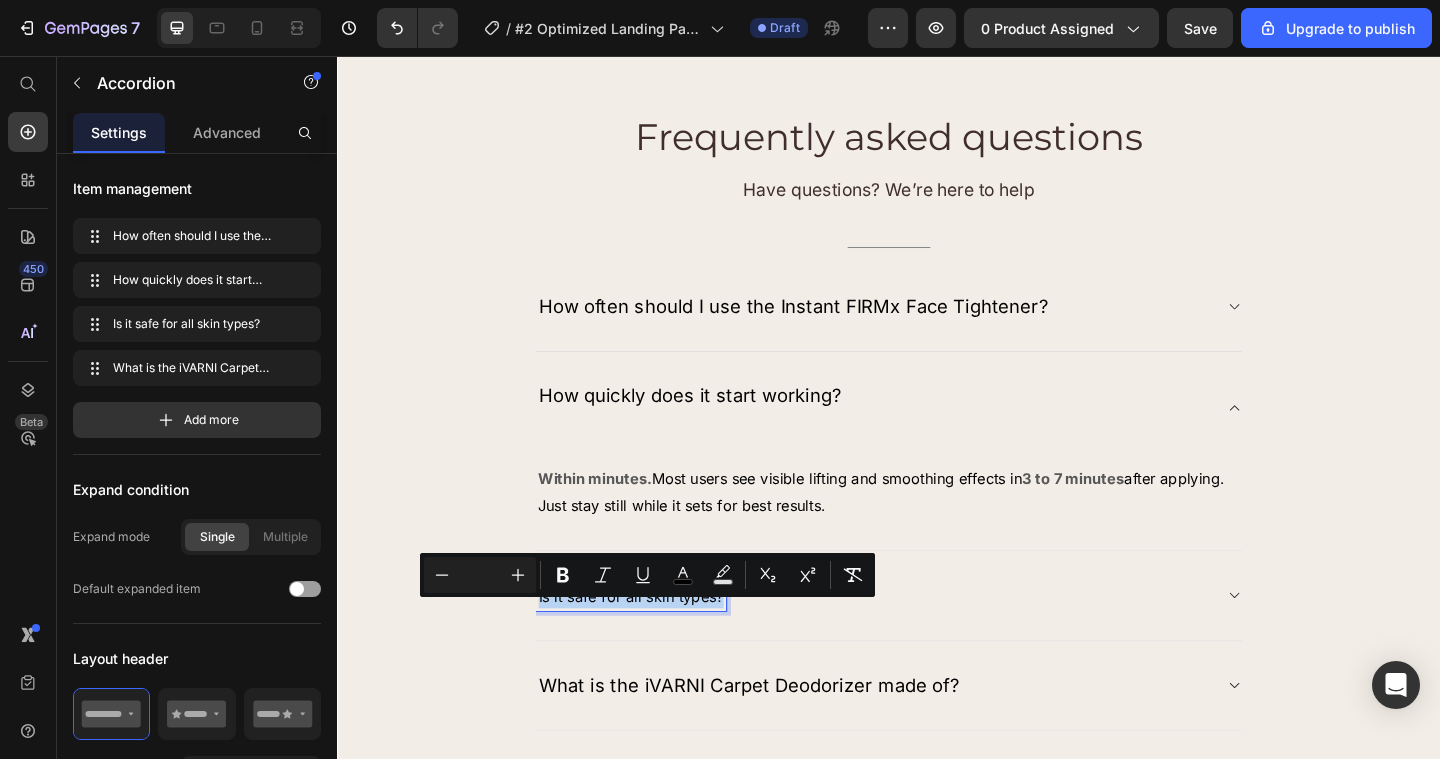 drag, startPoint x: 754, startPoint y: 664, endPoint x: 555, endPoint y: 663, distance: 199.00252 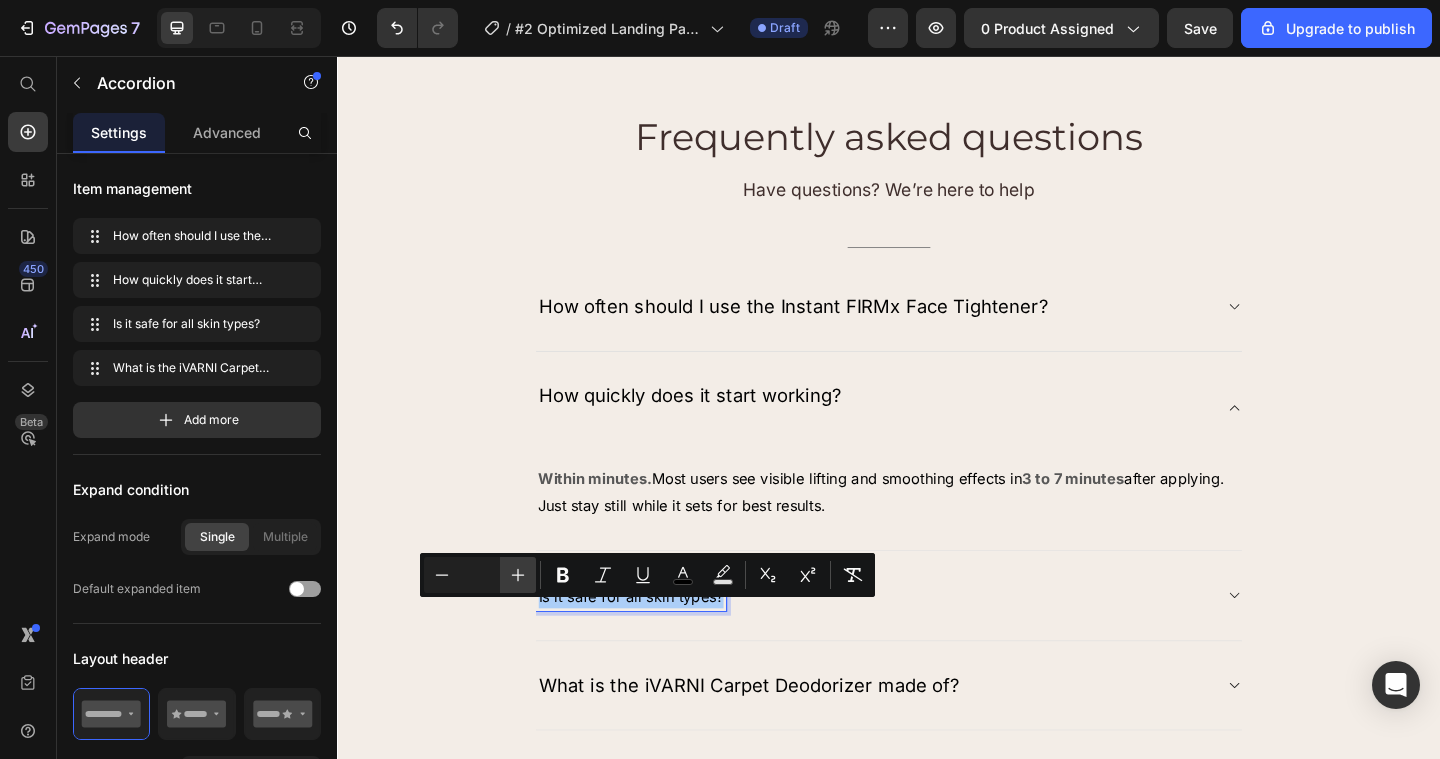 click 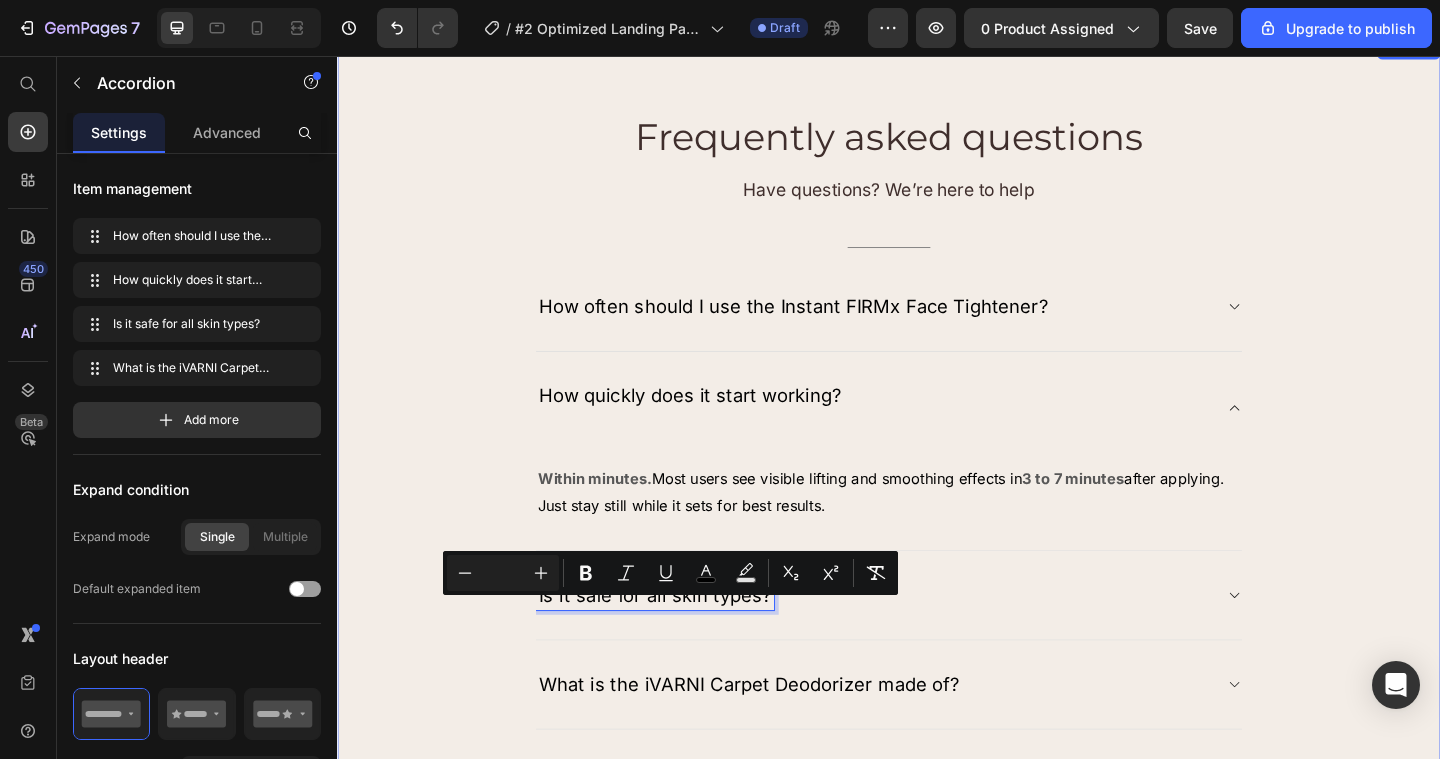 click on "Is it safe for all skin types?" at bounding box center (937, 643) 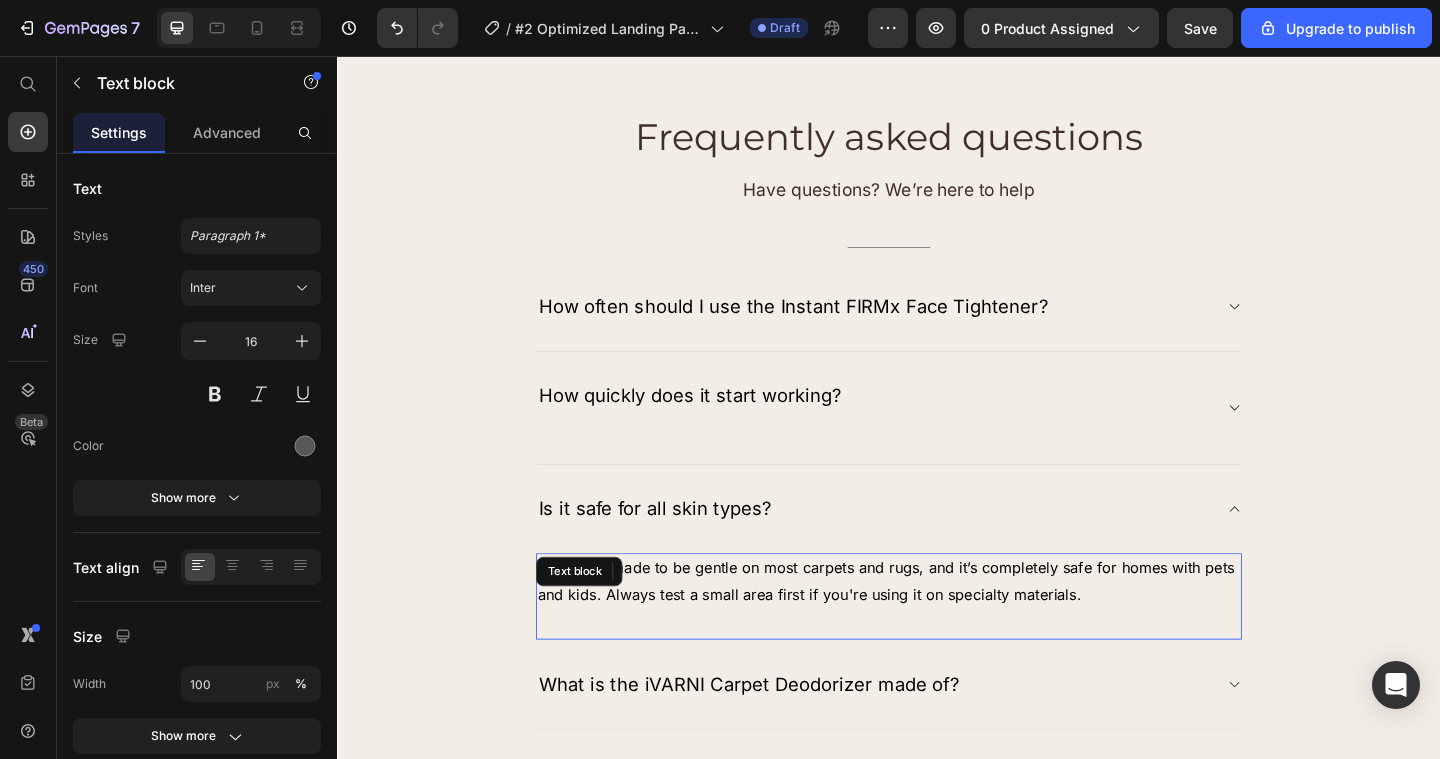 click on "Yes — it's made to be gentle on most carpets and rugs, and it’s completely safe for homes with pets and kids. Always test a small area first if you're using it on specialty materials." at bounding box center (934, 627) 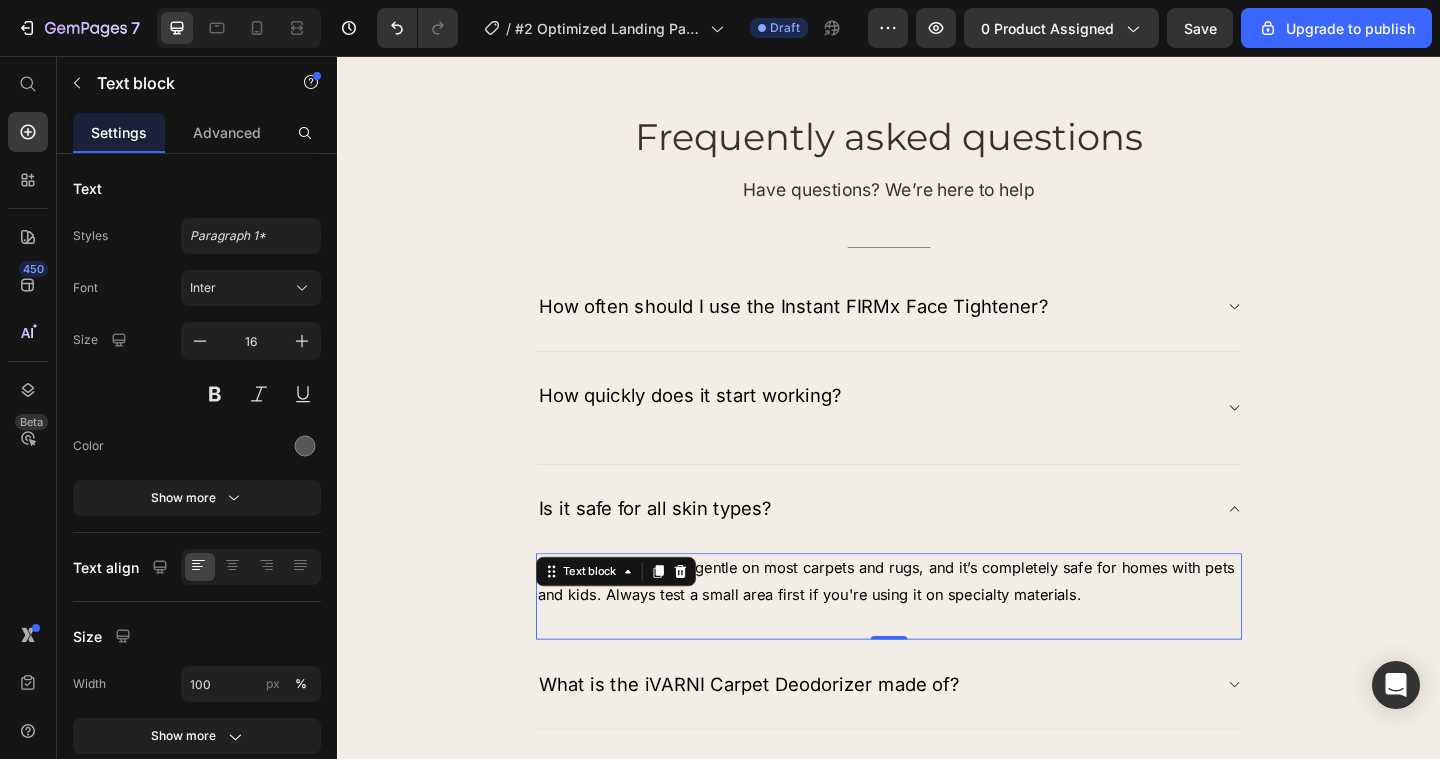 click on "Yes — it's made to be gentle on most carpets and rugs, and it’s completely safe for homes with pets and kids. Always test a small area first if you're using it on specialty materials." at bounding box center (937, 628) 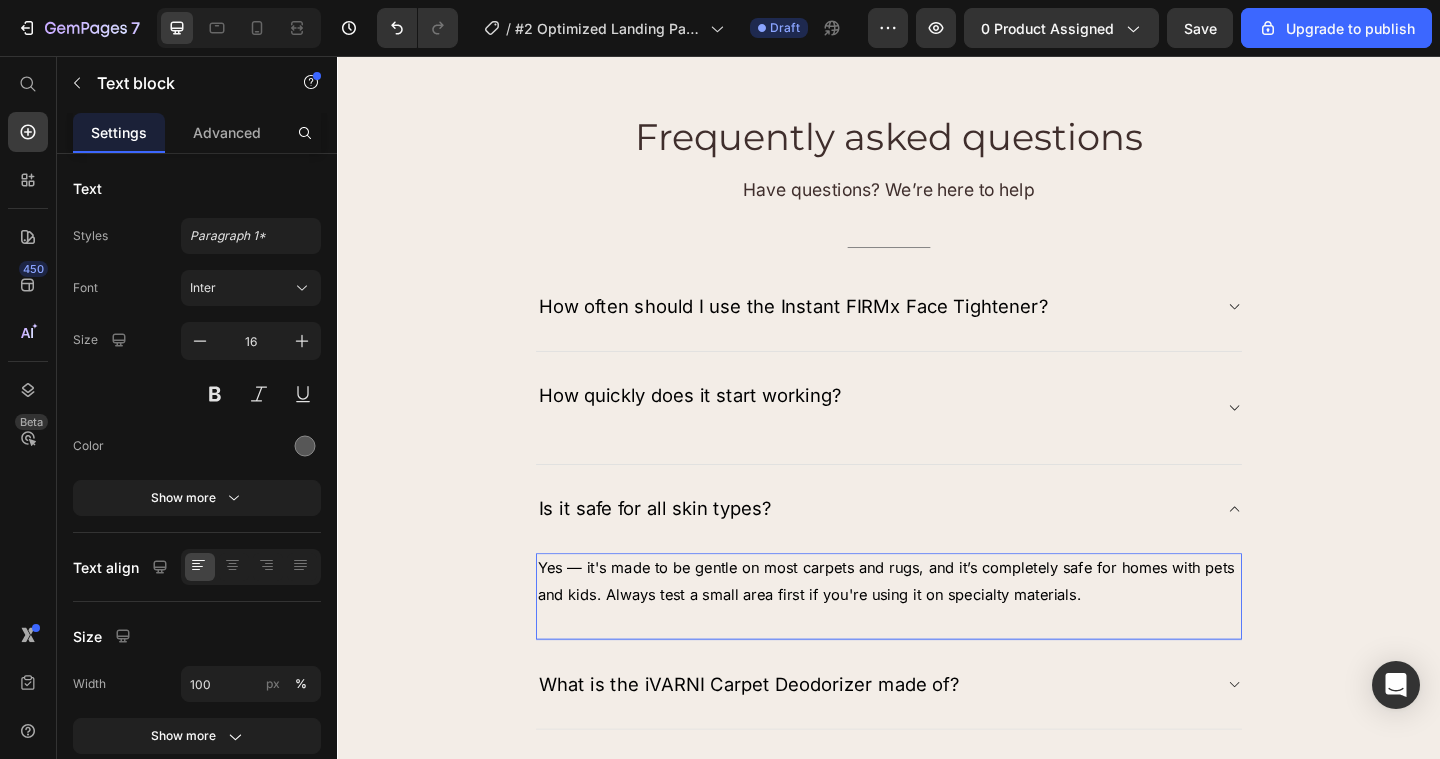 click on "Yes — it's made to be gentle on most carpets and rugs, and it’s completely safe for homes with pets and kids. Always test a small area first if you're using it on specialty materials." at bounding box center (937, 628) 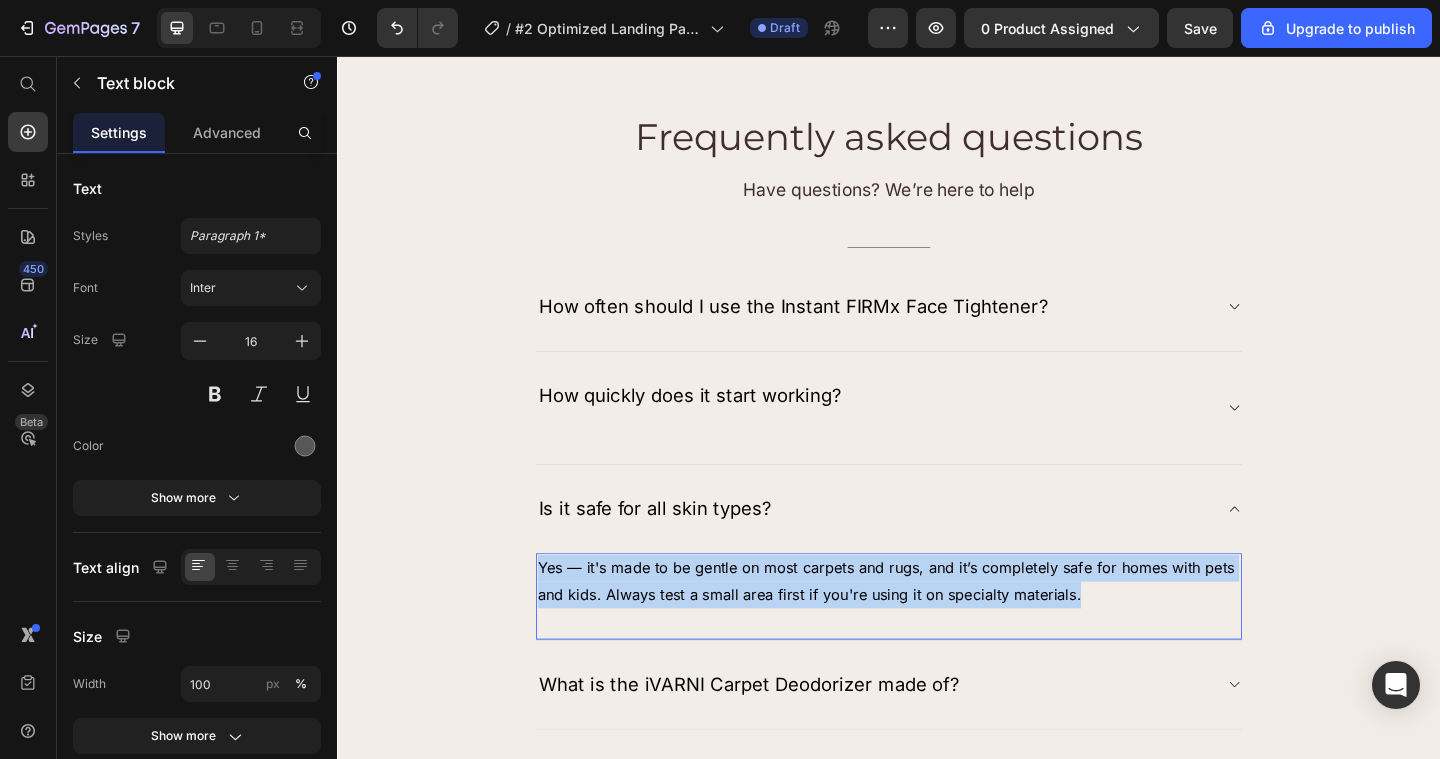 drag, startPoint x: 1005, startPoint y: 659, endPoint x: 557, endPoint y: 633, distance: 448.75385 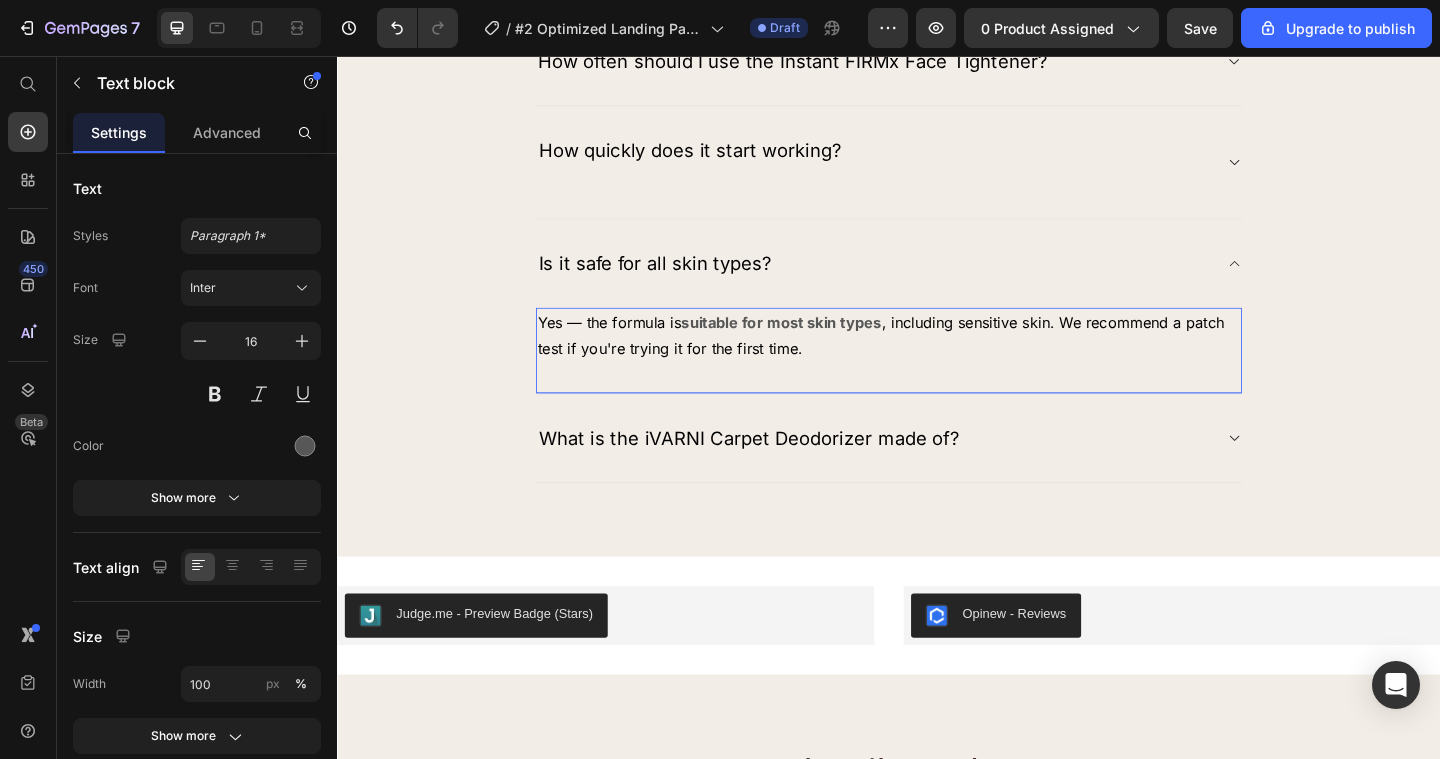 scroll, scrollTop: 5510, scrollLeft: 0, axis: vertical 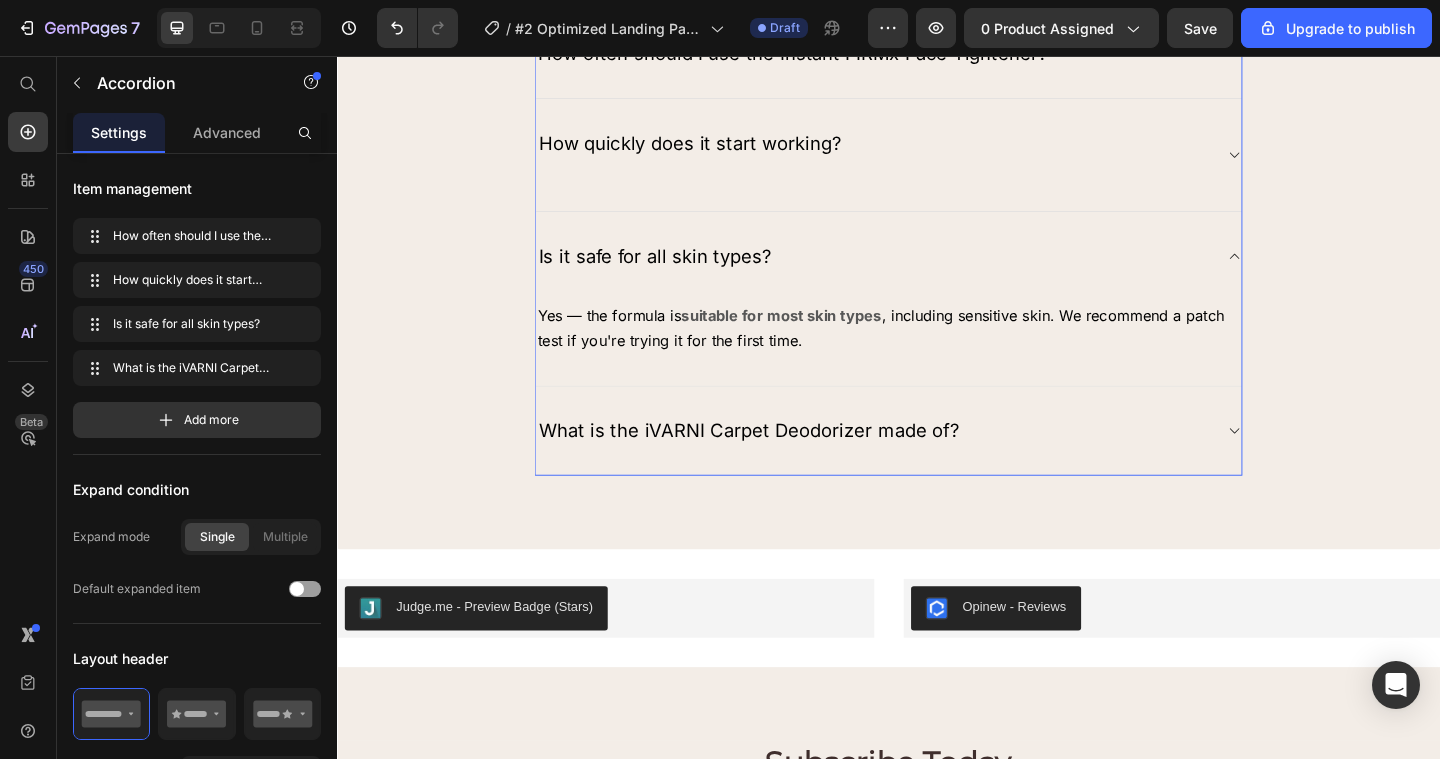 click on "Header                Title Line Row Image  60 Day Money-Back Guarantee Text Block Row If you’re not completely satisfied with your results — for  any  reason — simply reach out within  60 days  of your purchase. We’ll issue a  full refund . No questions. No hassle. No stress. Because your confidence and peace of mind matter just as much as your skin. Text Block Row Row Section 6 Frequently asked questions Heading Have questions? We’re here to help Text block                Title Line
How often should I use the Instant FIRMx Face Tightener?
How quickly does it start working?
Is it safe for all skin types? Yes — the formula is  suitable for most skin types , including sensitive skin. We recommend a patch test if you're trying it for the first time. Text block   0
What is the iVARNI Carpet Deodorizer made of? Accordion Row Section 7 Judge.me" at bounding box center (937, -1841) 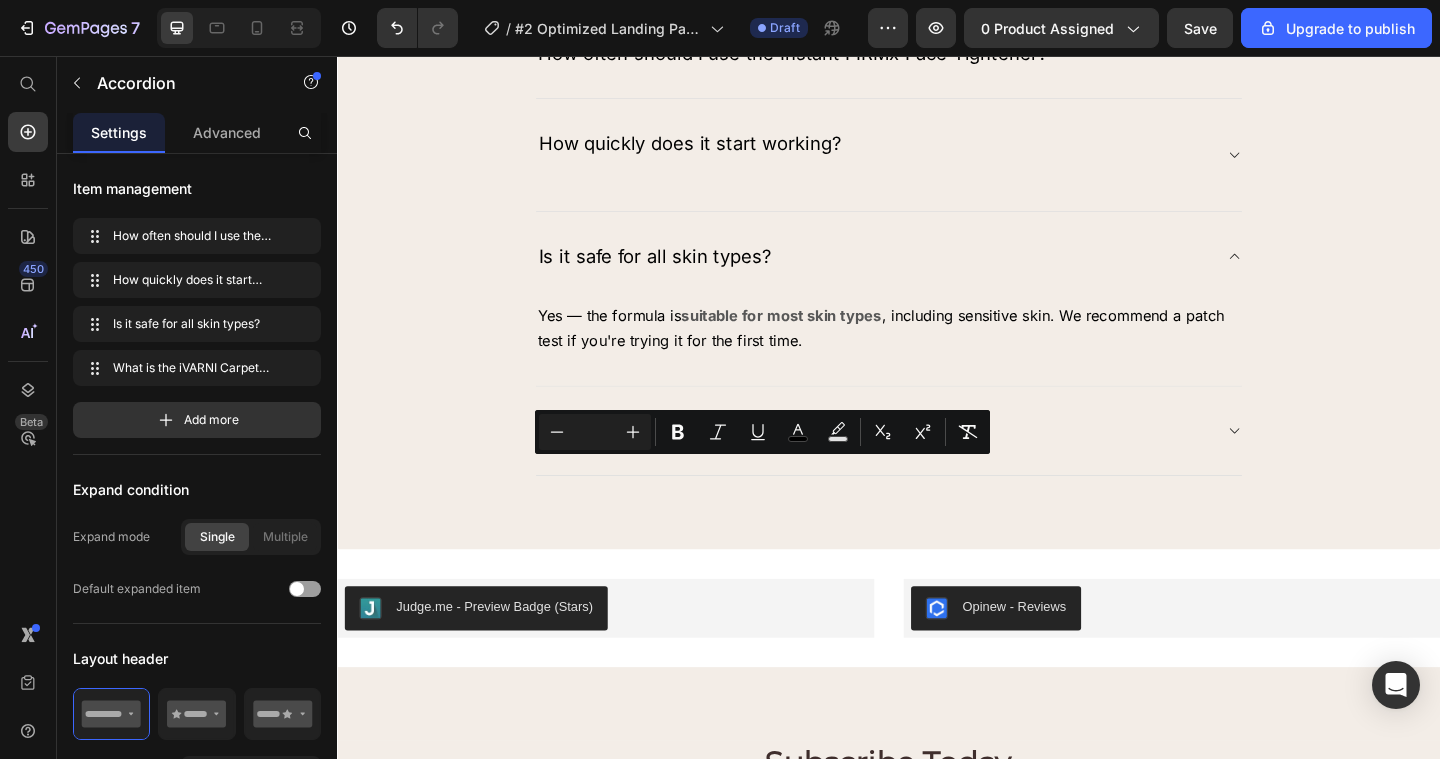 drag, startPoint x: 1003, startPoint y: 499, endPoint x: 561, endPoint y: 507, distance: 442.0724 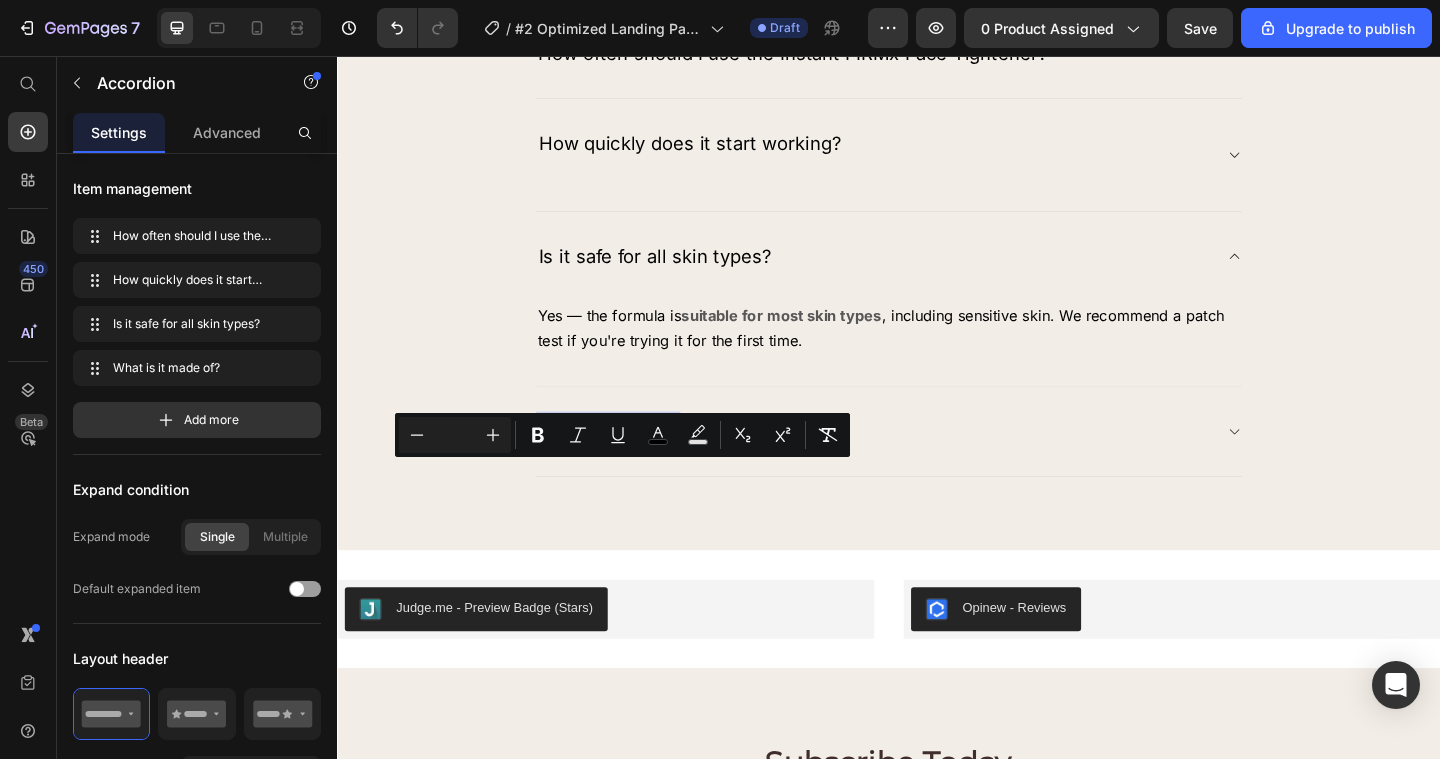 drag, startPoint x: 694, startPoint y: 502, endPoint x: 558, endPoint y: 502, distance: 136 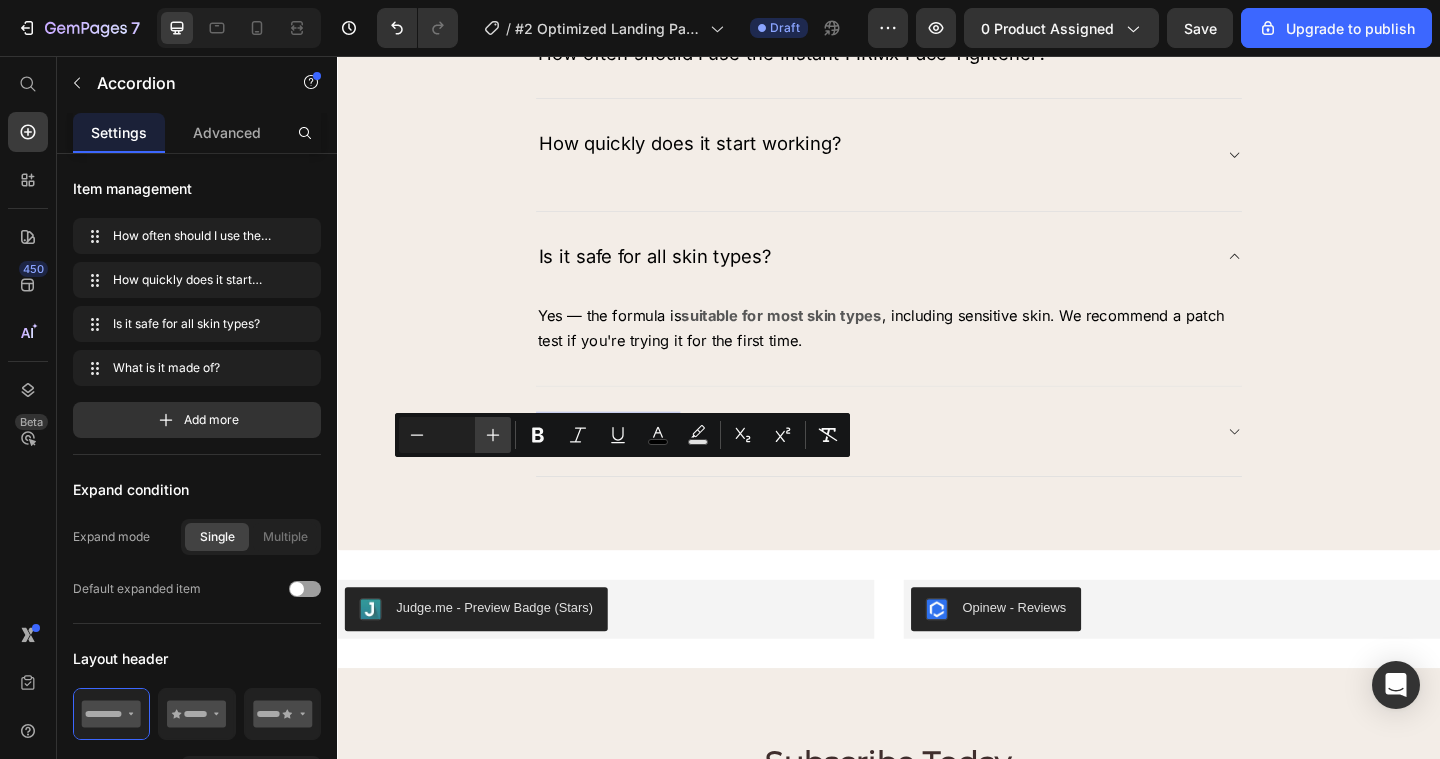 click 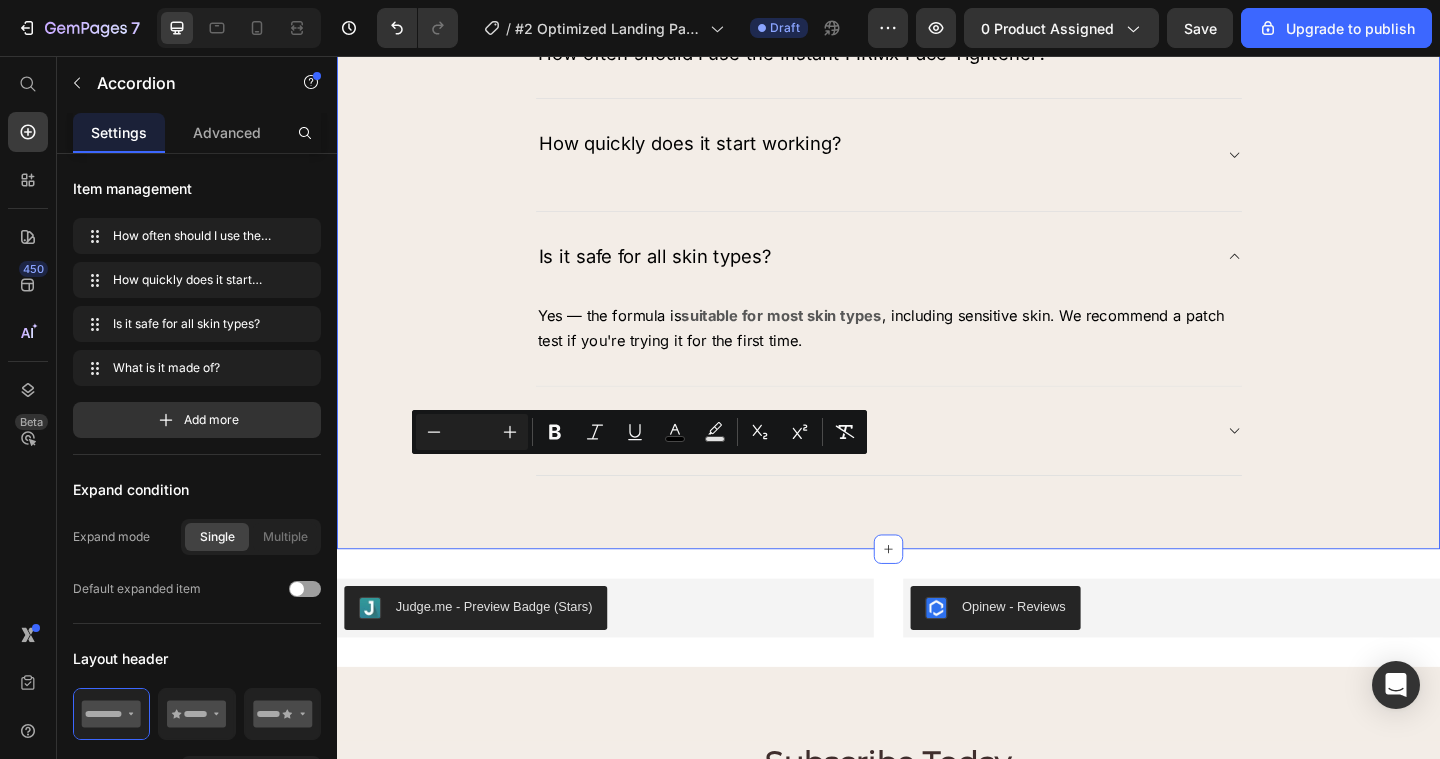 click 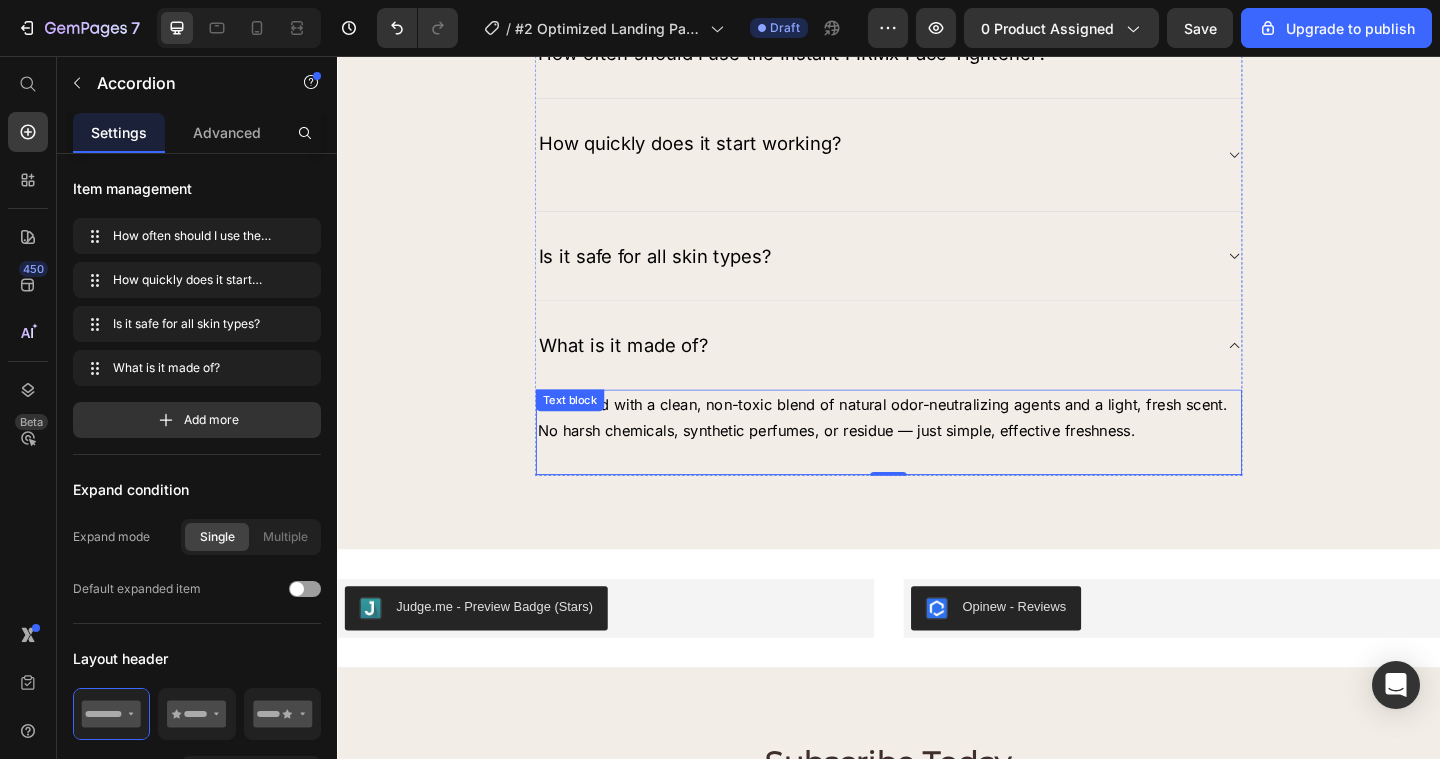 click on "It’s crafted with a clean, non-toxic blend of natural odor-neutralizing agents and a light, fresh scent. No harsh chemicals, synthetic perfumes, or residue — just simple, effective freshness." at bounding box center [930, 449] 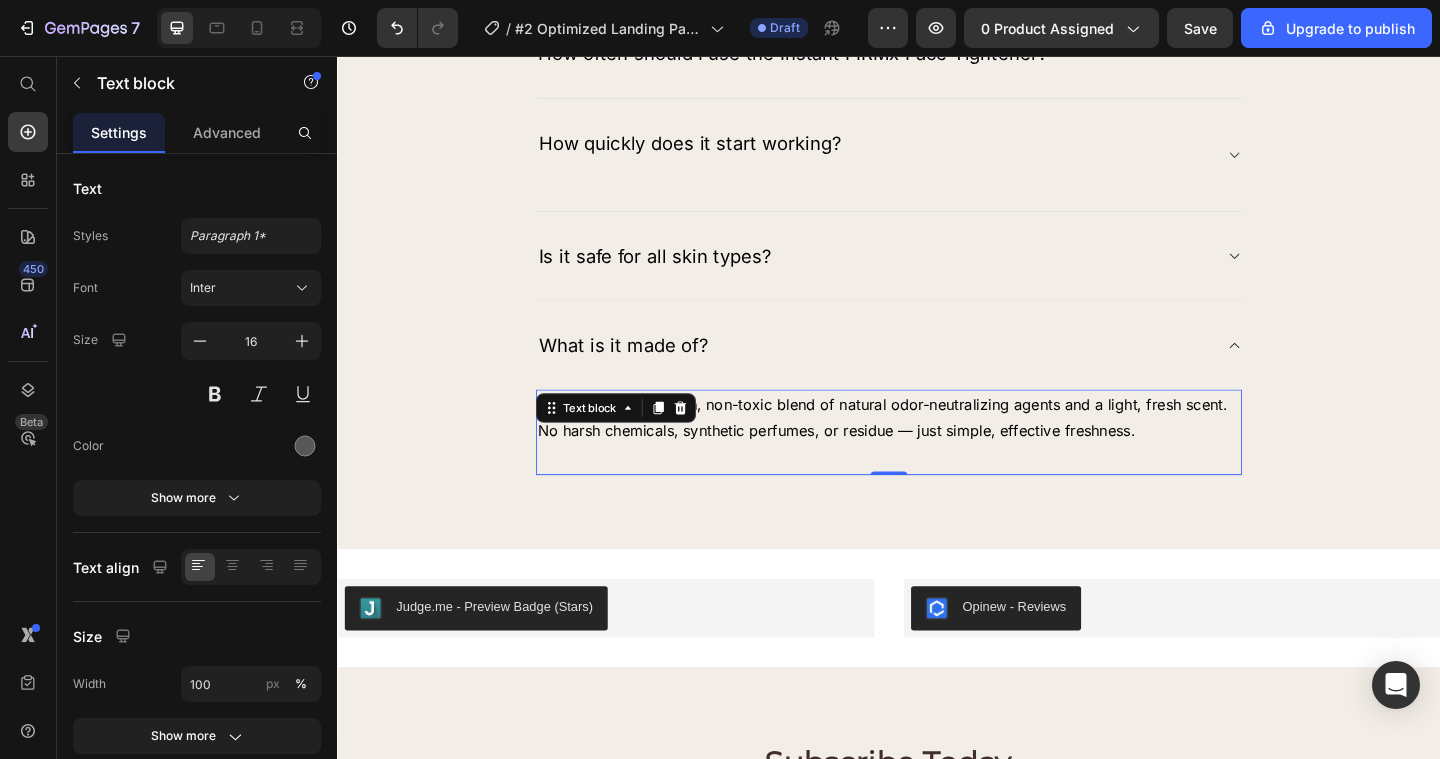 click on "It’s crafted with a clean, non-toxic blend of natural odor-neutralizing agents and a light, fresh scent. No harsh chemicals, synthetic perfumes, or residue — just simple, effective freshness." at bounding box center [937, 450] 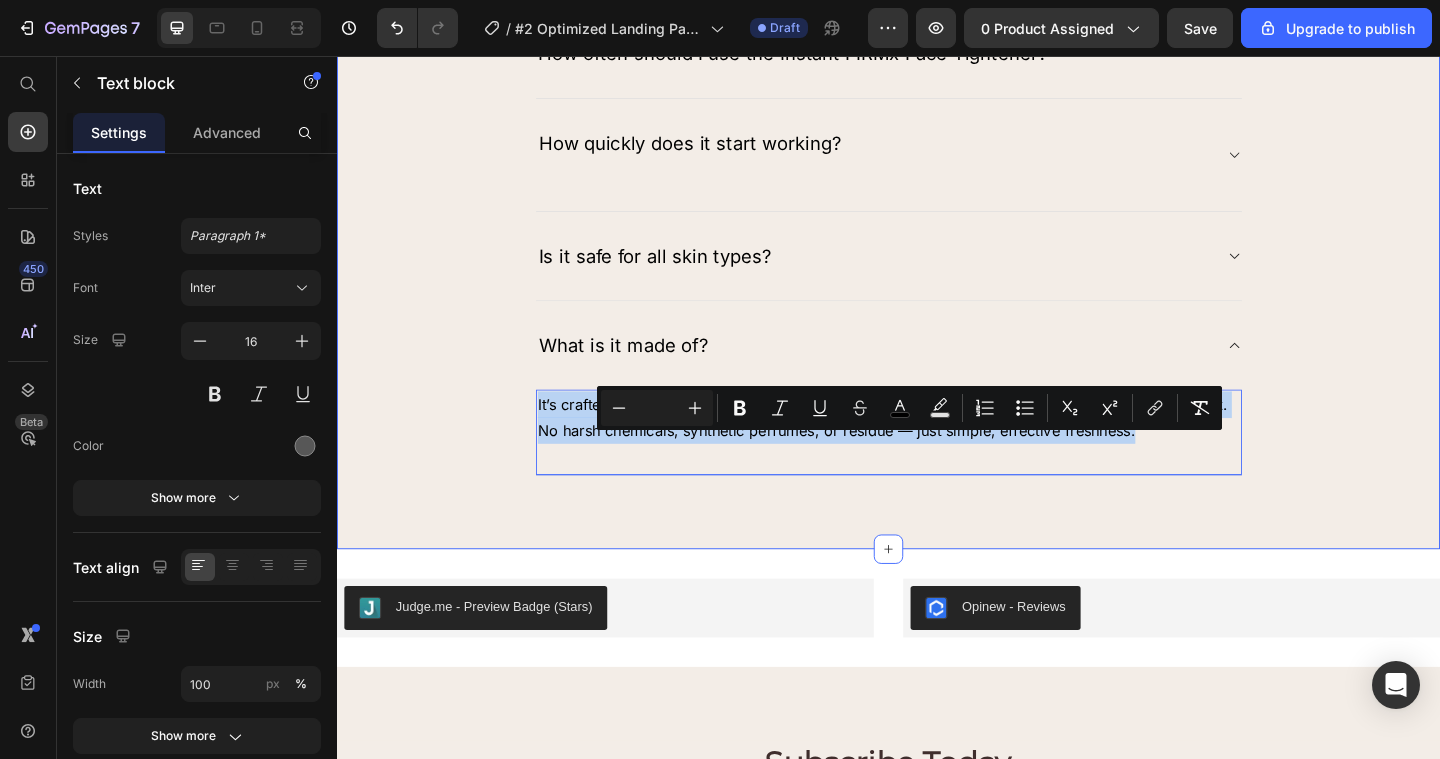 drag, startPoint x: 1227, startPoint y: 516, endPoint x: 545, endPoint y: 487, distance: 682.6163 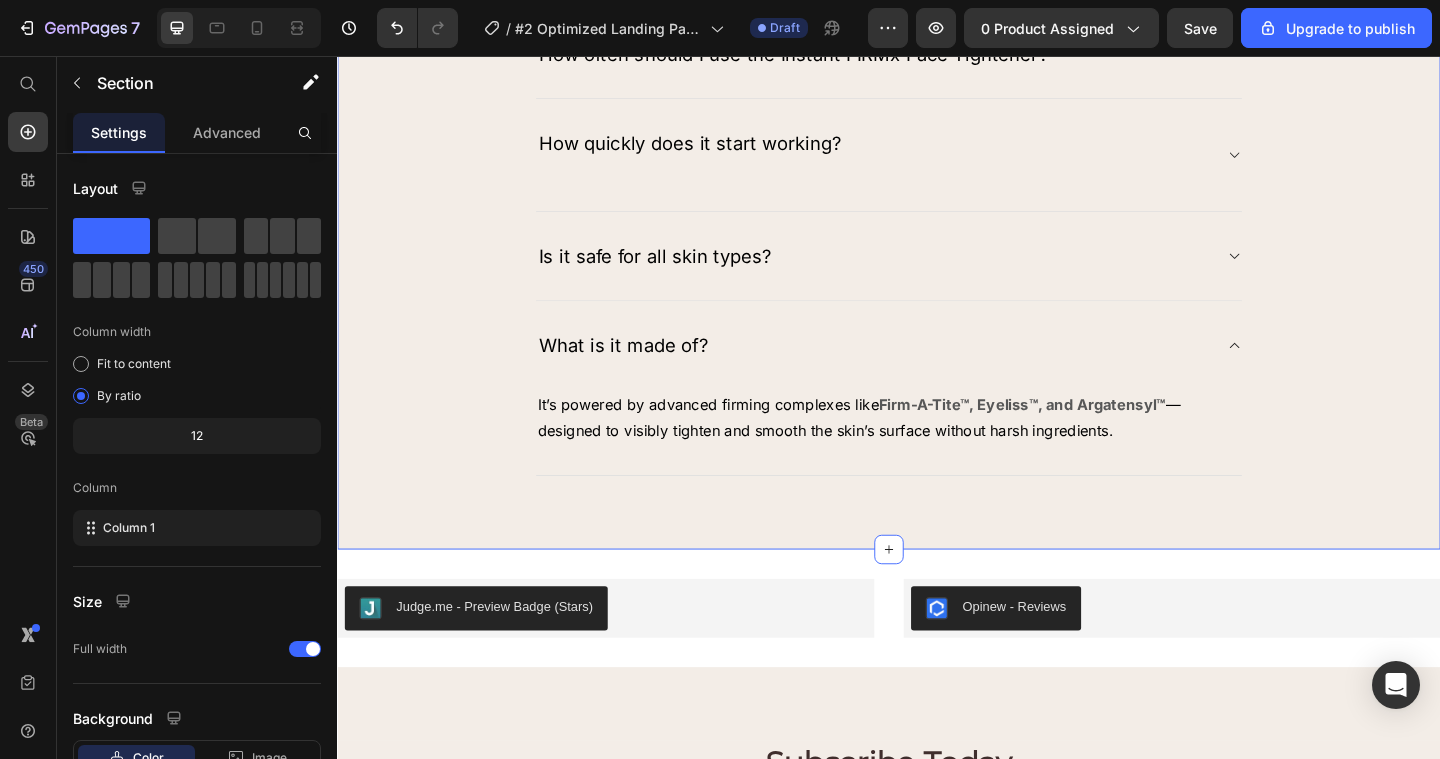 drag, startPoint x: 1433, startPoint y: 536, endPoint x: 1318, endPoint y: 275, distance: 285.2122 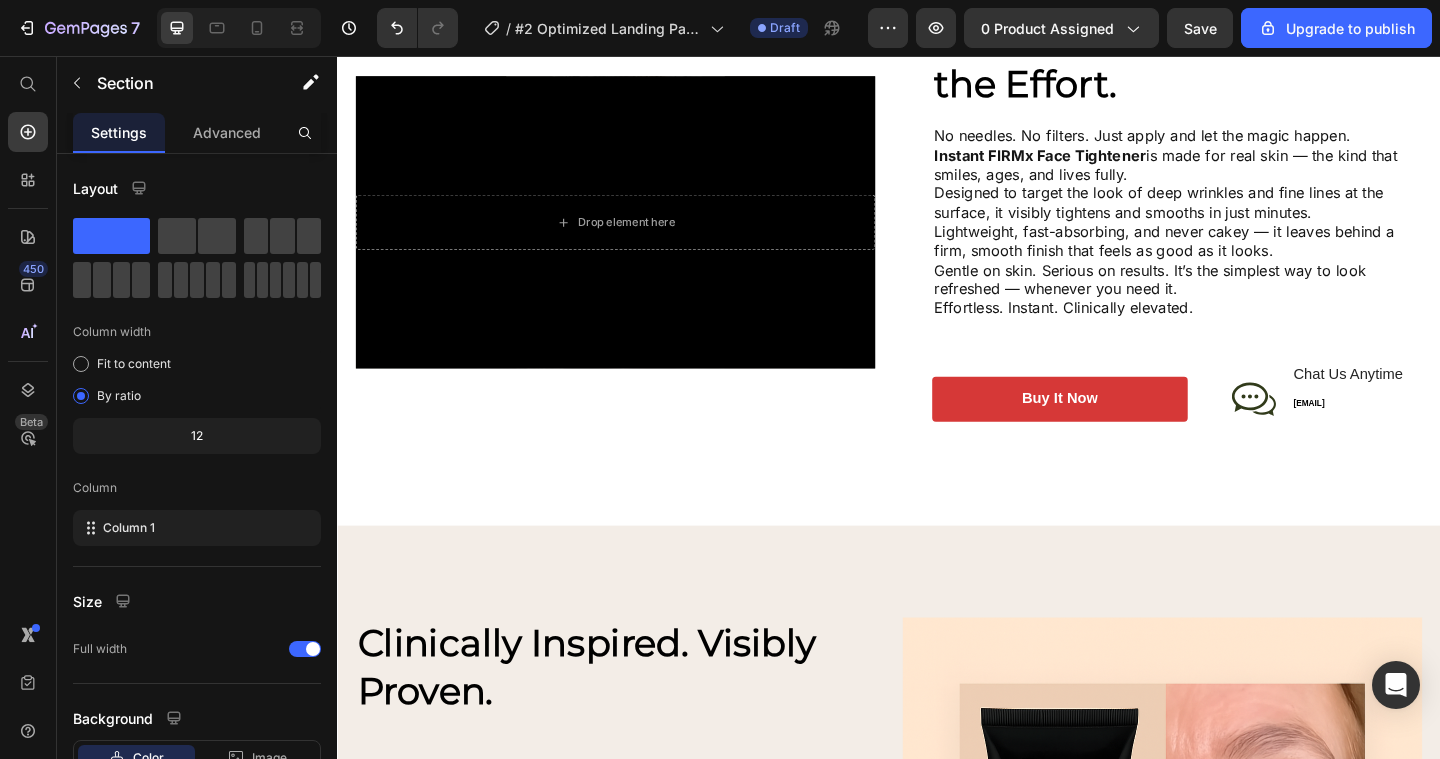 scroll, scrollTop: 2027, scrollLeft: 0, axis: vertical 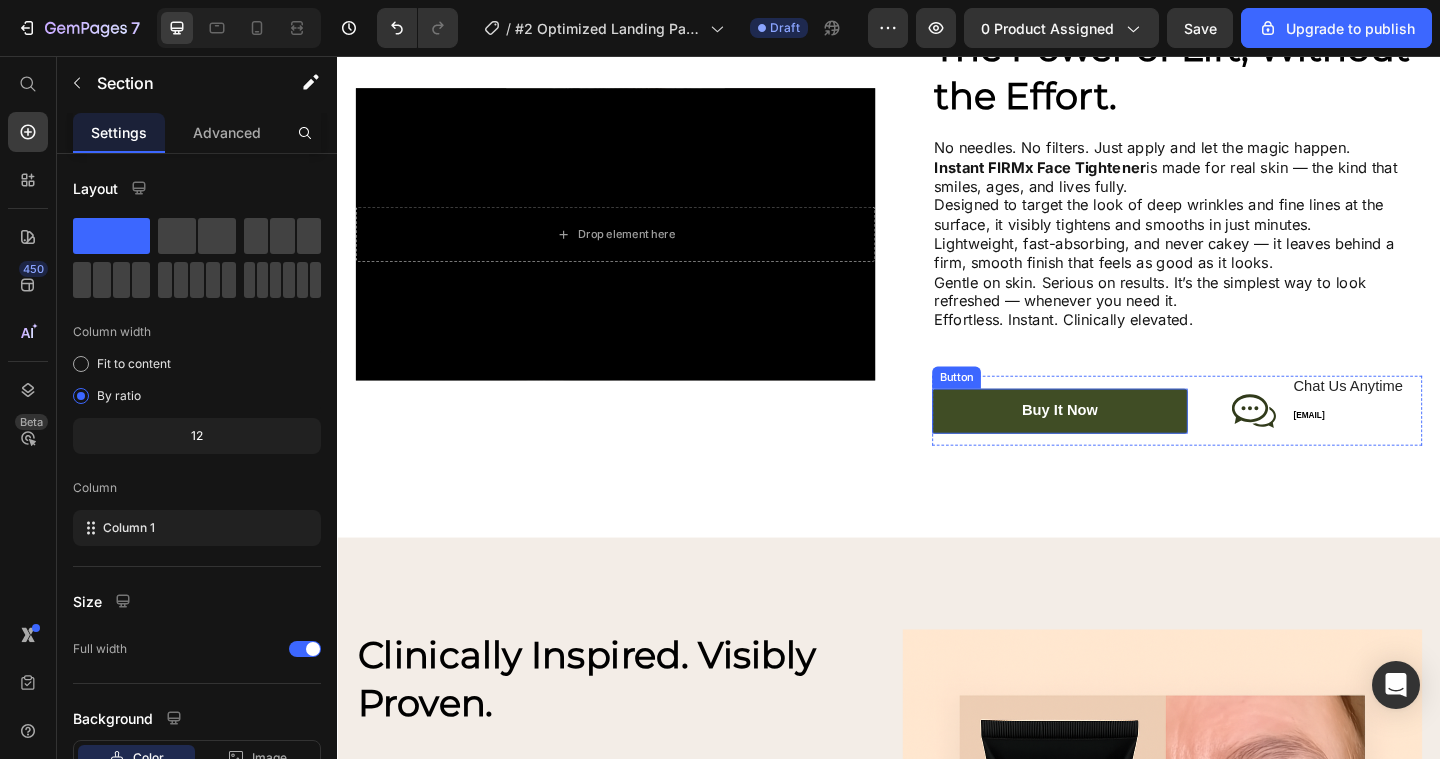 click on "buy it now" at bounding box center (1123, 442) 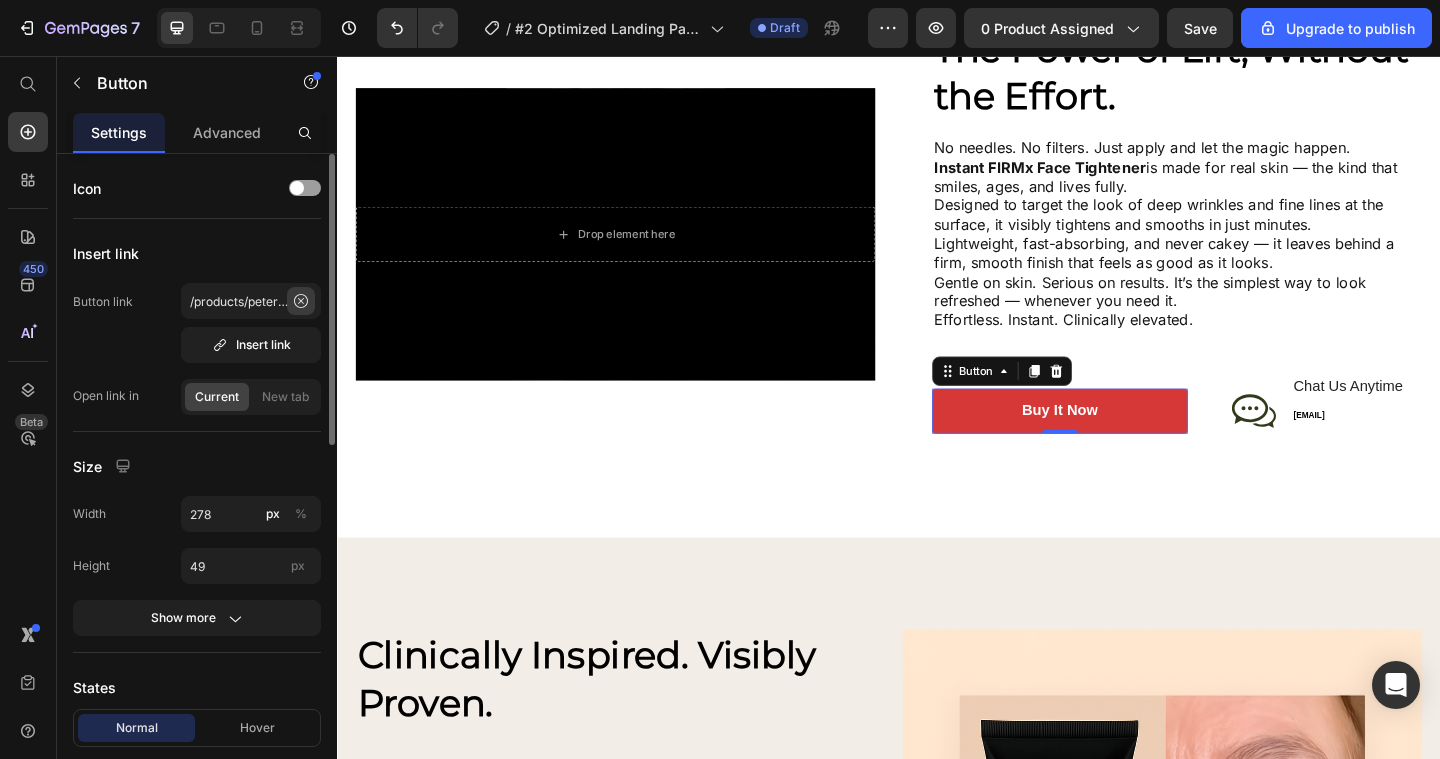 click 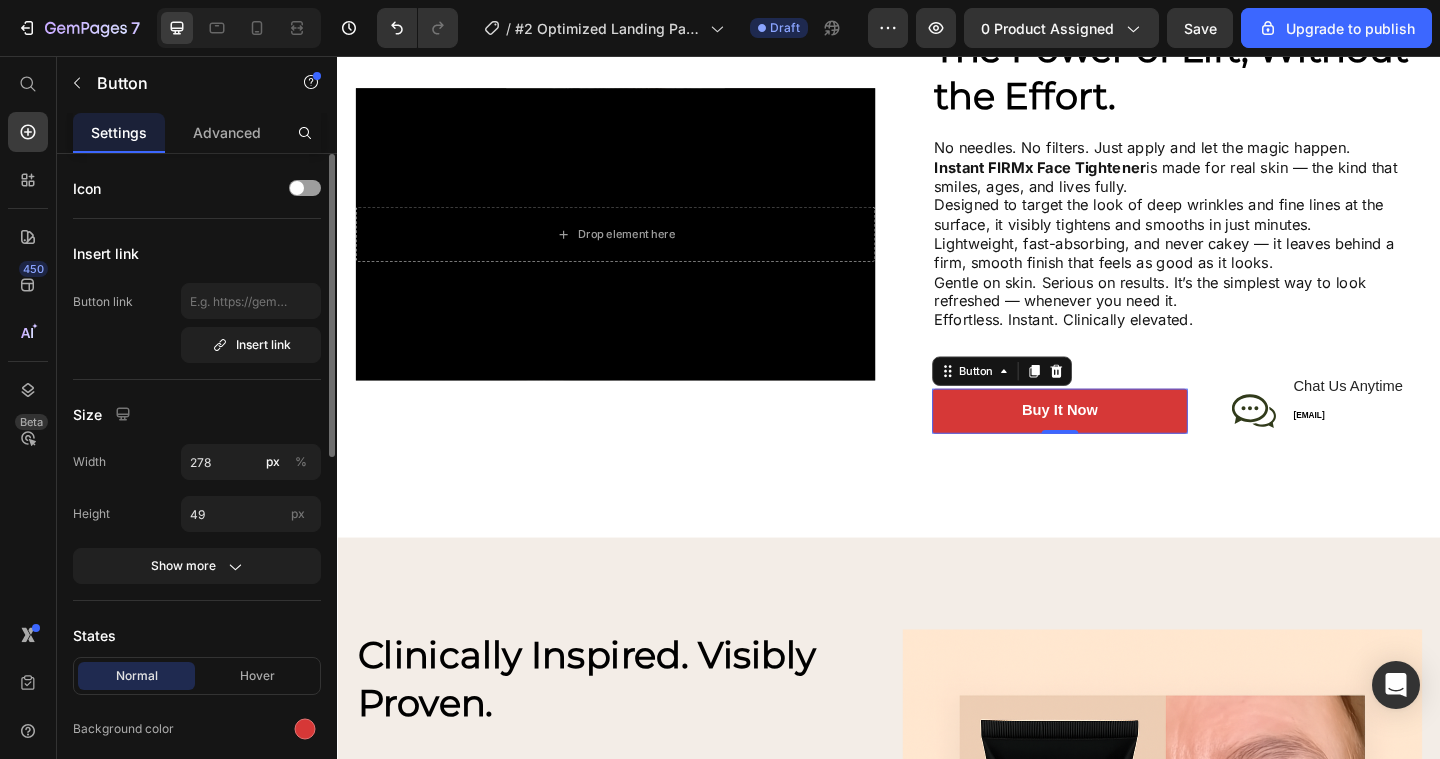 click on "Insert link" at bounding box center [251, 323] 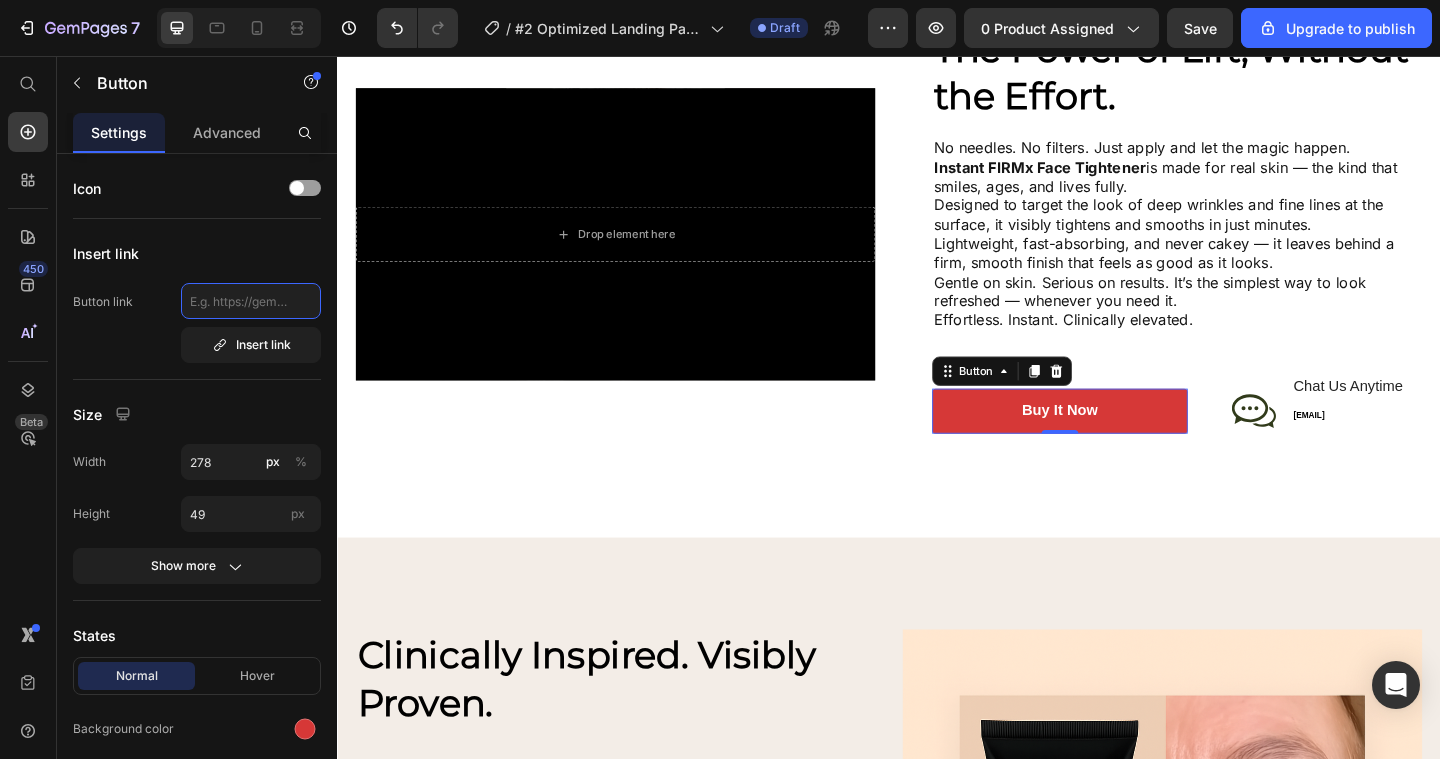 click 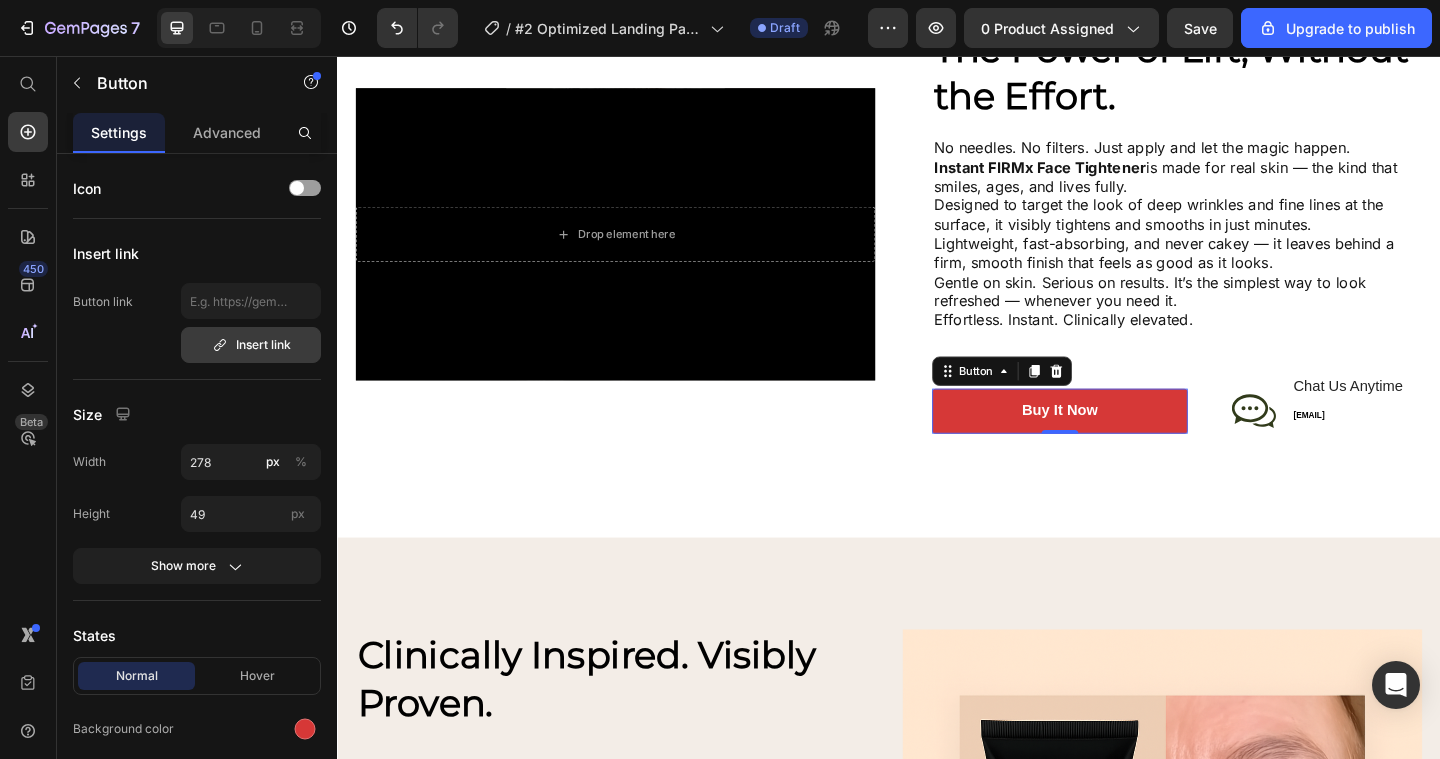 click on "Insert link" at bounding box center (251, 345) 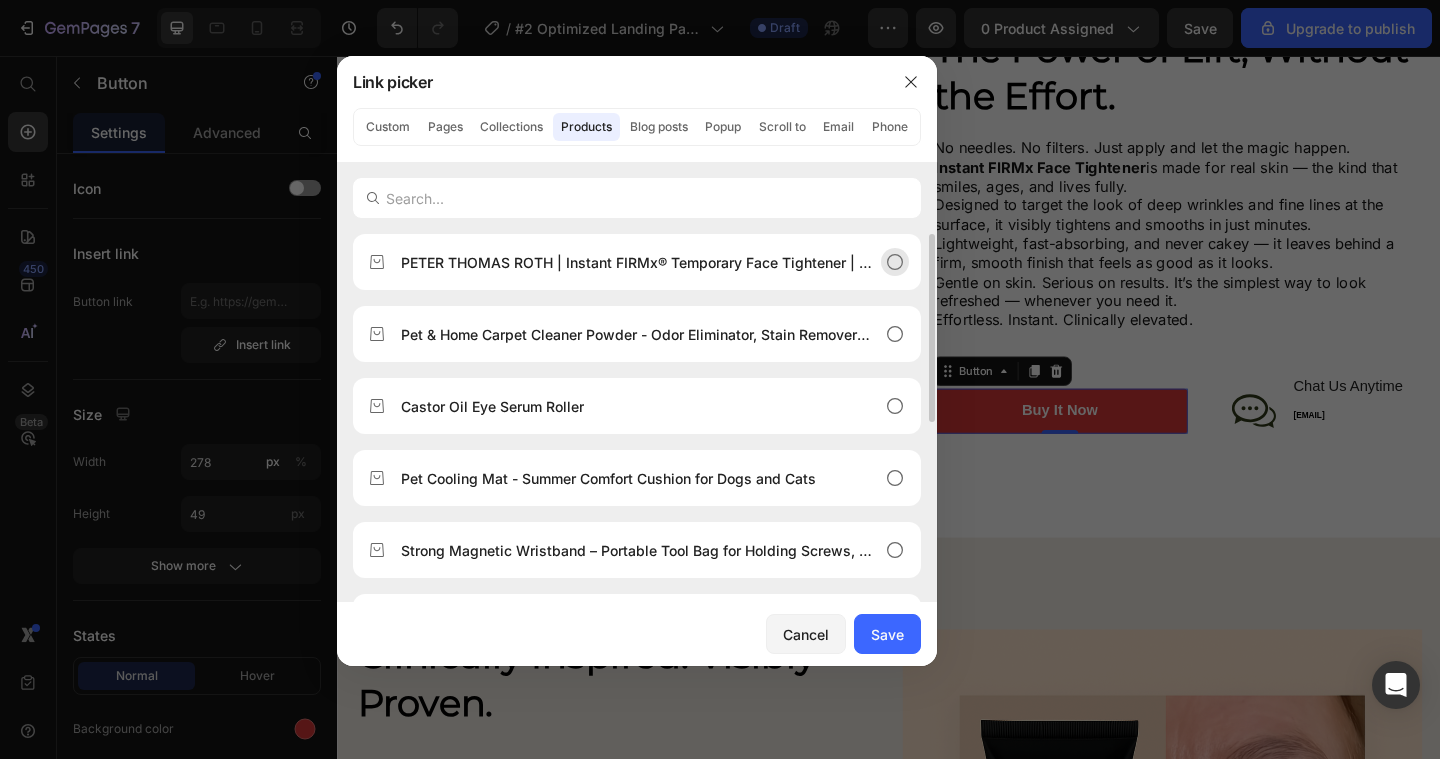 click on "PETER THOMAS ROTH | Instant FIRMx® Temporary Face Tightener | Firm and Smooth the Look of Fine Lines, Pores and Deep Wrinkles" at bounding box center (637, 262) 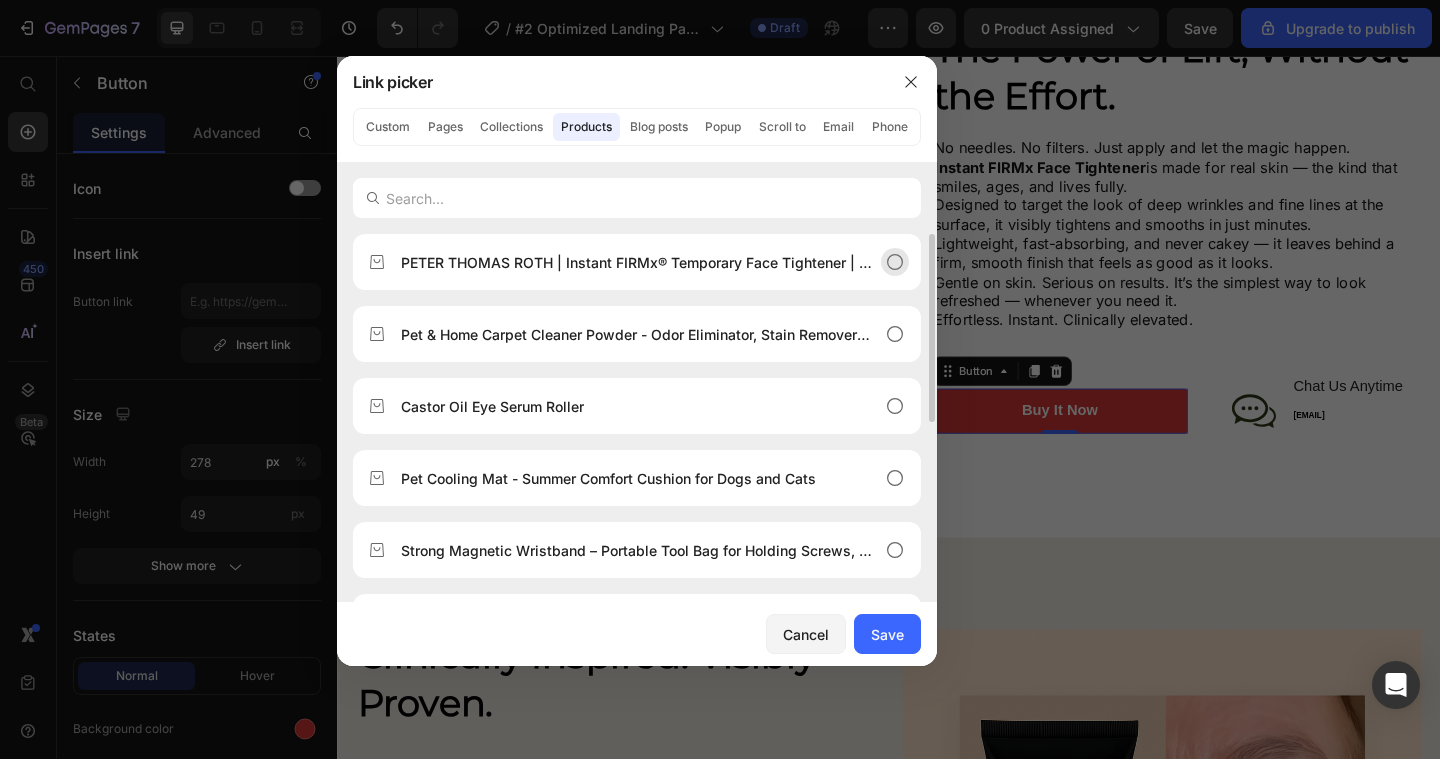 click 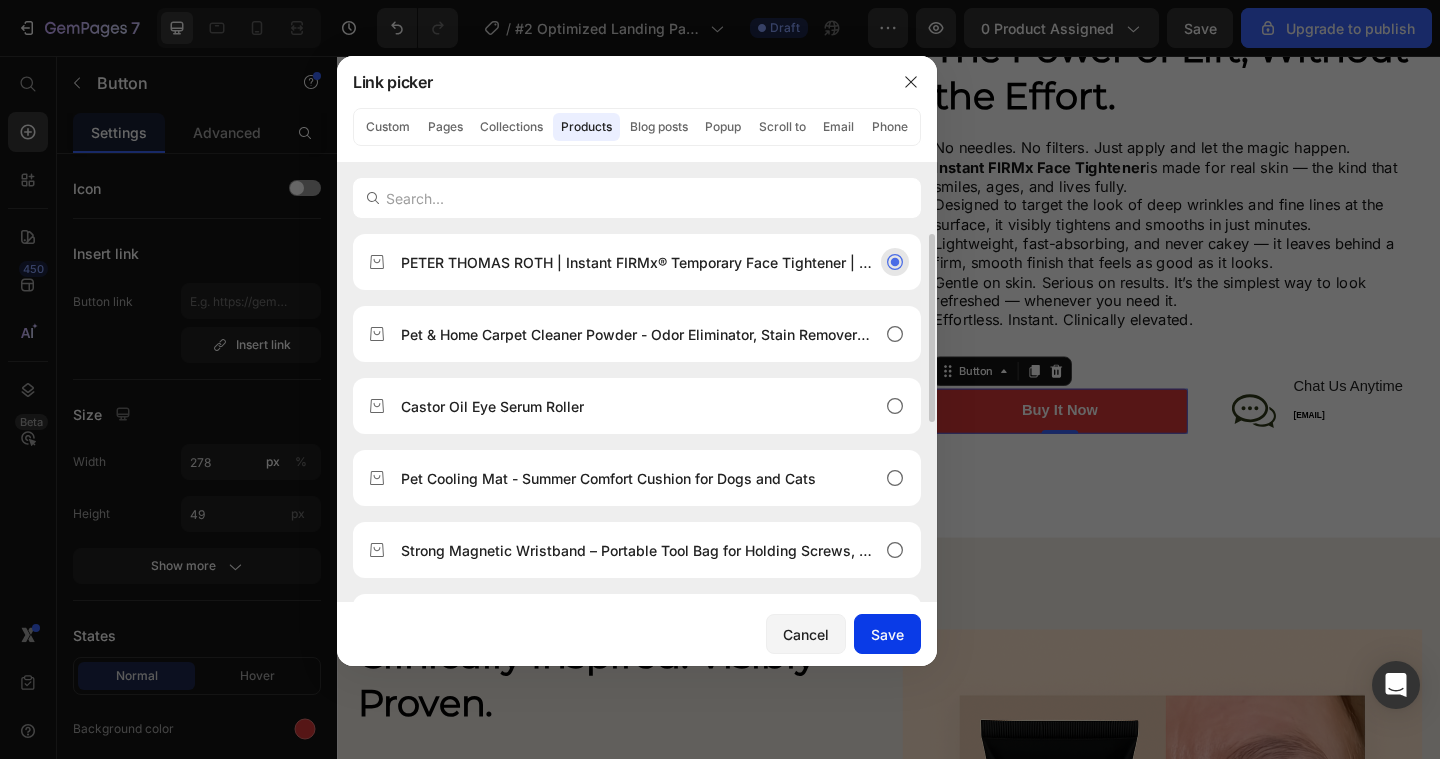 click on "Save" at bounding box center (887, 634) 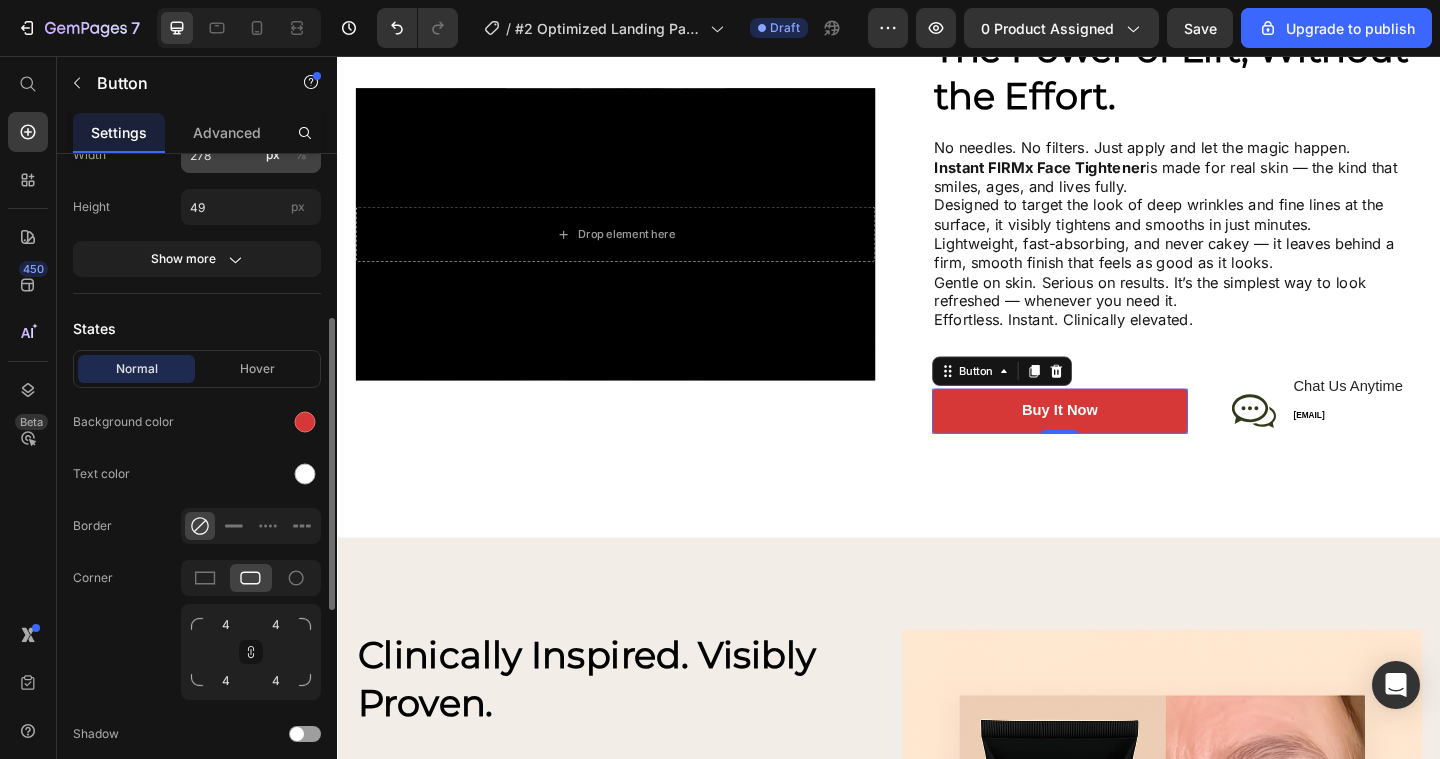 scroll, scrollTop: 367, scrollLeft: 0, axis: vertical 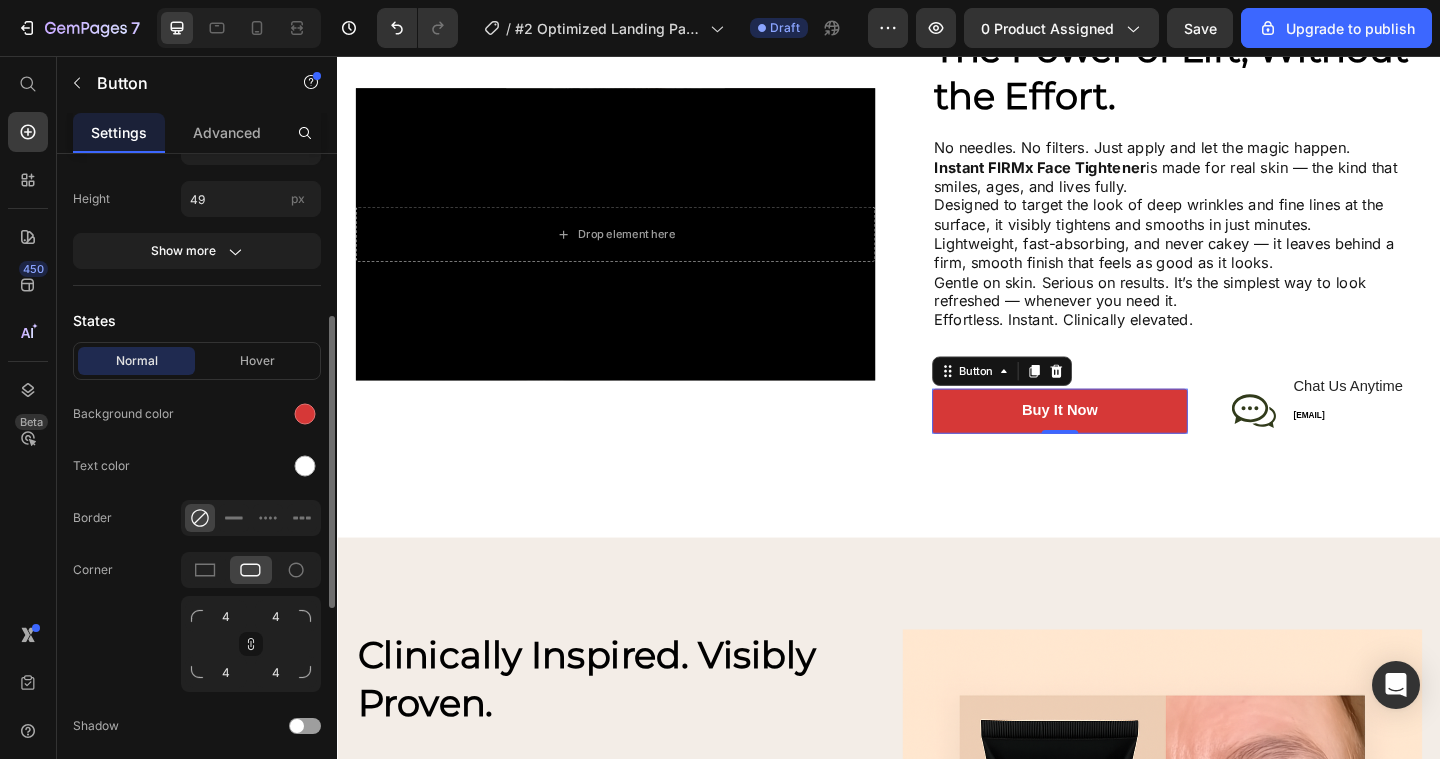 click on "Normal Hover Background color Text color Border Corner 4 4 4 4 Shadow" 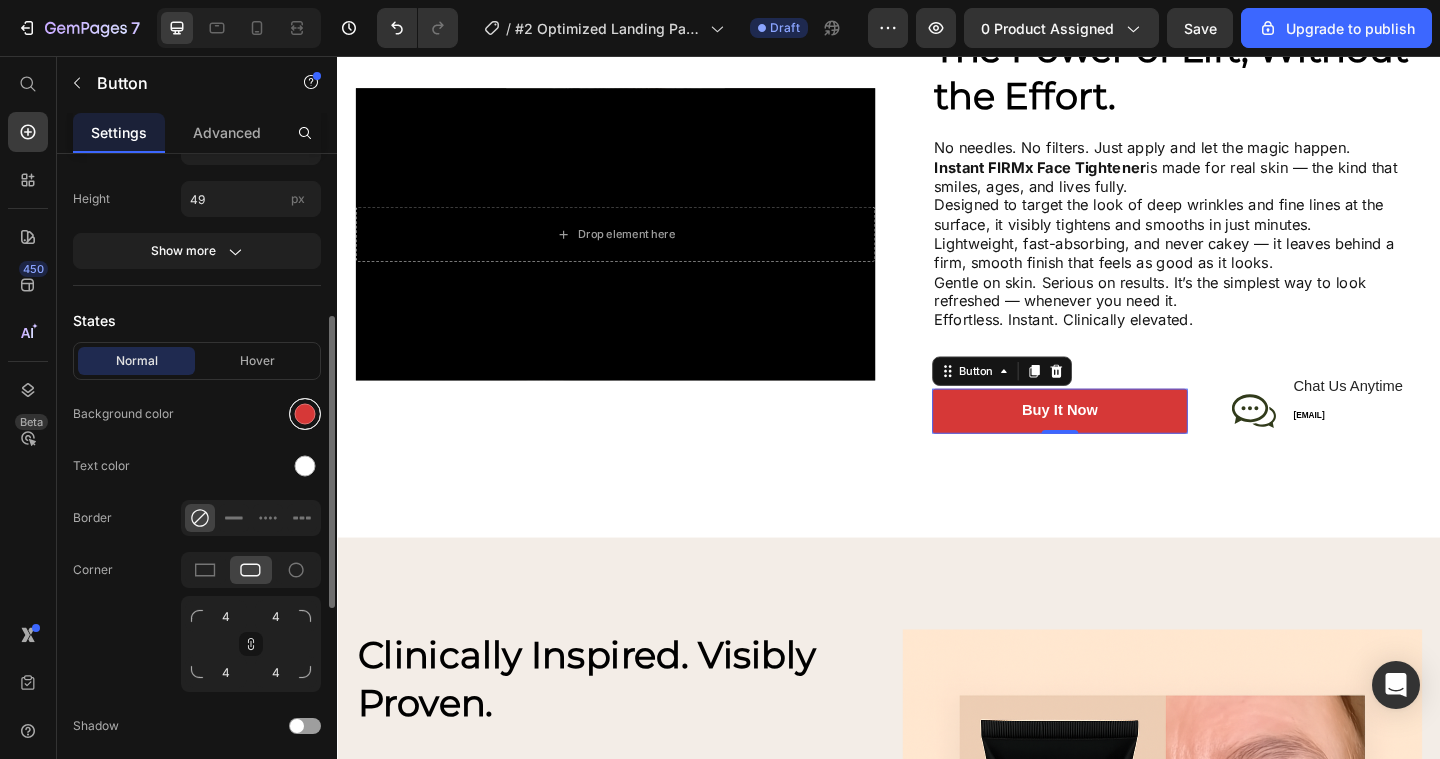 click at bounding box center [305, 414] 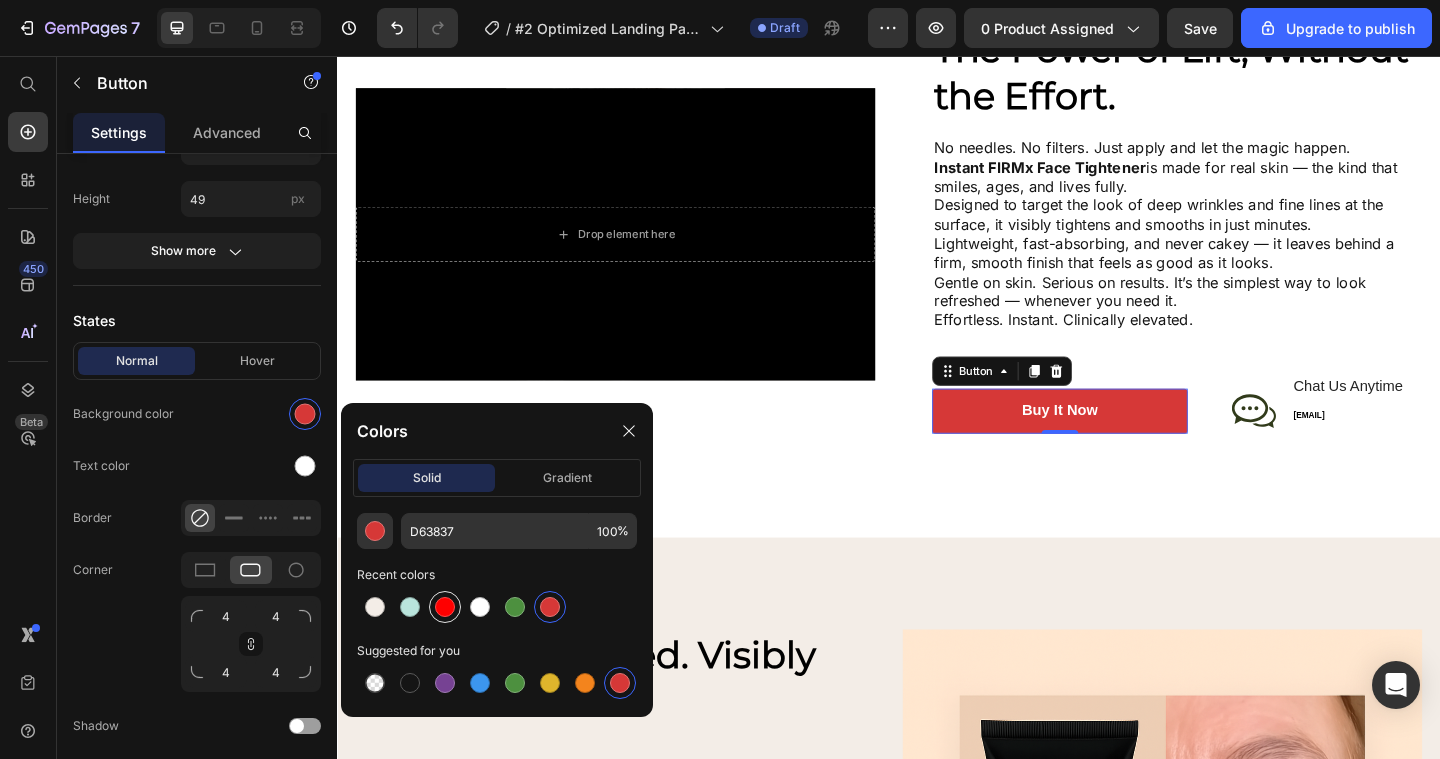 click at bounding box center [445, 607] 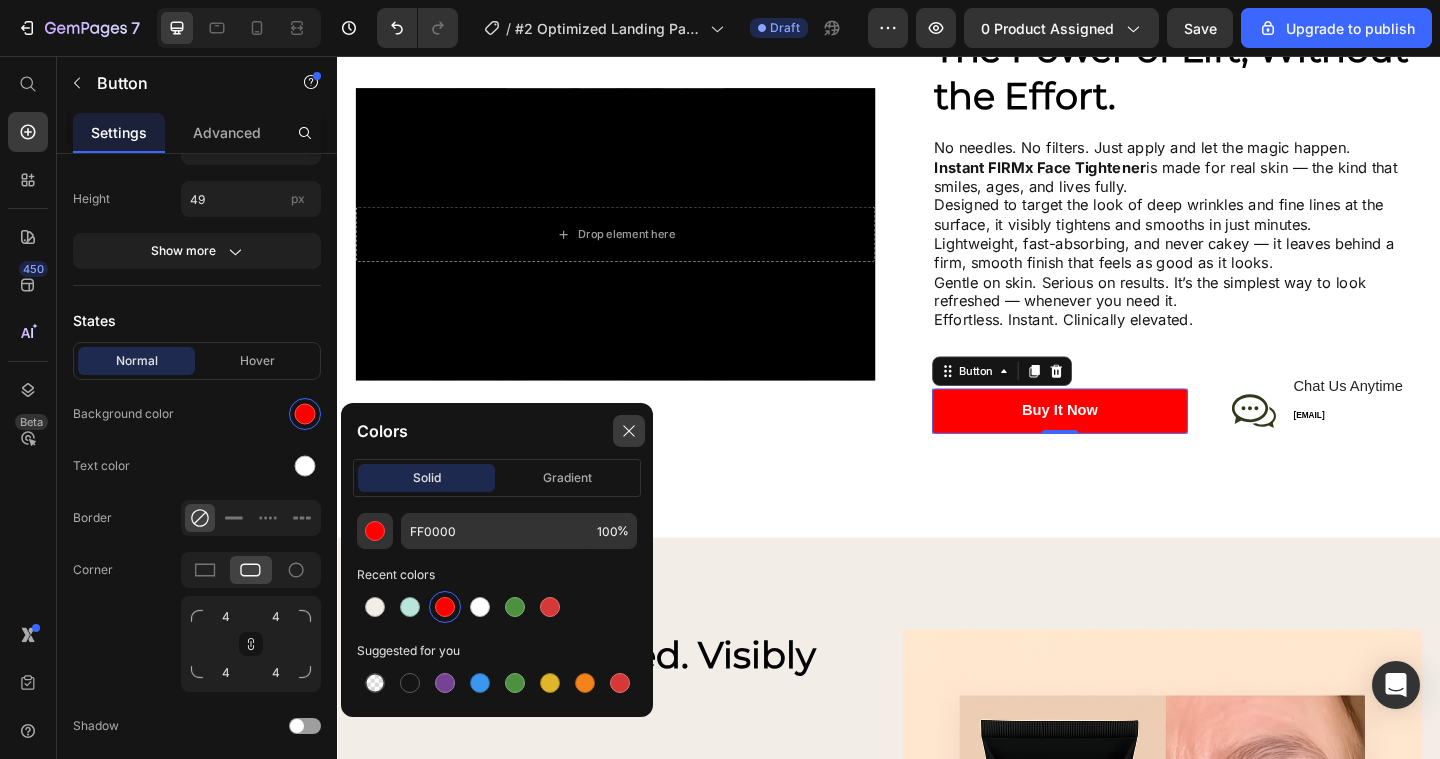 click 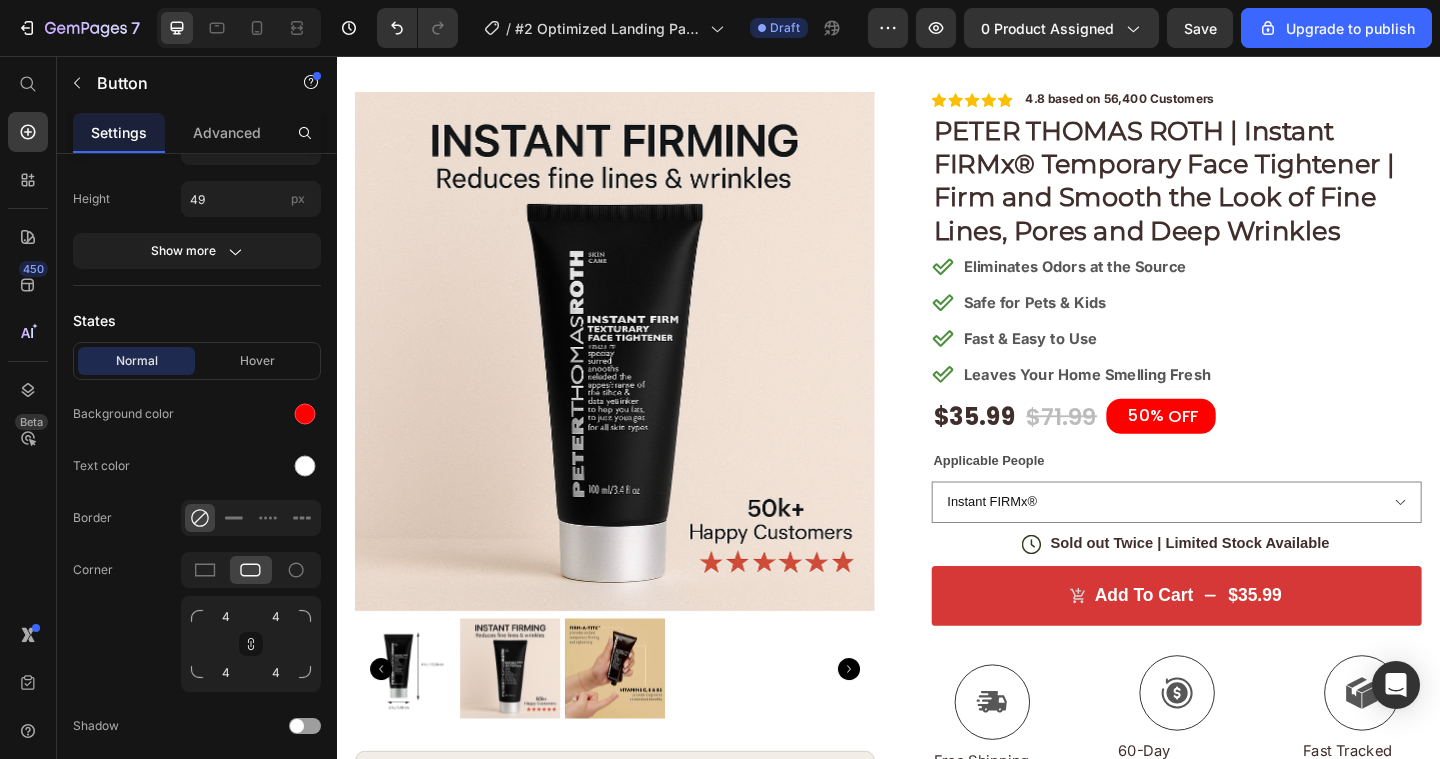 scroll, scrollTop: 171, scrollLeft: 0, axis: vertical 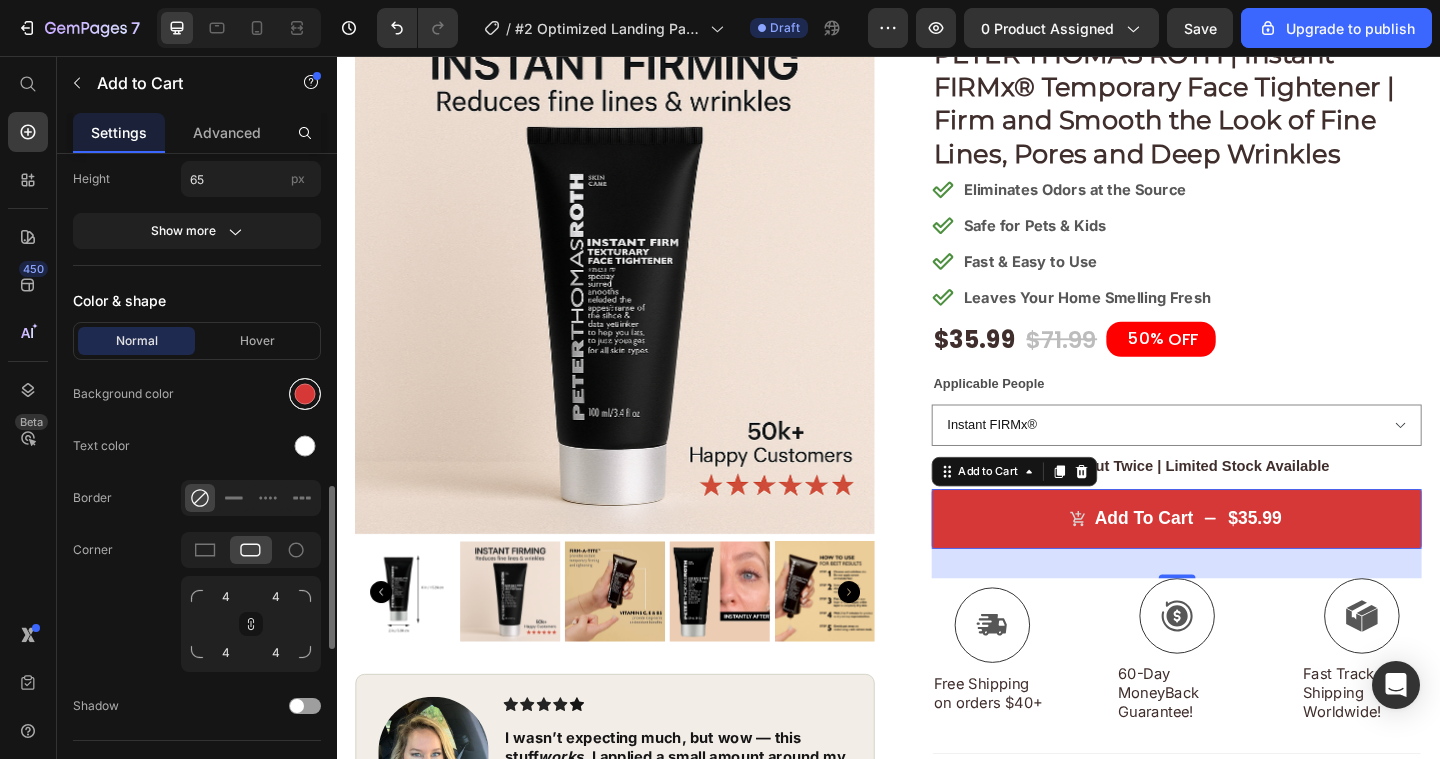 click at bounding box center [305, 394] 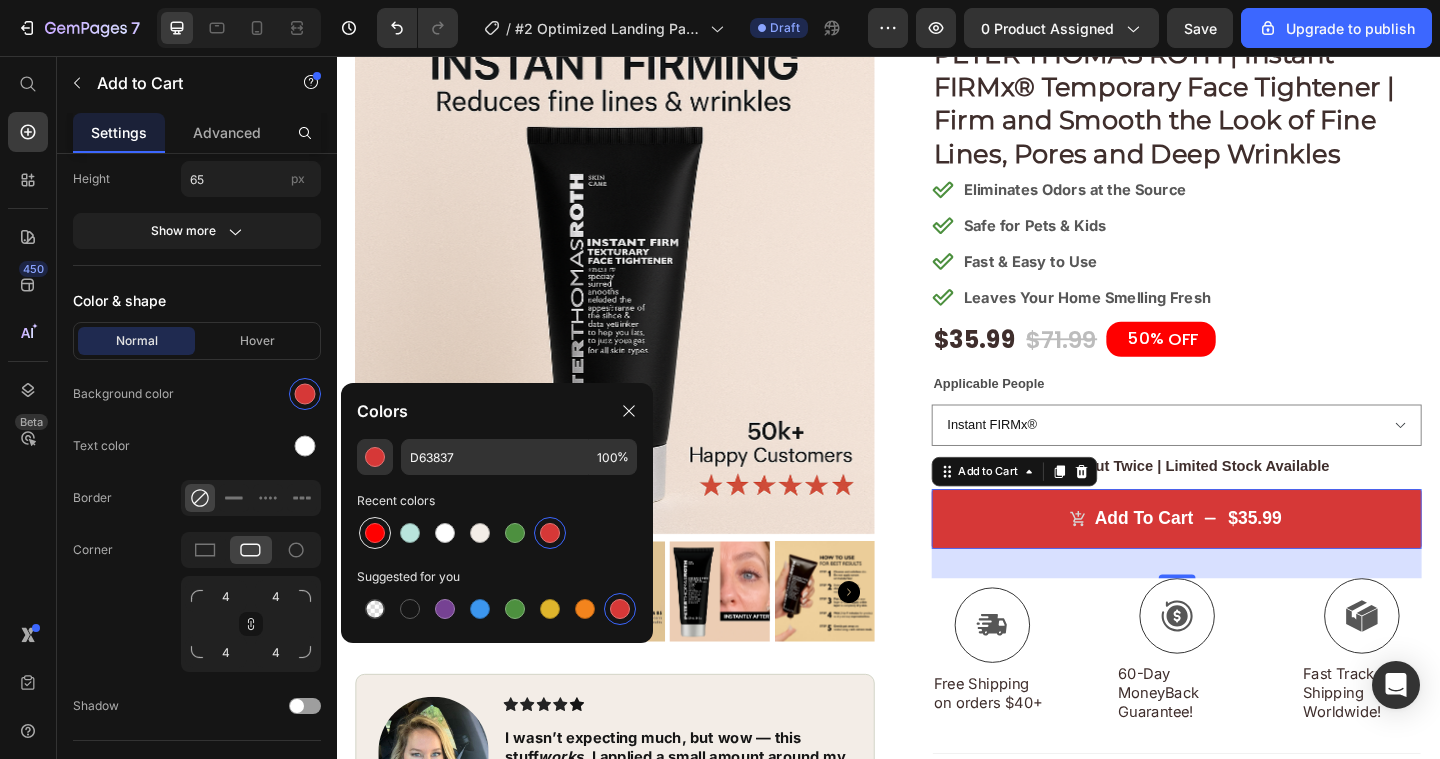 click at bounding box center (375, 533) 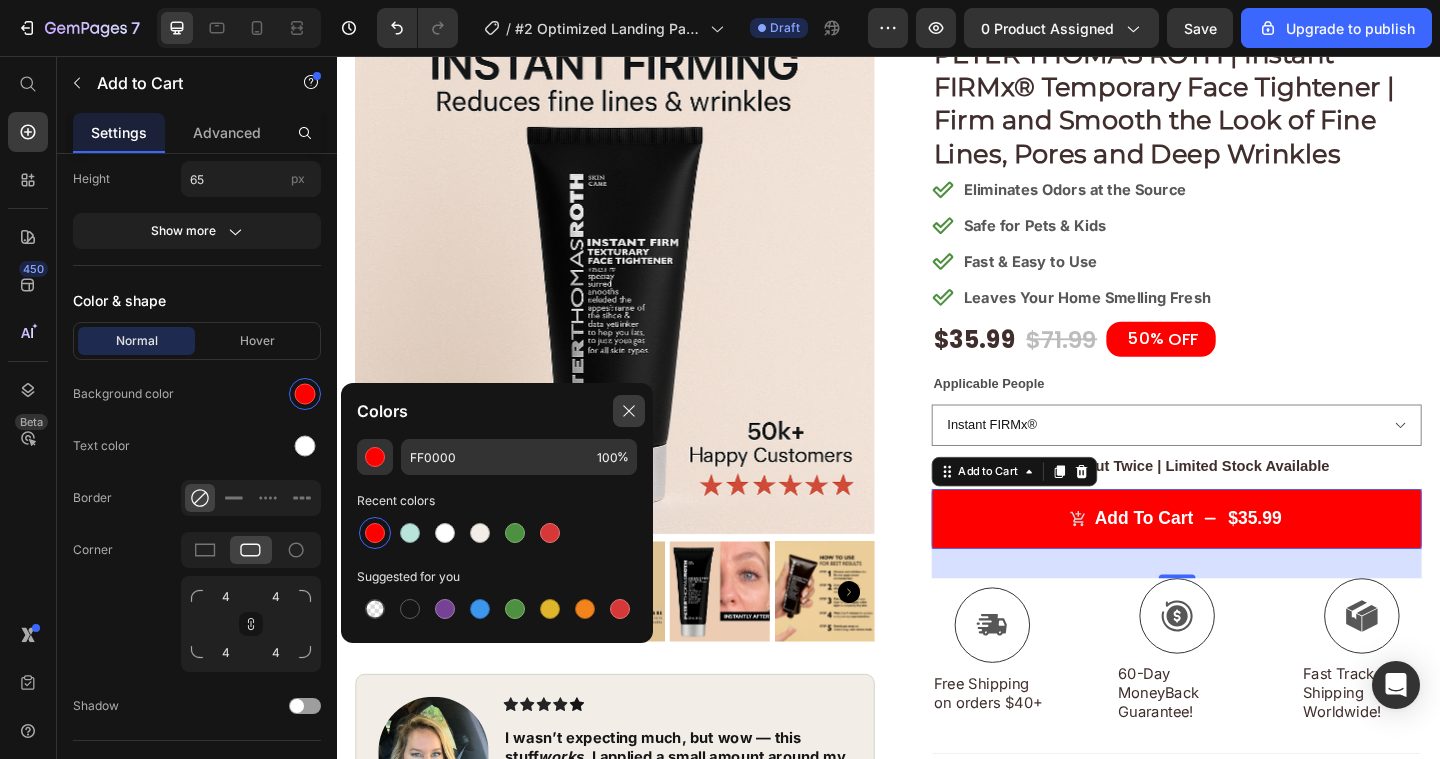 click at bounding box center [629, 411] 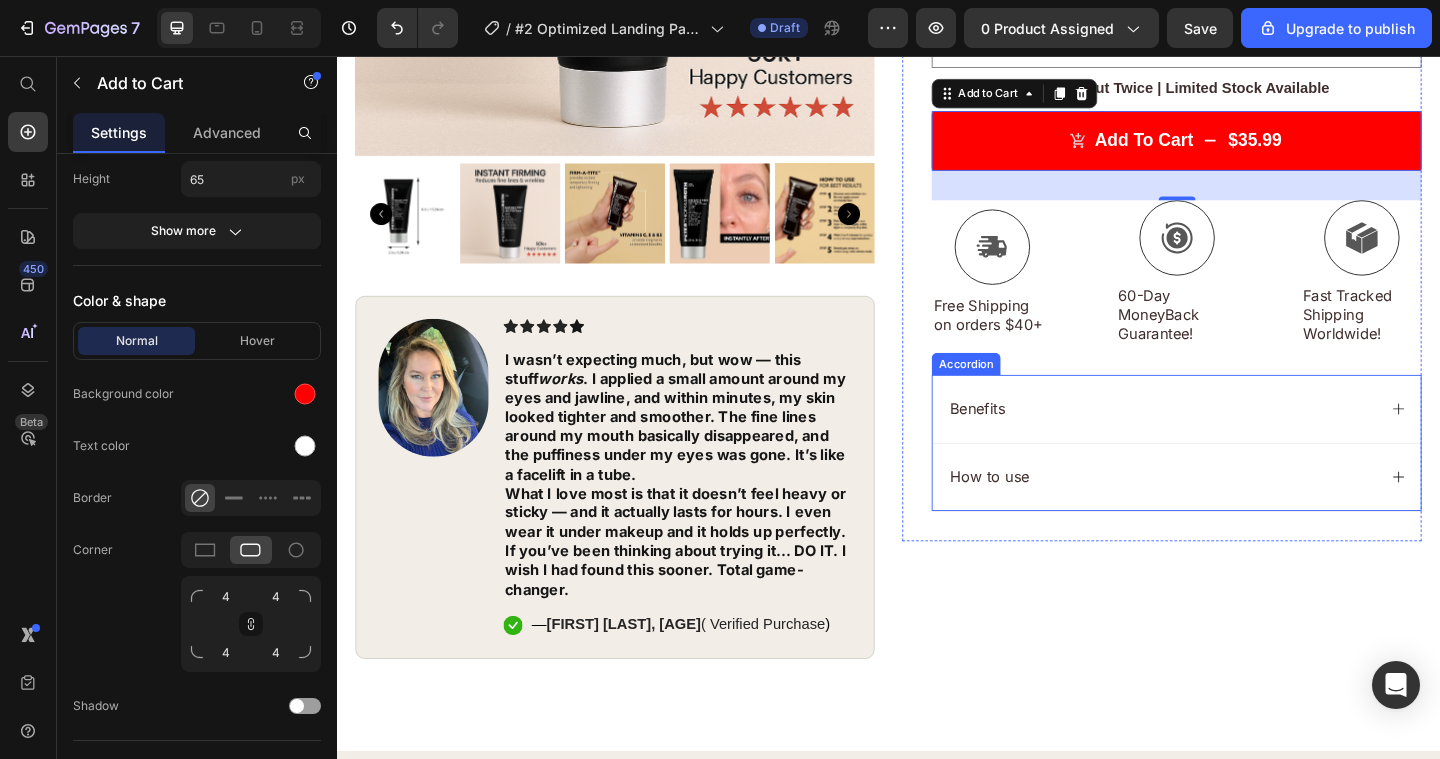 scroll, scrollTop: 2361, scrollLeft: 0, axis: vertical 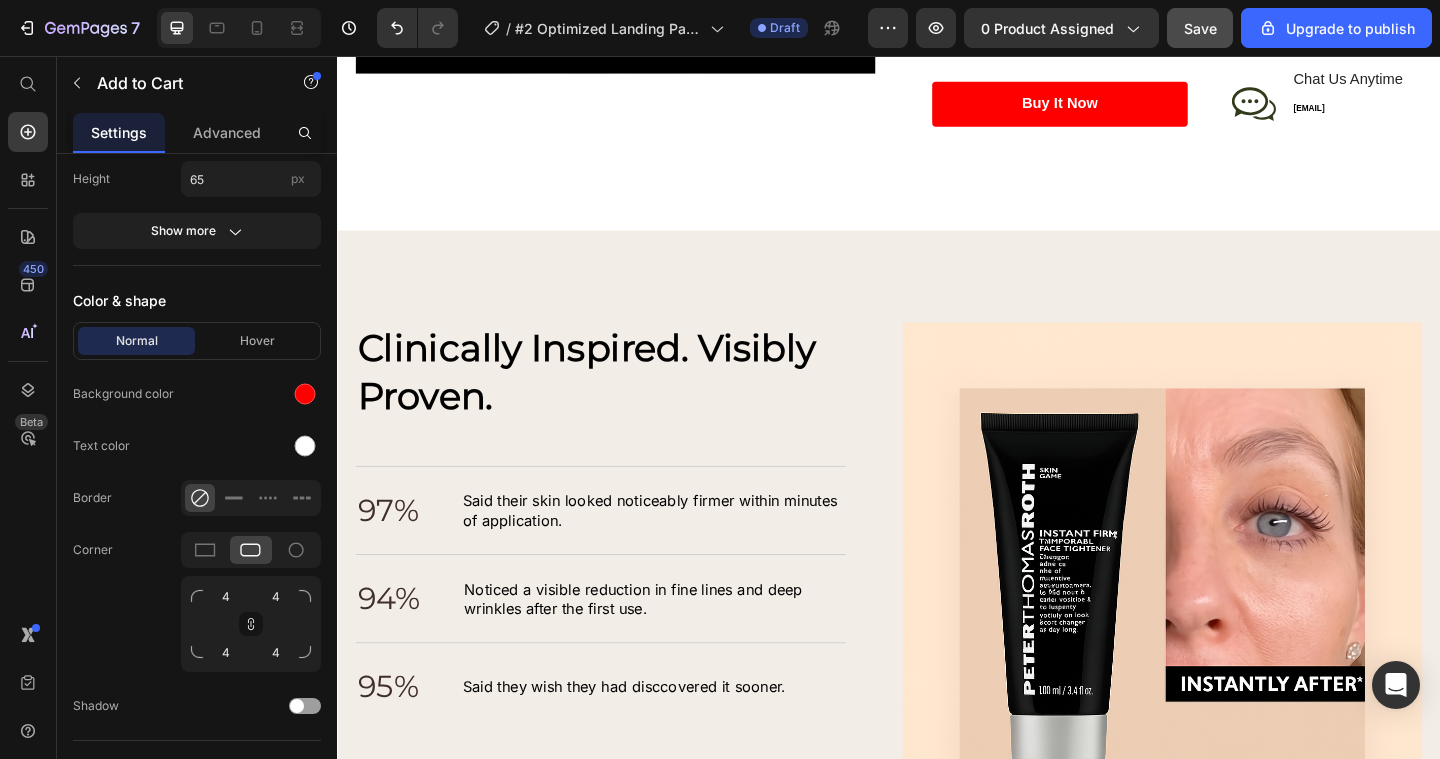click on "Save" at bounding box center [1200, 28] 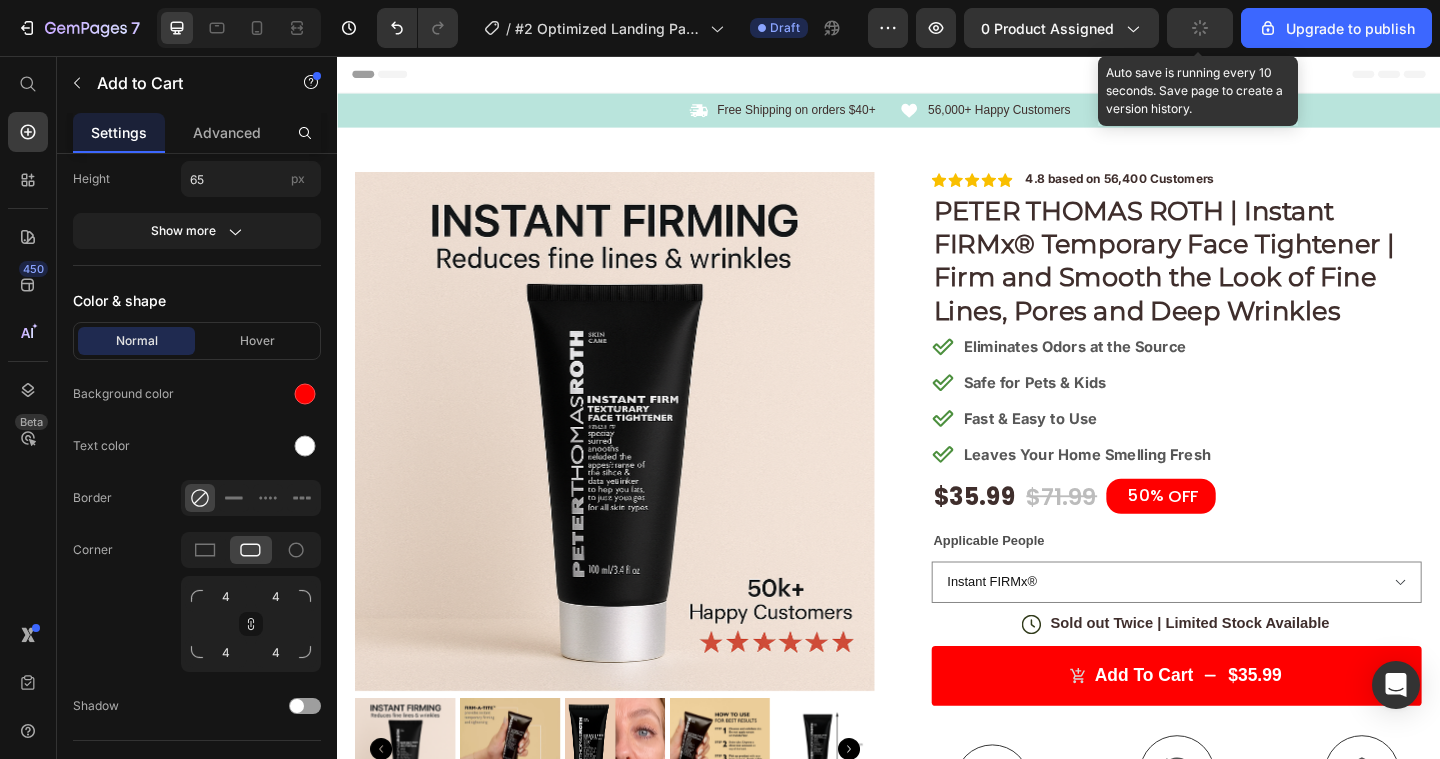 scroll, scrollTop: 0, scrollLeft: 0, axis: both 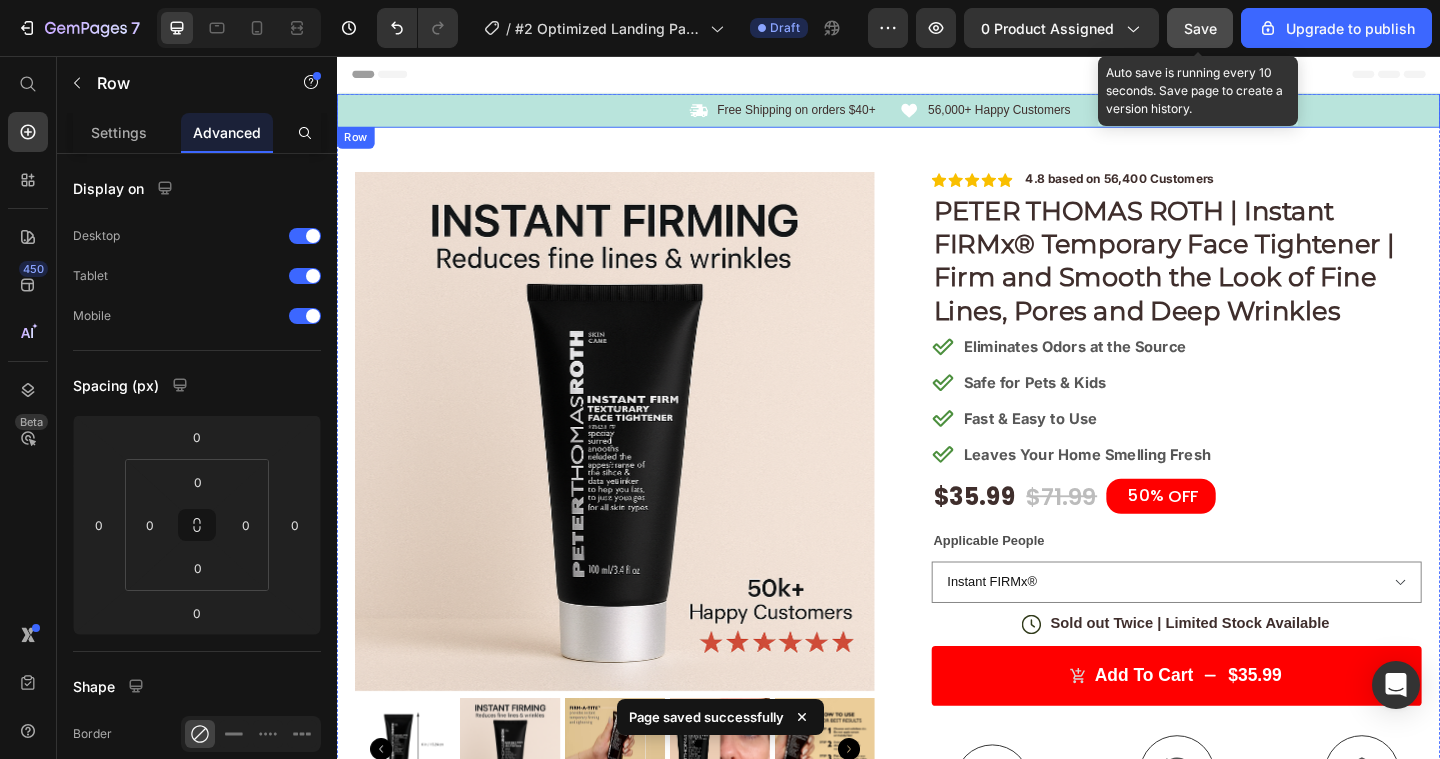 click on "Icon Free Shipping on orders $40+ Text Block Row" at bounding box center (631, 115) 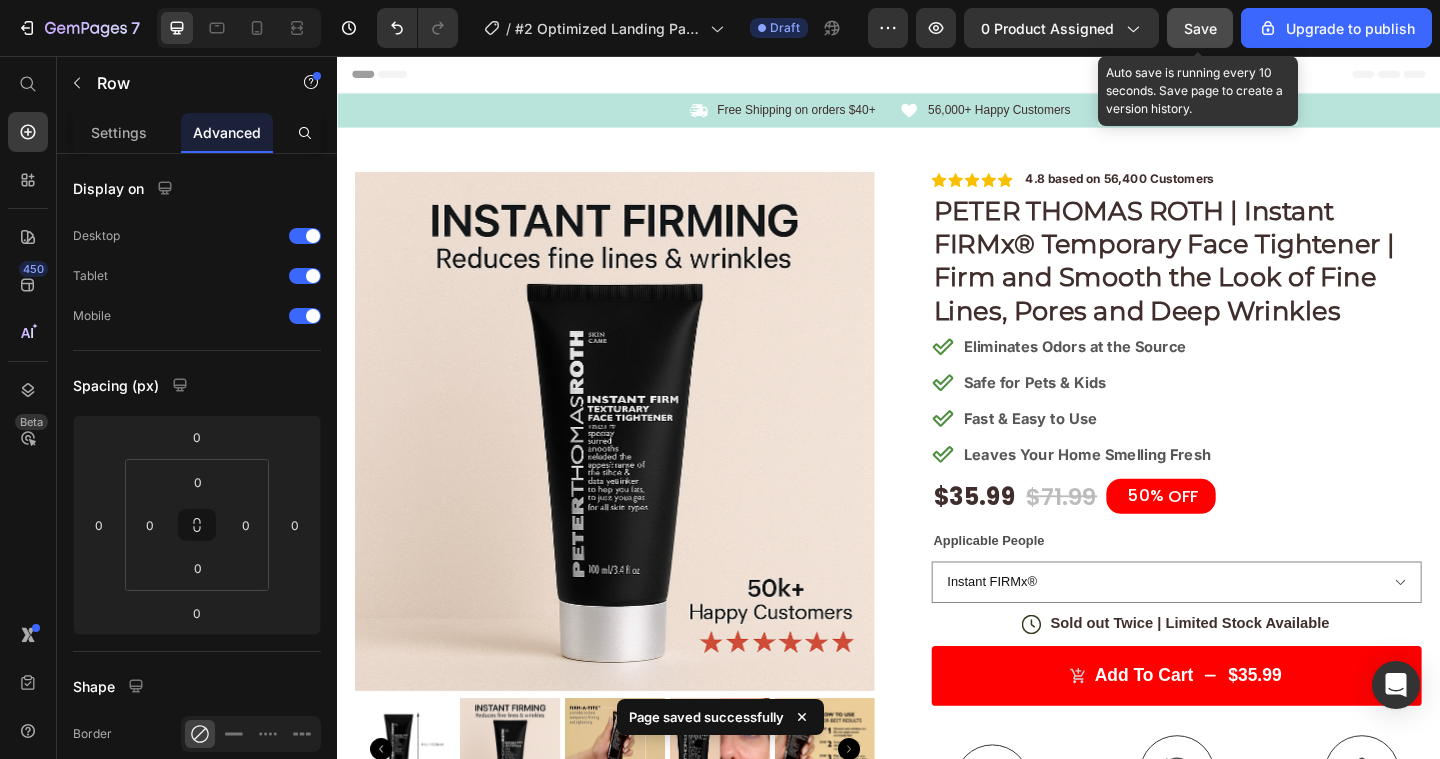 click on "Icon Free Shipping on orders $40+ Text Block Row" at bounding box center [631, 115] 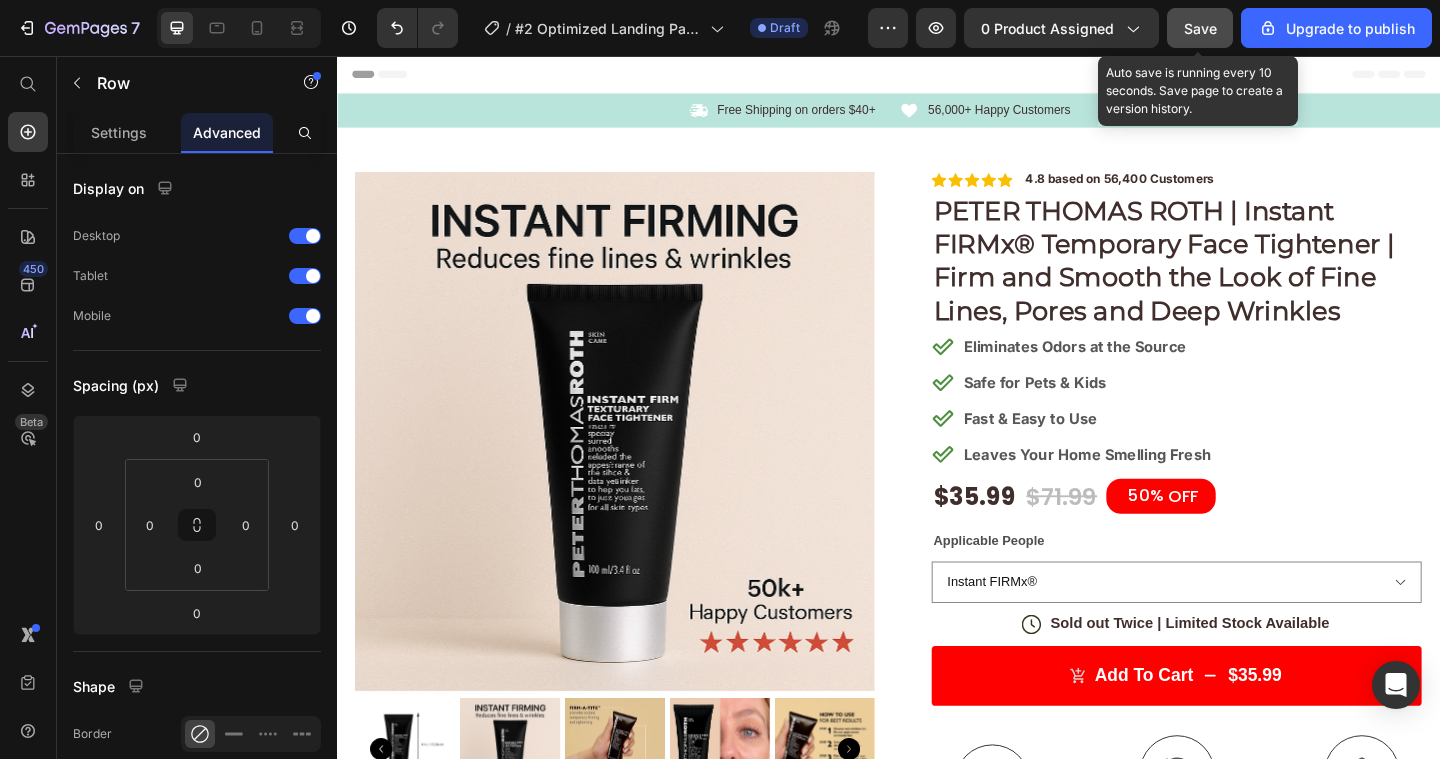 click on "Icon Free Shipping on orders $40+ Text Block Row" at bounding box center (631, 115) 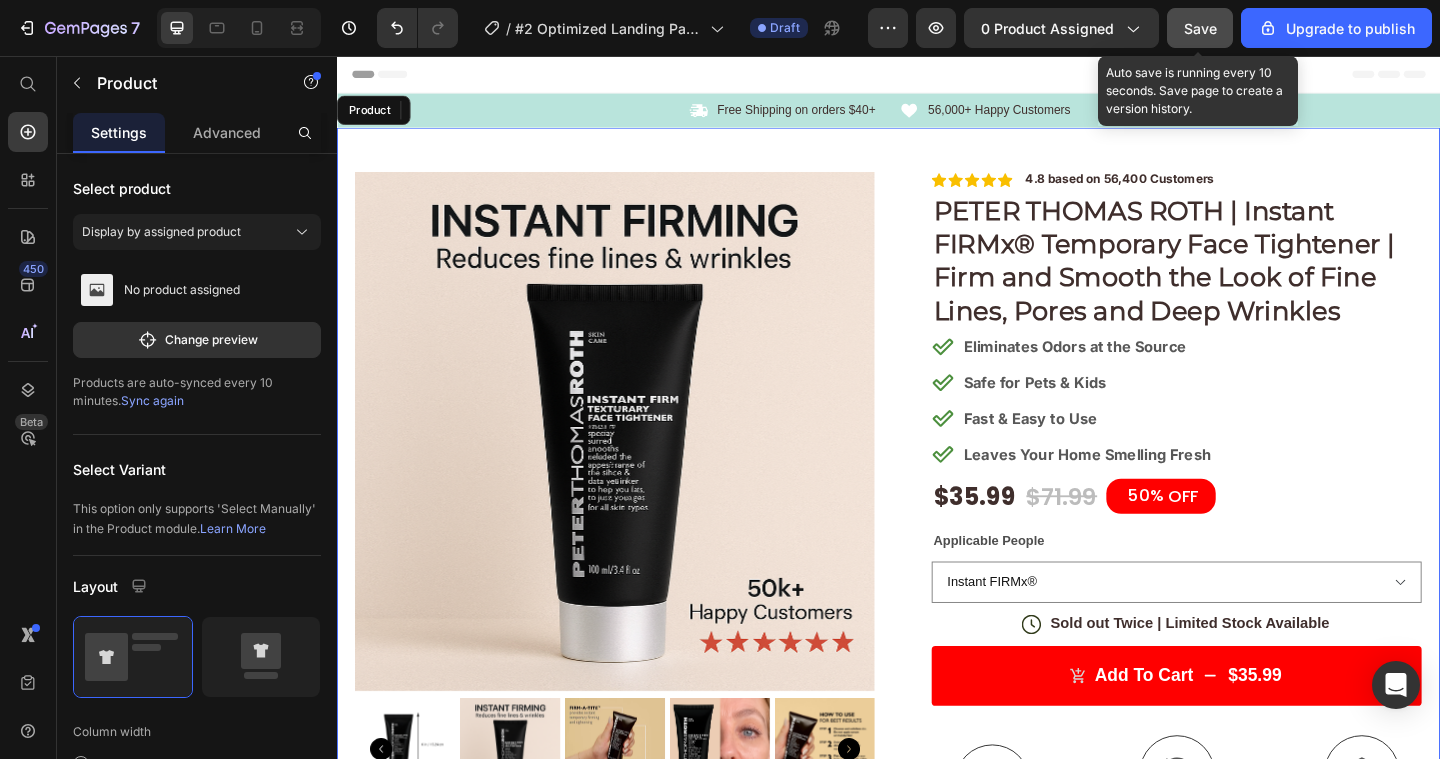 drag, startPoint x: 397, startPoint y: 180, endPoint x: 416, endPoint y: 61, distance: 120.50726 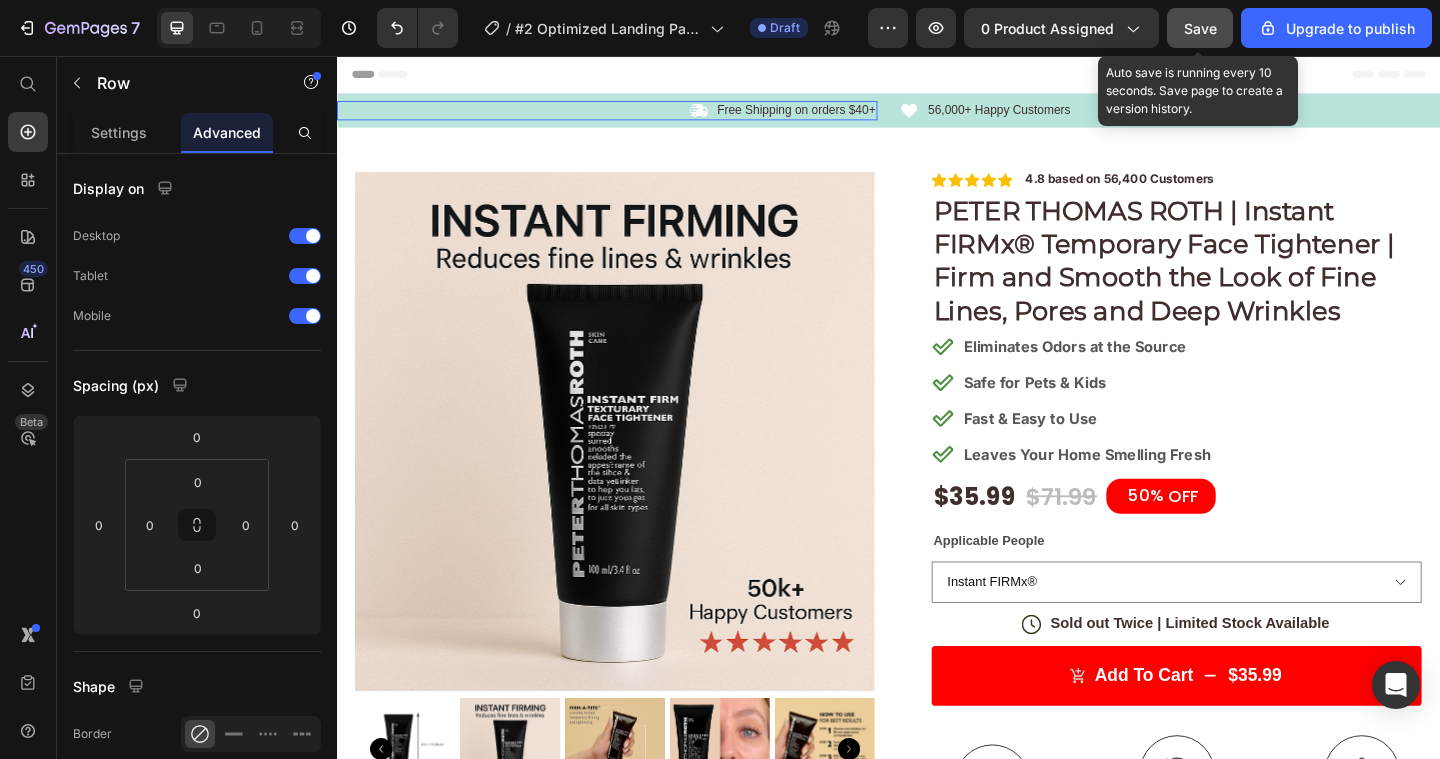 click on "Icon Free Shipping on orders $40+ Text Block Row" at bounding box center (631, 115) 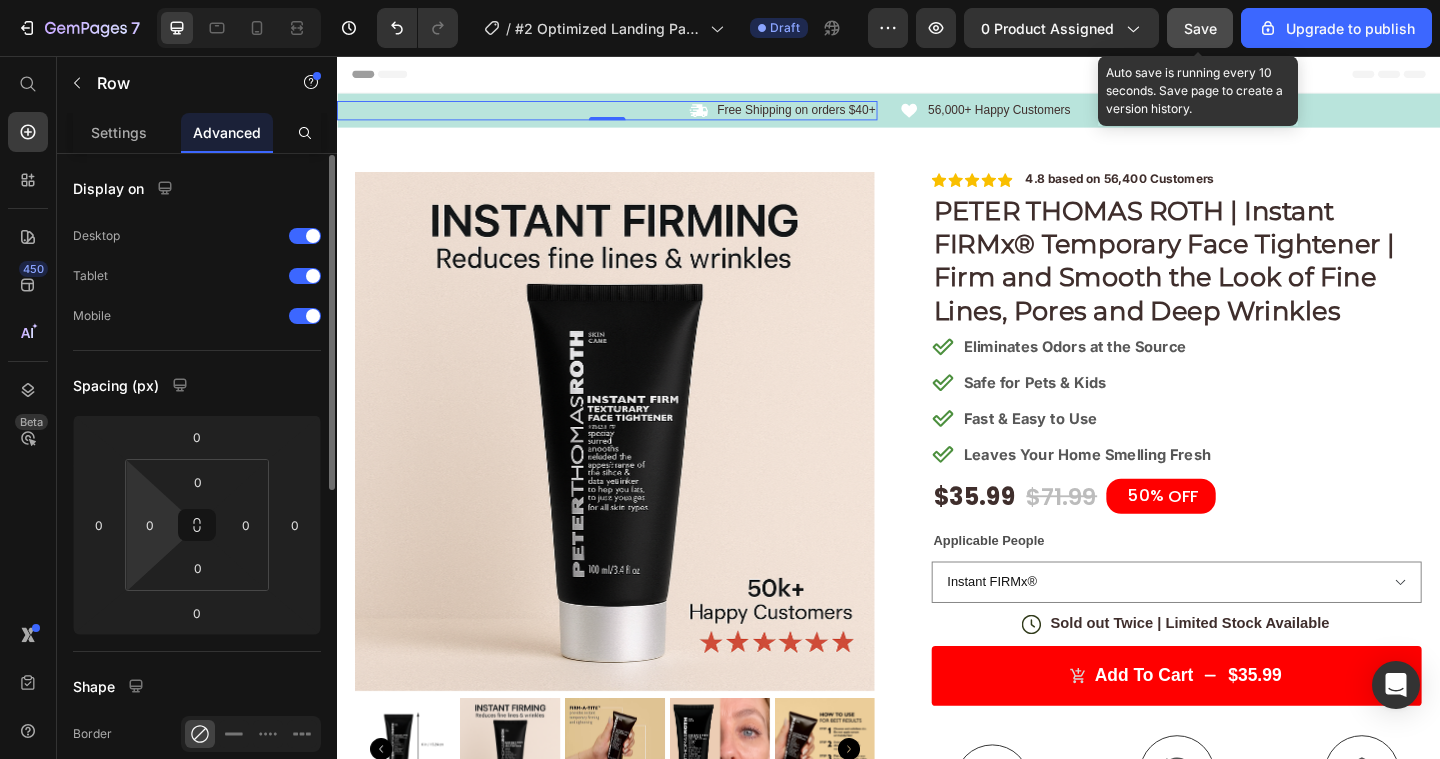 scroll, scrollTop: 643, scrollLeft: 0, axis: vertical 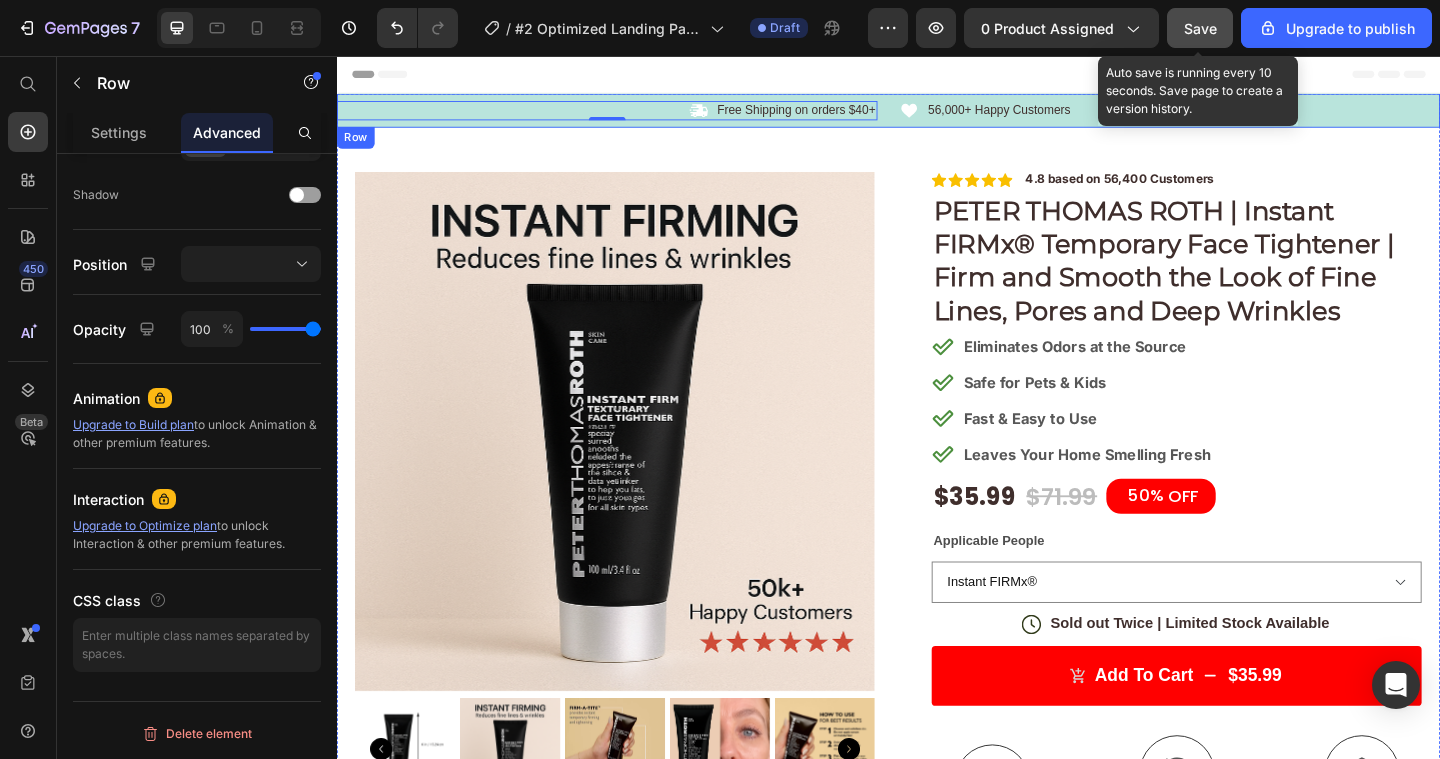 click on "Icon Free Shipping on orders $40+ Text Block Row   0
Icon 56,000+ Happy Customers Text Block Row Carousel Row" at bounding box center [937, 115] 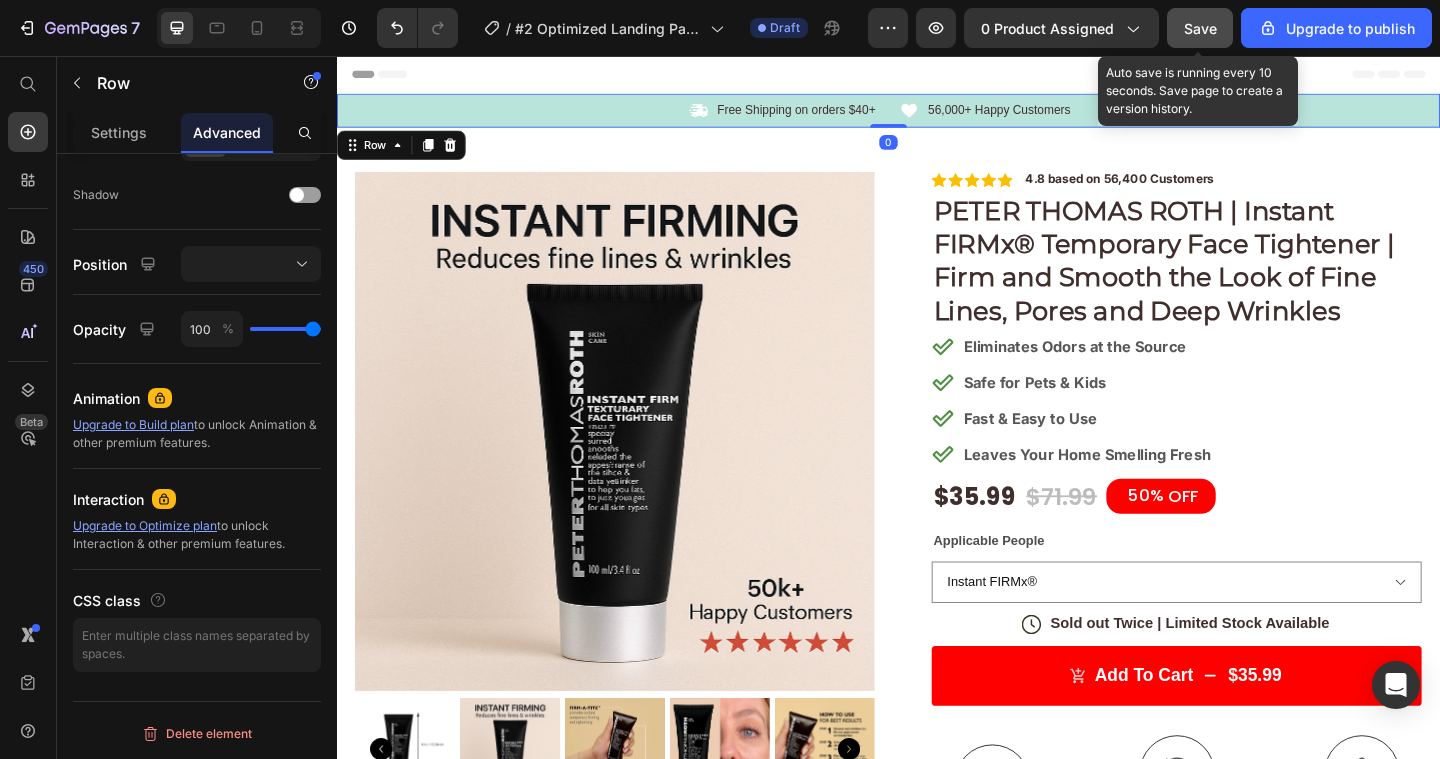 click on "Icon Free Shipping on orders $40+ Text Block Row
Icon 56,000+ Happy Customers Text Block Row Carousel Row   0" at bounding box center [937, 115] 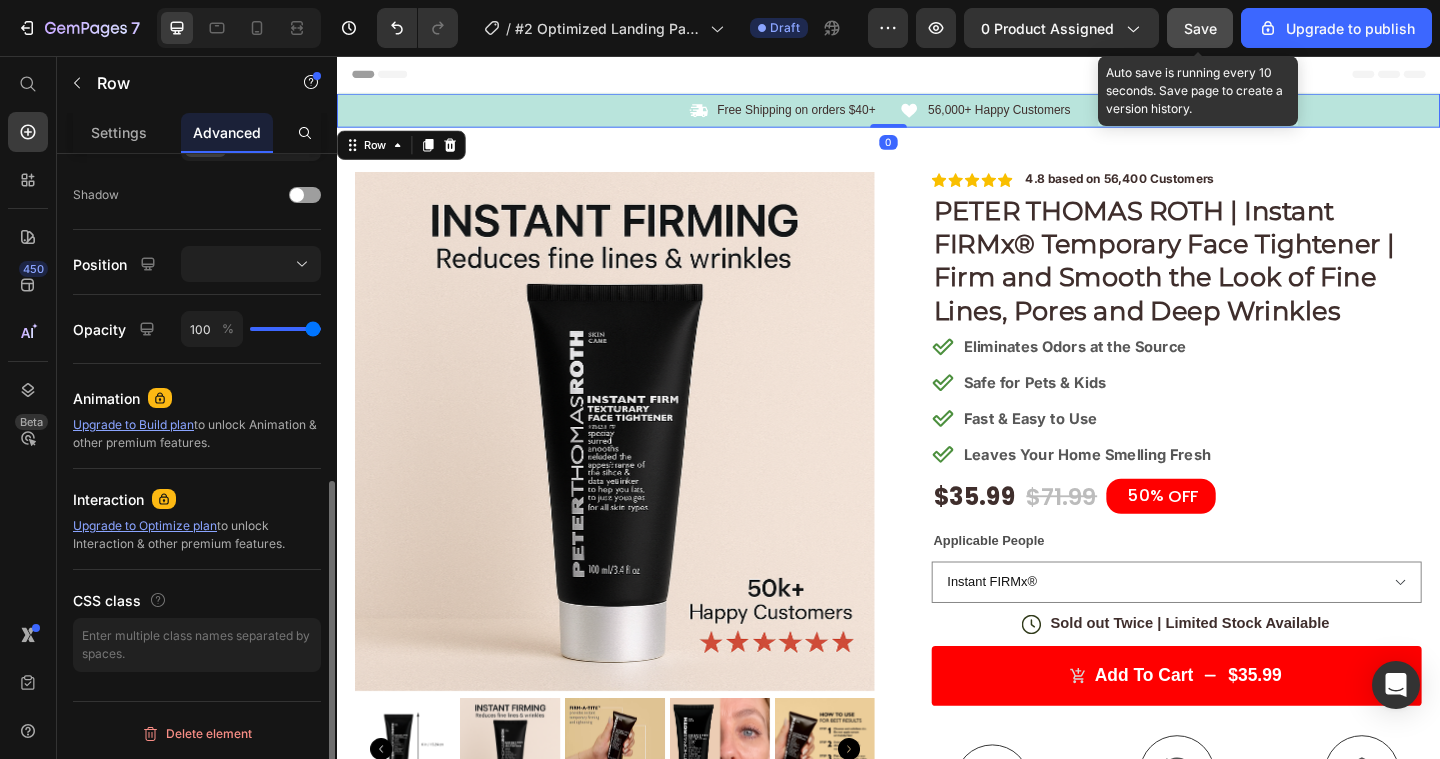 scroll, scrollTop: 0, scrollLeft: 0, axis: both 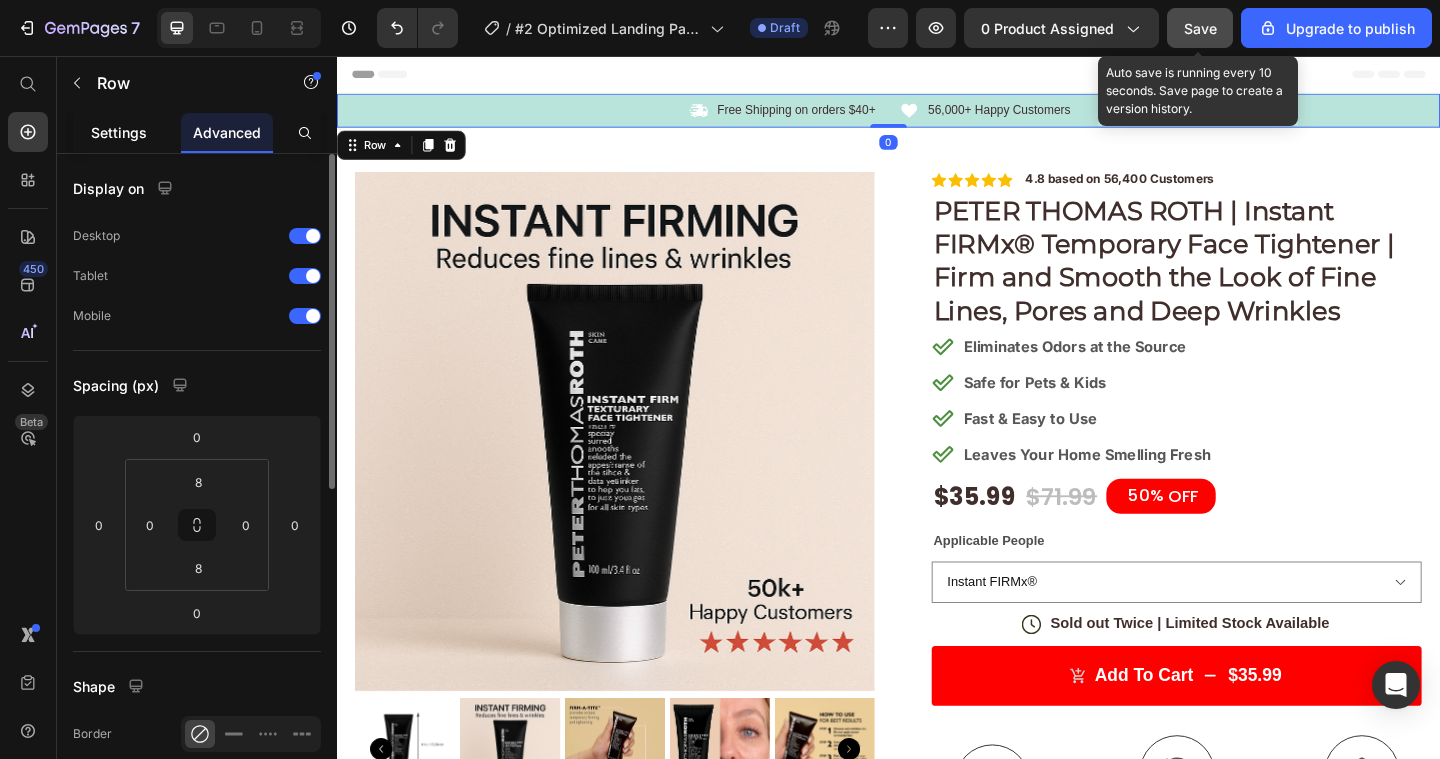 click on "Settings" at bounding box center [119, 132] 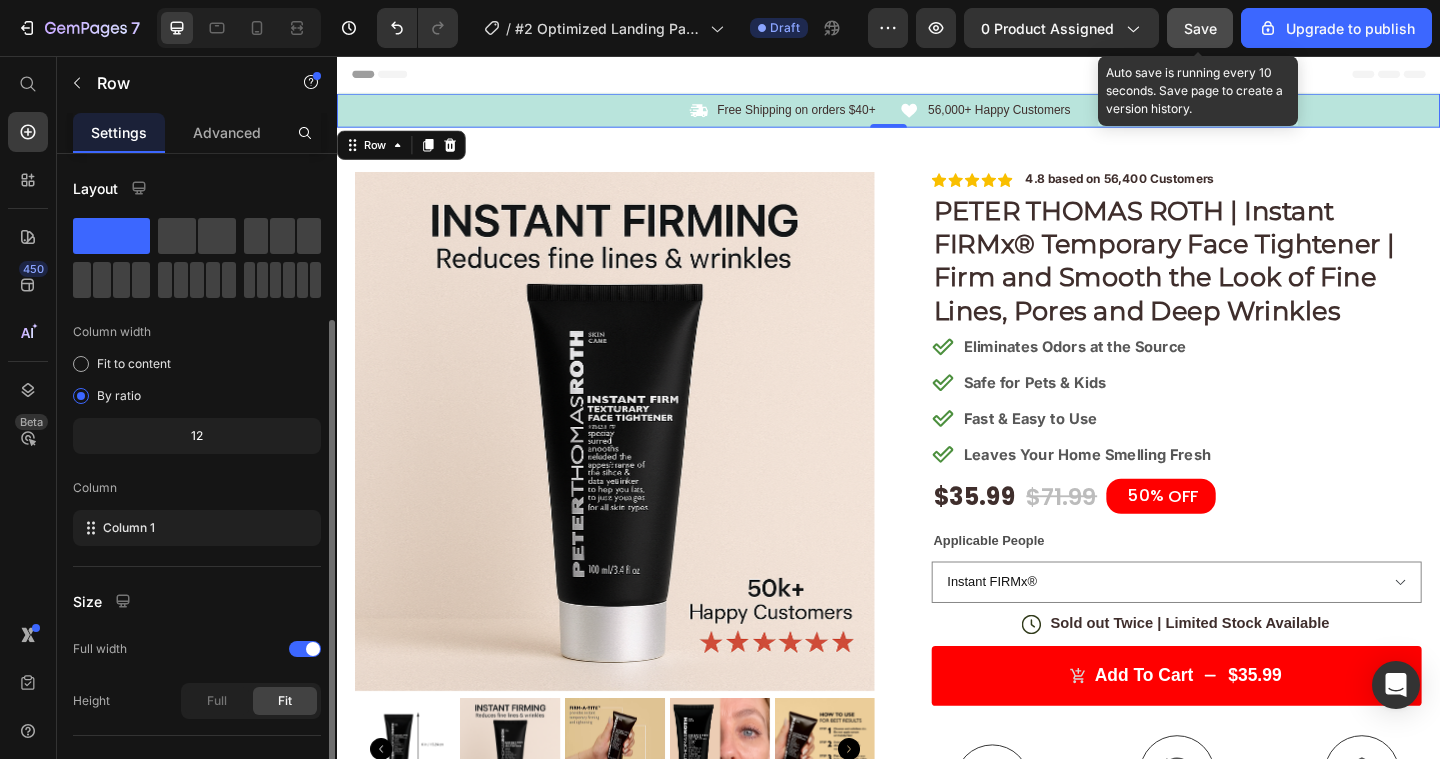 scroll, scrollTop: 198, scrollLeft: 0, axis: vertical 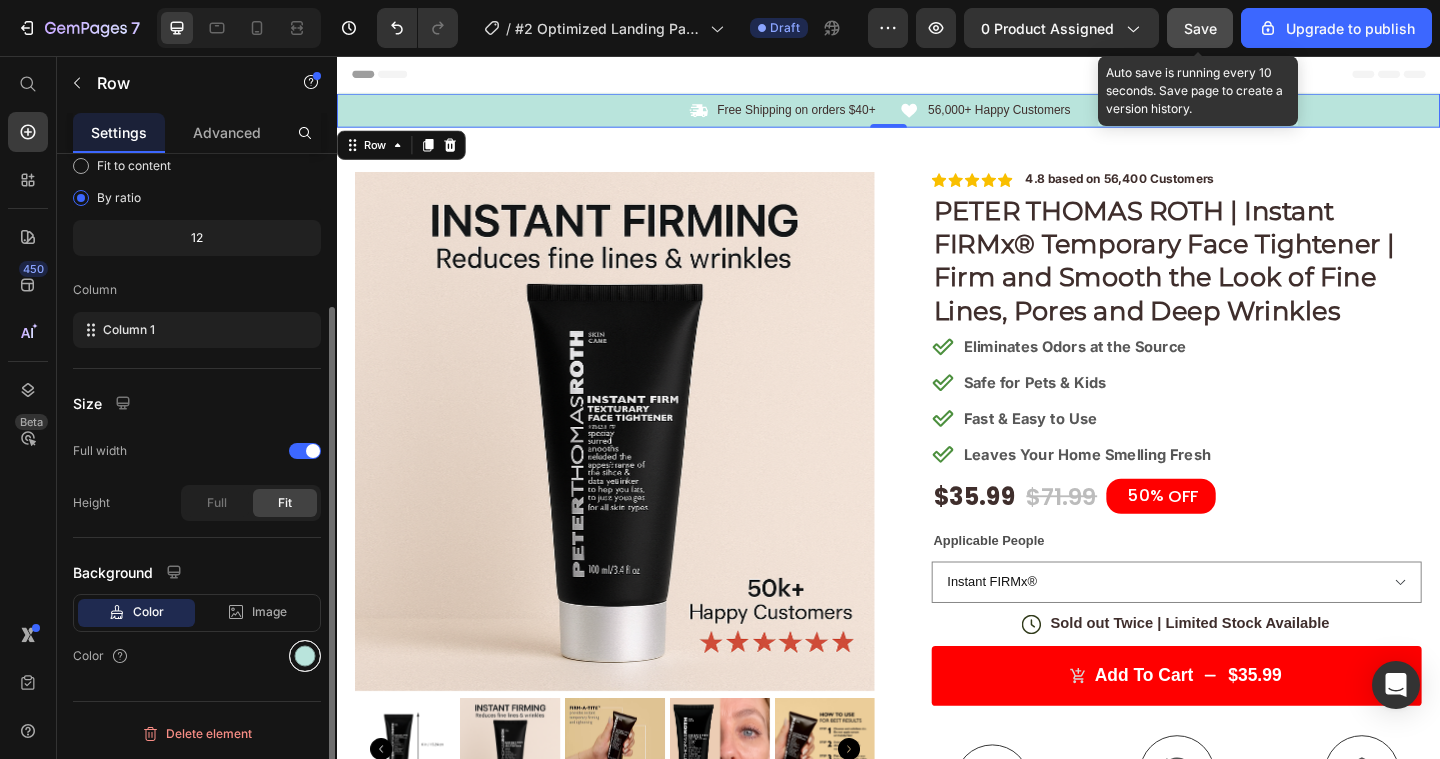 click at bounding box center (305, 656) 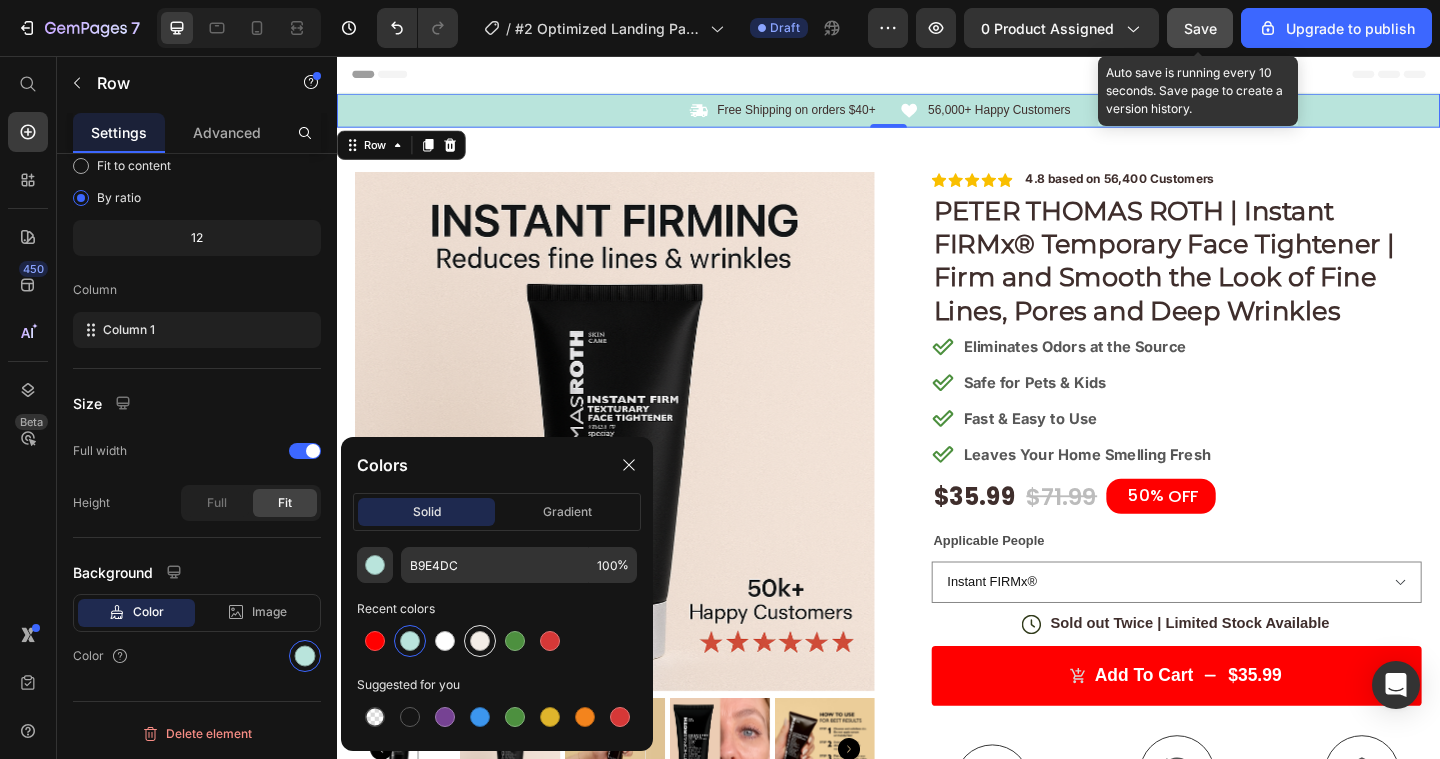 click at bounding box center [480, 641] 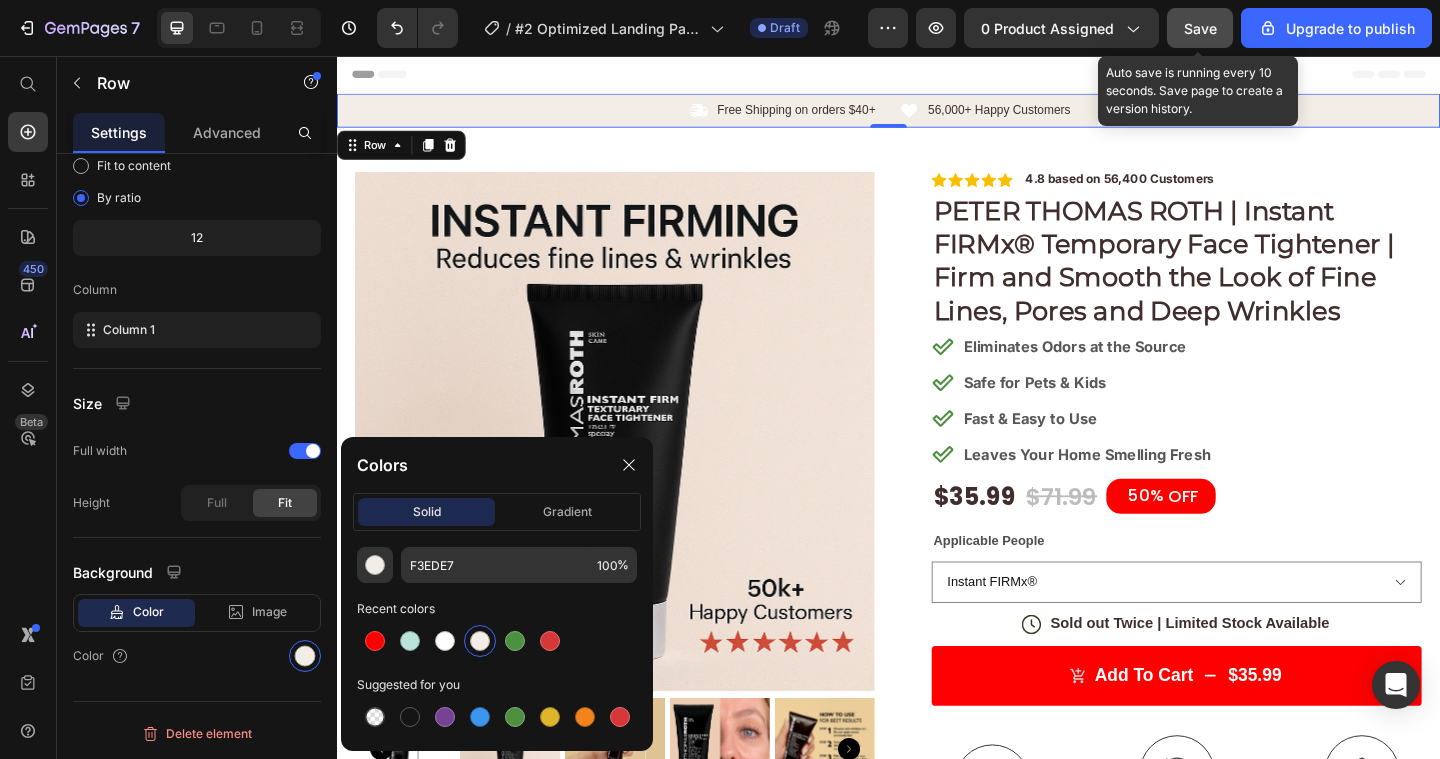 click on "I wasn’t expecting much, but wow — this stuff  works . I applied a small amount around my eyes and jawline, and within minutes, my skin looked tighter and smoother. The fine lines around my mouth basically disappeared, and the puffiness under my eyes was gone. It’s like a facelift in a tube. What I love most is that it doesn’t feel heavy or sticky — and it actually lasts for hours. I even wear it under makeup and it holds up perfectly. If you’ve been thinking about trying it... DO IT. I wish I had found this sooner. Total game-changer. Text Block
Icon —  [NAME] [LASTNAME], [AGE]  ( Verified Purchase ) Text Block Row Row Row Icon Icon Icon Icon Icon Icon List 4.8 based on 56,400 Customers Text Block Row PETER THOMAS ROTH | Instant FIRMx® Temporary Face Tightener | Firm and Smooth the Look of Fine Lines, Pores and Deep Wrinkles Product Title
Eliminates Odors at the Source
Safe for Pets & Kids" at bounding box center (937, 714) 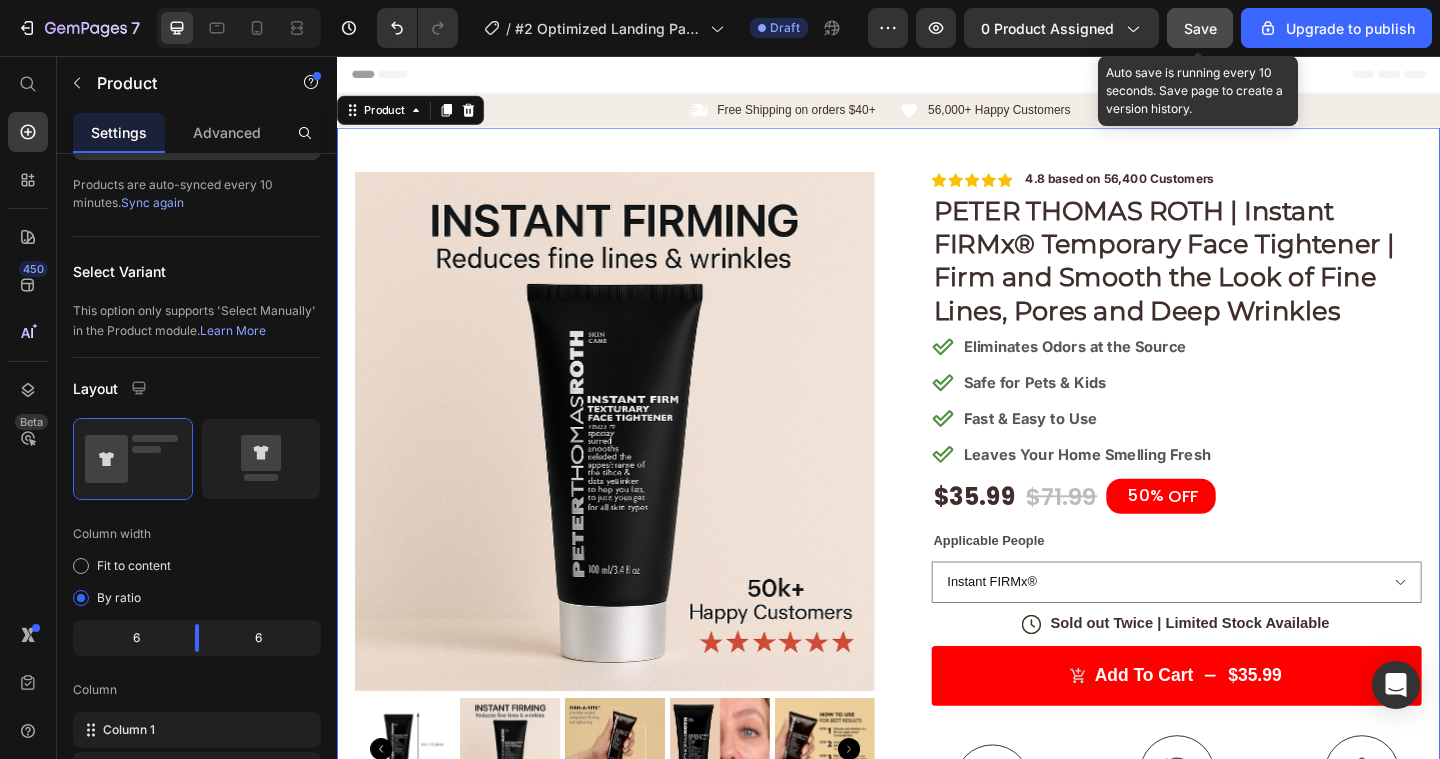 scroll, scrollTop: 0, scrollLeft: 0, axis: both 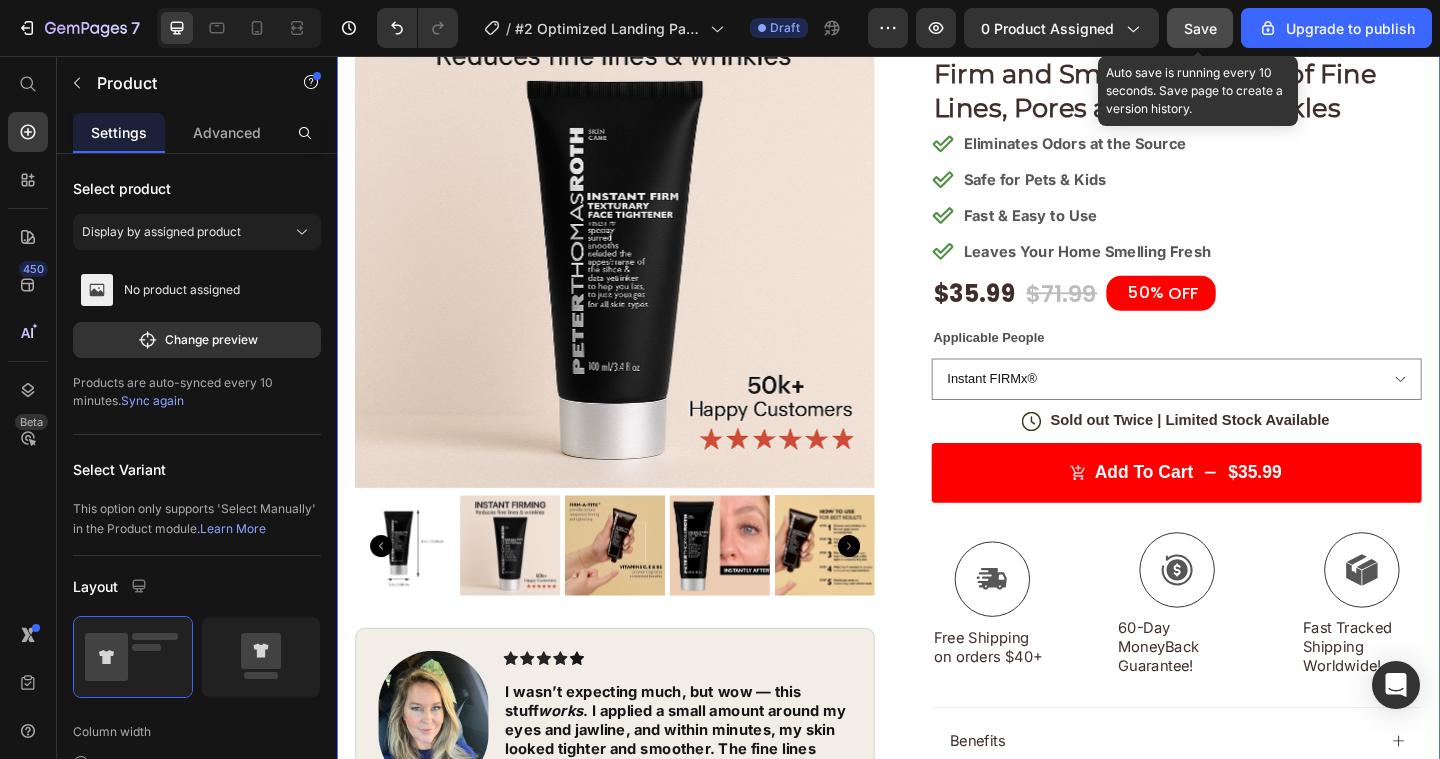 click on "Save" at bounding box center (1200, 28) 